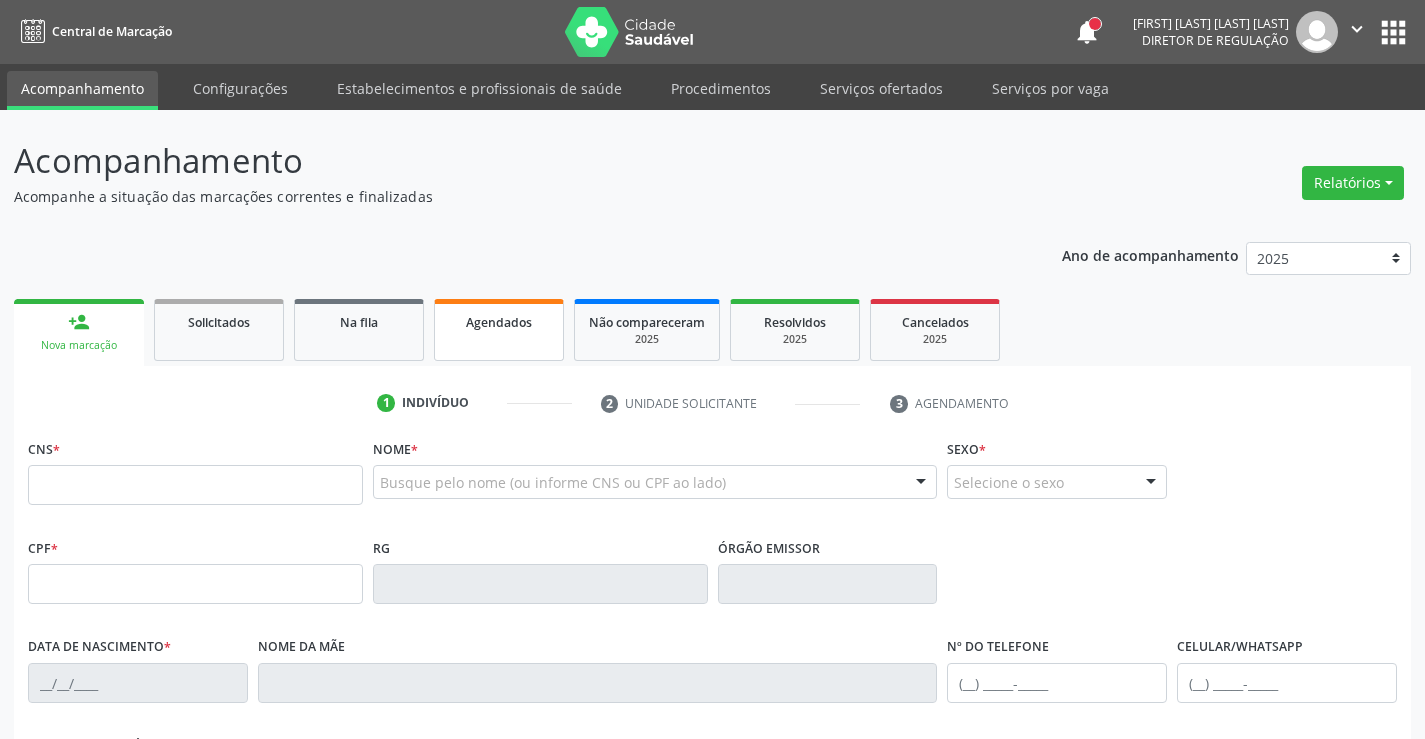 scroll, scrollTop: 0, scrollLeft: 0, axis: both 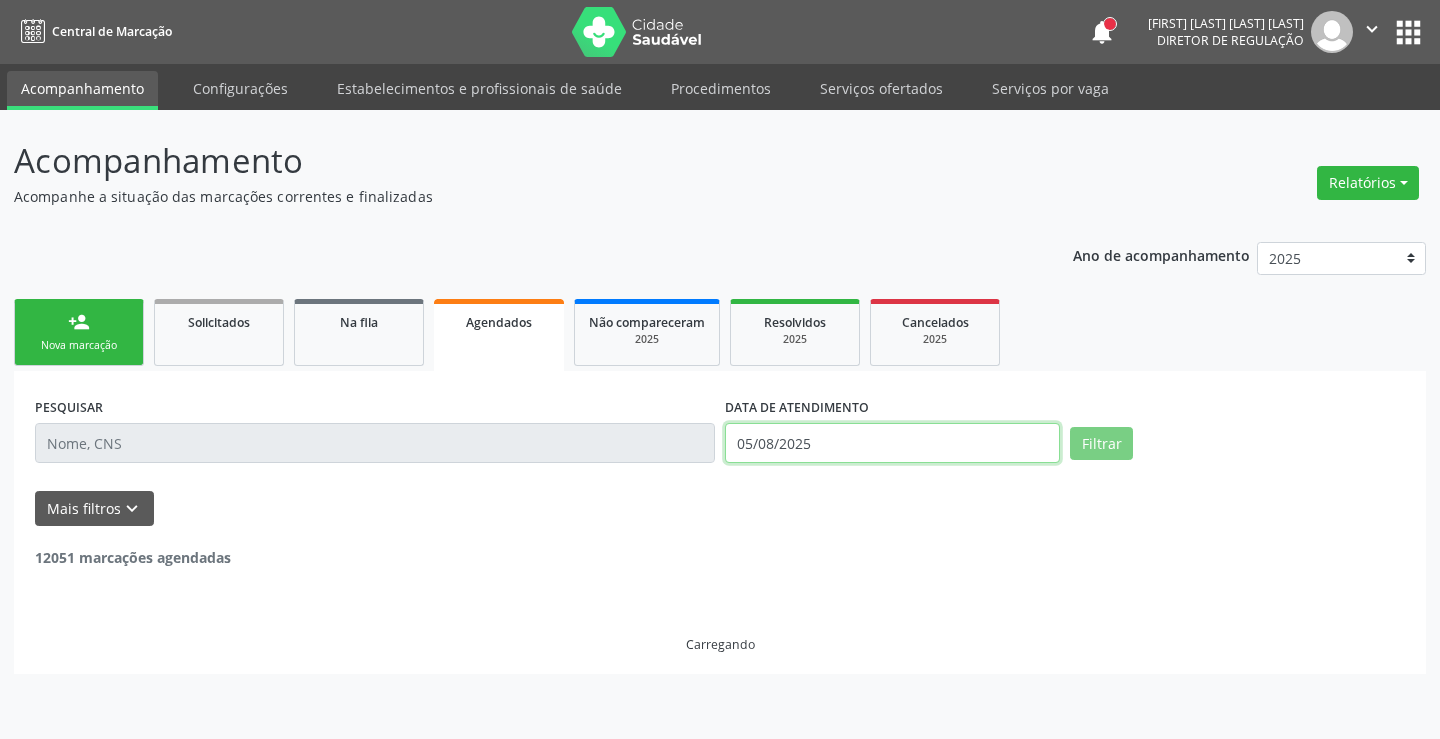 click on "05/08/2025" at bounding box center [892, 443] 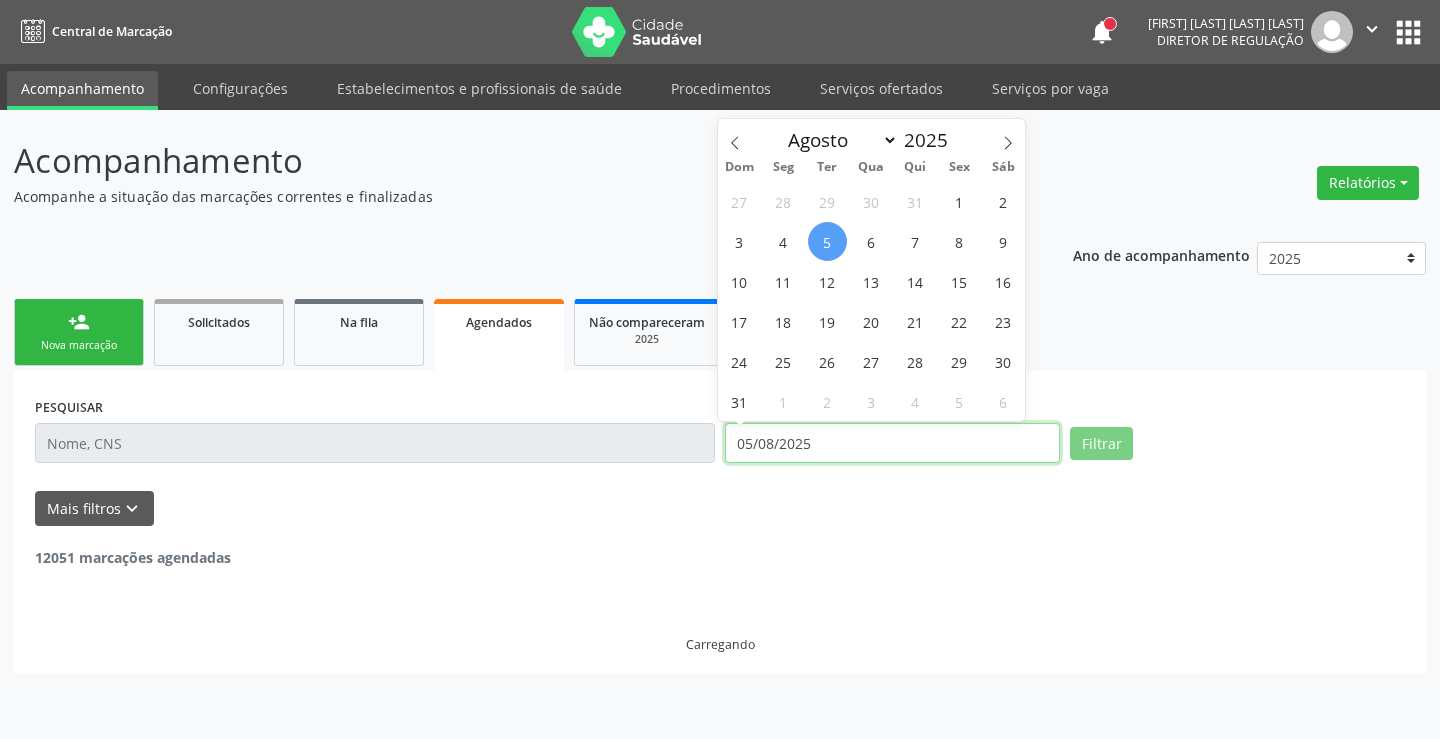 type 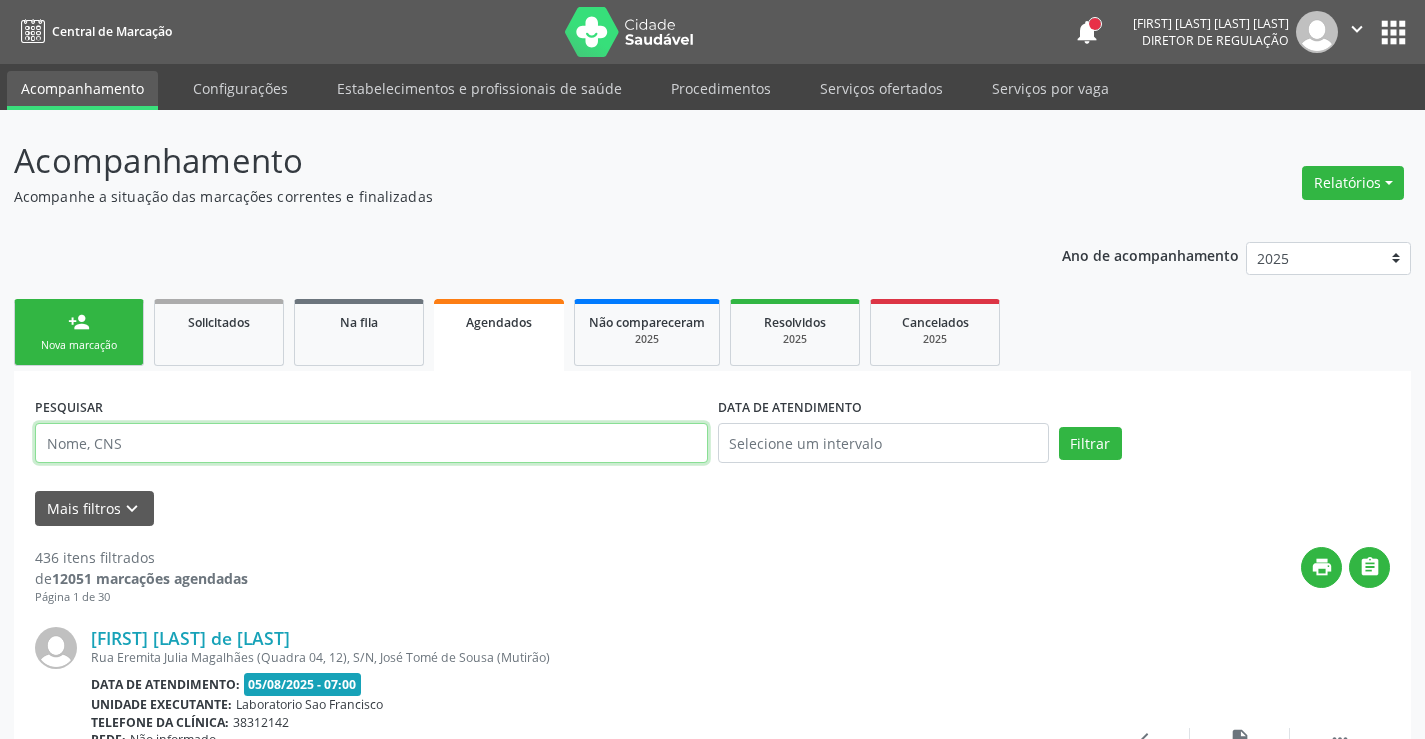 click at bounding box center [371, 443] 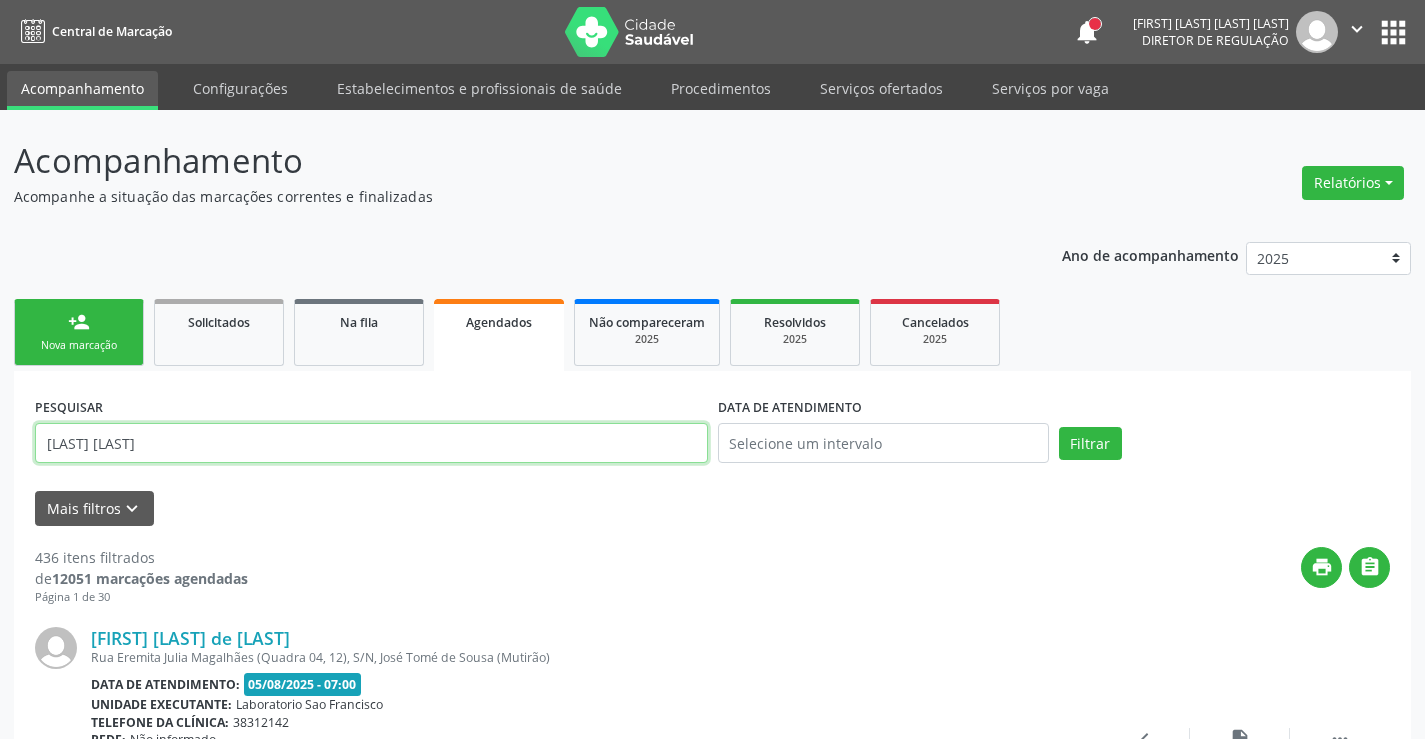 click on "Filtrar" at bounding box center [1090, 444] 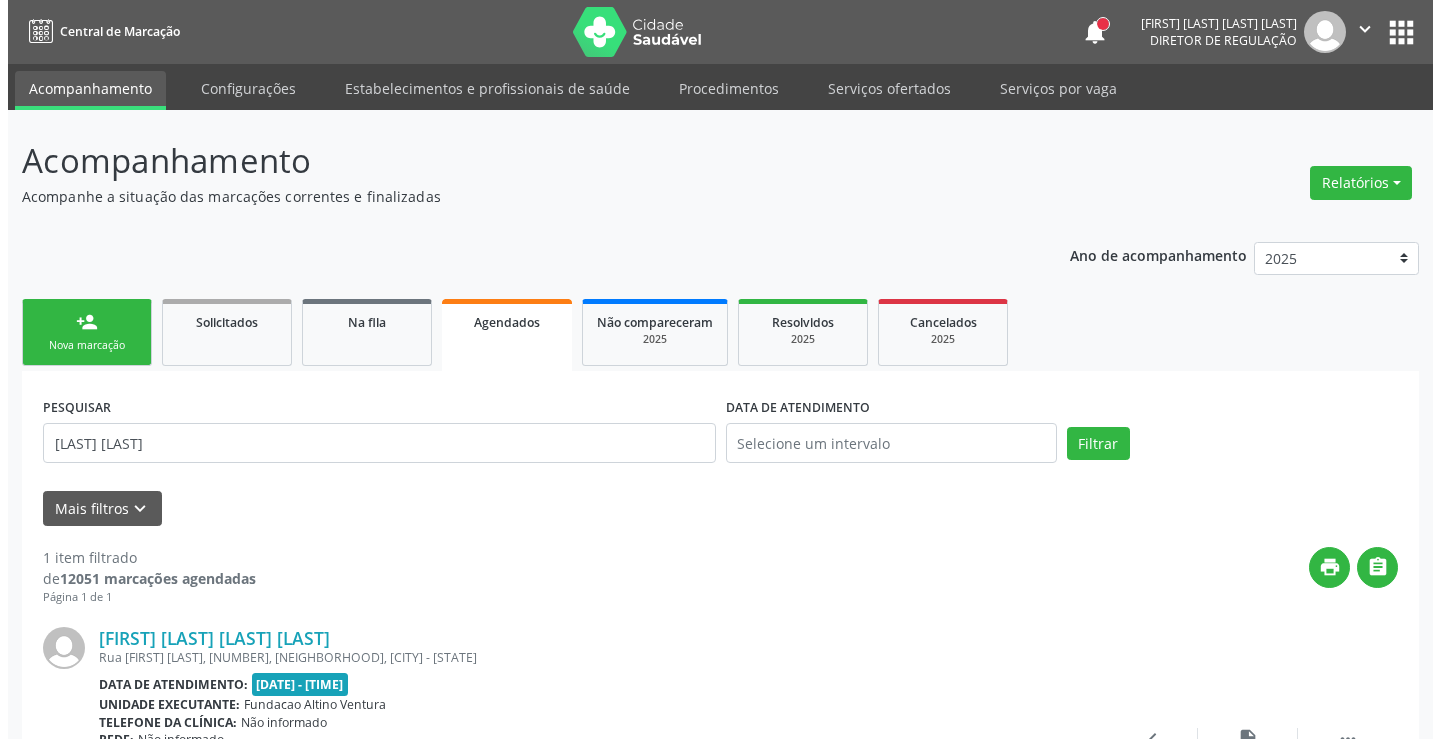 scroll, scrollTop: 189, scrollLeft: 0, axis: vertical 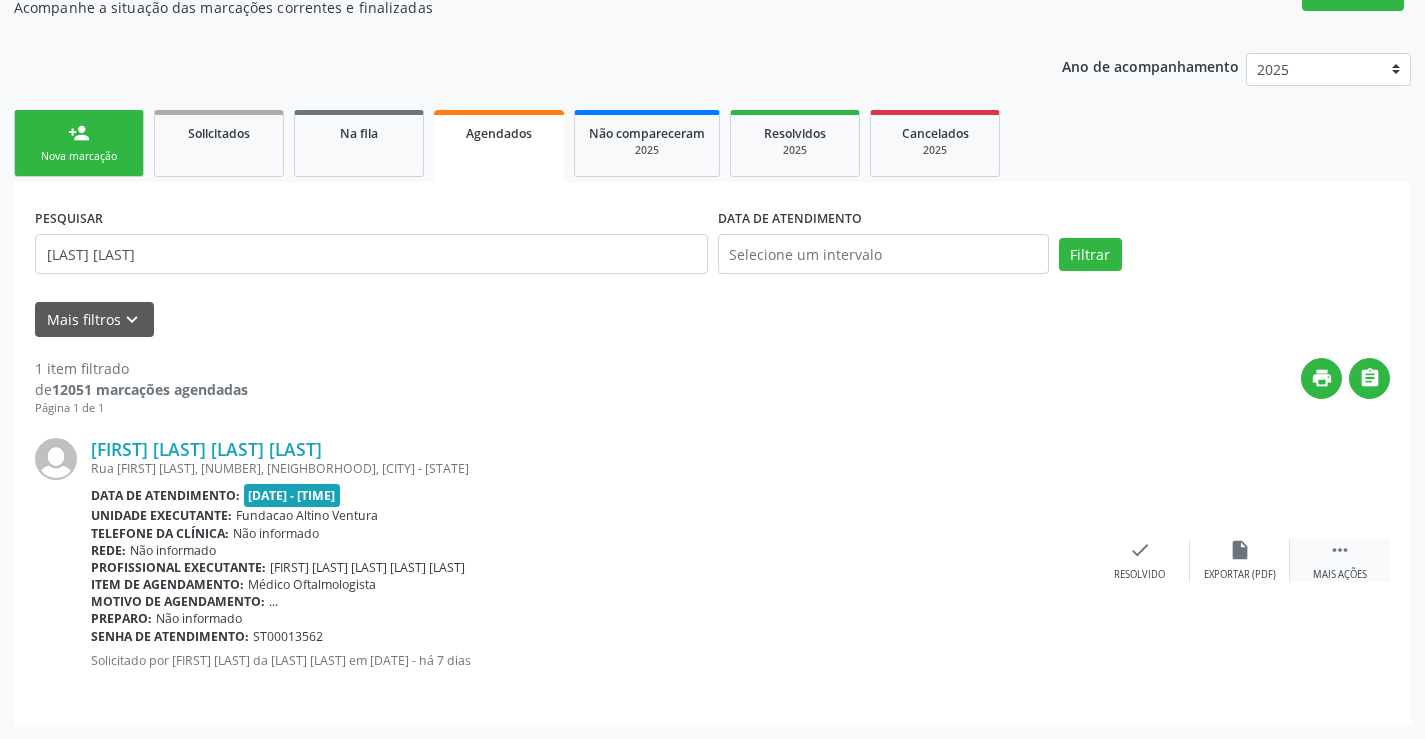 click on "Mais ações" at bounding box center (1340, 575) 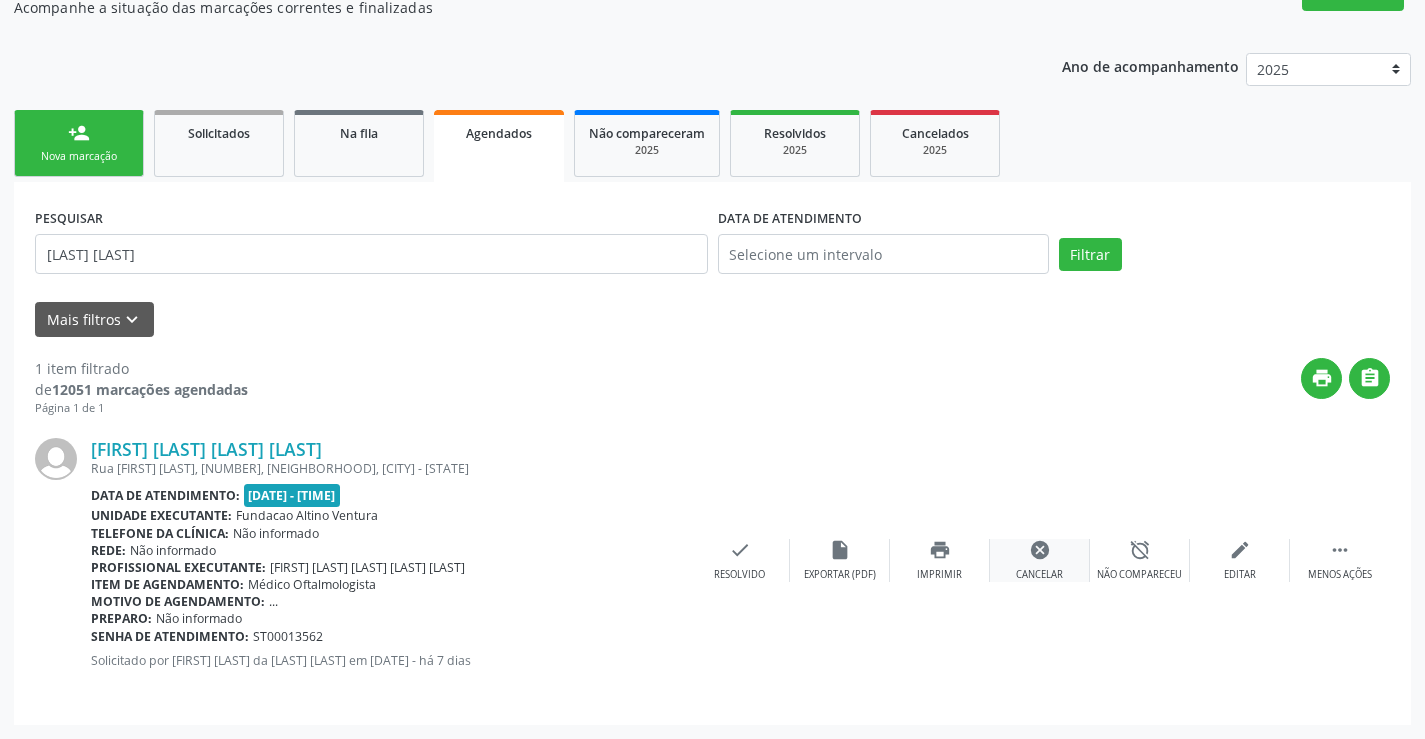 click on "cancel
Cancelar" at bounding box center [1040, 560] 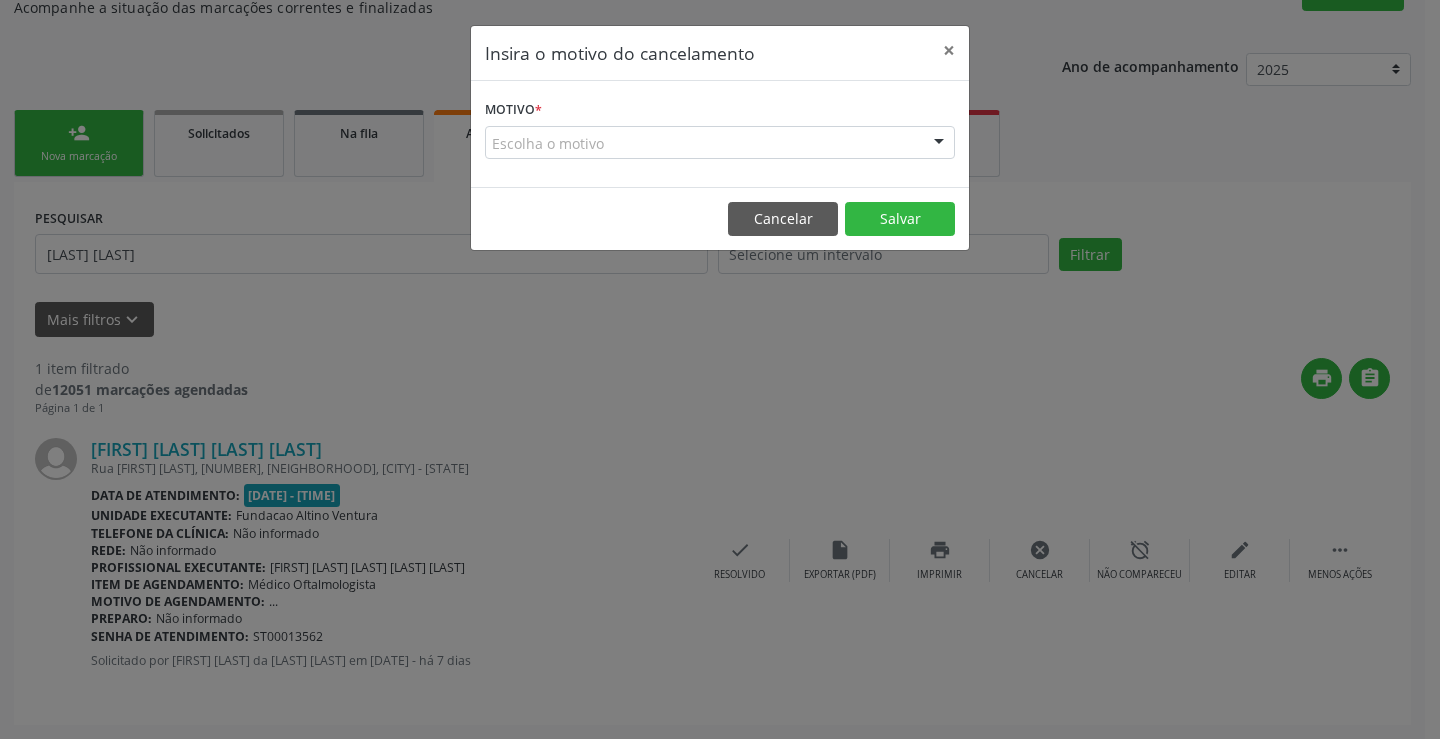 click on "Escolha o motivo" at bounding box center [720, 143] 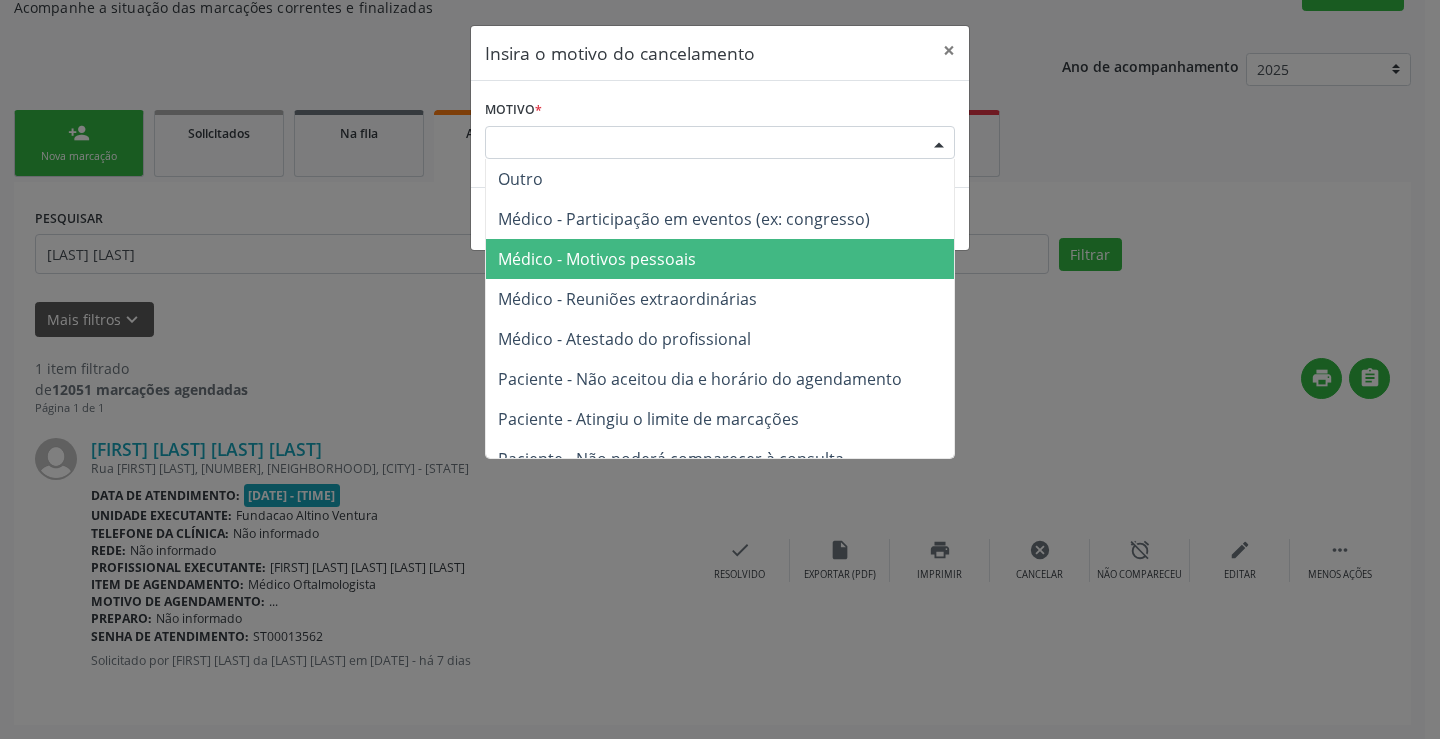 click on "Médico - Motivos pessoais" at bounding box center (720, 259) 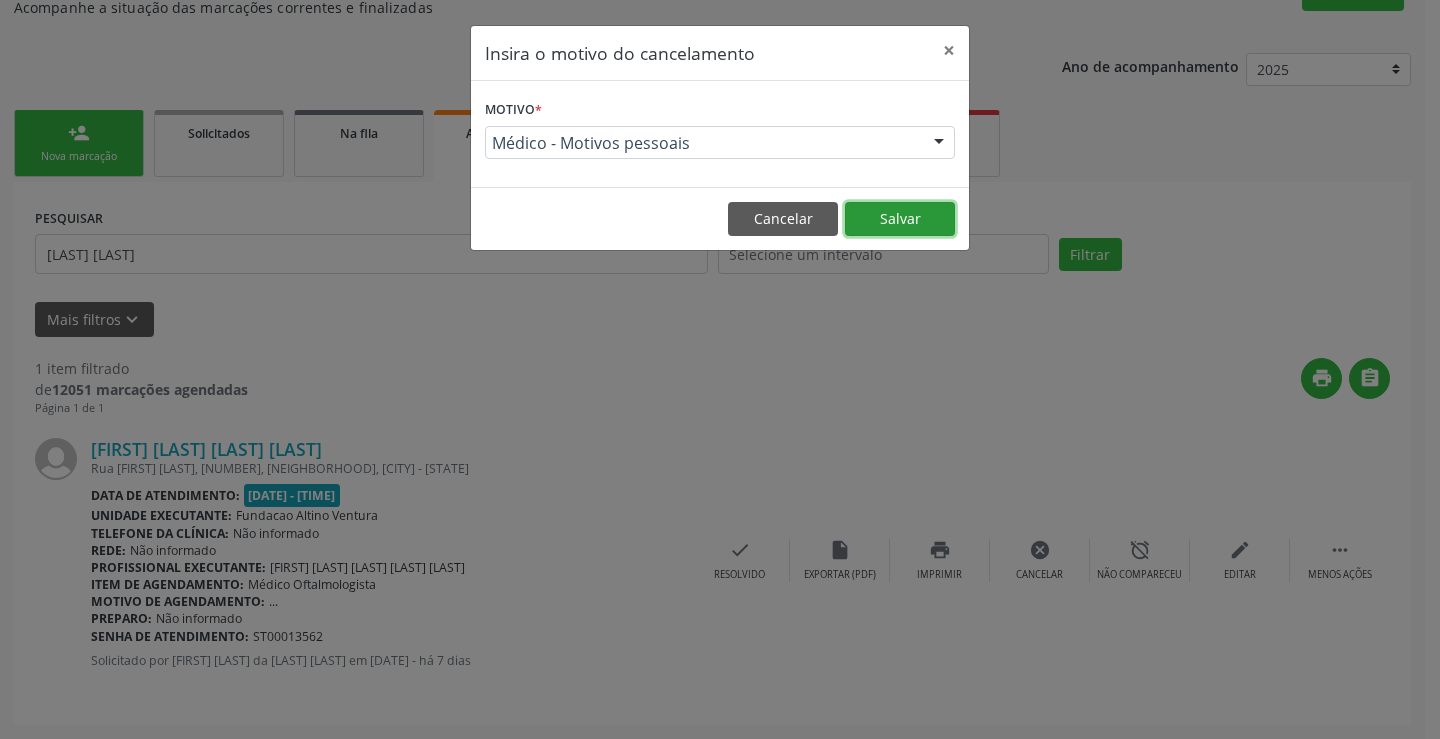 click on "Salvar" at bounding box center [900, 219] 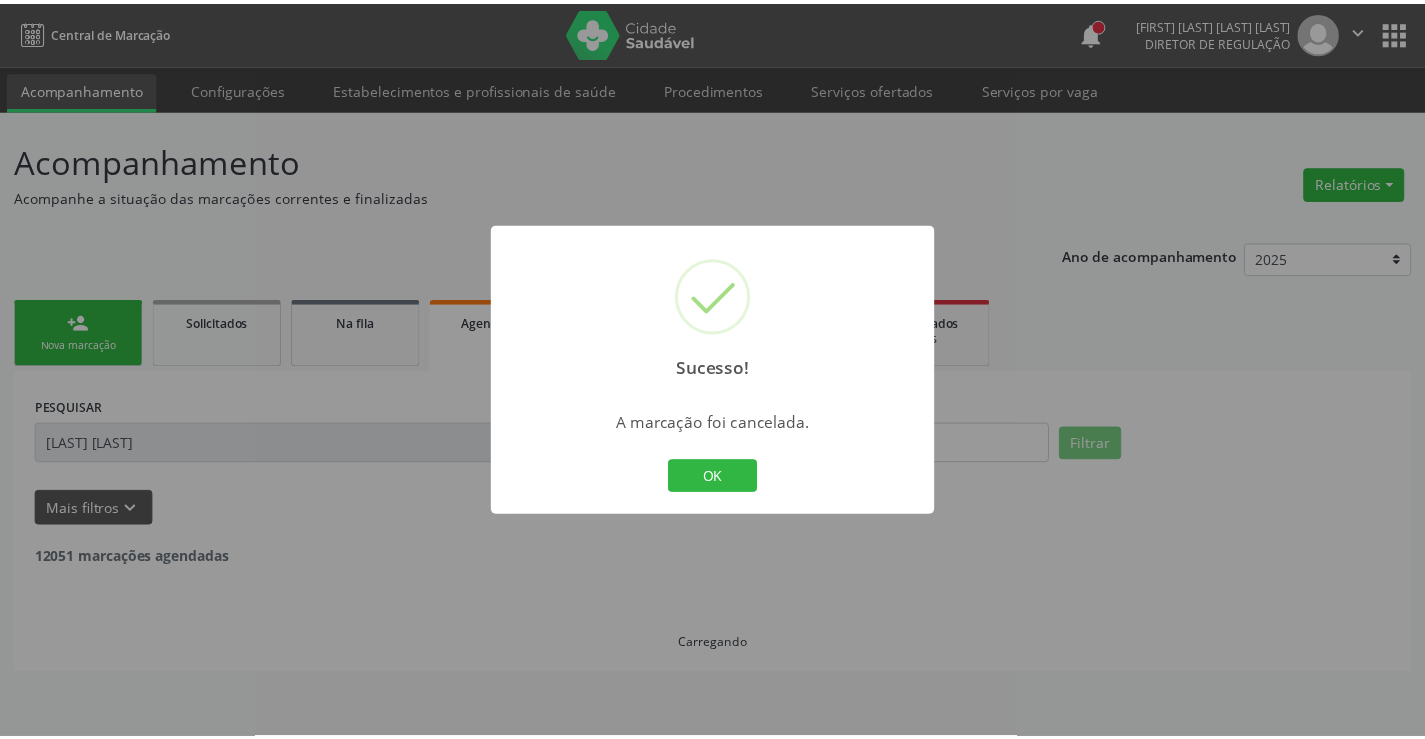 scroll, scrollTop: 0, scrollLeft: 0, axis: both 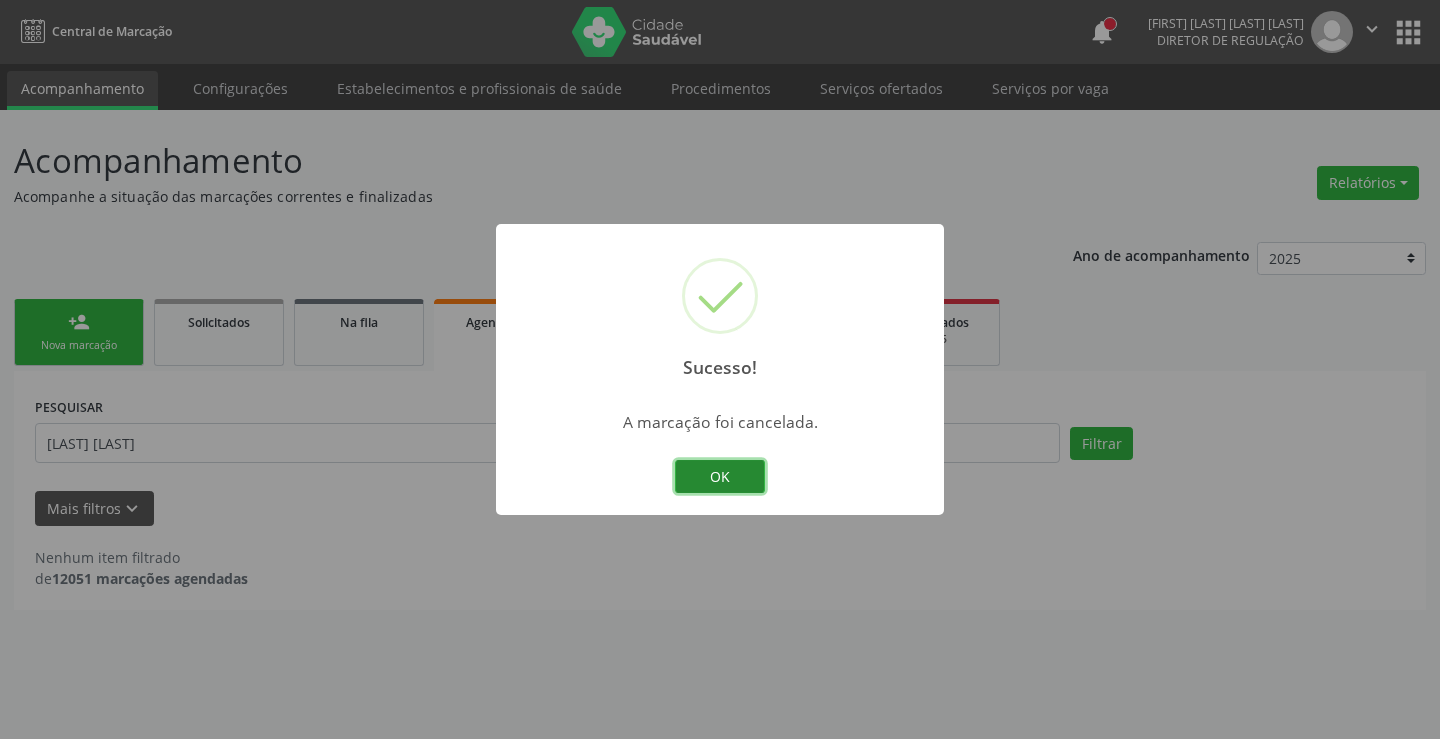 click on "OK" at bounding box center (720, 477) 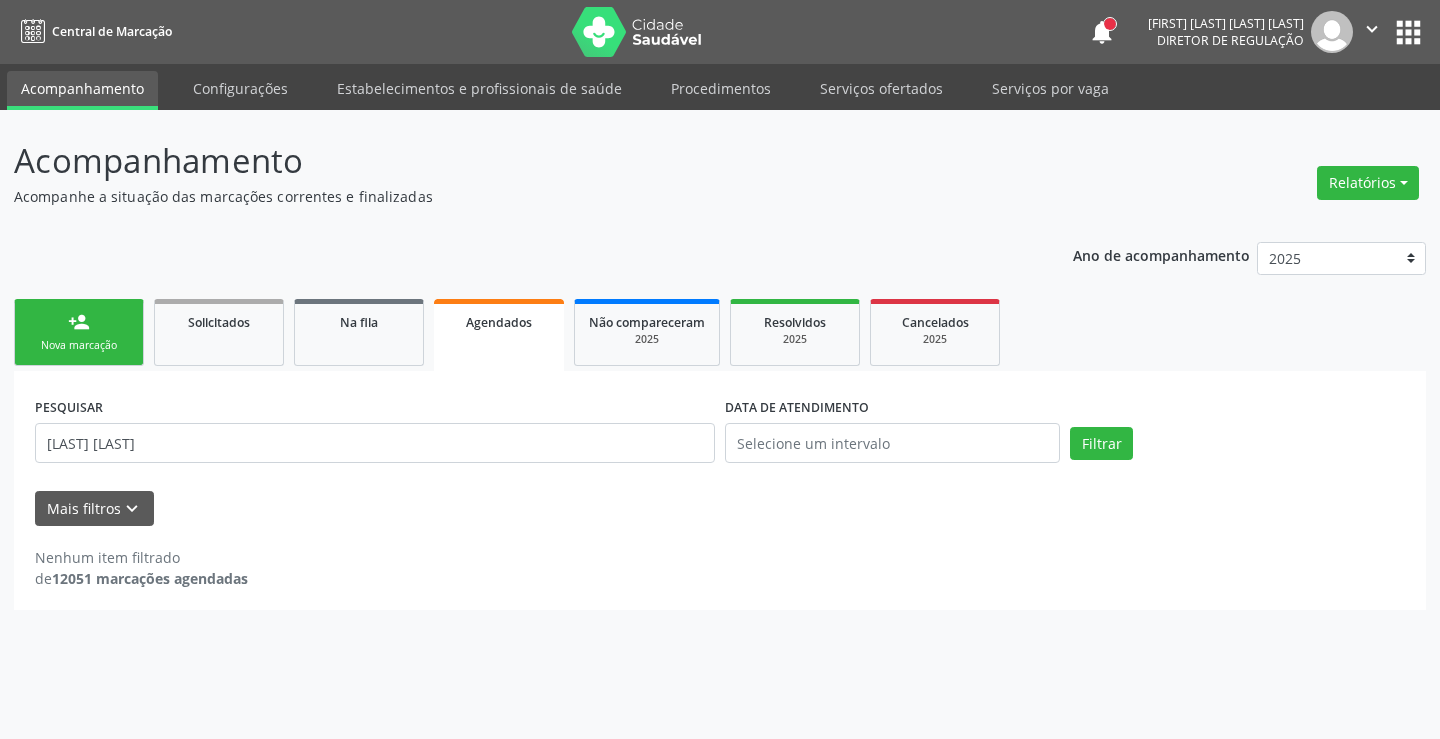click on "person_add
Nova marcação
Solicitados   Na fila   Agendados   Não compareceram
2025
Resolvidos
2025
Cancelados
2025" at bounding box center [720, 332] 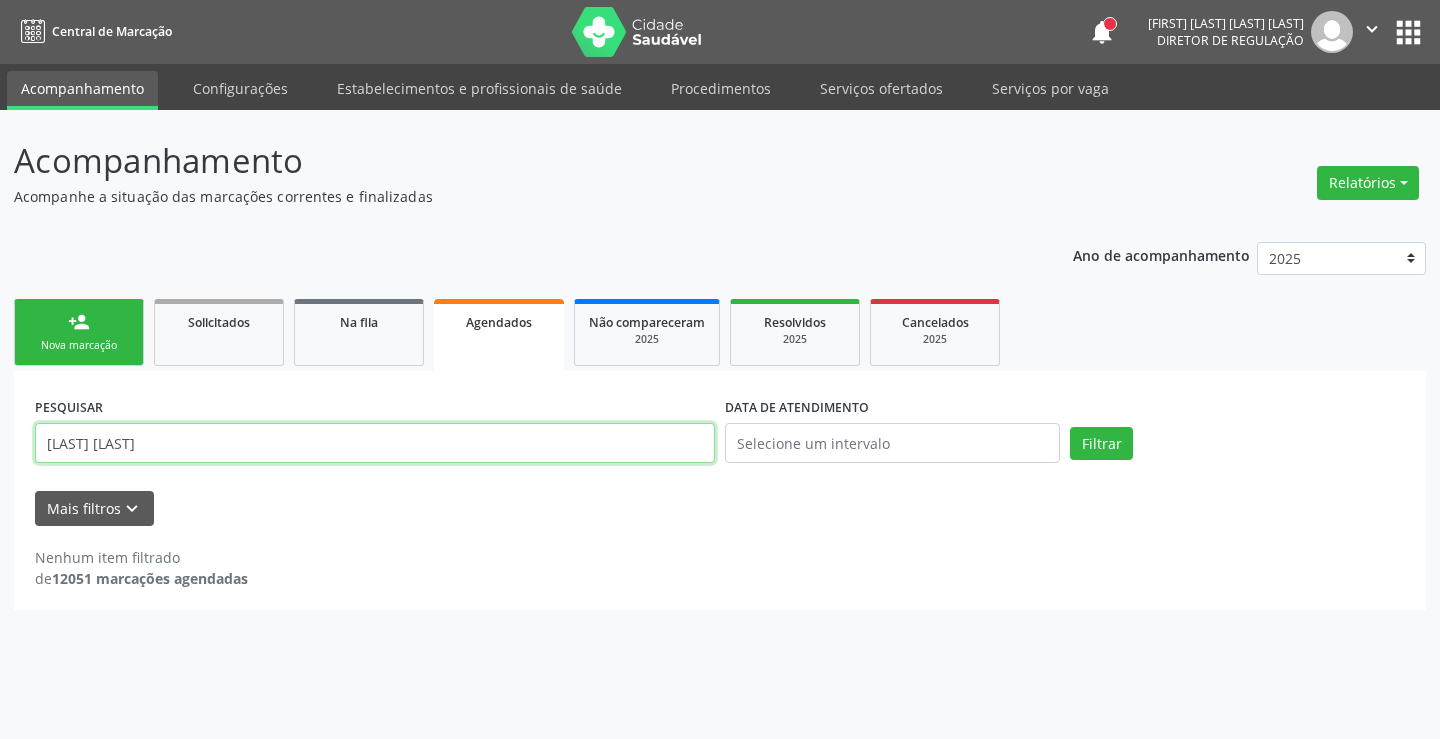 click on "KAMYLA NATHALYA" at bounding box center (375, 443) 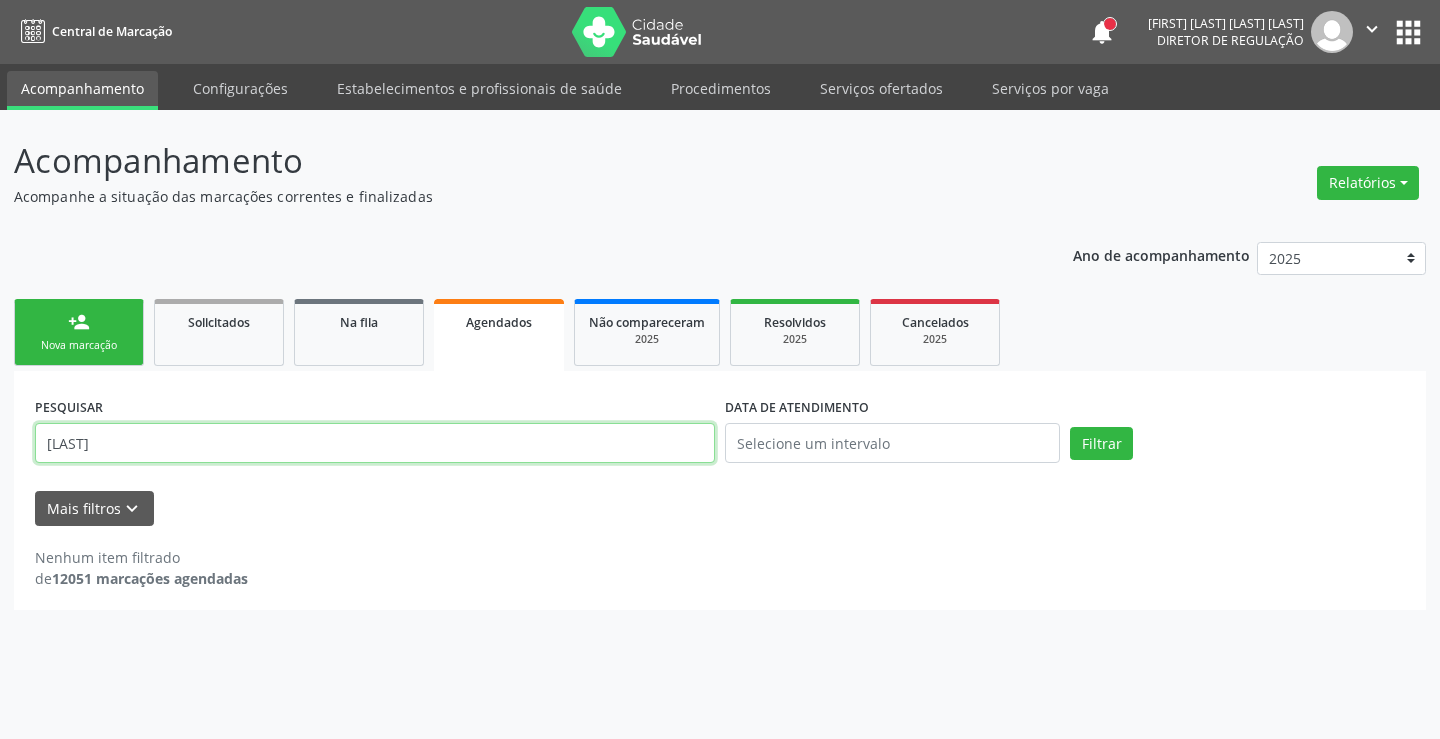 type on "K" 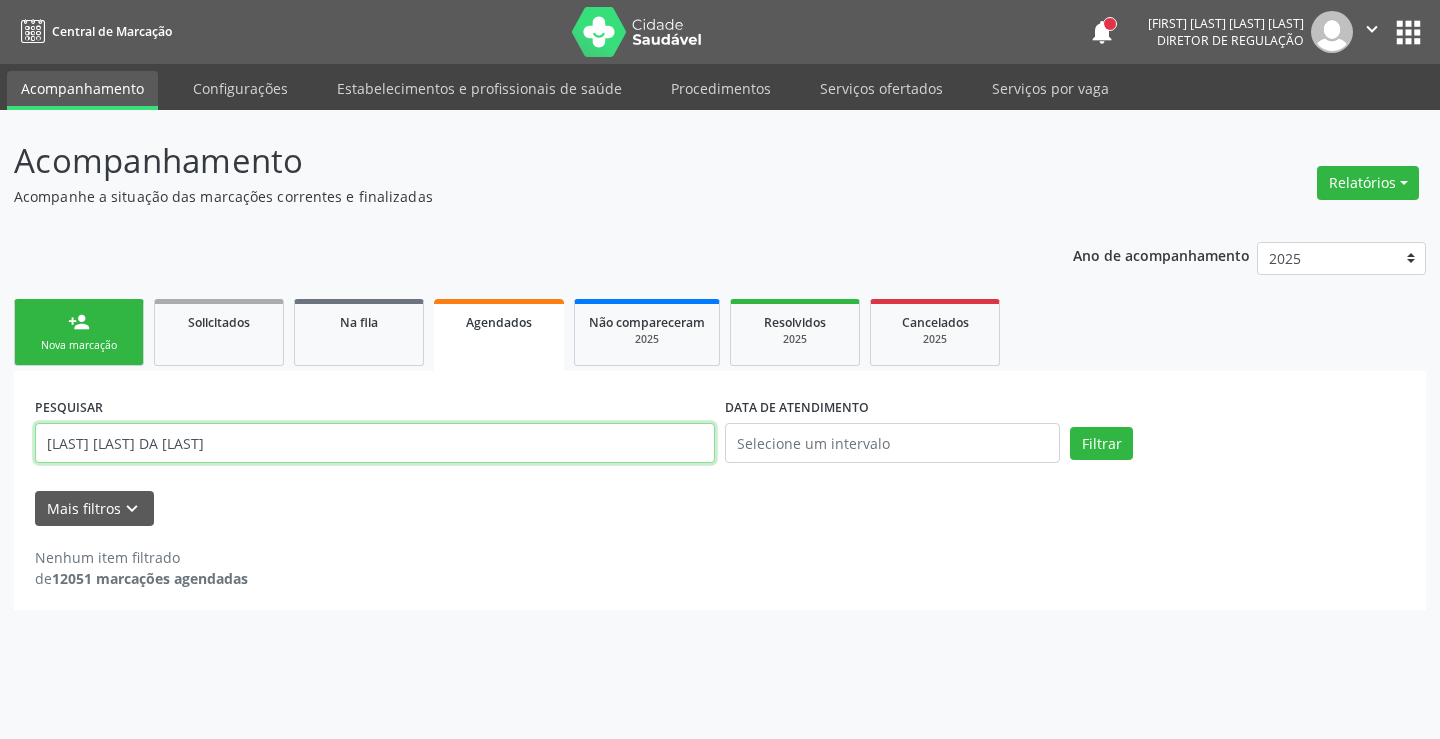 type on "ANACLEIDE ALVES DA S" 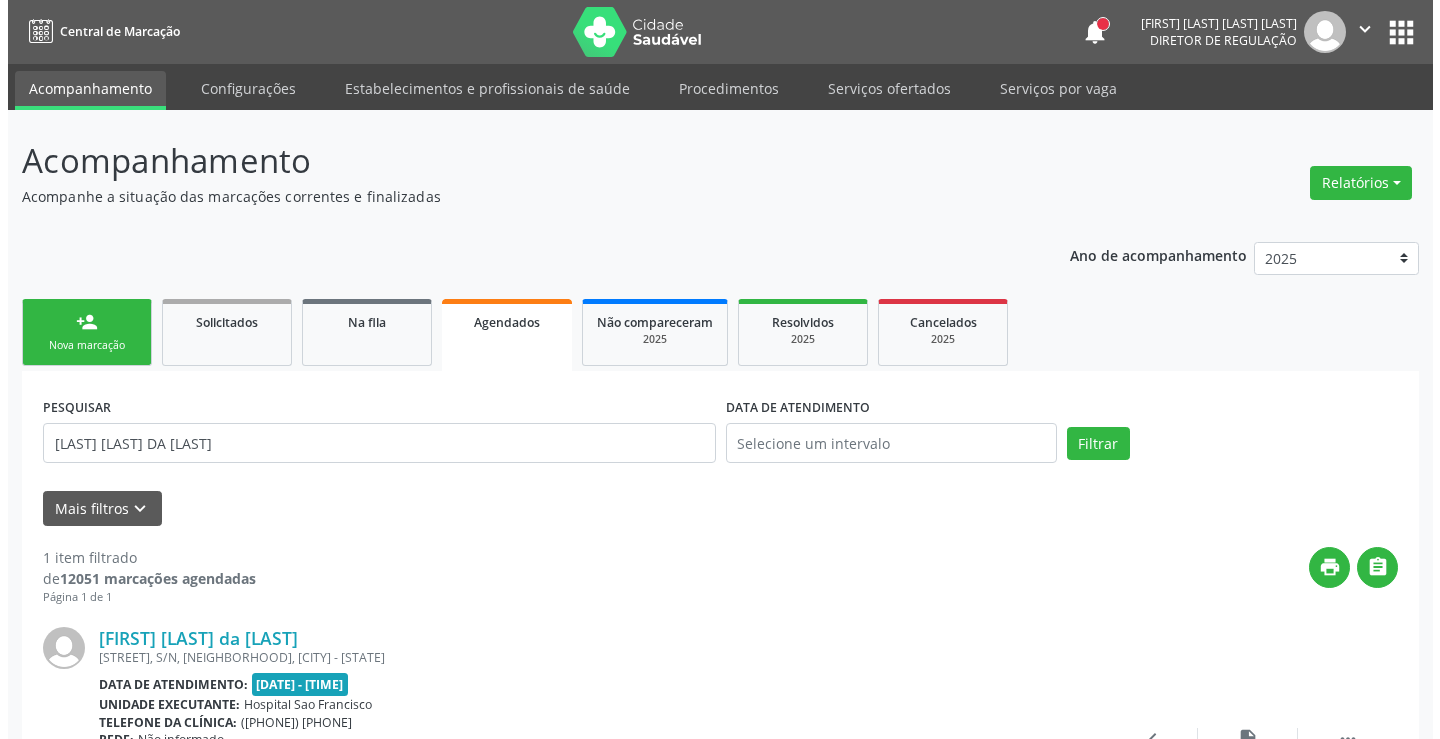scroll, scrollTop: 189, scrollLeft: 0, axis: vertical 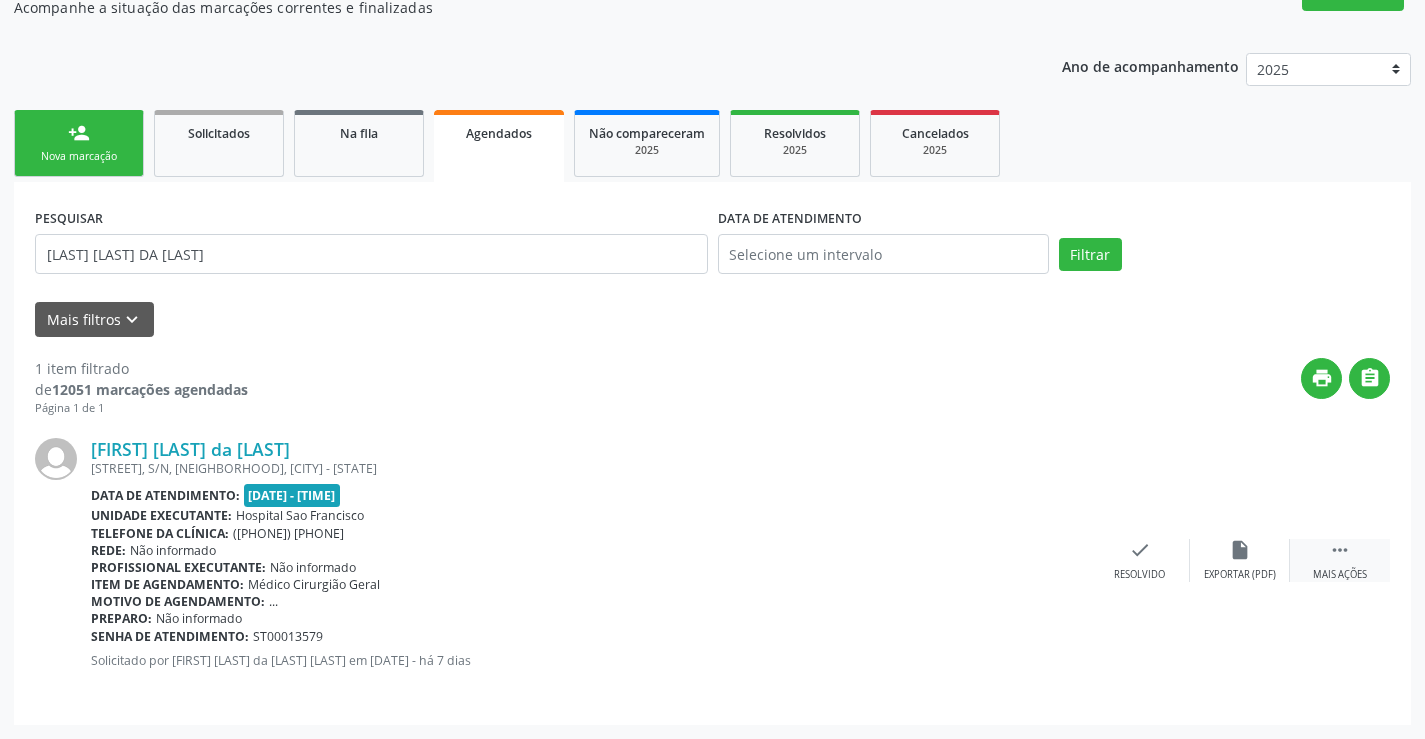 click on "Mais ações" at bounding box center [1340, 575] 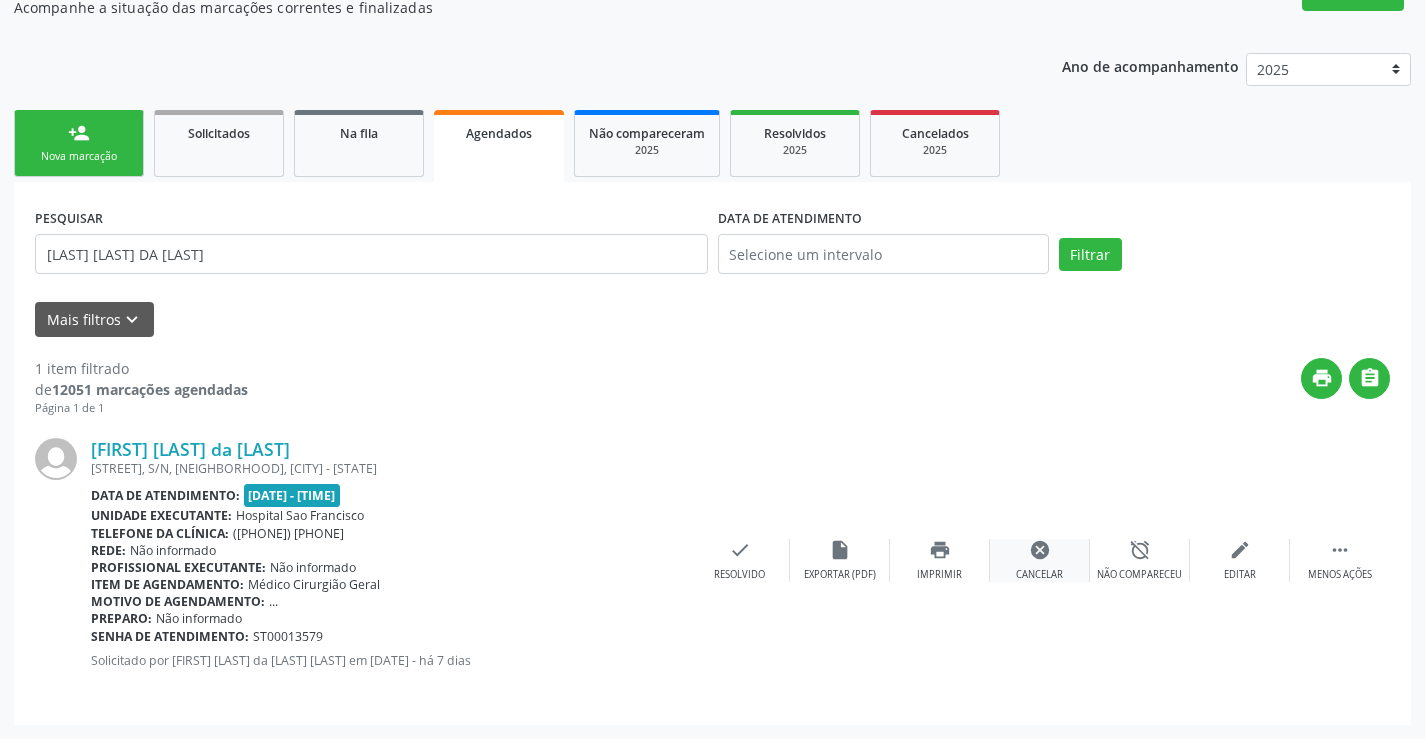 click on "cancel
Cancelar" at bounding box center [1040, 560] 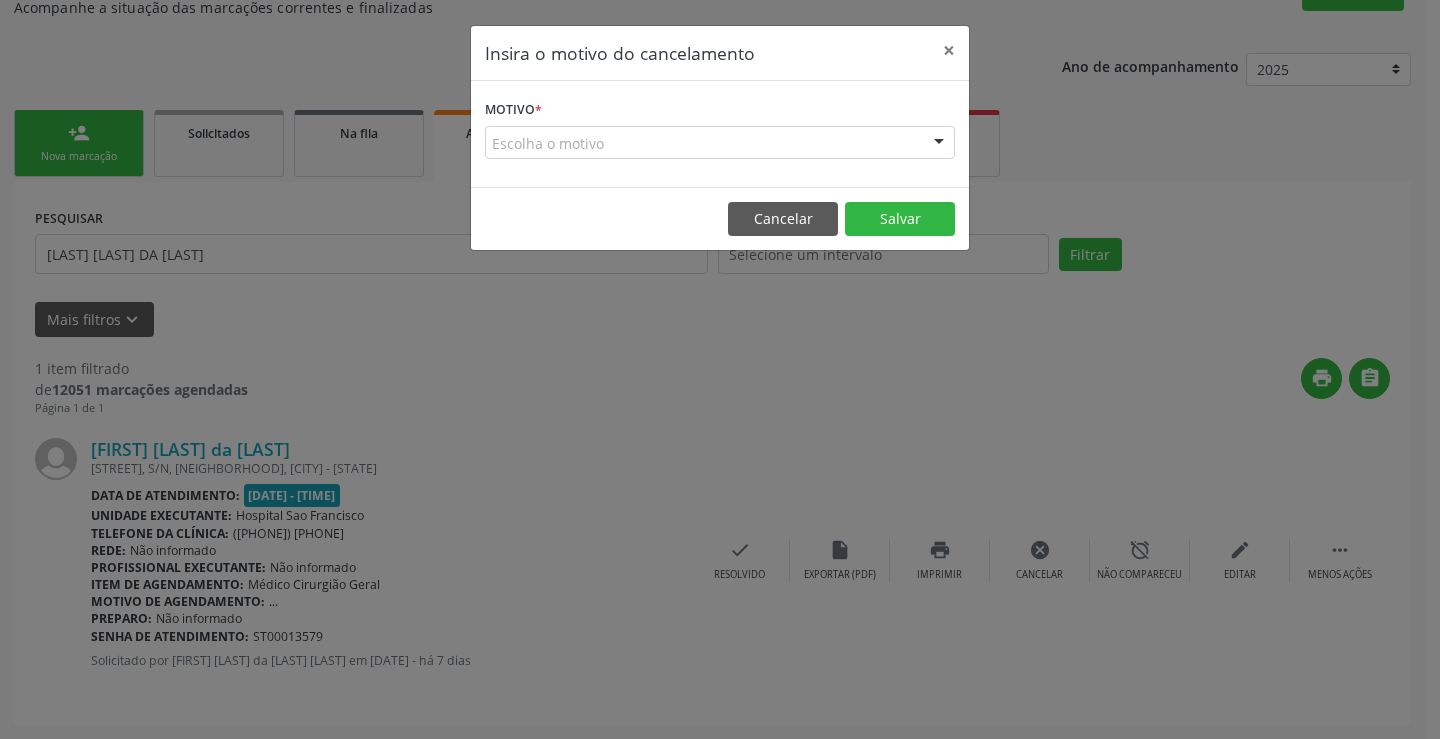 click on "Escolha o motivo" at bounding box center [720, 143] 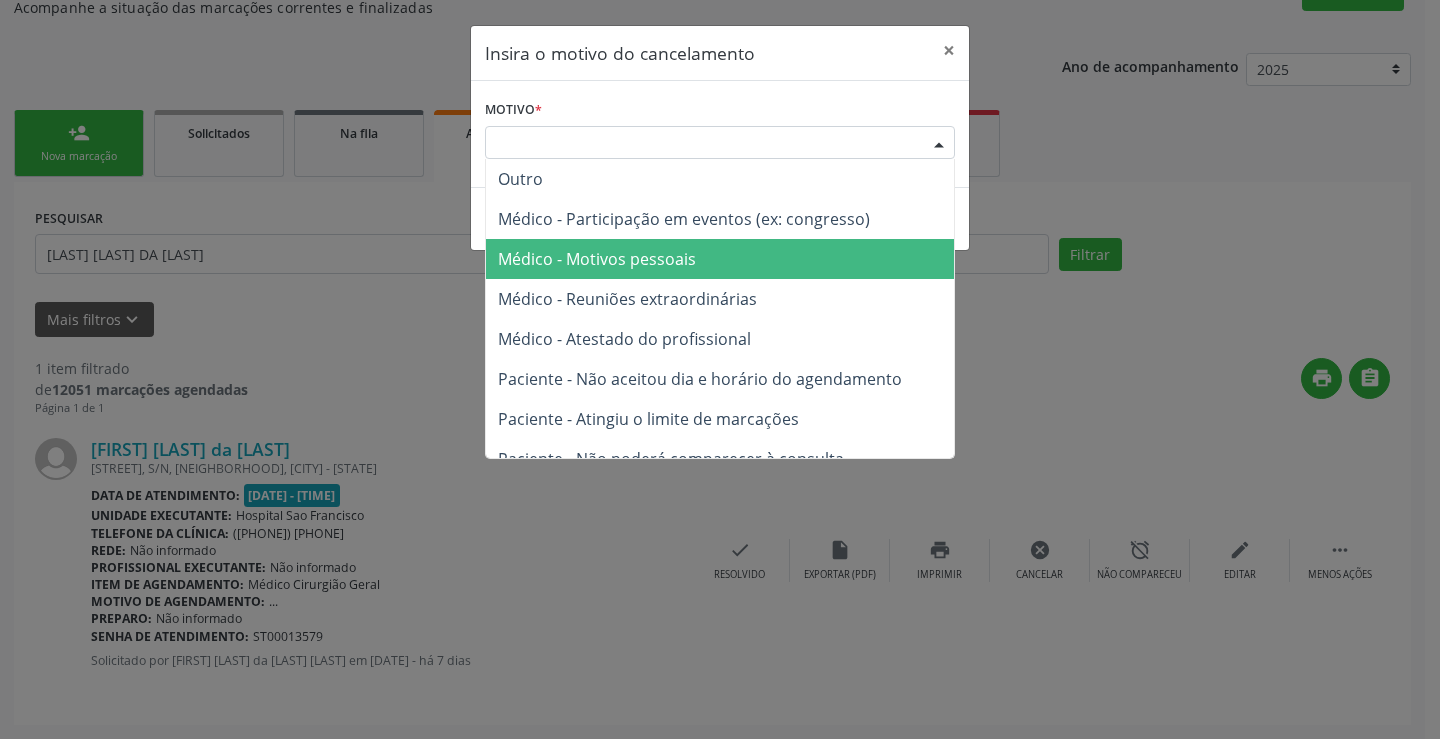 click on "Médico - Motivos pessoais" at bounding box center [720, 259] 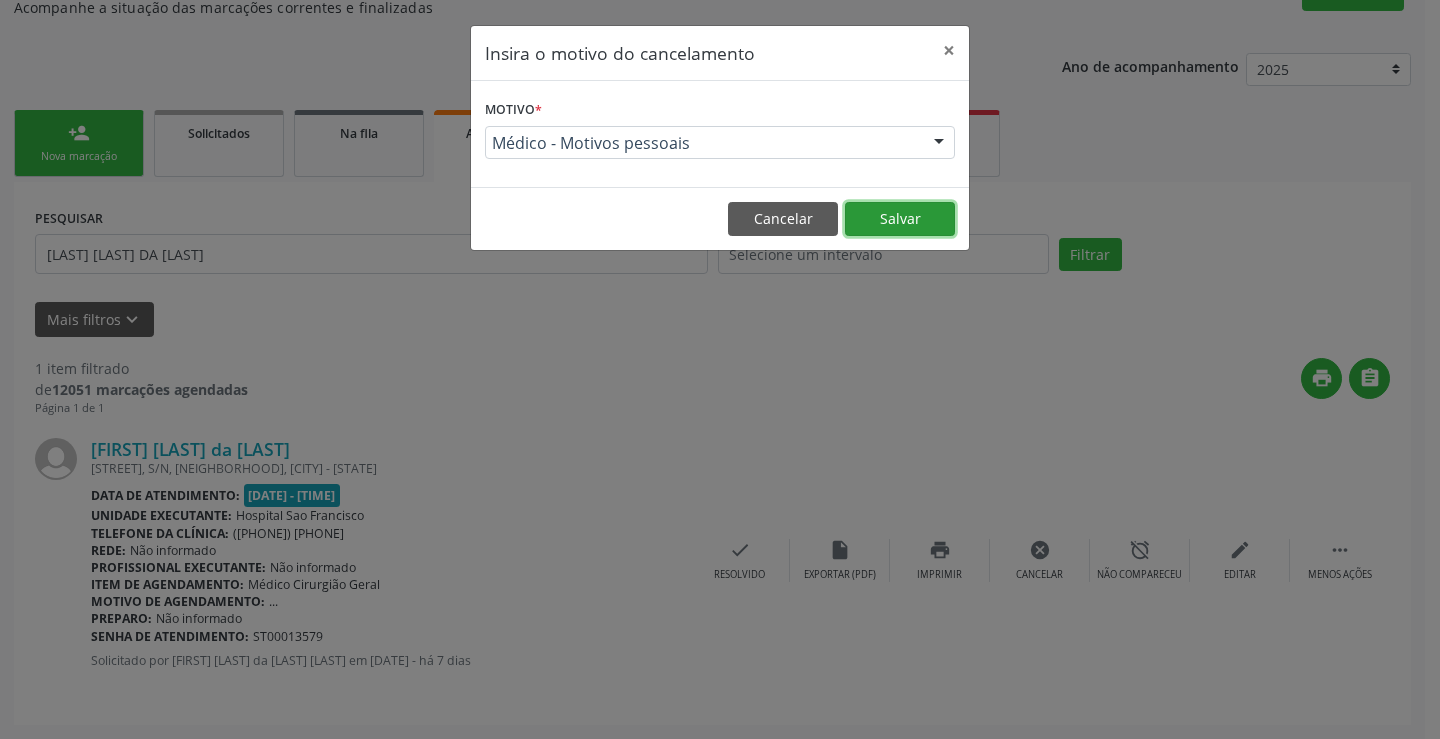 click on "Salvar" at bounding box center (900, 219) 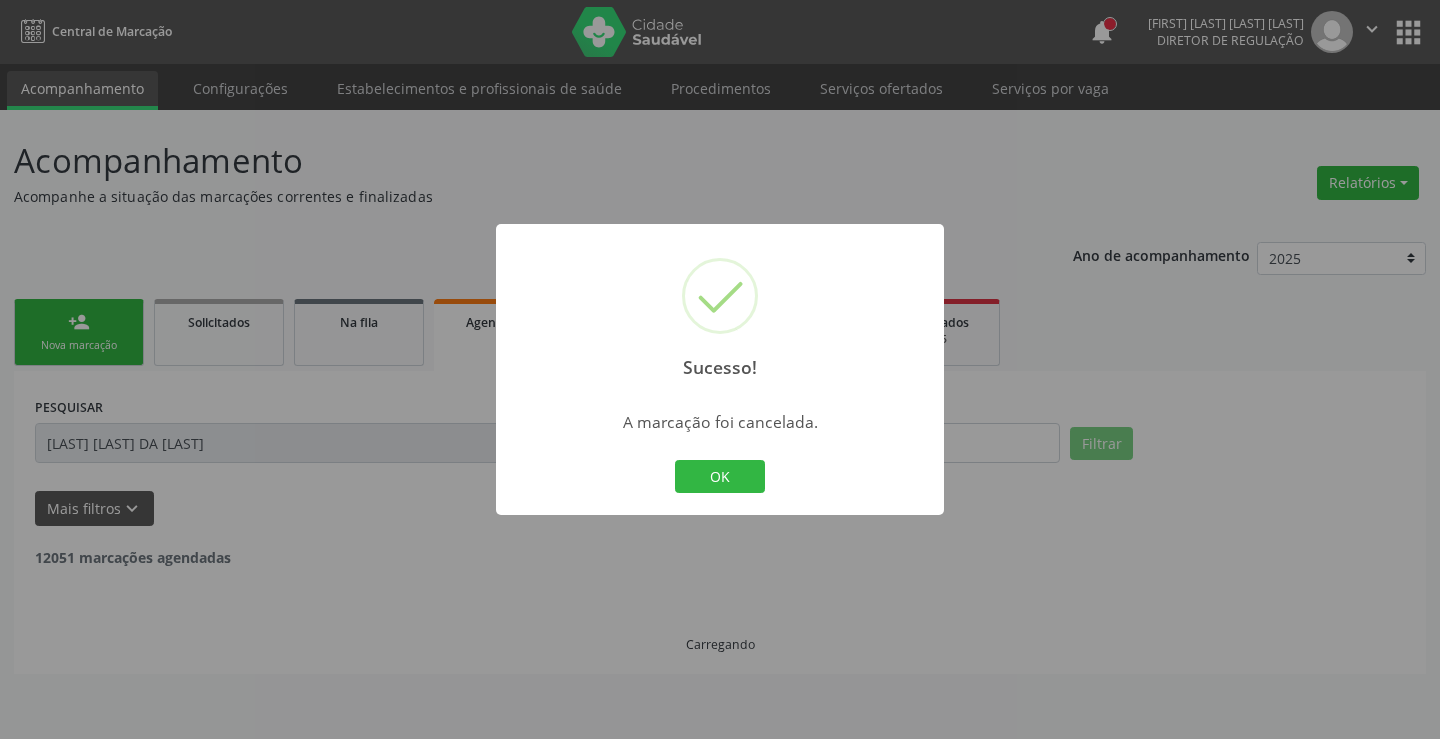 scroll, scrollTop: 0, scrollLeft: 0, axis: both 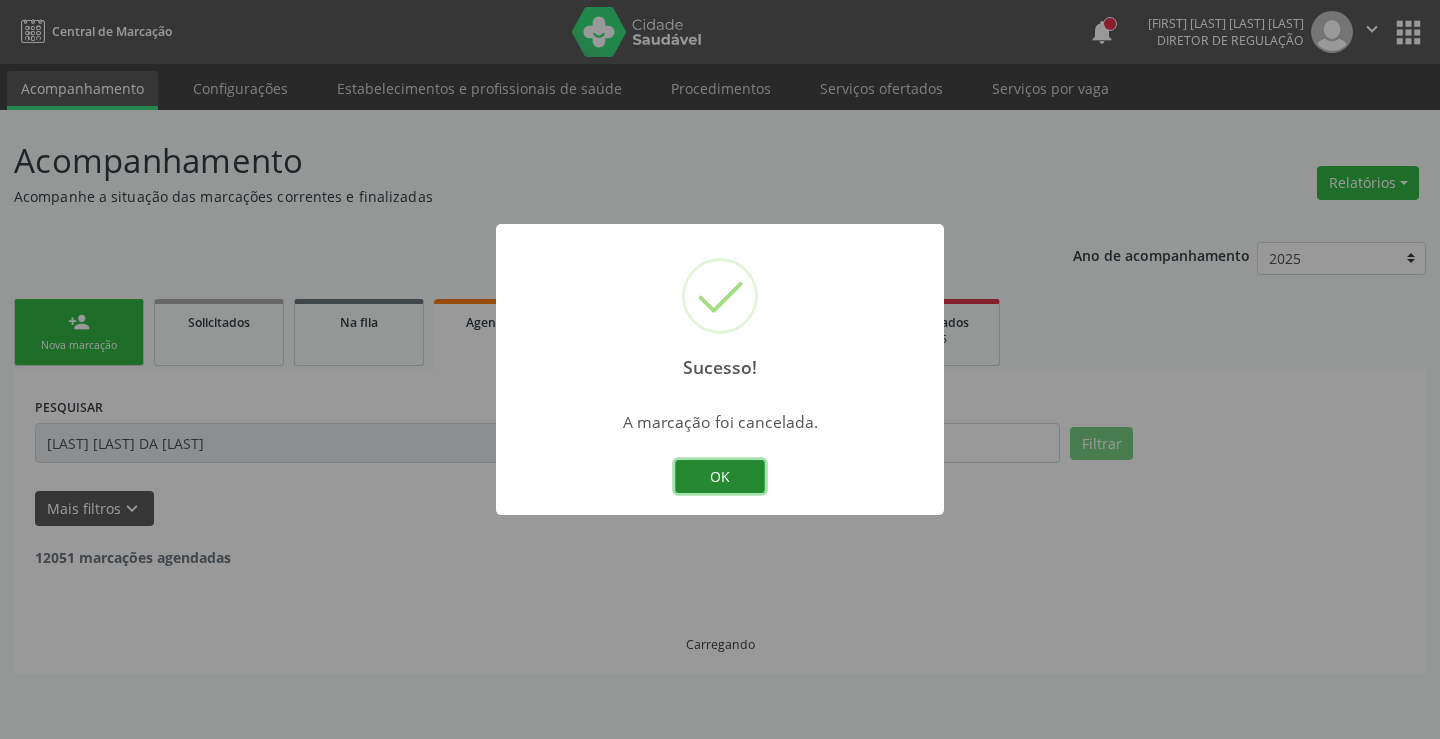 click on "OK" at bounding box center (720, 477) 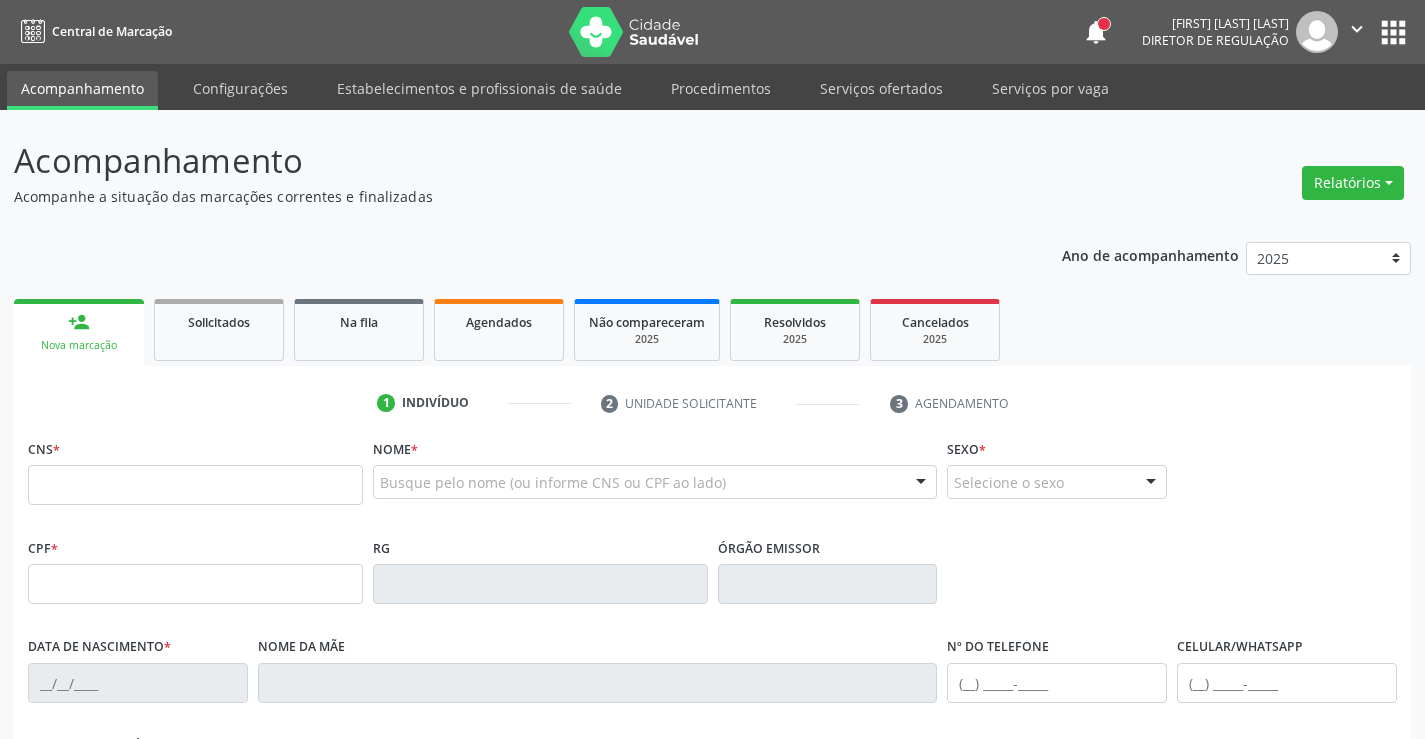 click on "1
Indivíduo" at bounding box center (474, 403) 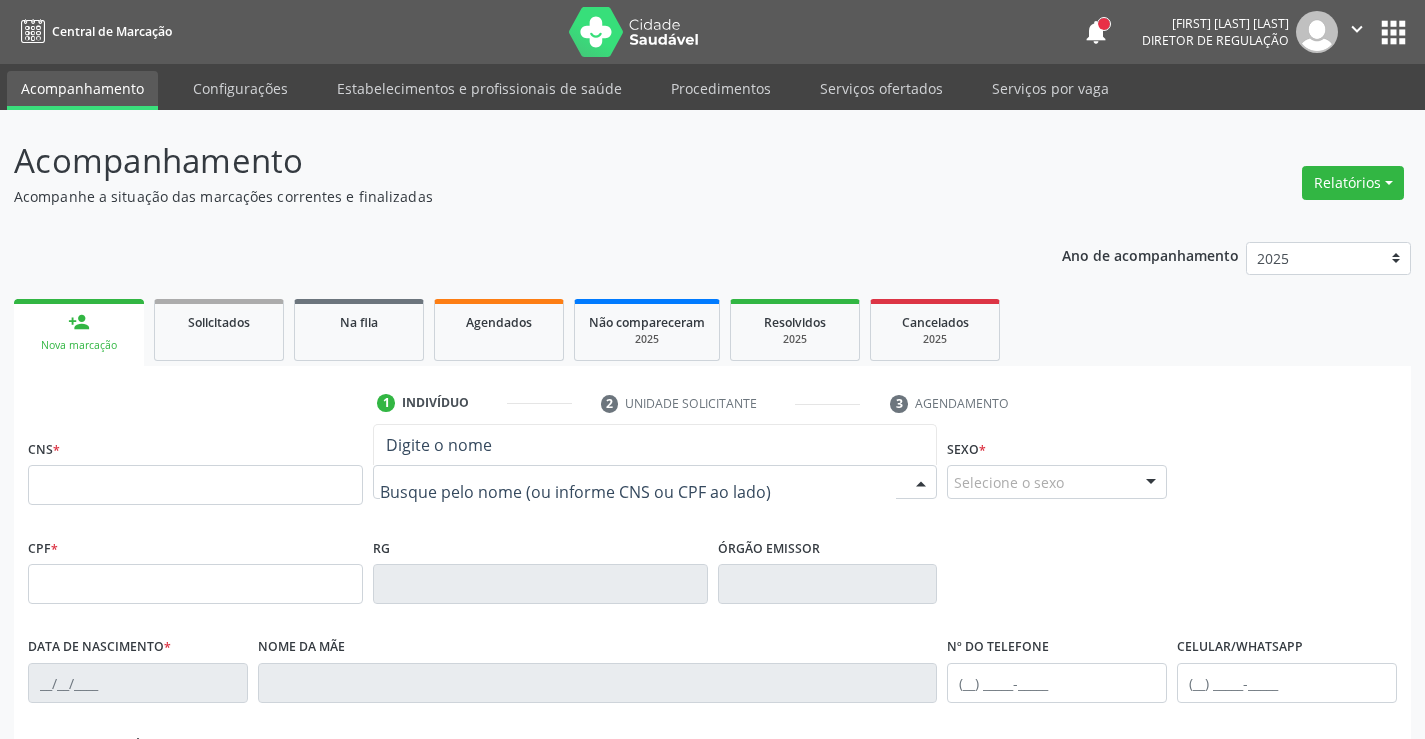 click at bounding box center (655, 482) 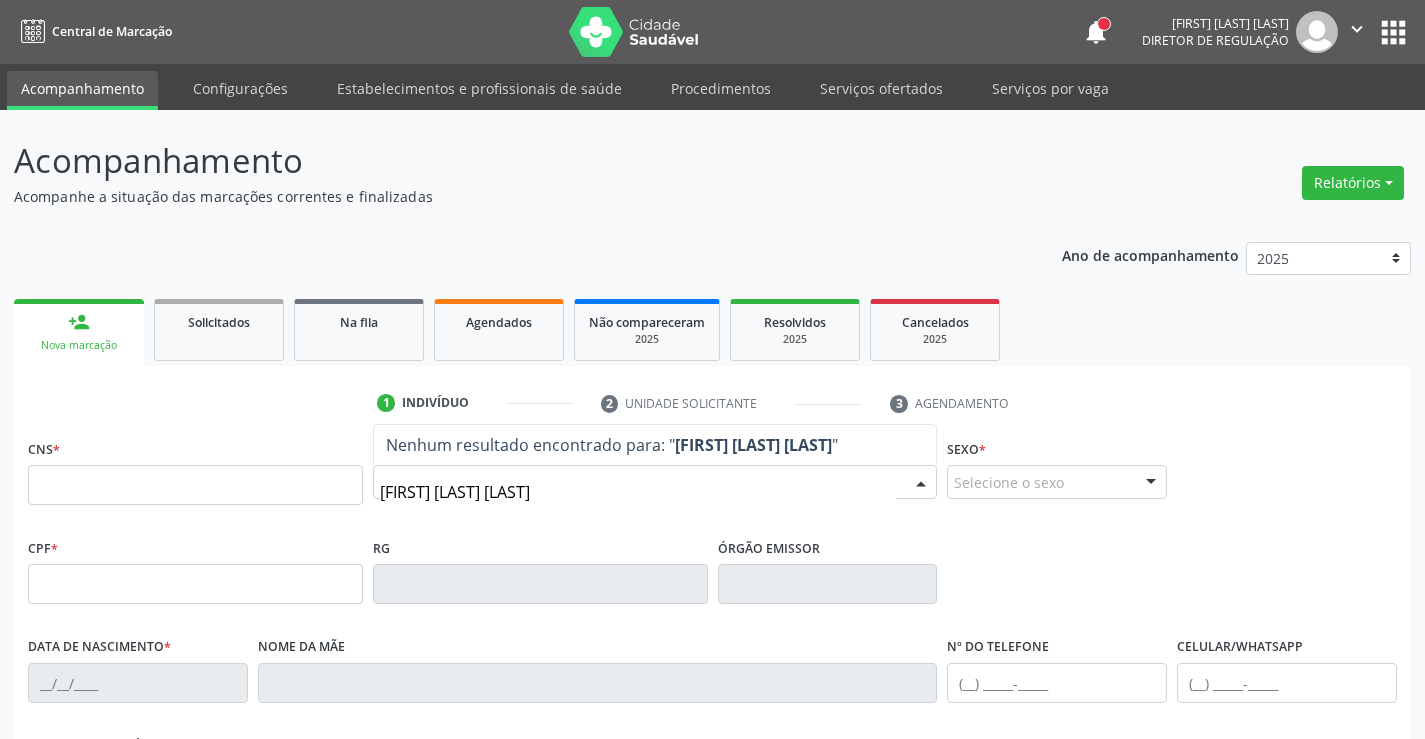 type on "[FIRST] [LAST] [LAST]" 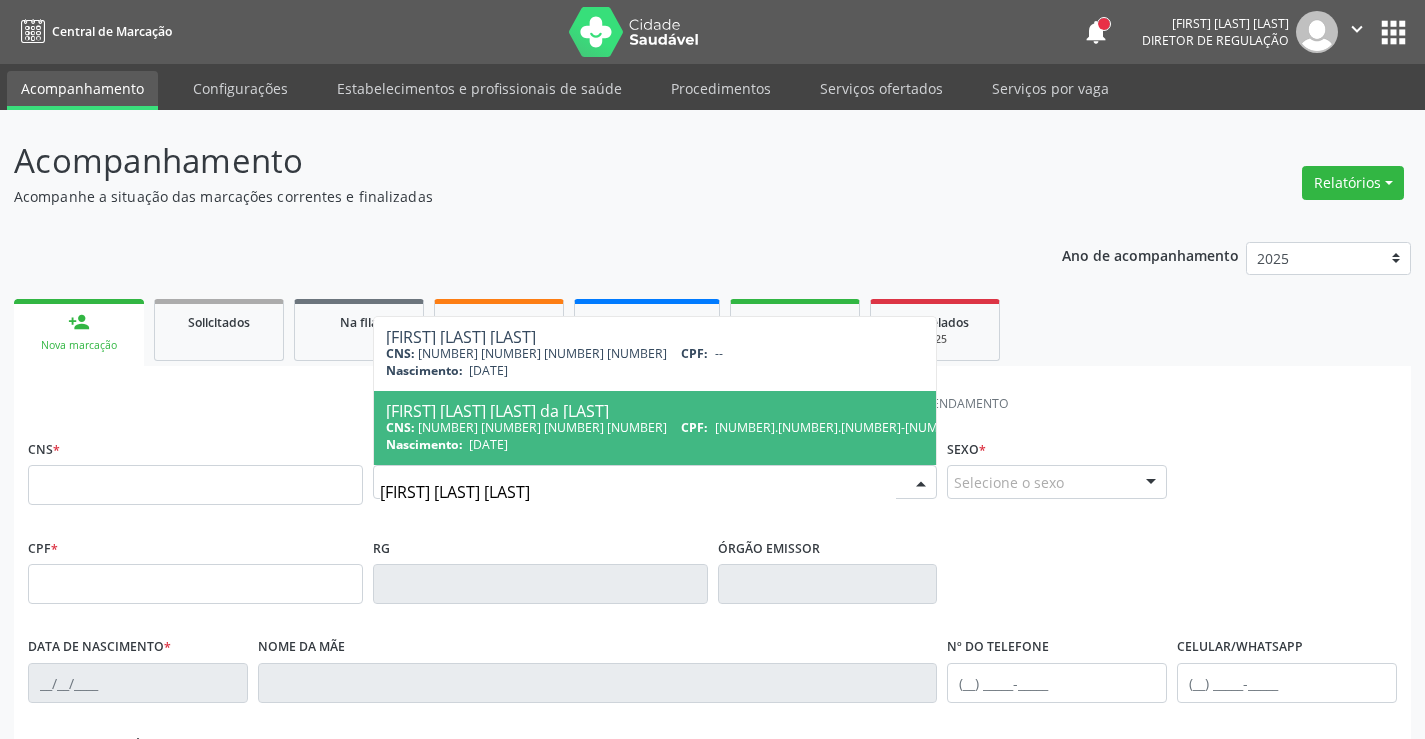drag, startPoint x: 568, startPoint y: 499, endPoint x: 351, endPoint y: 512, distance: 217.38905 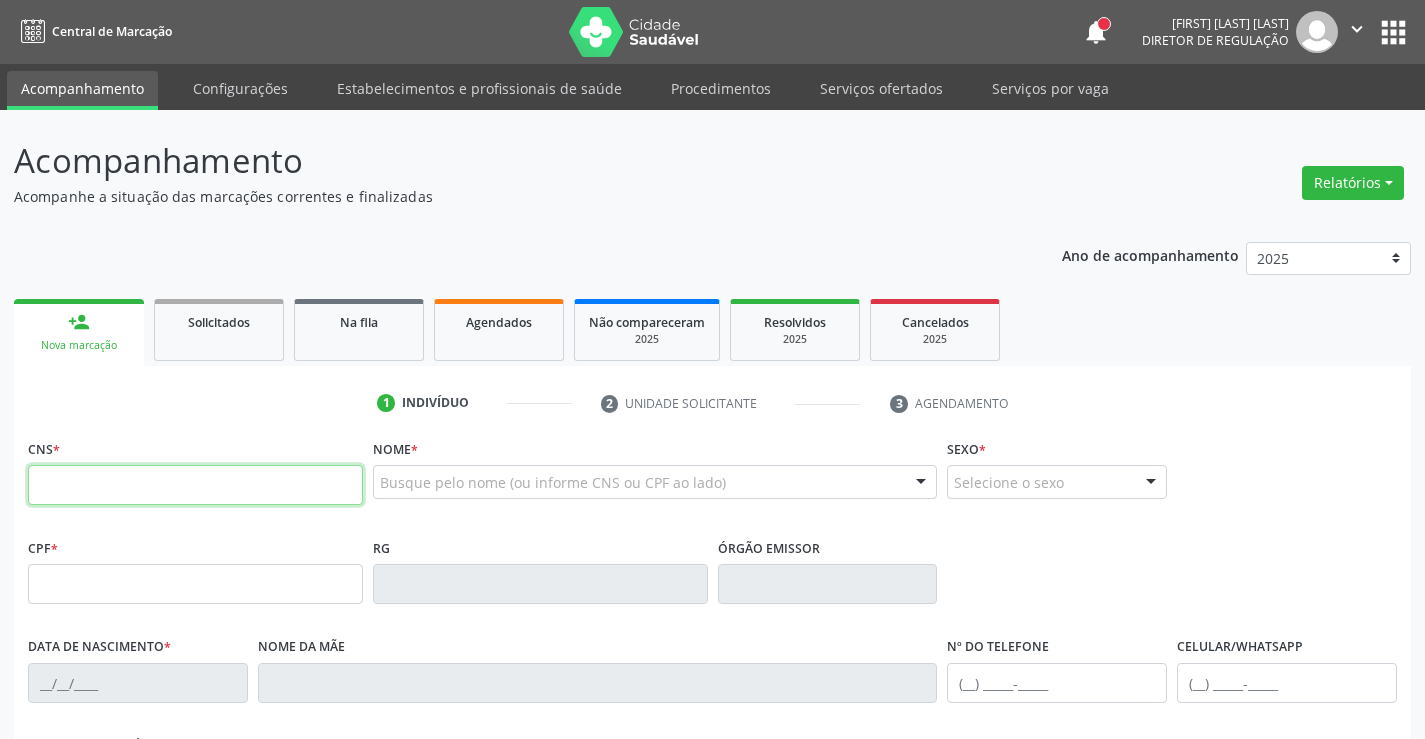 click at bounding box center [195, 485] 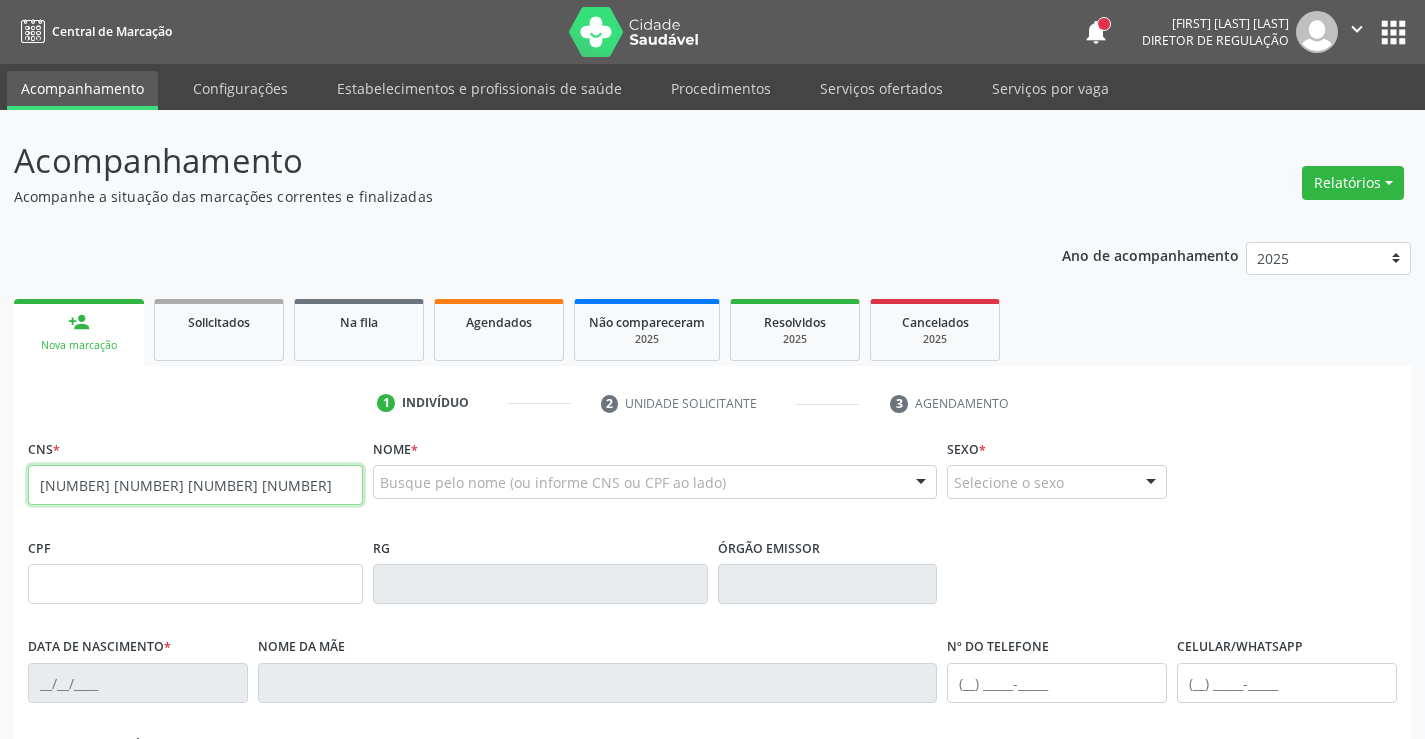 type on "[NUMBER] [NUMBER] [NUMBER] [NUMBER]" 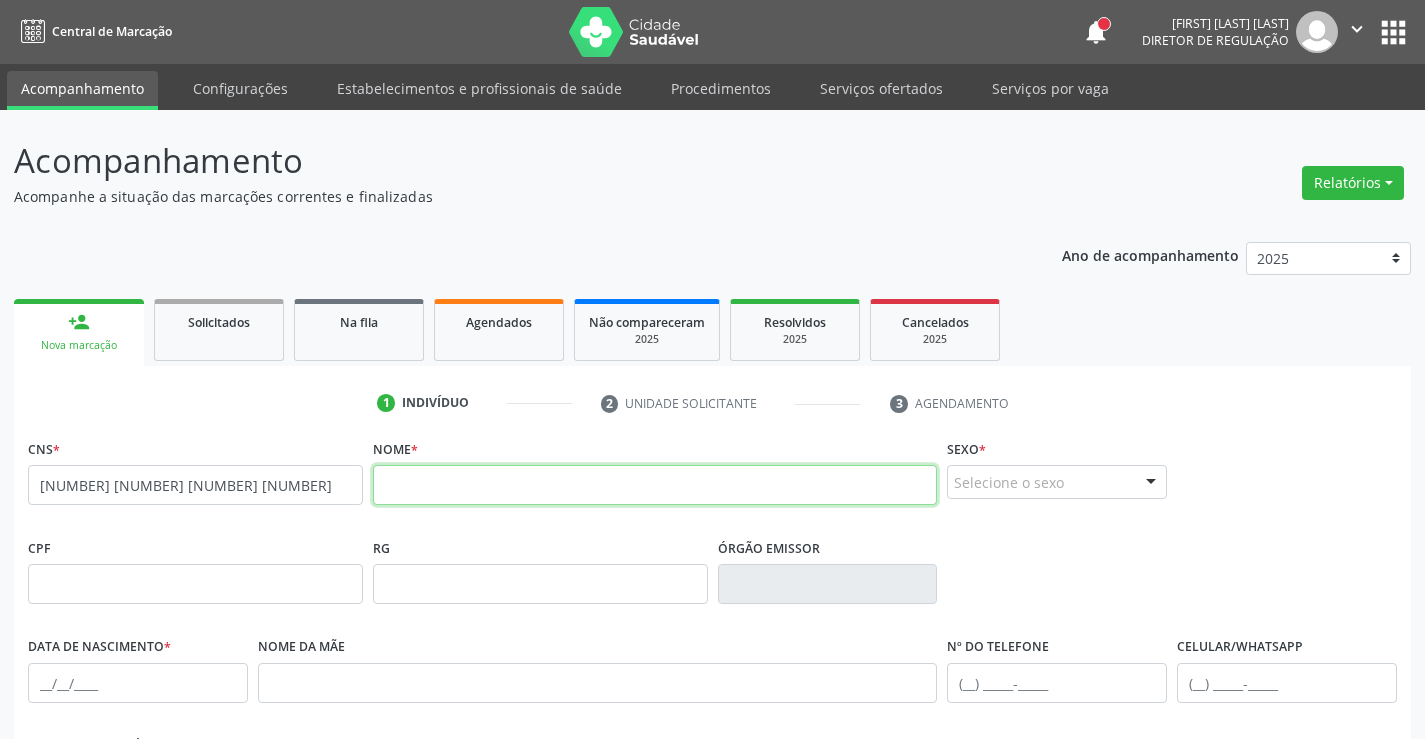 click at bounding box center (655, 485) 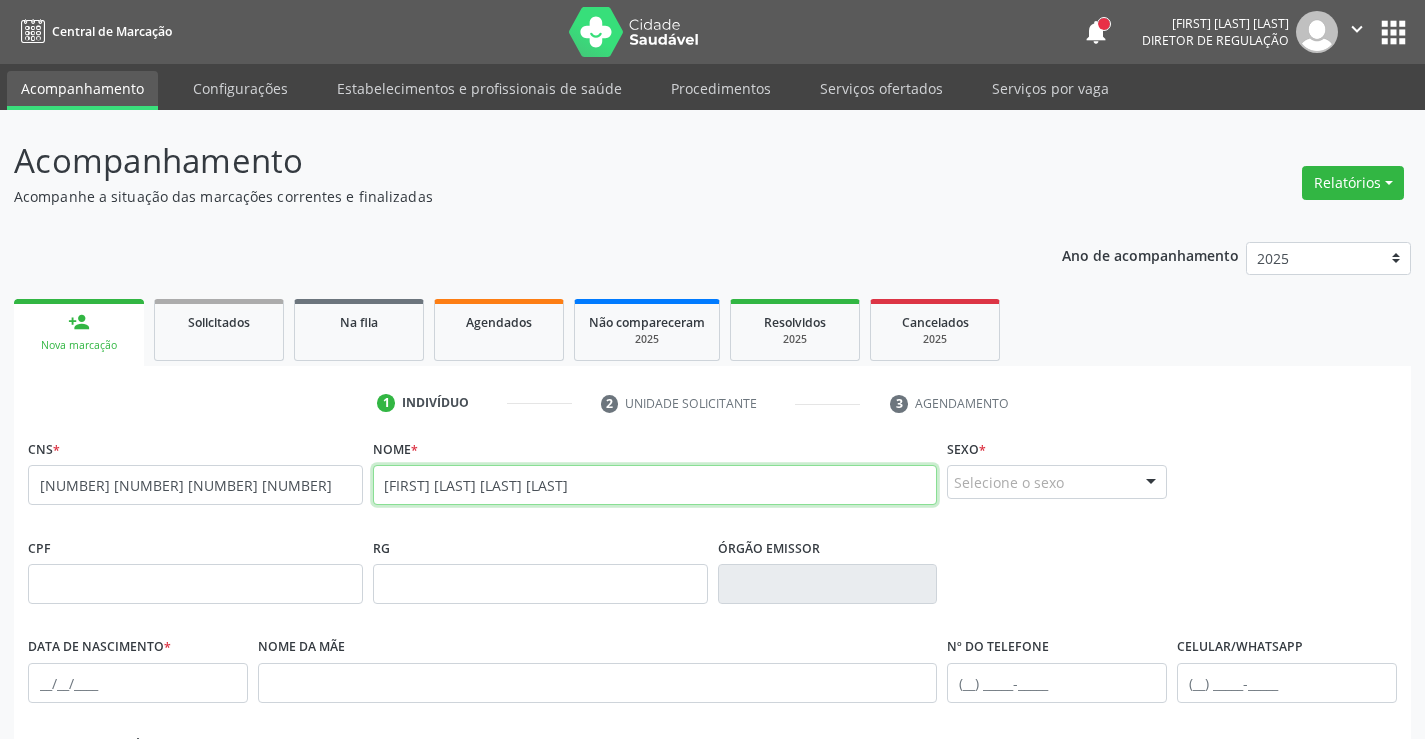 type on "[FIRST] [LAST] [LAST] [LAST]" 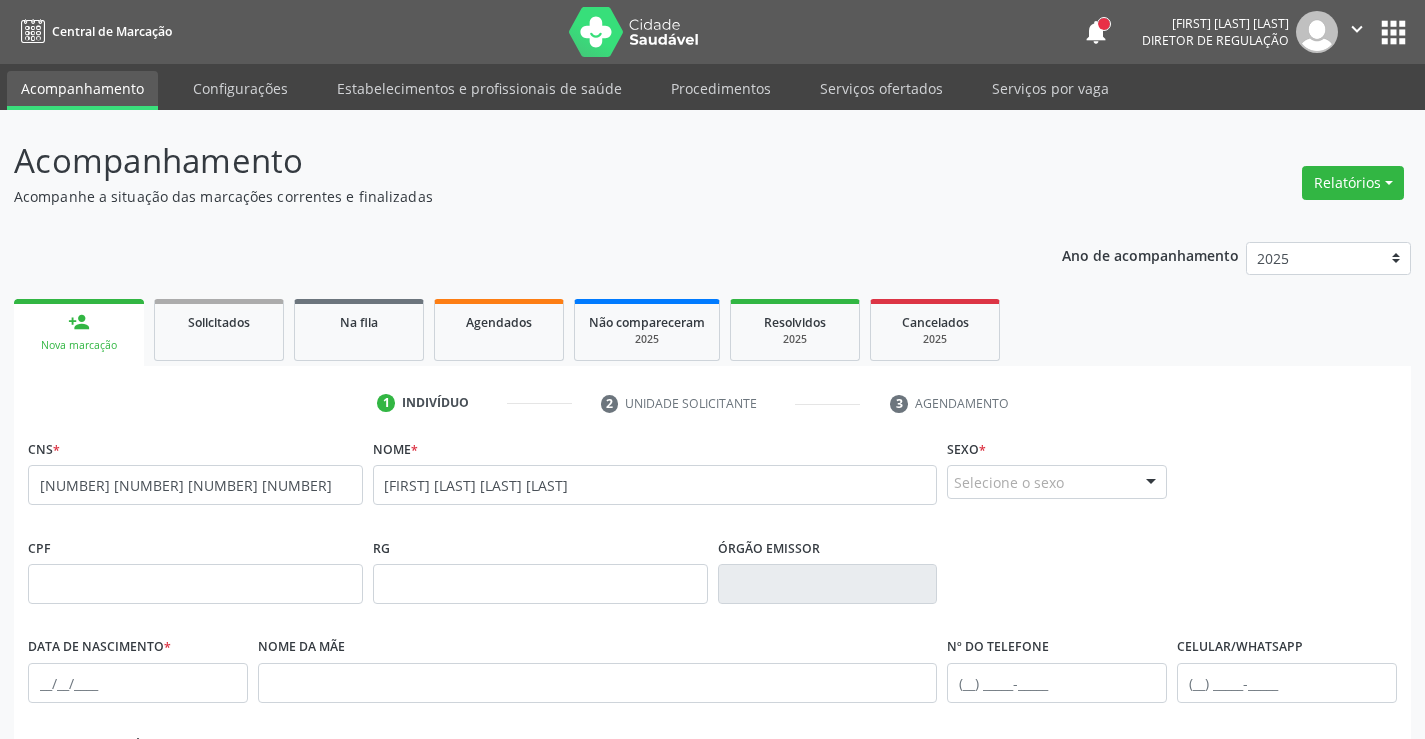 click on "Selecione o sexo" at bounding box center (1057, 482) 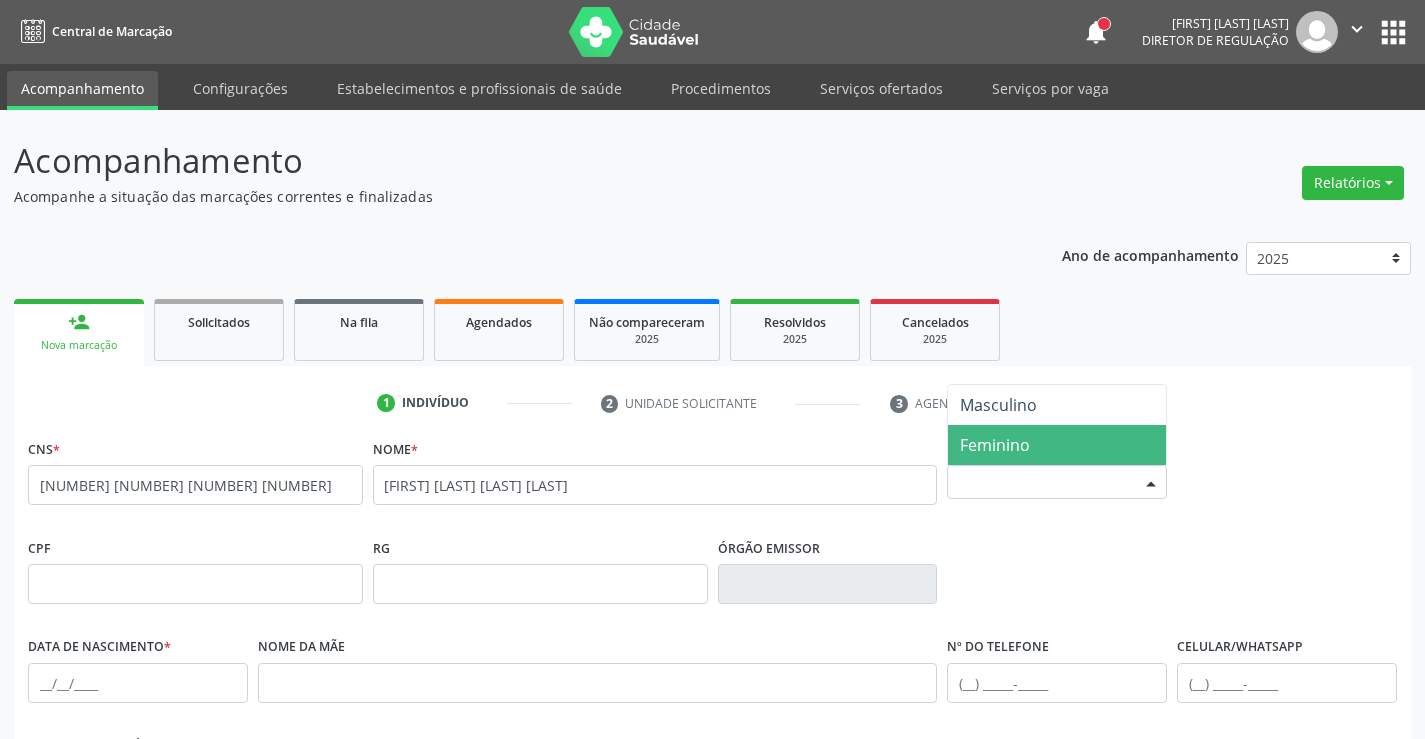 click on "Feminino" at bounding box center [1057, 445] 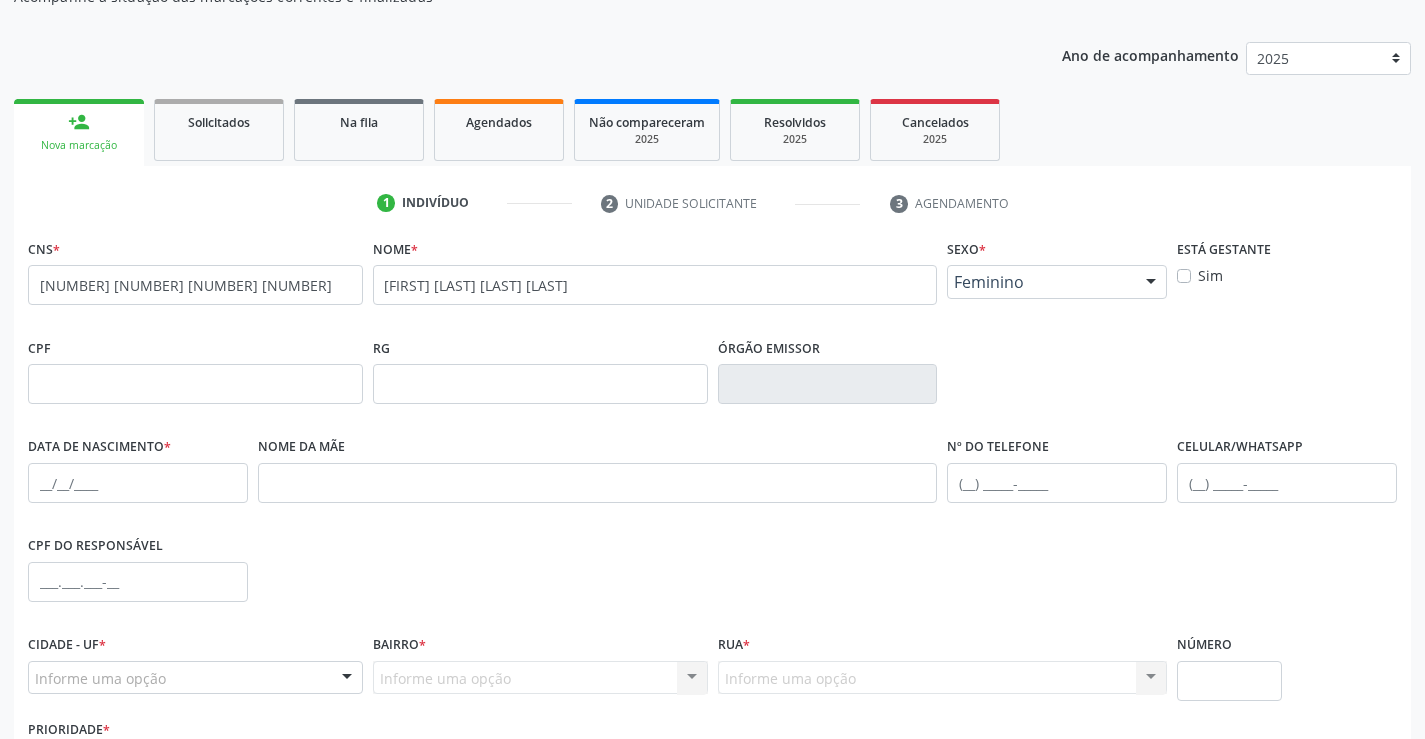 scroll, scrollTop: 345, scrollLeft: 0, axis: vertical 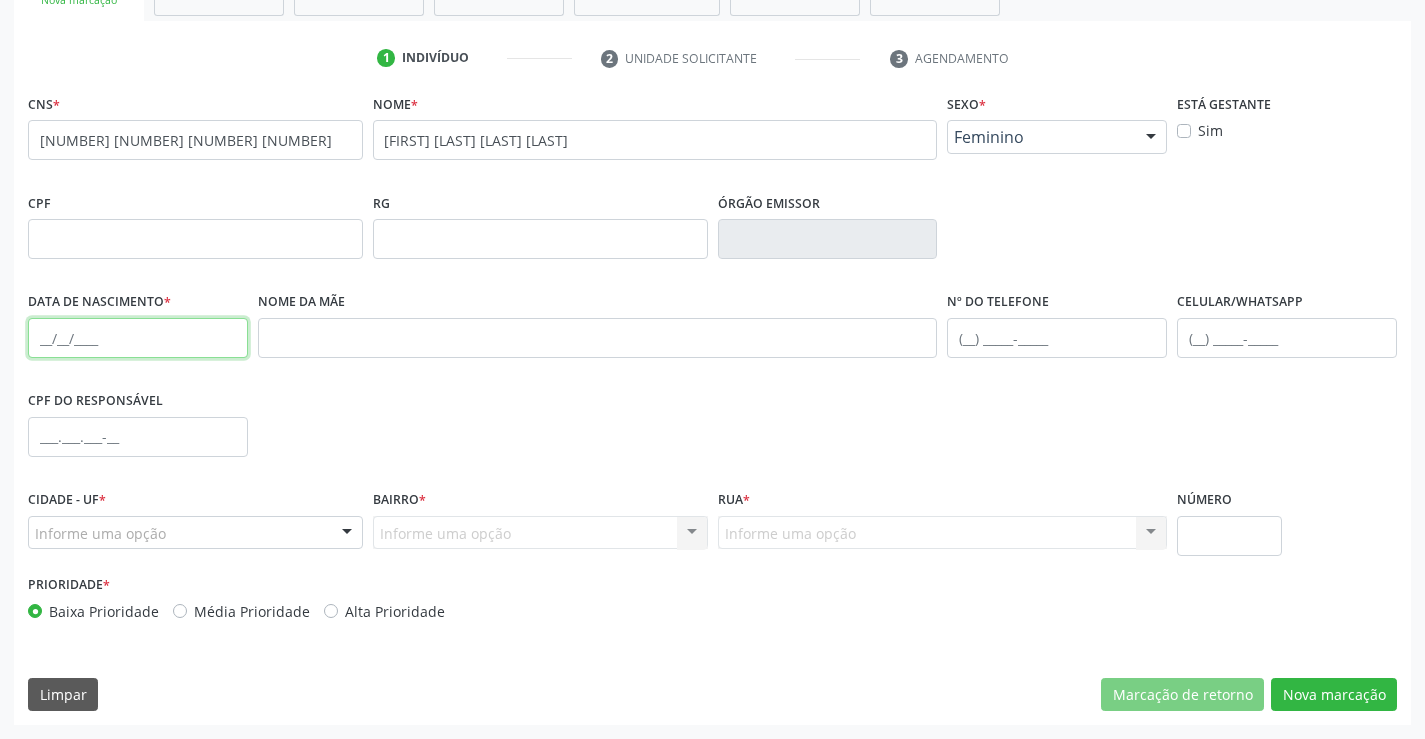 click at bounding box center [138, 338] 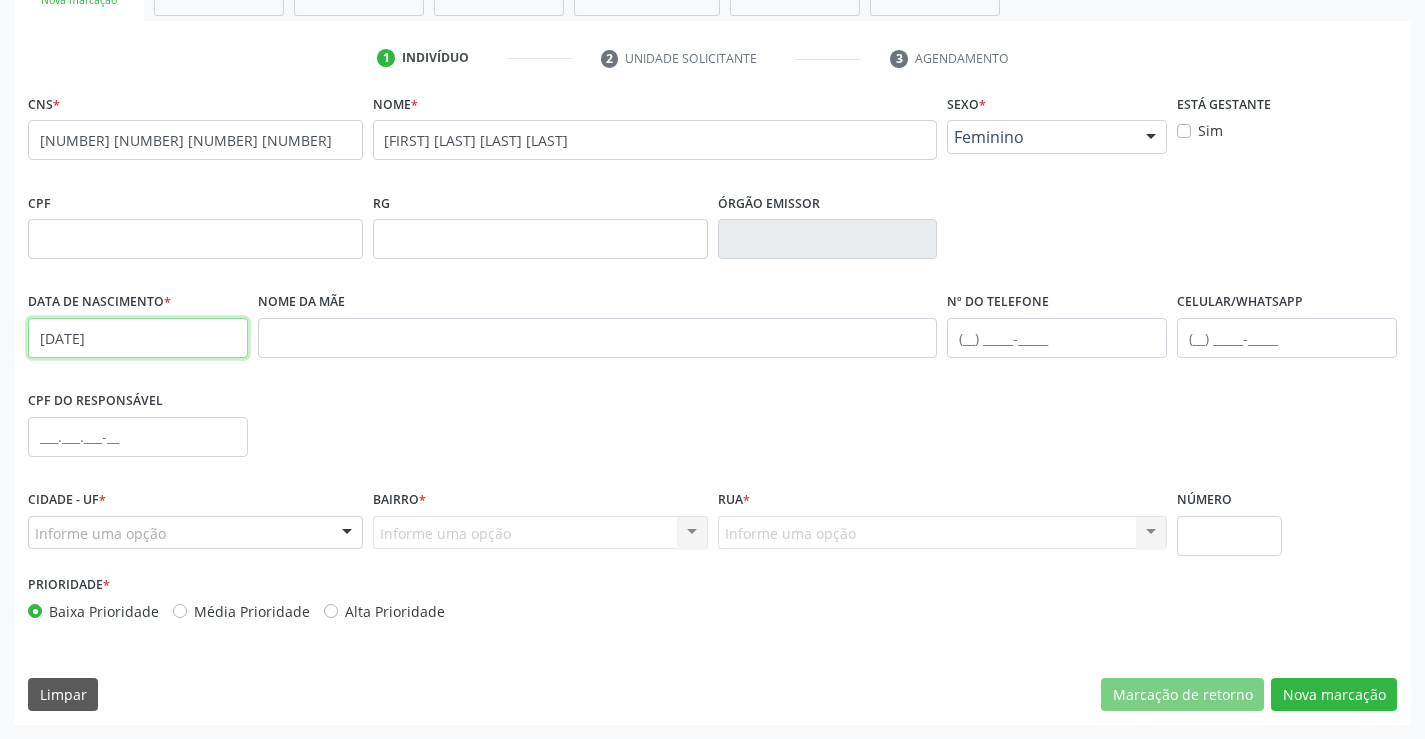 type on "[DATE]" 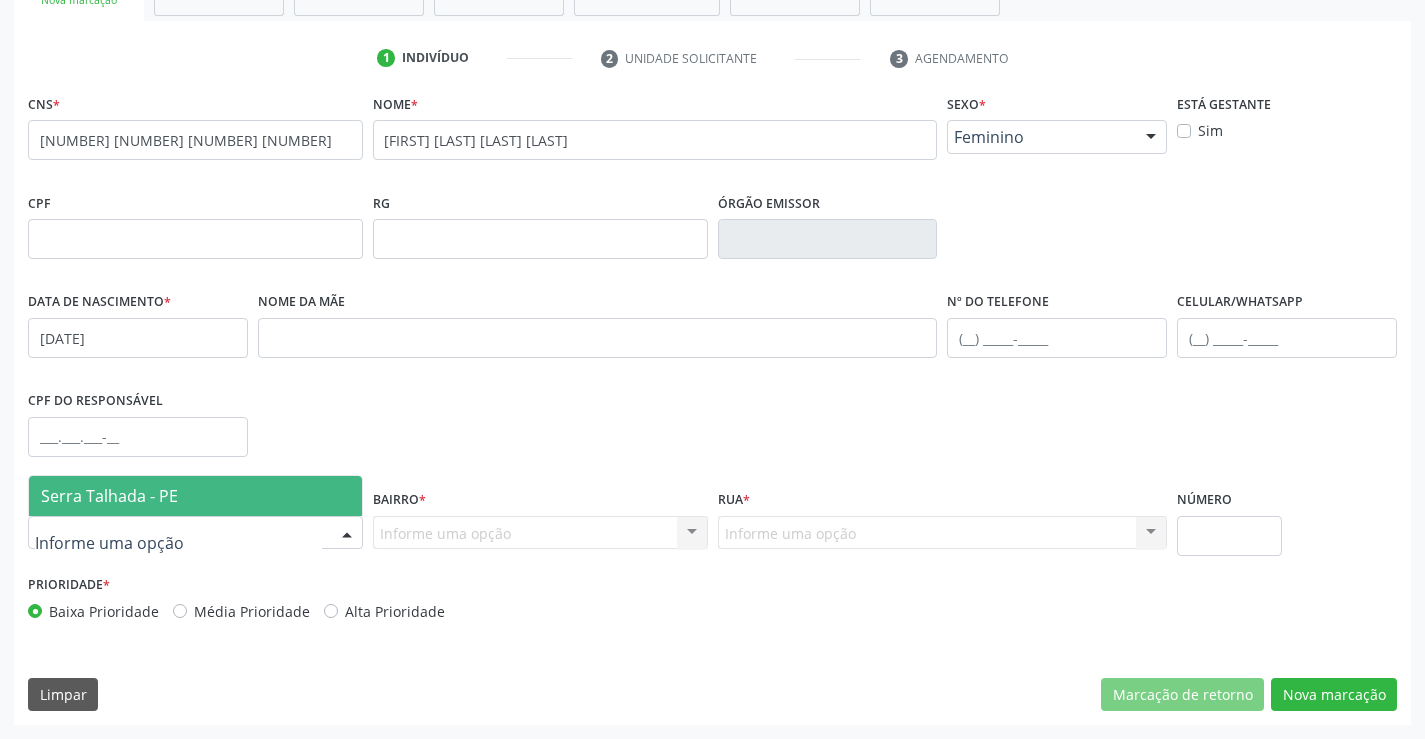 click on "Serra Talhada - PE" at bounding box center [195, 496] 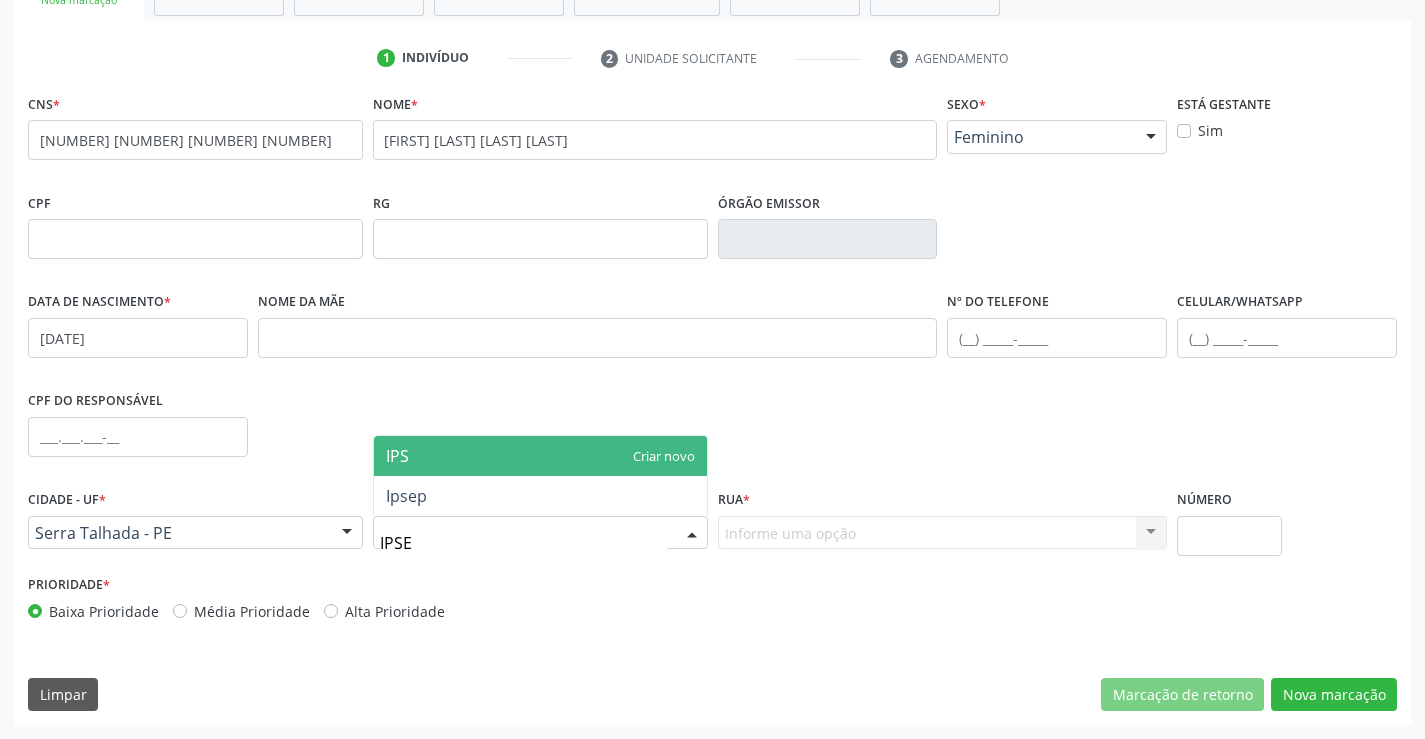 type on "IPSEP" 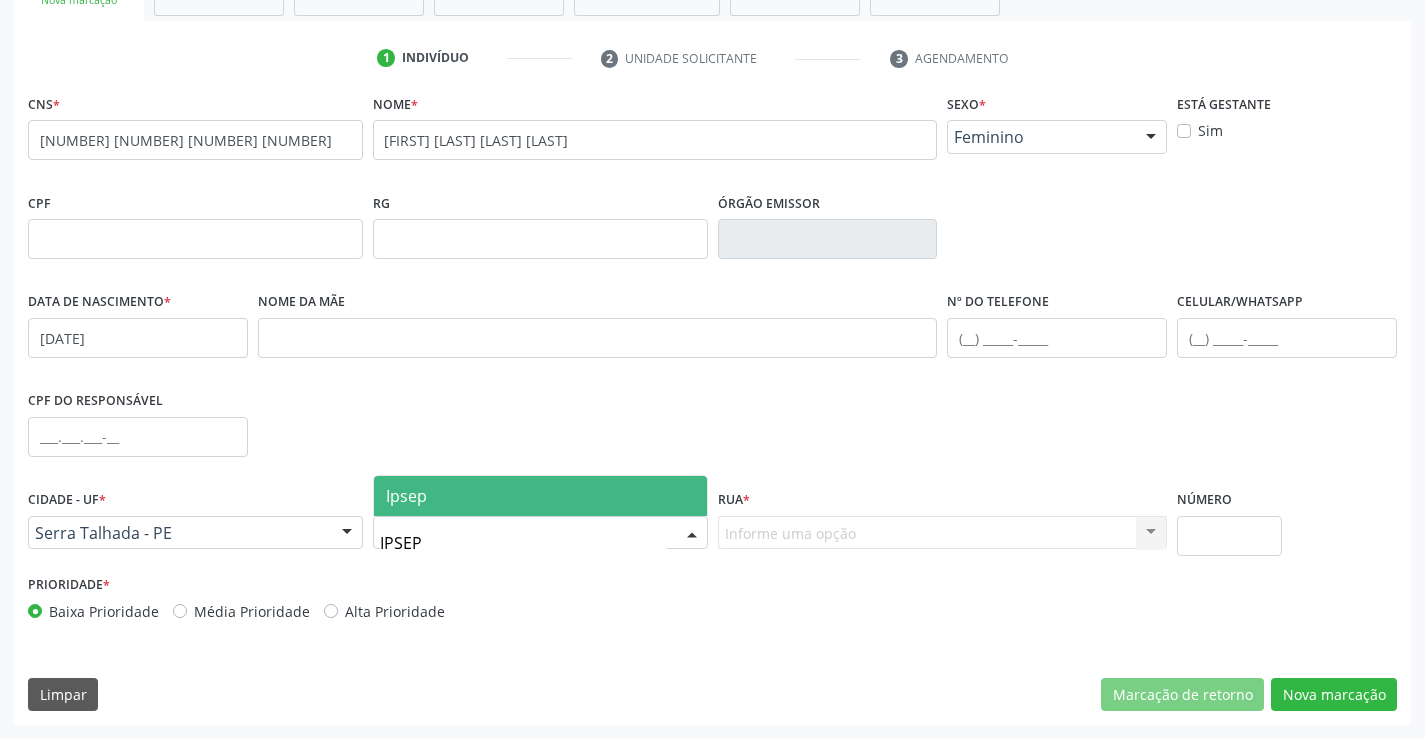 click on "Ipsep" at bounding box center (540, 496) 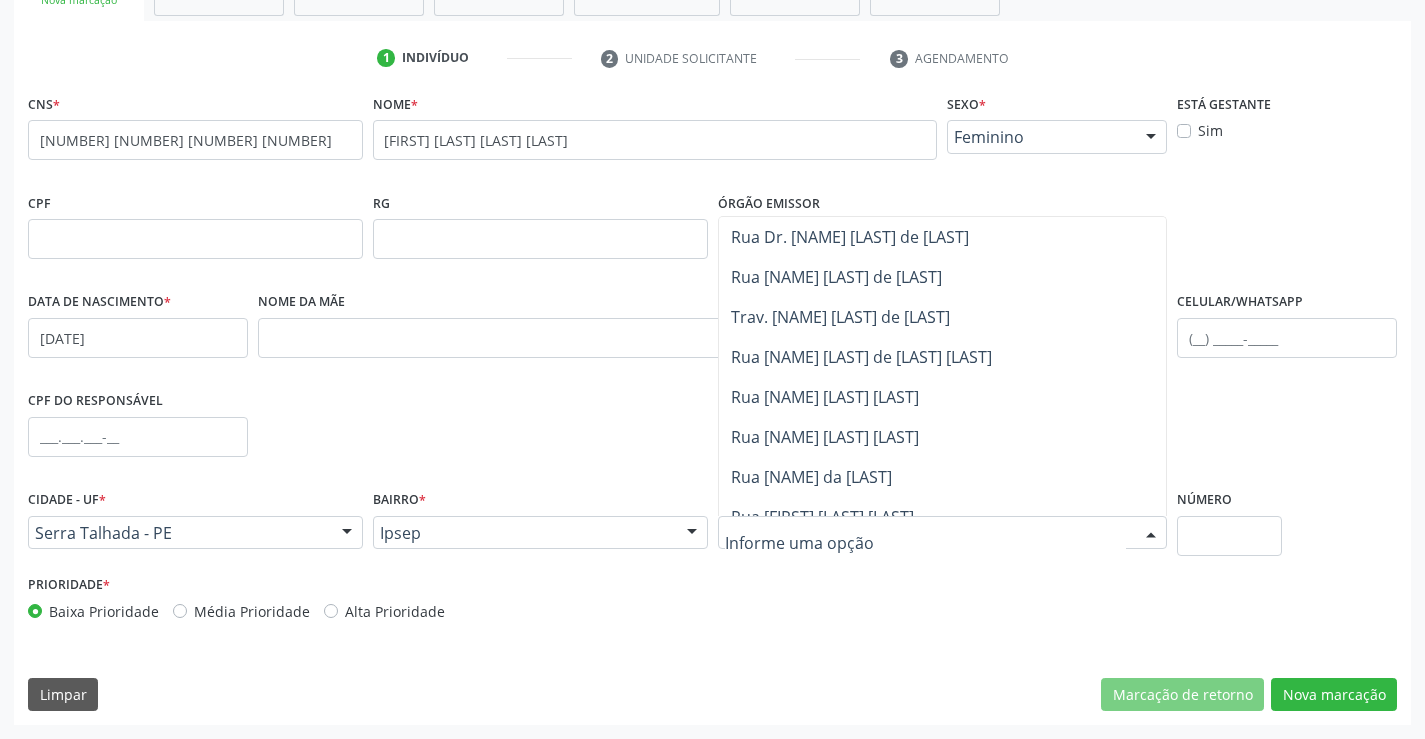 scroll, scrollTop: 600, scrollLeft: 0, axis: vertical 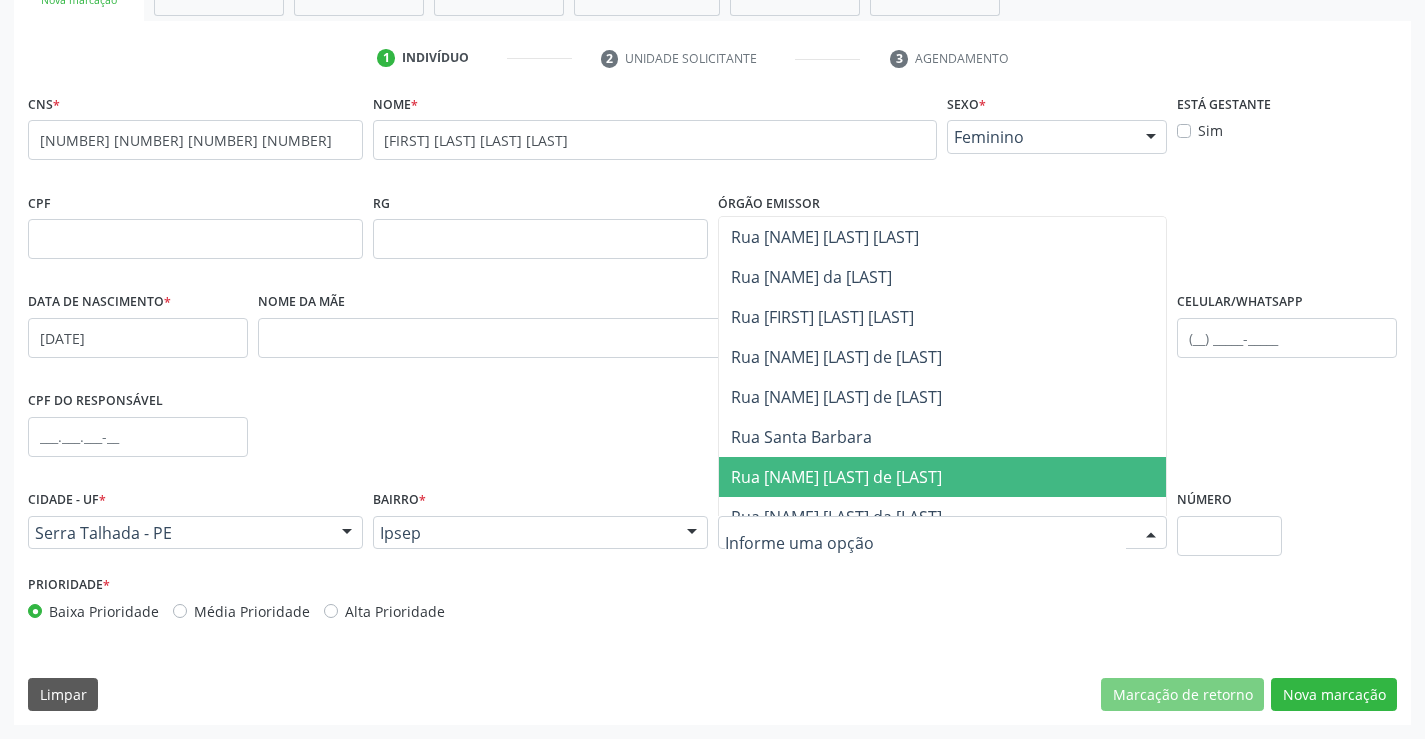click on "Rua [NAME] [LAST] de [LAST]" at bounding box center (943, 477) 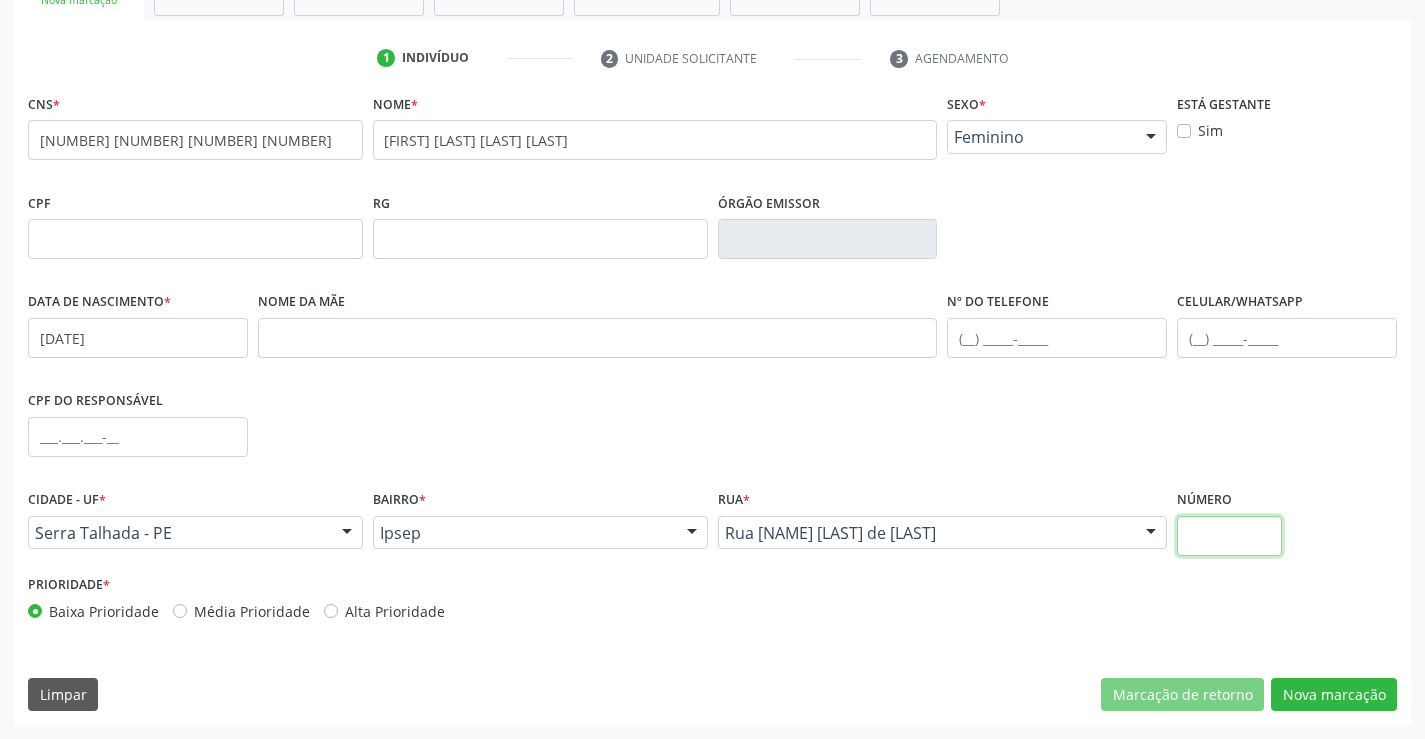 click at bounding box center (1229, 536) 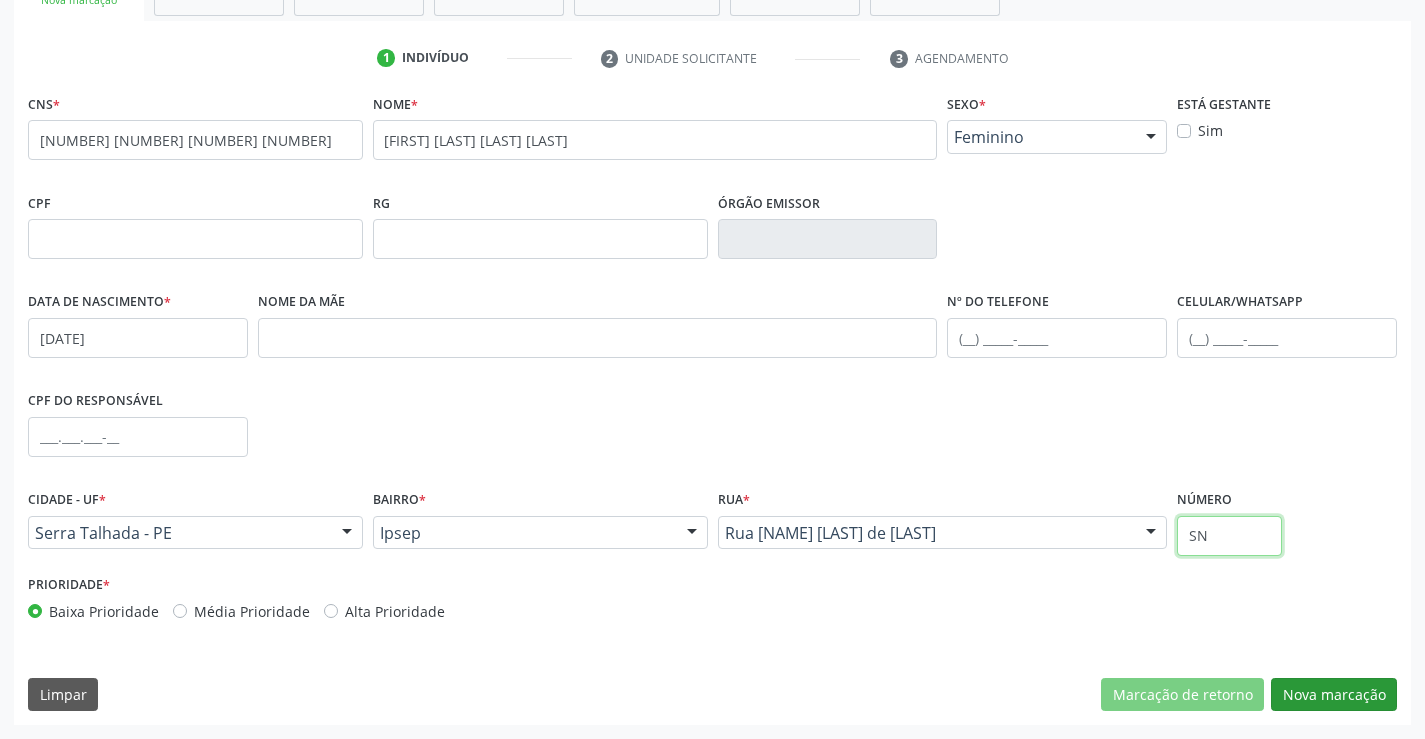 type on "SN" 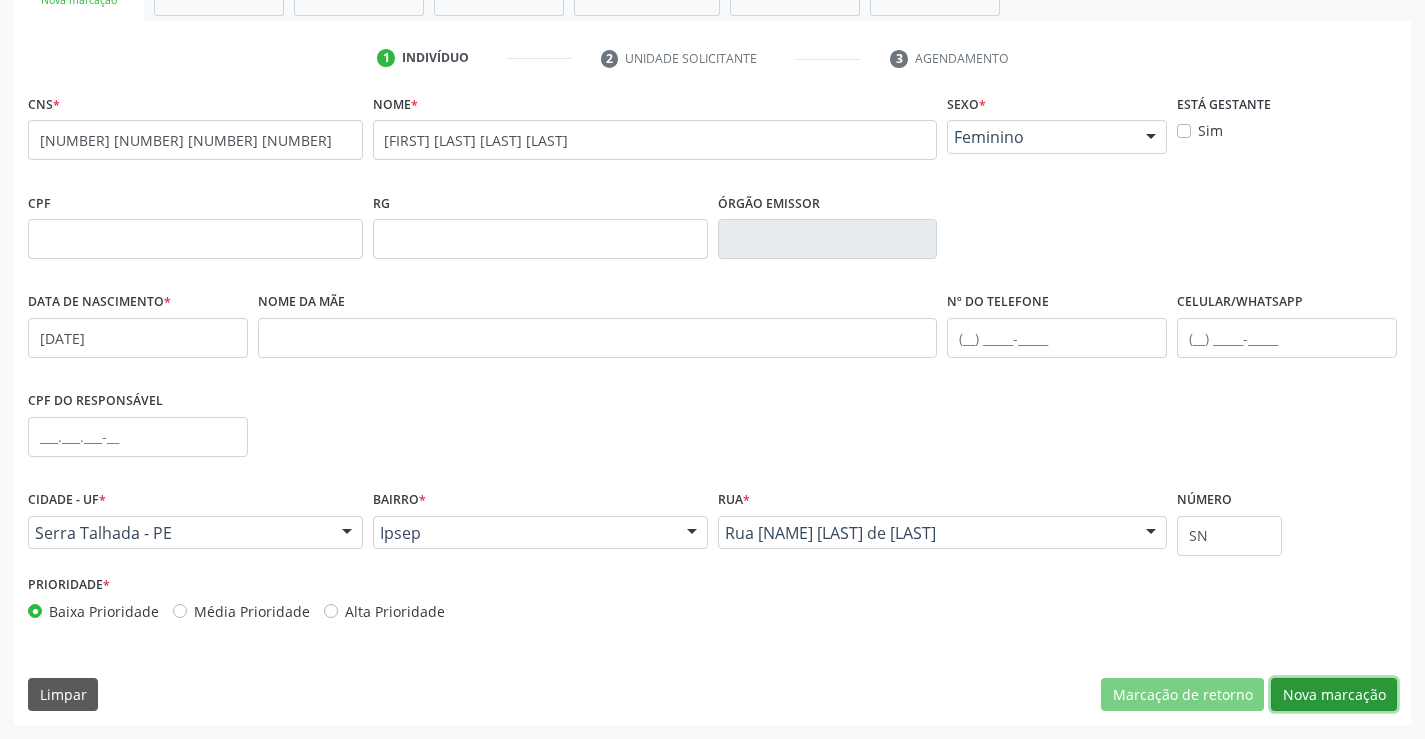 click on "Nova marcação" at bounding box center [1334, 695] 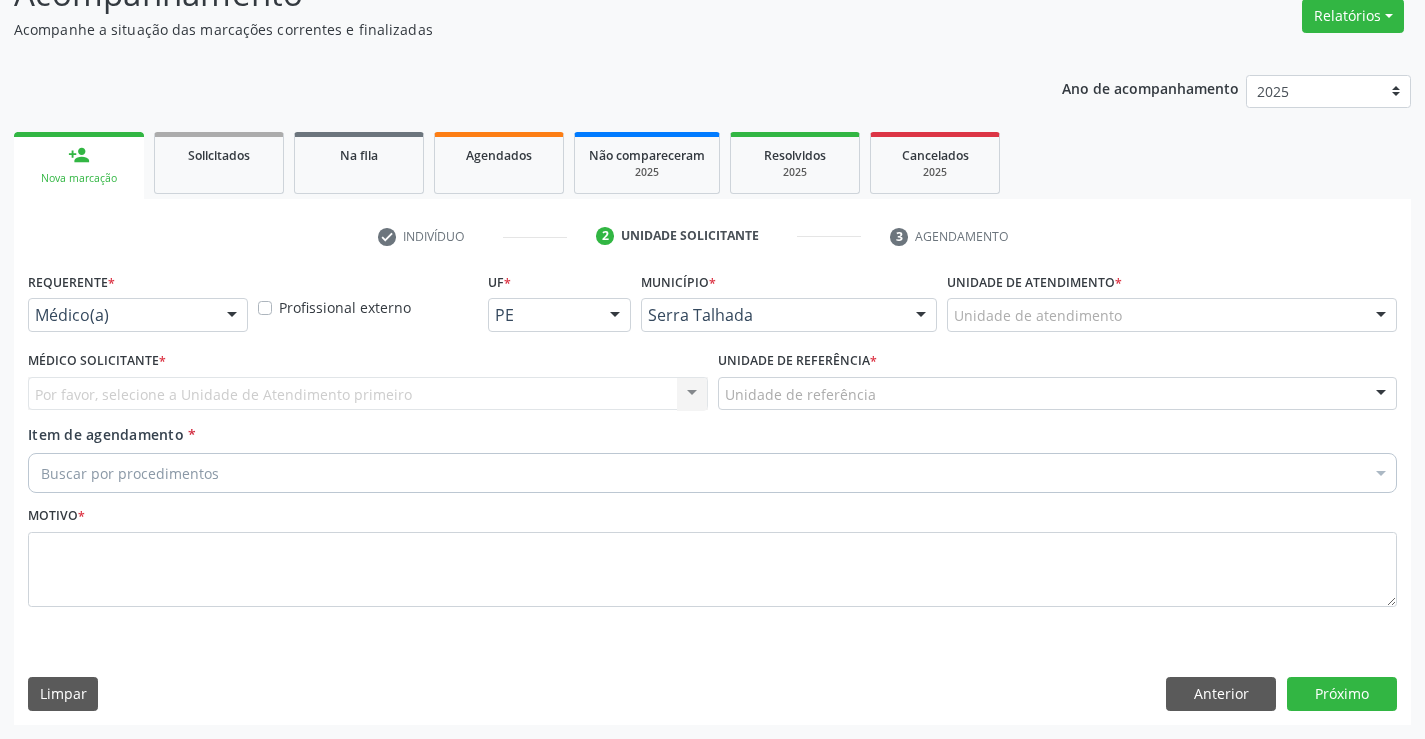 scroll, scrollTop: 167, scrollLeft: 0, axis: vertical 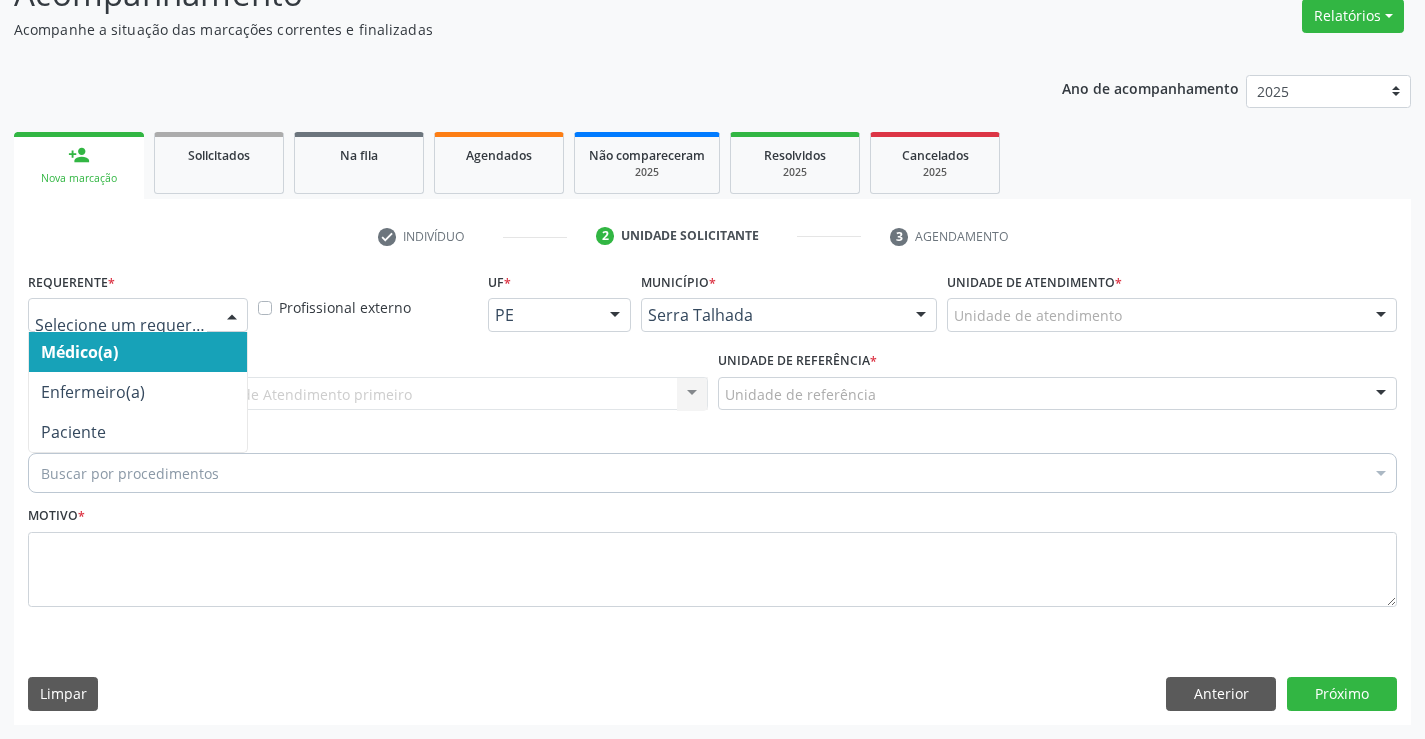 click at bounding box center (232, 316) 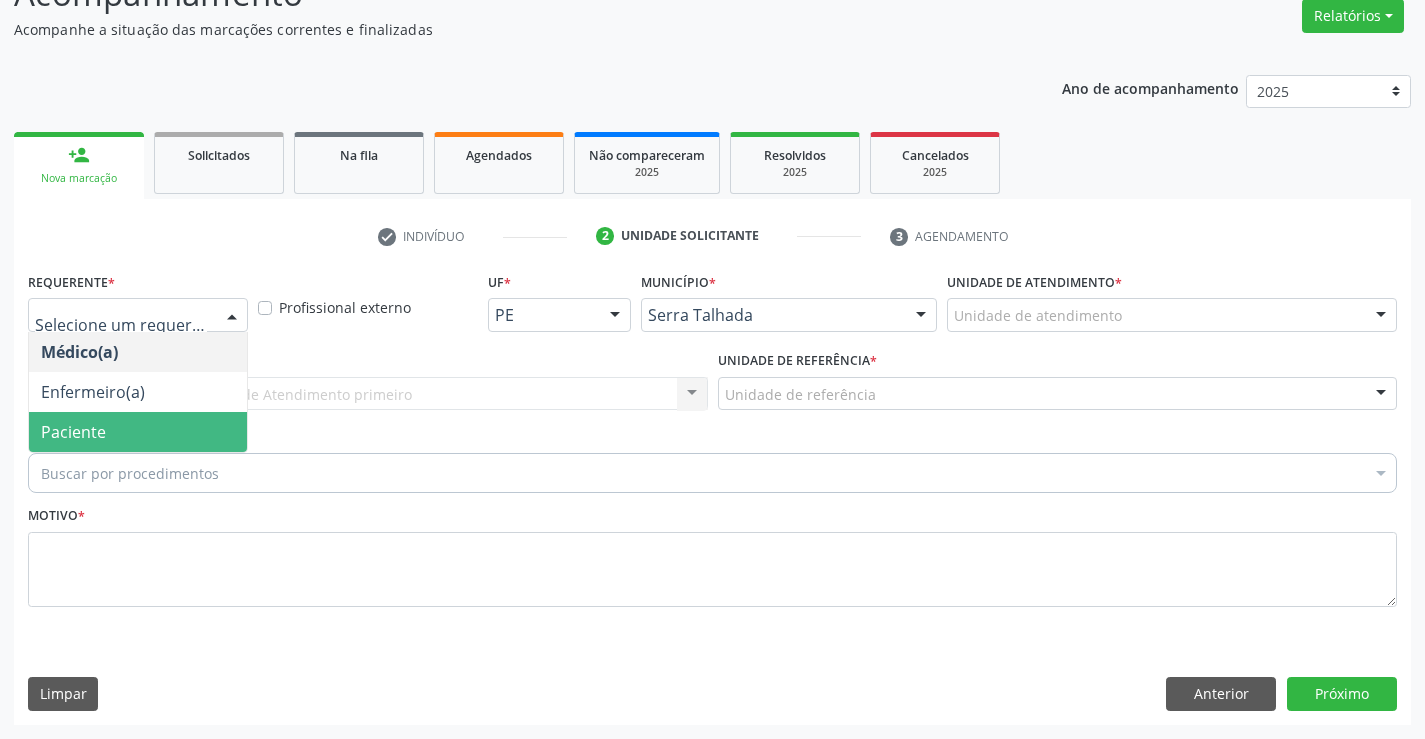 click on "Paciente" at bounding box center [138, 432] 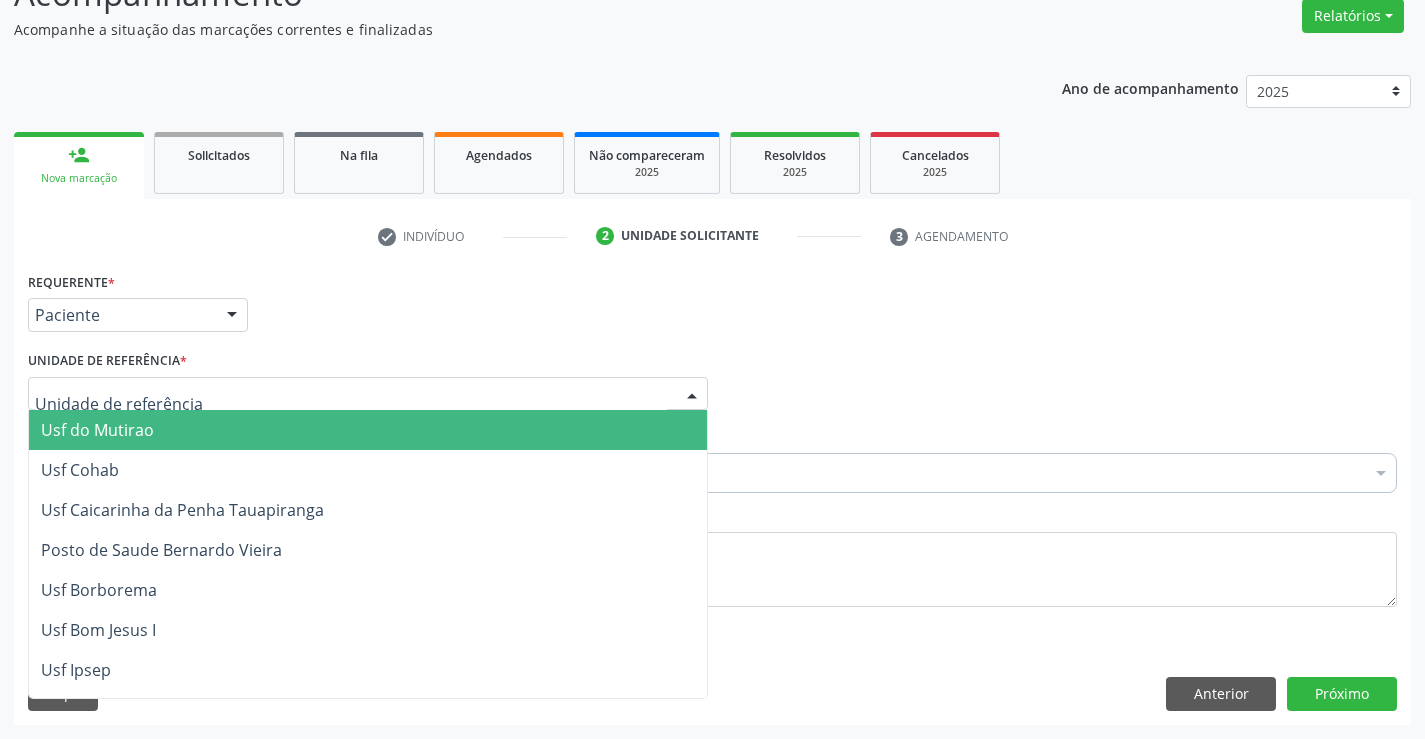 click at bounding box center [368, 394] 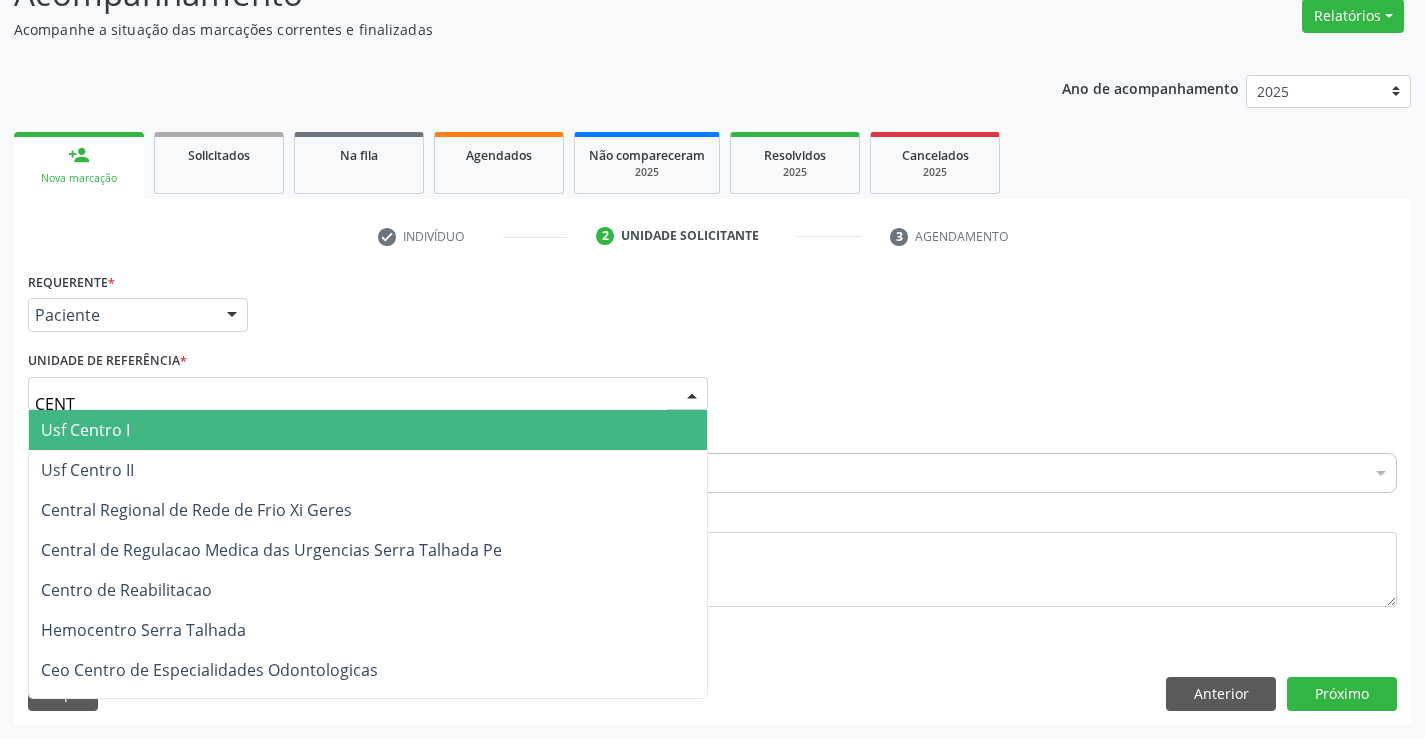 type on "CENTR" 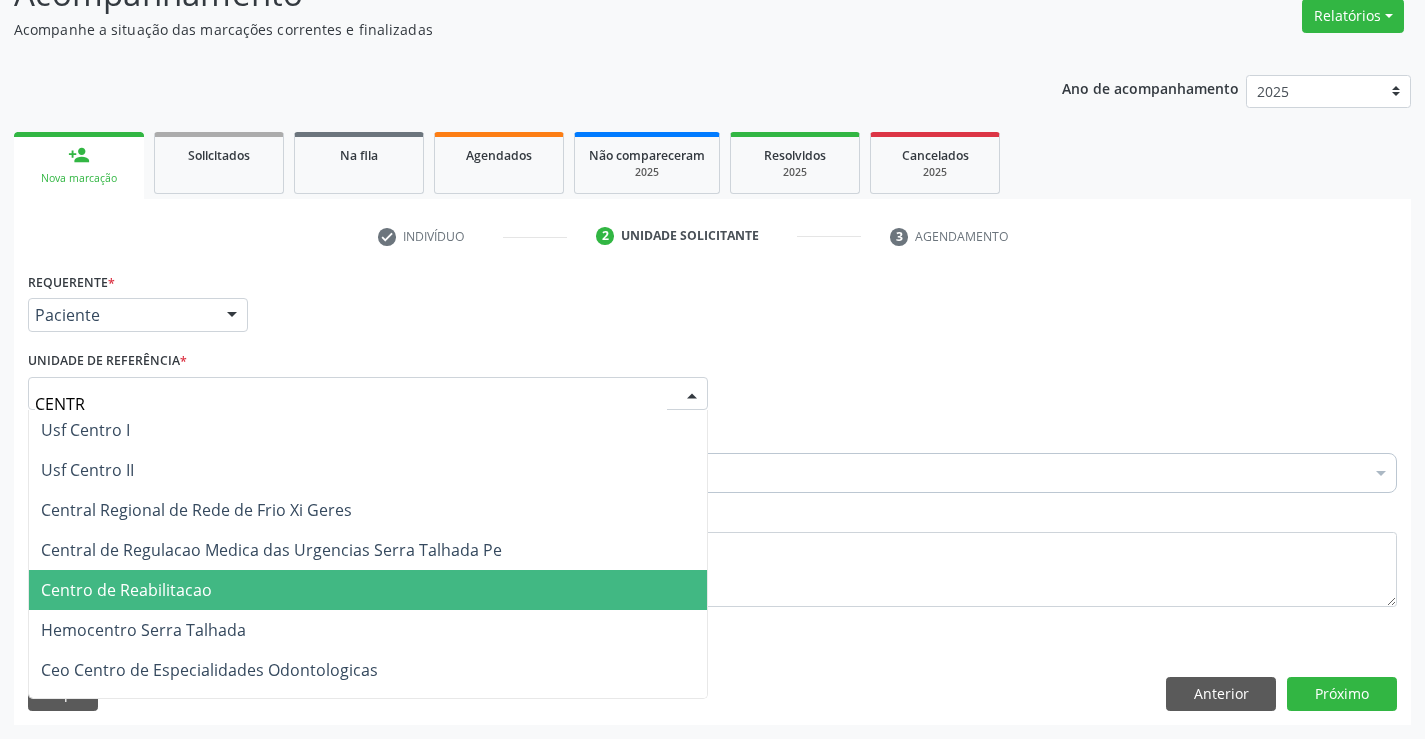 click on "Centro de Reabilitacao" at bounding box center [368, 590] 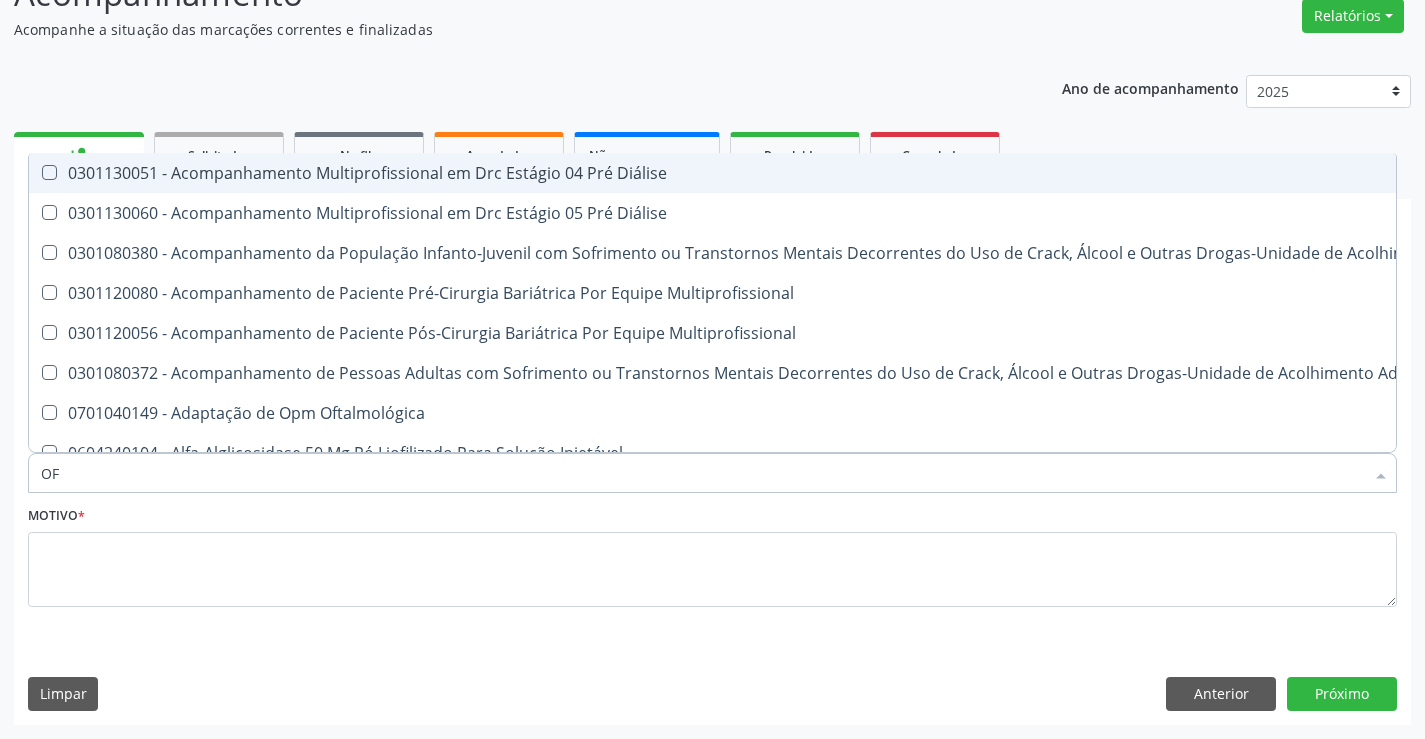 type on "O" 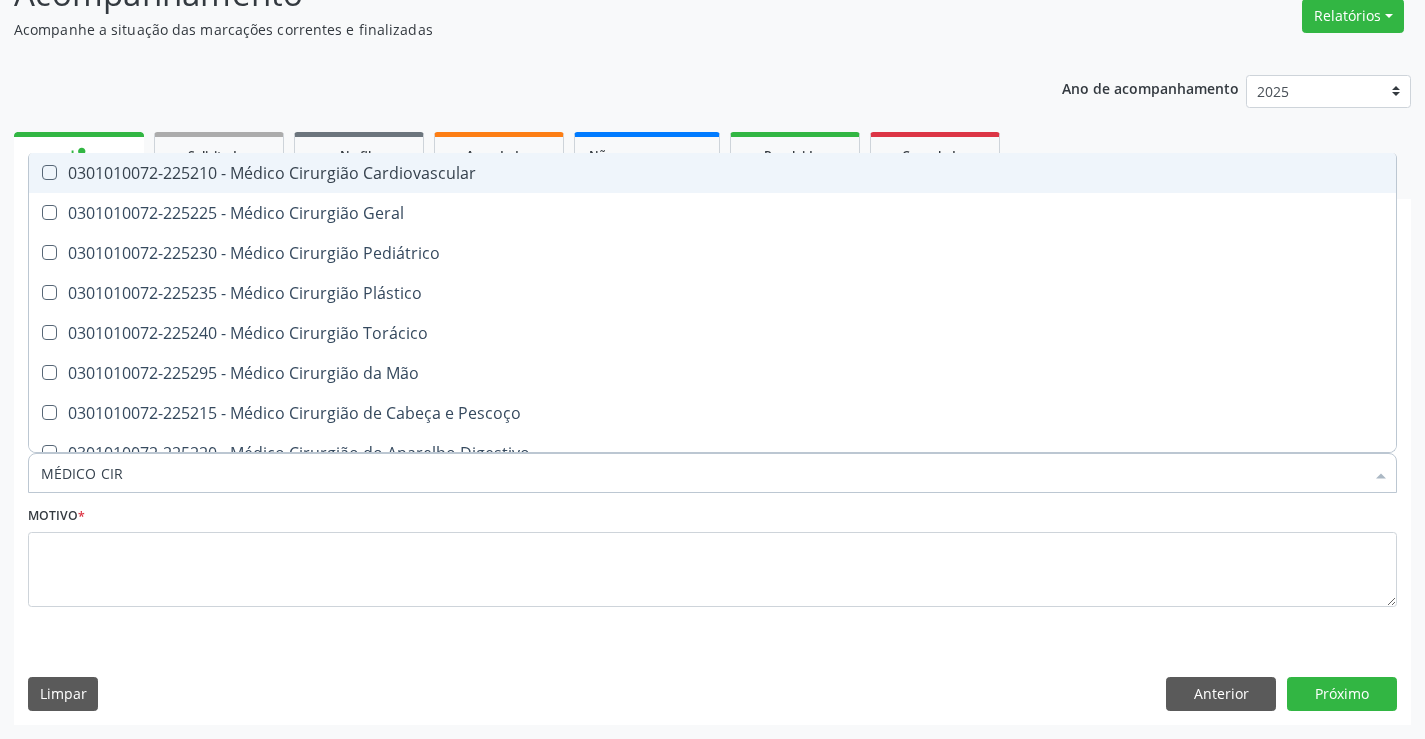 type on "MÉDICO CIRU" 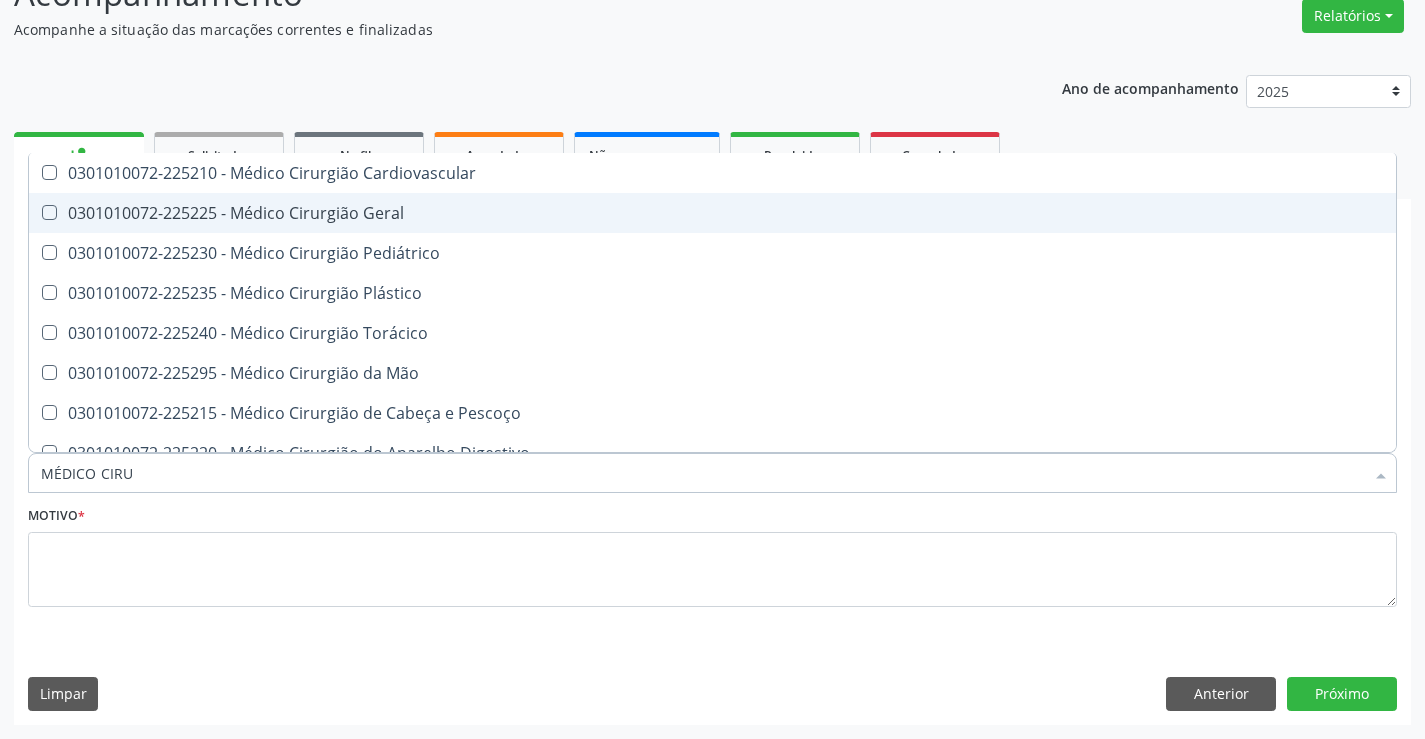 click on "0301010072-225225 - Médico Cirurgião Geral" at bounding box center [712, 213] 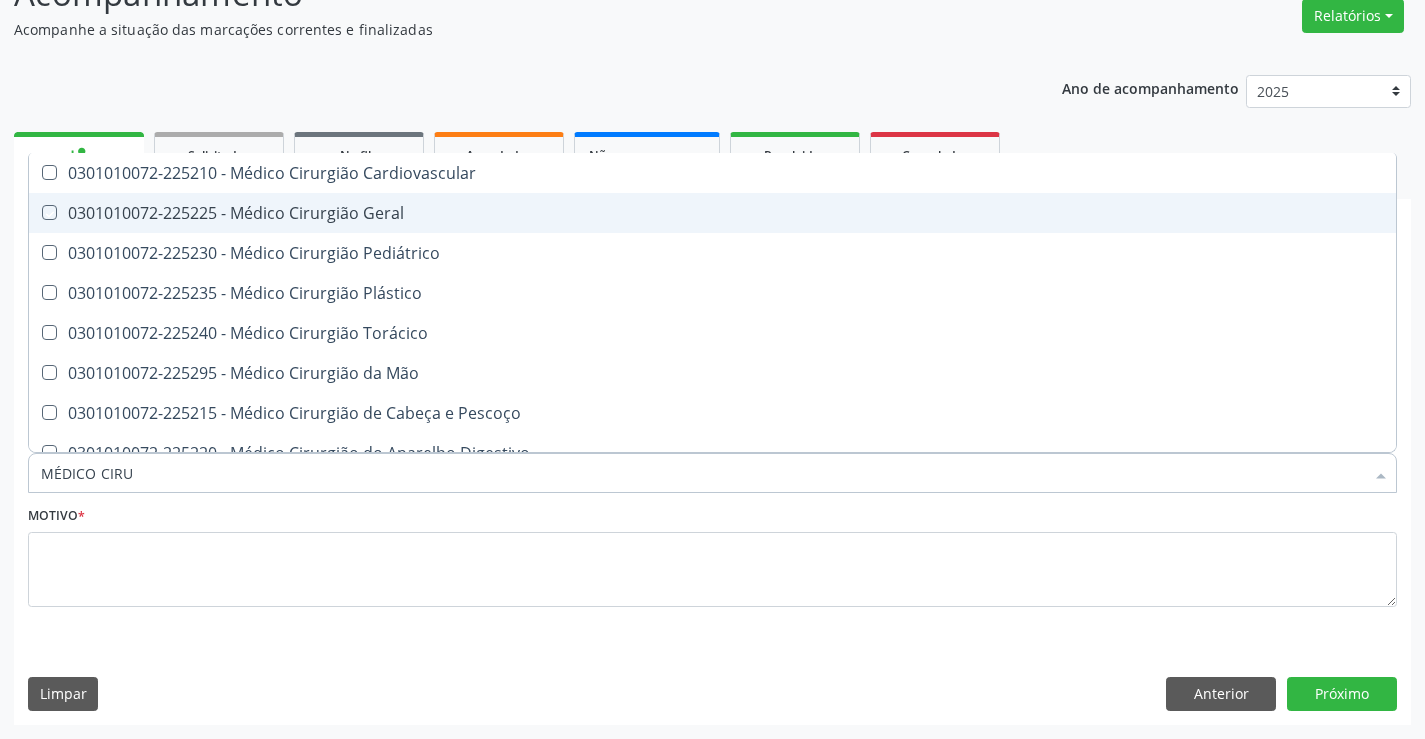 checkbox on "true" 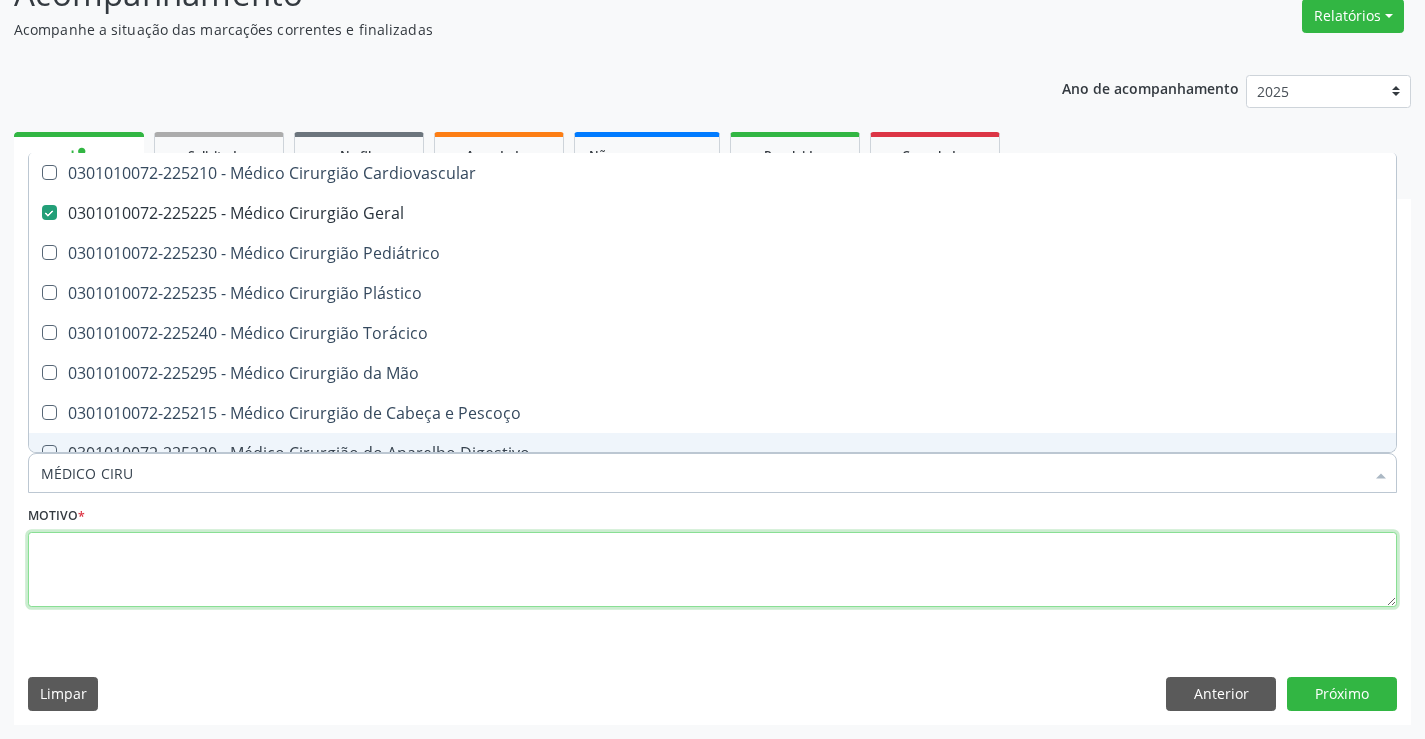 click at bounding box center [712, 570] 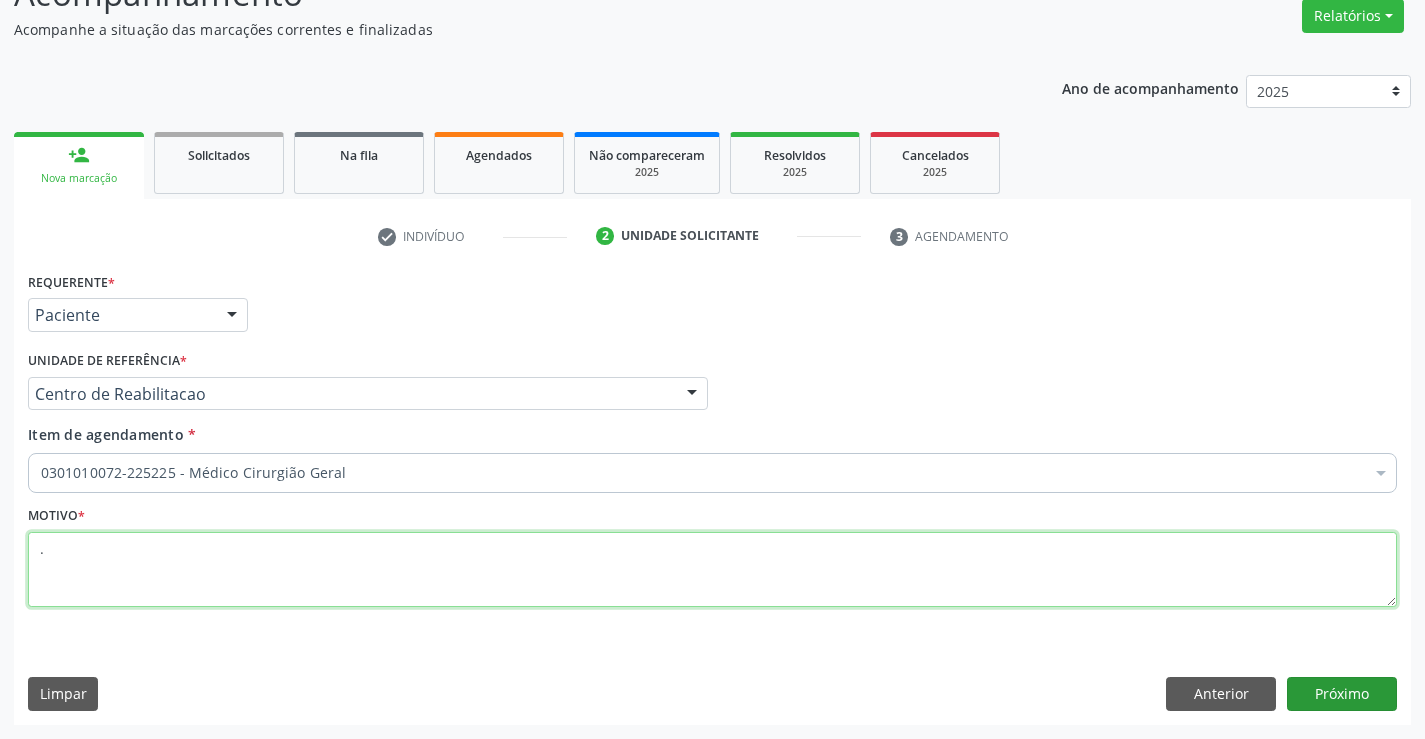 type on "." 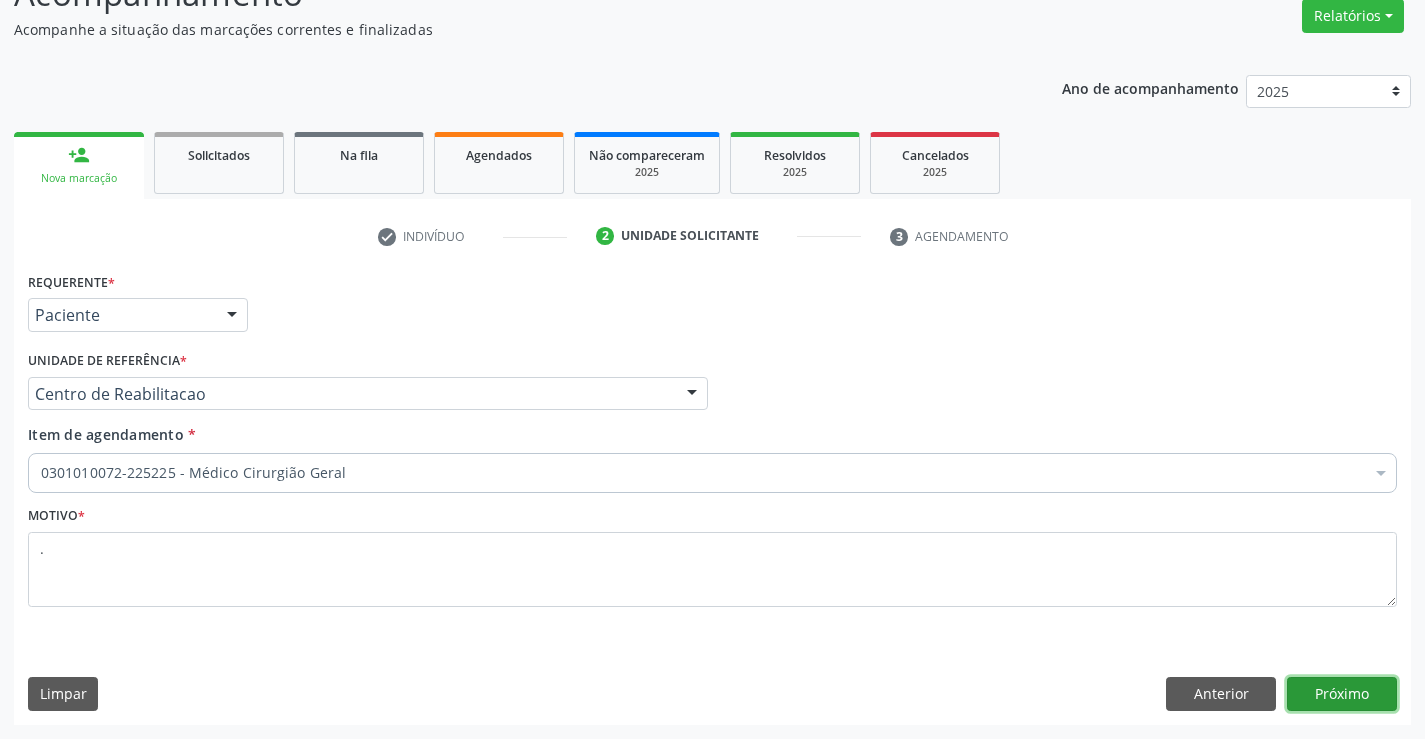 click on "Próximo" at bounding box center [1342, 694] 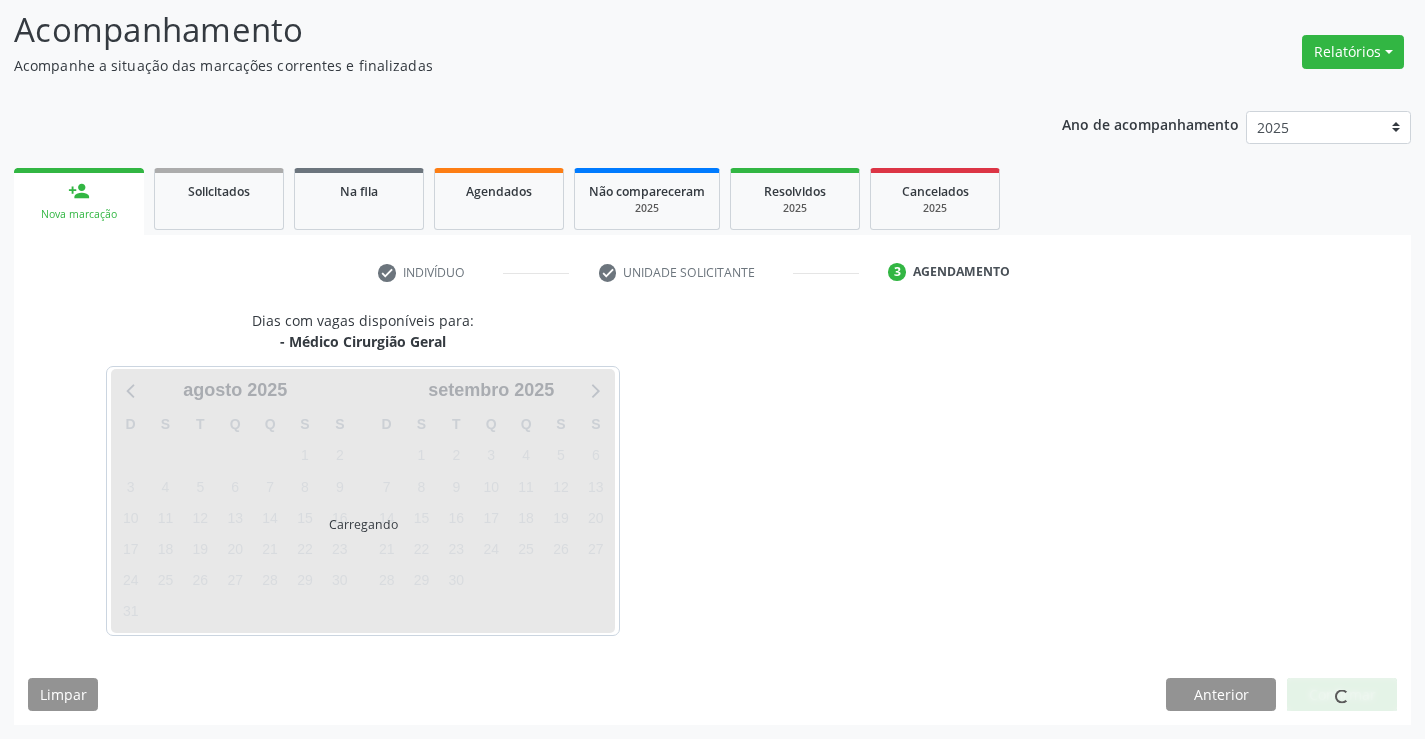 scroll, scrollTop: 131, scrollLeft: 0, axis: vertical 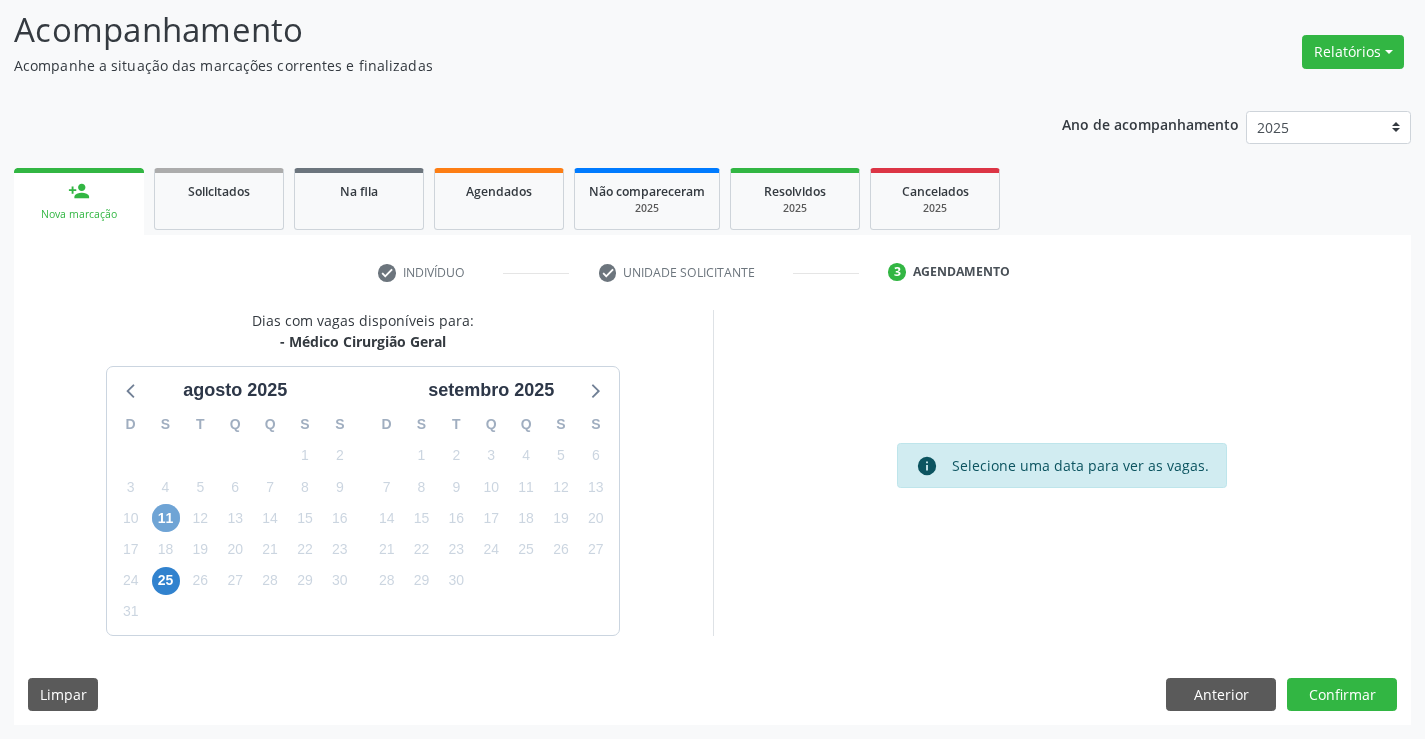click on "11" at bounding box center (166, 518) 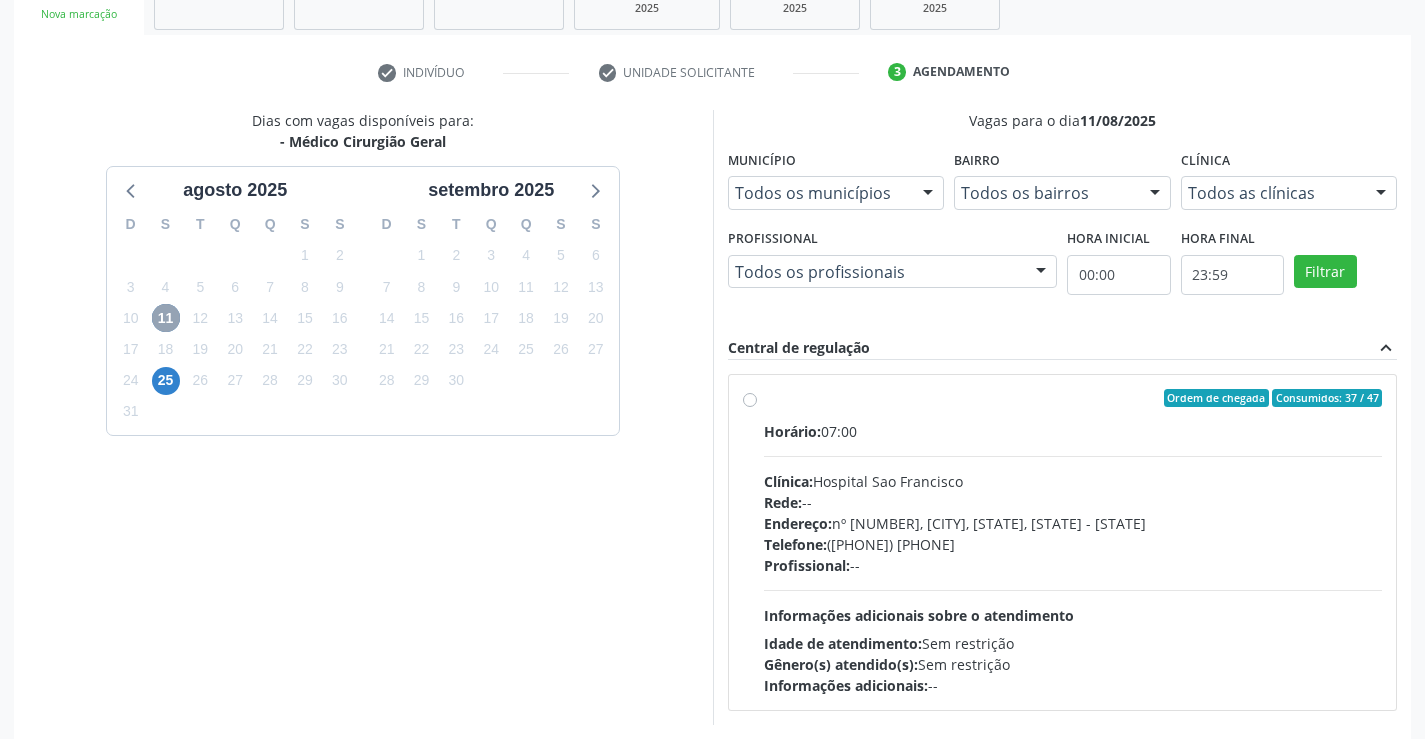 scroll, scrollTop: 420, scrollLeft: 0, axis: vertical 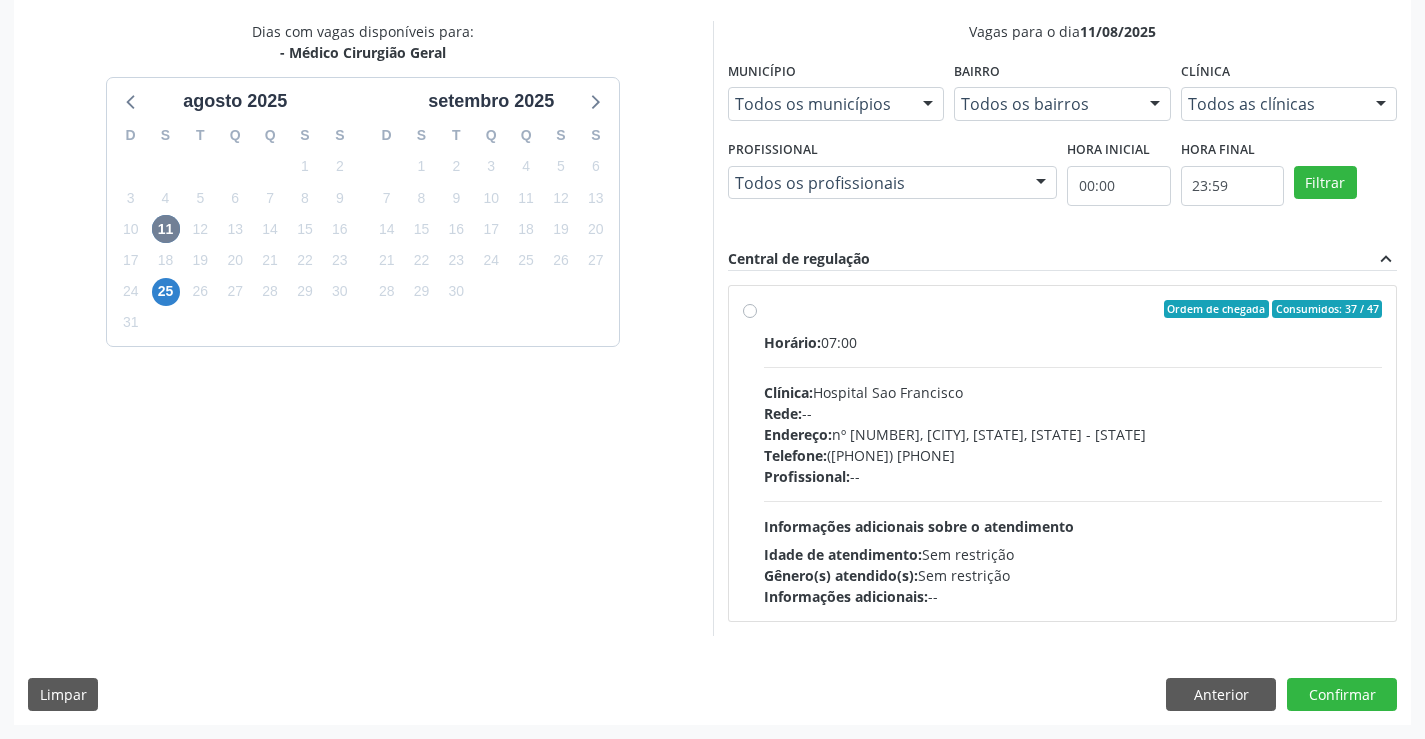 click on "Telefone:   (81) 38312142" at bounding box center (1073, 455) 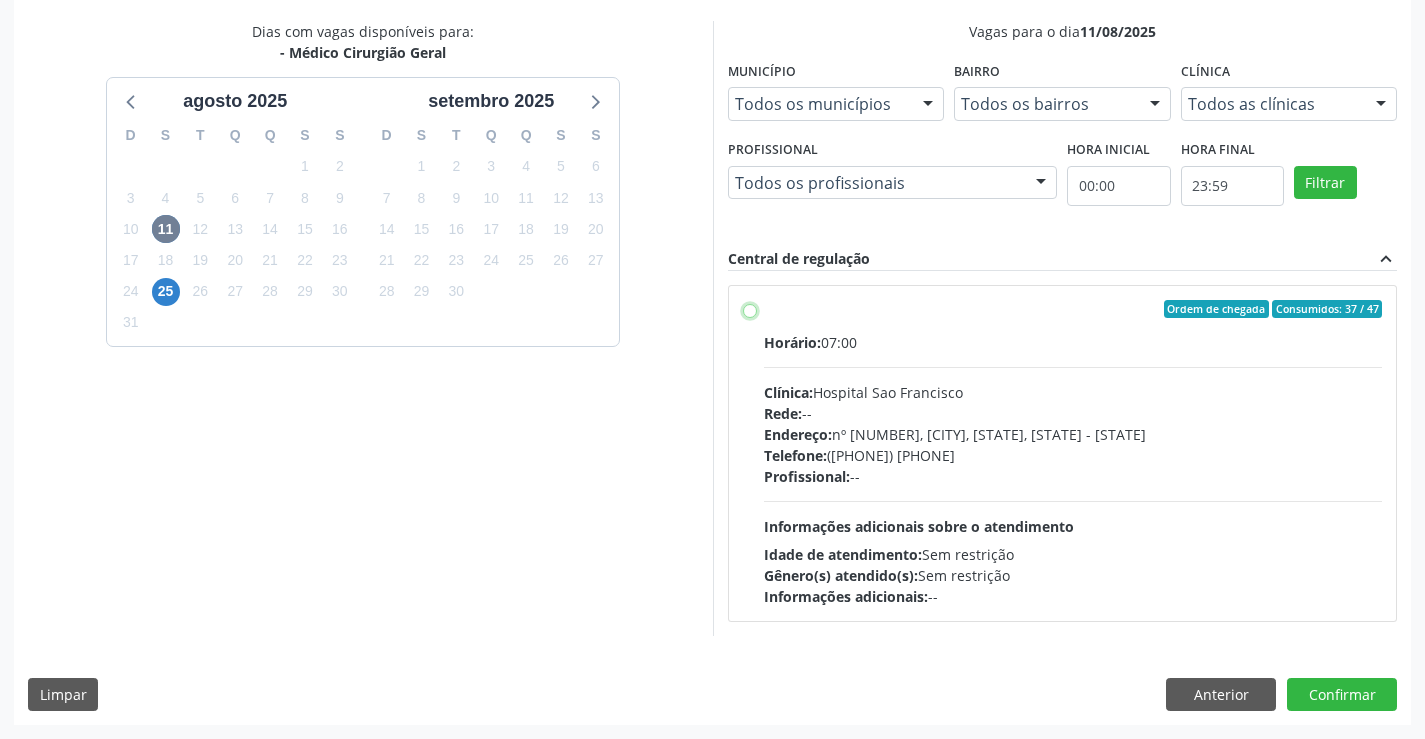 click on "Ordem de chegada
Consumidos: 37 / 47
Horário:   07:00
Clínica:  Hospital Sao Francisco
Rede:
--
Endereço:   nº 384, Varzea, Serra Talhada - PE
Telefone:   (81) 38312142
Profissional:
--
Informações adicionais sobre o atendimento
Idade de atendimento:
Sem restrição
Gênero(s) atendido(s):
Sem restrição
Informações adicionais:
--" at bounding box center [750, 309] 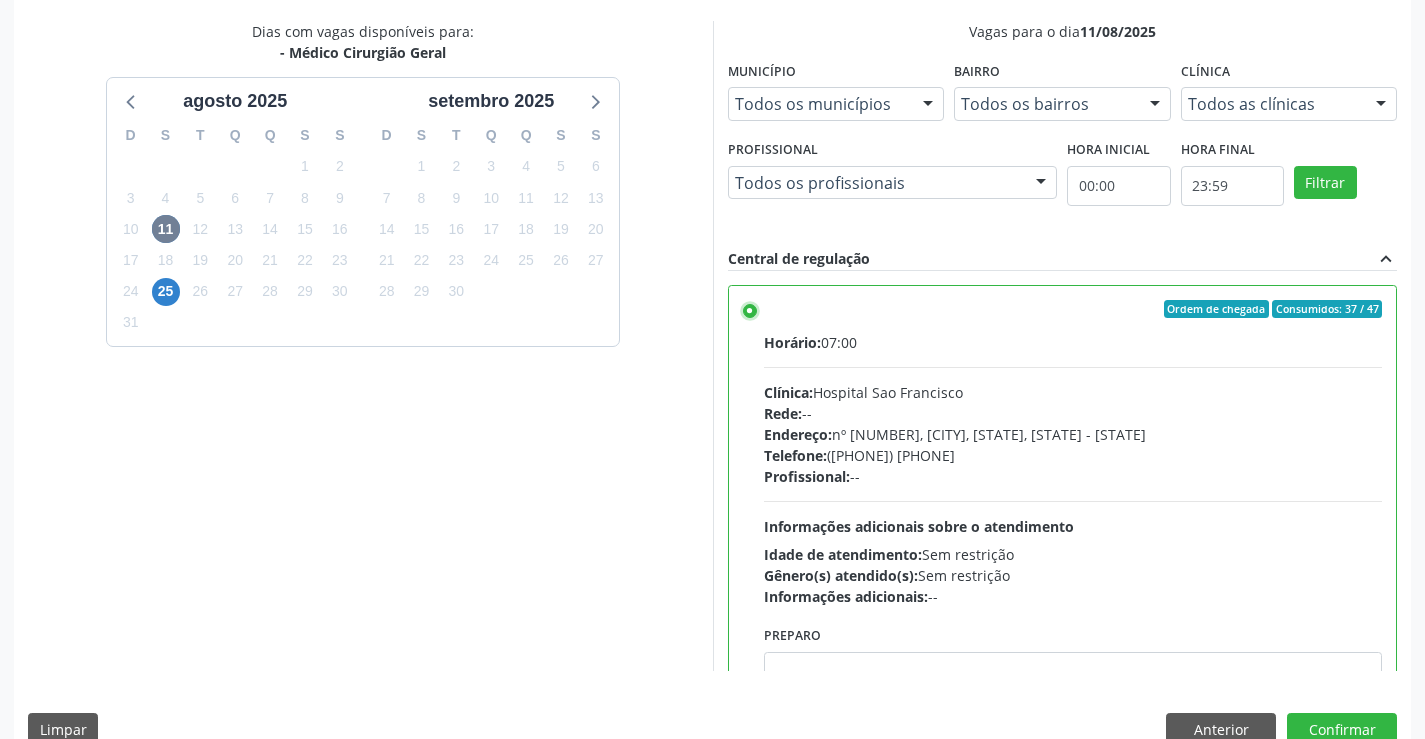 scroll, scrollTop: 99, scrollLeft: 0, axis: vertical 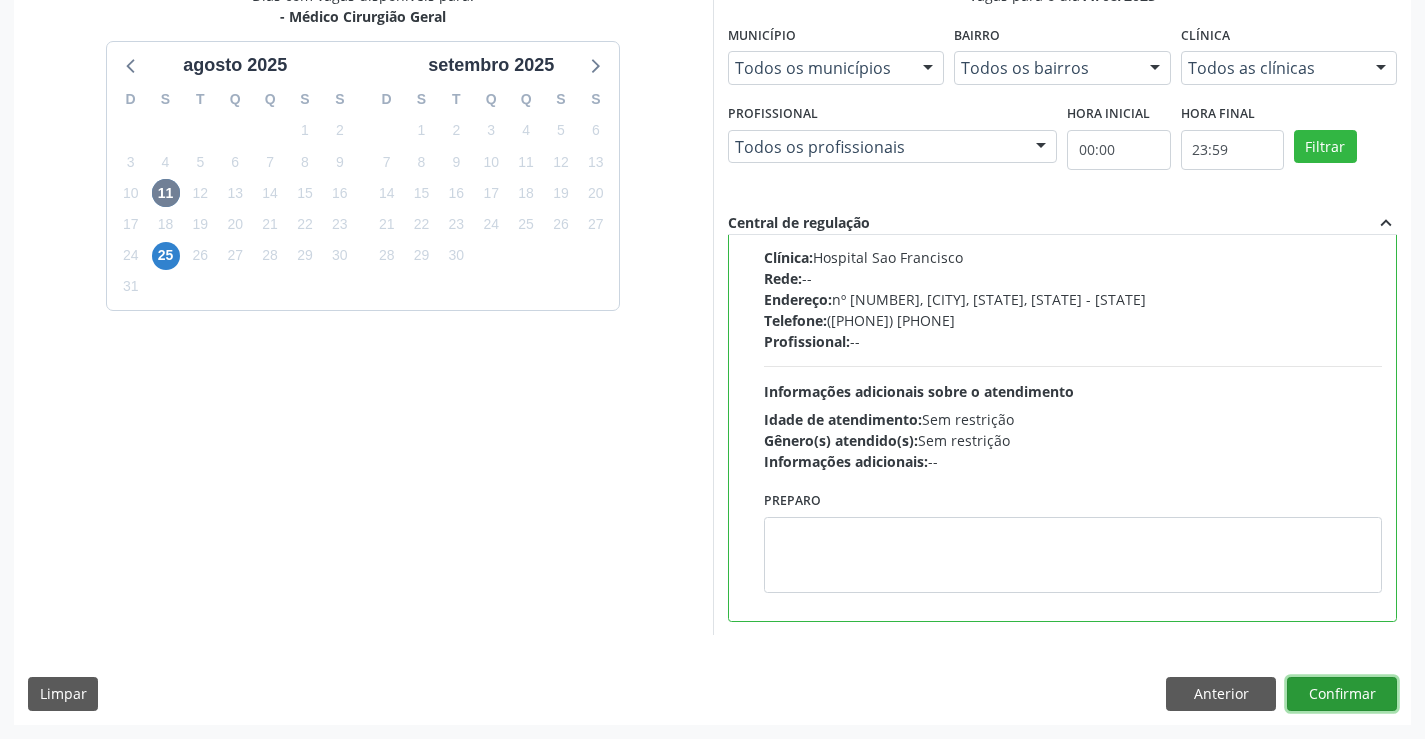 click on "Confirmar" at bounding box center (1342, 694) 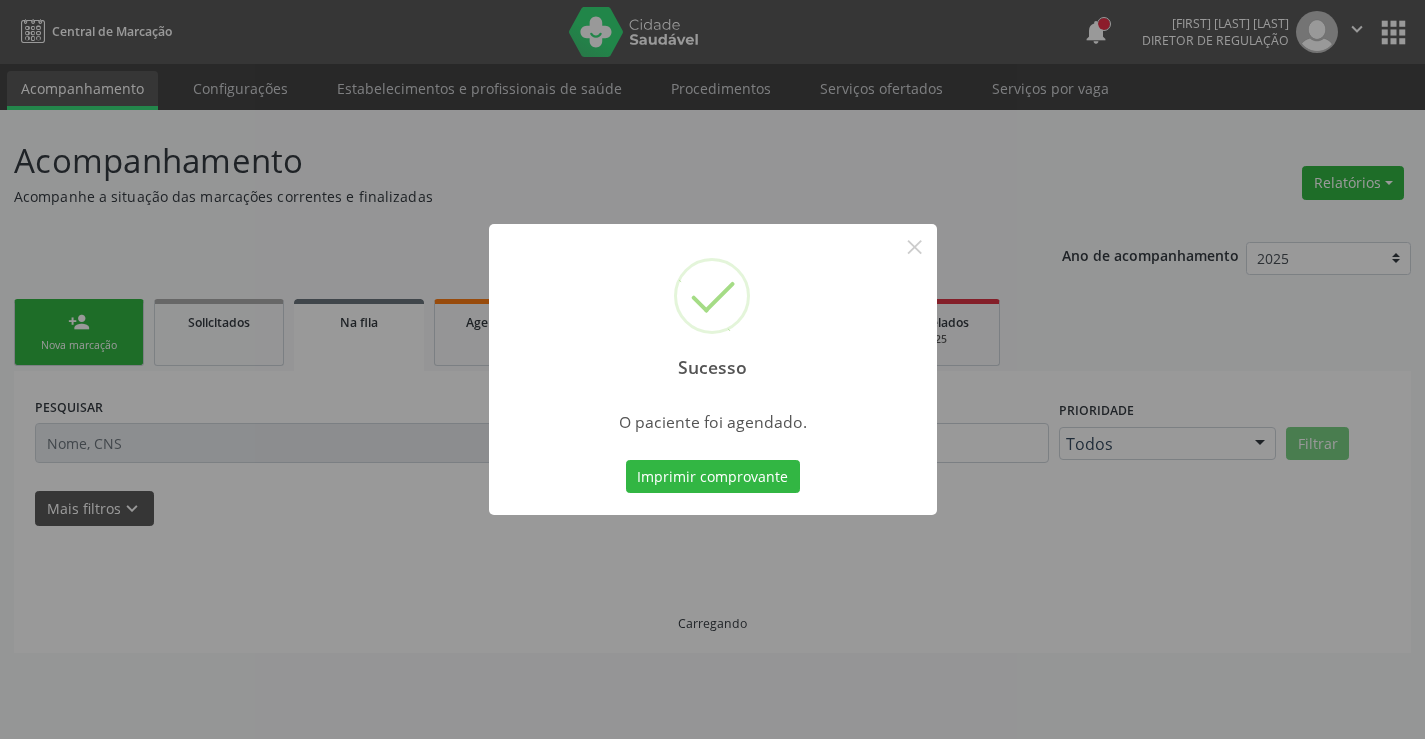 scroll, scrollTop: 0, scrollLeft: 0, axis: both 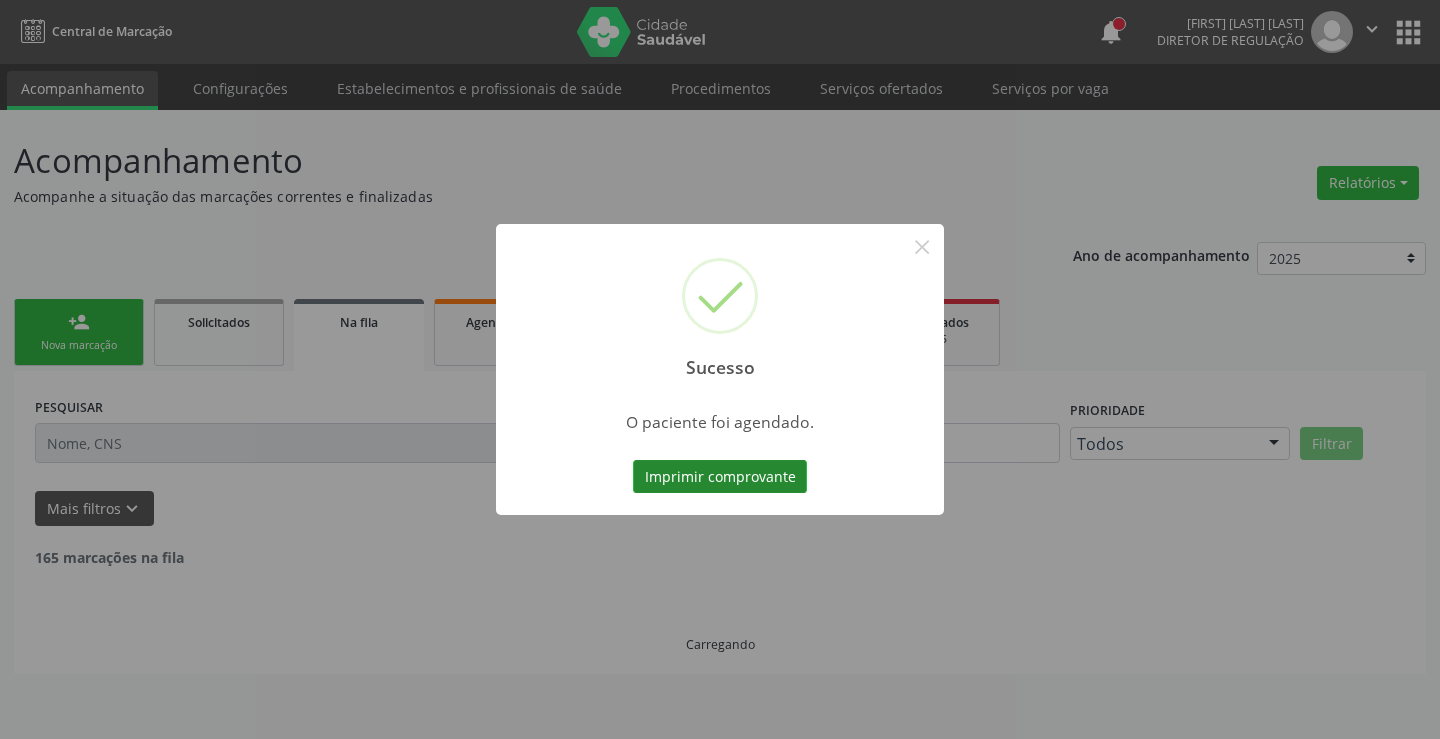 click on "Imprimir comprovante" at bounding box center (720, 477) 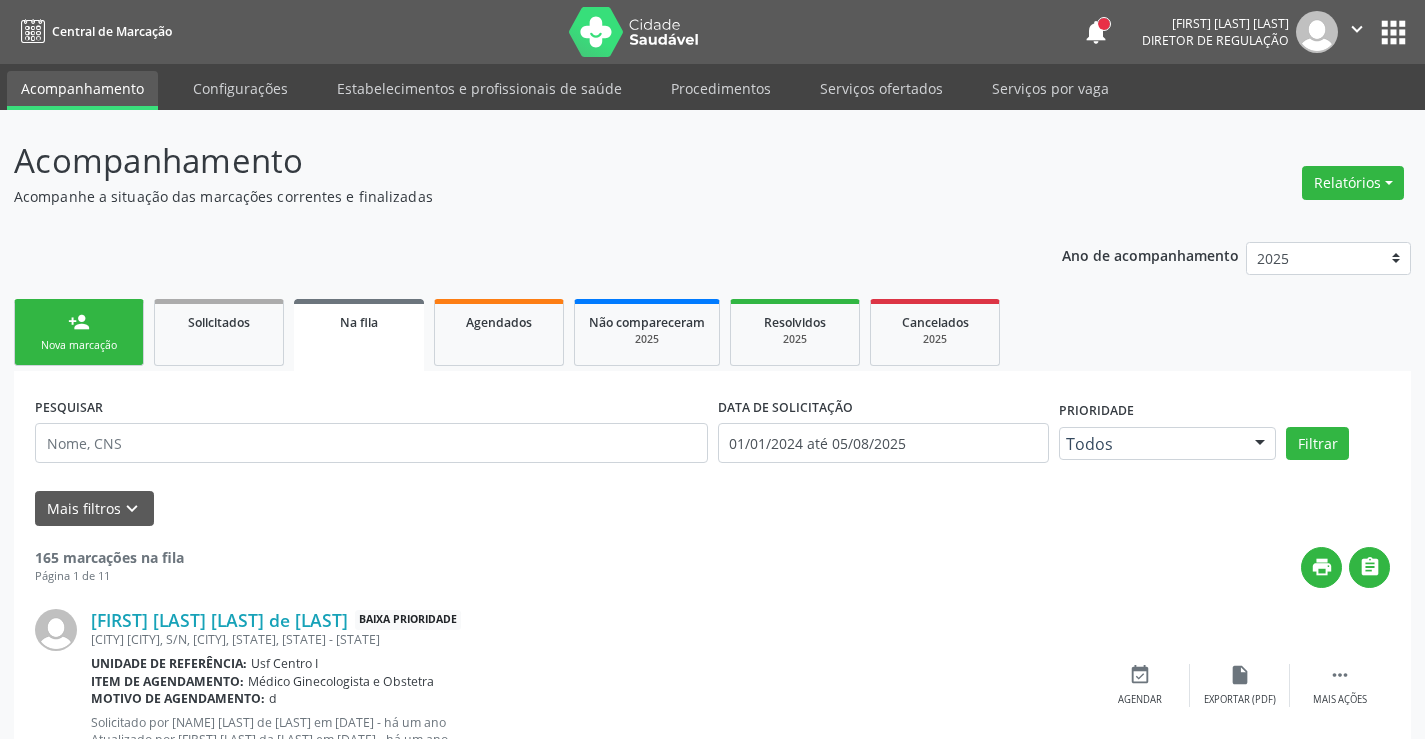 click on "person_add
Nova marcação" at bounding box center [79, 332] 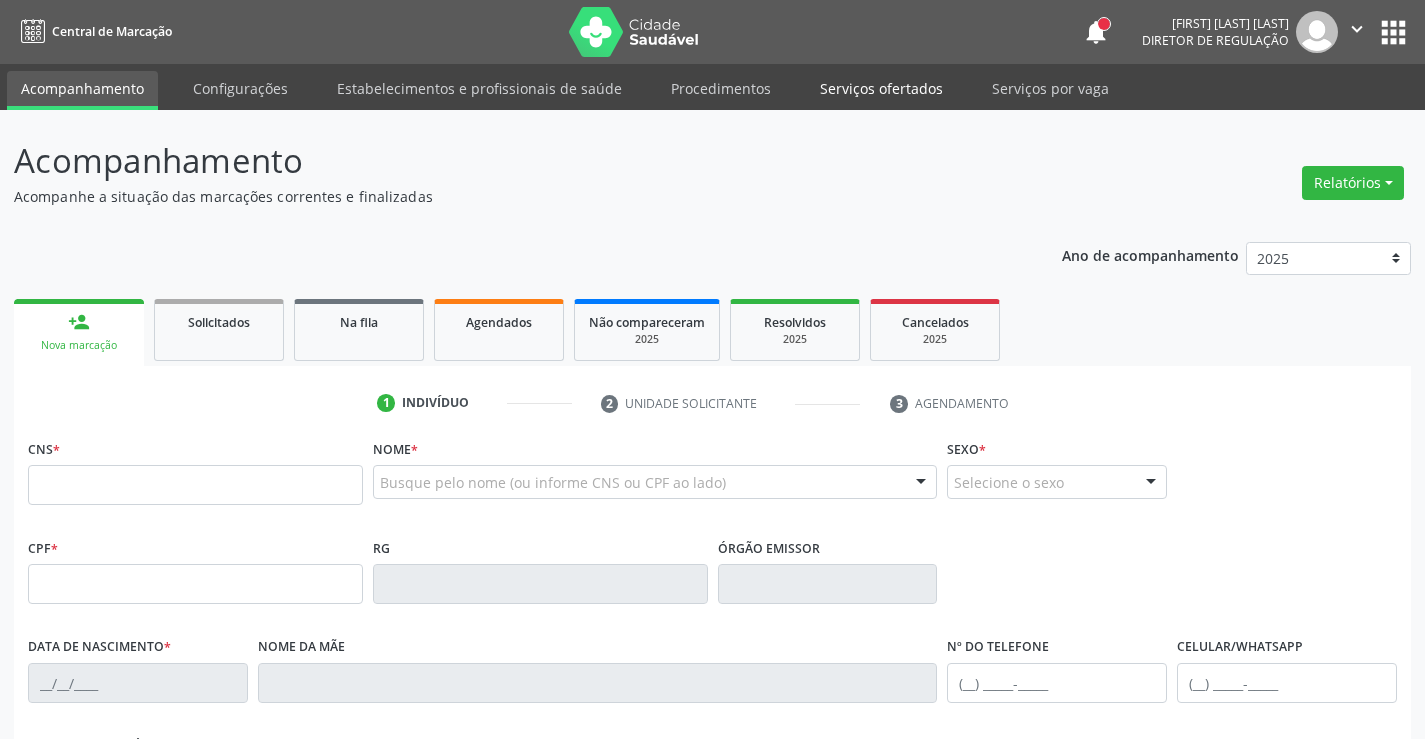 click on "Serviços ofertados" at bounding box center (881, 88) 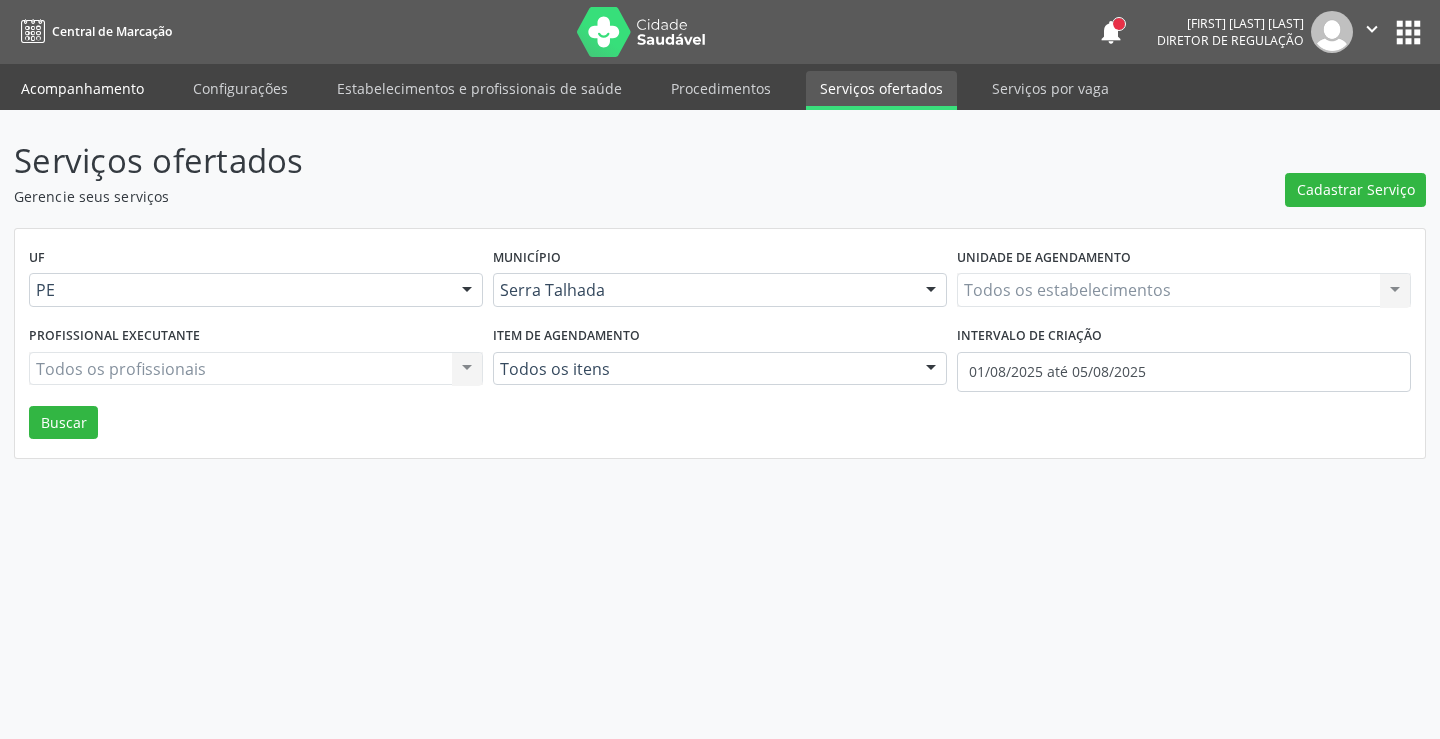 click on "Acompanhamento" at bounding box center [82, 88] 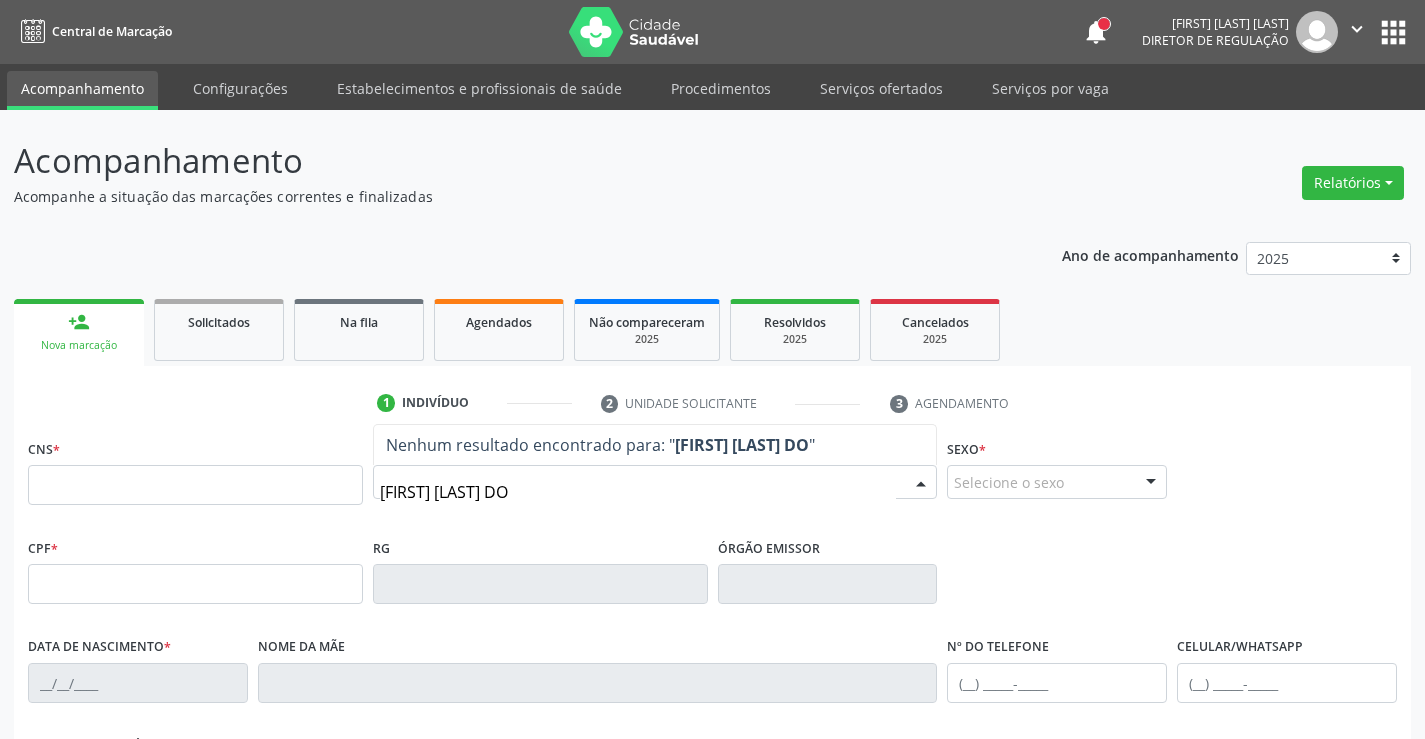 type on "MARIA EVANGELISTA DO N" 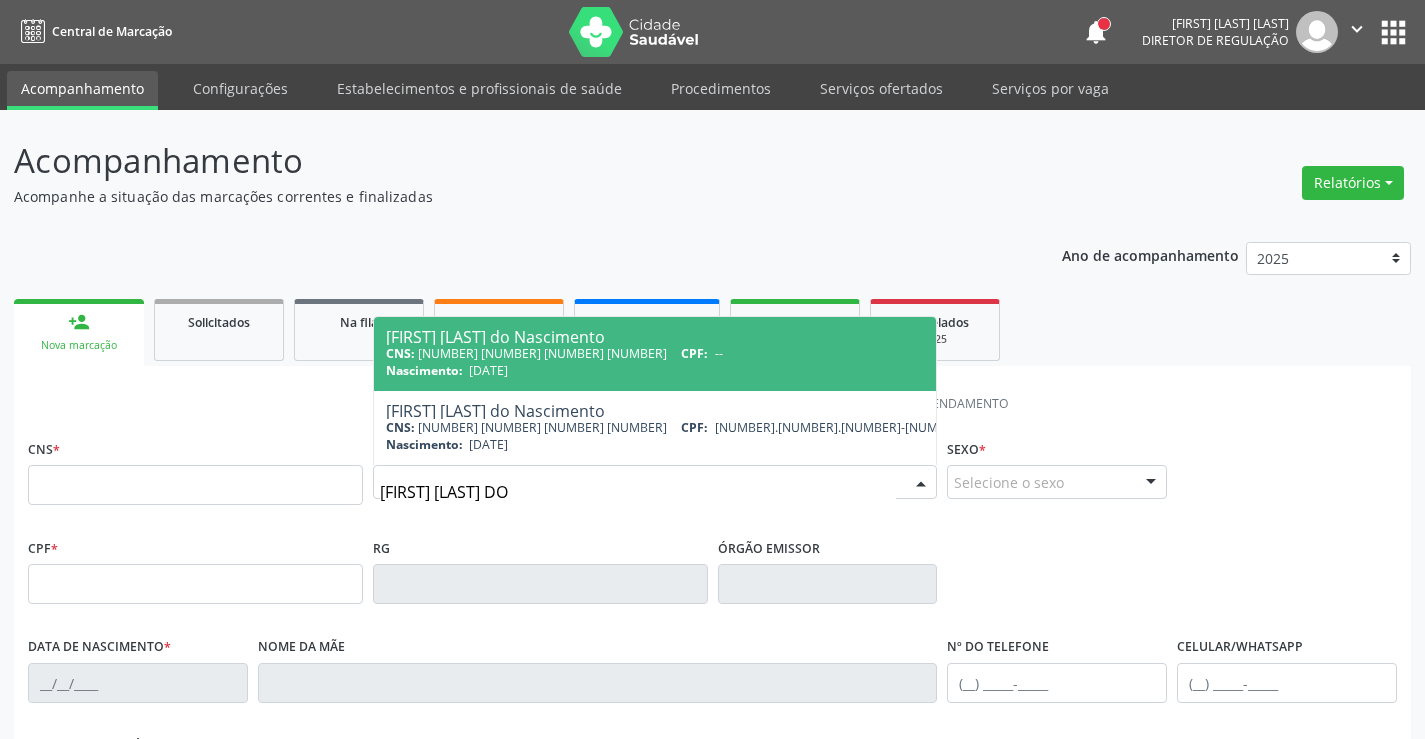 click on "CNS:
203 1886 2322 0001
CPF:    --" at bounding box center [675, 353] 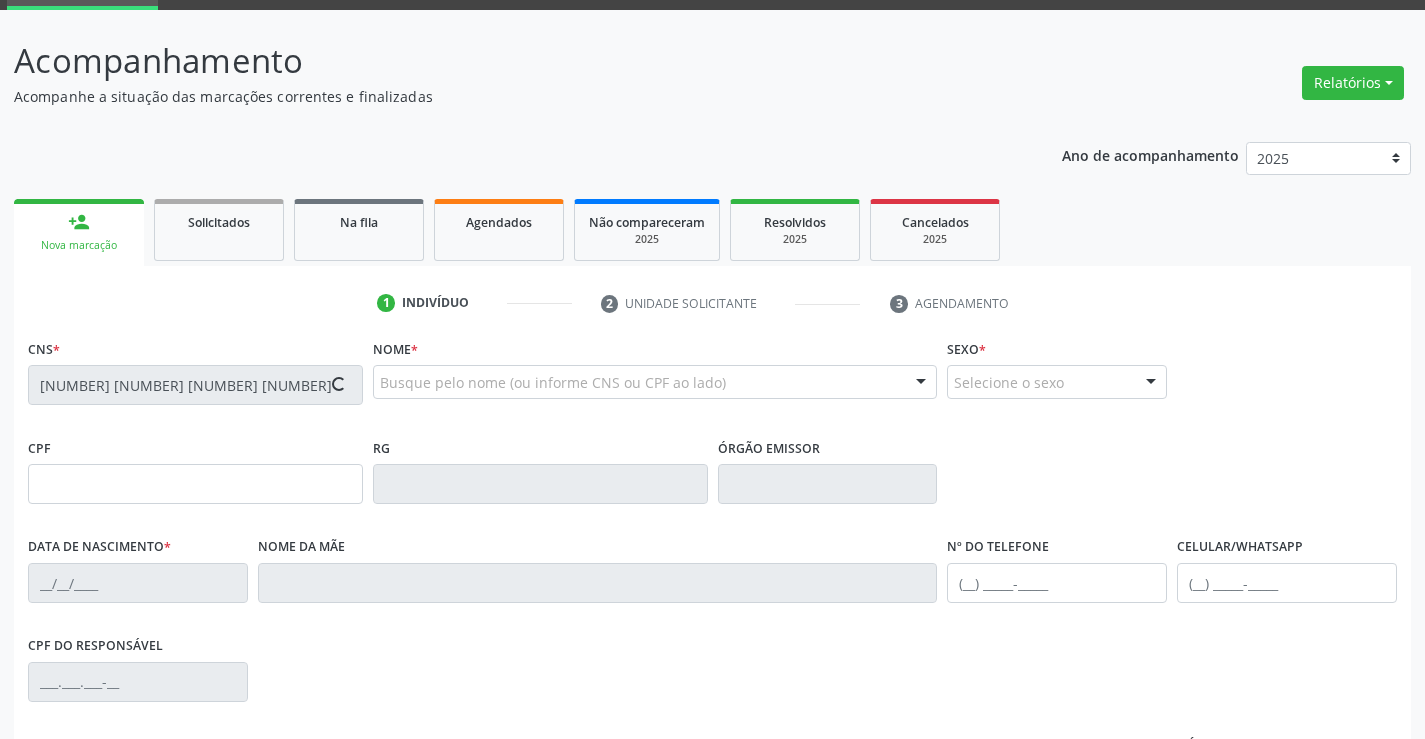type on "14/06/1953" 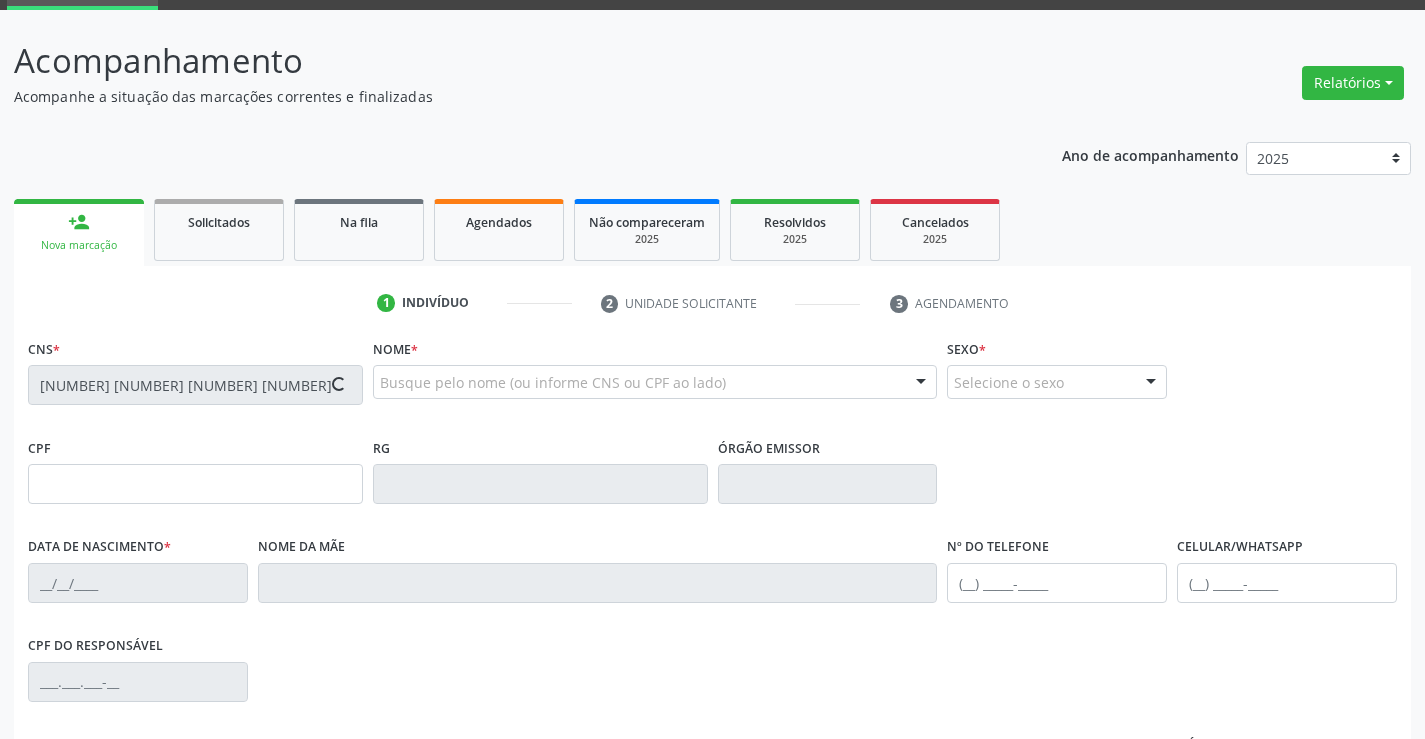 type on "Sofia Luzia da Conceicao" 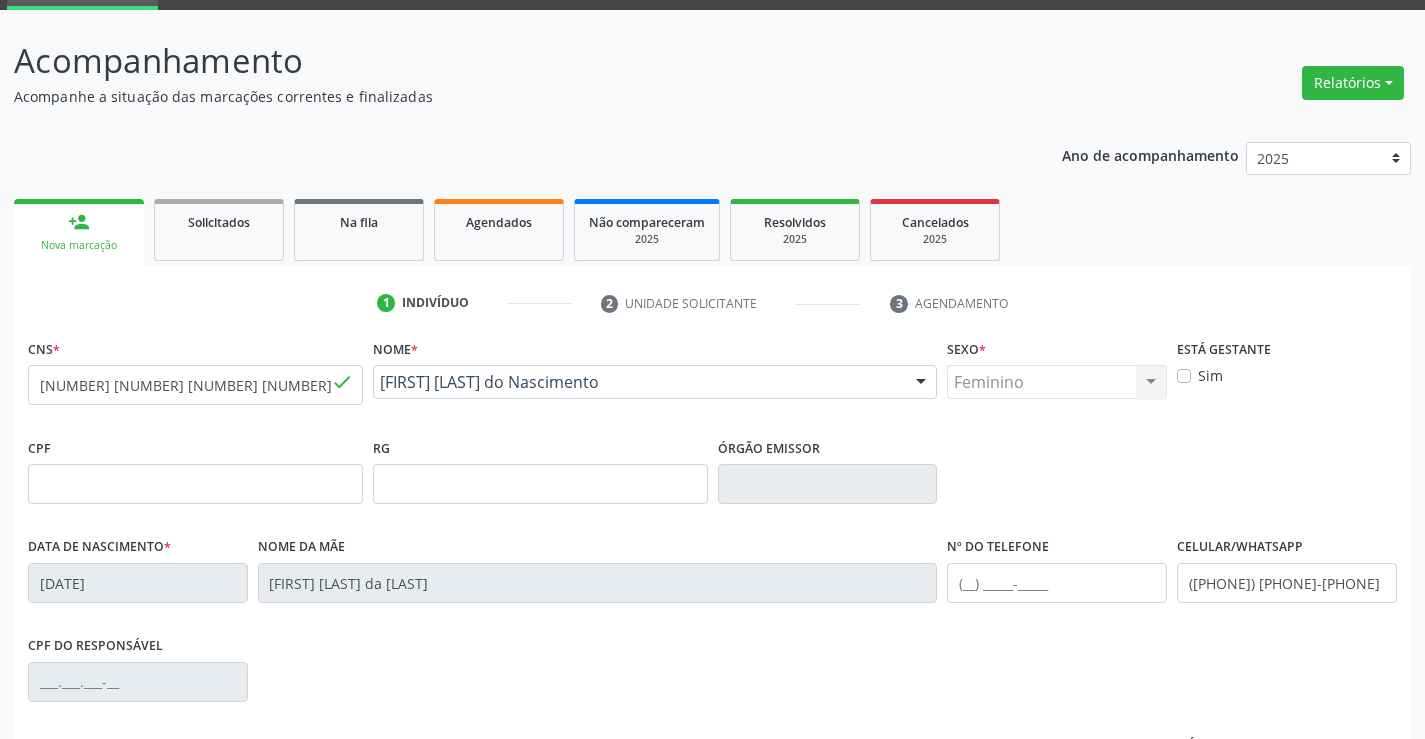scroll, scrollTop: 345, scrollLeft: 0, axis: vertical 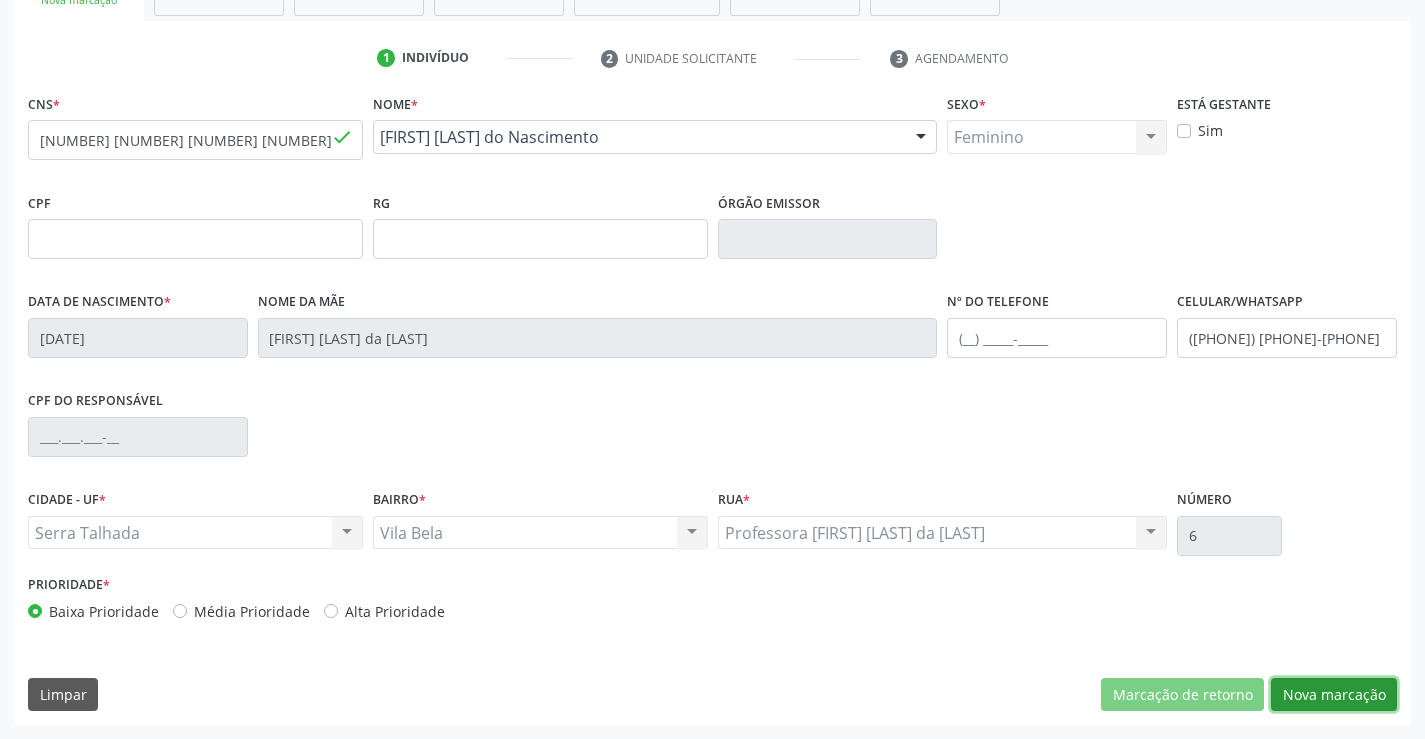 click on "Nova marcação" at bounding box center [1334, 695] 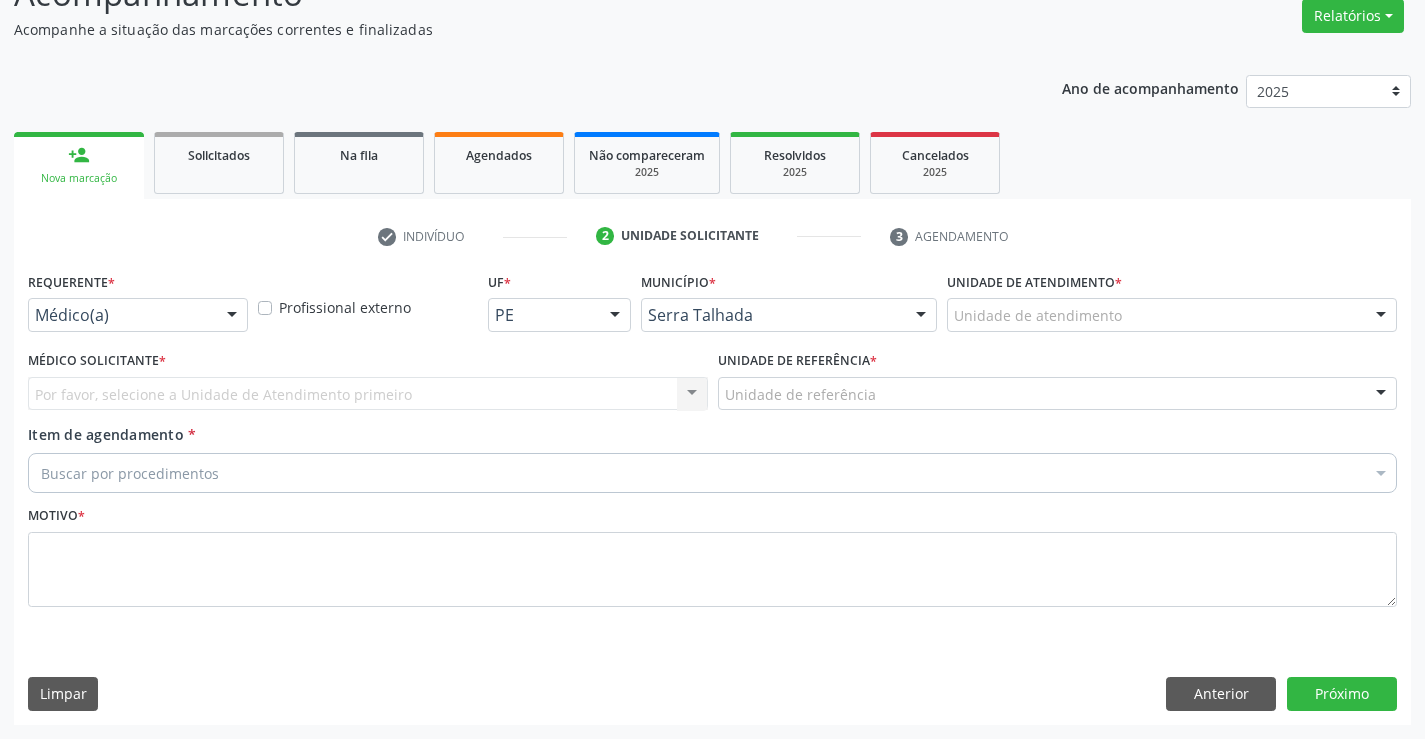 scroll, scrollTop: 167, scrollLeft: 0, axis: vertical 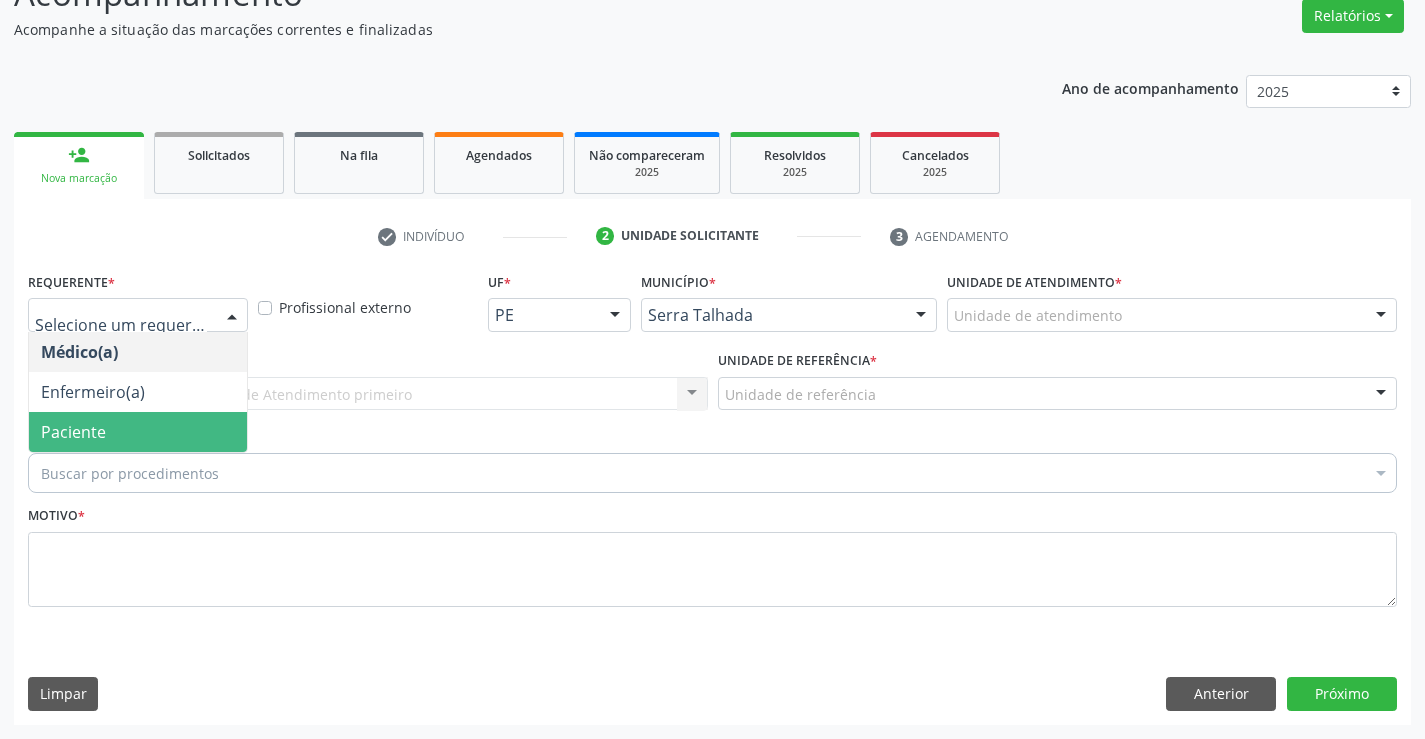click on "Paciente" at bounding box center [138, 432] 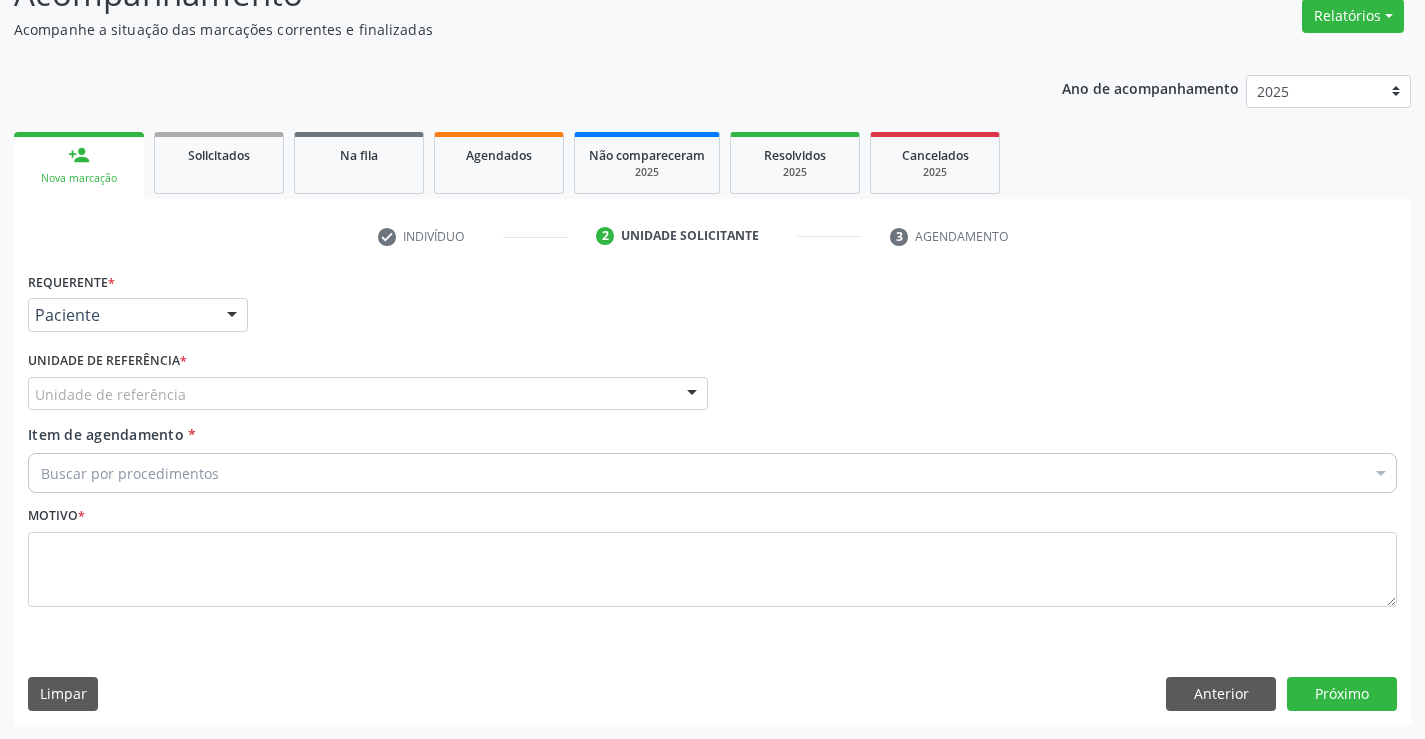 click on "Unidade de referência" at bounding box center [368, 394] 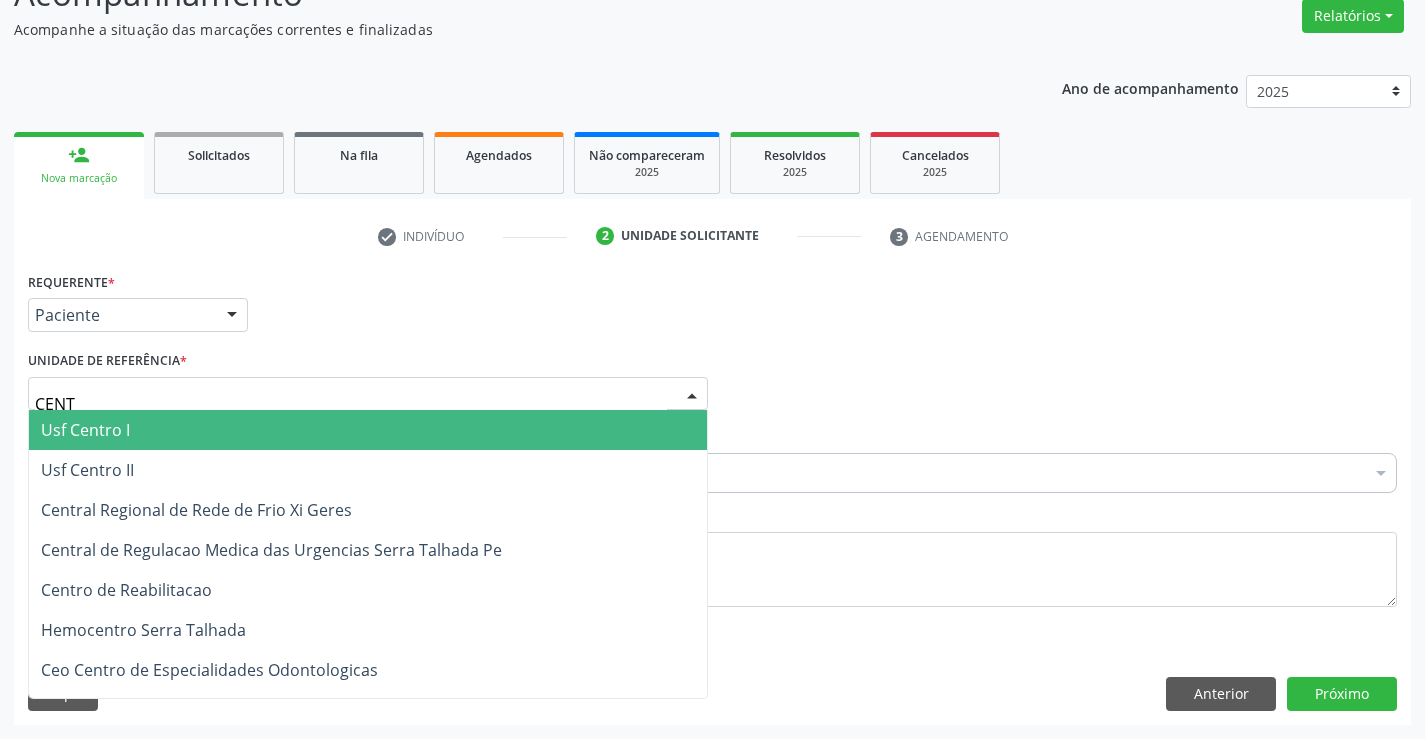 type on "CENTR" 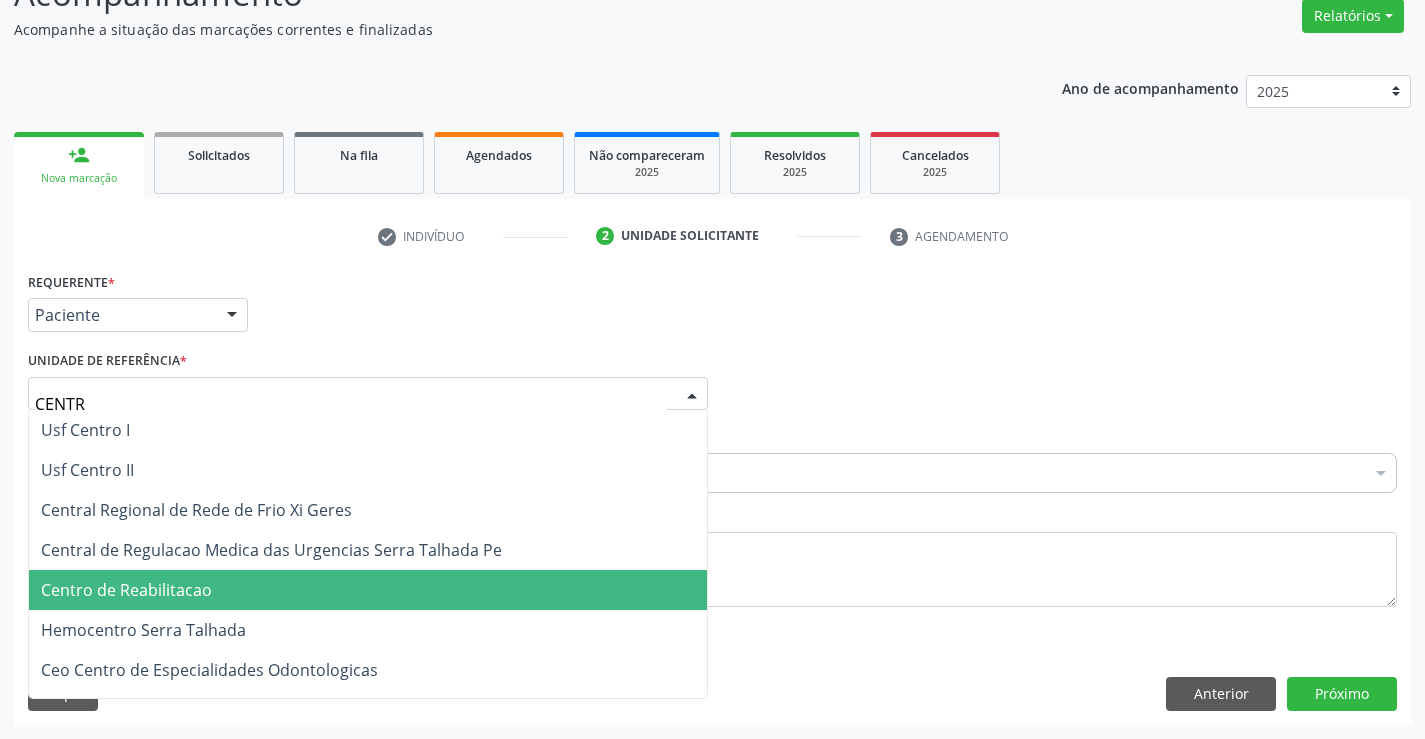 click on "Centro de Reabilitacao" at bounding box center [368, 590] 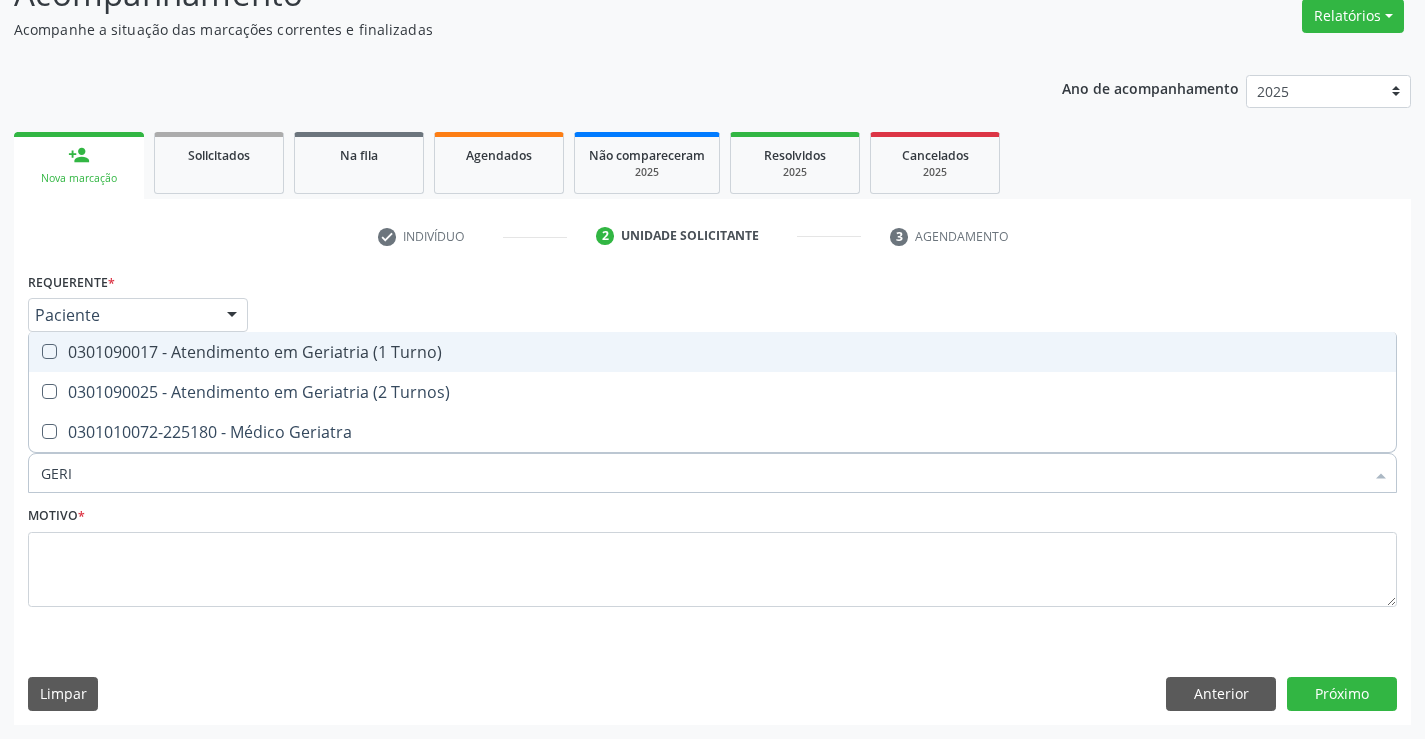type on "GERIA" 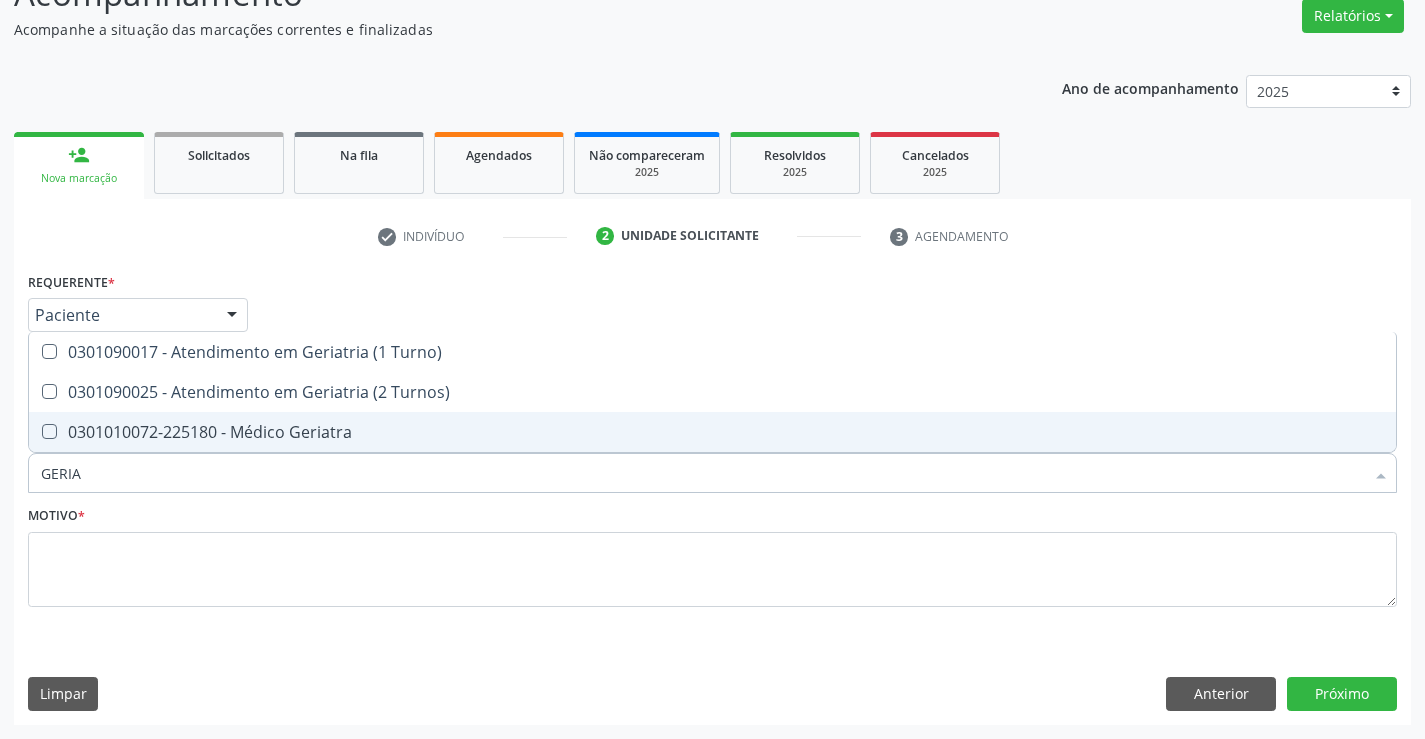 click on "0301010072-225180 - Médico Geriatra" at bounding box center (712, 432) 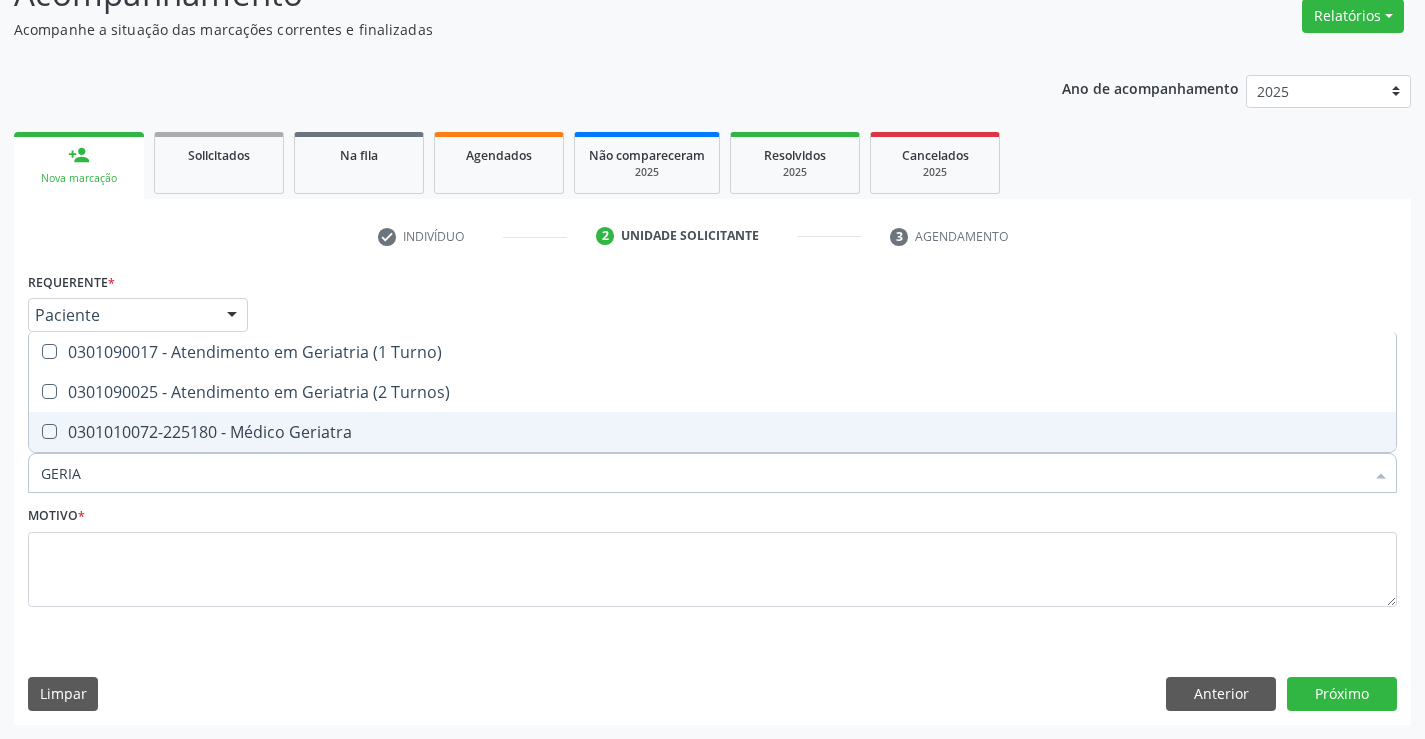 checkbox on "true" 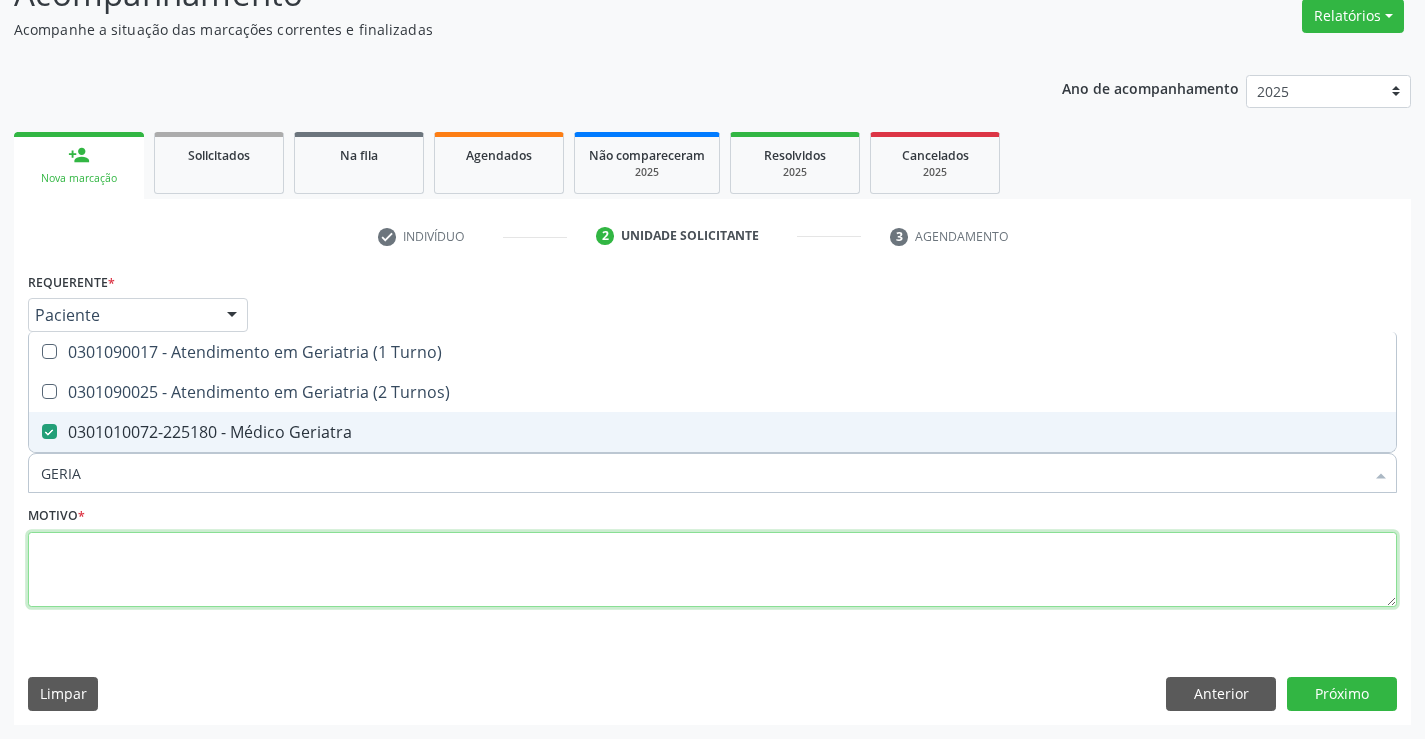 click at bounding box center [712, 570] 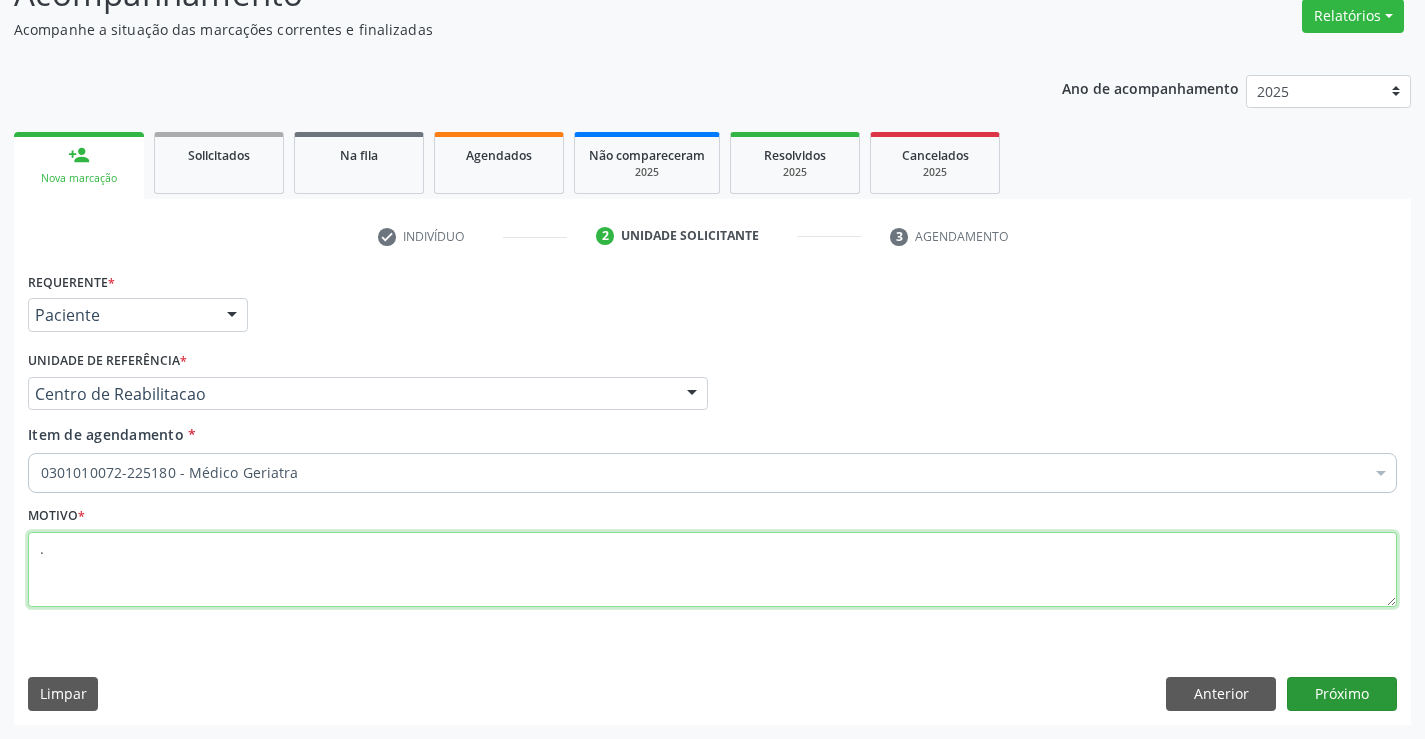 type on "." 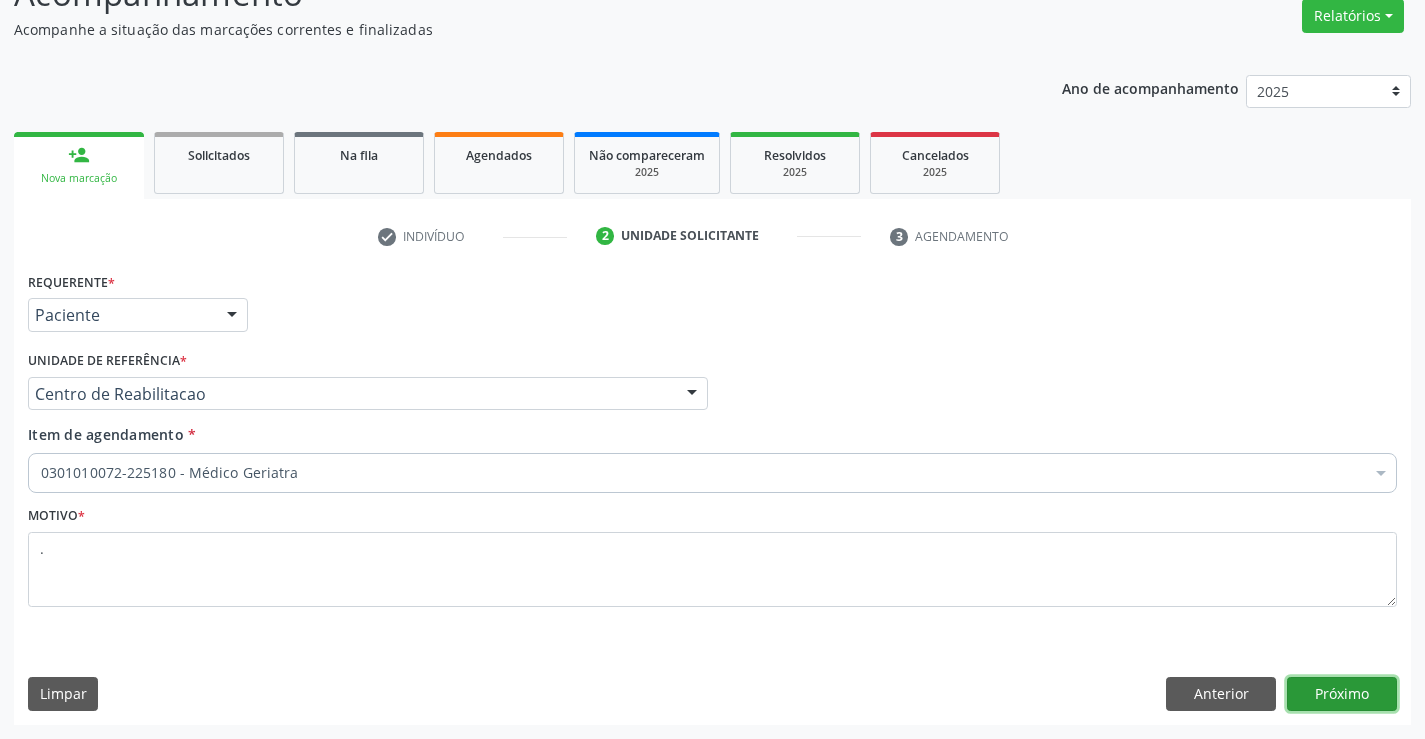 click on "Próximo" at bounding box center (1342, 694) 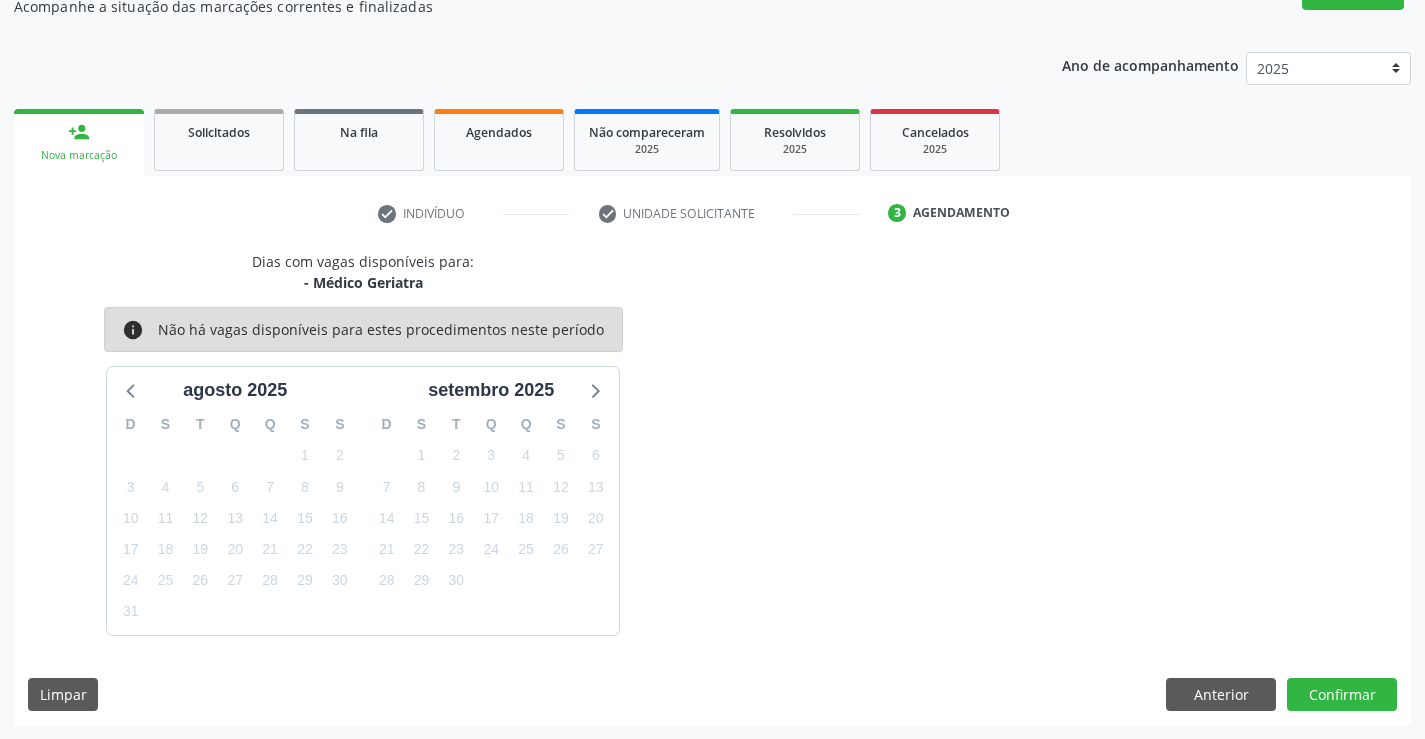scroll, scrollTop: 0, scrollLeft: 0, axis: both 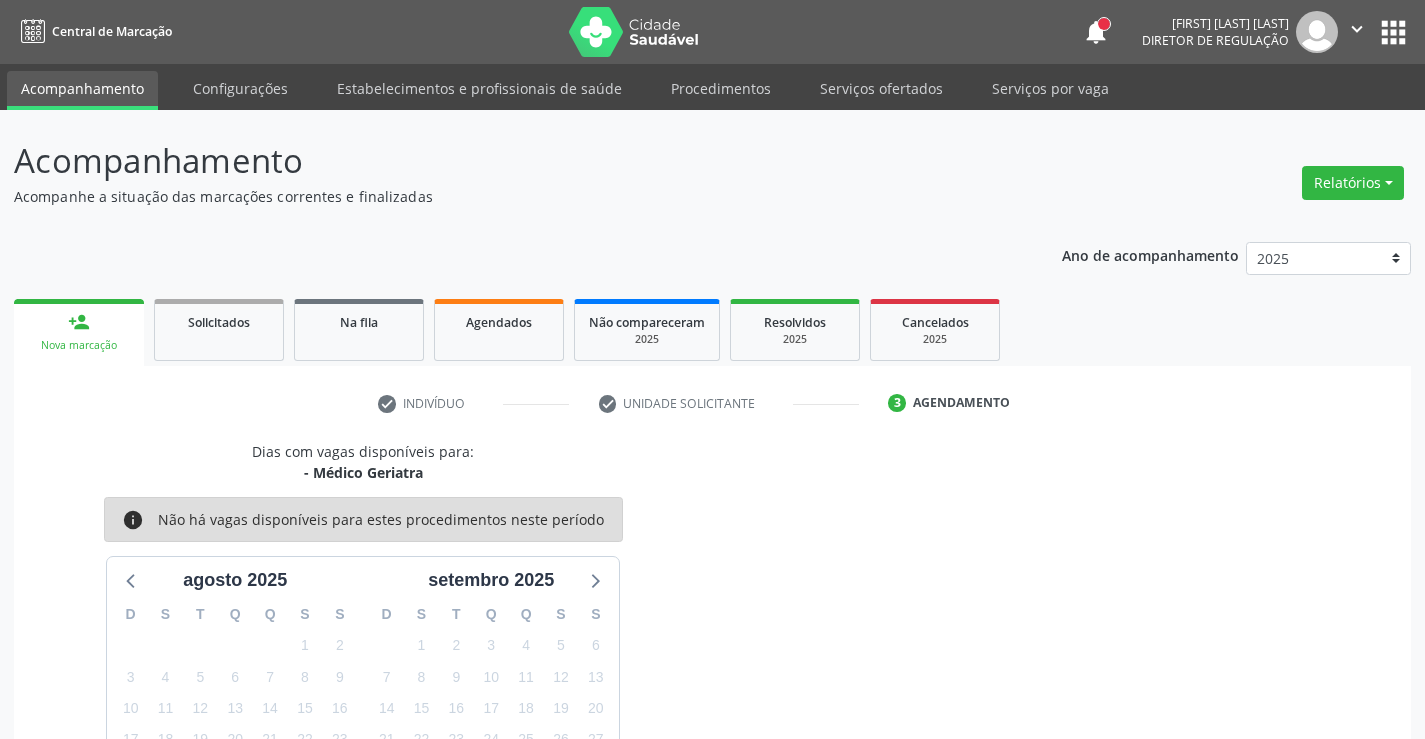 drag, startPoint x: 1415, startPoint y: 34, endPoint x: 1393, endPoint y: 29, distance: 22.561028 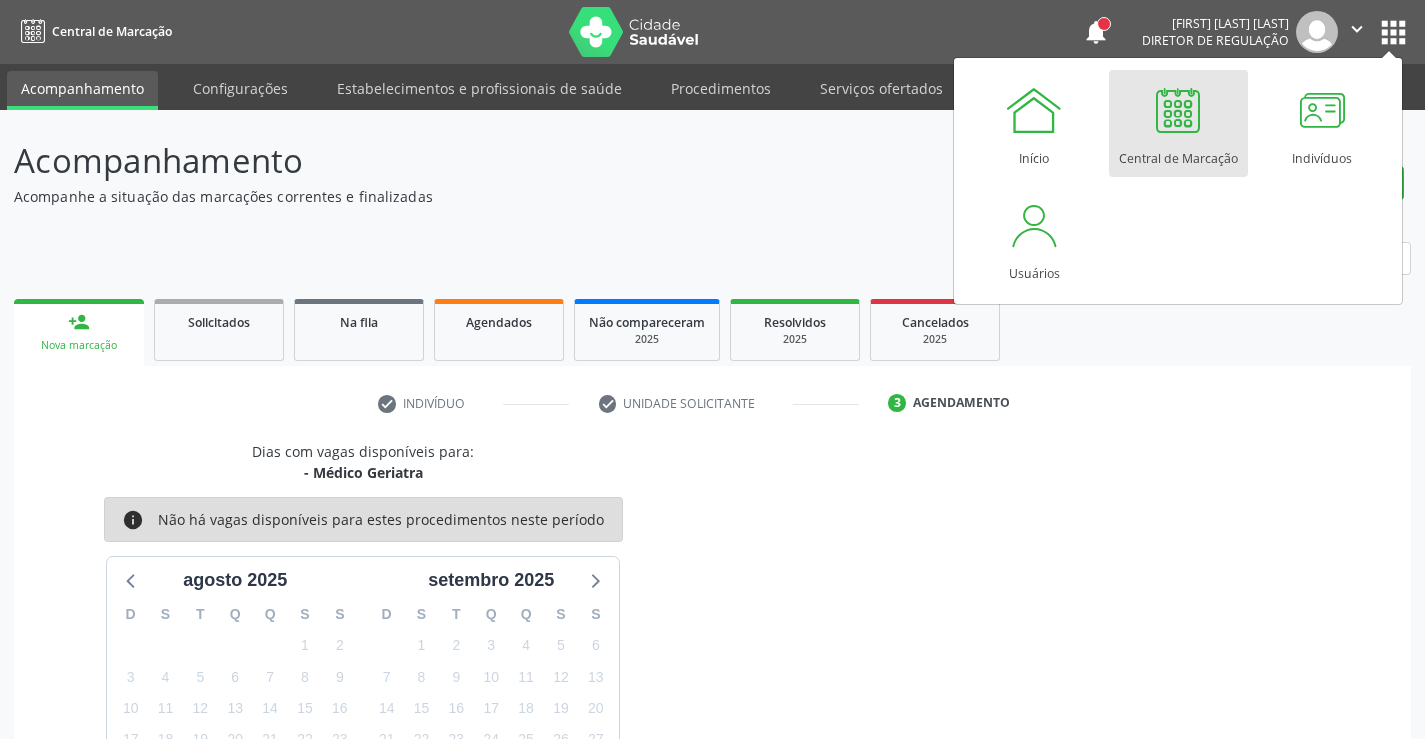click at bounding box center (1178, 110) 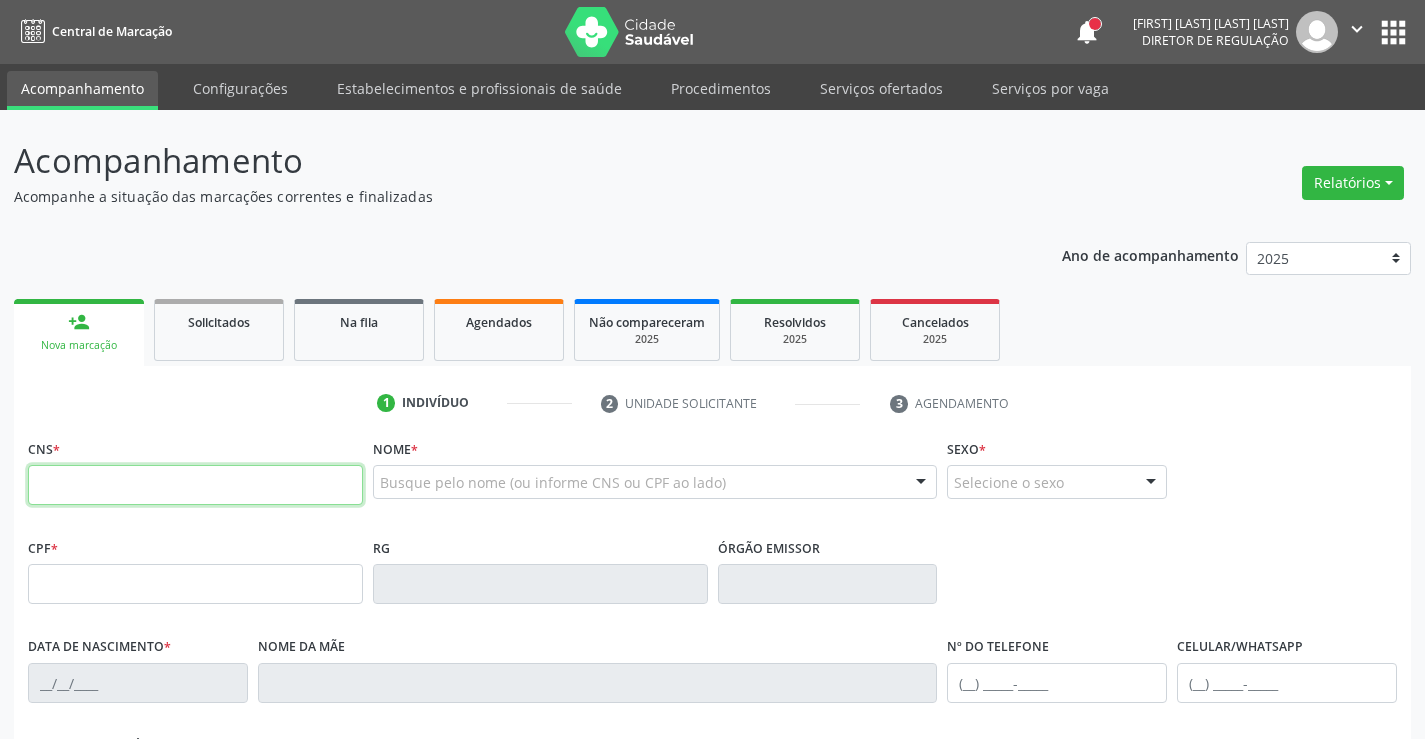 scroll, scrollTop: 0, scrollLeft: 0, axis: both 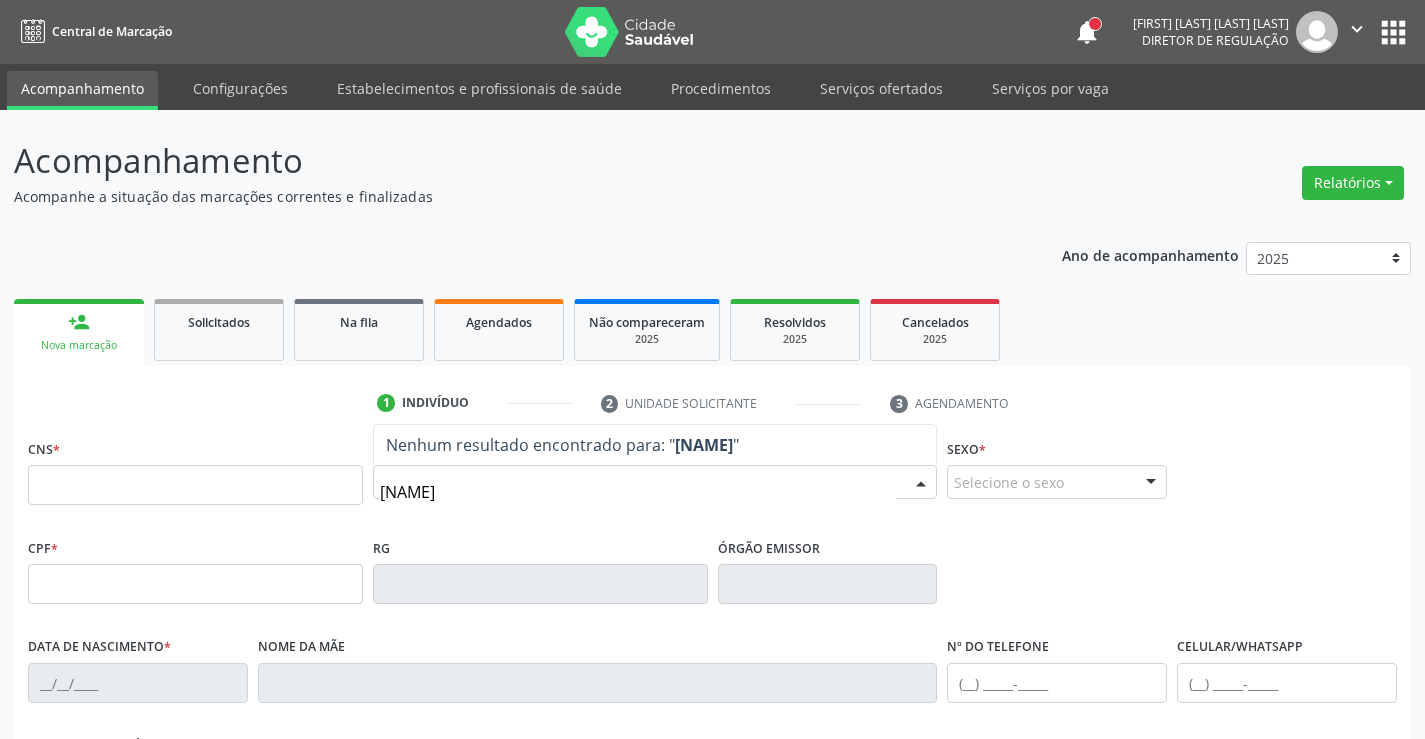 type on "thaynna va" 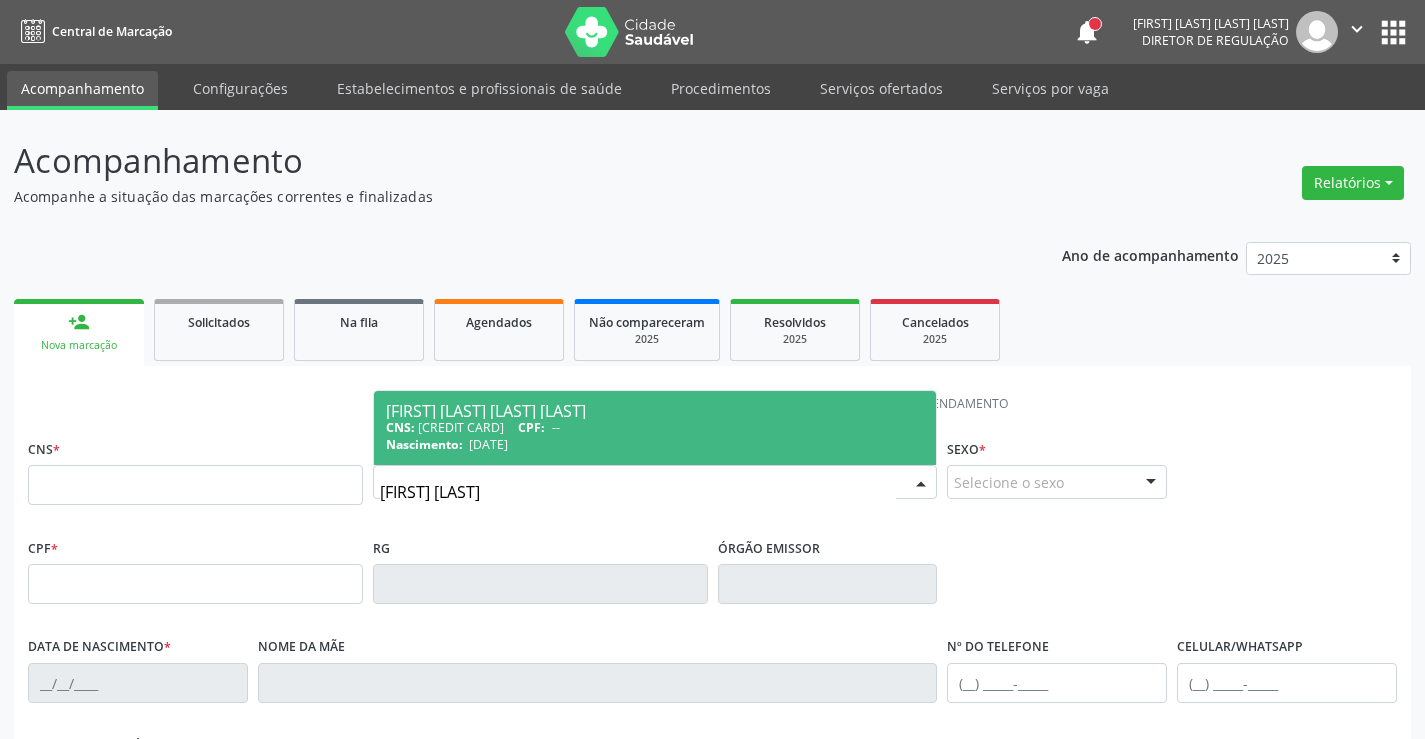 click on "Nascimento:
28/02/2003" at bounding box center [655, 444] 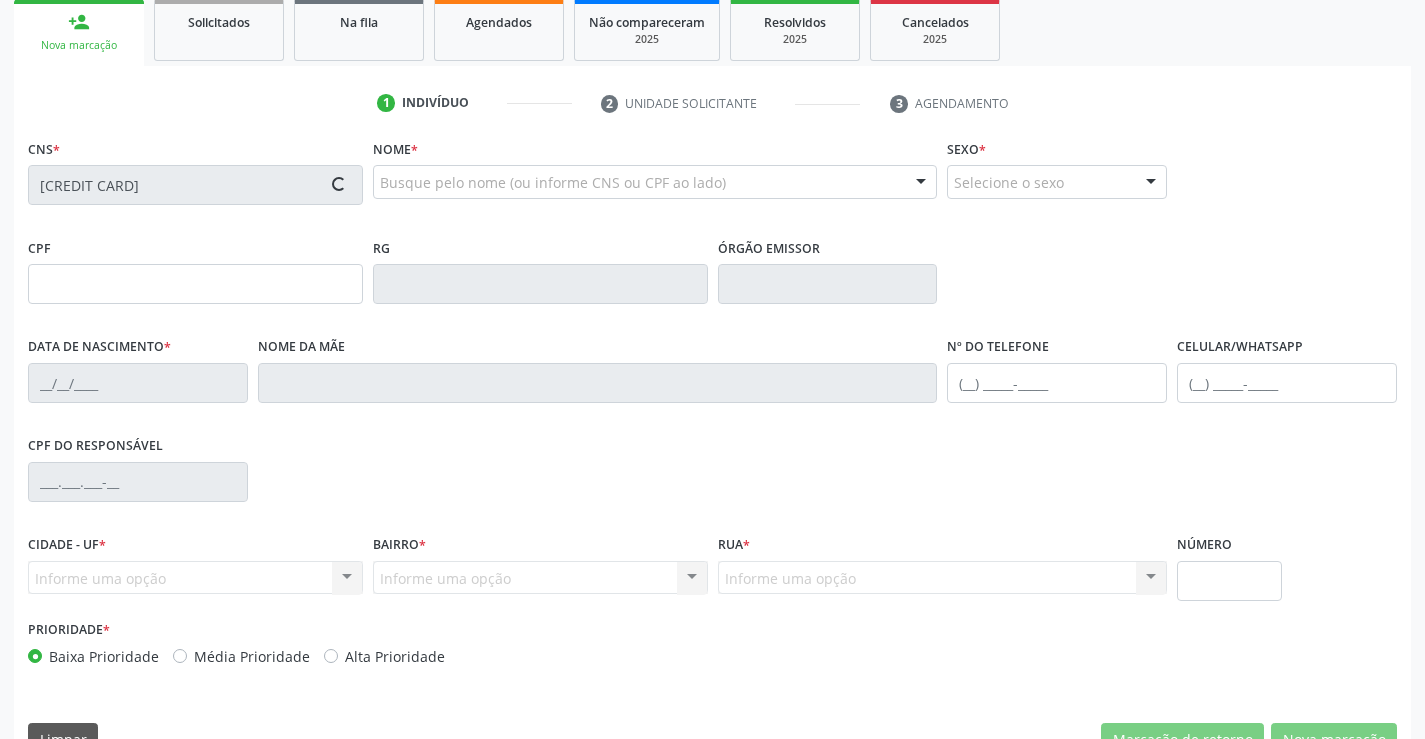 type on "28/02/2003" 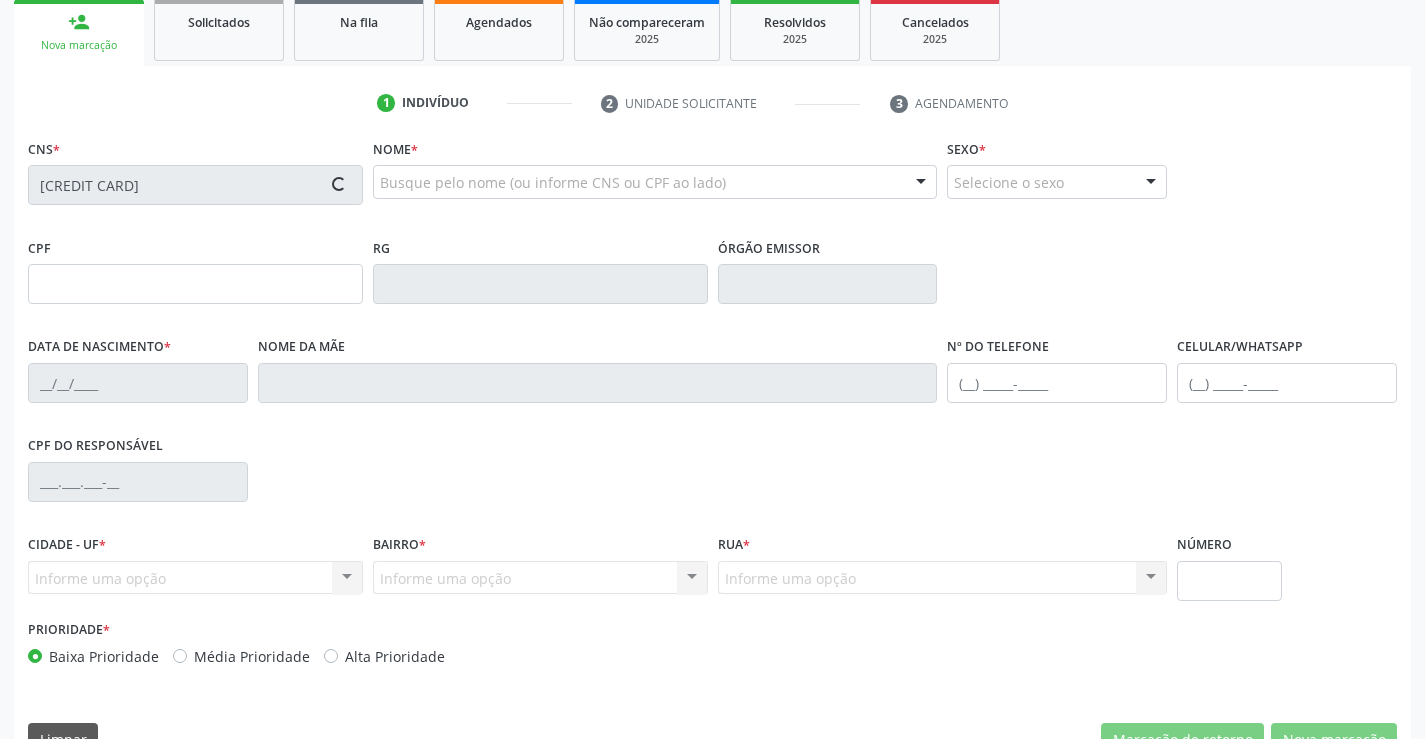 type on "Maria Betania Vasconcelos" 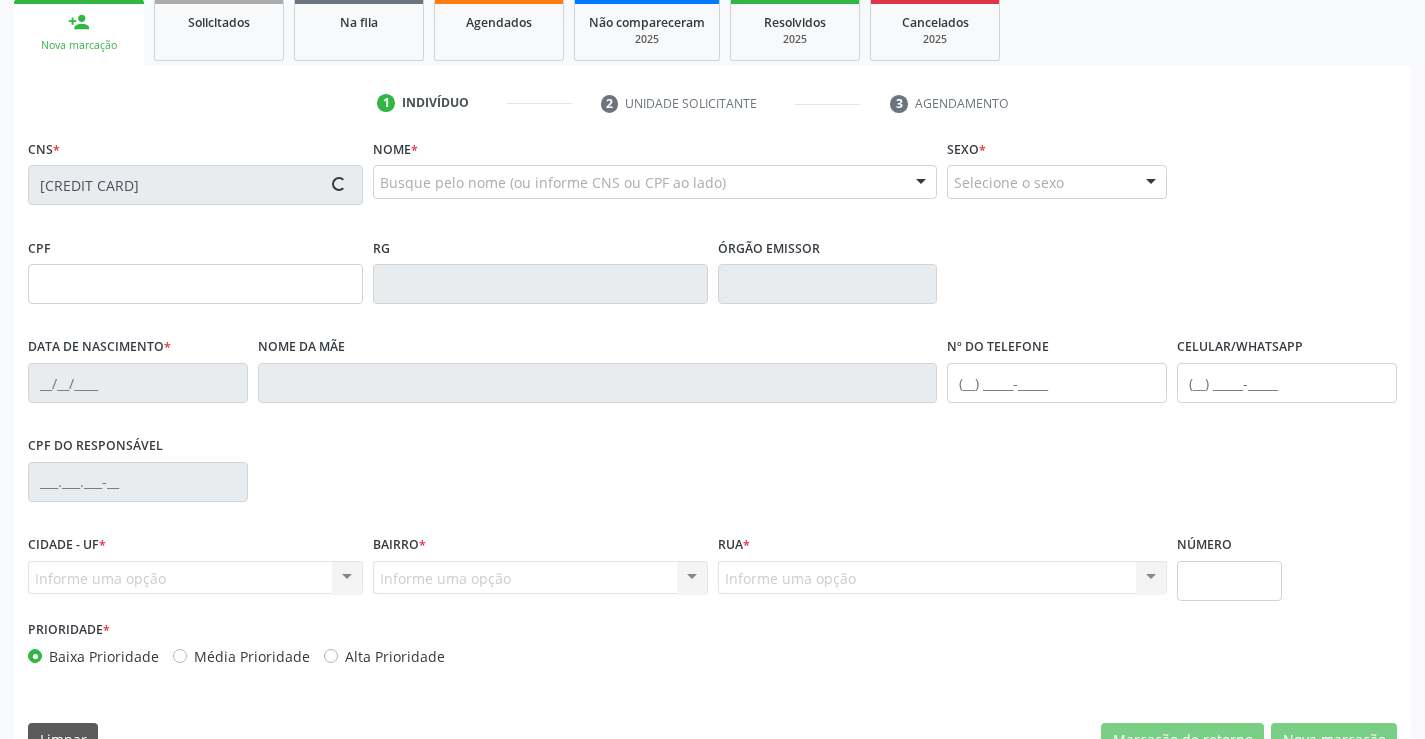 type on "(87) 99628-2142" 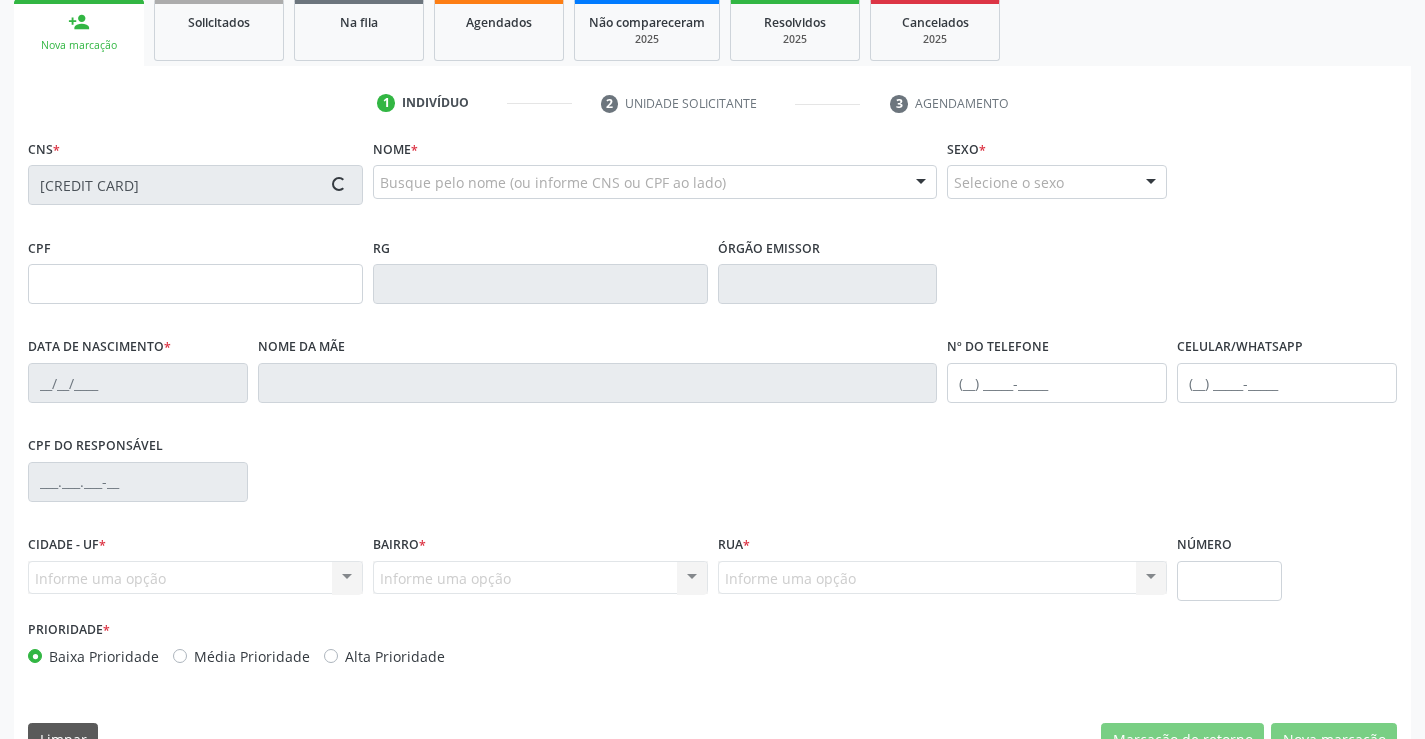 type on "040.207.004-60" 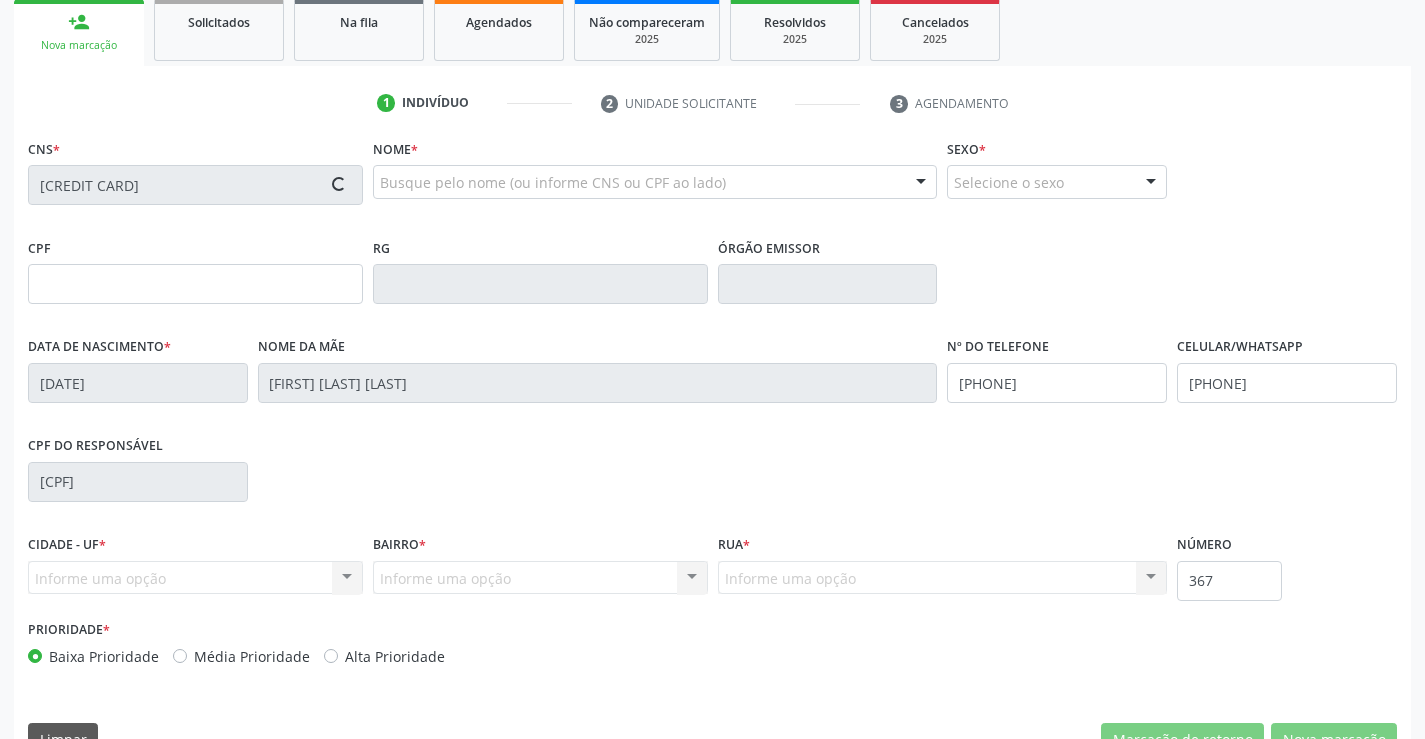 scroll, scrollTop: 345, scrollLeft: 0, axis: vertical 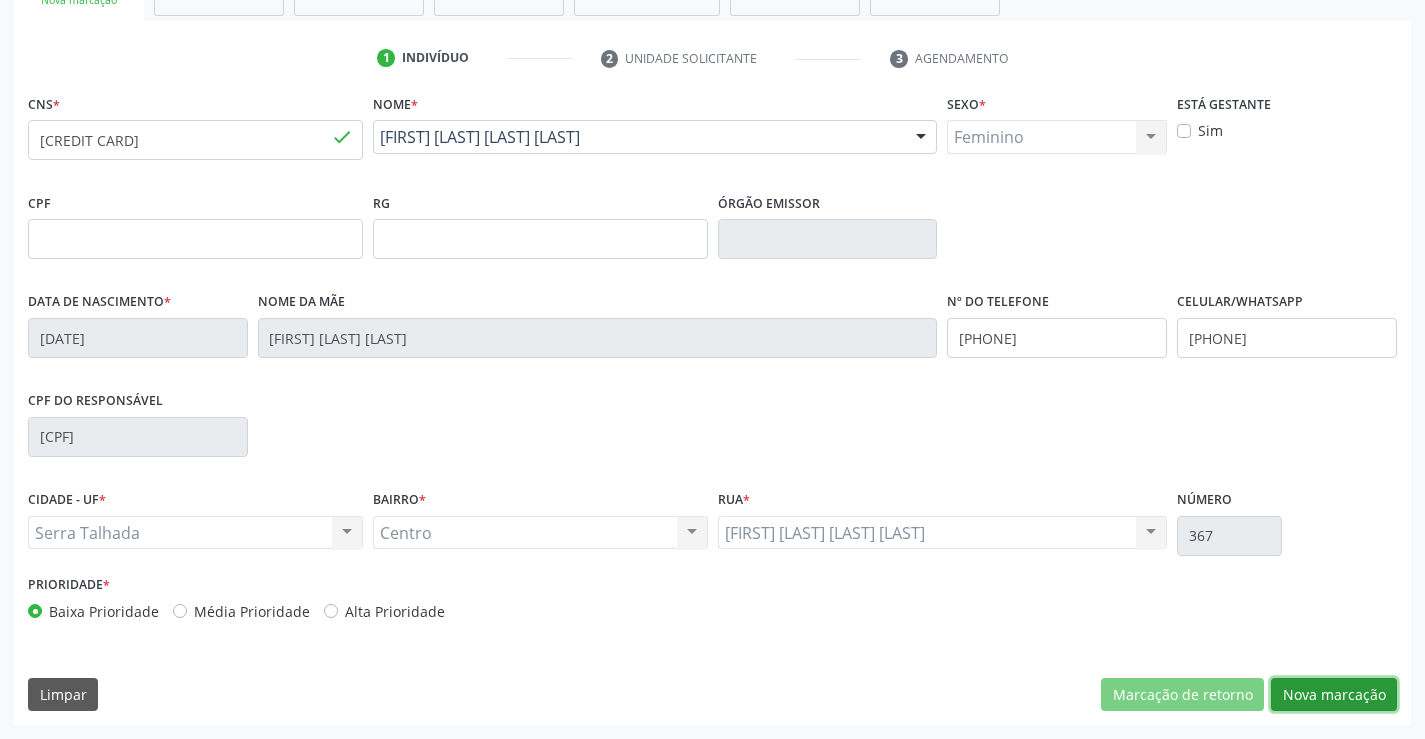click on "Nova marcação" at bounding box center [1334, 695] 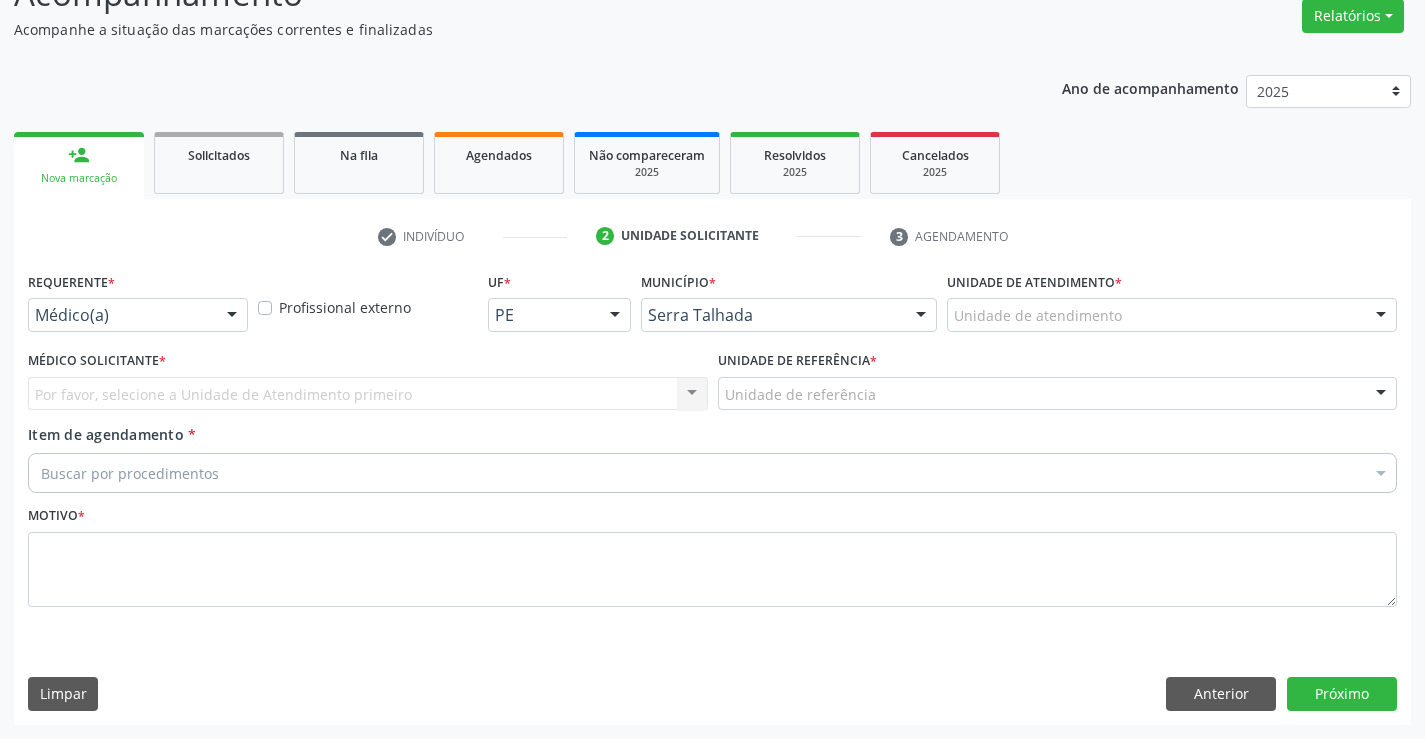 scroll, scrollTop: 167, scrollLeft: 0, axis: vertical 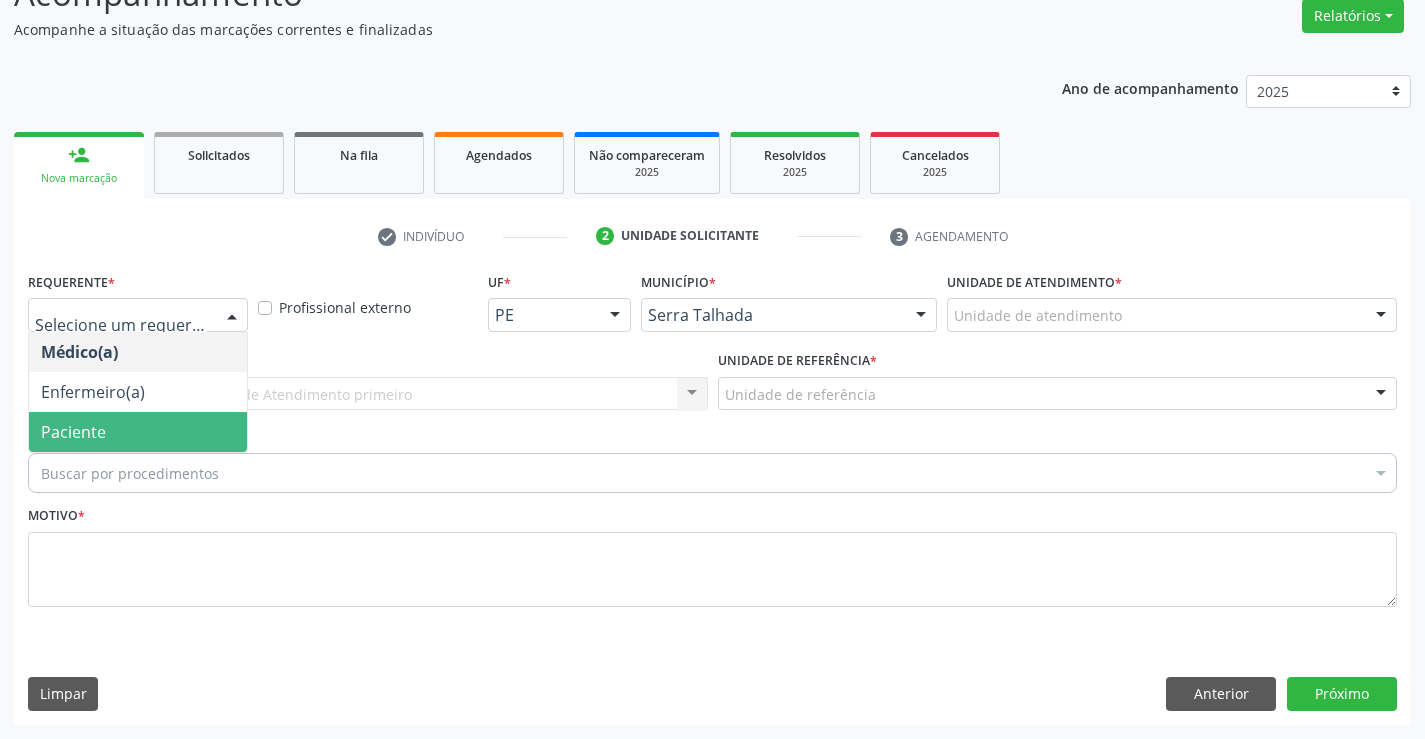 click on "Paciente" at bounding box center [138, 432] 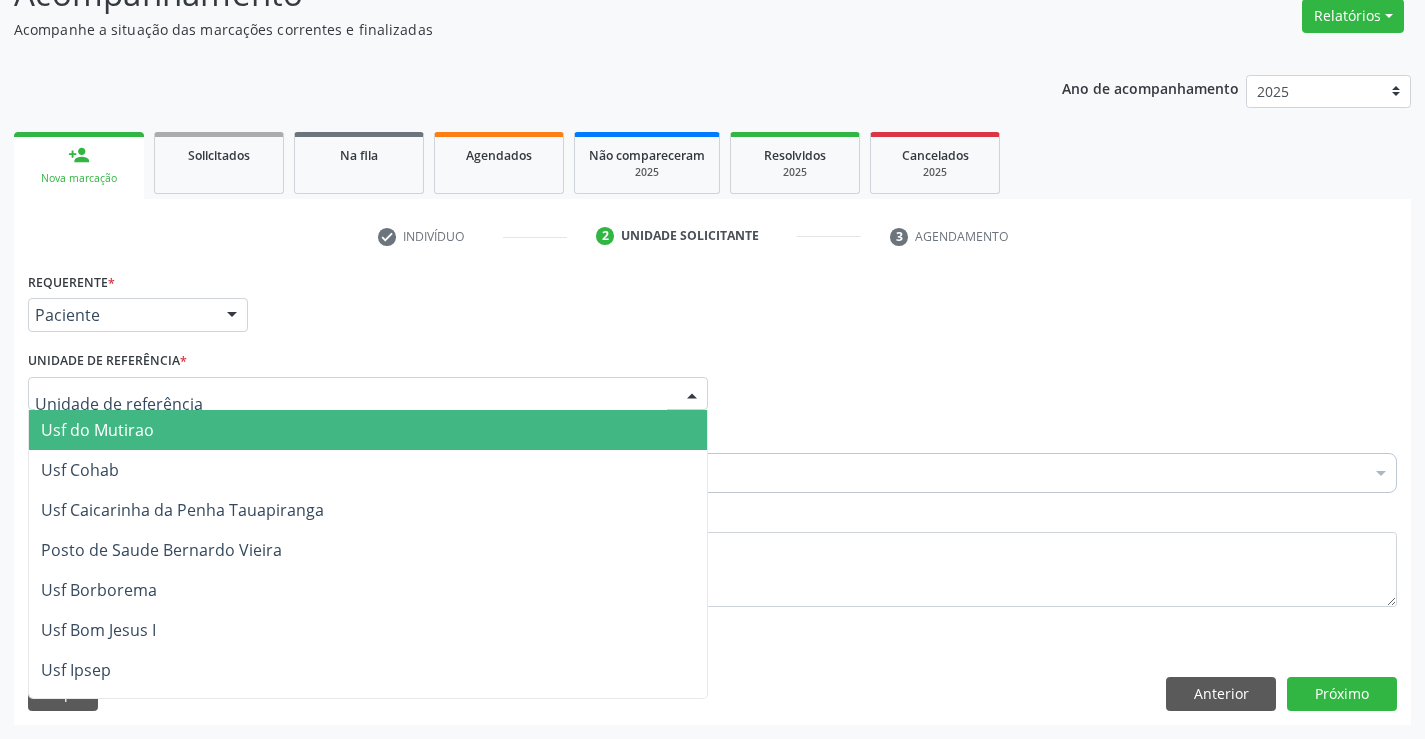 click at bounding box center [368, 394] 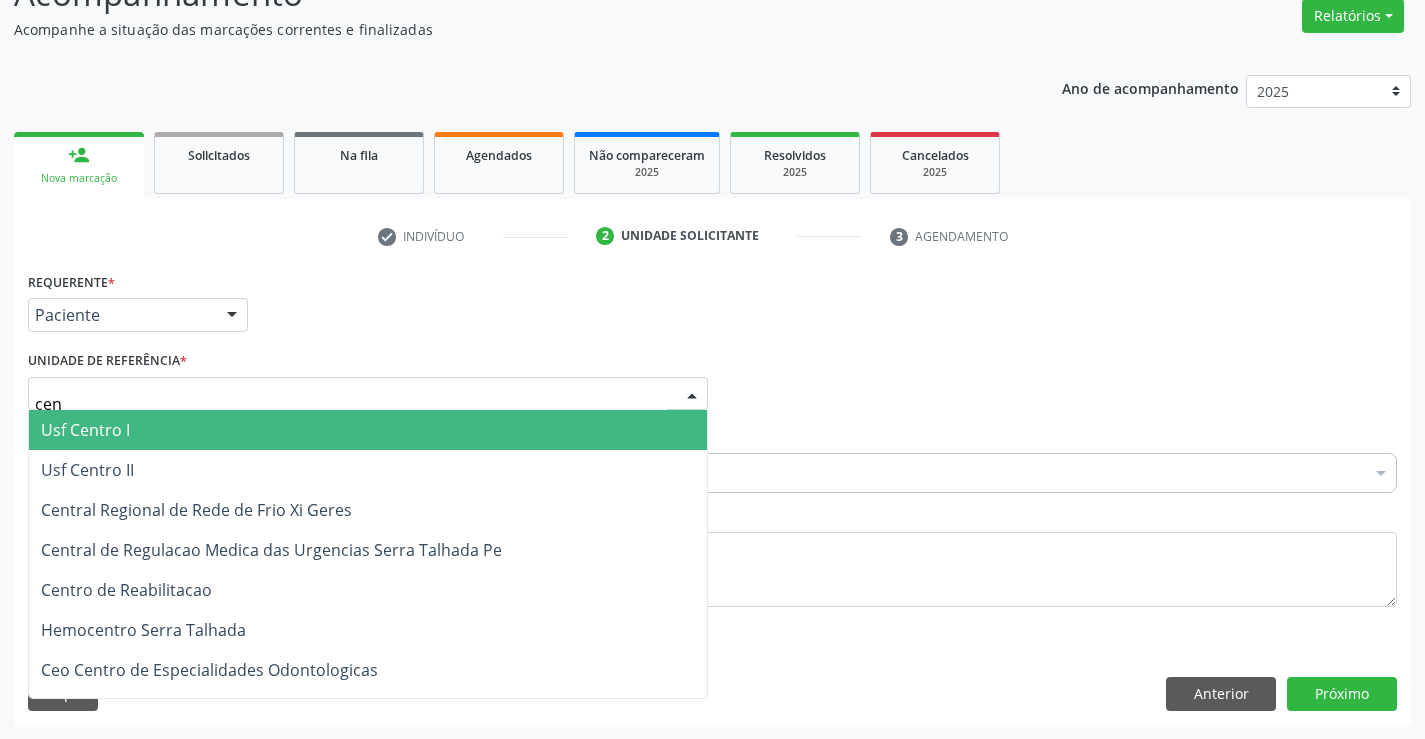 type on "cent" 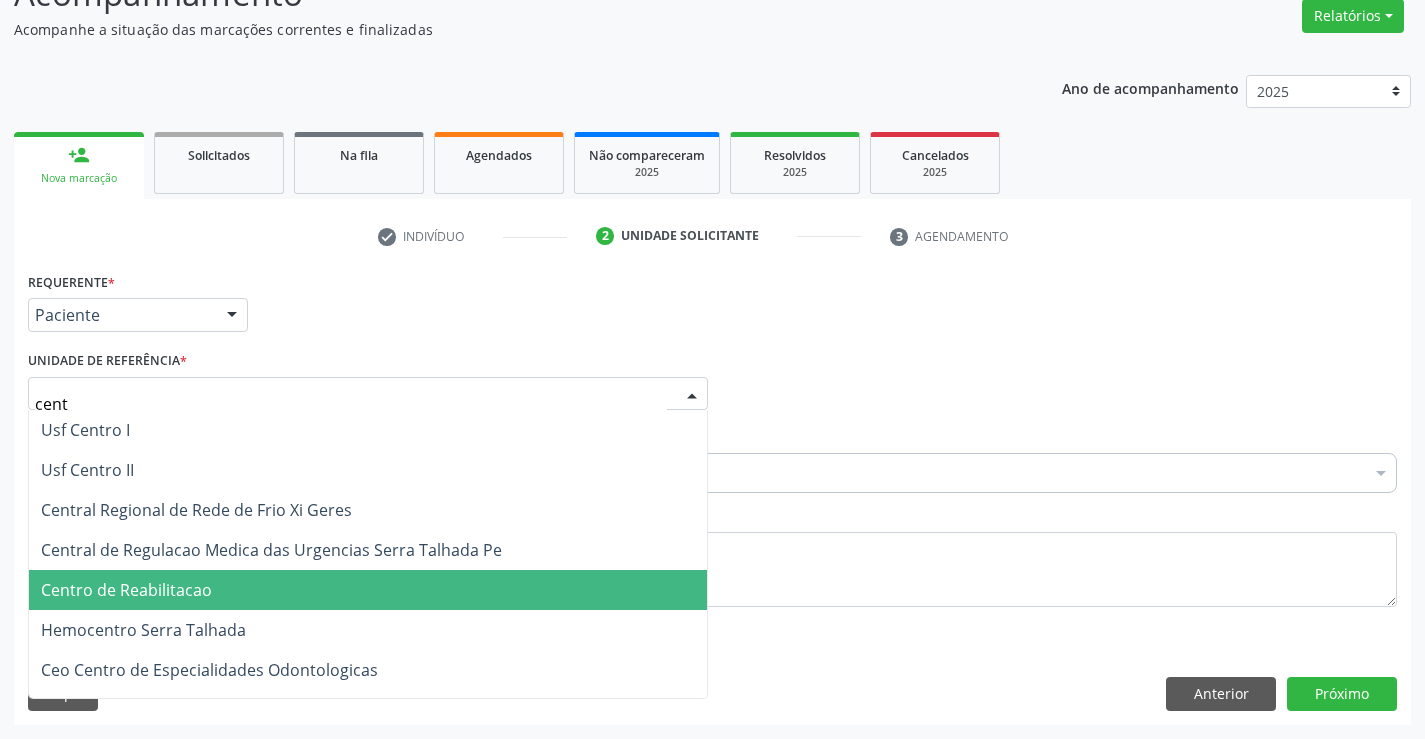 click on "Centro de Reabilitacao" at bounding box center (368, 590) 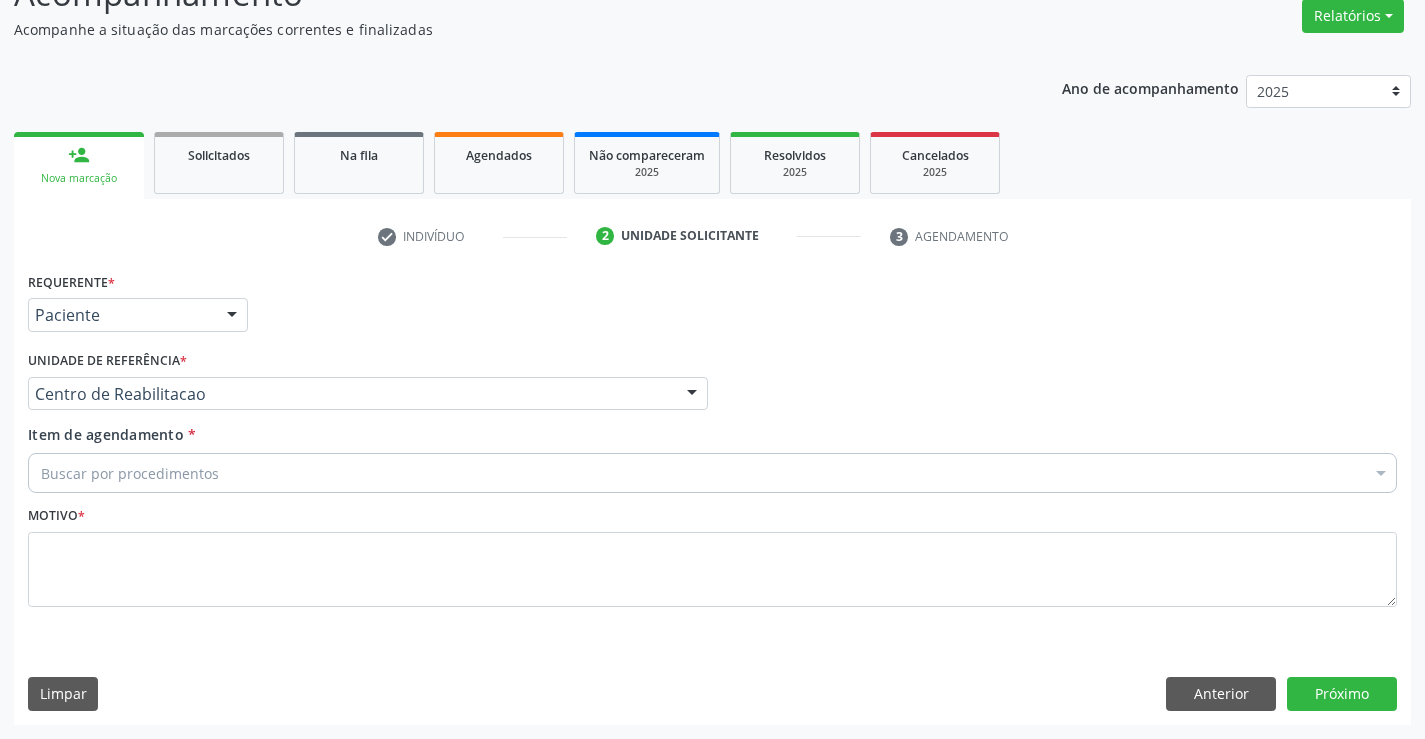 click on "Buscar por procedimentos" at bounding box center [712, 473] 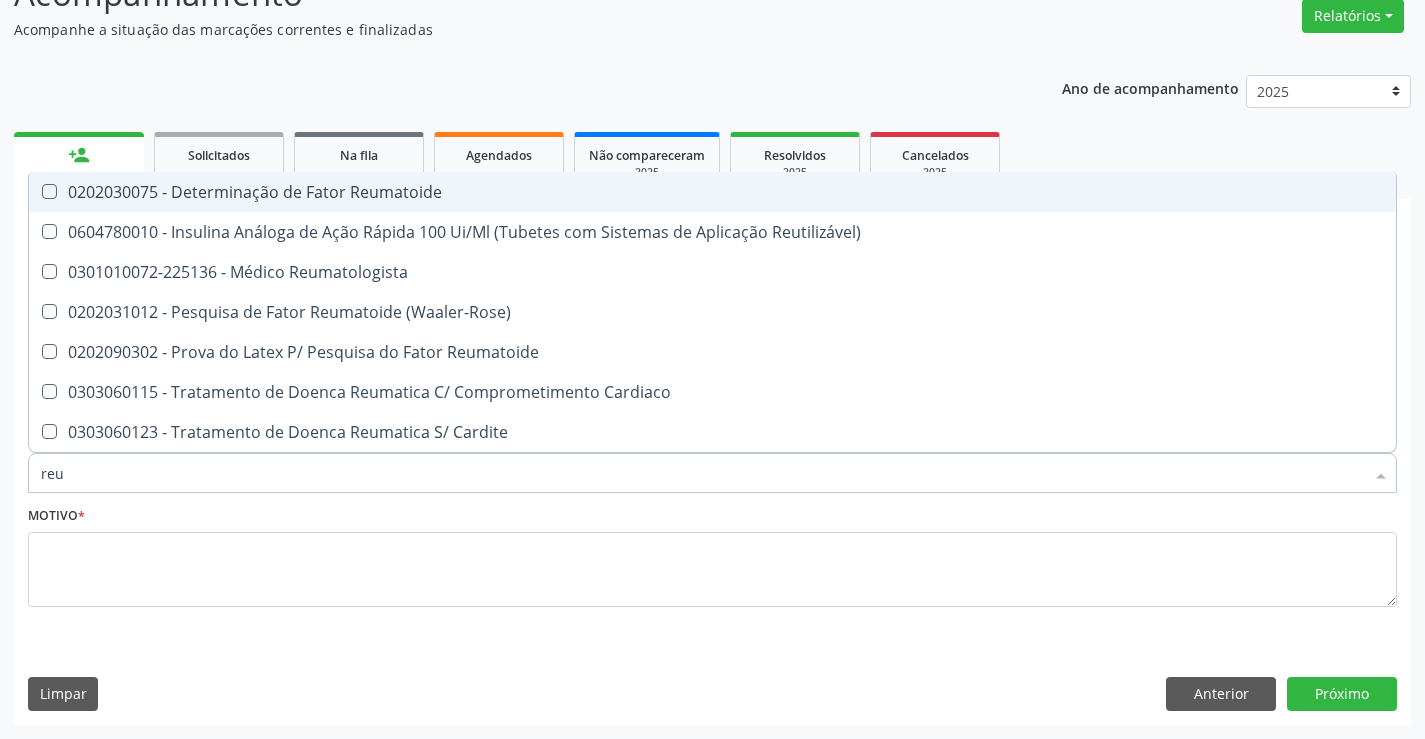type on "reum" 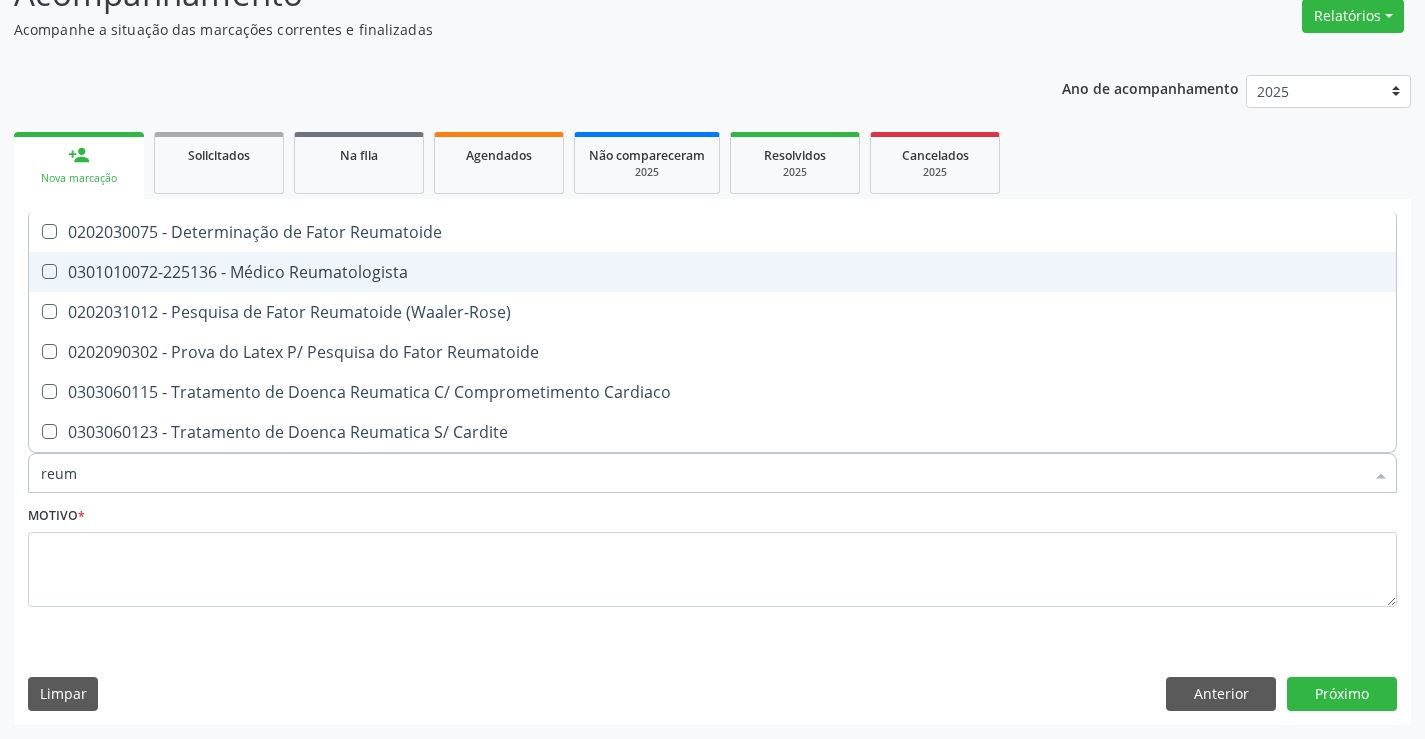 click on "0301010072-225136 - Médico Reumatologista" at bounding box center (712, 272) 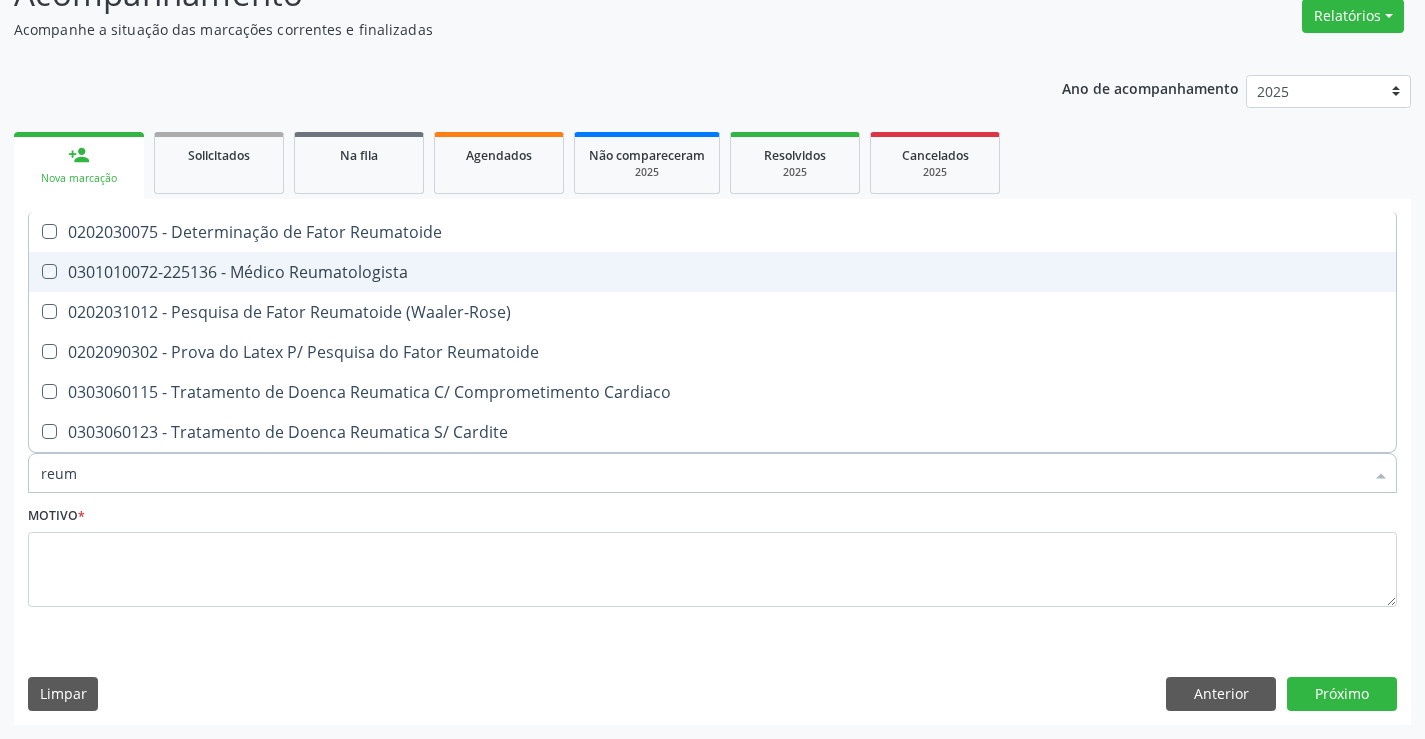 checkbox on "true" 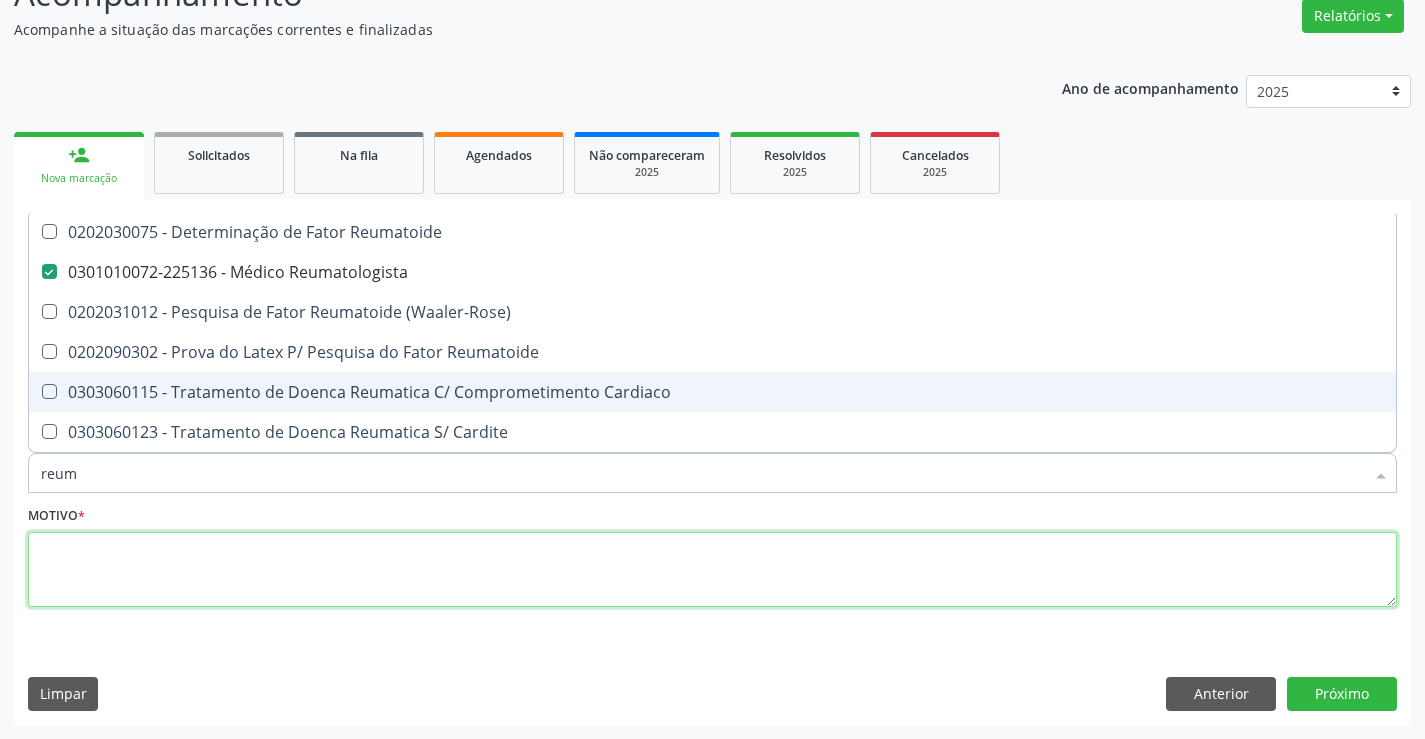 click at bounding box center [712, 570] 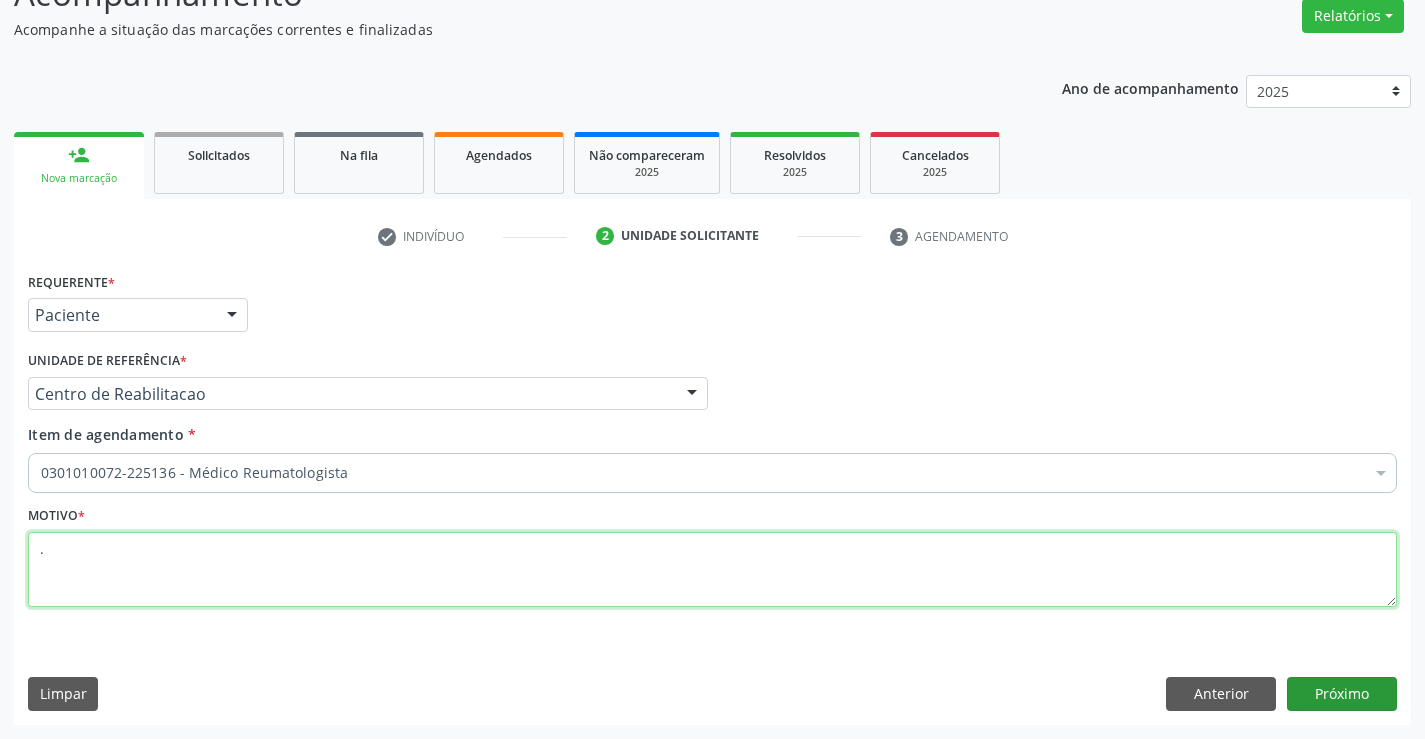 type on "." 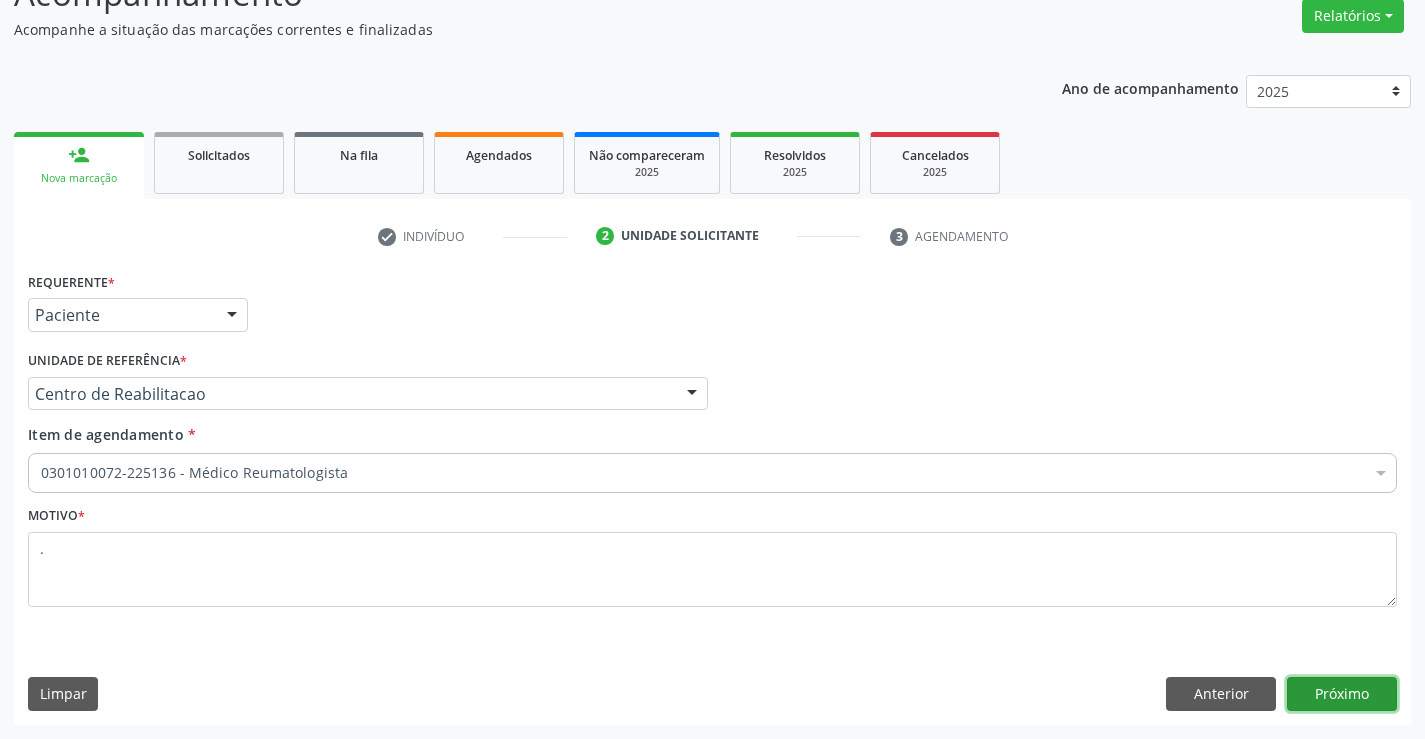 click on "Próximo" at bounding box center [1342, 694] 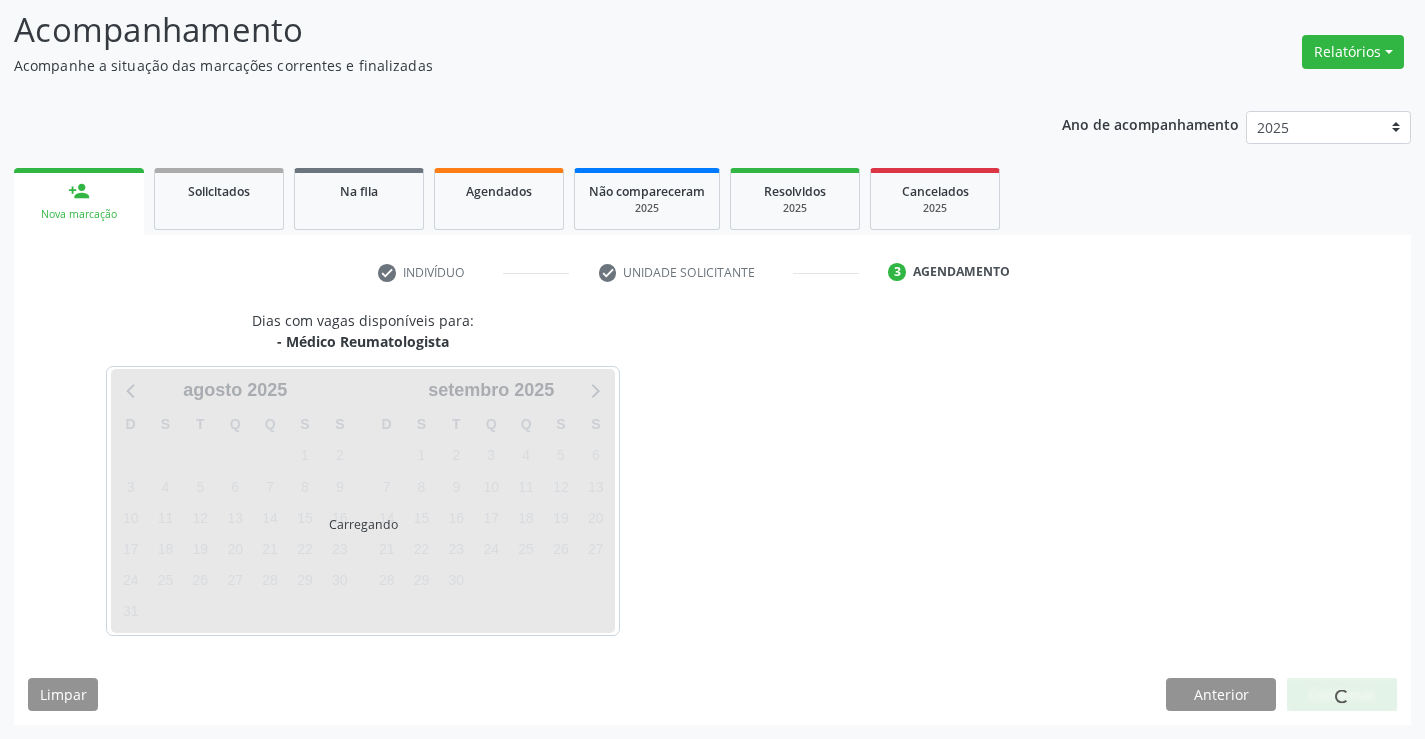 scroll, scrollTop: 131, scrollLeft: 0, axis: vertical 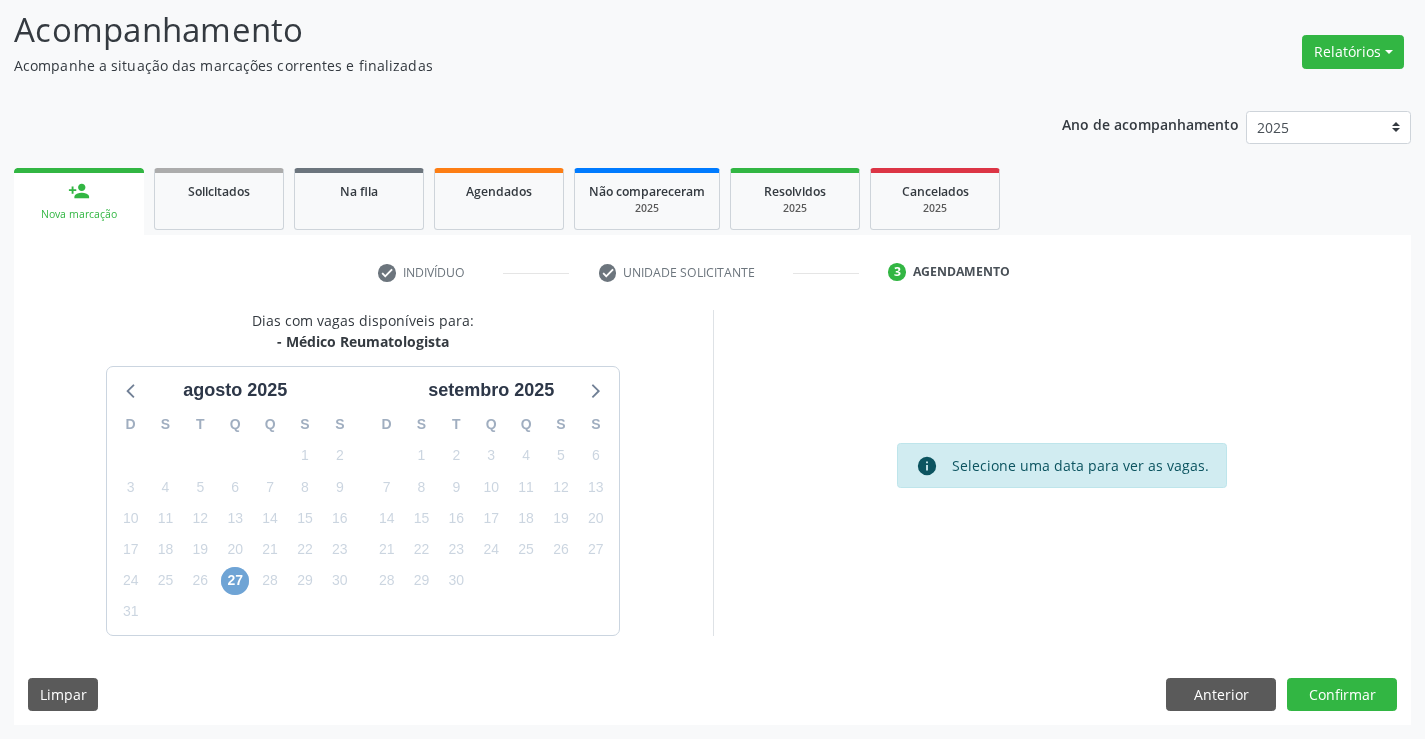 click on "27" at bounding box center [235, 581] 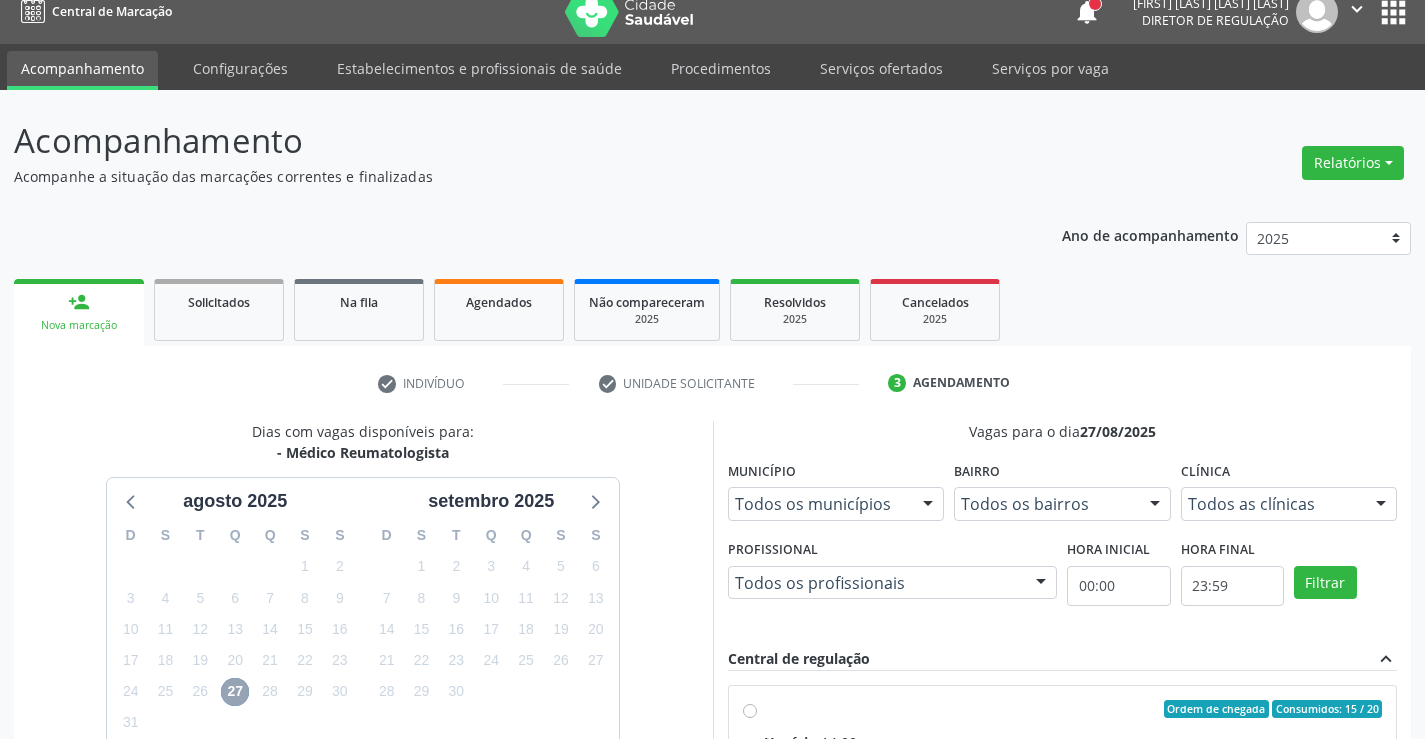 scroll, scrollTop: 0, scrollLeft: 0, axis: both 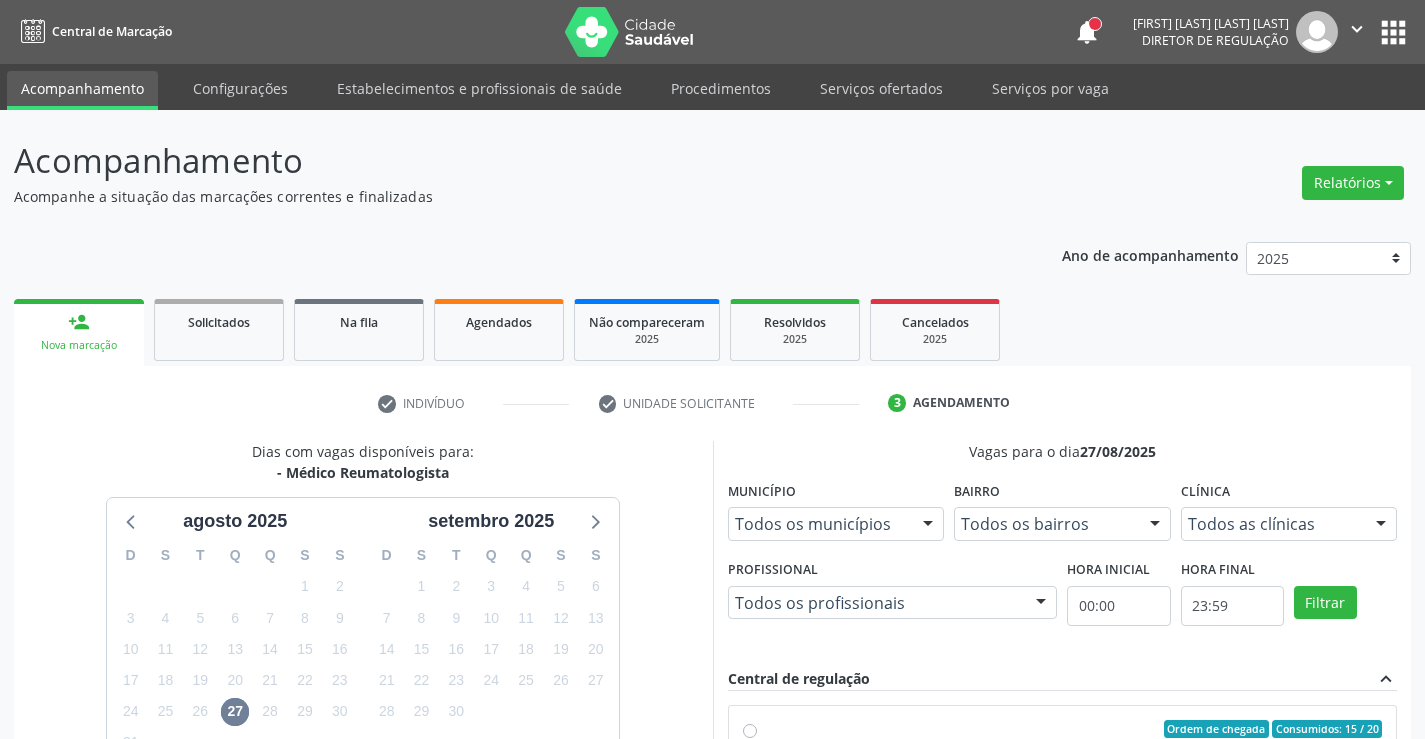 click on "apps" at bounding box center [1393, 32] 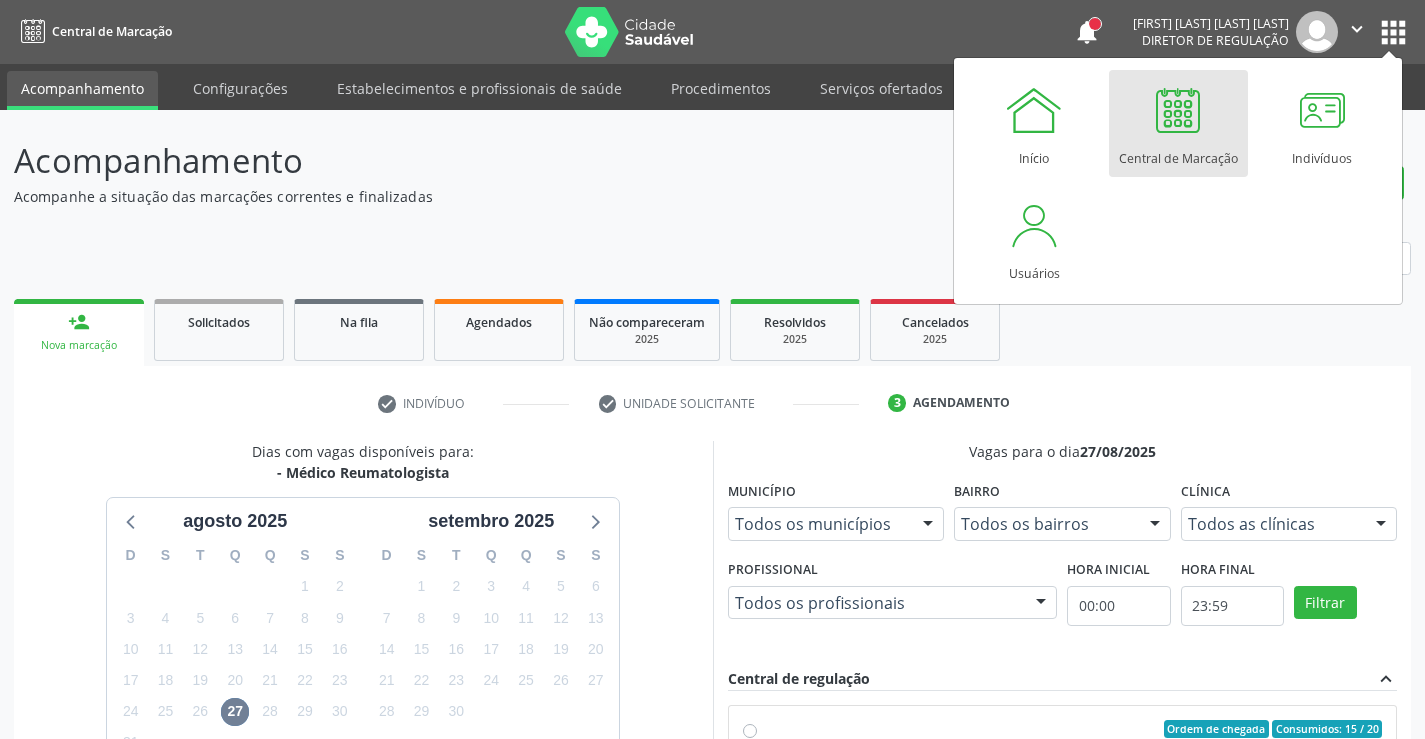 click on "Central de Marcação" at bounding box center (1178, 123) 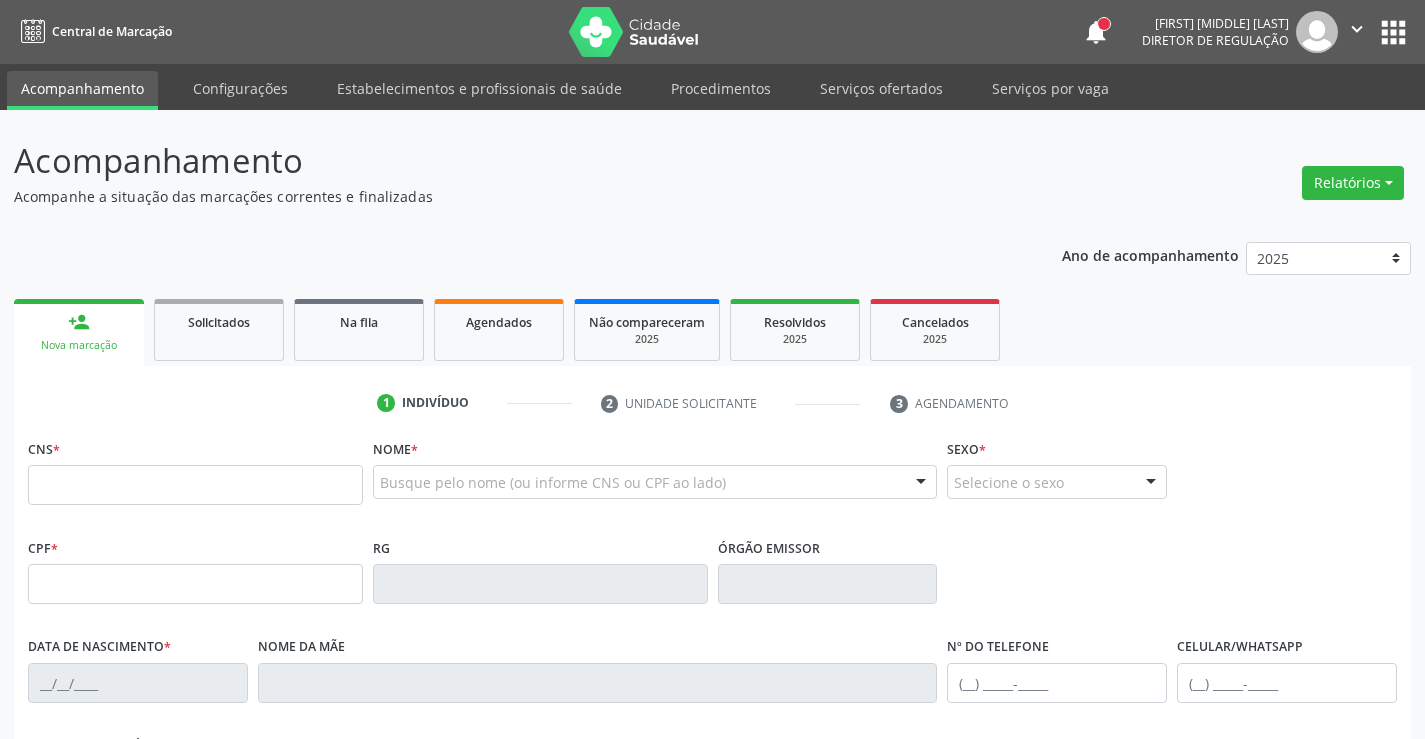 scroll, scrollTop: 0, scrollLeft: 0, axis: both 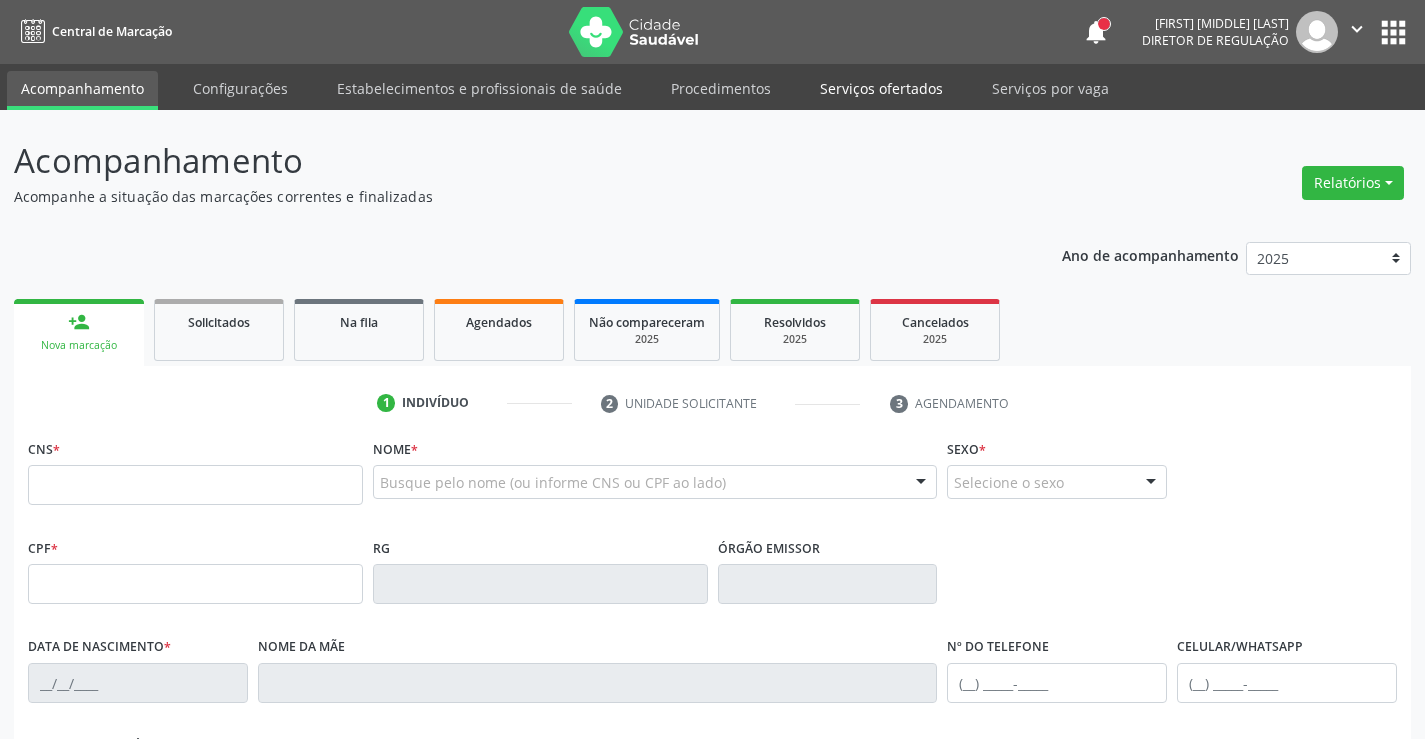 click on "Serviços ofertados" at bounding box center [881, 88] 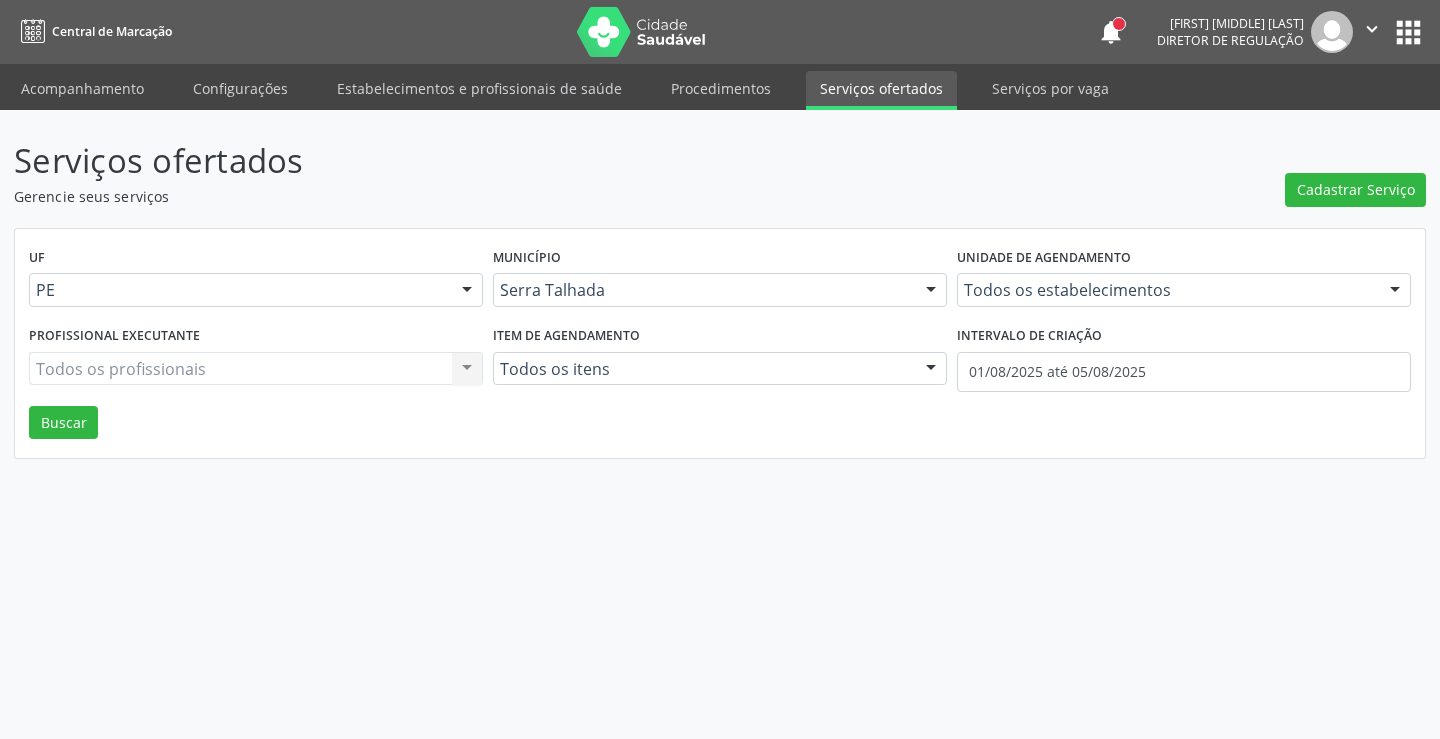click on "Todos os estabelecimentos         Todos os estabelecimentos   3 Grupamento de Bombeiros   Abfisio   Abimael Lira Atelie Dental   Academia da Cidade Bom Jesus de Serra Talhada   Academia da Cidade Caxixola   Academia da Cidade Cohab I   Academia da Cidade Estacao do Forro   Academia da Cidade Vila Bela   Academia da Cidade de Serra Talhada   Academia da Cidade do Mutirao   Academia da Saude Cohab II   Alanalaiz Magalhaes Pereira   Alves Guimaraes Servicos de Medicina e Nutricao   Ambulatorio de Saude Mental Infanto Juvenil Asmij   Amor Saude   Anaclin   Analise Laboratorio Clinico   Andre Gustavo Ferreira de Souza Cia Ltda   Andreia Lima Diniz Ltda   Andreia Lima Diniz Ltda   Apae   Atelier do Sorriso   Bellatrix Odontologia e Qualidade de Vida   Biofisio Clinica de Fisioterapia e Saude Integrativa   Biofisio Kids   Biomedic   Blledsonn Alves Ferreira   Caf   Canespe   Cantarelli Odontologia   Caps Ad III   Caps III   Caps Infantil   Cardiologia e Diagnosticos   Cardiomed         Cem   Centerfisio" at bounding box center (1184, 290) 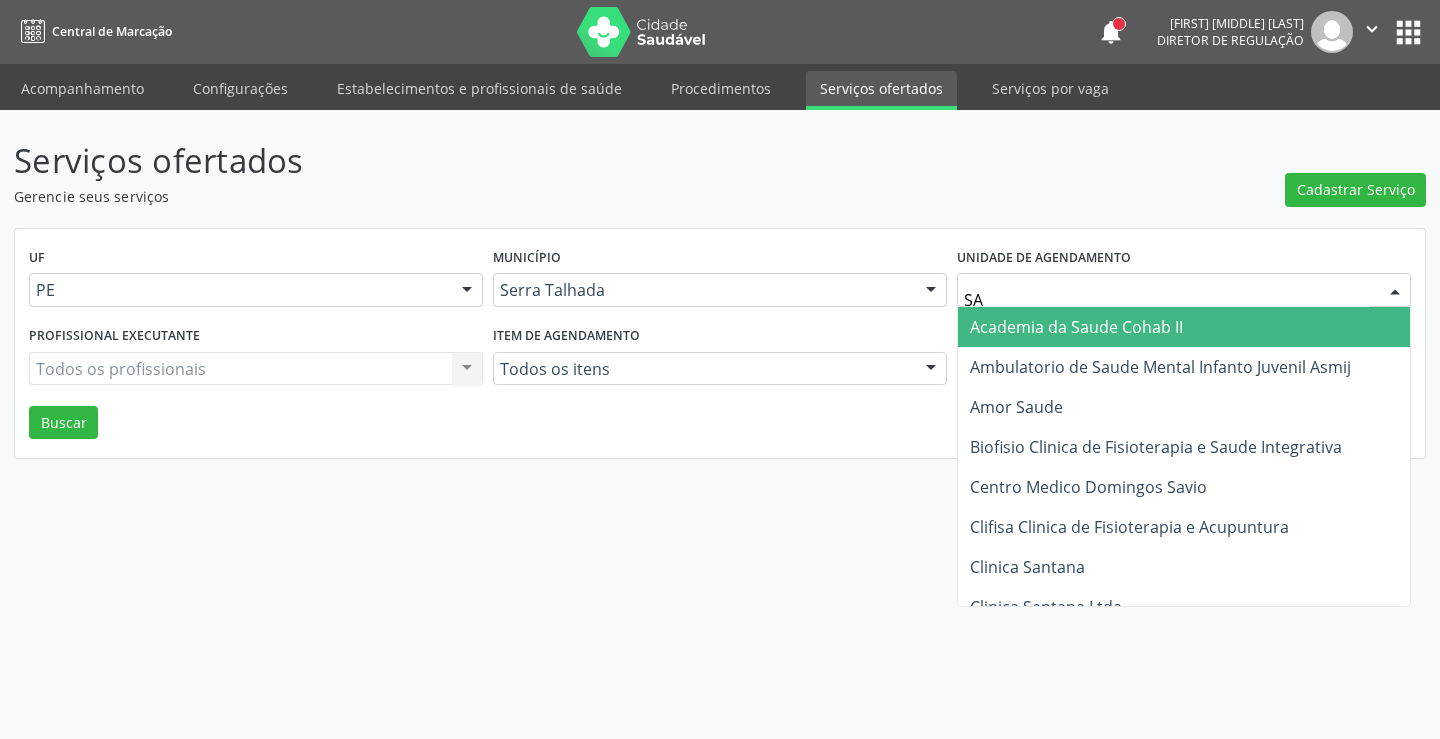 type on "SAO" 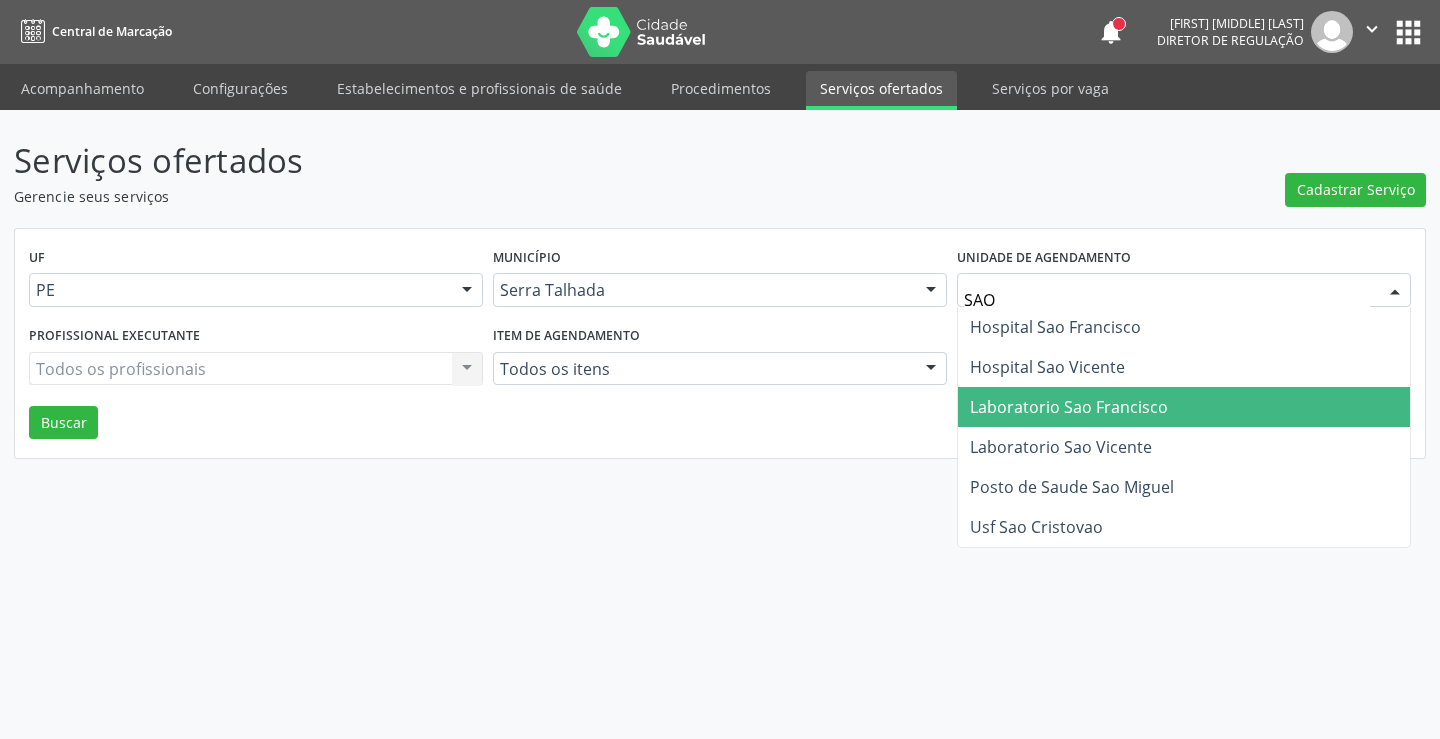 click on "Laboratorio Sao Francisco" at bounding box center (1069, 407) 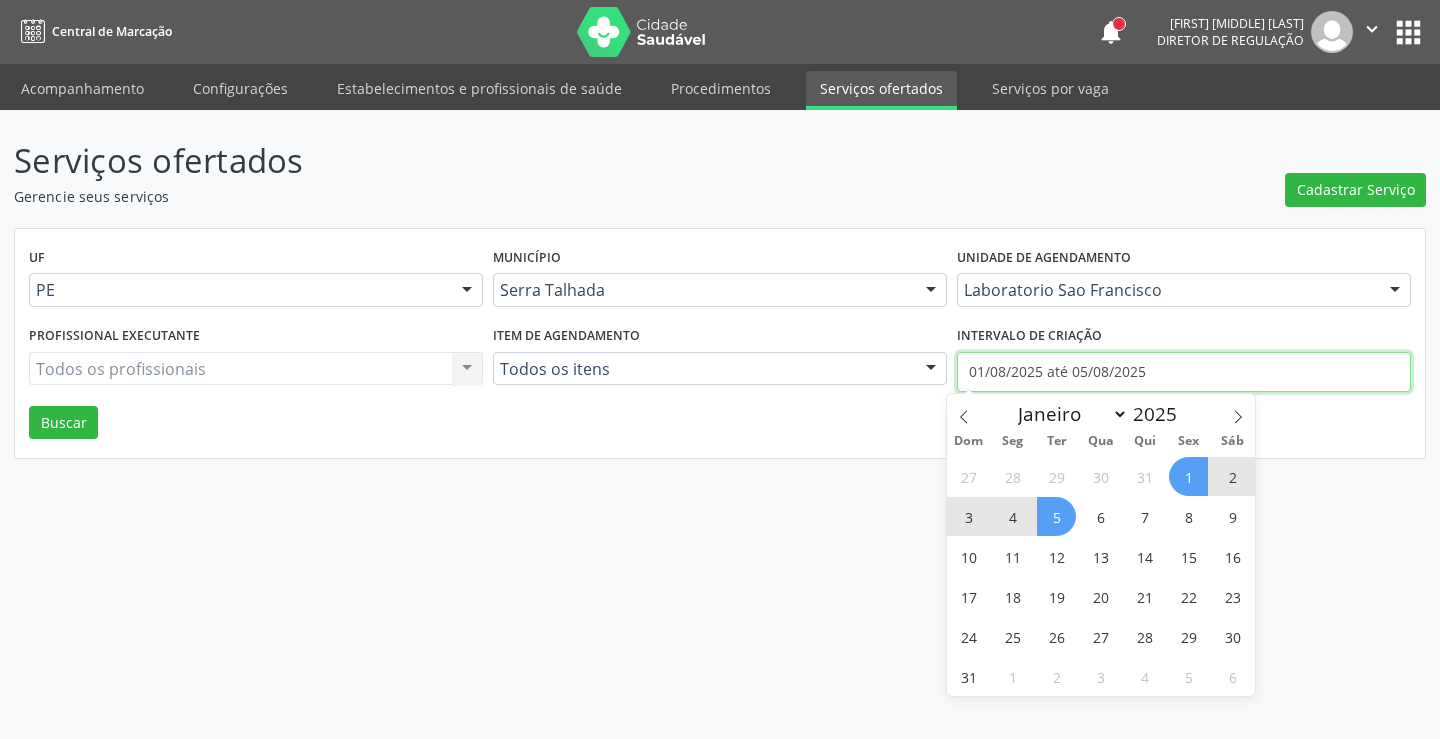 click on "01/08/2025 até 05/08/2025" at bounding box center [1184, 372] 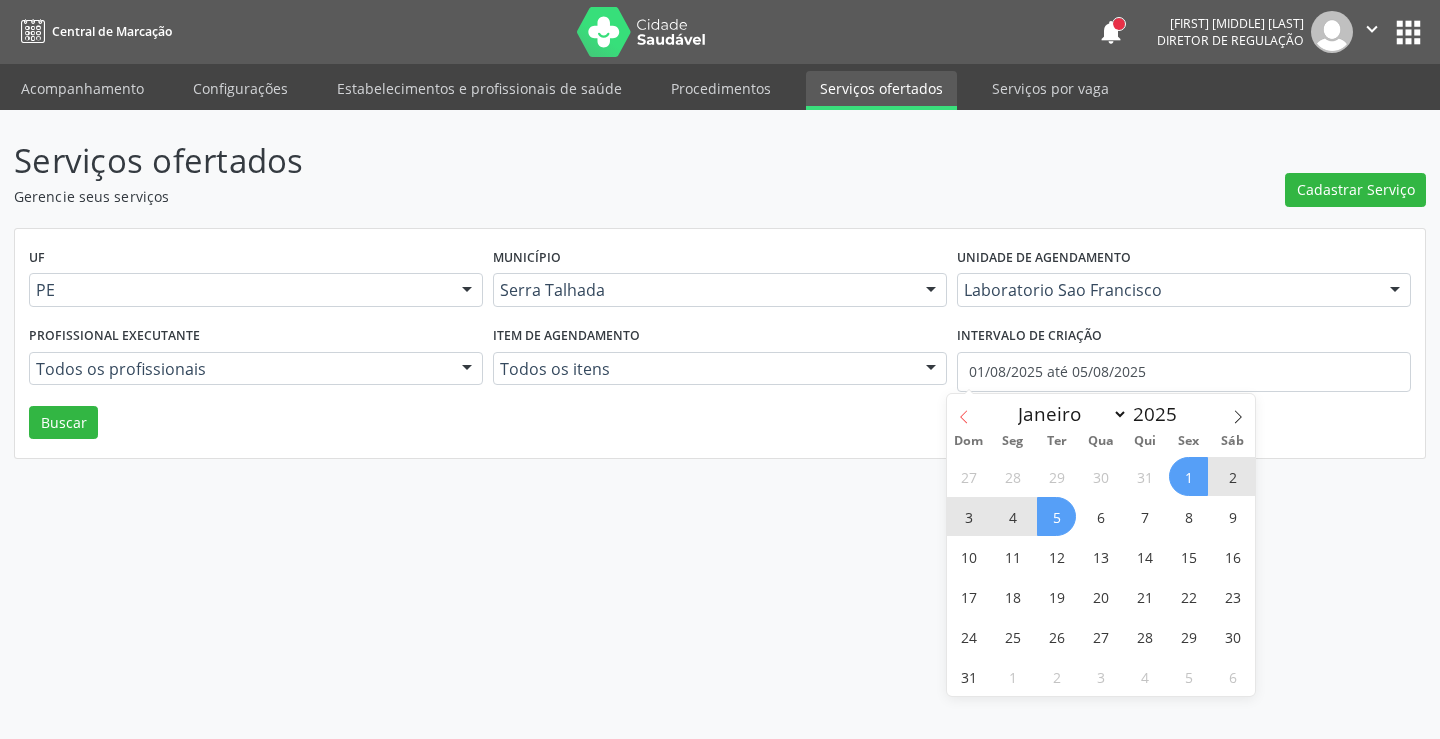 click at bounding box center (964, 411) 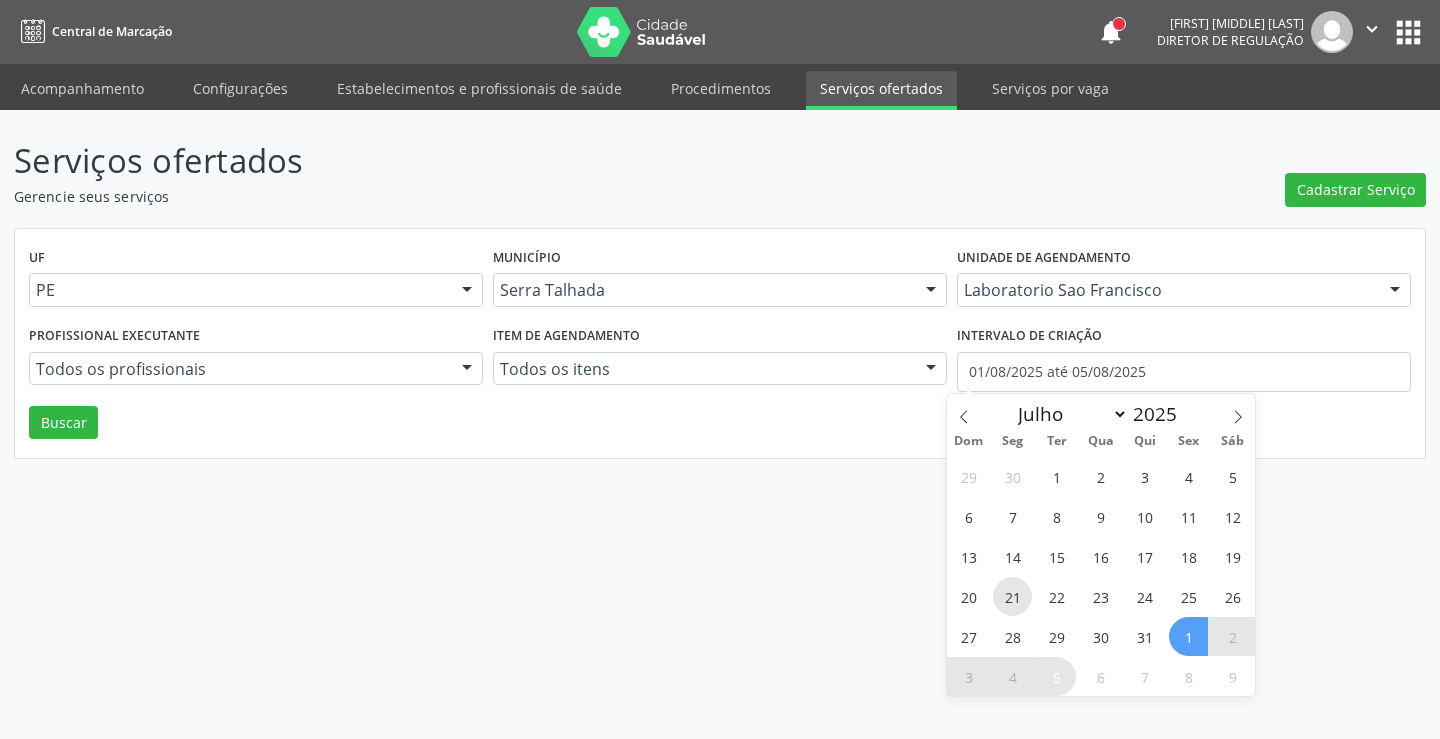 click on "21" at bounding box center [1012, 596] 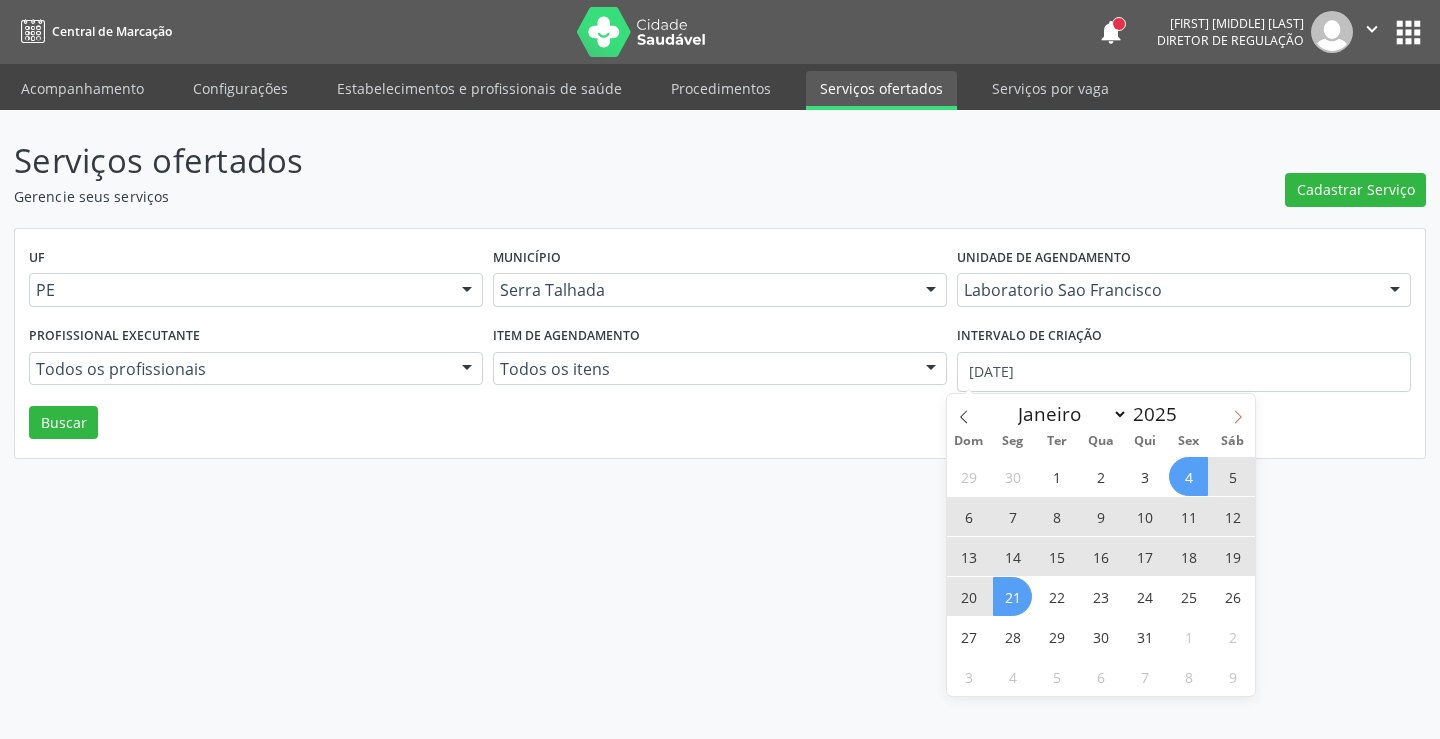 click 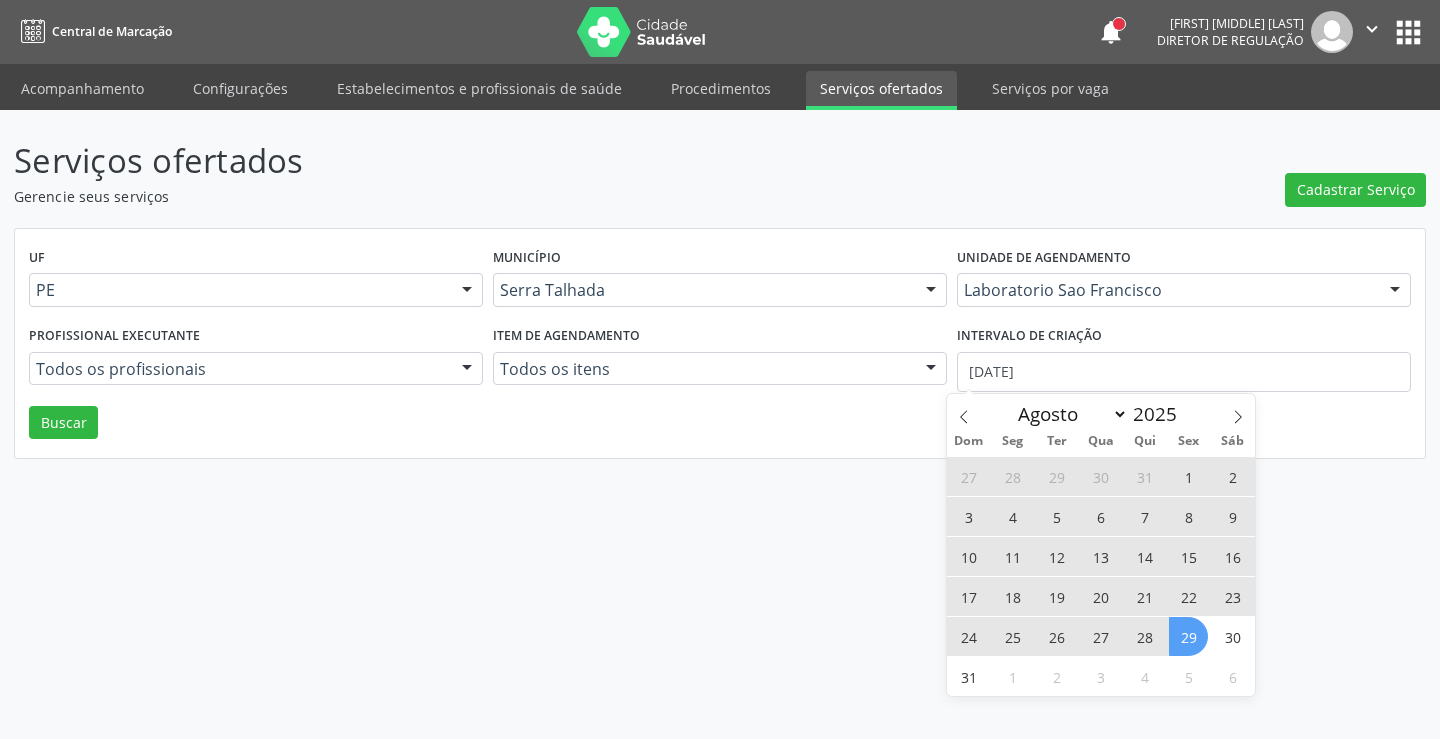 click on "29" at bounding box center [1188, 636] 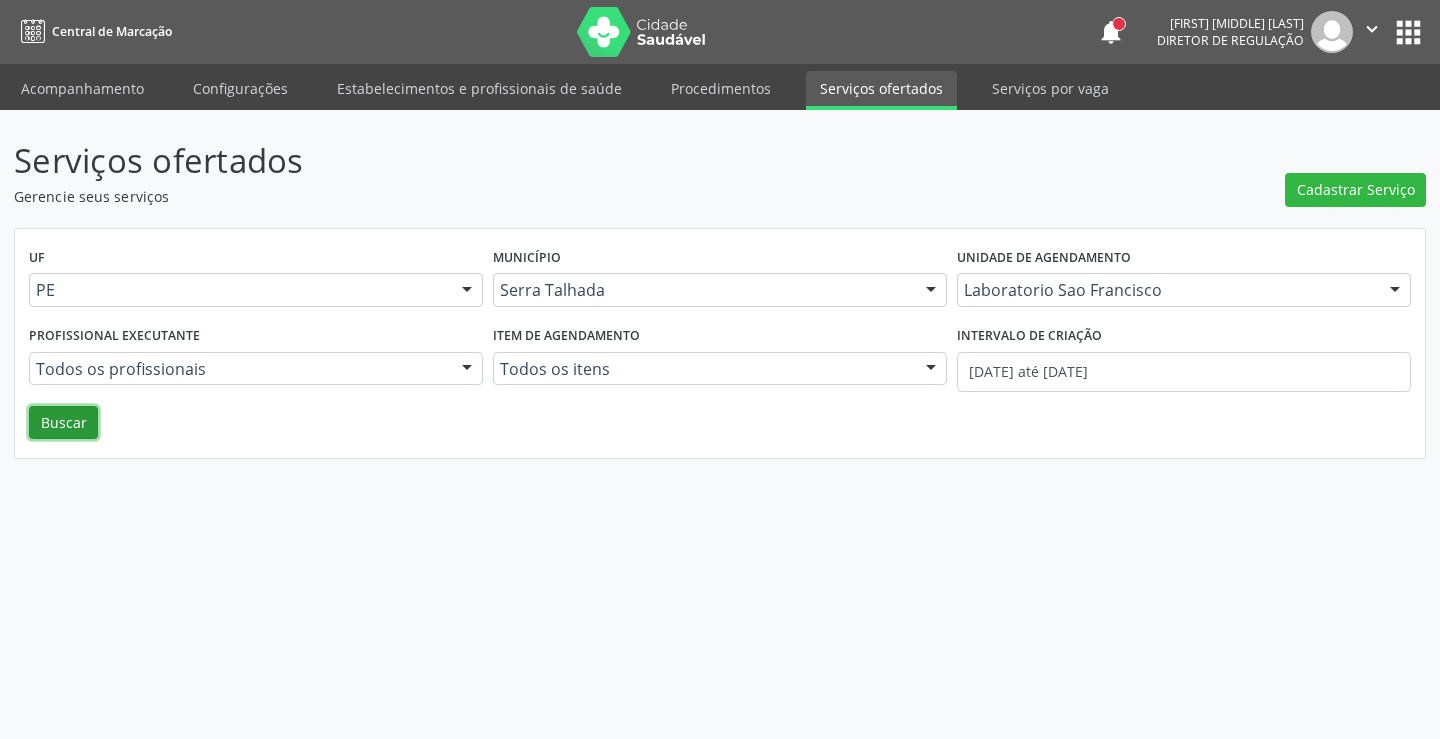 click on "Buscar" at bounding box center (63, 423) 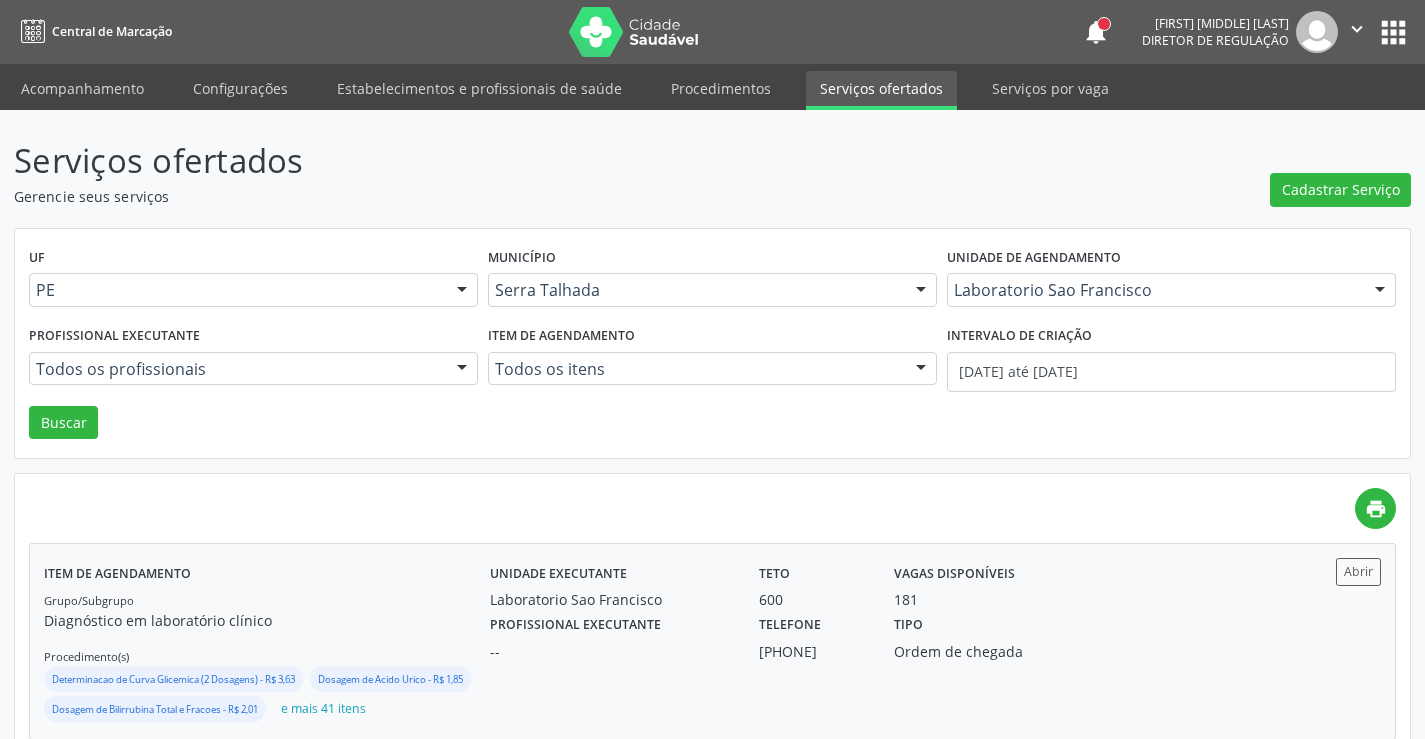 scroll, scrollTop: 72, scrollLeft: 0, axis: vertical 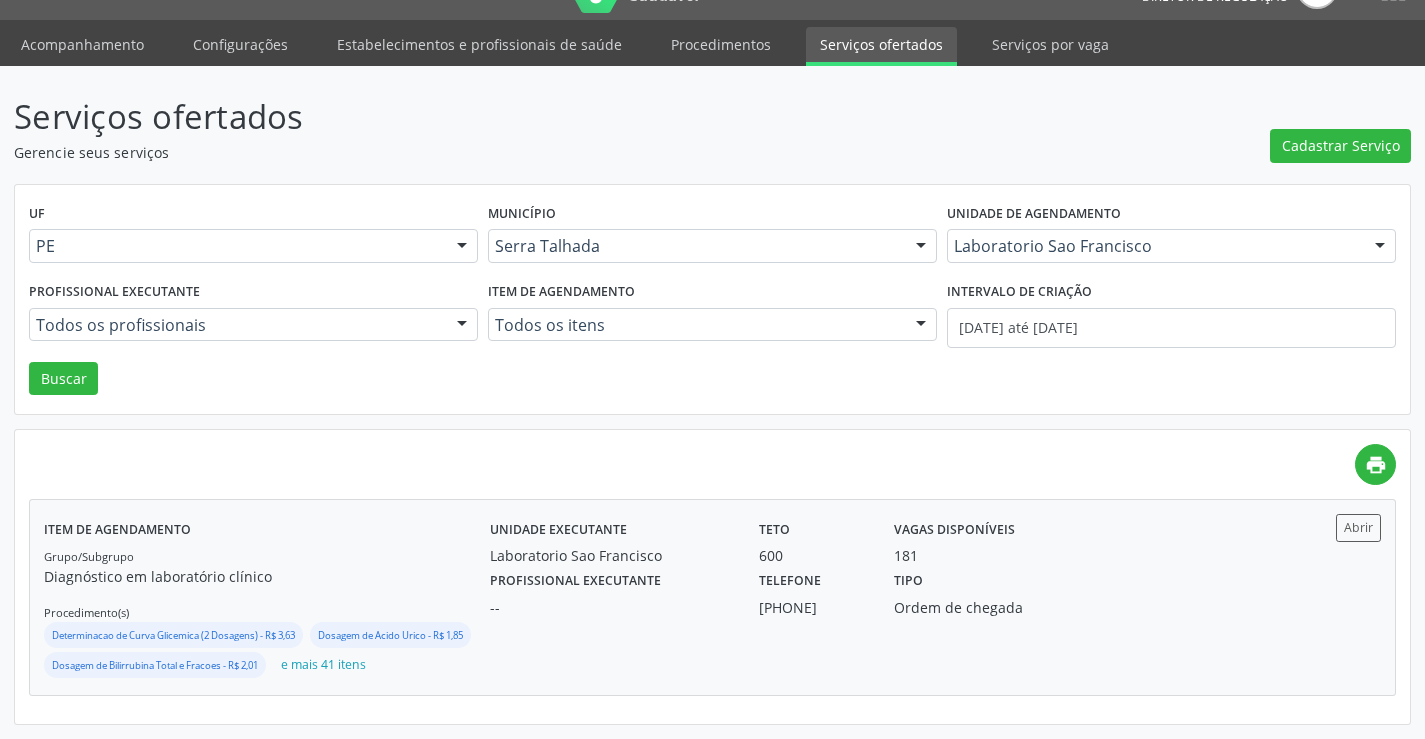 click on "Diagnóstico em laboratório clínico" at bounding box center (267, 576) 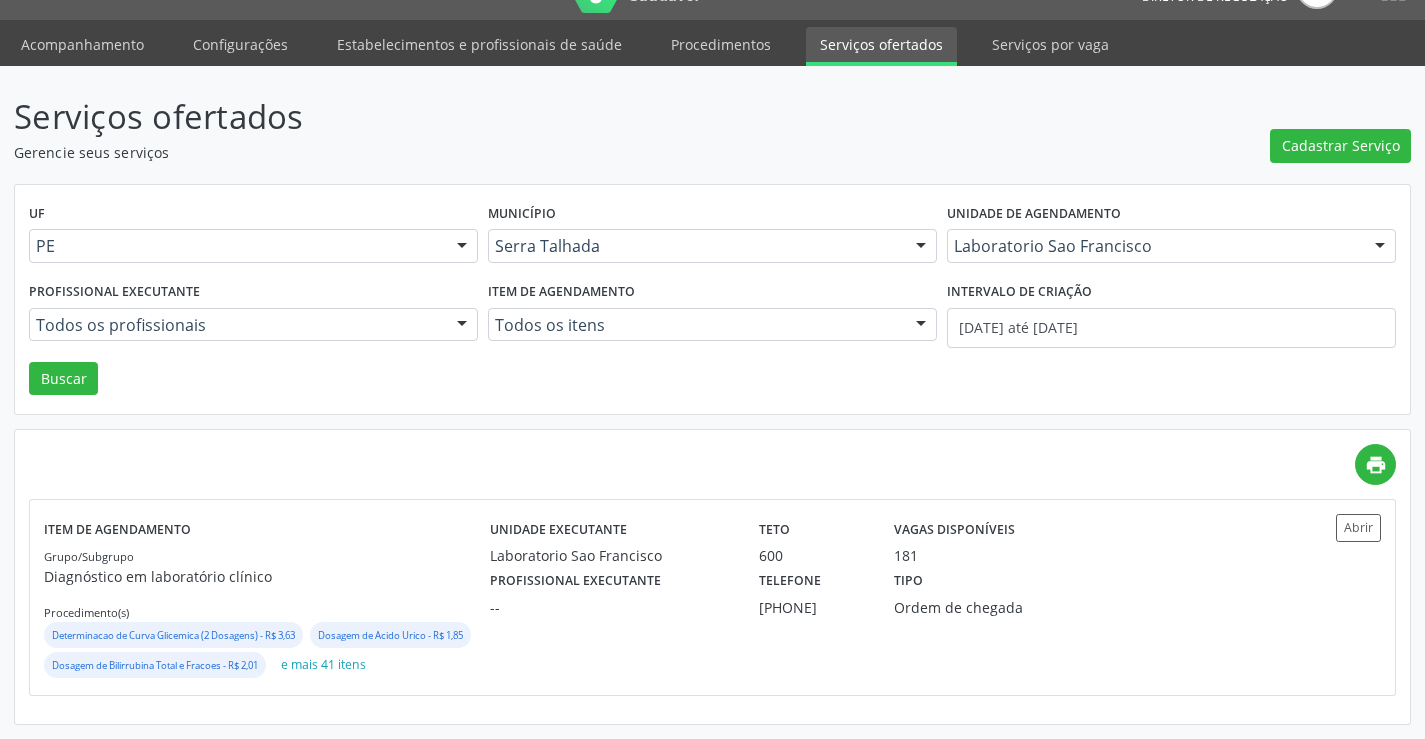 scroll, scrollTop: 0, scrollLeft: 0, axis: both 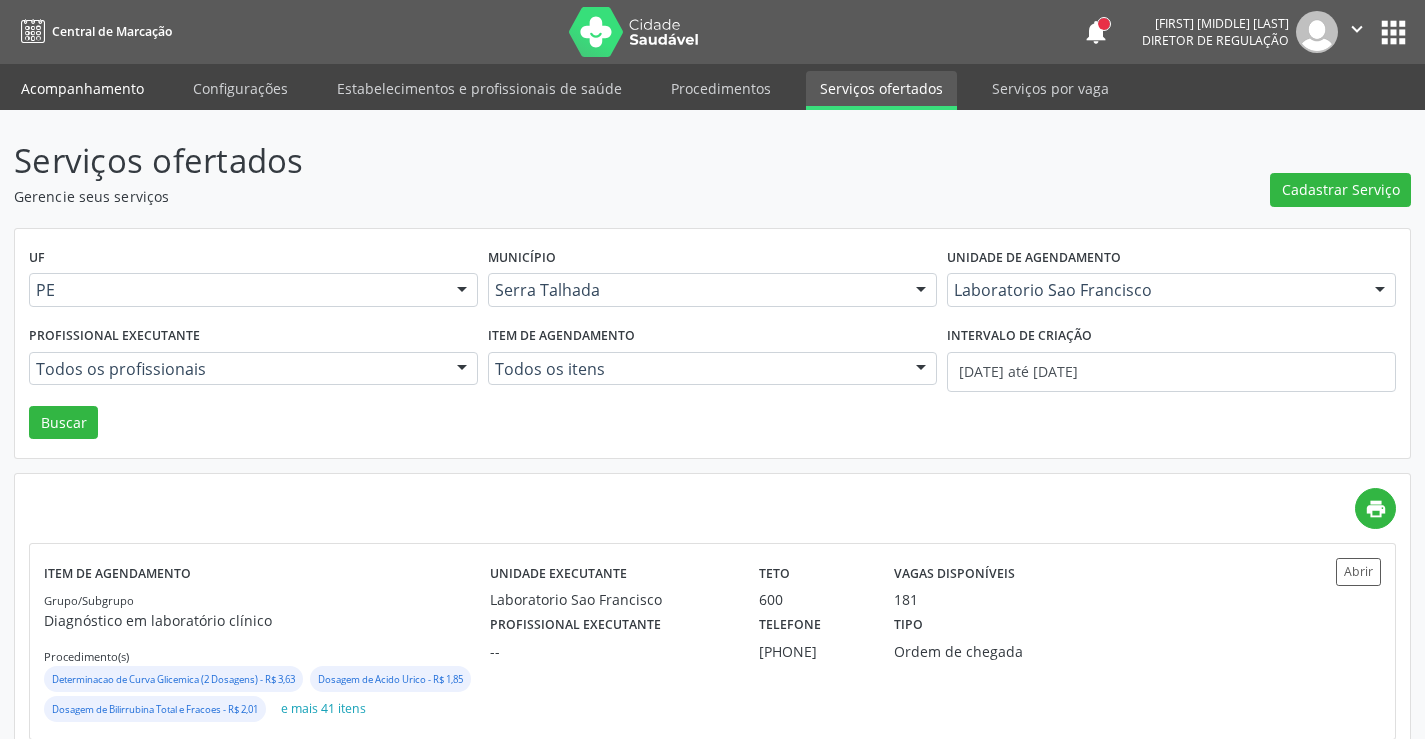 click on "Acompanhamento" at bounding box center [82, 88] 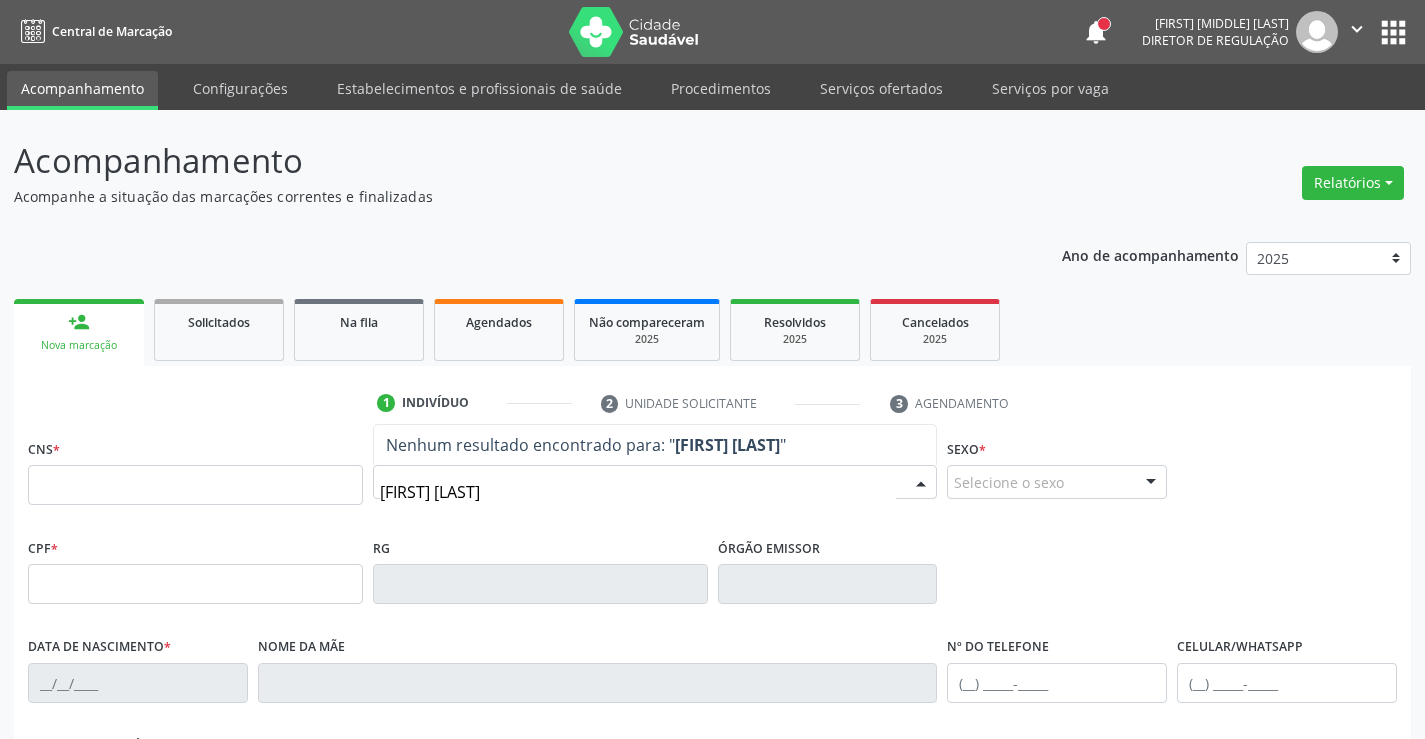 type on "GABRIELA FERREIRA I" 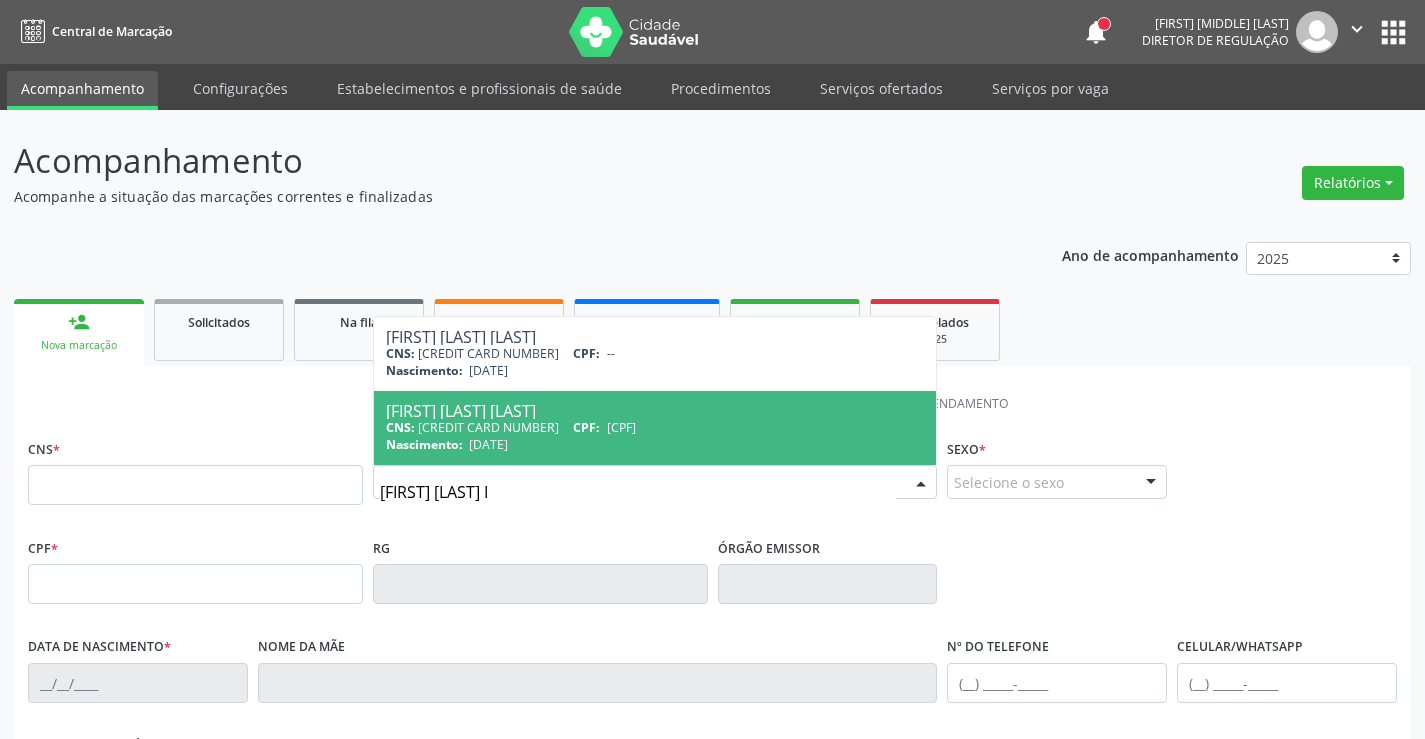 click on "27/05/1995" at bounding box center [488, 444] 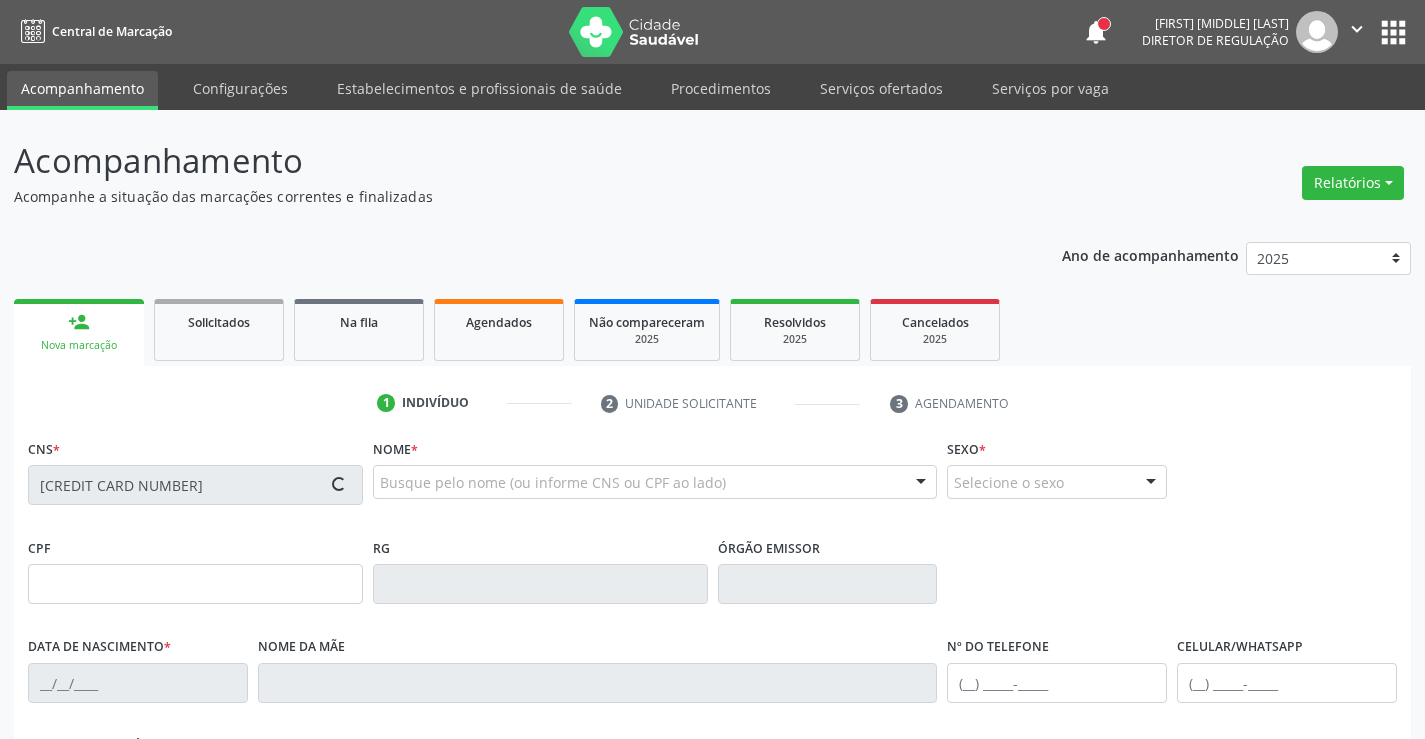 type on "107.036.004-00" 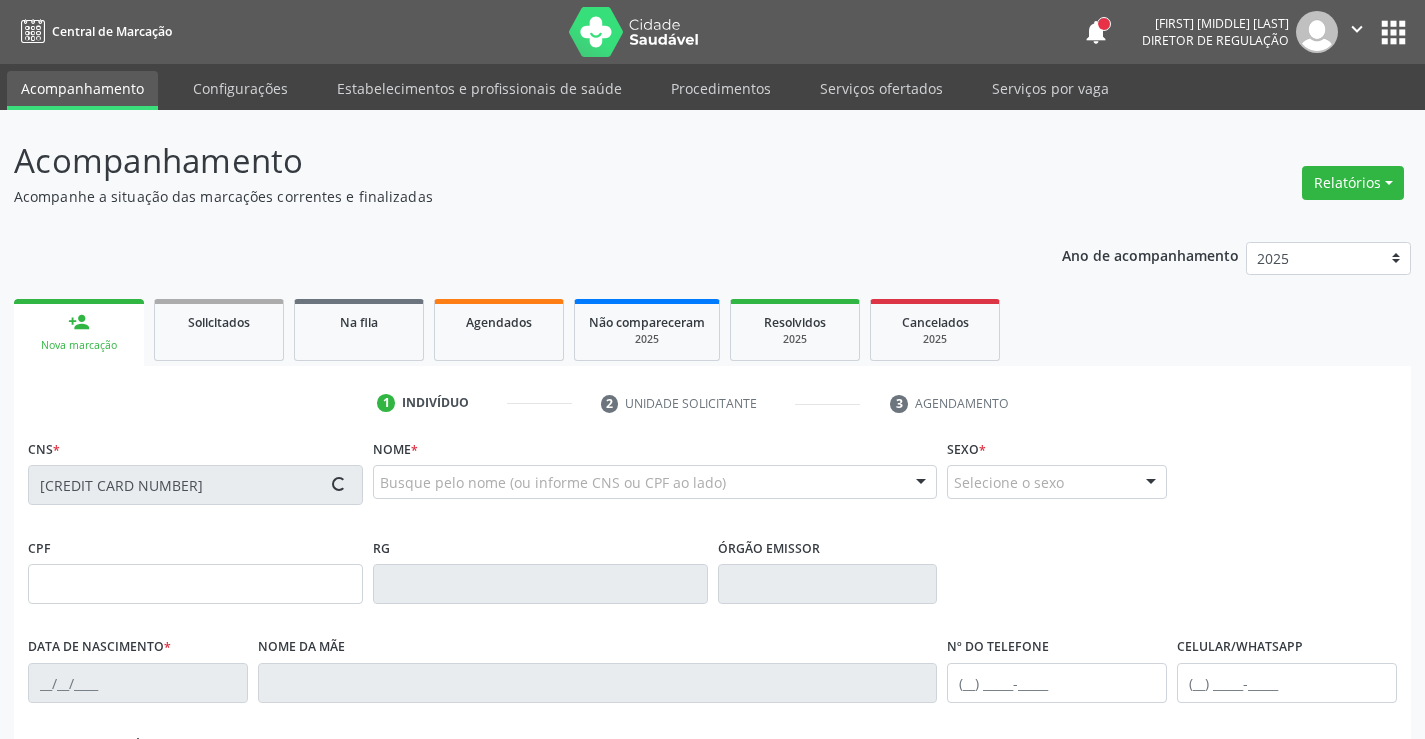 type on "27/05/1995" 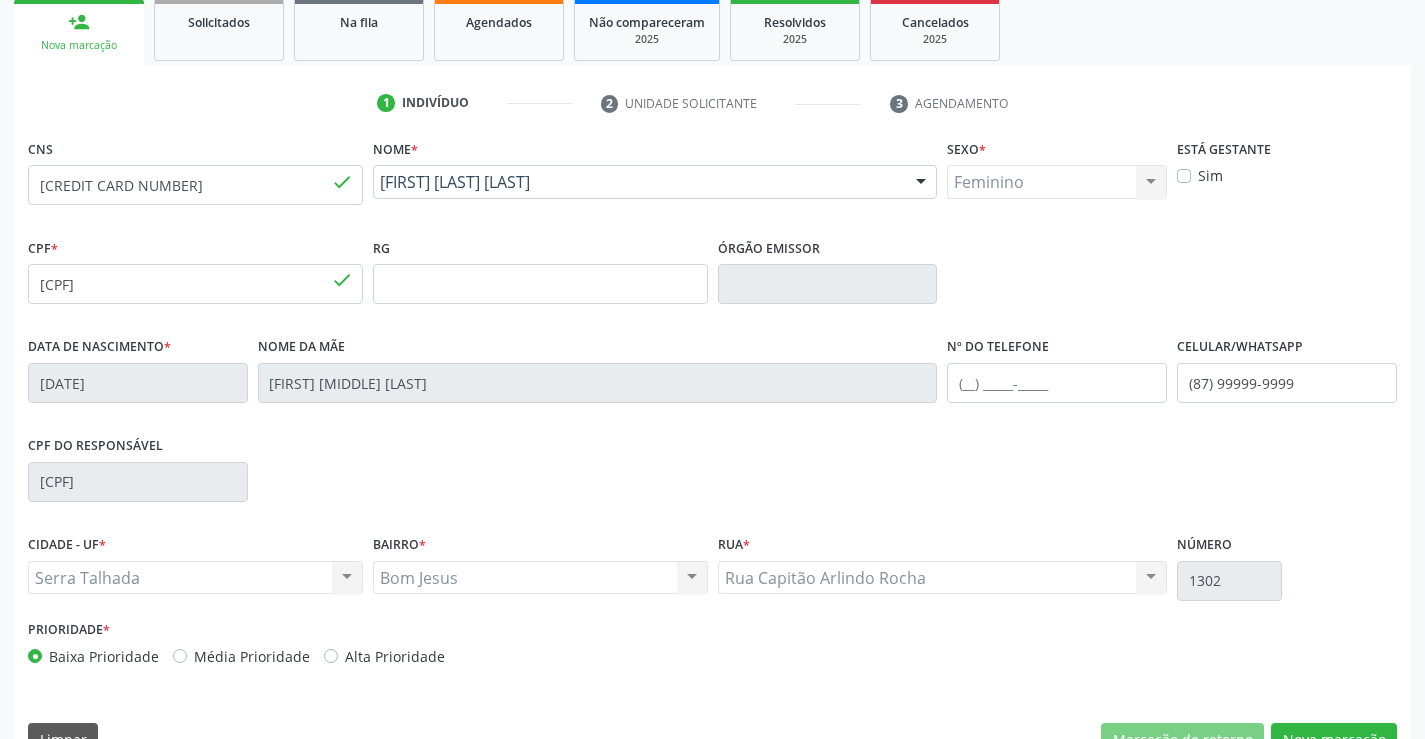 scroll, scrollTop: 345, scrollLeft: 0, axis: vertical 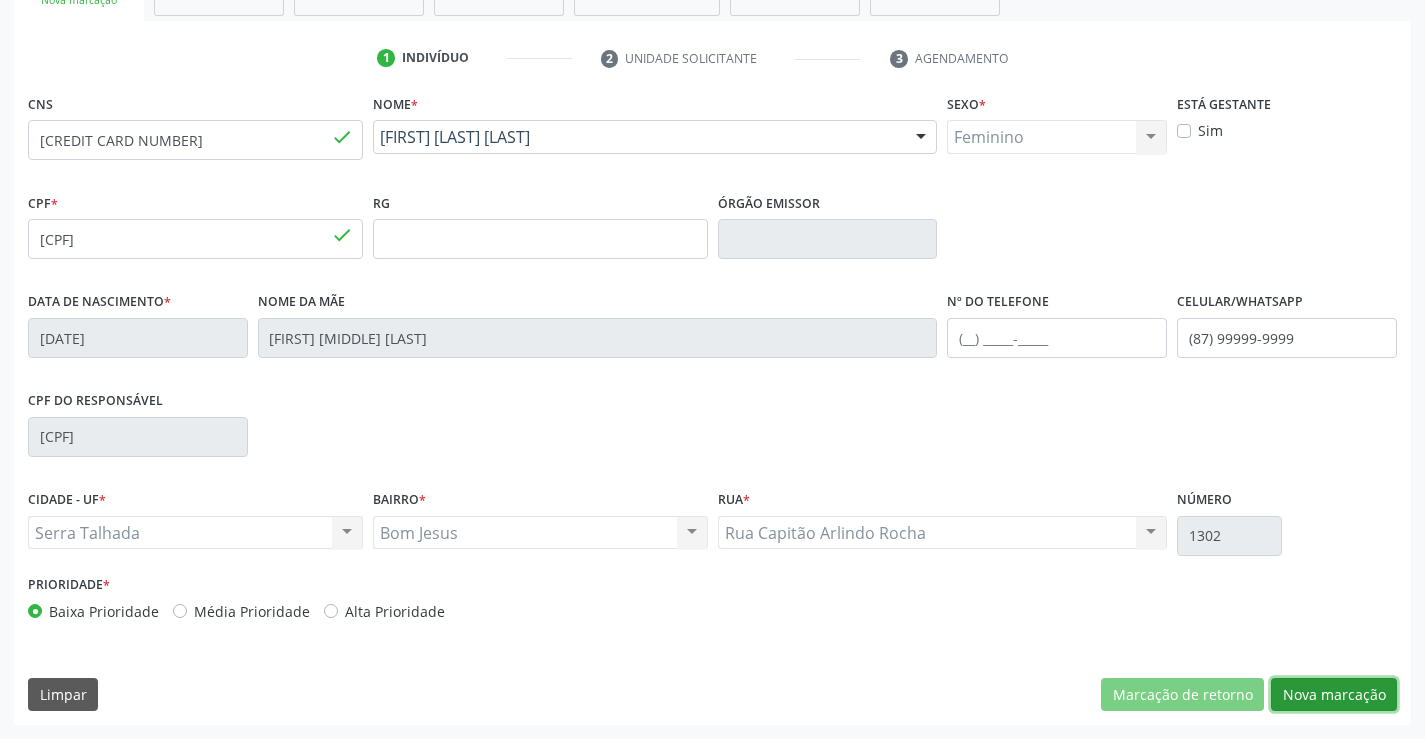 click on "Nova marcação" at bounding box center [1334, 695] 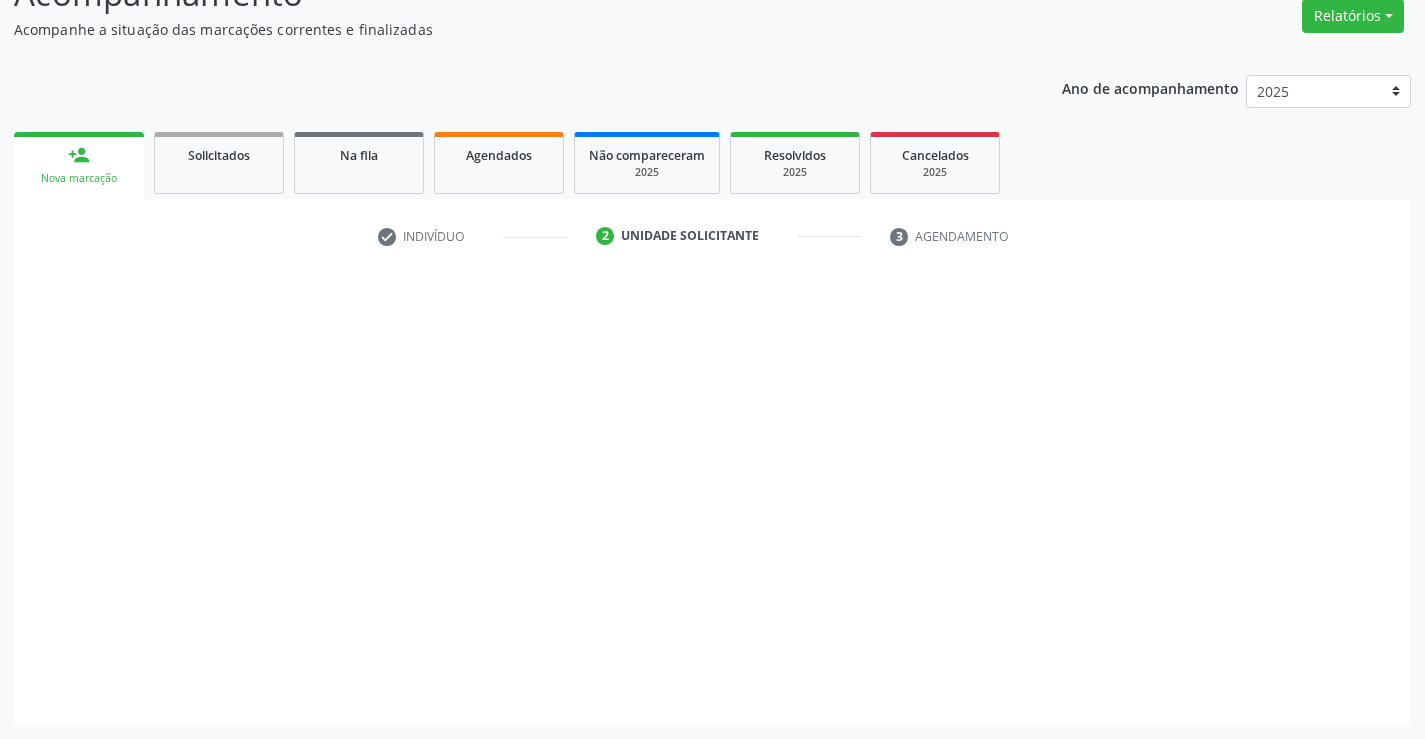 scroll, scrollTop: 167, scrollLeft: 0, axis: vertical 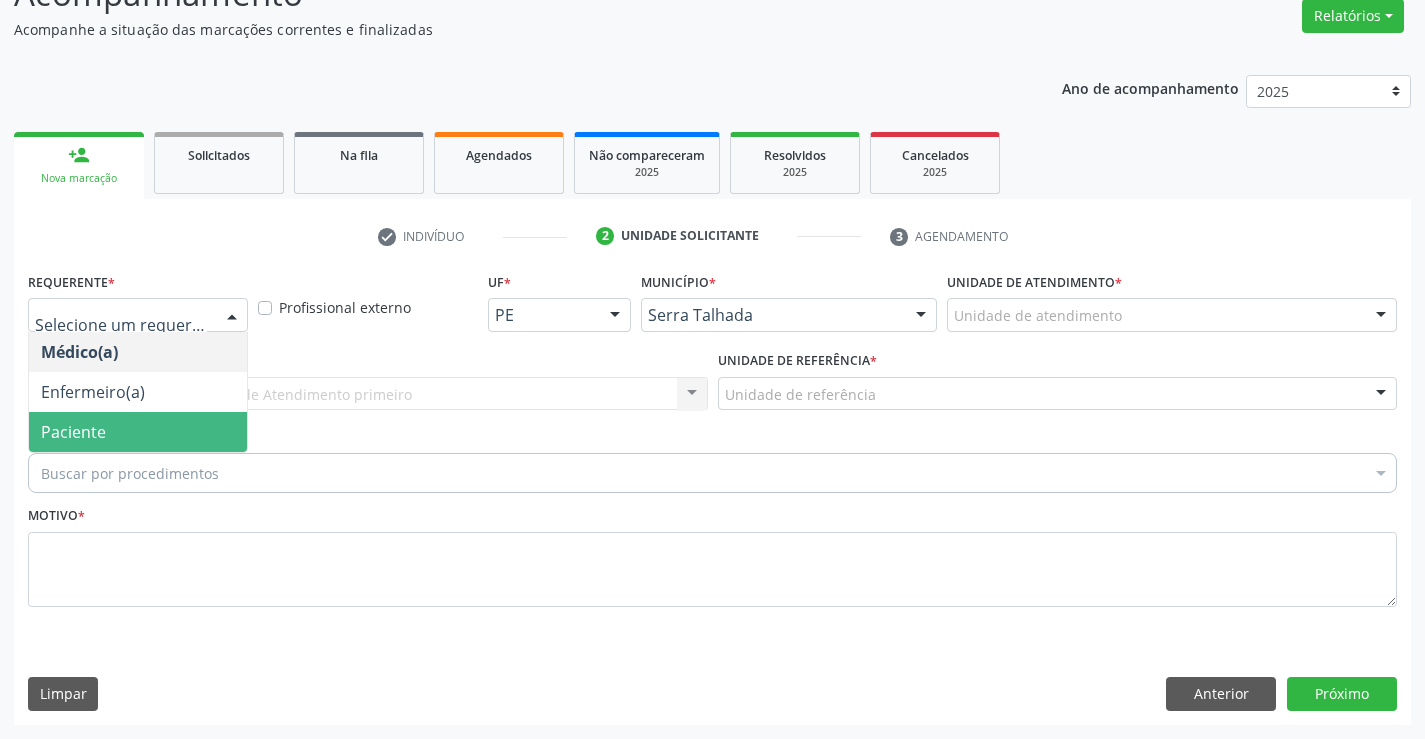 click on "Paciente" at bounding box center (138, 432) 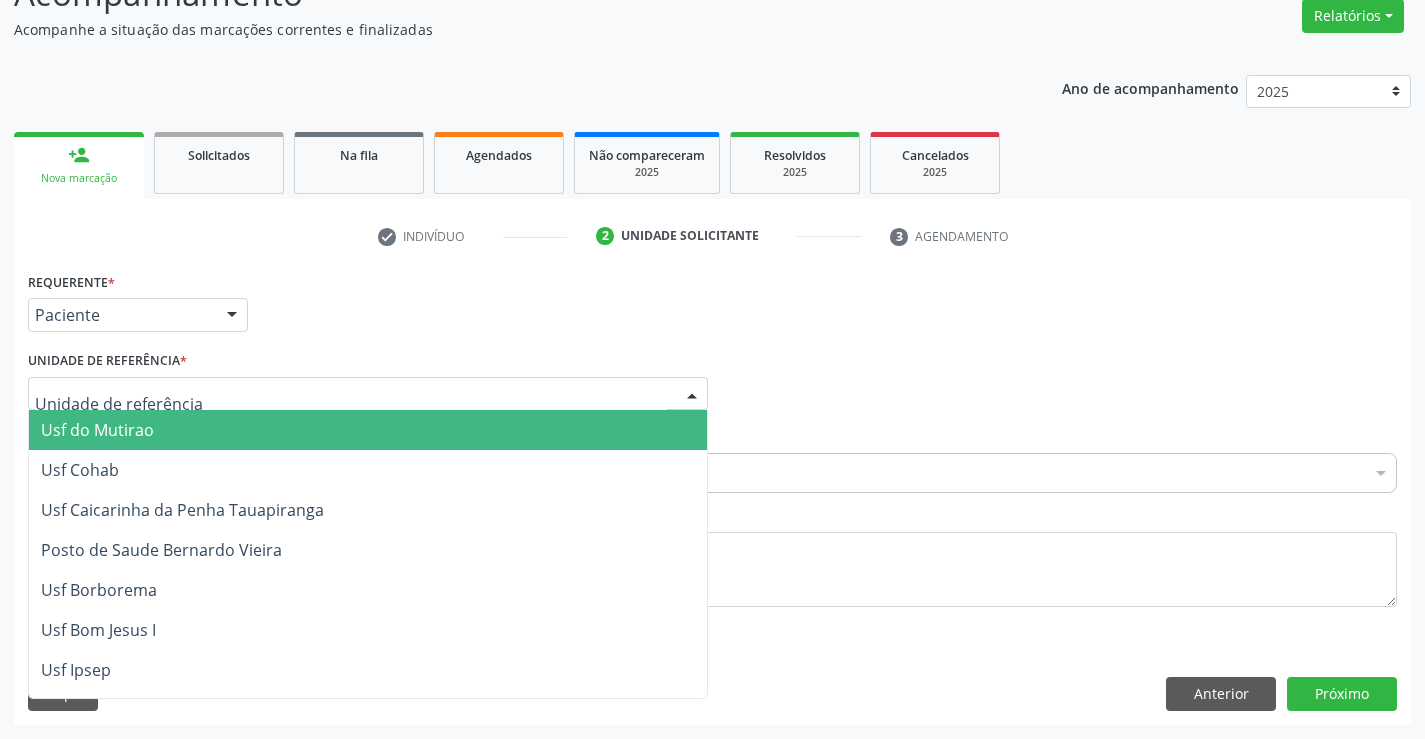 click at bounding box center [368, 394] 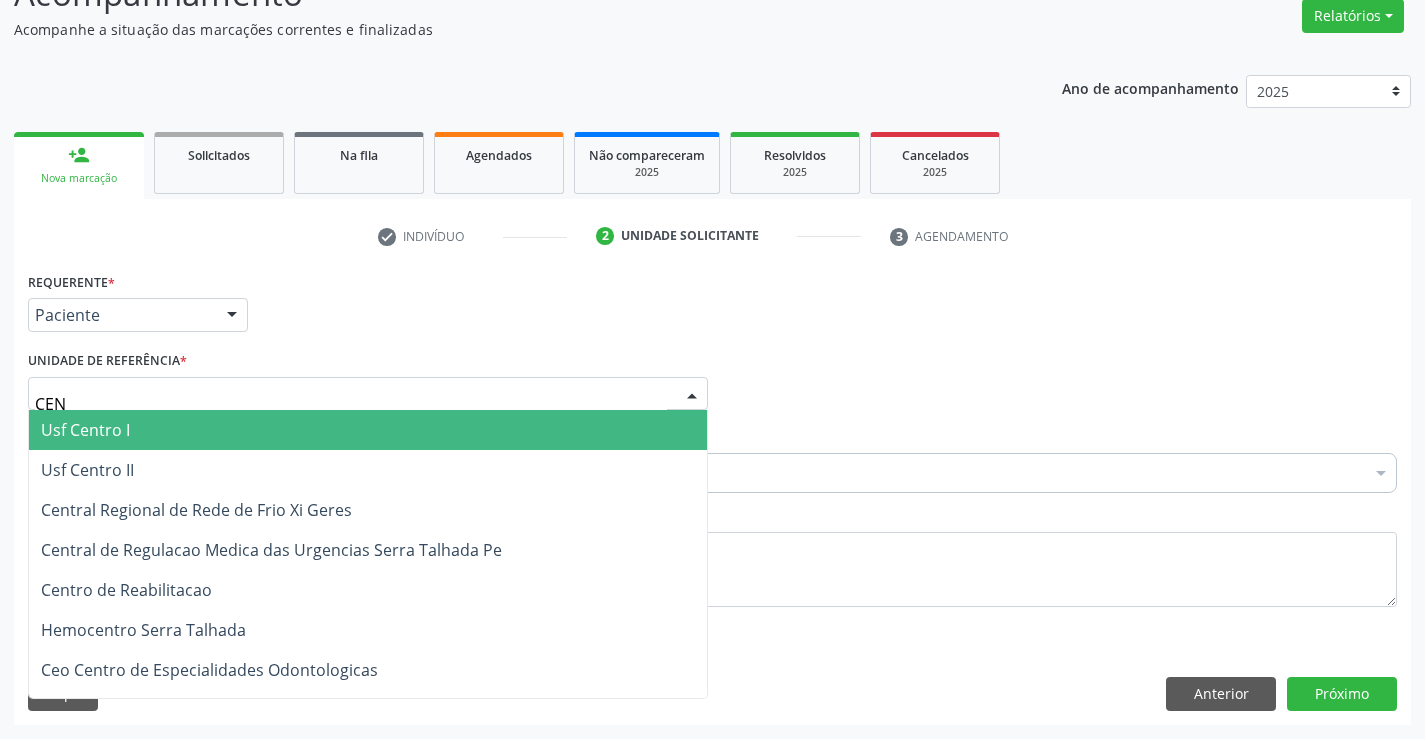 type on "CENT" 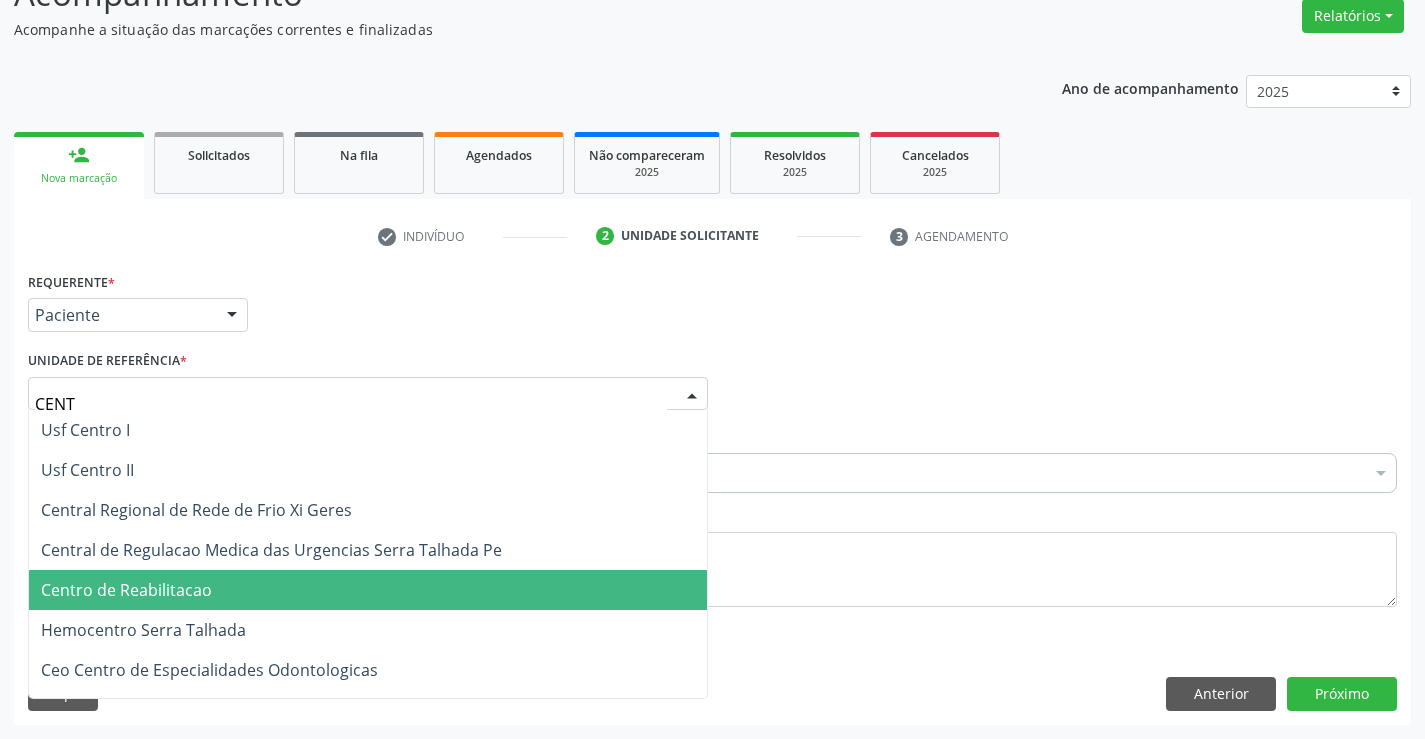 click on "Centro de Reabilitacao" at bounding box center (368, 590) 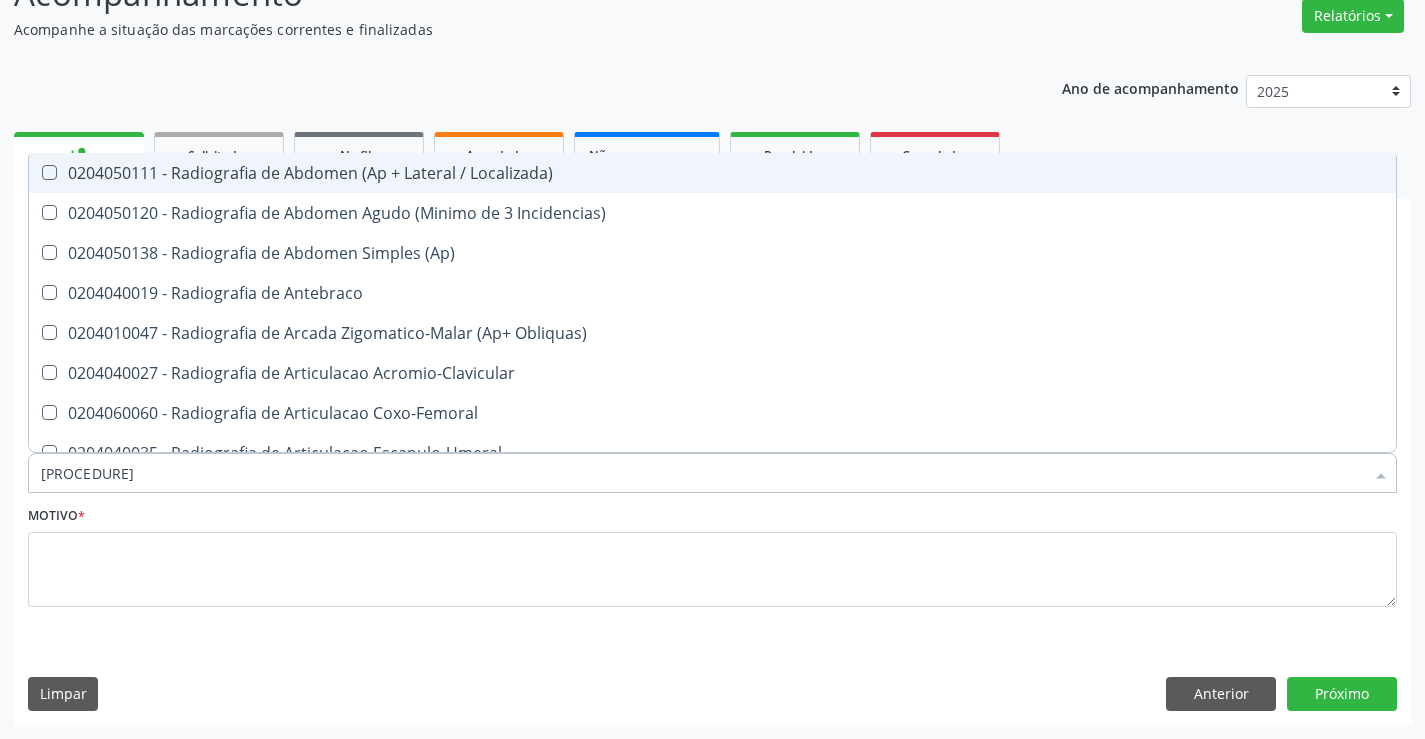 type on "RADIOGRAFIA DE T" 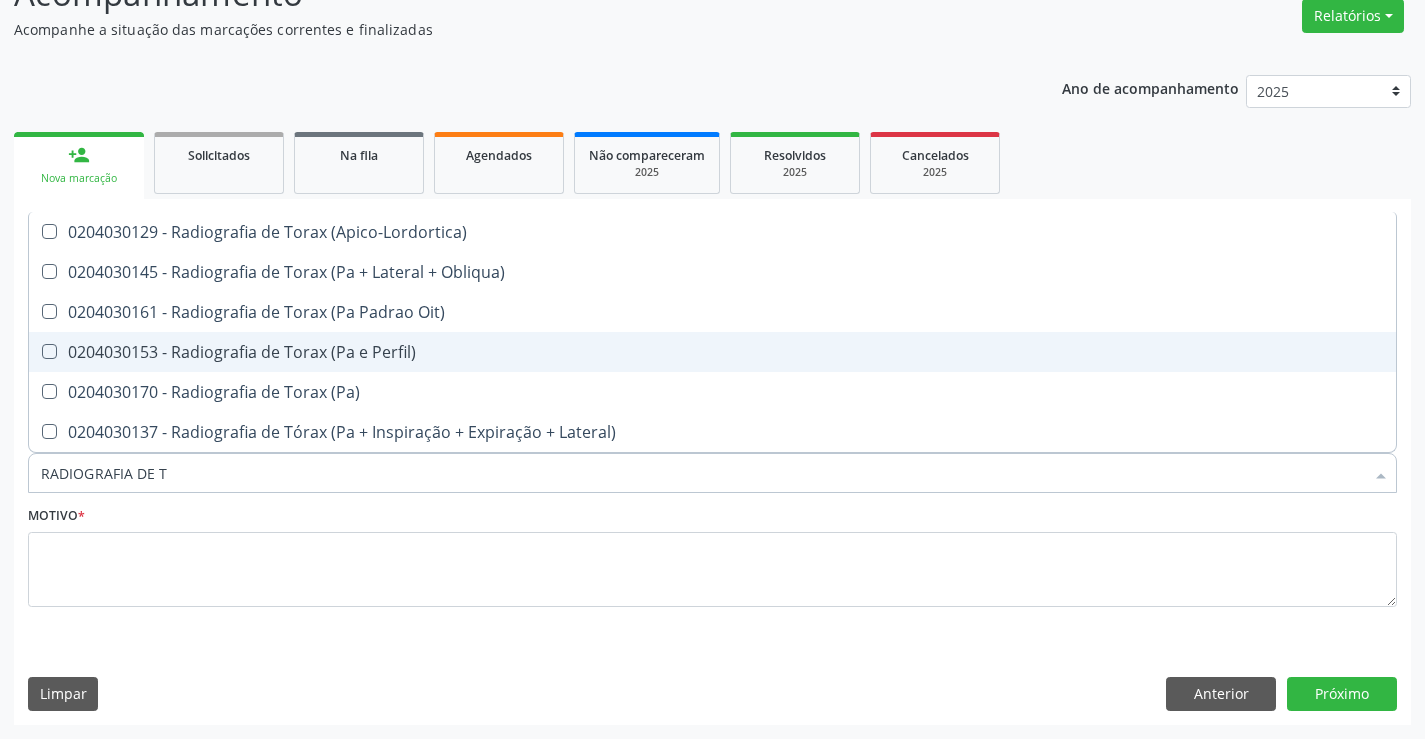 click on "0204030153 - Radiografia de Torax (Pa e Perfil)" at bounding box center (712, 352) 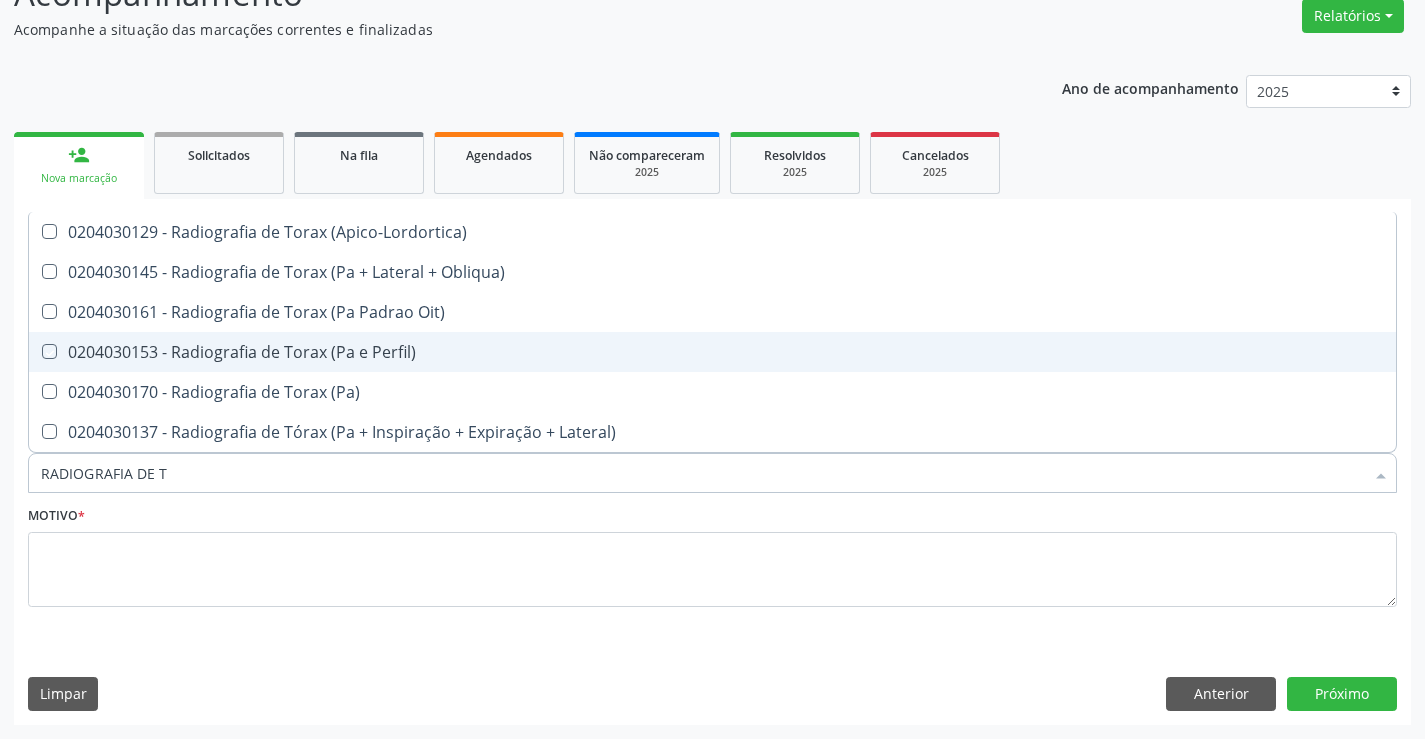 checkbox on "true" 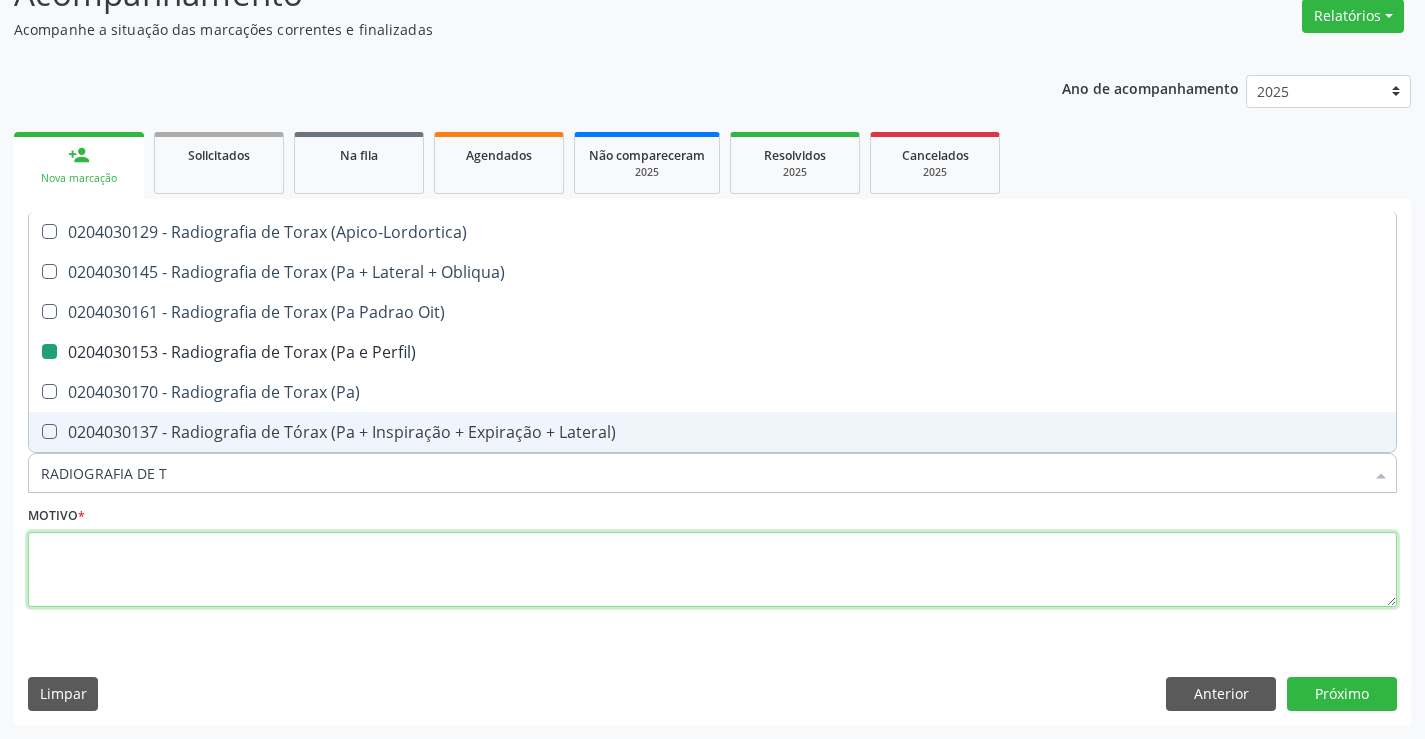 click at bounding box center [712, 570] 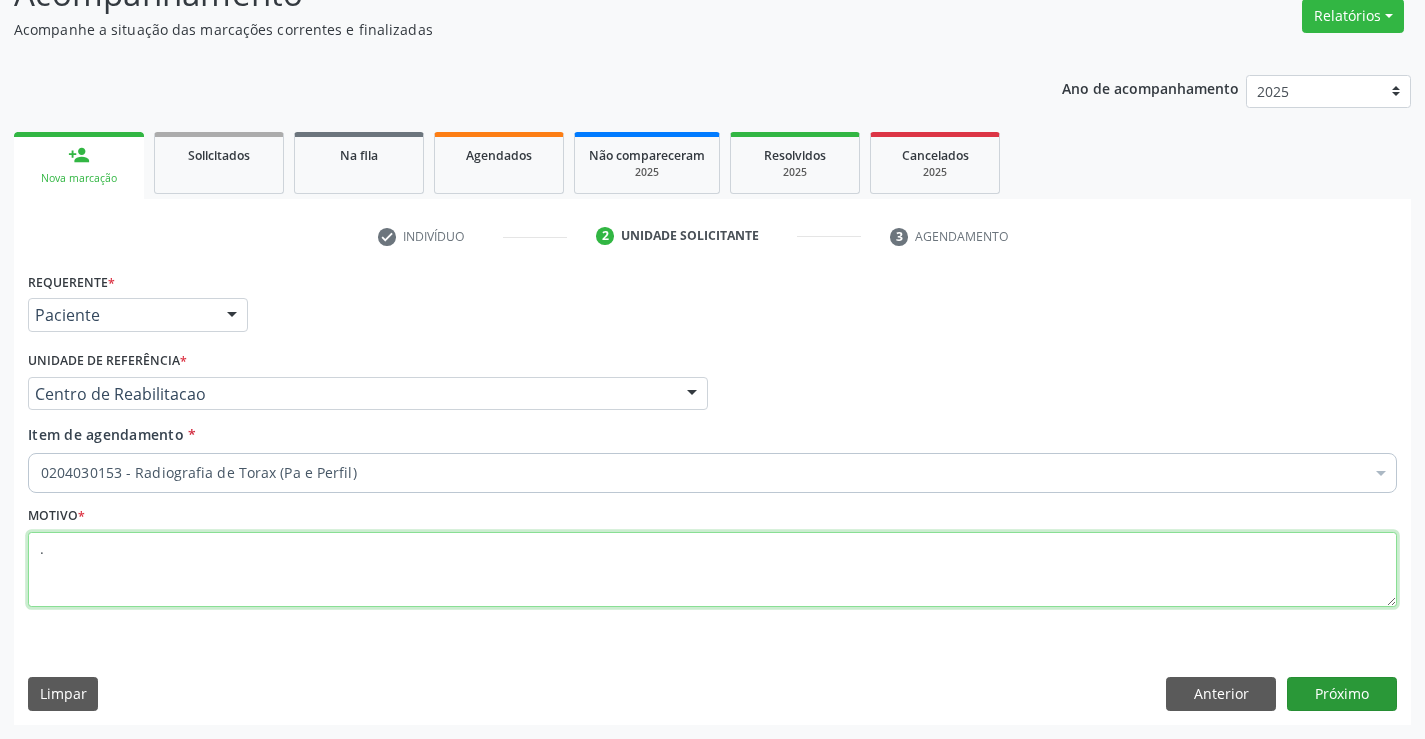type on "." 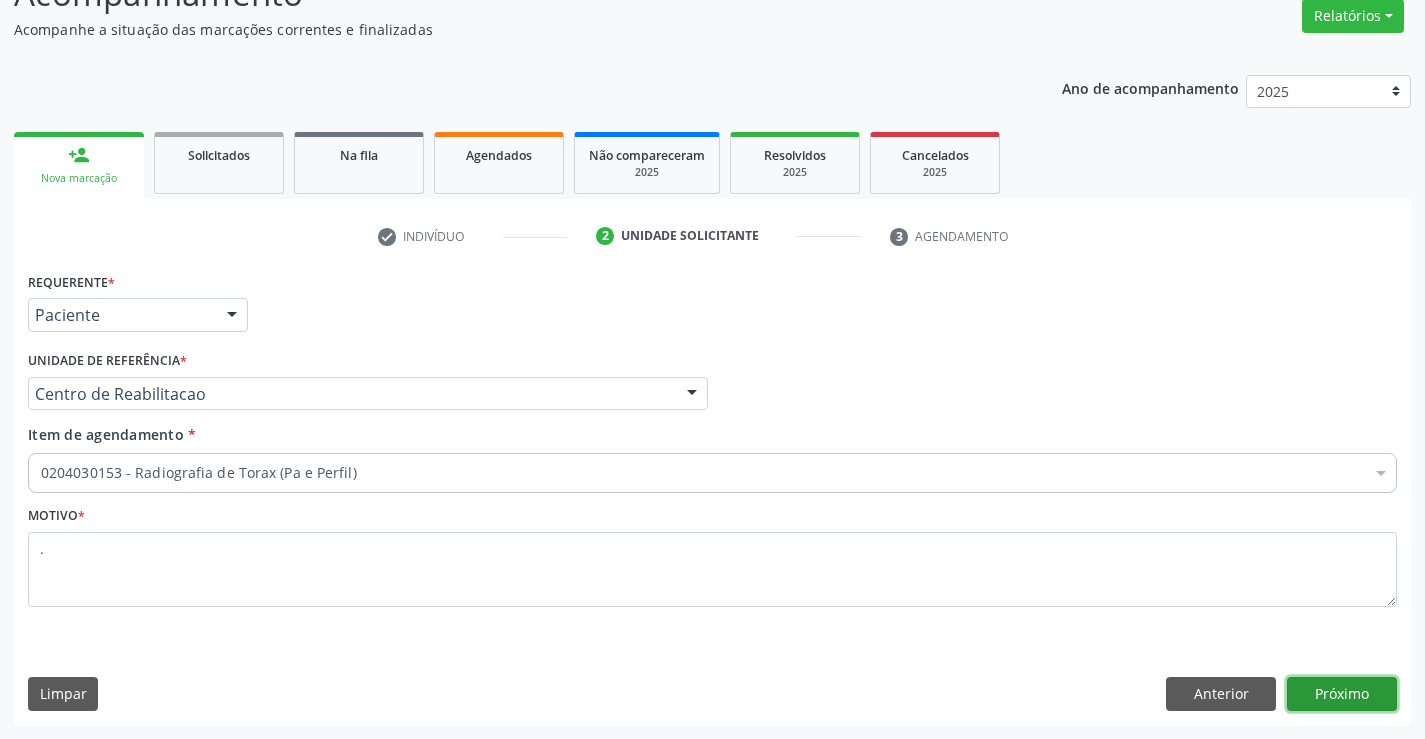 click on "Próximo" at bounding box center (1342, 694) 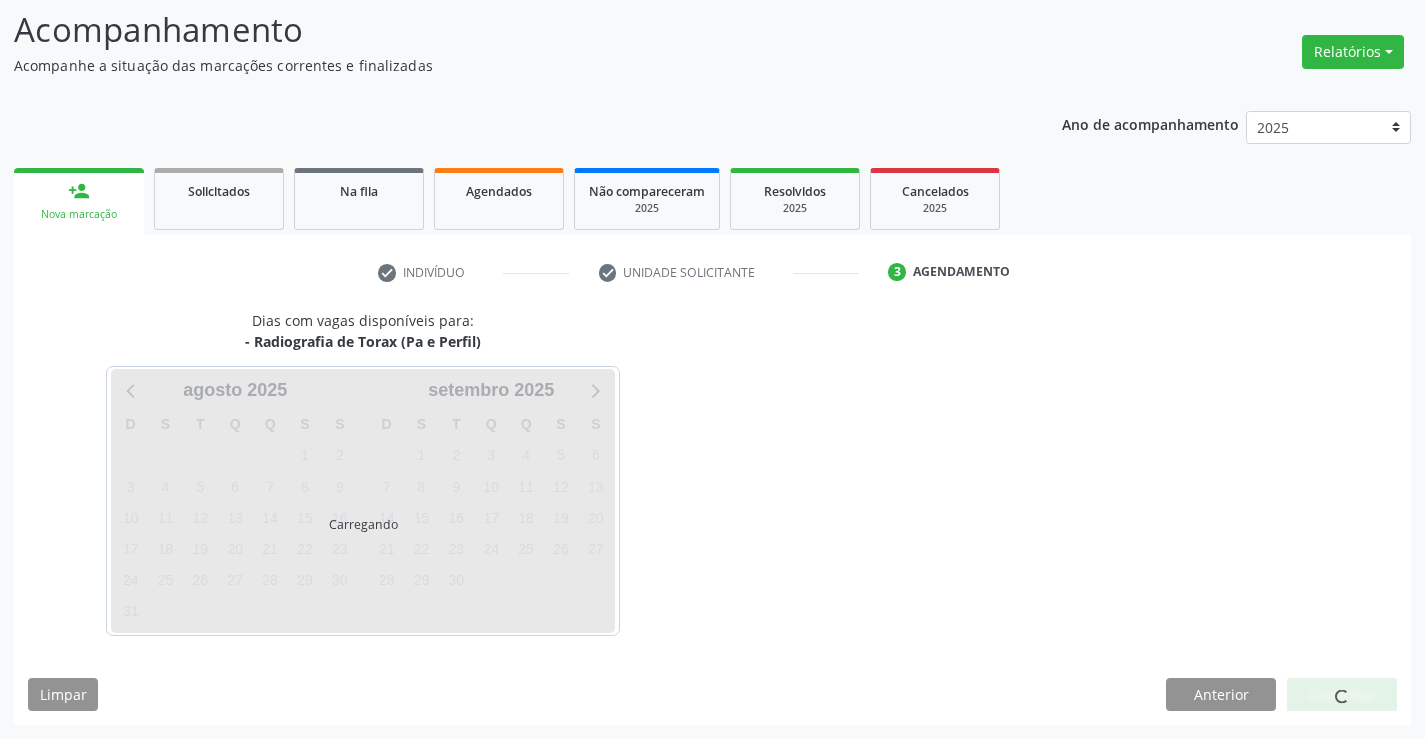 scroll, scrollTop: 131, scrollLeft: 0, axis: vertical 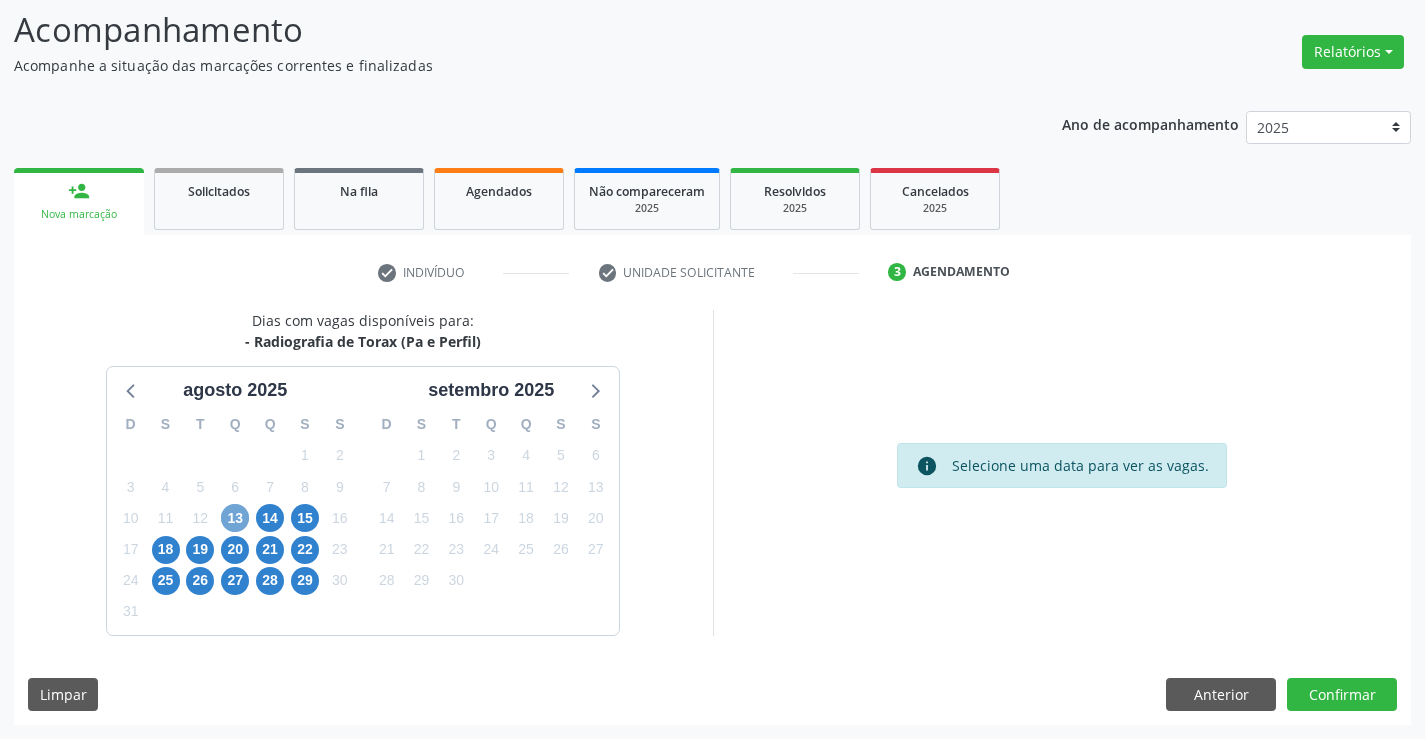 click on "13" at bounding box center [235, 518] 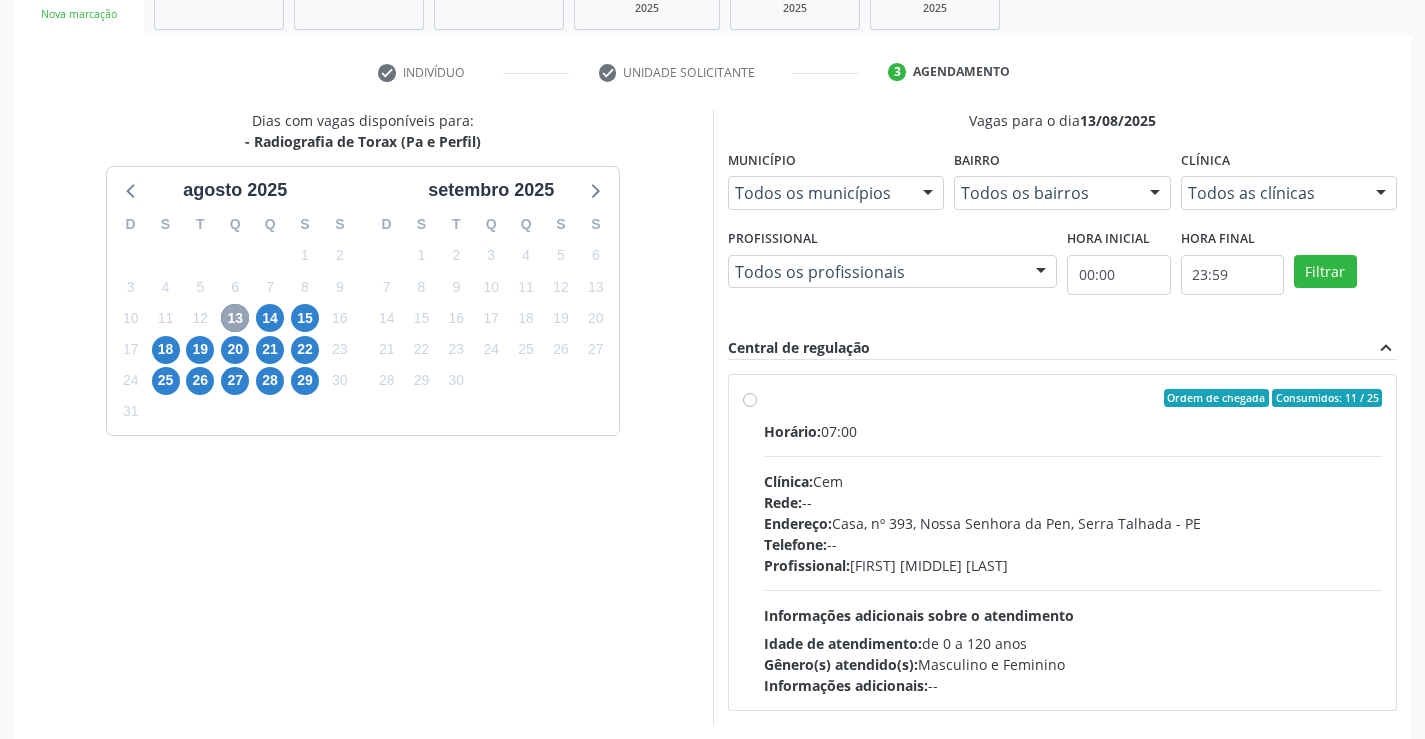 scroll, scrollTop: 420, scrollLeft: 0, axis: vertical 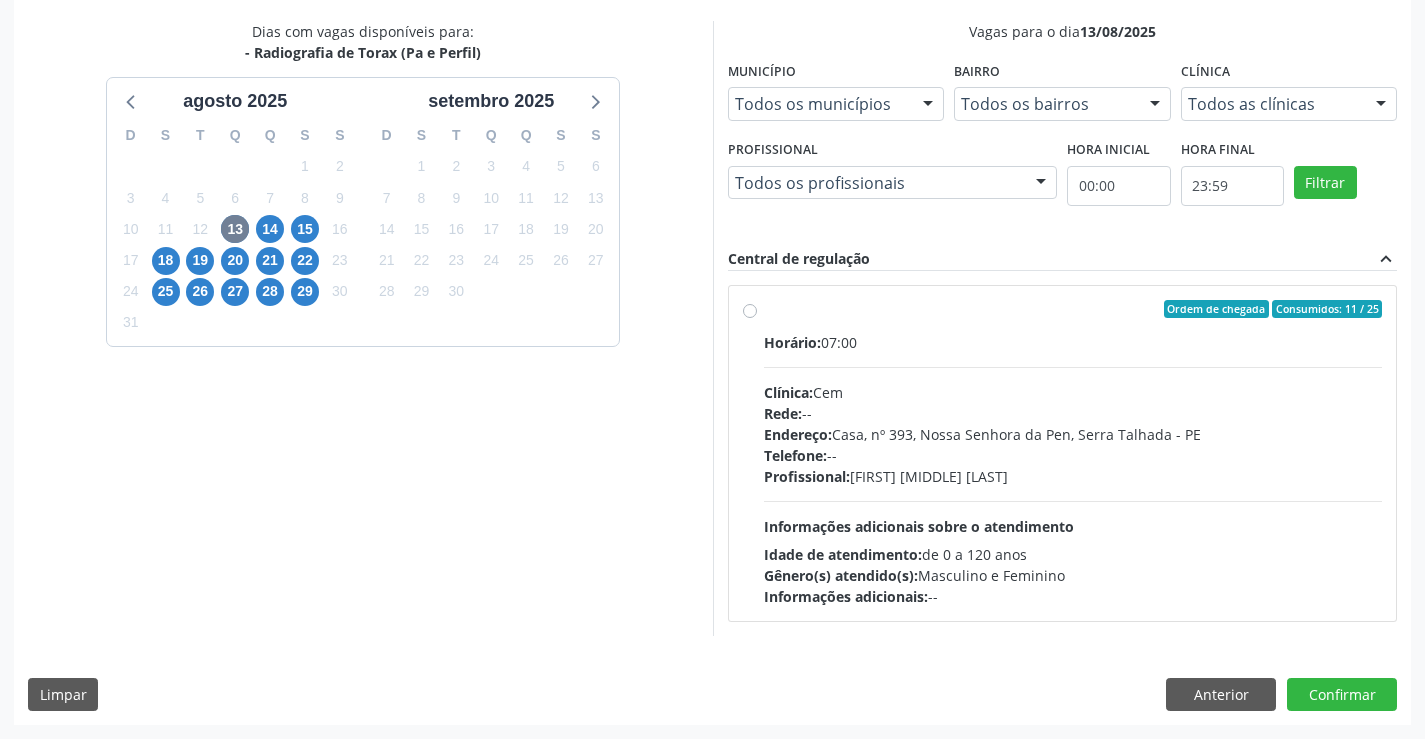 click on "Profissional:
Ebenone Antonio da Silva" at bounding box center (1073, 476) 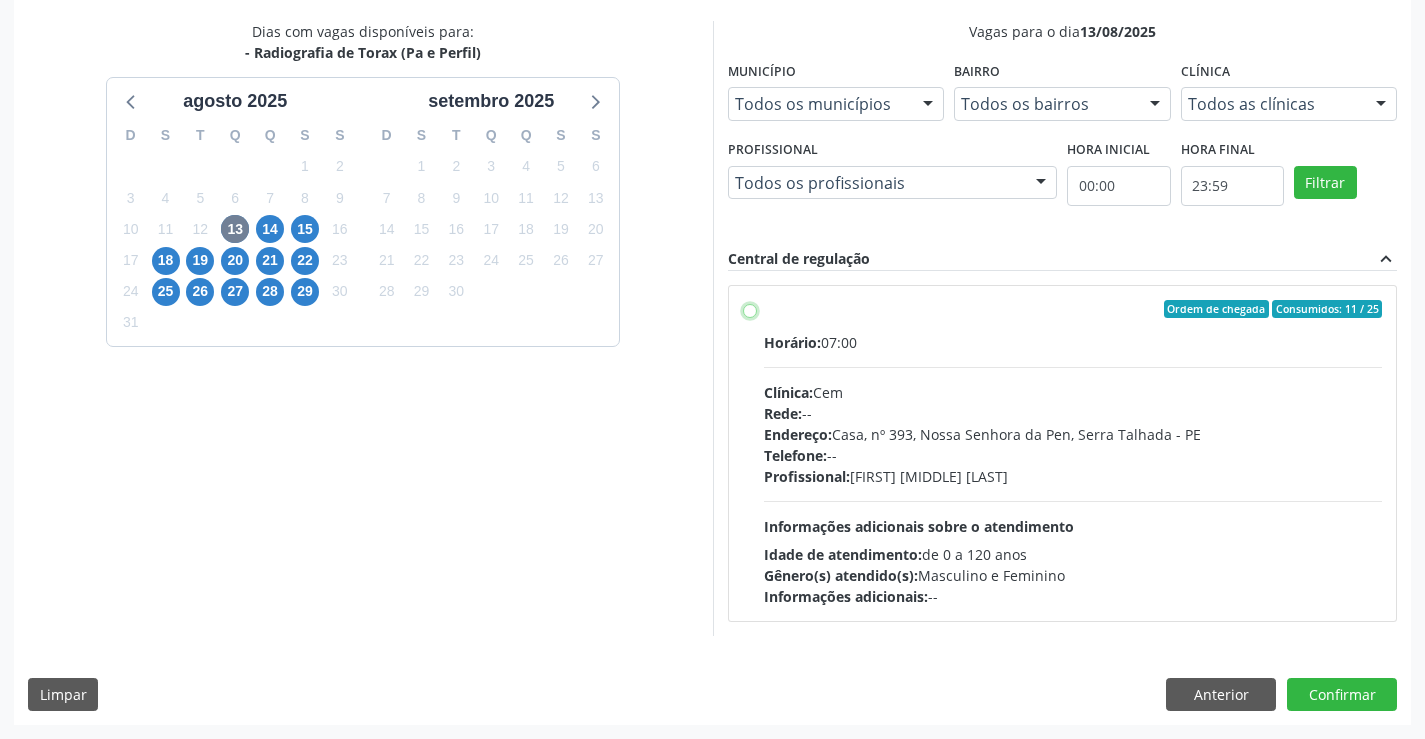 click on "Ordem de chegada
Consumidos: 11 / 25
Horário:   07:00
Clínica:  Cem
Rede:
--
Endereço:   Casa, nº 393, Nossa Senhora da Pen, Serra Talhada - PE
Telefone:   --
Profissional:
Ebenone Antonio da Silva
Informações adicionais sobre o atendimento
Idade de atendimento:
de 0 a 120 anos
Gênero(s) atendido(s):
Masculino e Feminino
Informações adicionais:
--" at bounding box center (750, 309) 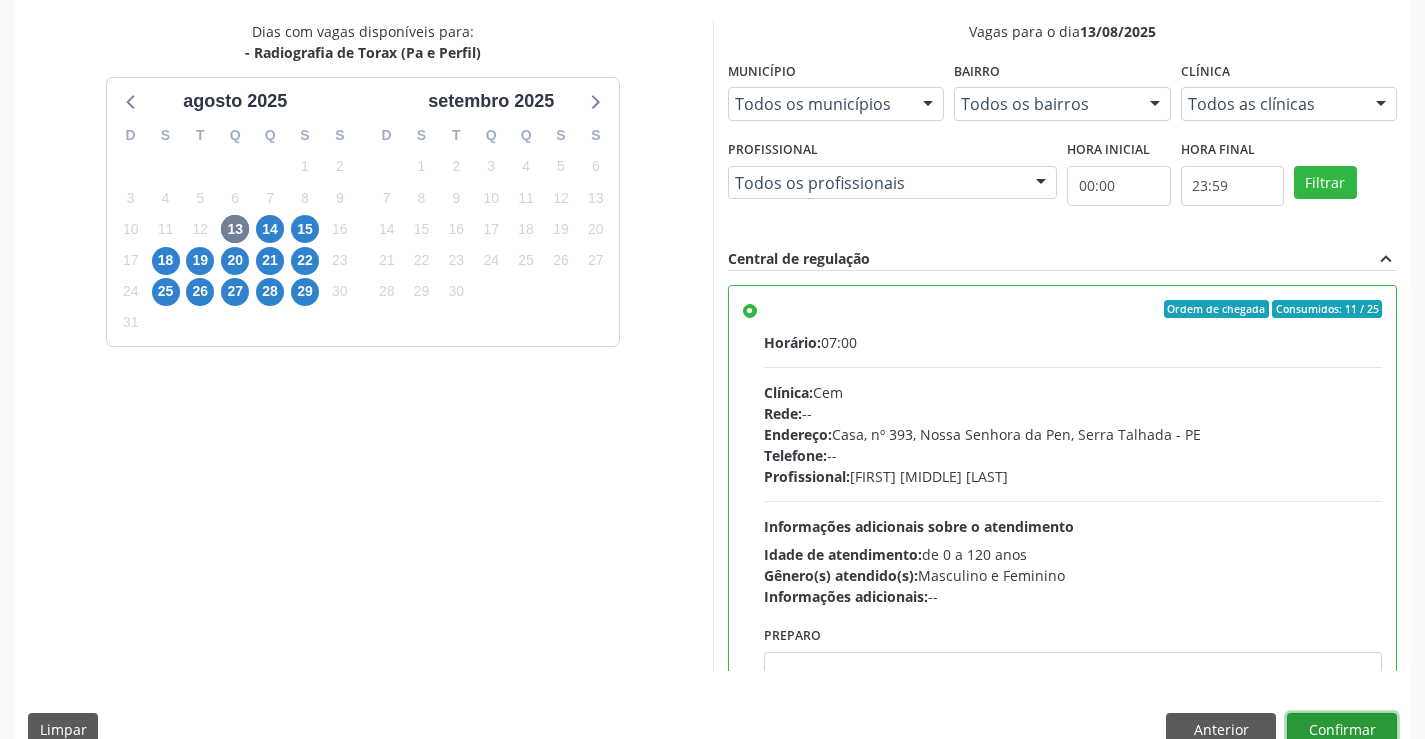 click on "Confirmar" at bounding box center [1342, 730] 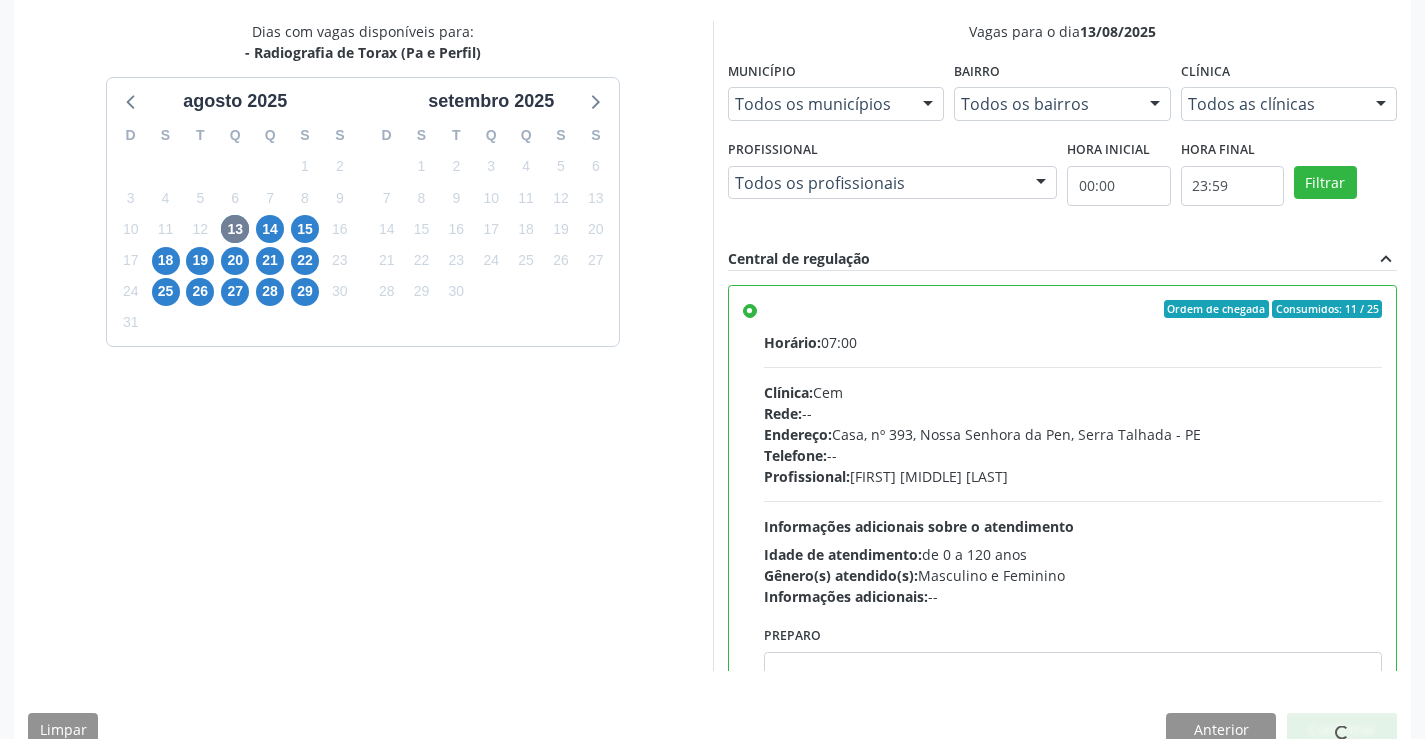 scroll, scrollTop: 0, scrollLeft: 0, axis: both 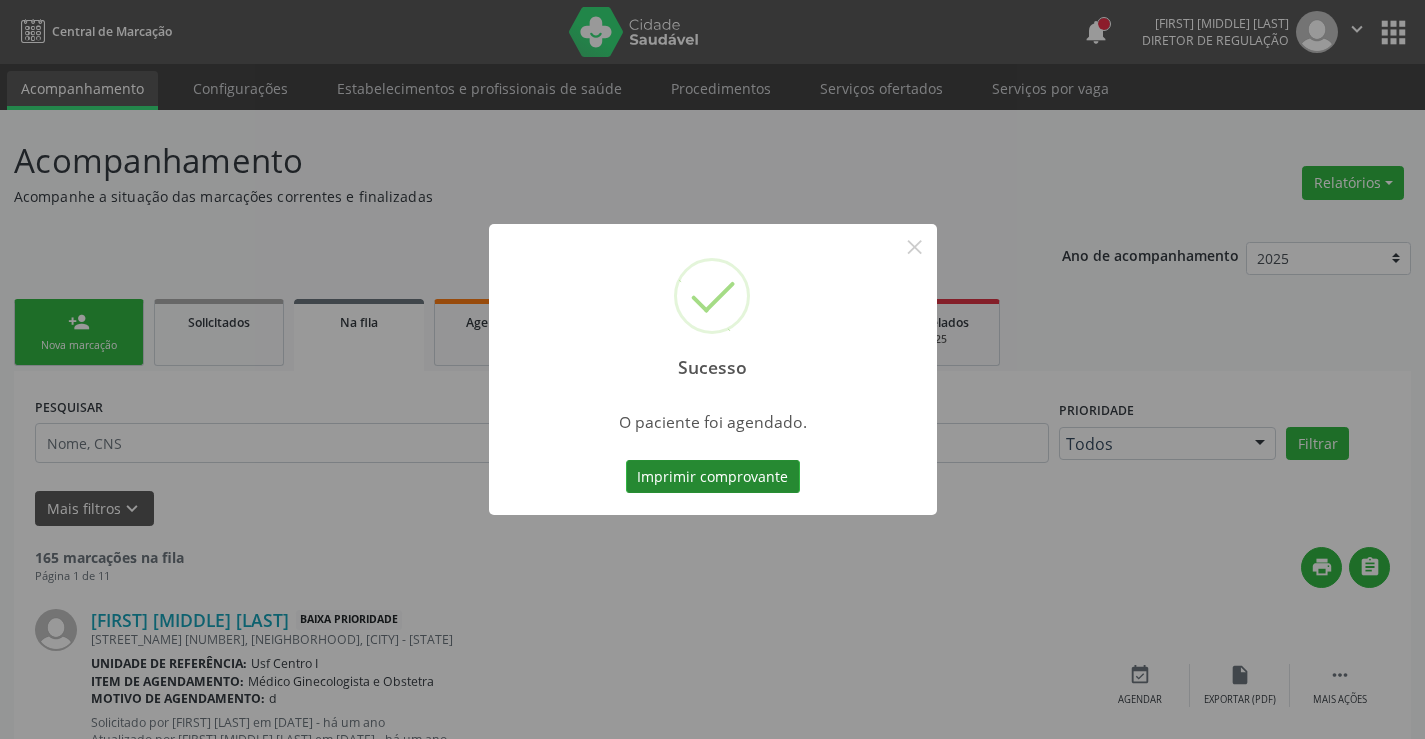 click on "Imprimir comprovante" at bounding box center (713, 477) 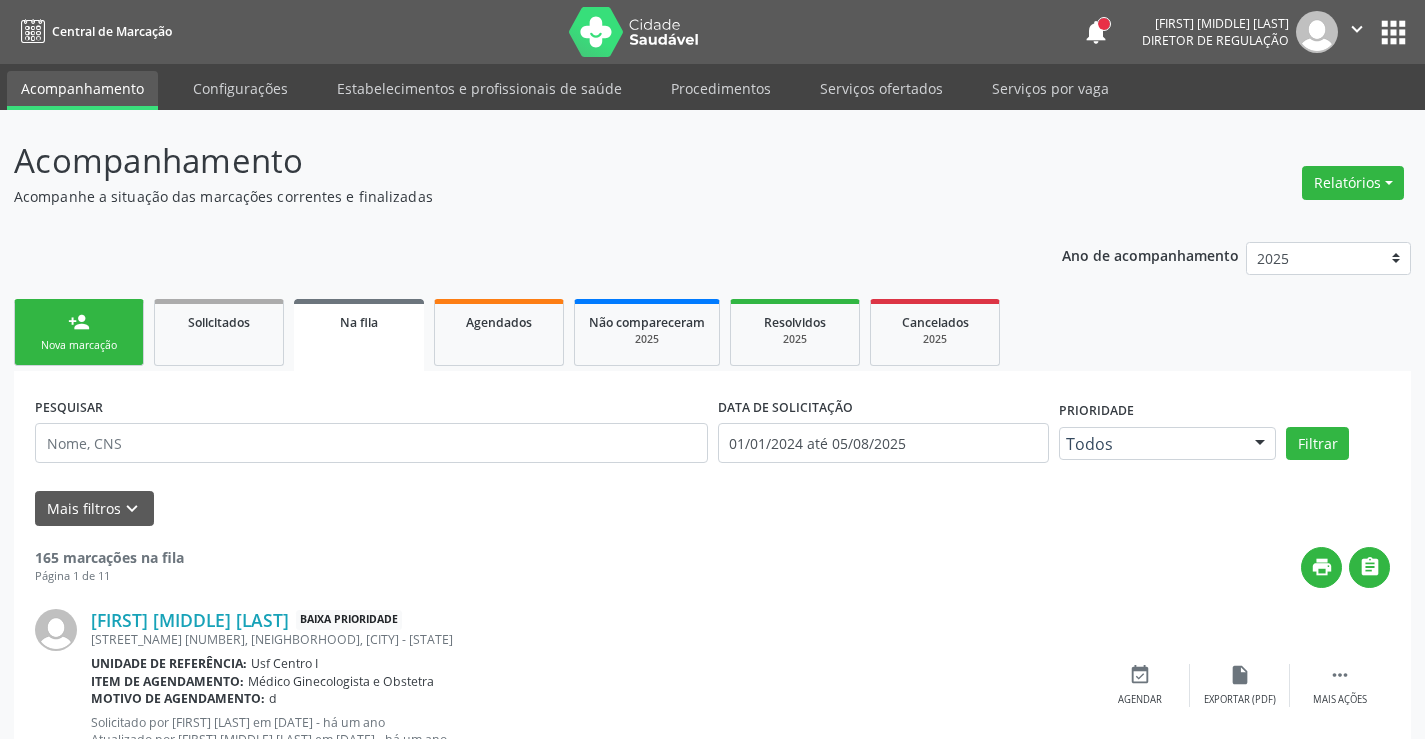 click on "person_add
Nova marcação" at bounding box center [79, 332] 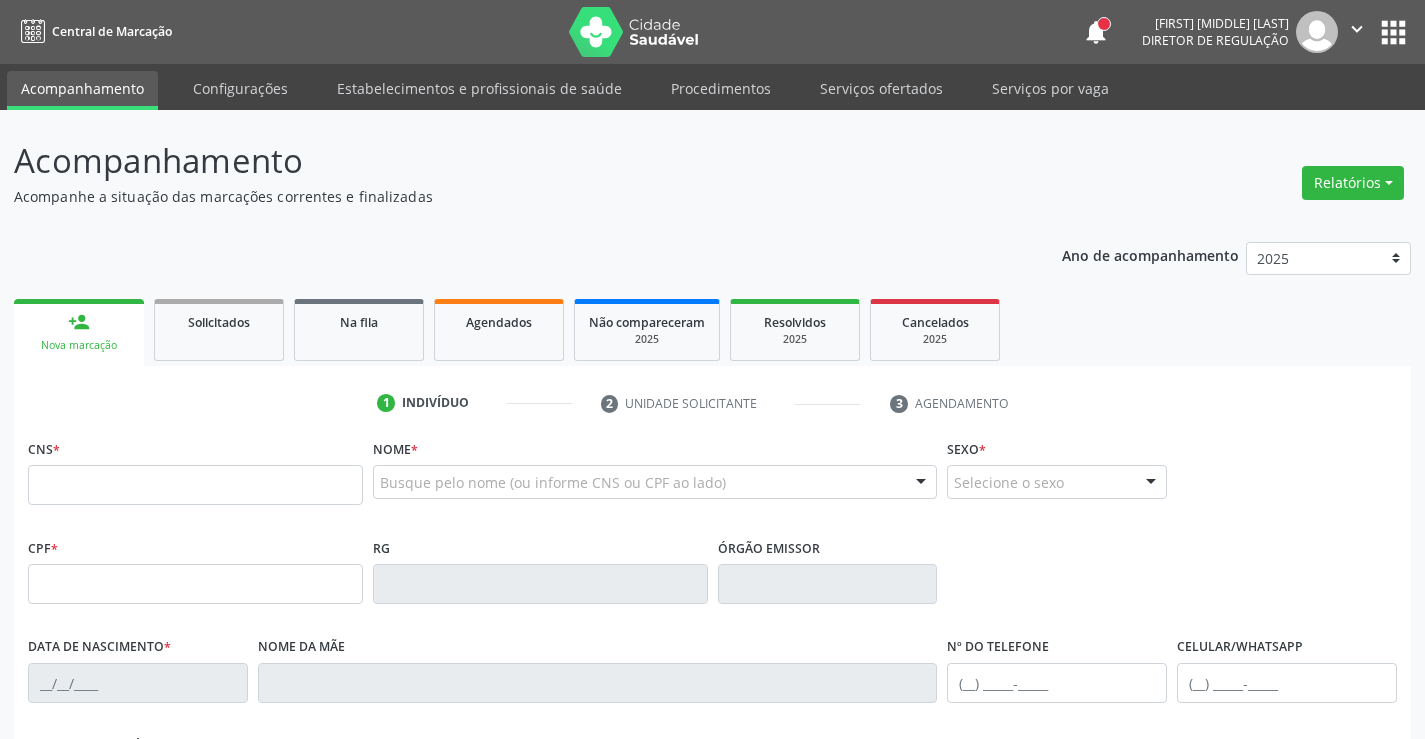 click on "person_add
Nova marcação" at bounding box center [79, 332] 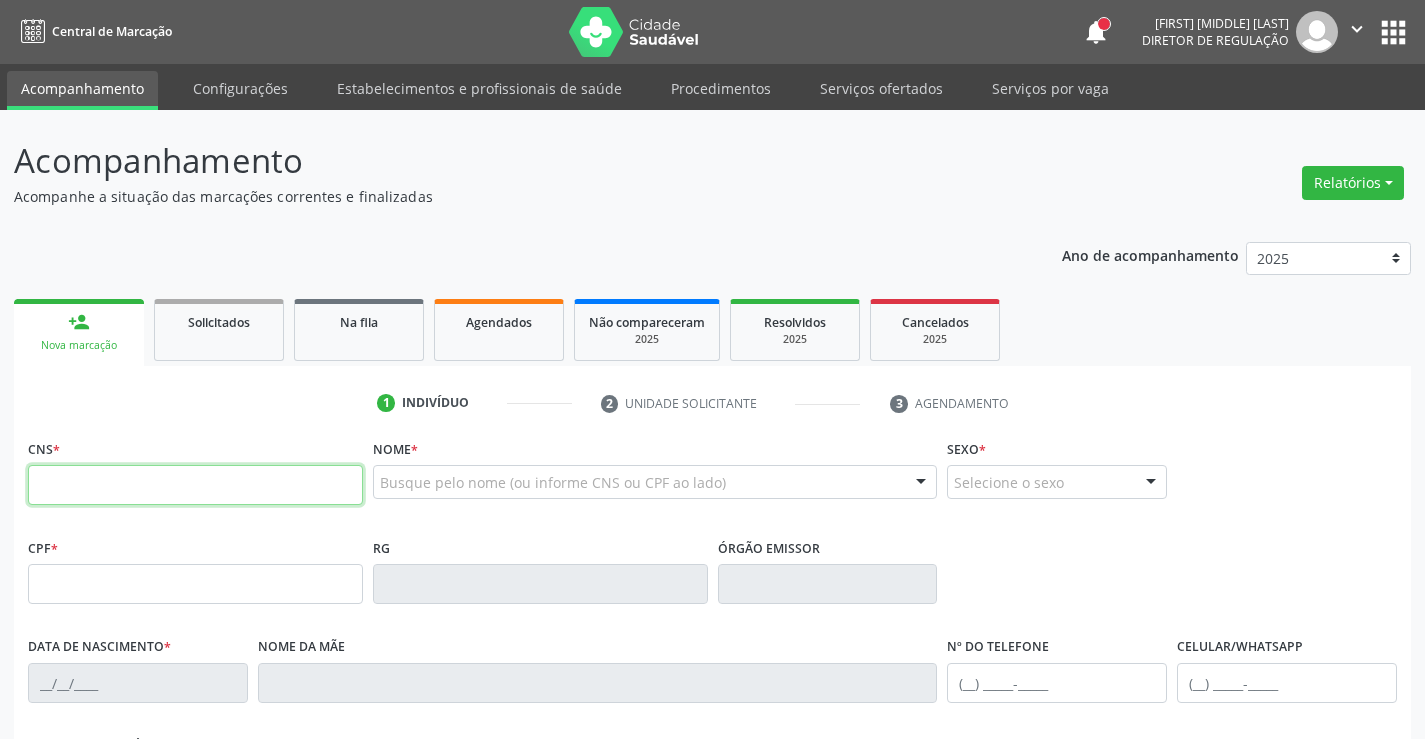 click at bounding box center (195, 485) 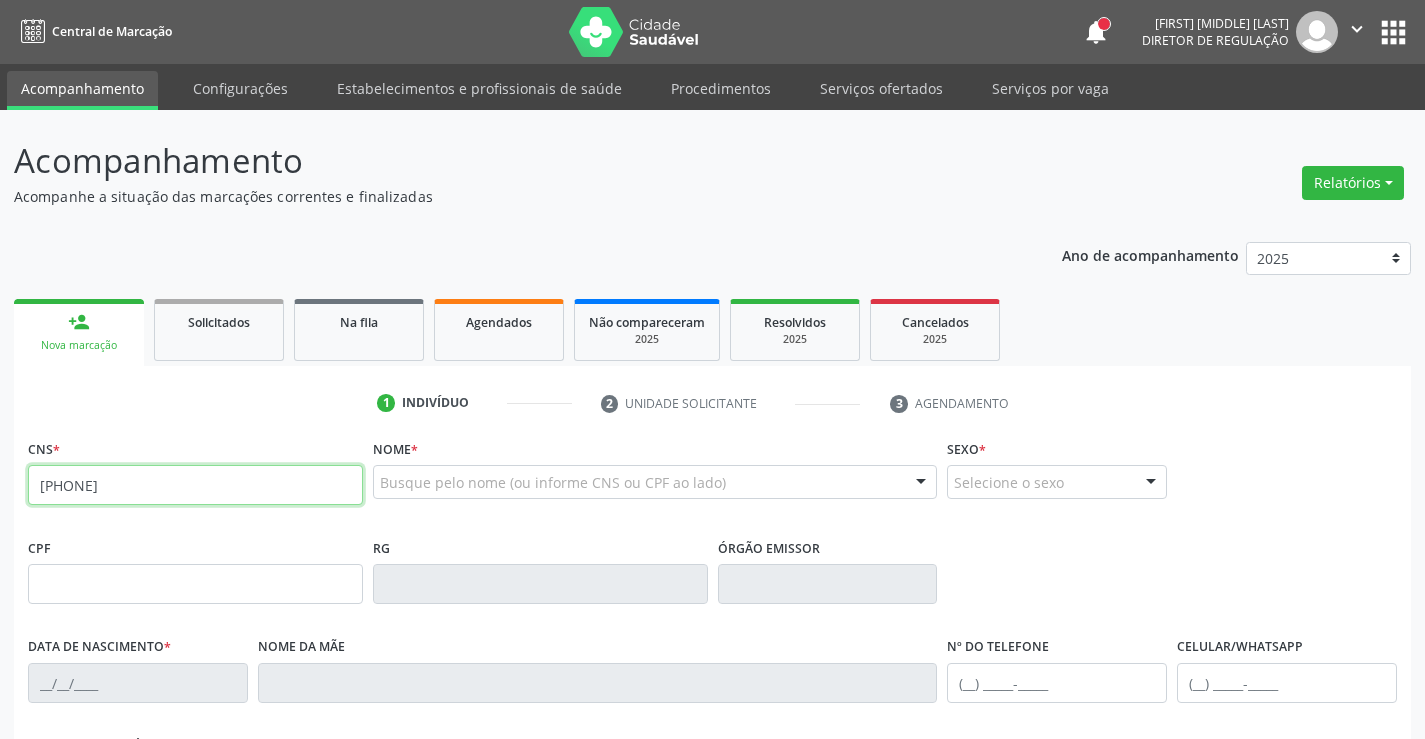type on "[CARD_NUMBER]" 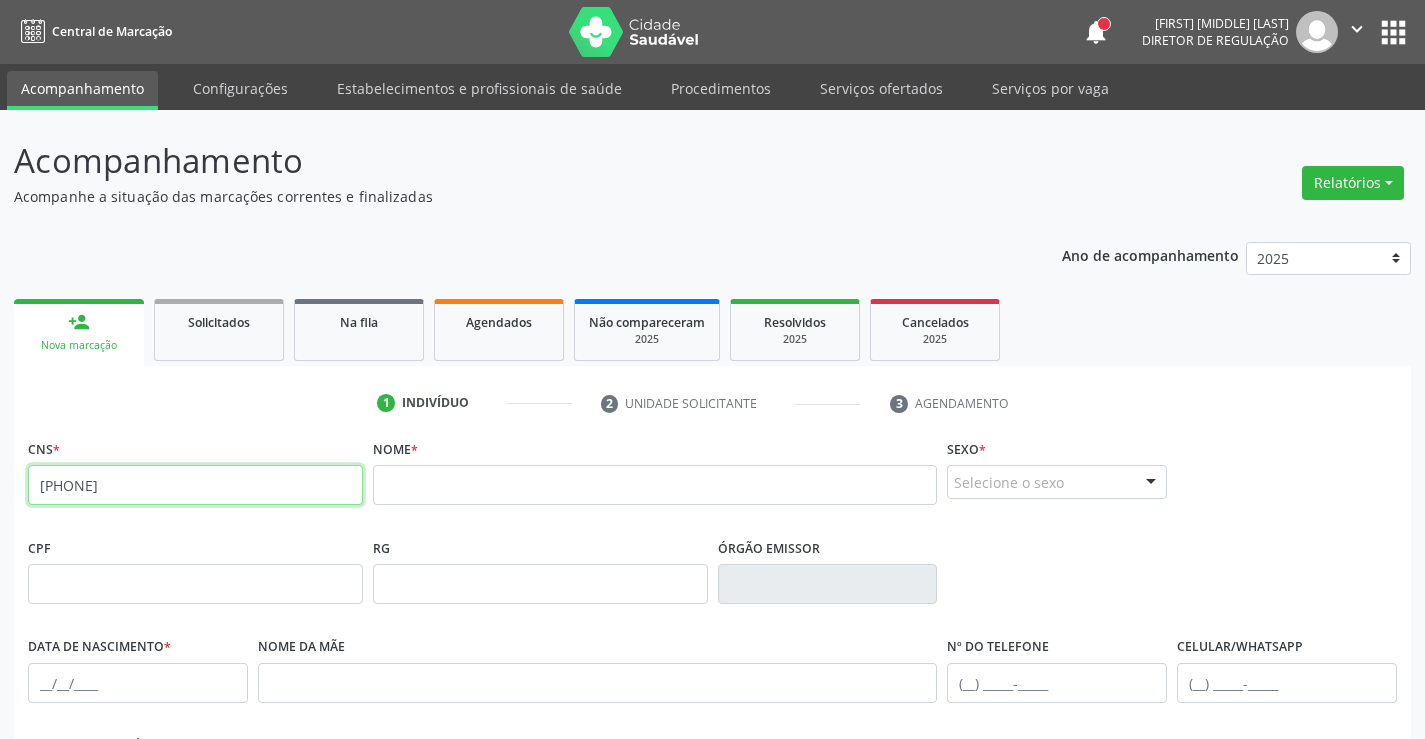 drag, startPoint x: 182, startPoint y: 481, endPoint x: 33, endPoint y: 480, distance: 149.00336 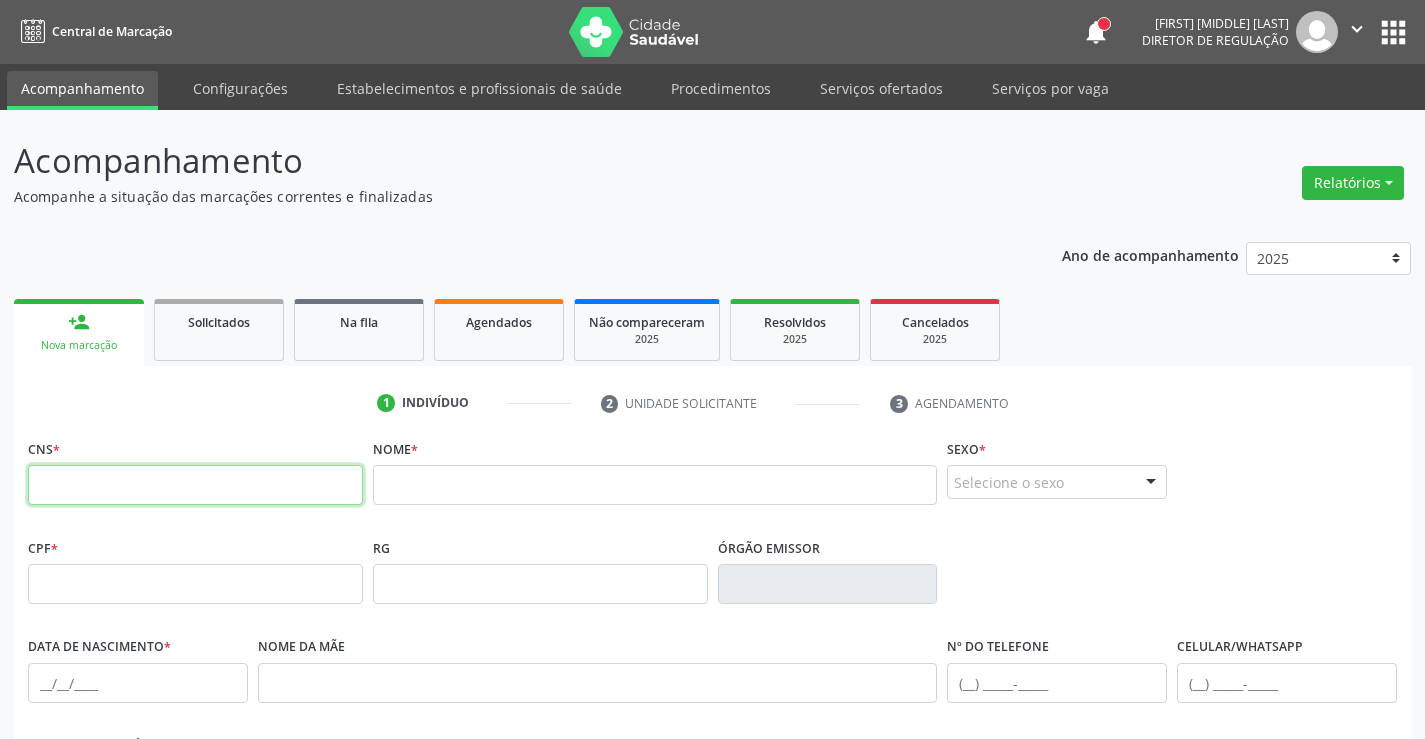 type 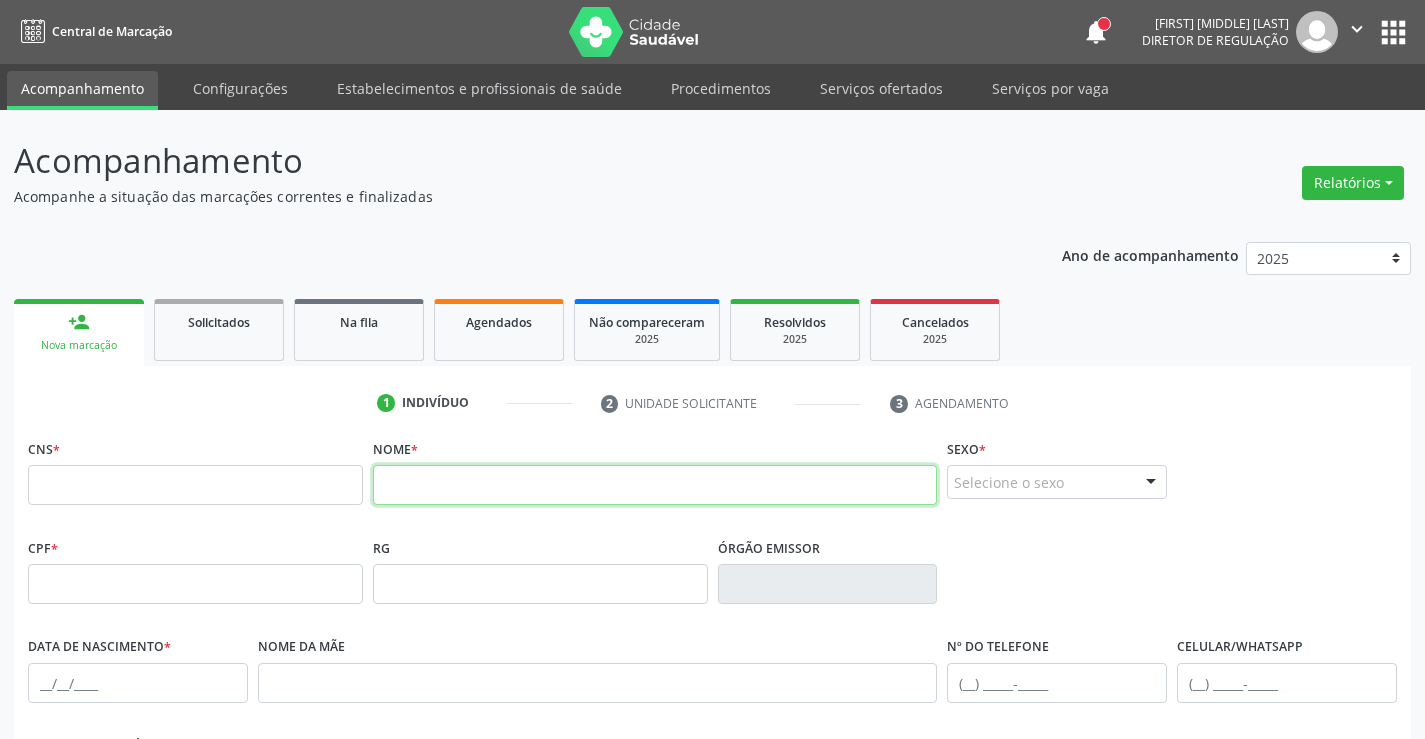 click at bounding box center [655, 485] 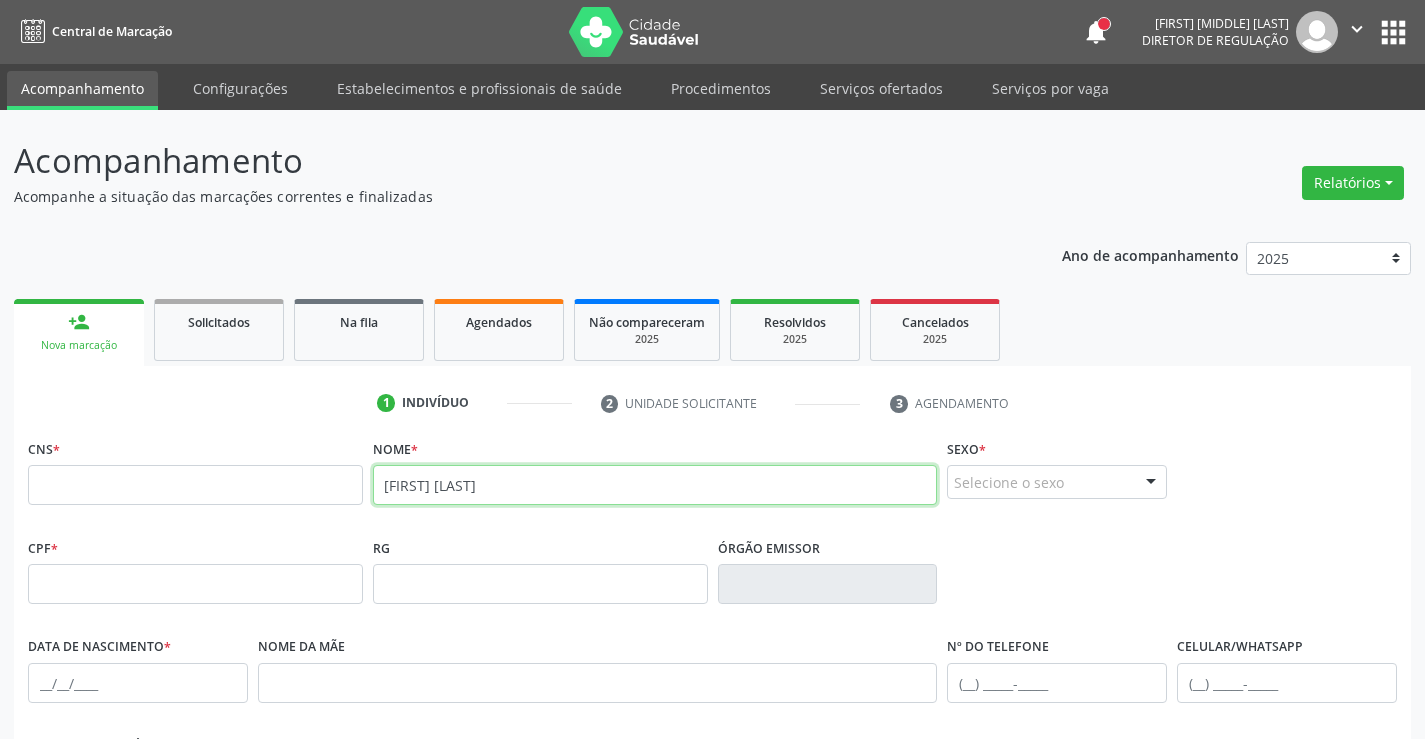 type on "romao gab" 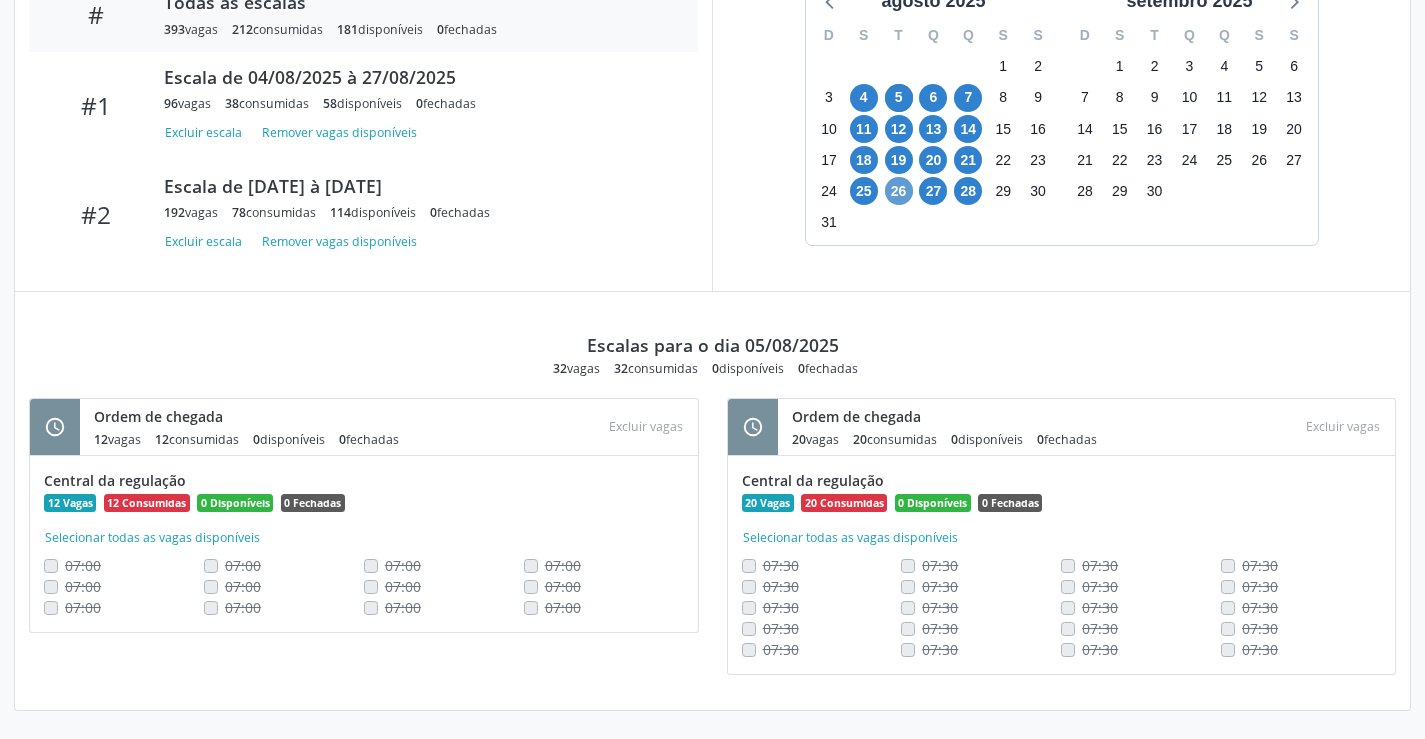 scroll, scrollTop: 743, scrollLeft: 0, axis: vertical 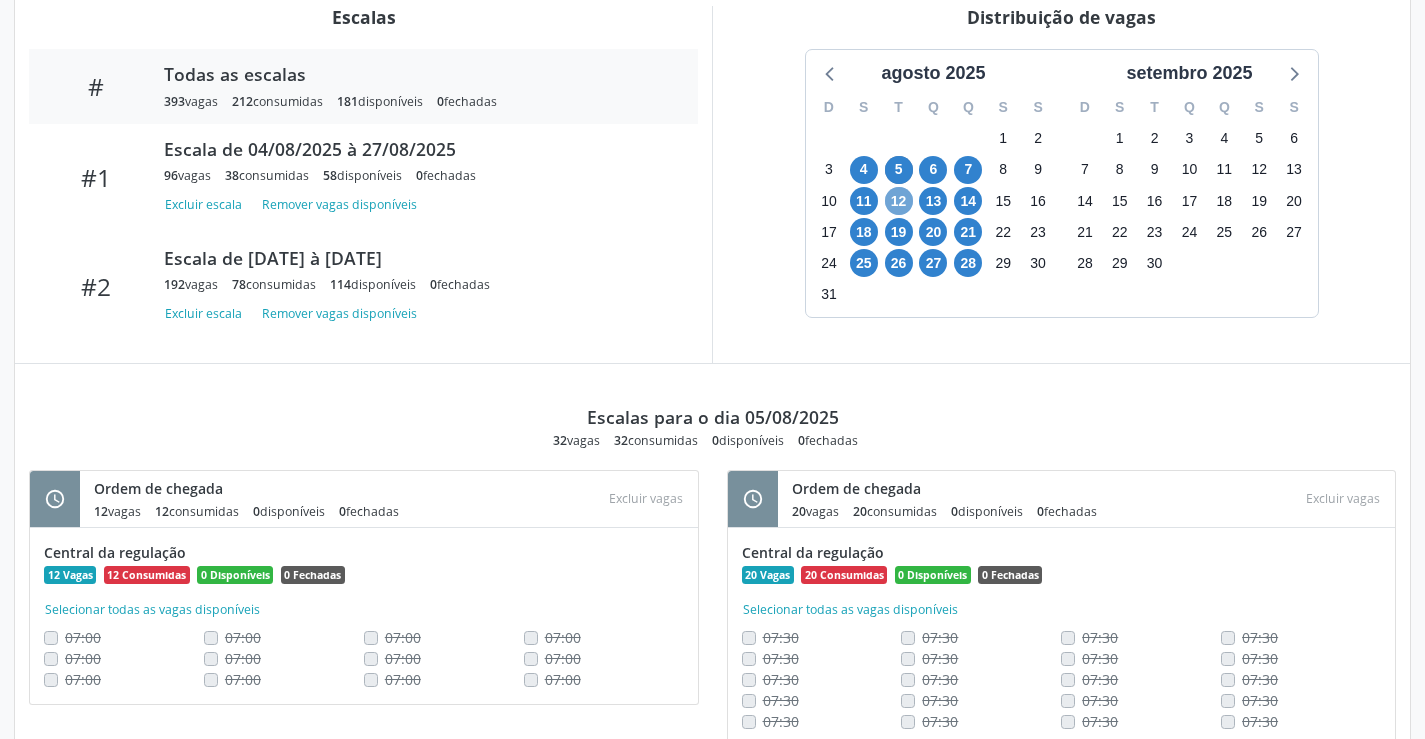 click on "12" at bounding box center (899, 201) 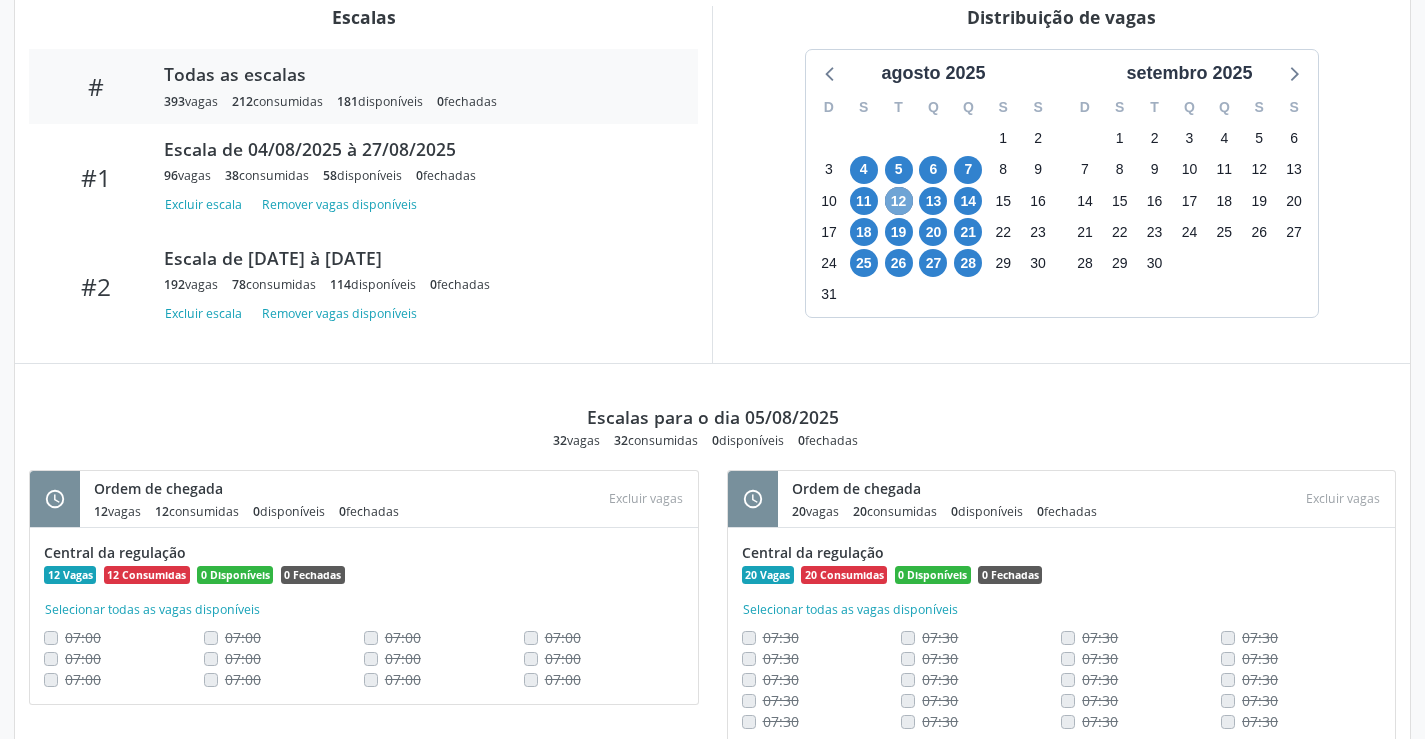 click on "12" at bounding box center (899, 201) 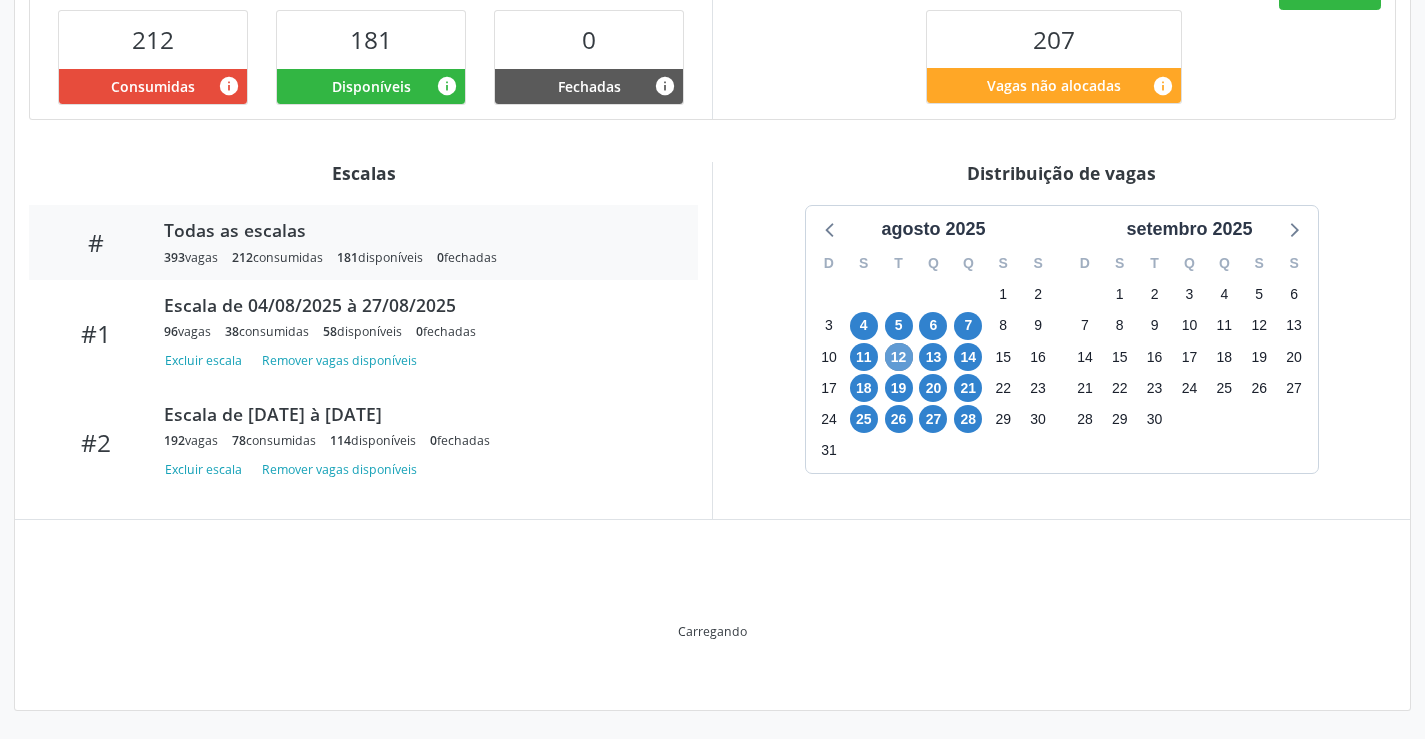 click on "agosto 2025" at bounding box center [933, 229] 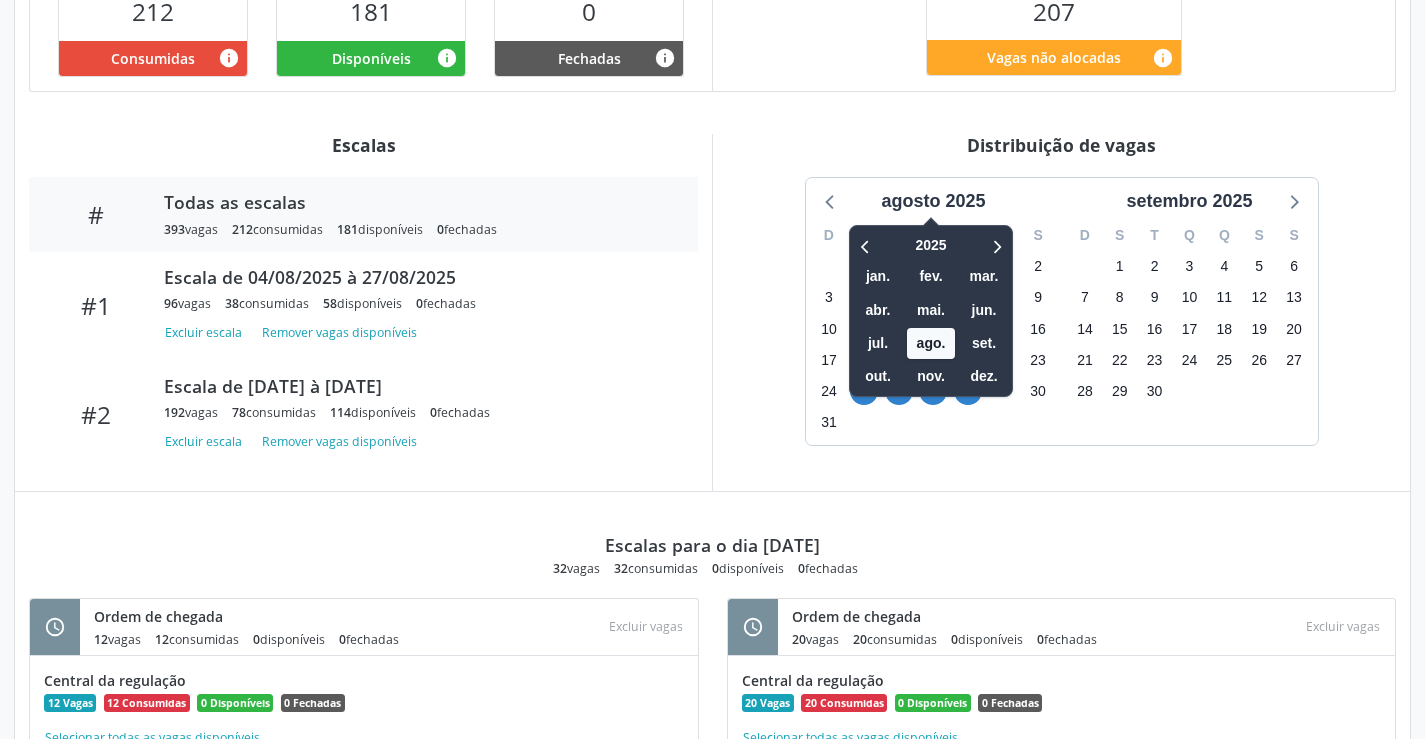 scroll, scrollTop: 843, scrollLeft: 0, axis: vertical 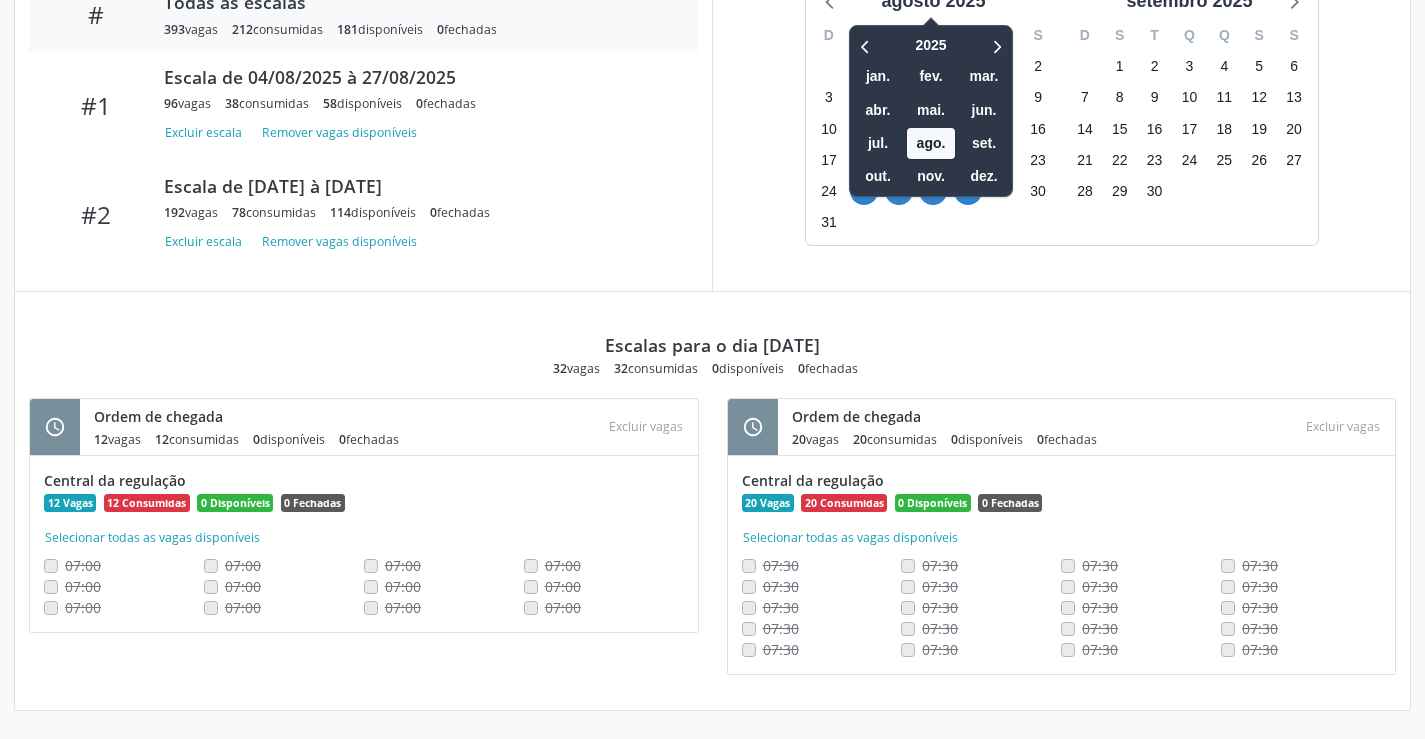 click on "Escalas para o dia 12/08/2025
32
vagas
32
consumidas
0
disponíveis
0
fechadas" at bounding box center (712, 334) 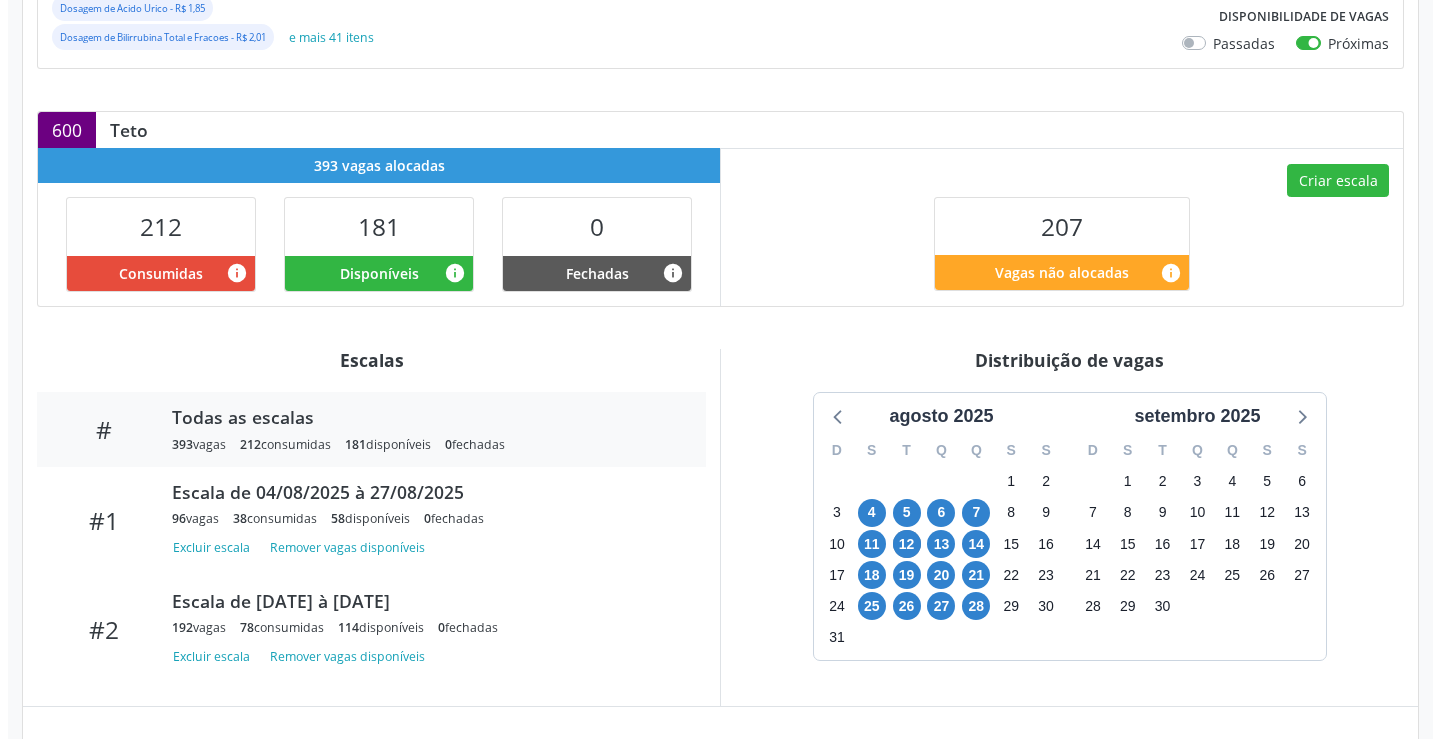 scroll, scrollTop: 300, scrollLeft: 0, axis: vertical 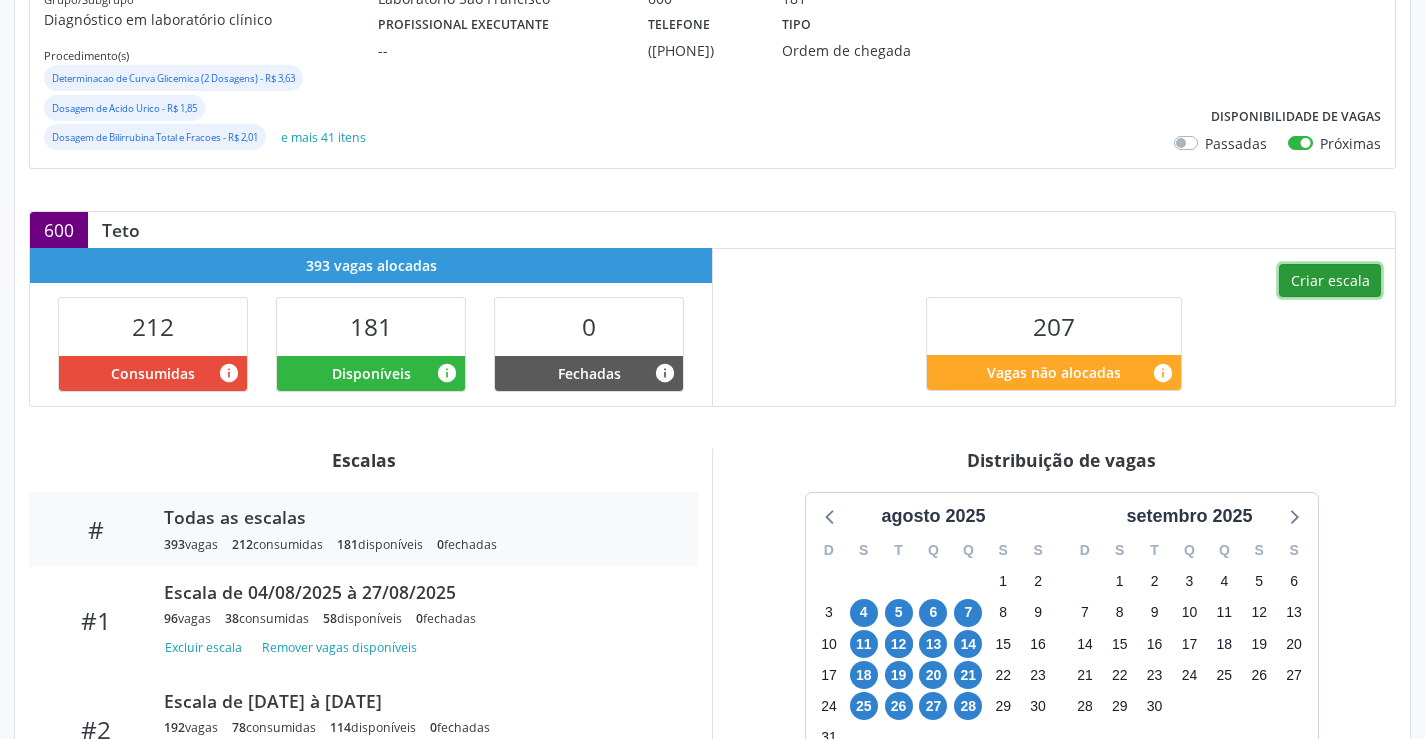 click on "Criar escala" at bounding box center [1330, 281] 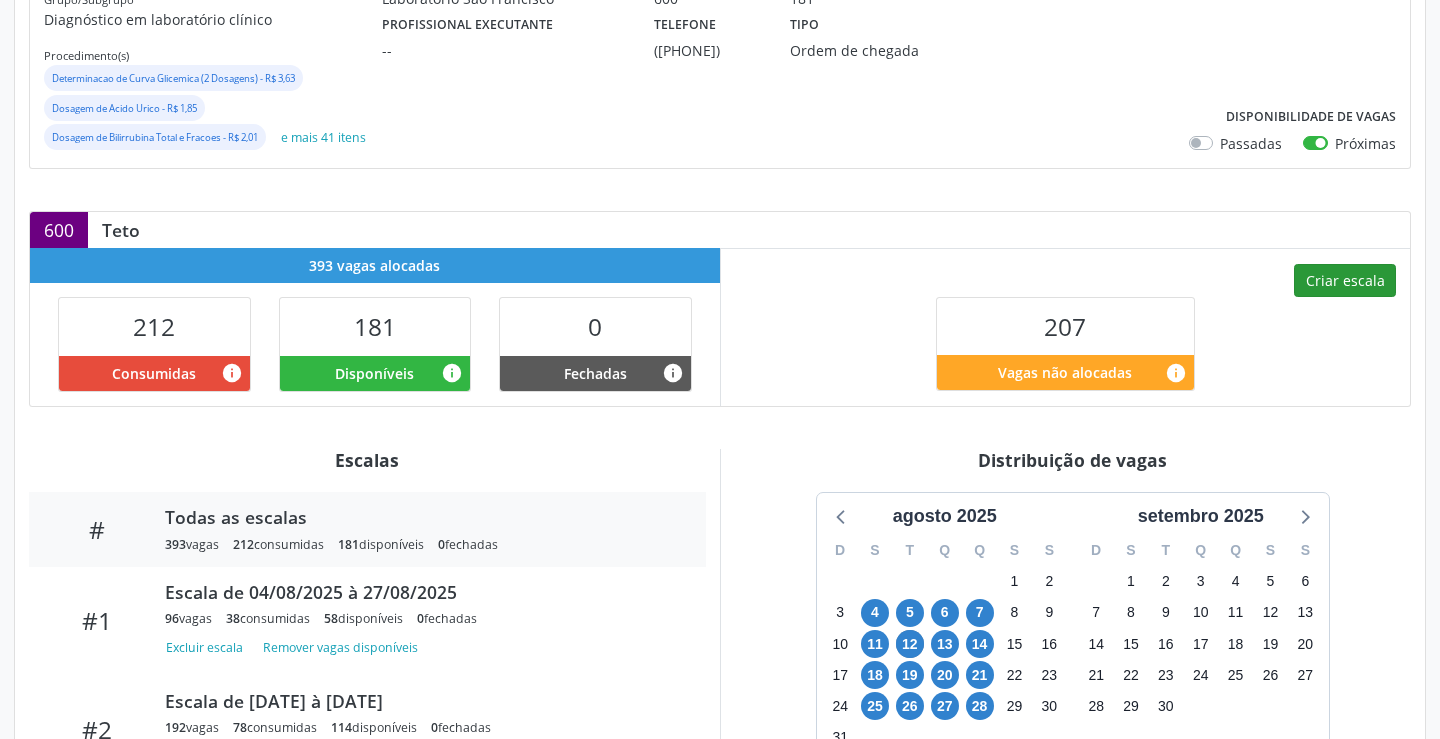 select on "7" 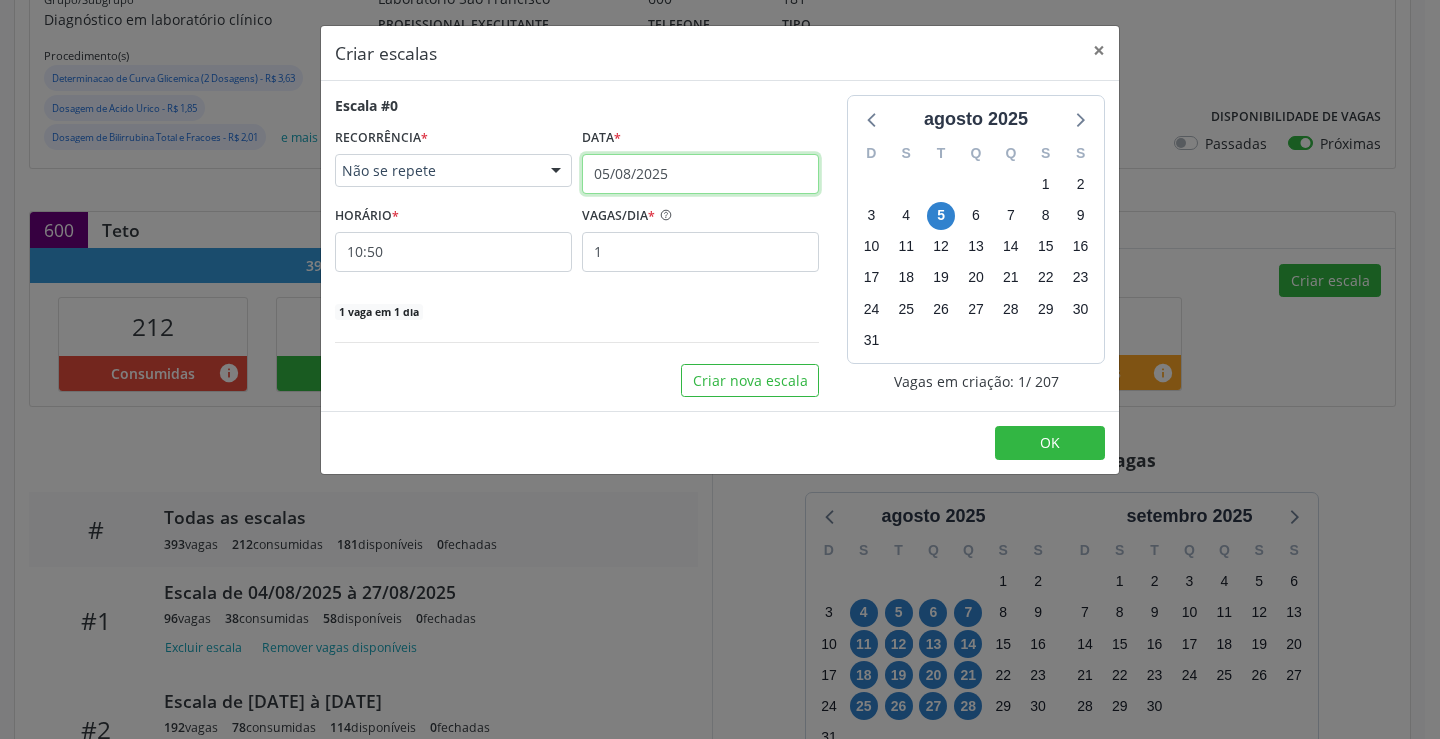click on "05/08/2025" at bounding box center [700, 174] 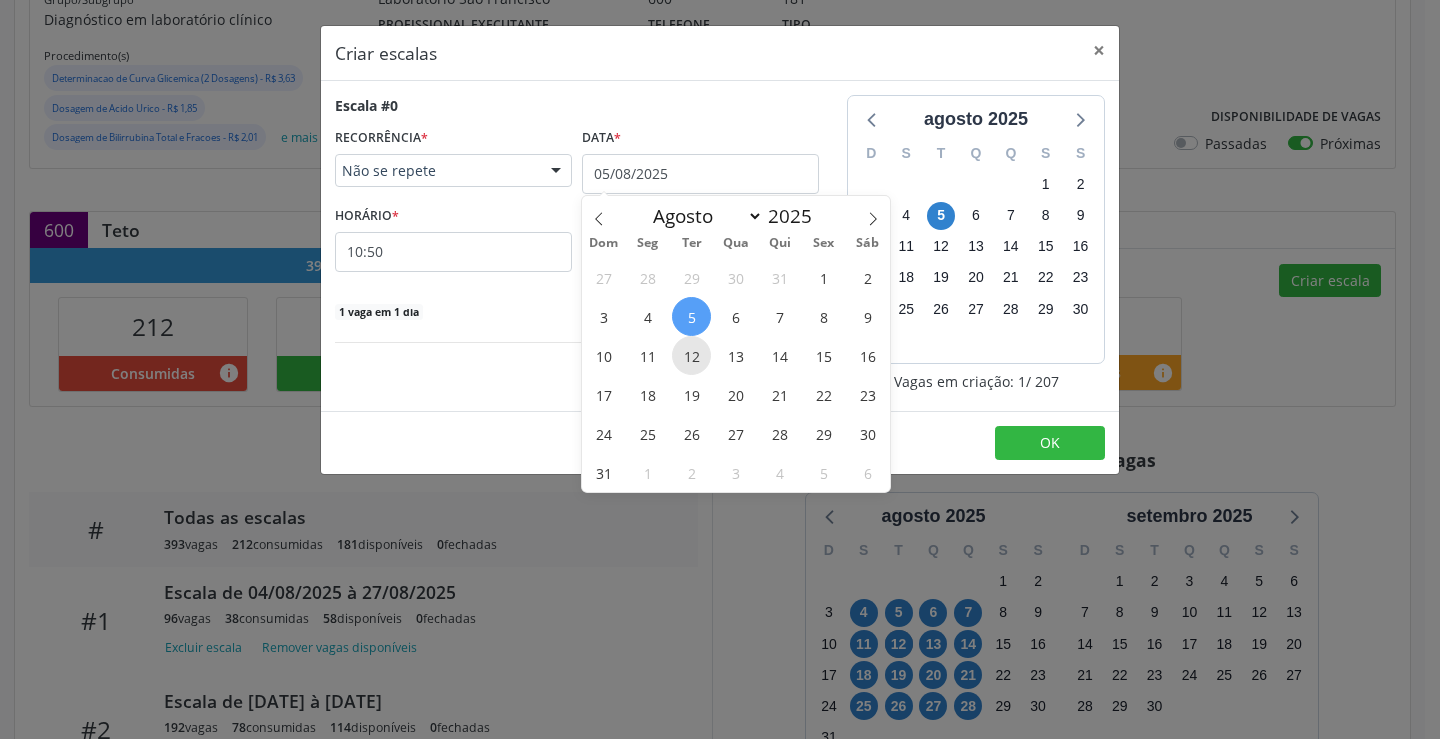 click on "12" at bounding box center (691, 355) 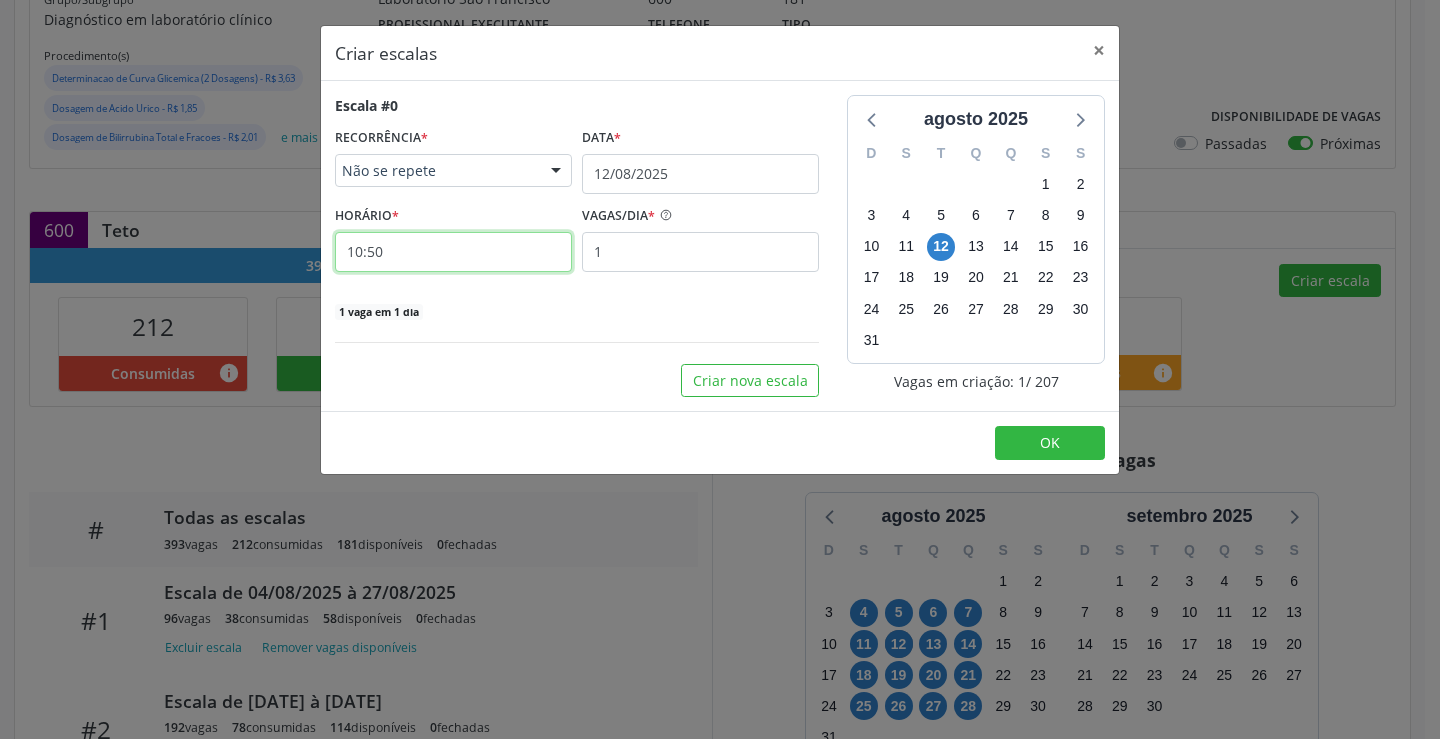 click on "10:50" at bounding box center [453, 252] 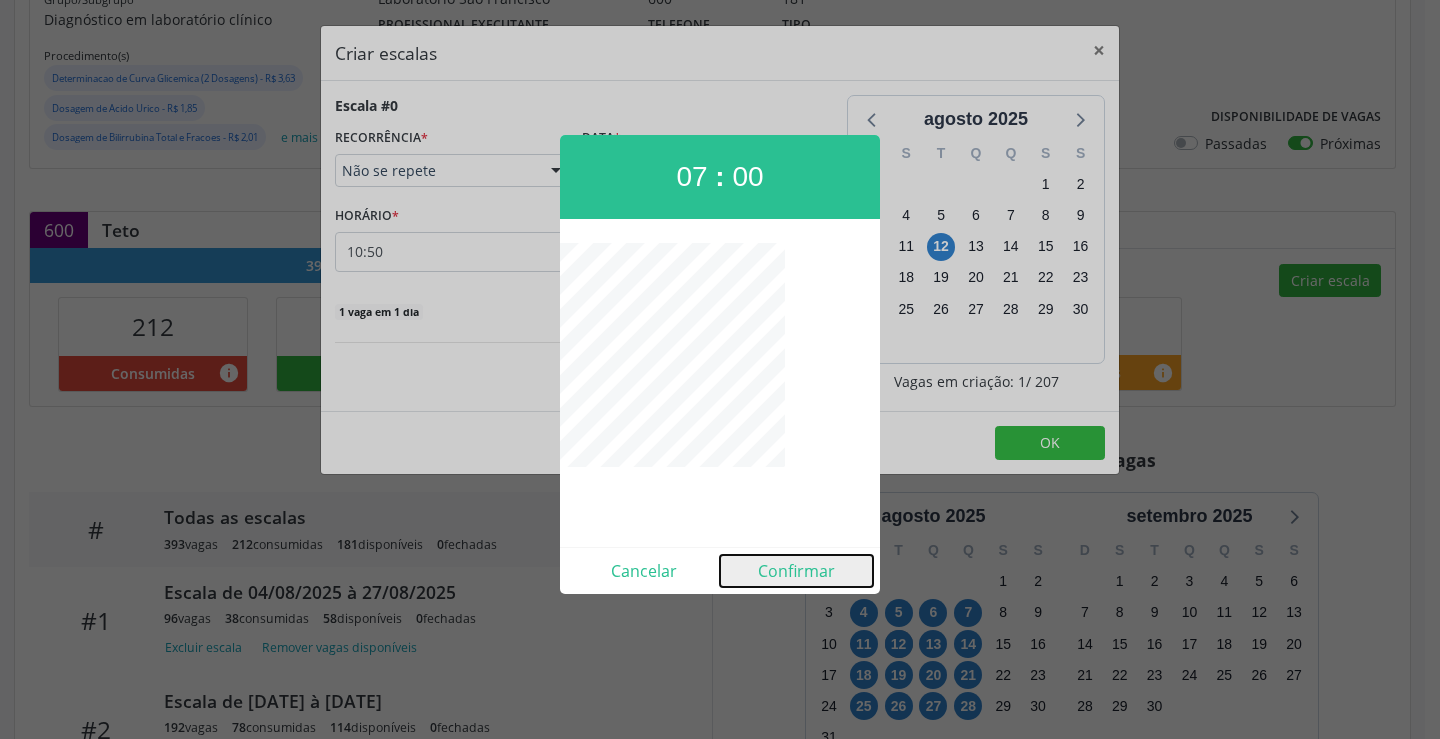click on "Confirmar" at bounding box center (796, 571) 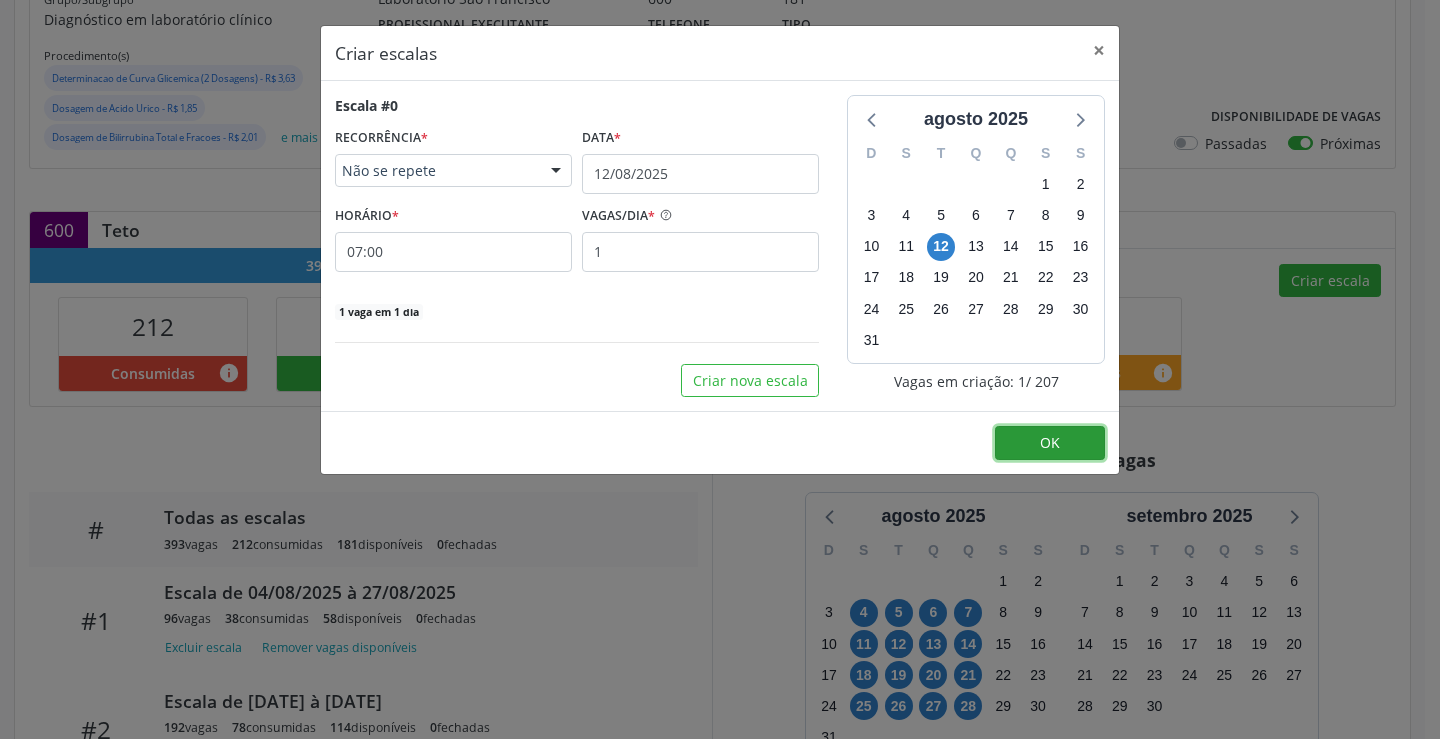 click on "OK" at bounding box center (1050, 443) 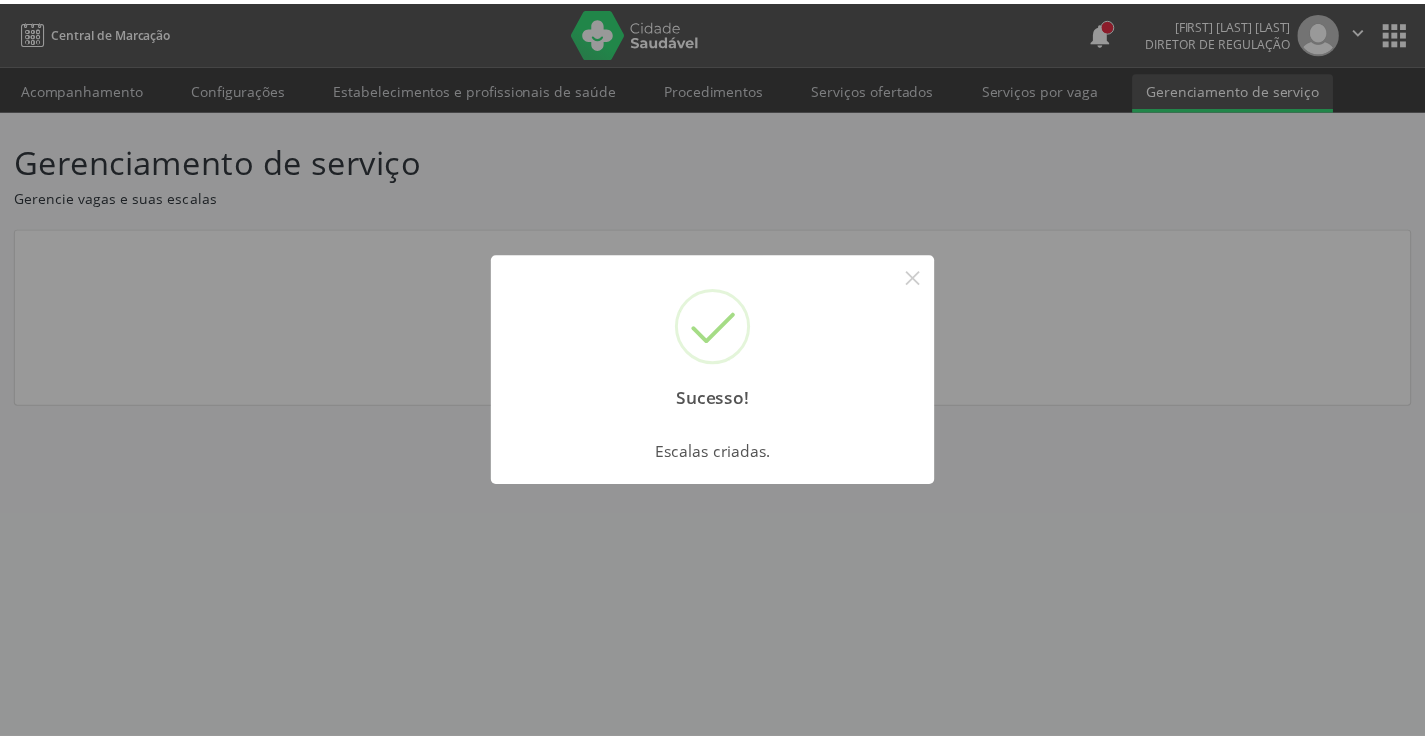 scroll, scrollTop: 0, scrollLeft: 0, axis: both 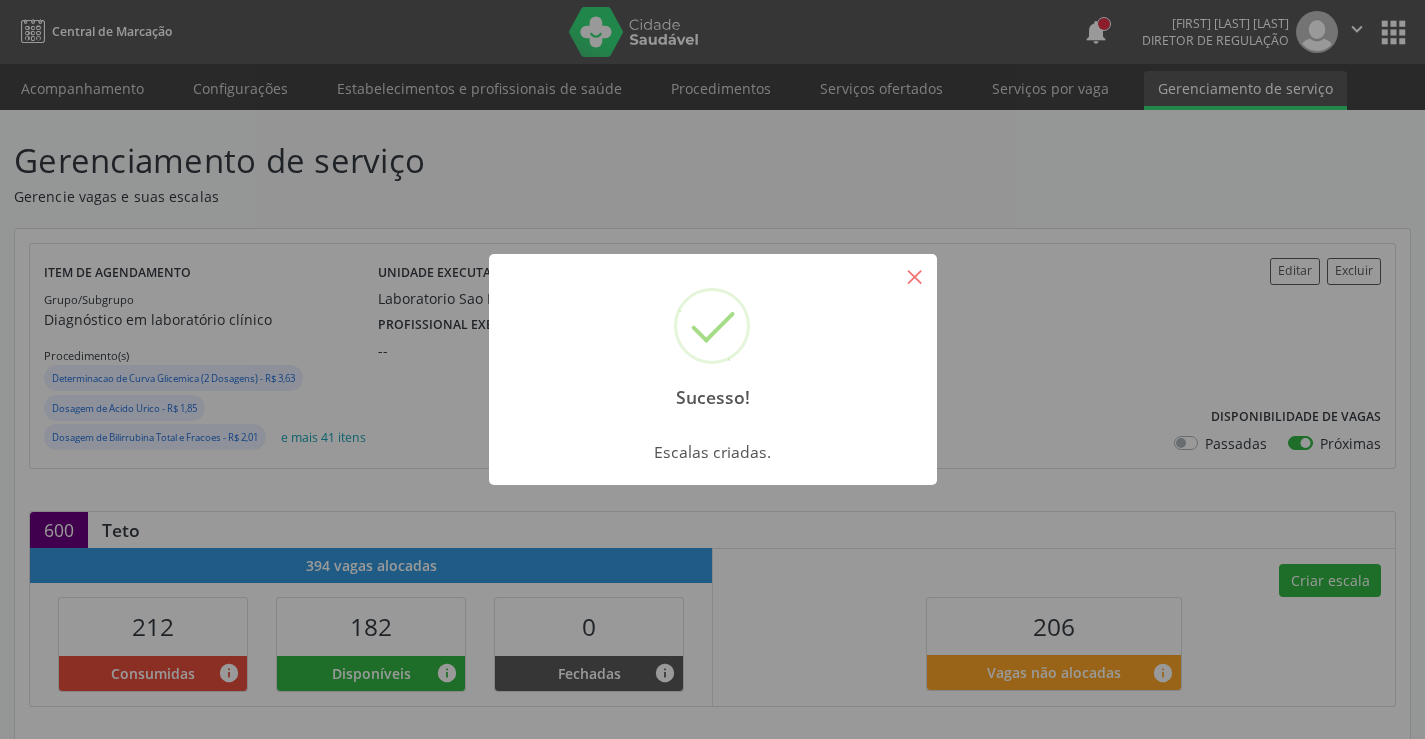 click on "×" at bounding box center [915, 276] 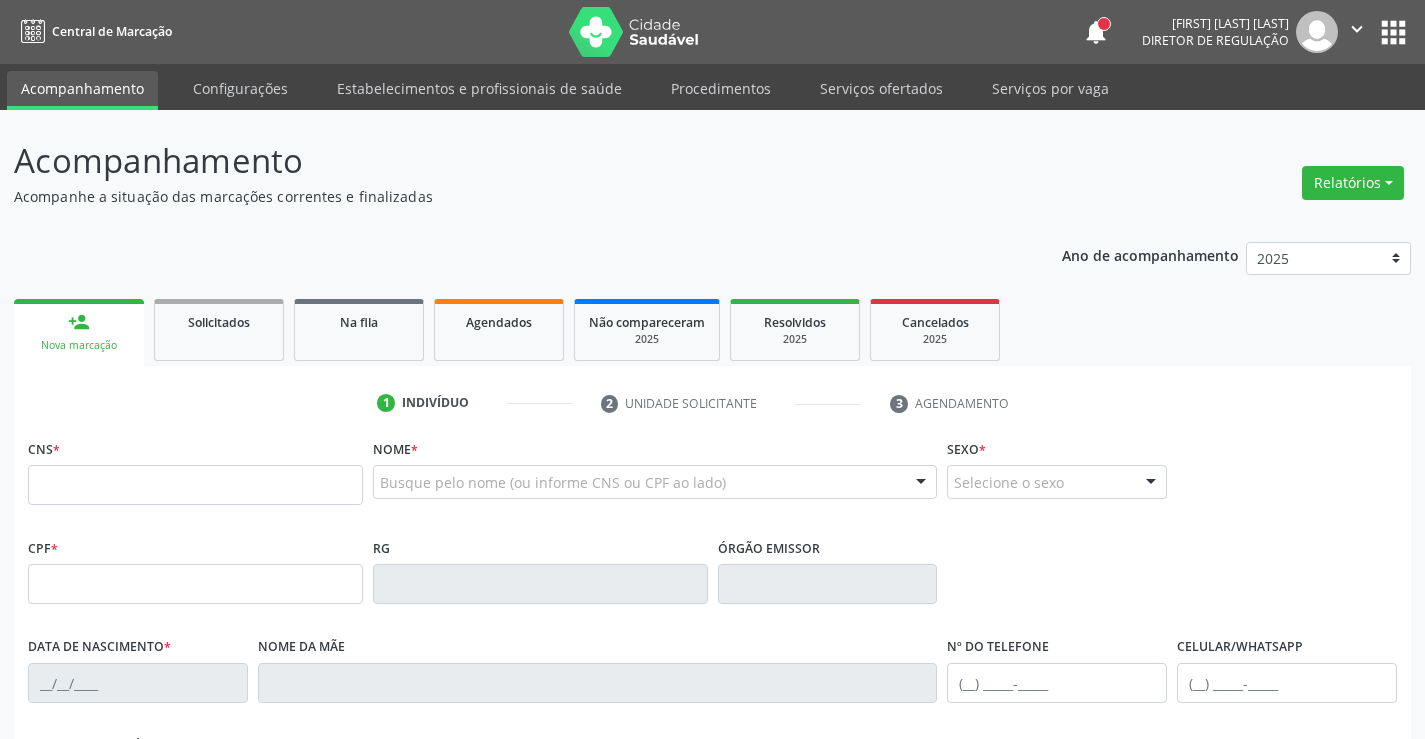 scroll, scrollTop: 0, scrollLeft: 0, axis: both 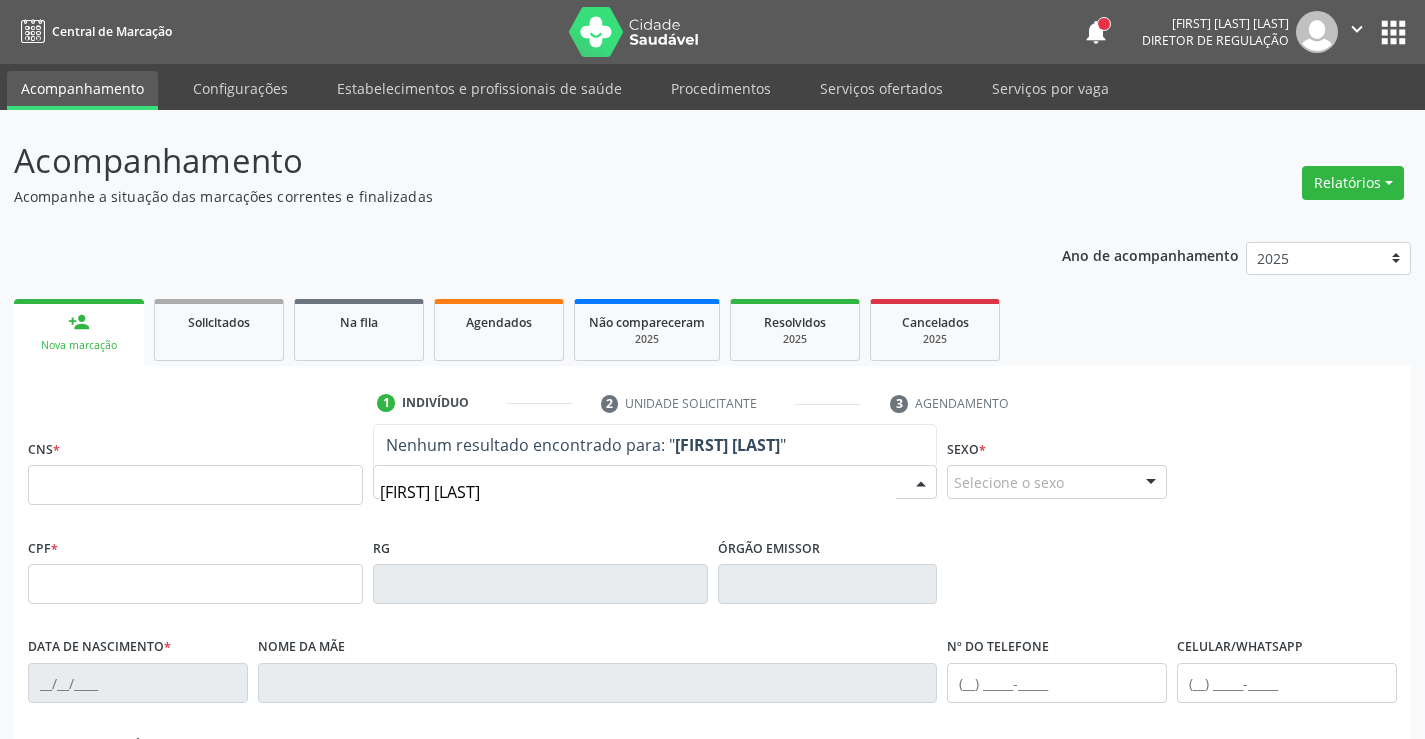type on "[FIRST] [LAST]" 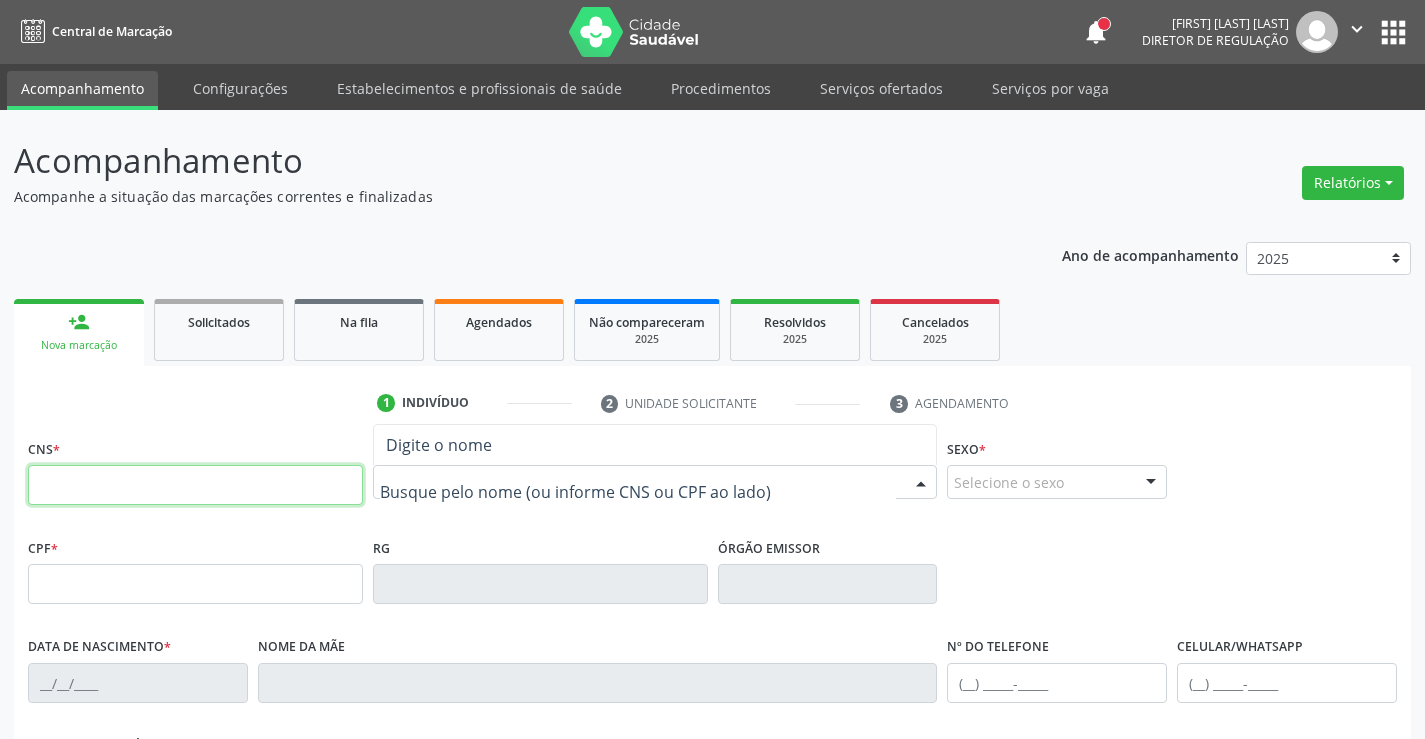 click at bounding box center (195, 485) 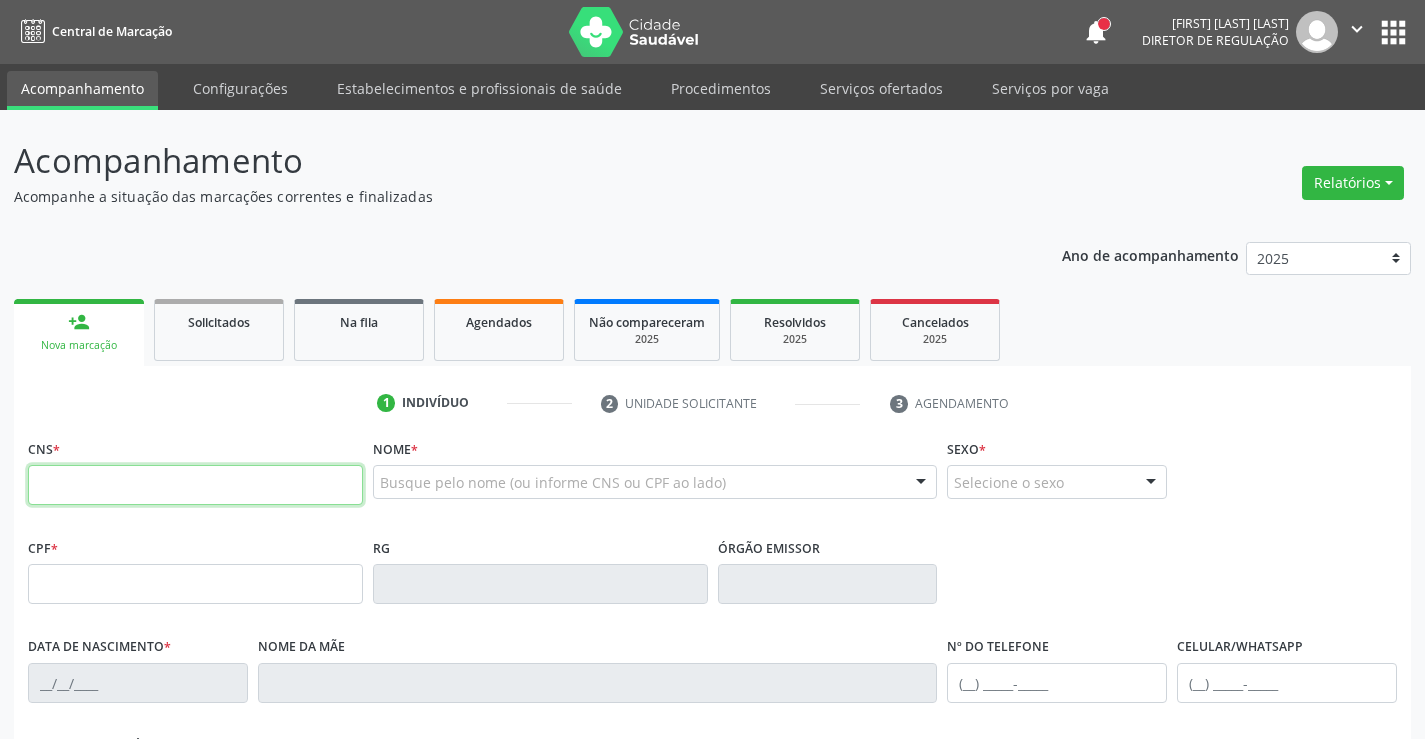 paste on "[CARD_NUMBER]" 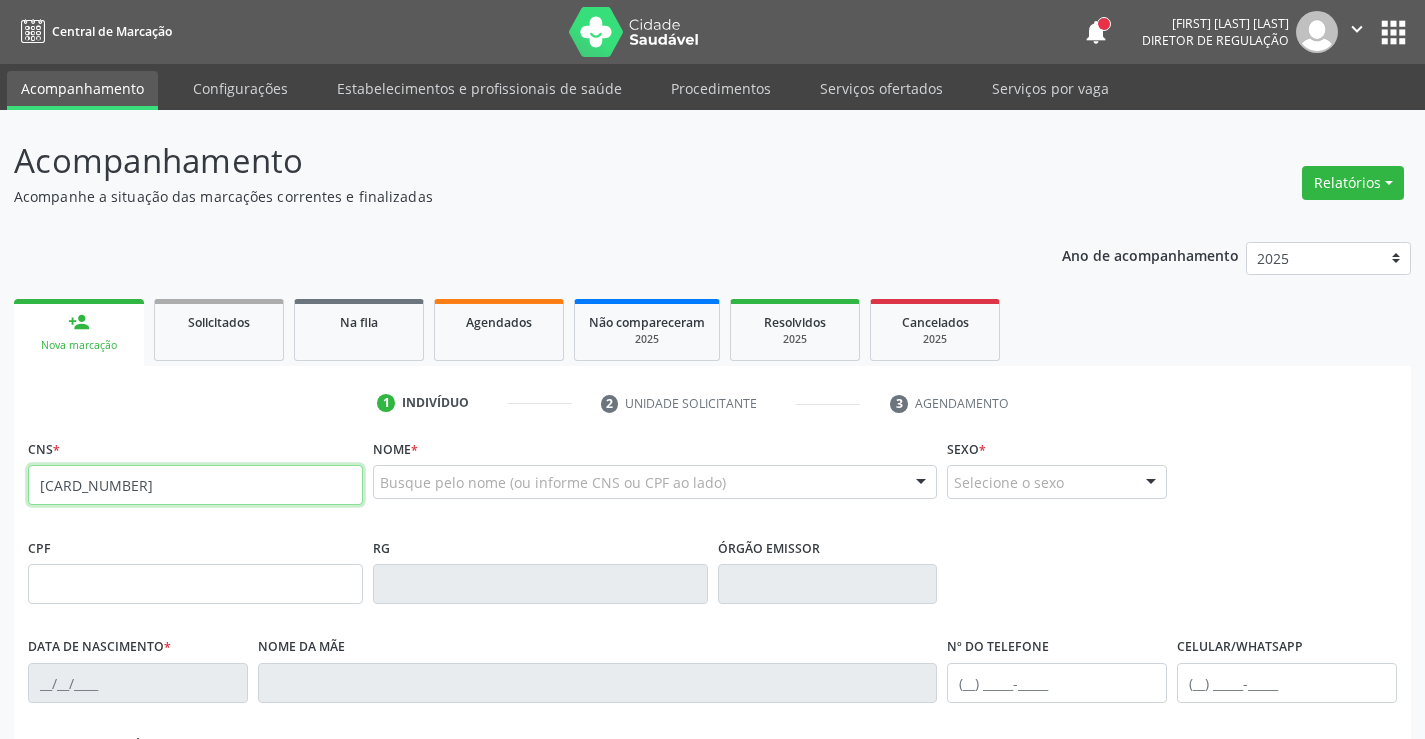 type on "[CARD_NUMBER]" 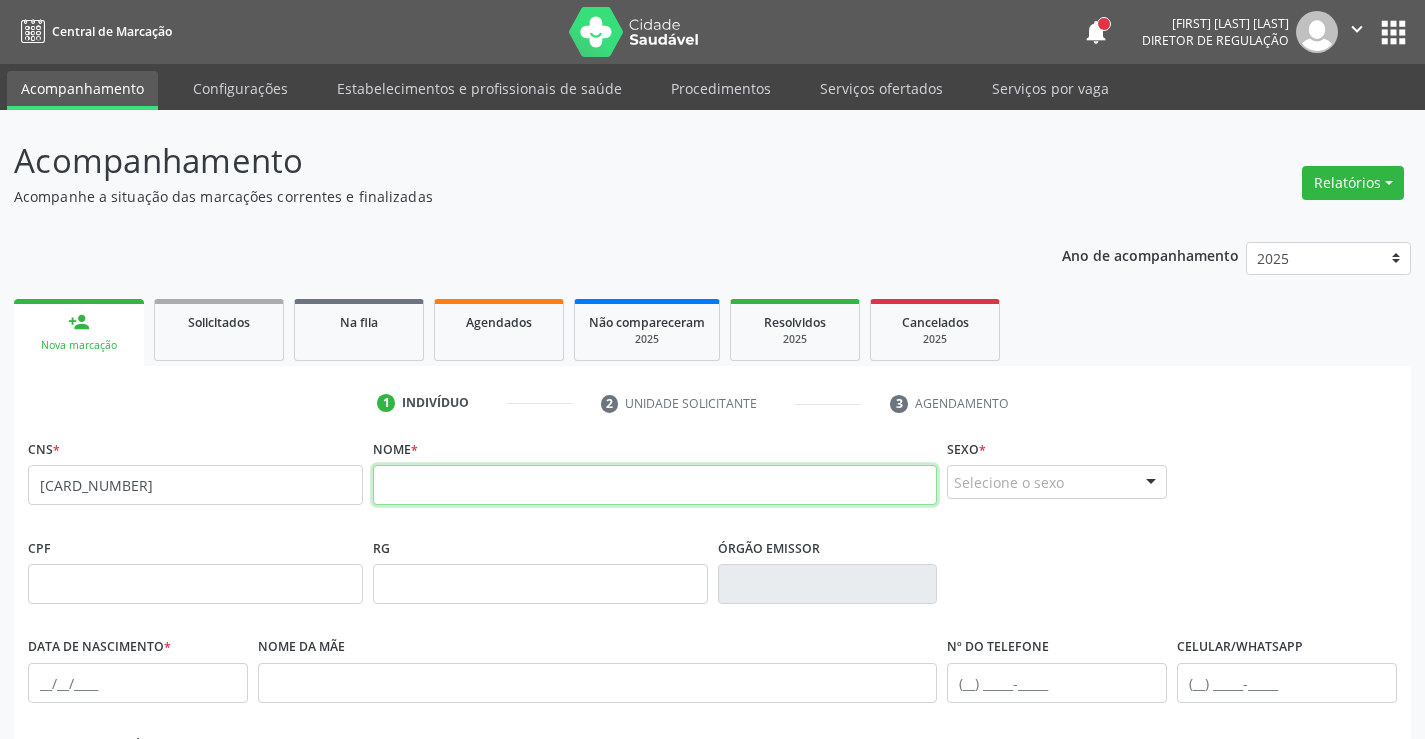 click at bounding box center (655, 485) 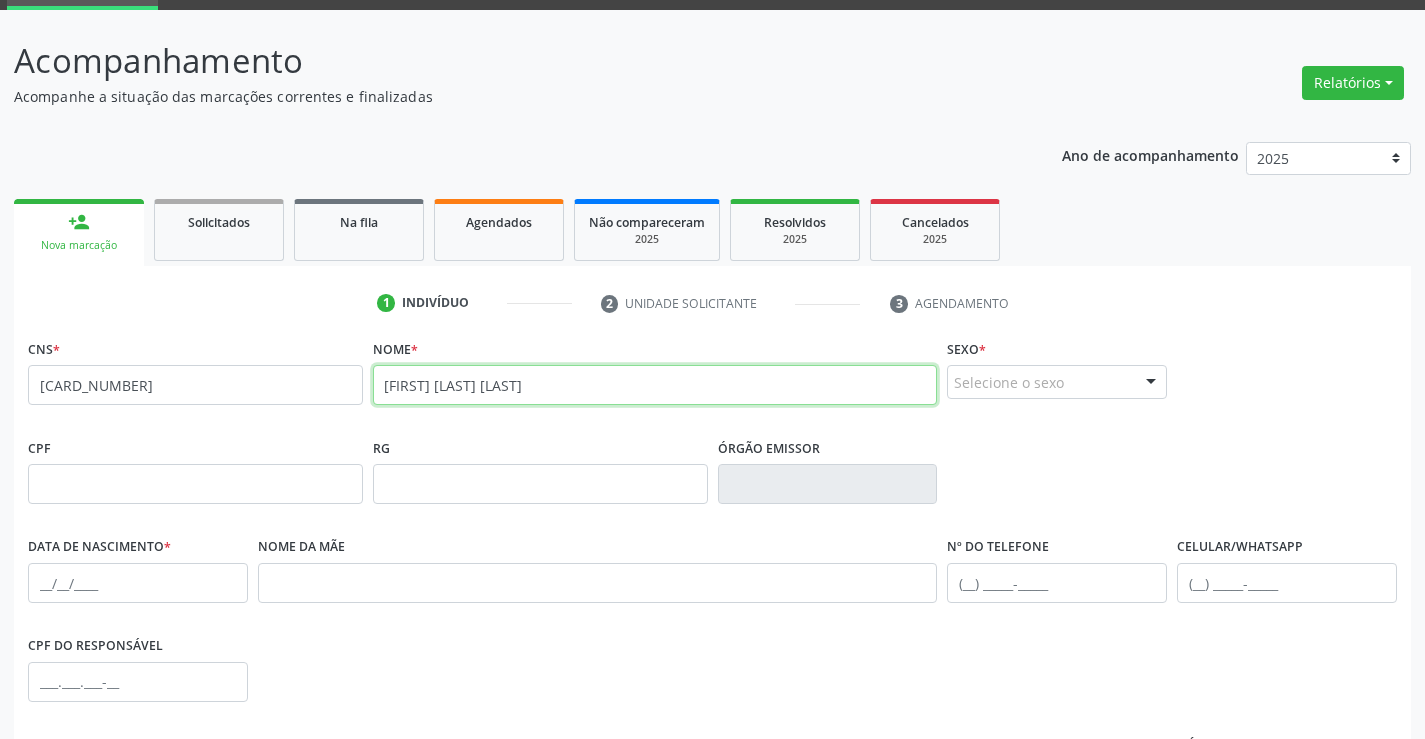 scroll, scrollTop: 345, scrollLeft: 0, axis: vertical 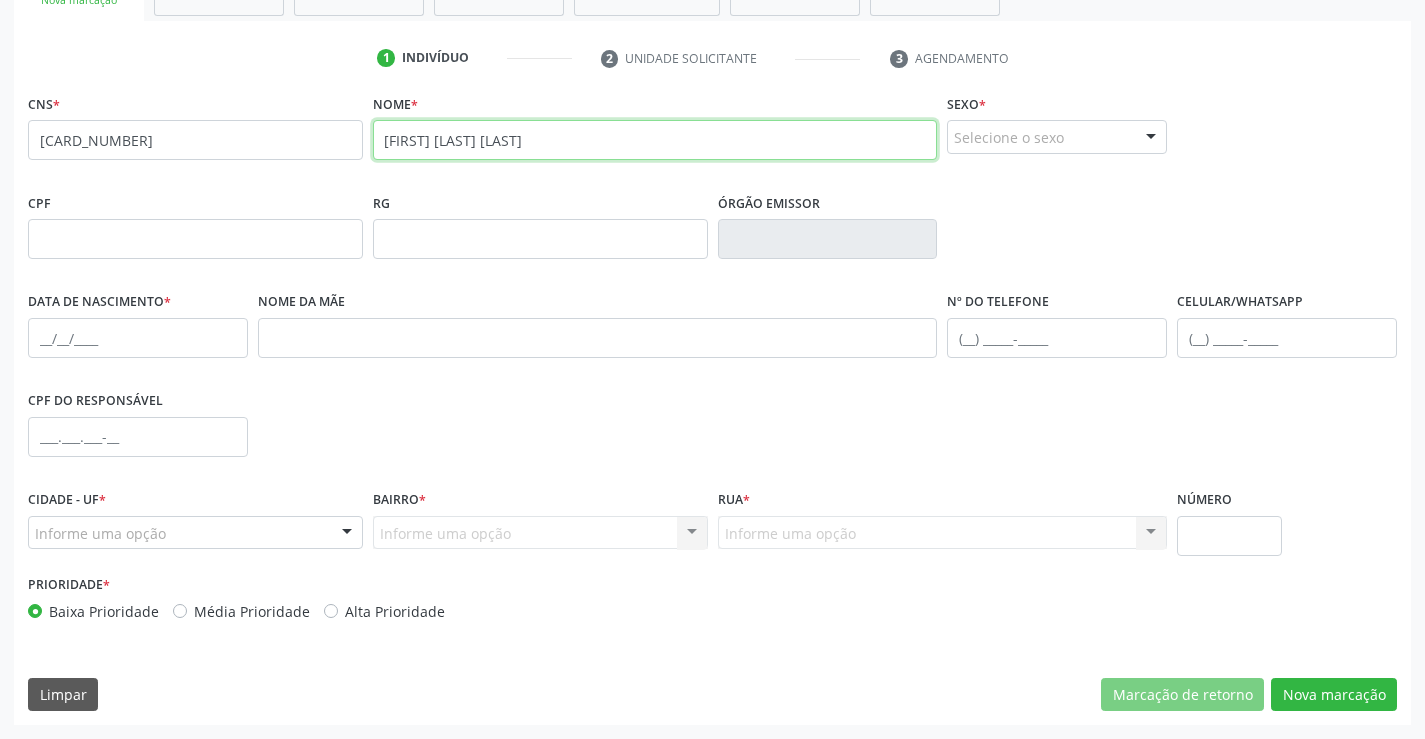 type on "Romao Gabriel Lima Monteiro" 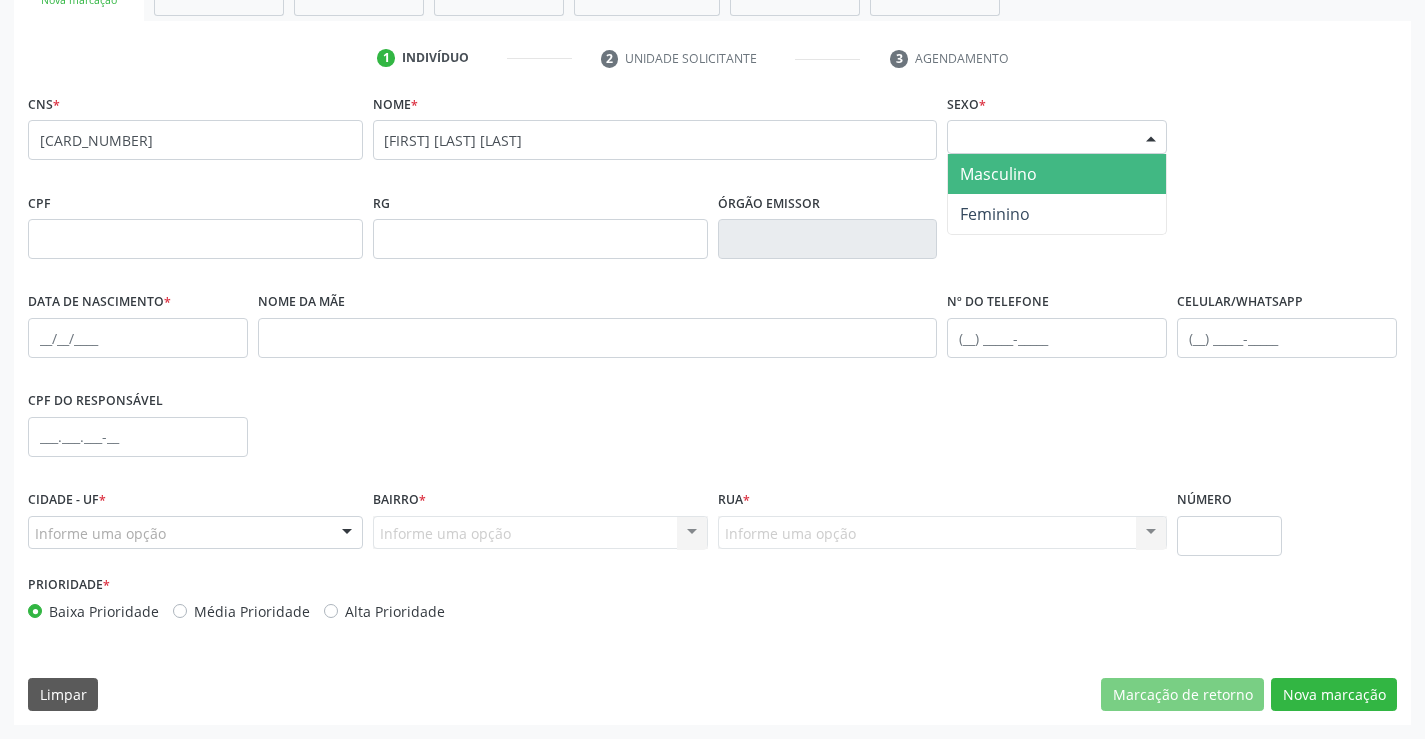 click on "Selecione o sexo" at bounding box center [1057, 137] 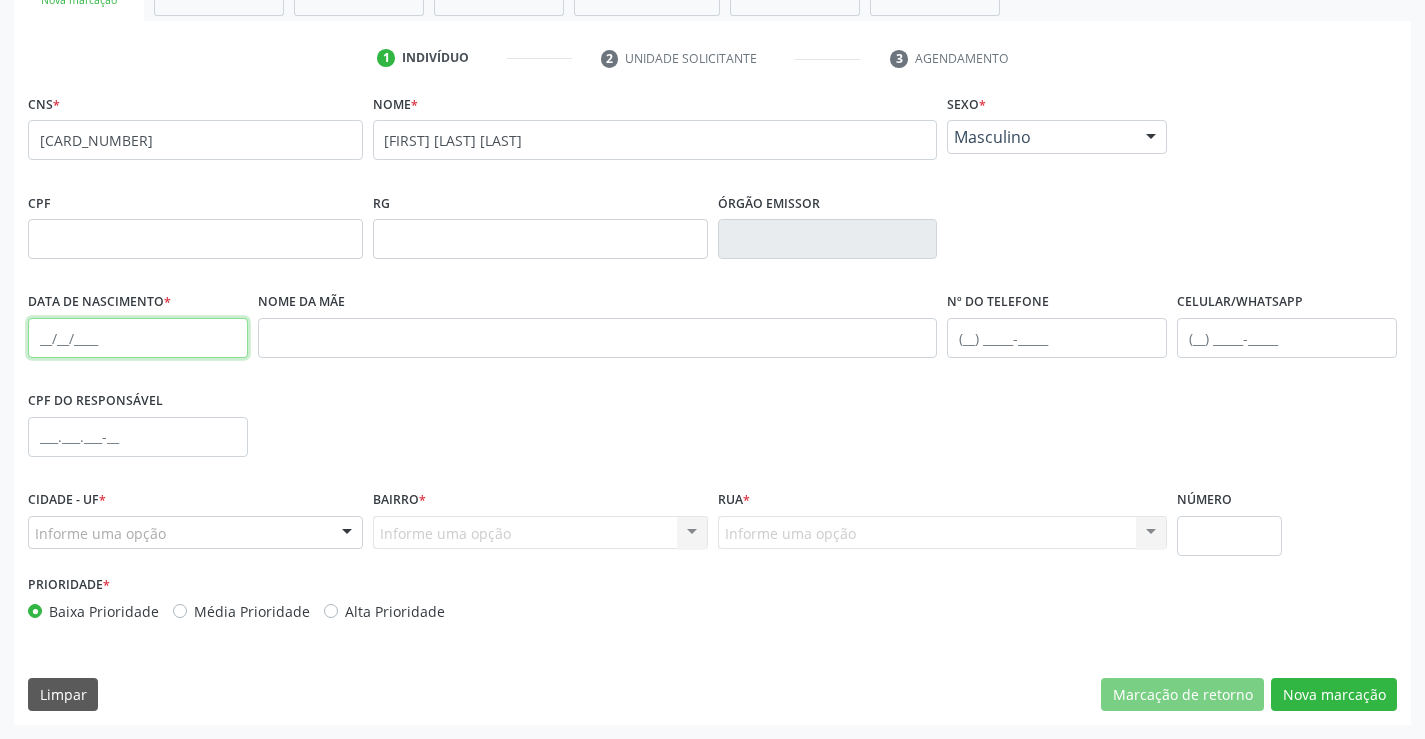 click at bounding box center (138, 338) 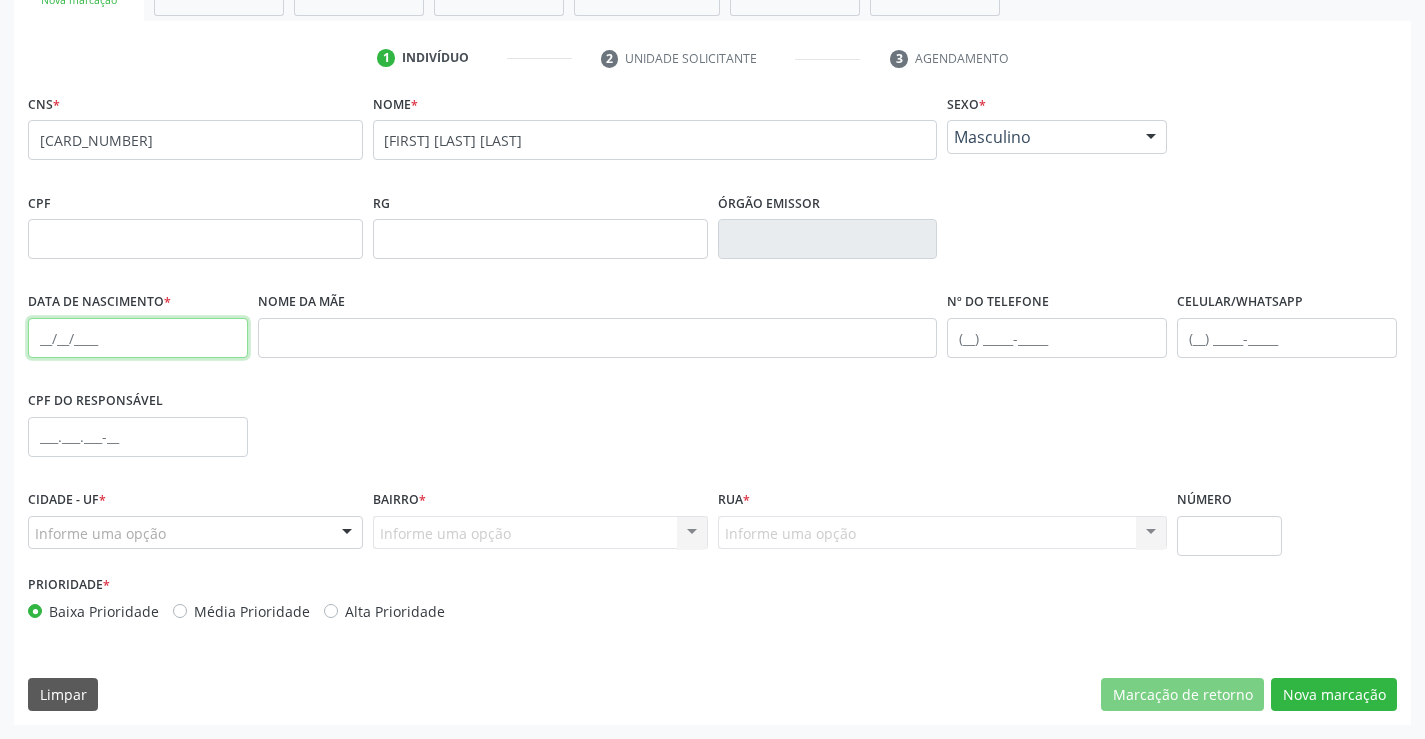 paste on "28/02/1981" 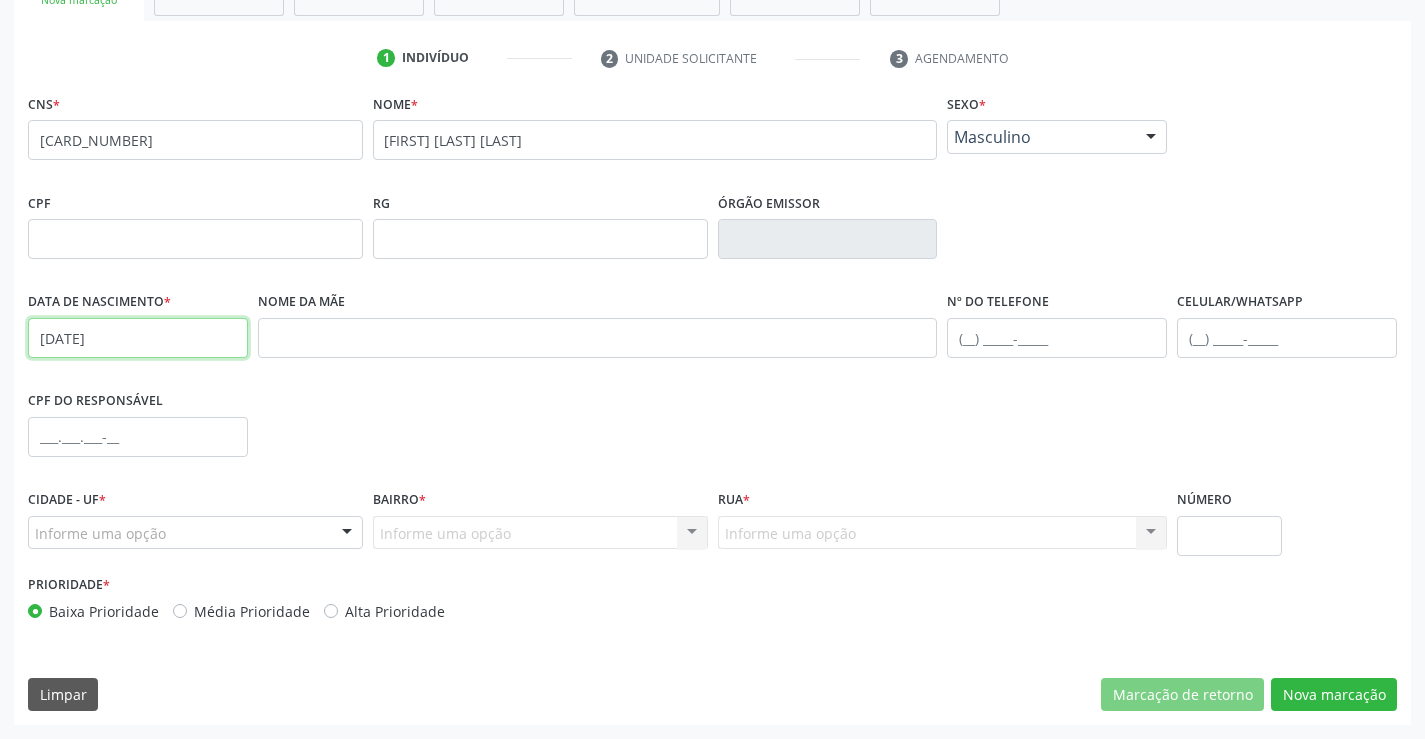 type on "28/02/1981" 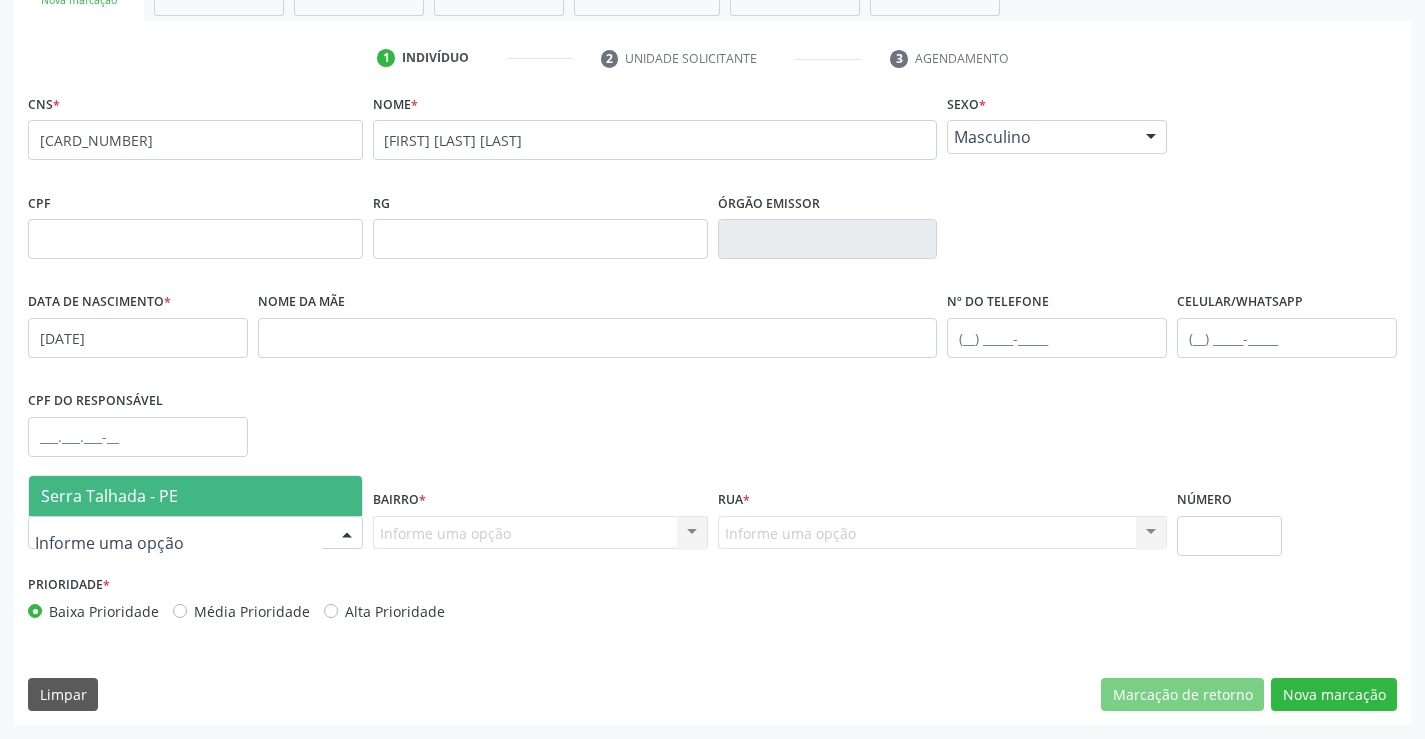 click at bounding box center [195, 533] 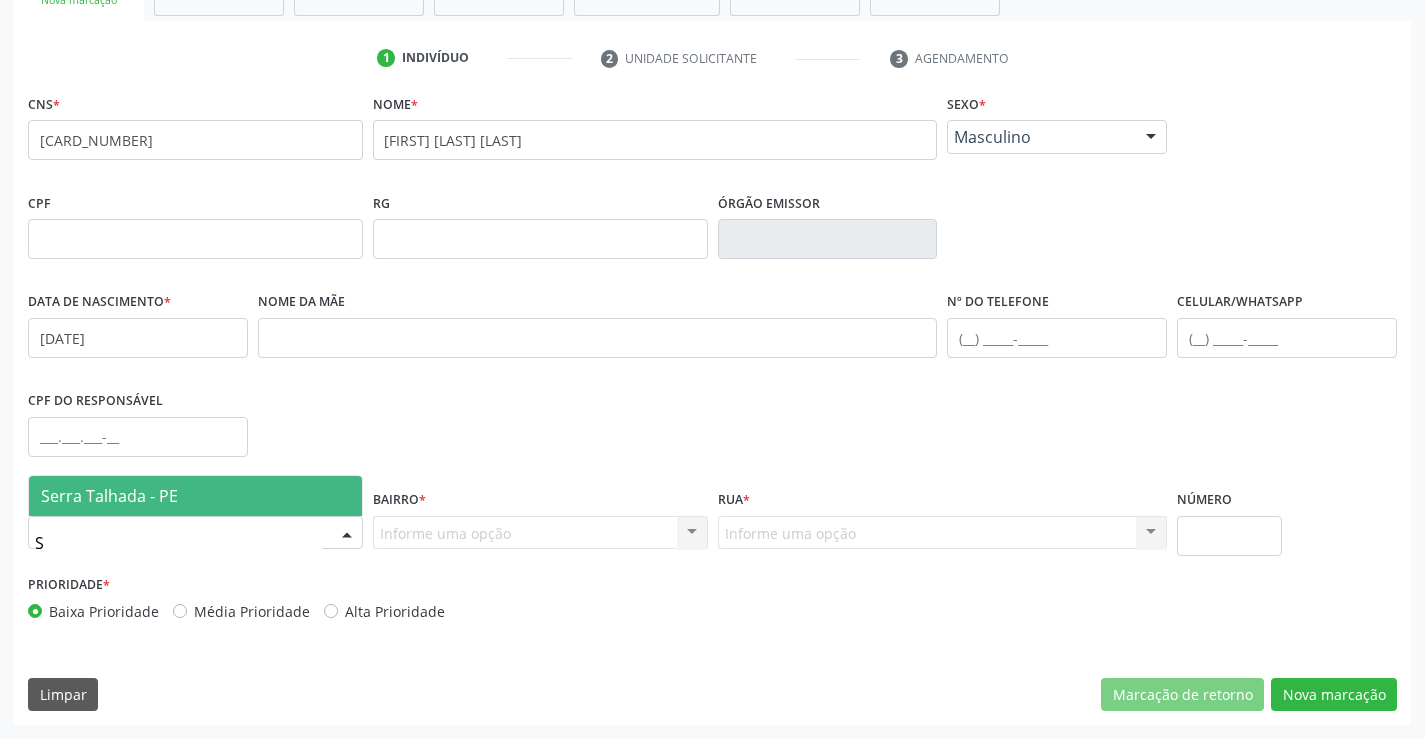 type on "SE" 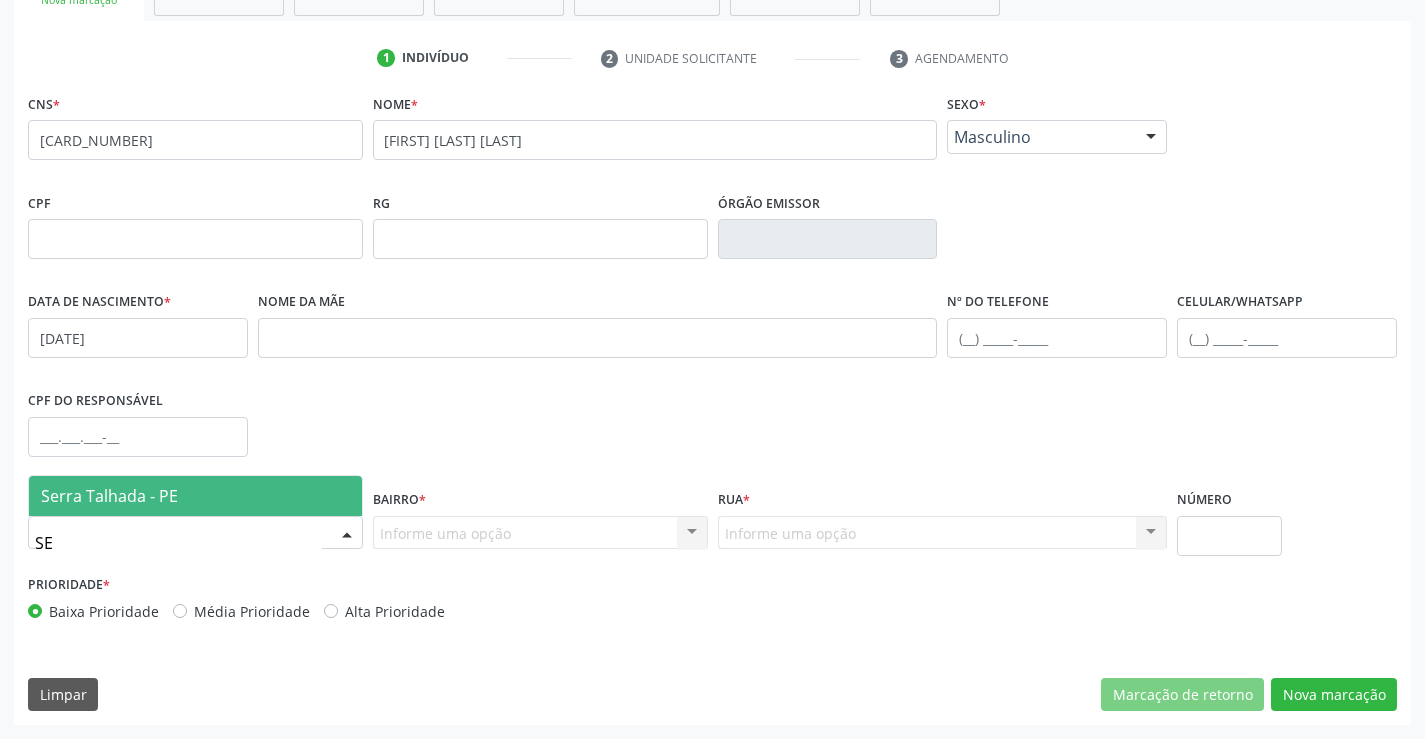 click on "Serra Talhada - PE" at bounding box center [195, 496] 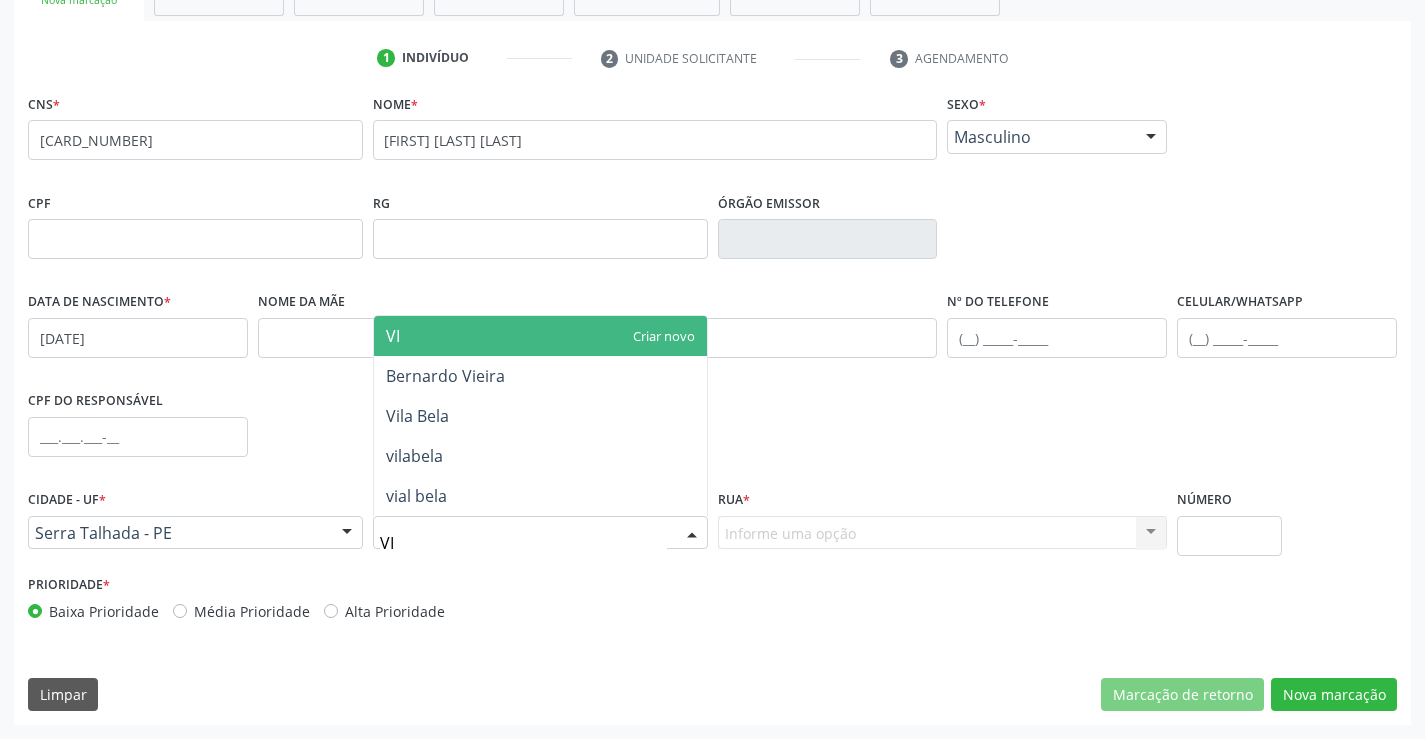 type on "VIL" 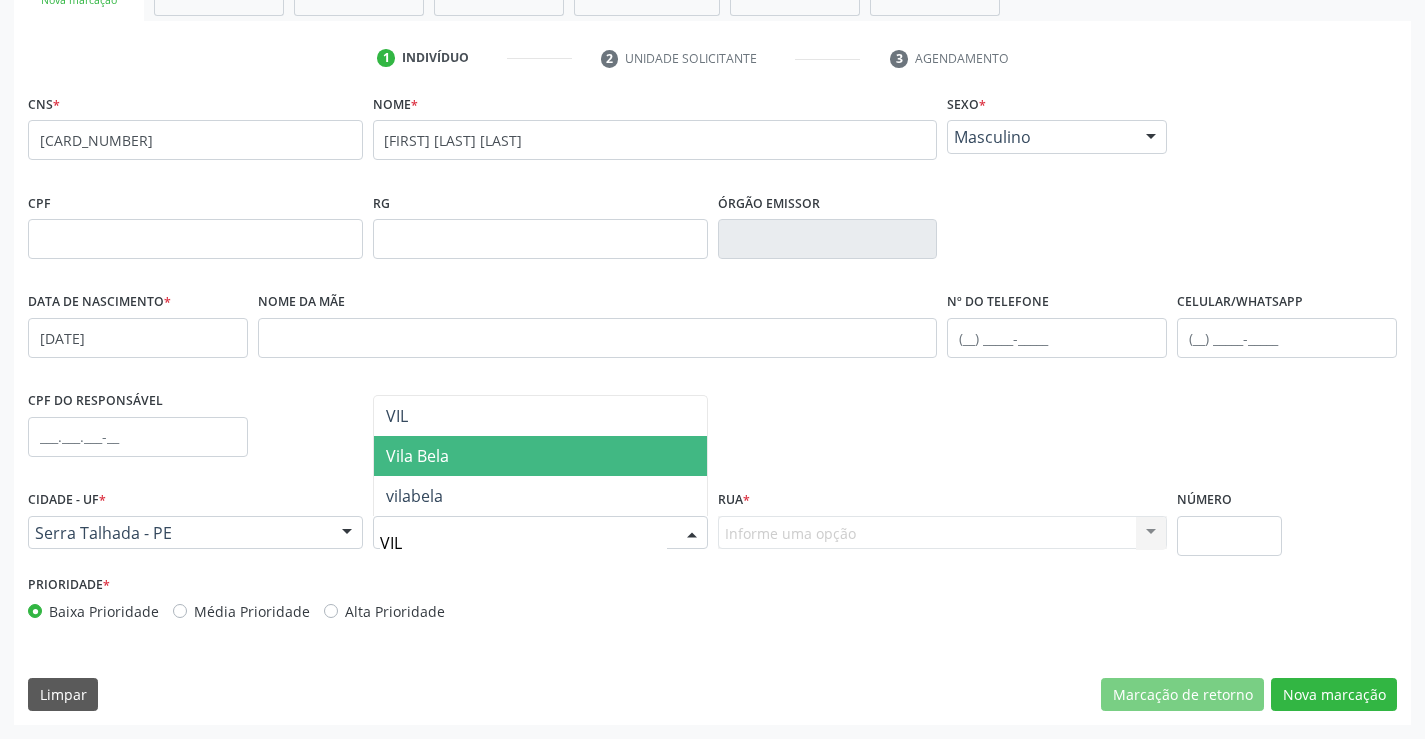 click on "Vila Bela" at bounding box center (417, 456) 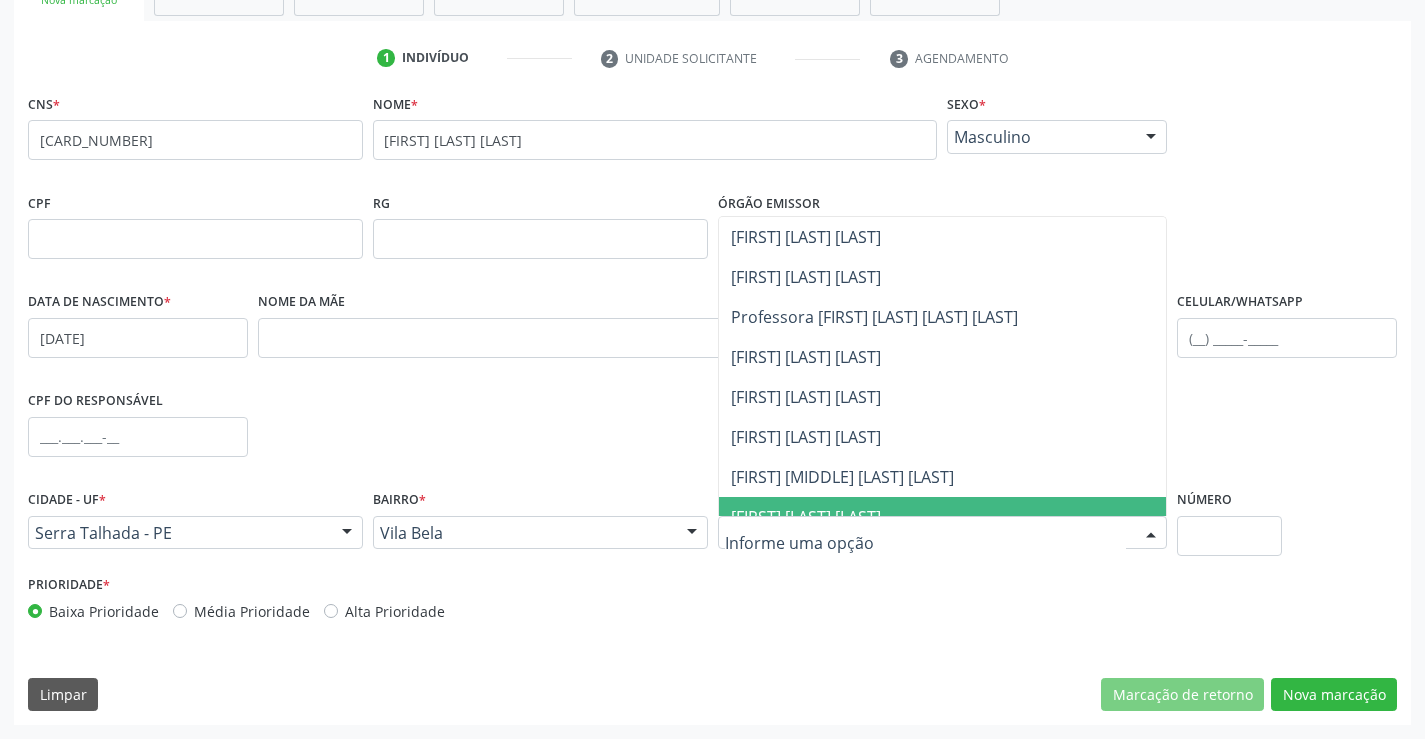 scroll, scrollTop: 500, scrollLeft: 0, axis: vertical 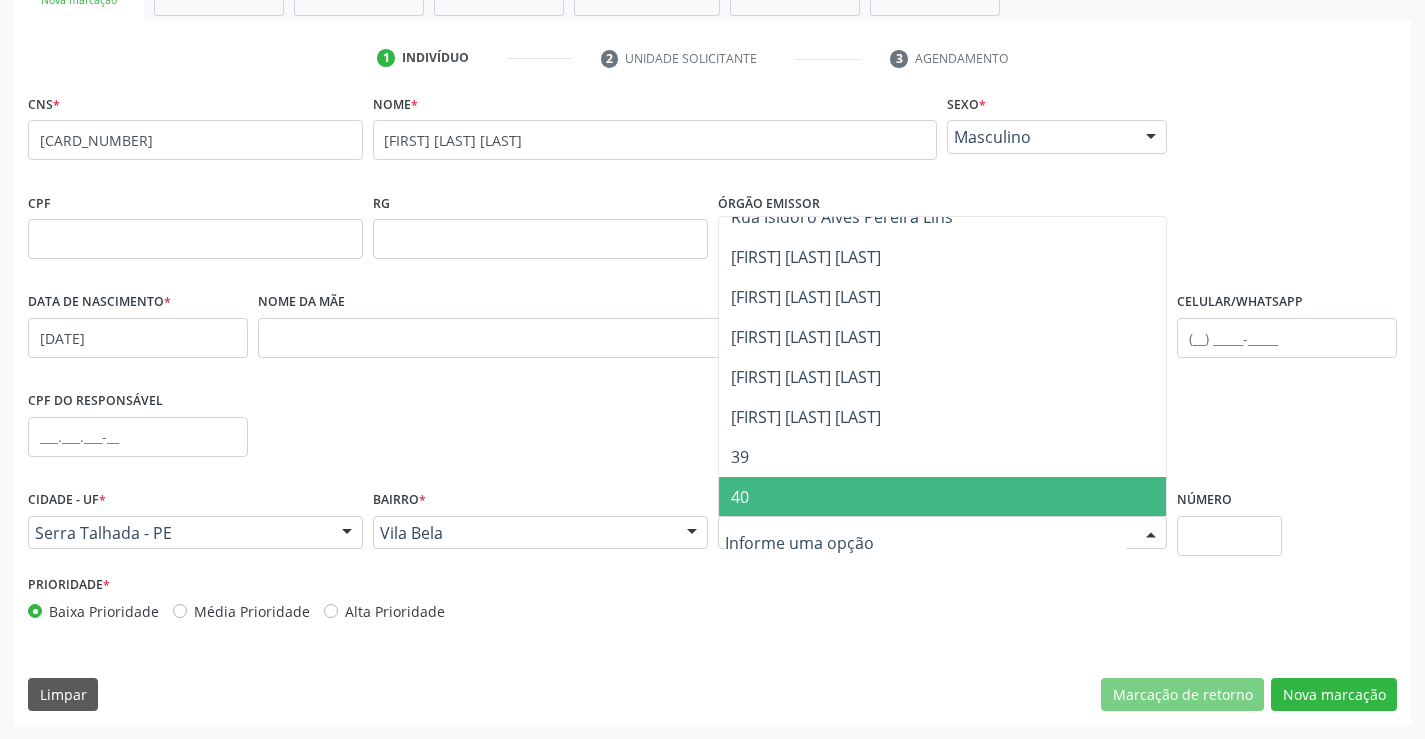 click on "40" at bounding box center (943, 497) 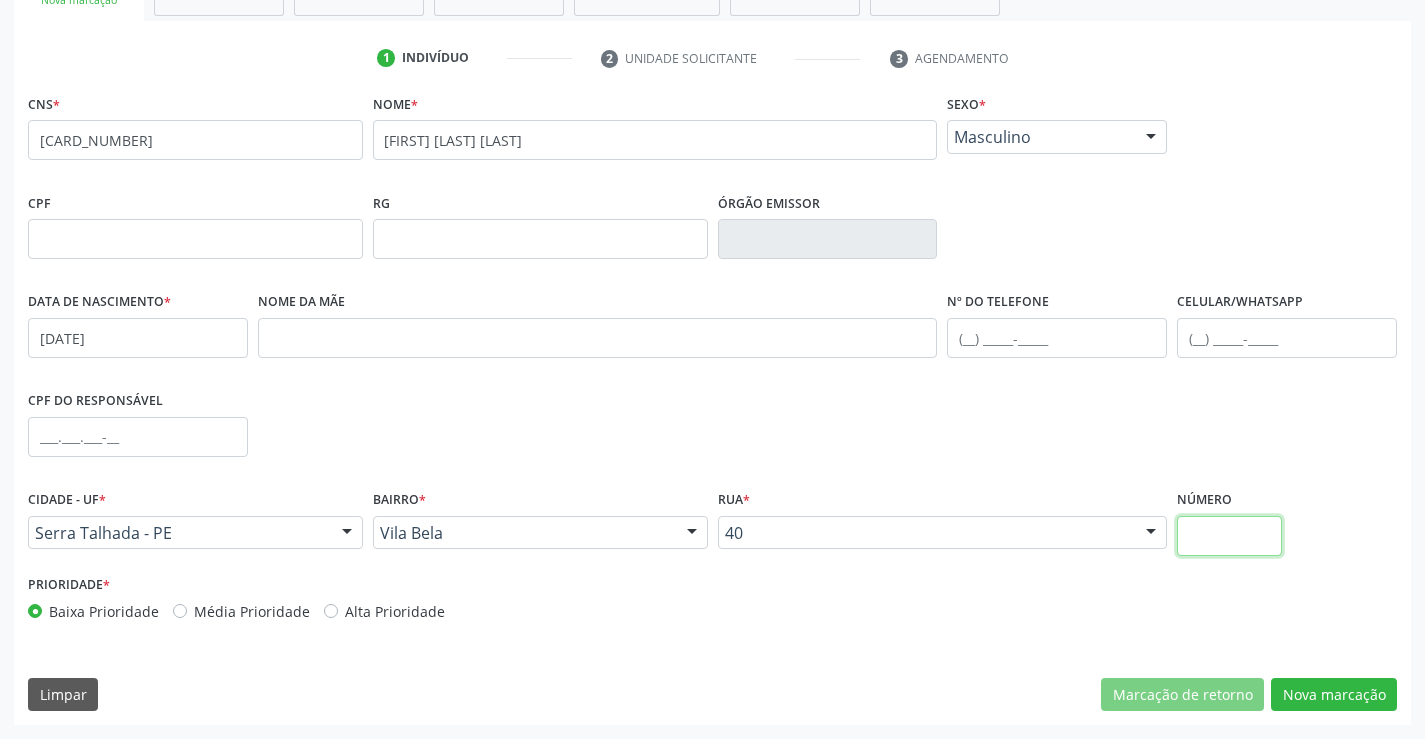 click at bounding box center [1229, 536] 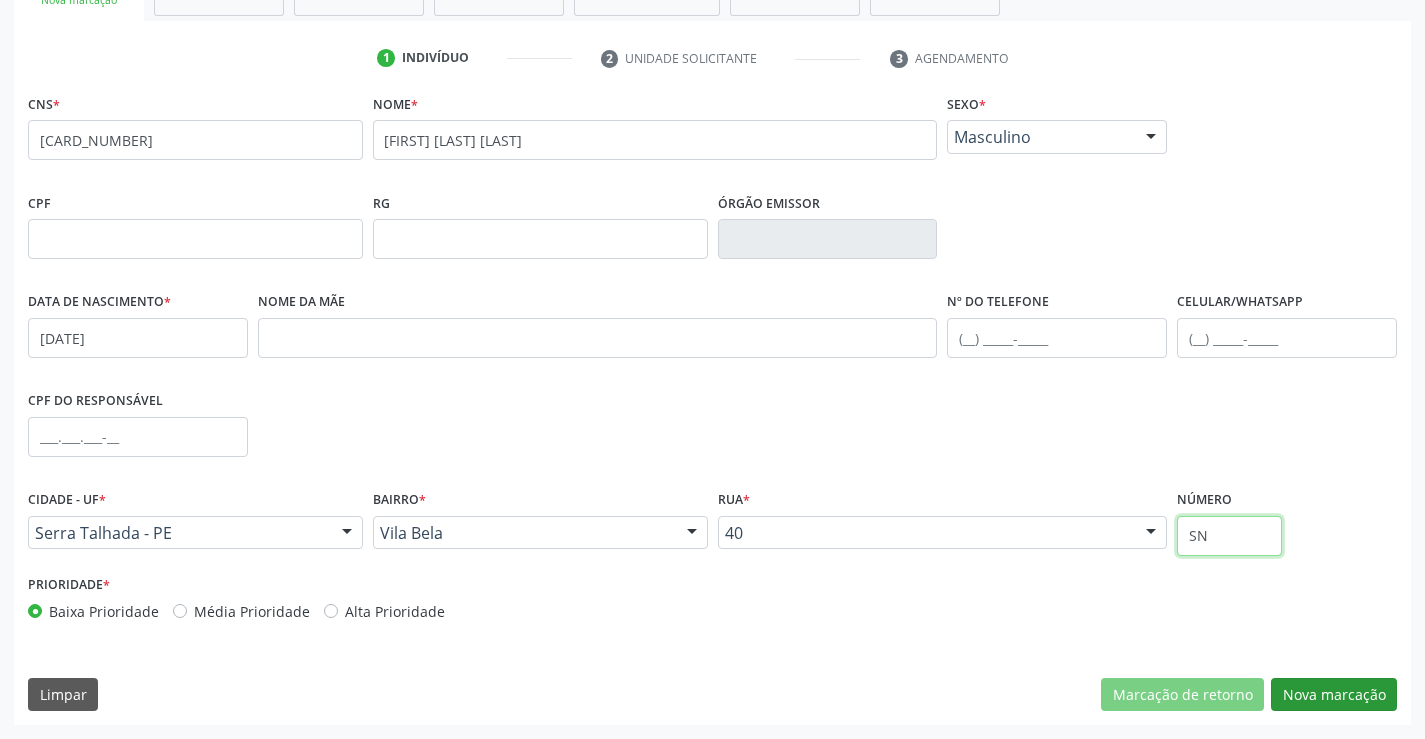 type on "SN" 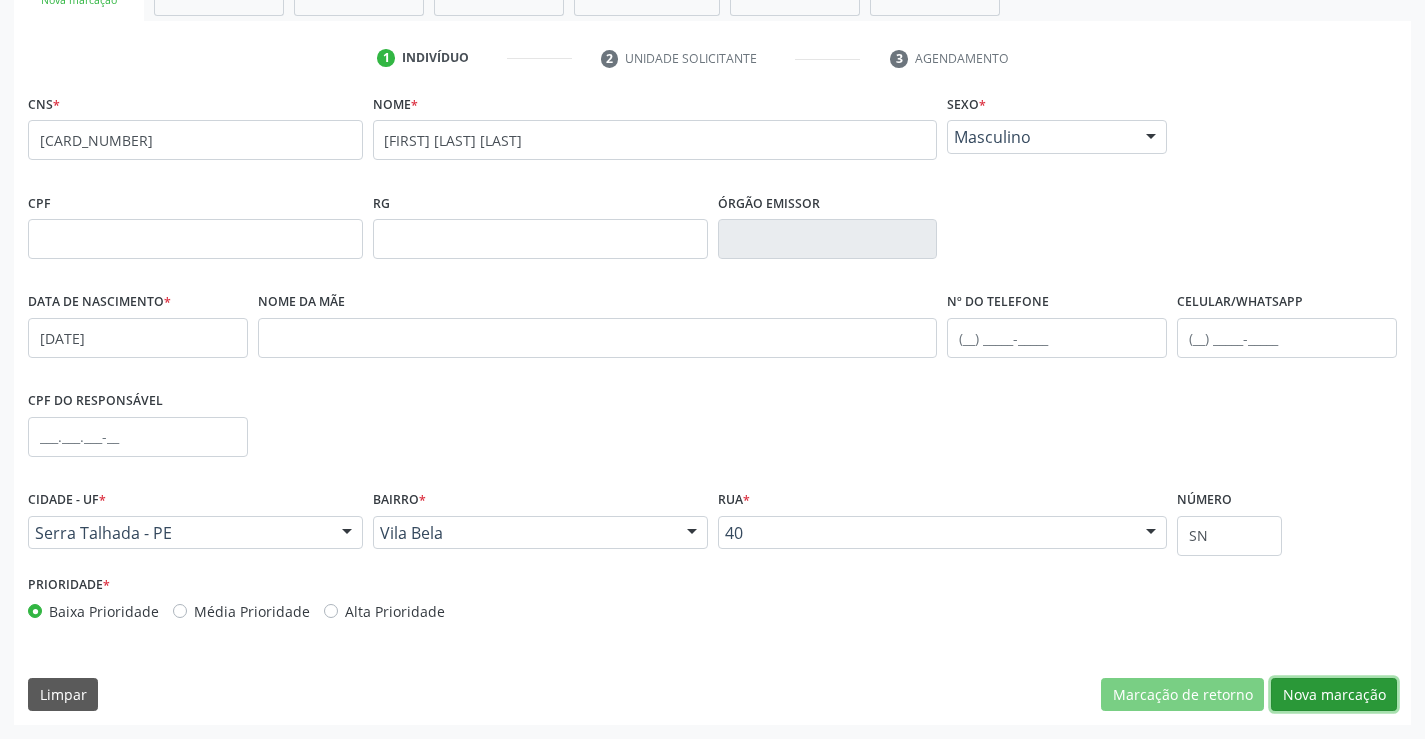 click on "Nova marcação" at bounding box center (1334, 695) 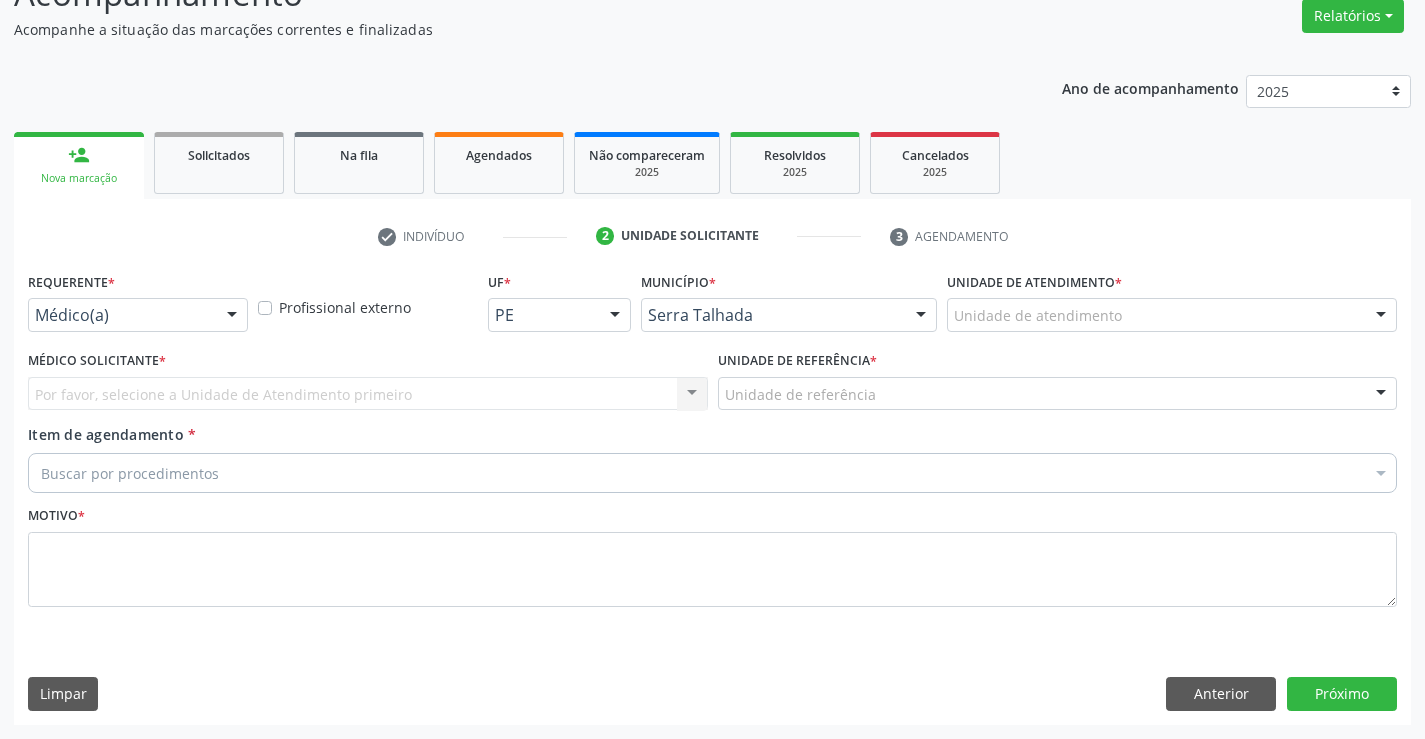 scroll, scrollTop: 167, scrollLeft: 0, axis: vertical 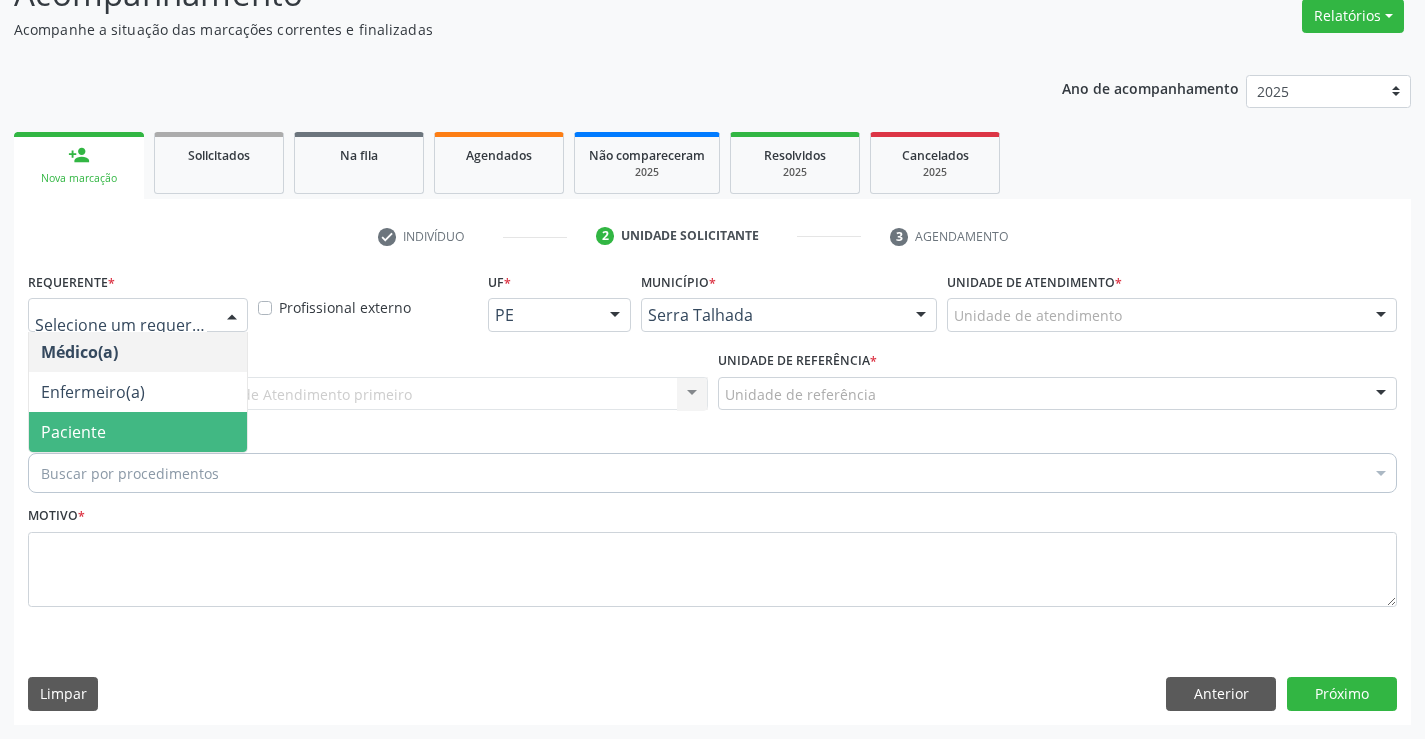 click on "Paciente" at bounding box center [138, 432] 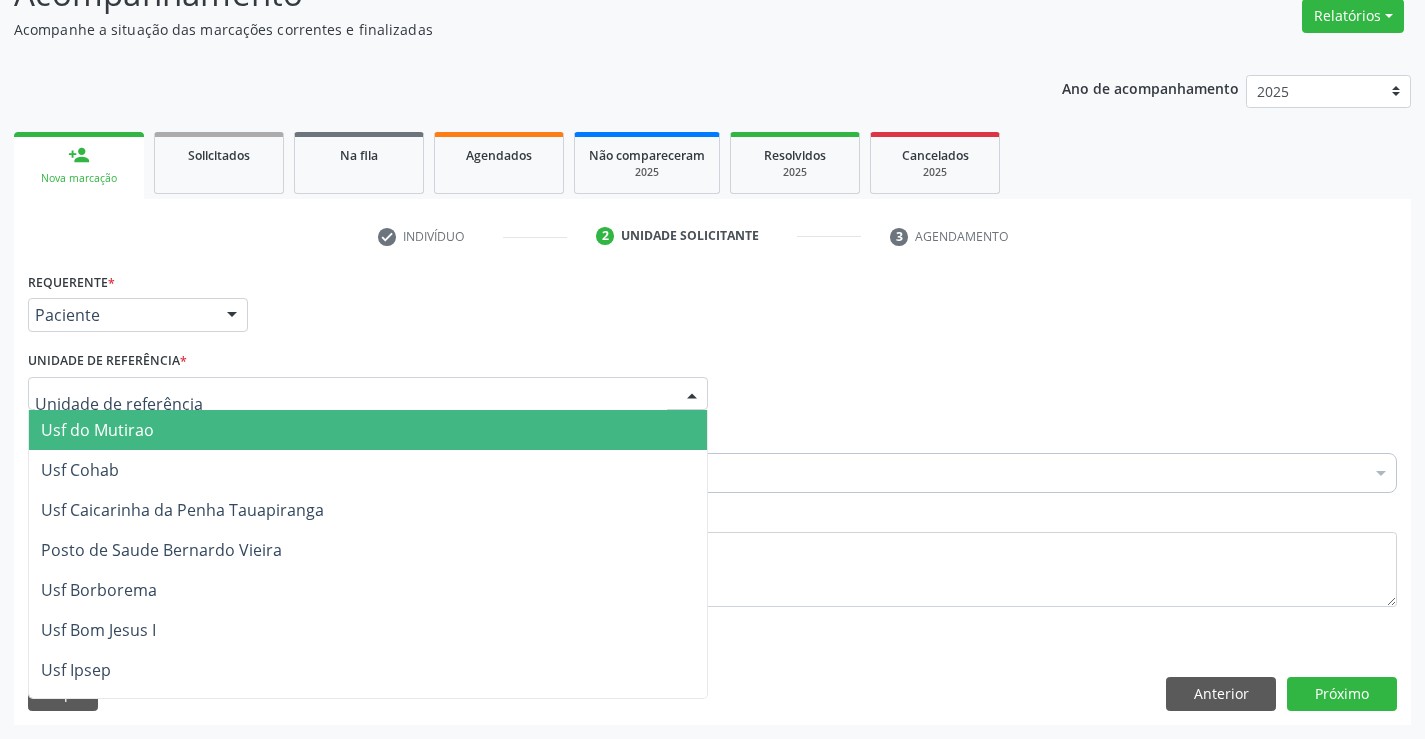 click at bounding box center [368, 394] 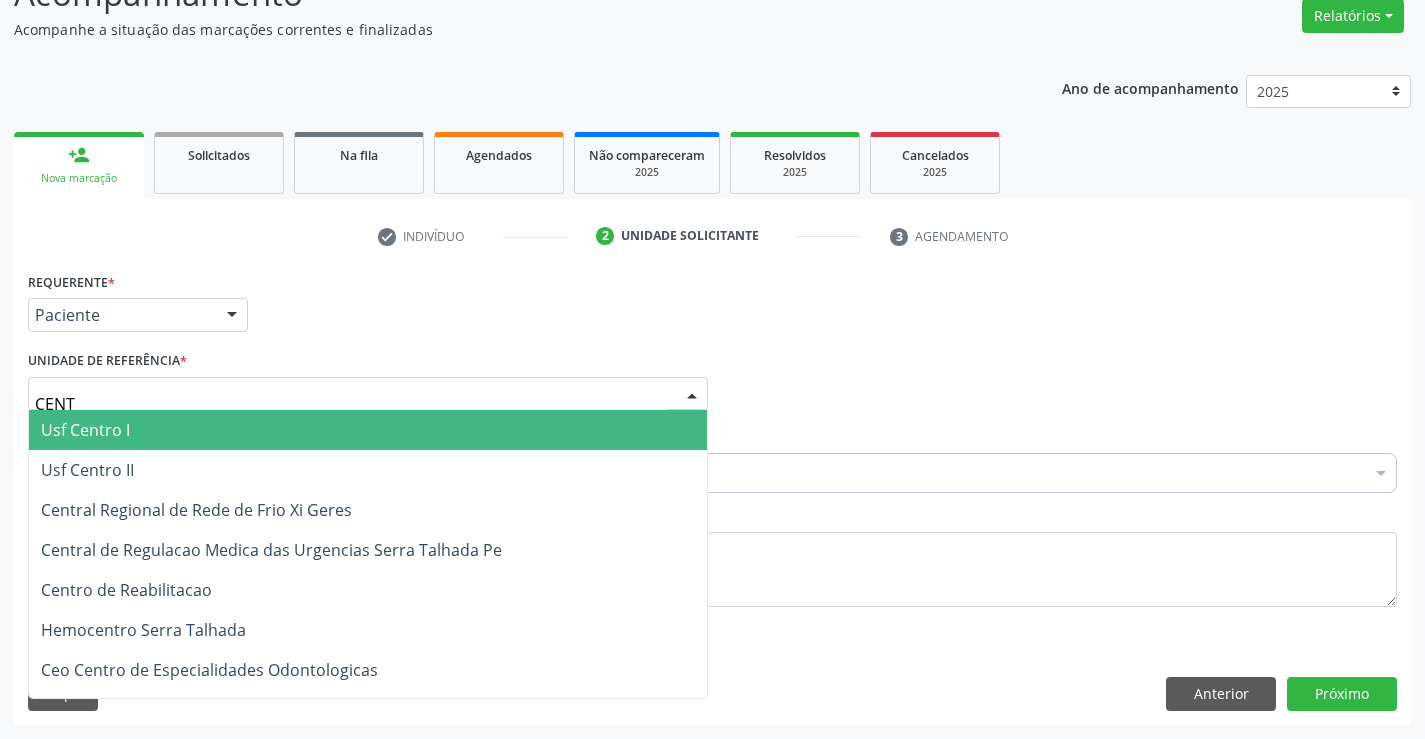type on "CENTR" 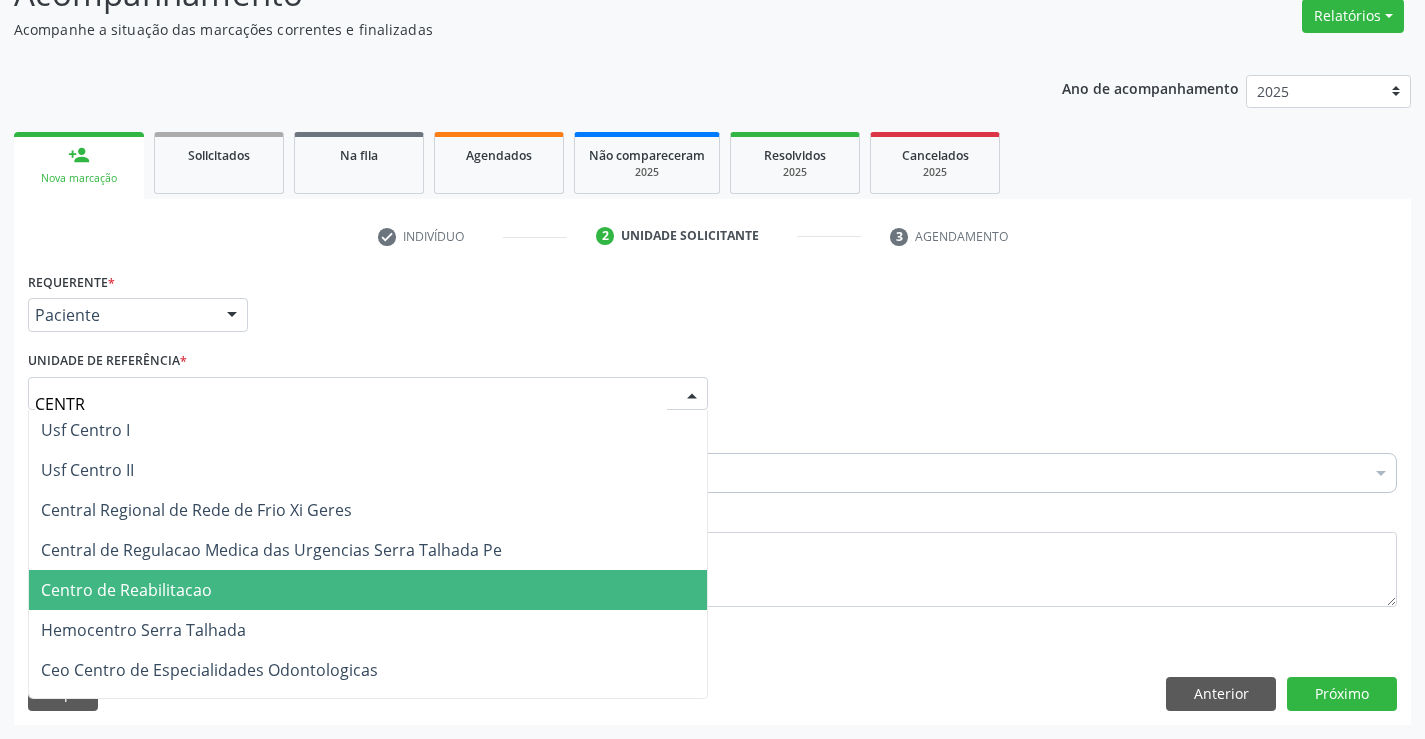 click on "Centro de Reabilitacao" at bounding box center (368, 590) 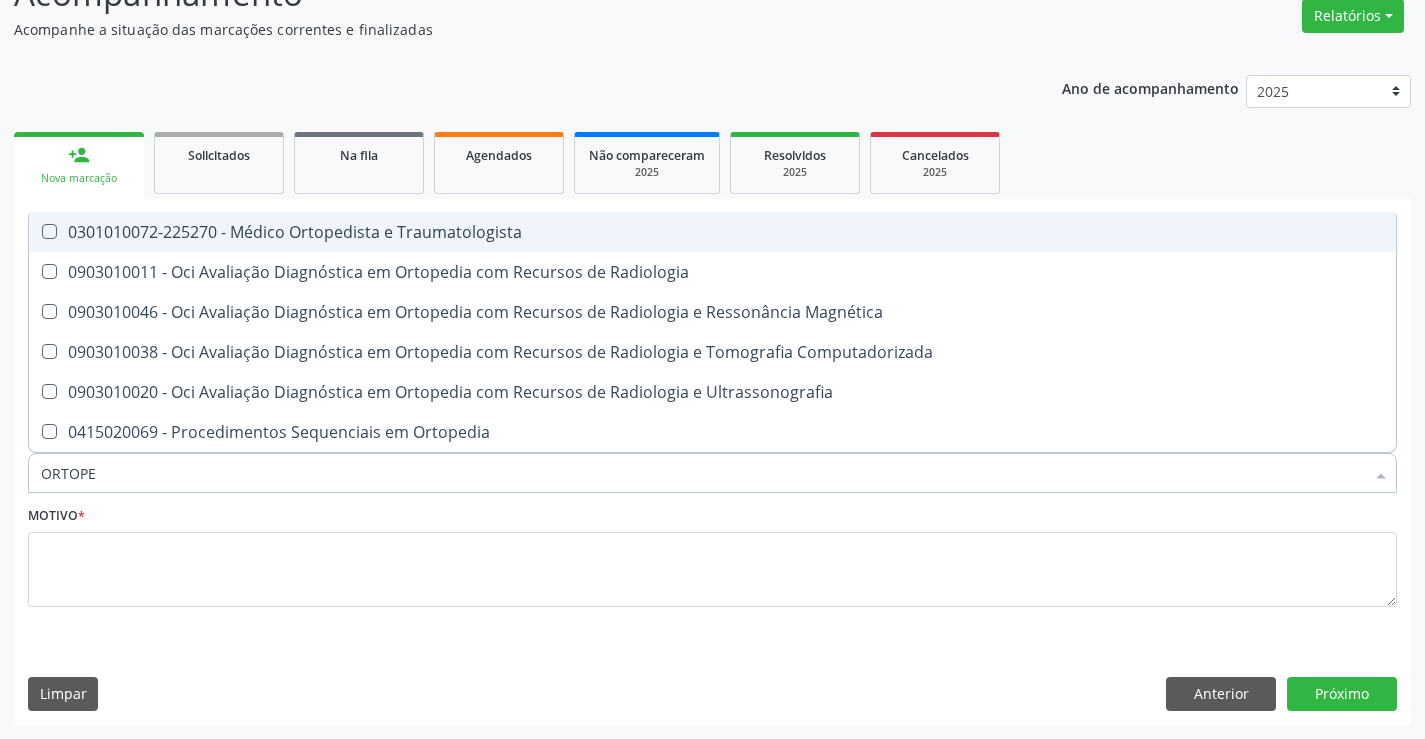 type on "ORTOPED" 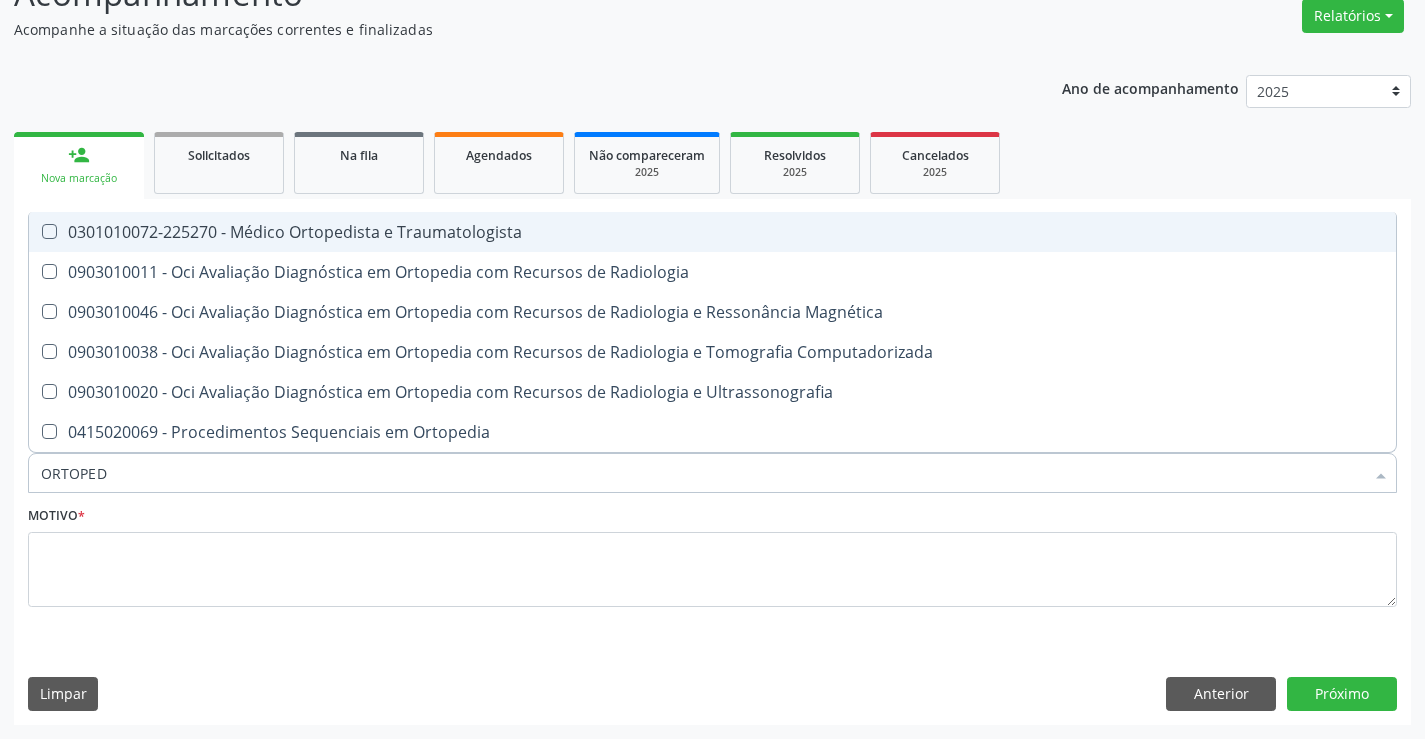 click on "0301010072-225270 - Médico Ortopedista e Traumatologista" at bounding box center (712, 232) 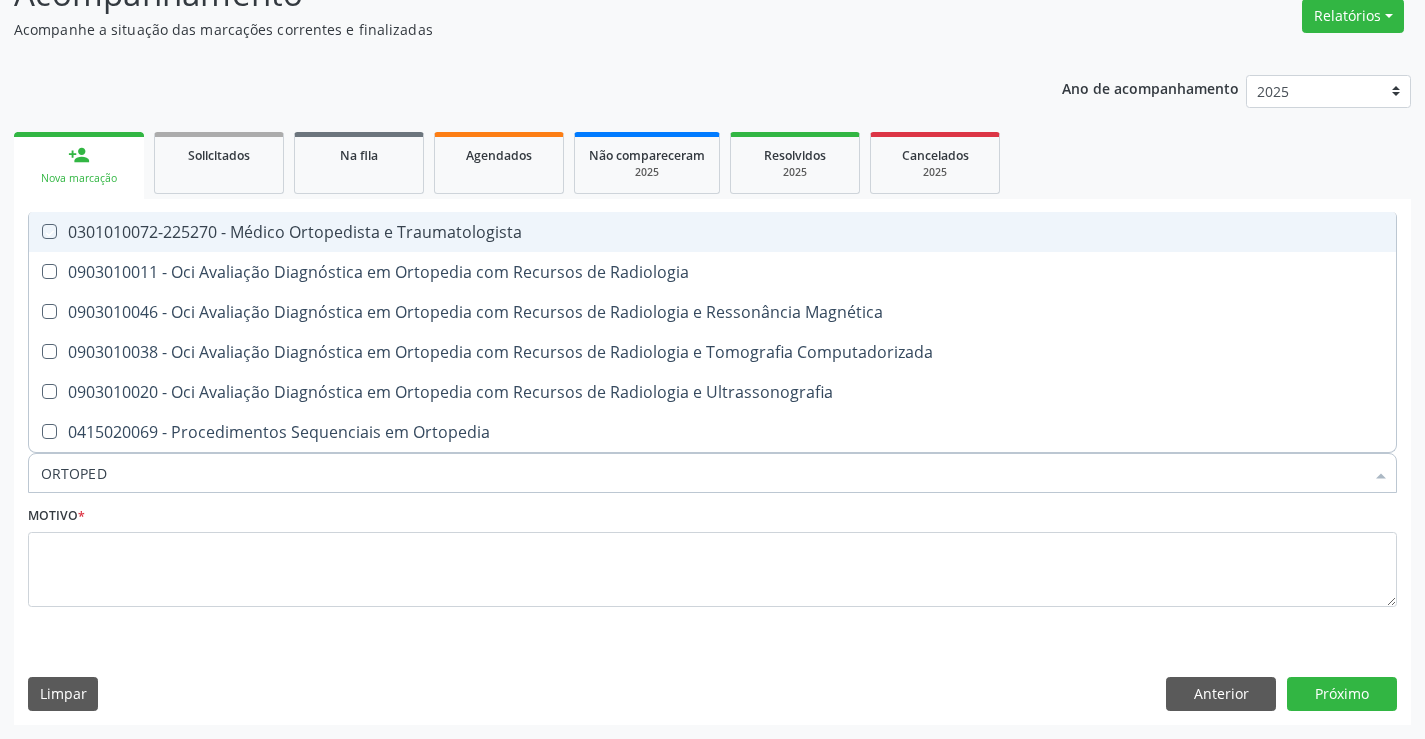 checkbox on "true" 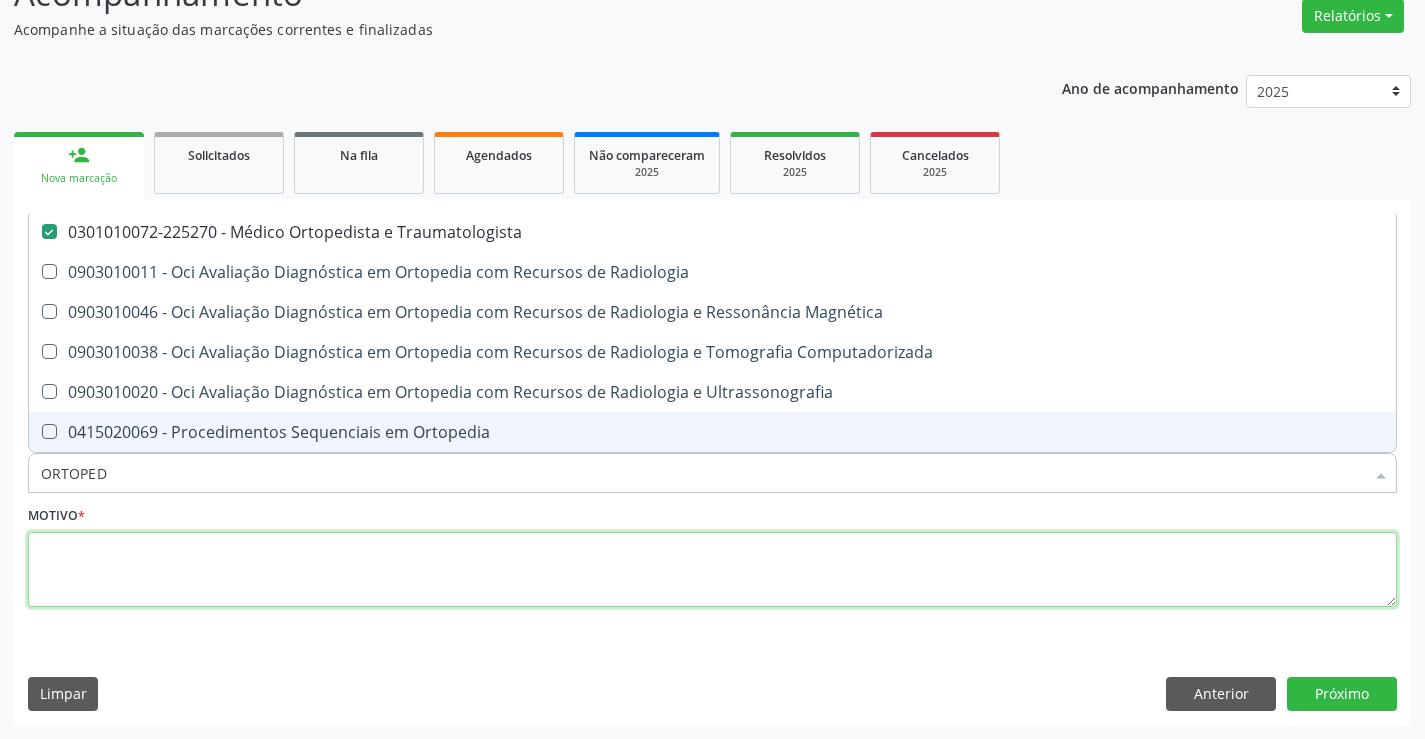 click at bounding box center (712, 570) 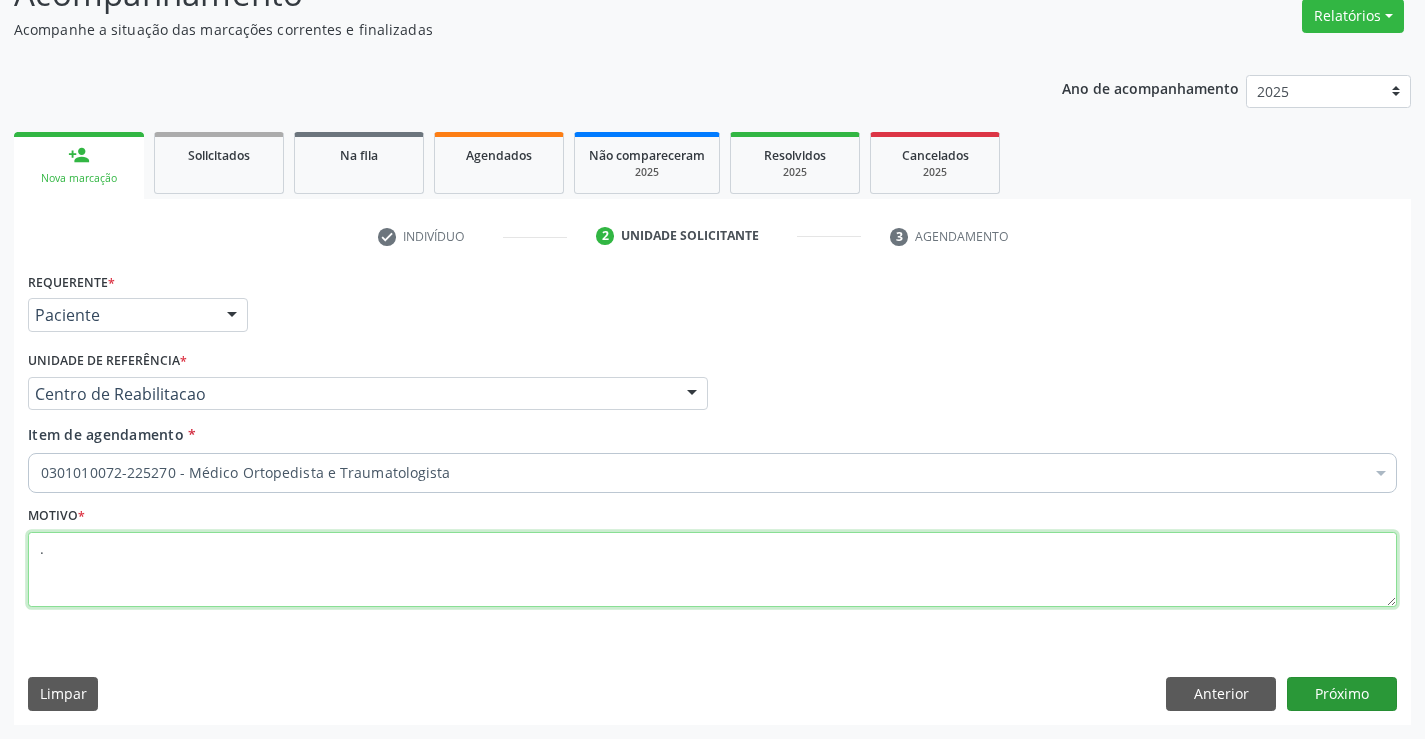 type on "." 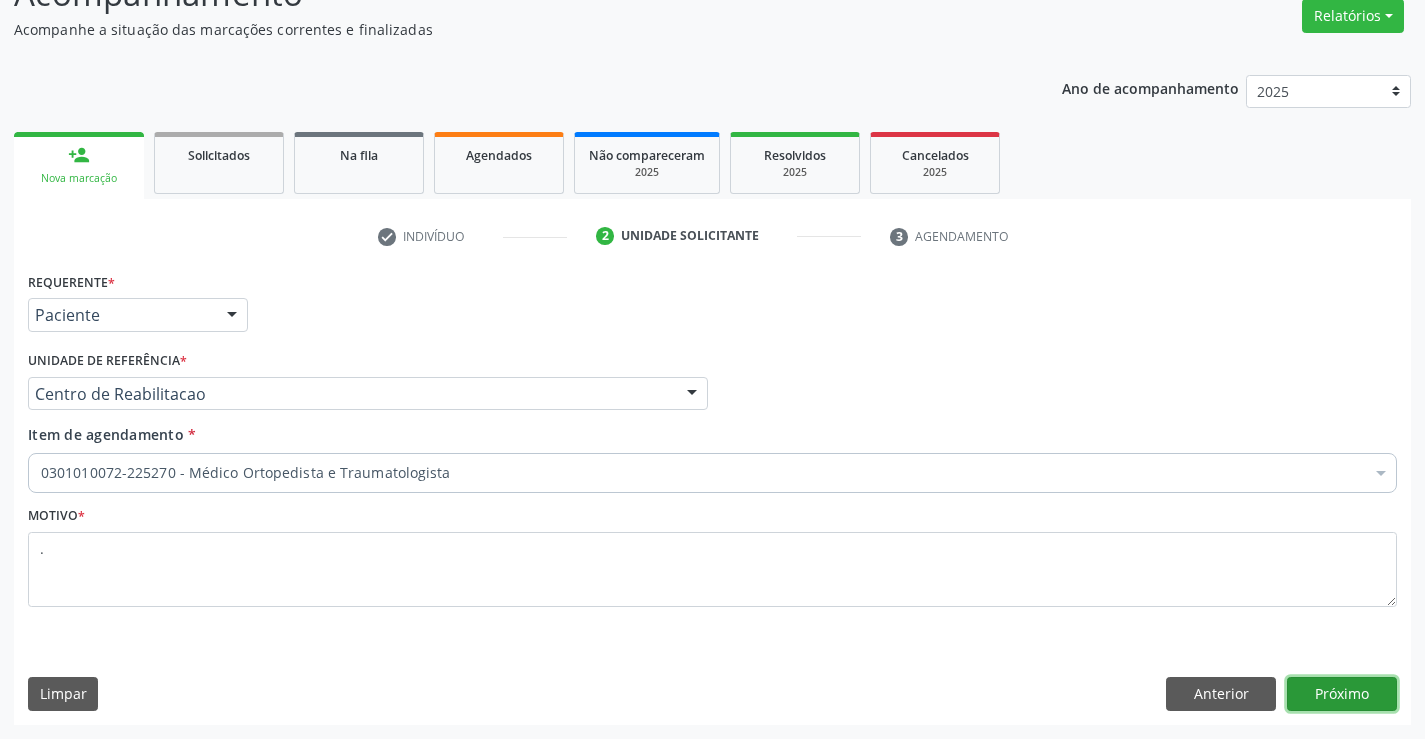 click on "Próximo" at bounding box center [1342, 694] 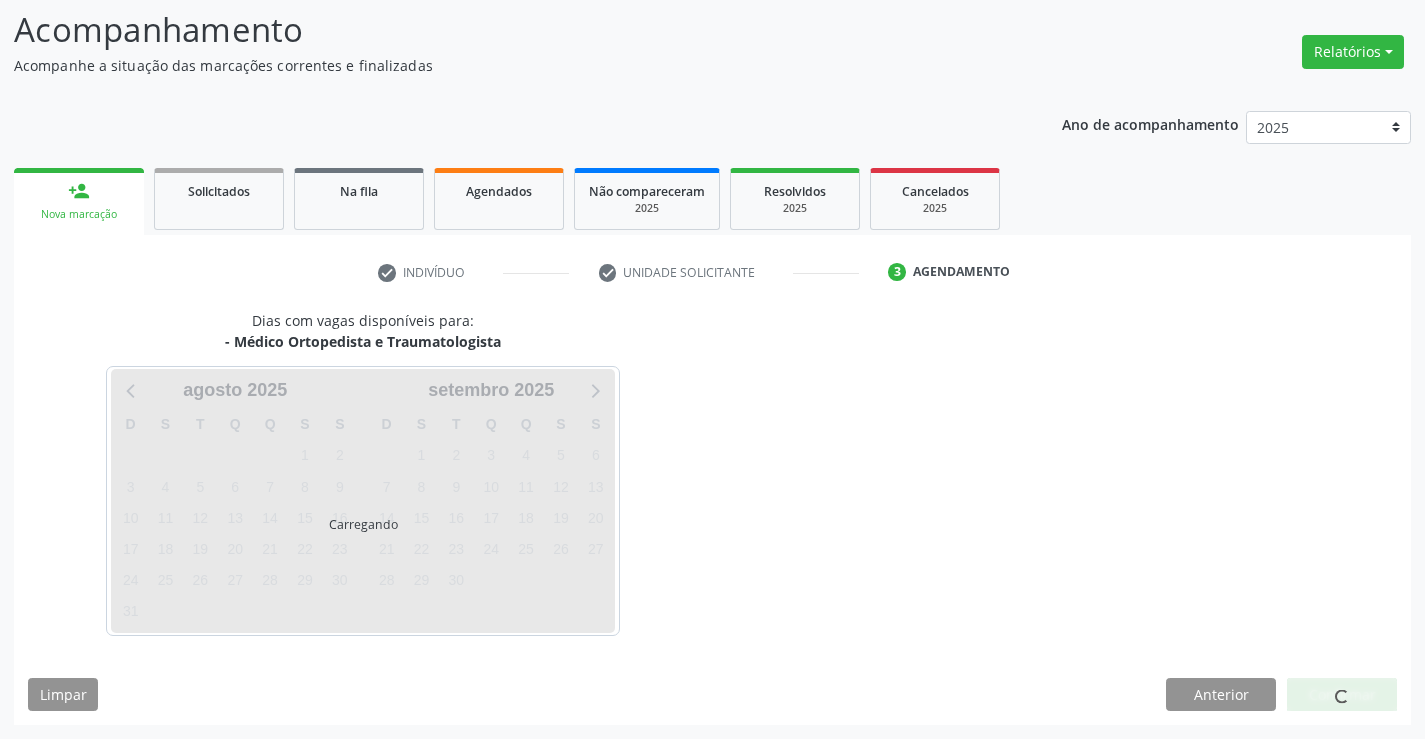 scroll, scrollTop: 131, scrollLeft: 0, axis: vertical 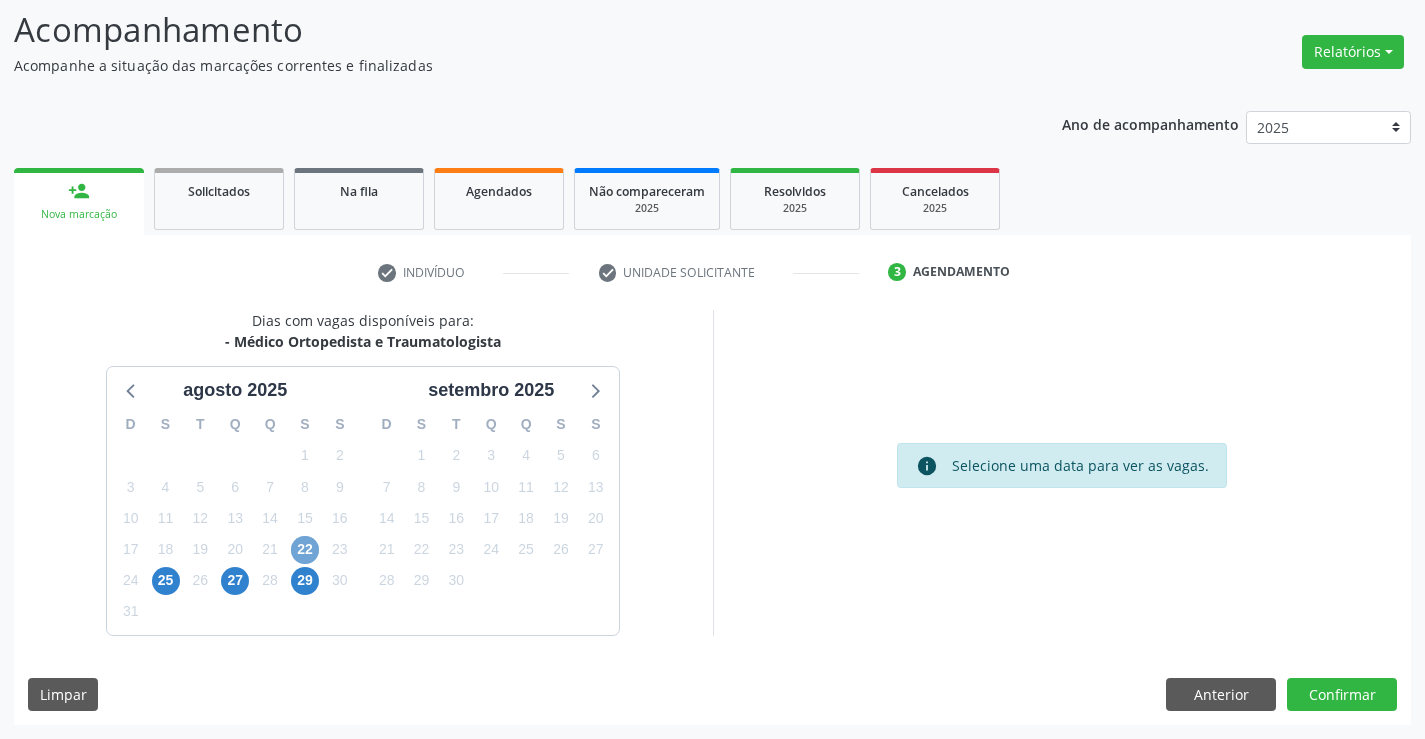 click on "22" at bounding box center (305, 550) 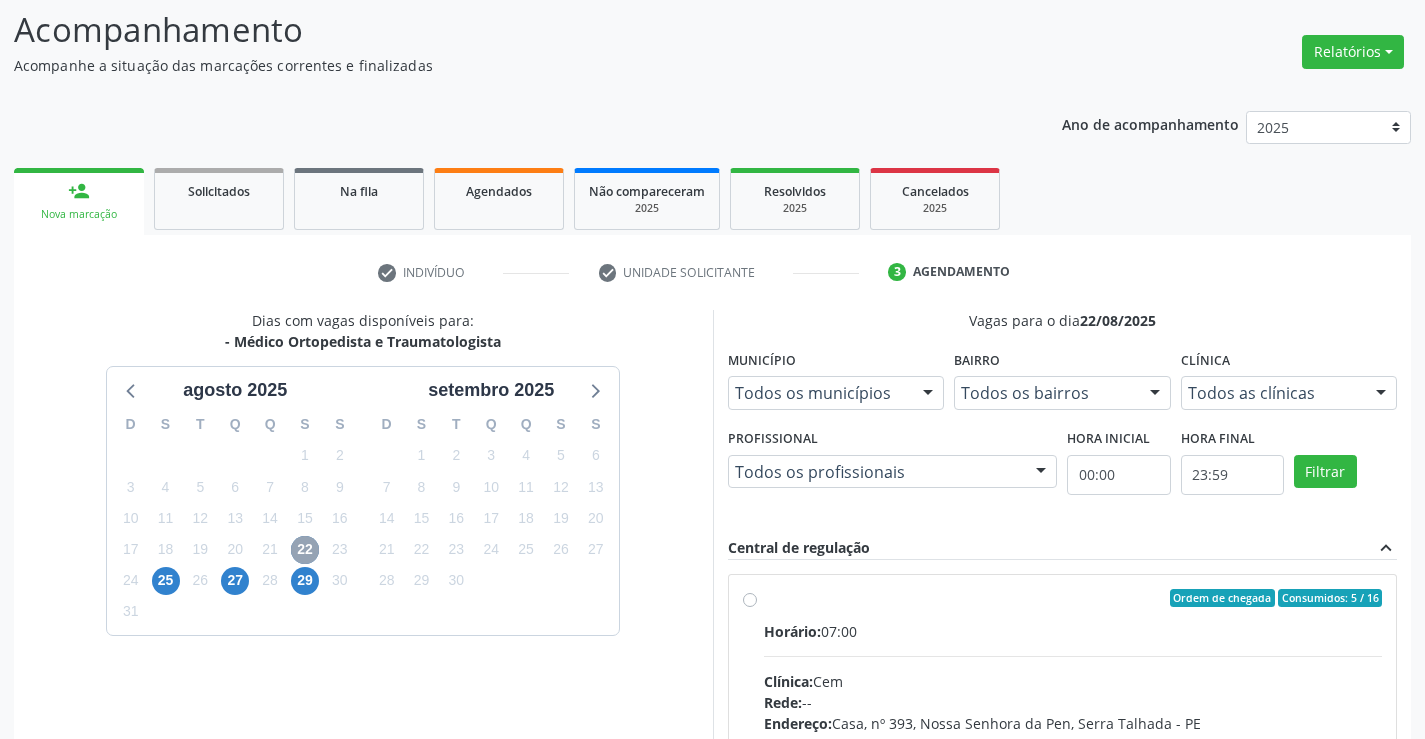scroll, scrollTop: 420, scrollLeft: 0, axis: vertical 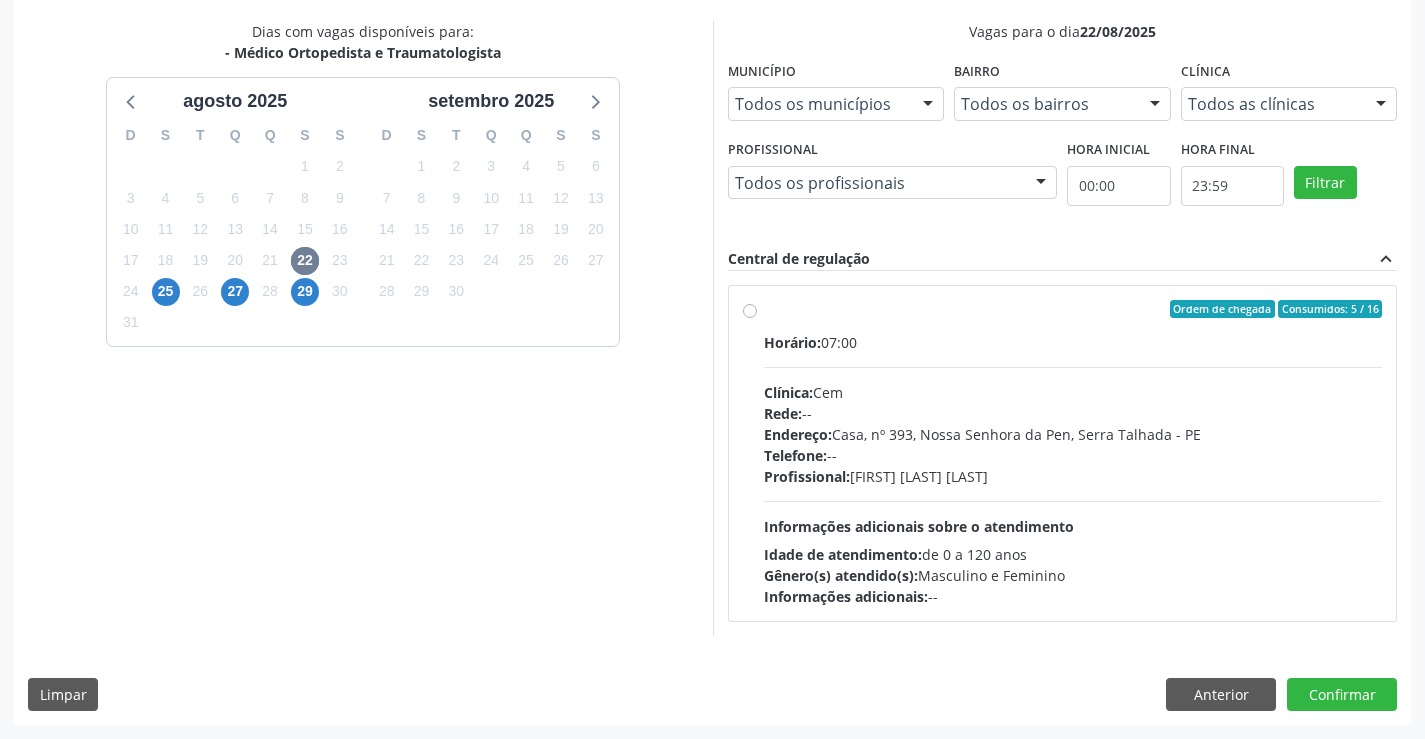 click on "Clínica:  Cem" at bounding box center [1073, 392] 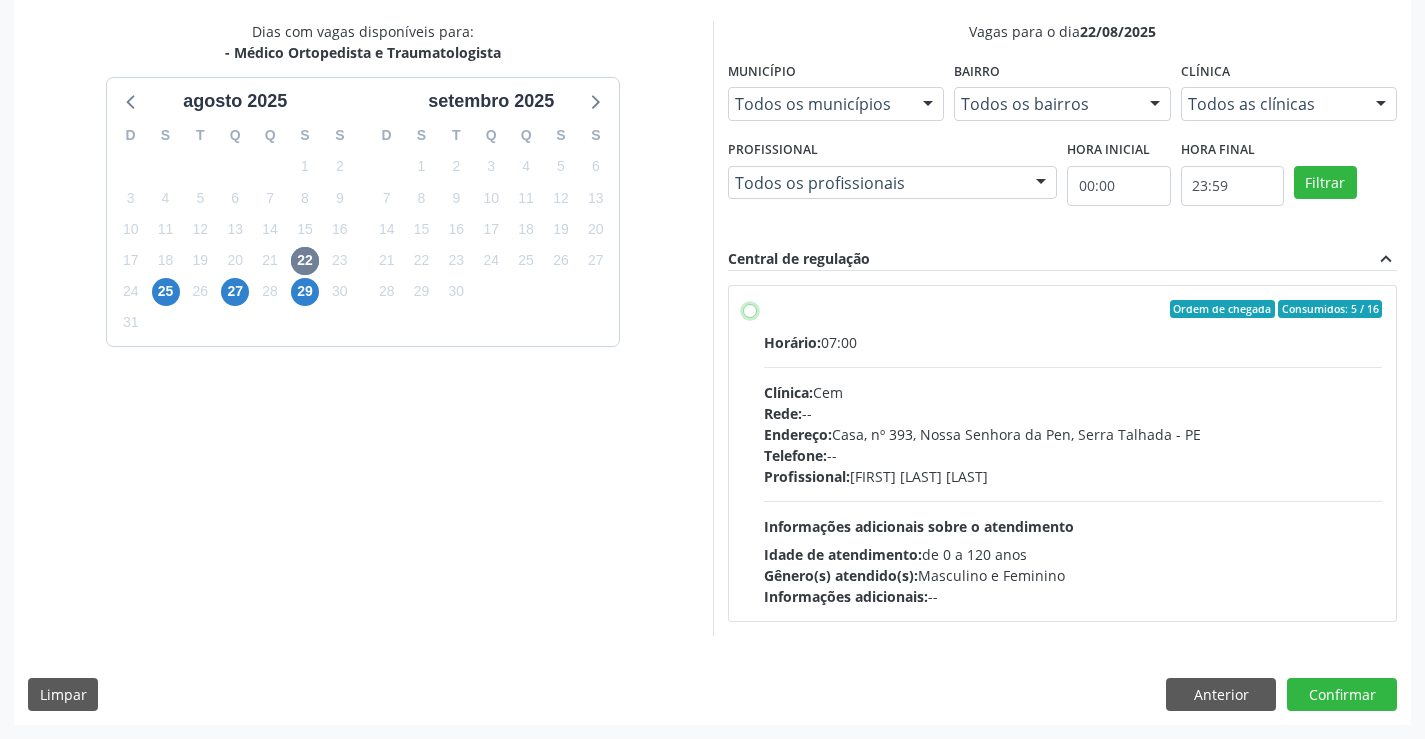 click on "Ordem de chegada
Consumidos: 5 / 16
Horário:   07:00
Clínica:  Cem
Rede:
--
Endereço:   Casa, nº 393, Nossa Senhora da Pen, Serra Talhada - PE
Telefone:   --
Profissional:
Ebenone Antonio da Silva
Informações adicionais sobre o atendimento
Idade de atendimento:
de 0 a 120 anos
Gênero(s) atendido(s):
Masculino e Feminino
Informações adicionais:
--" at bounding box center (750, 309) 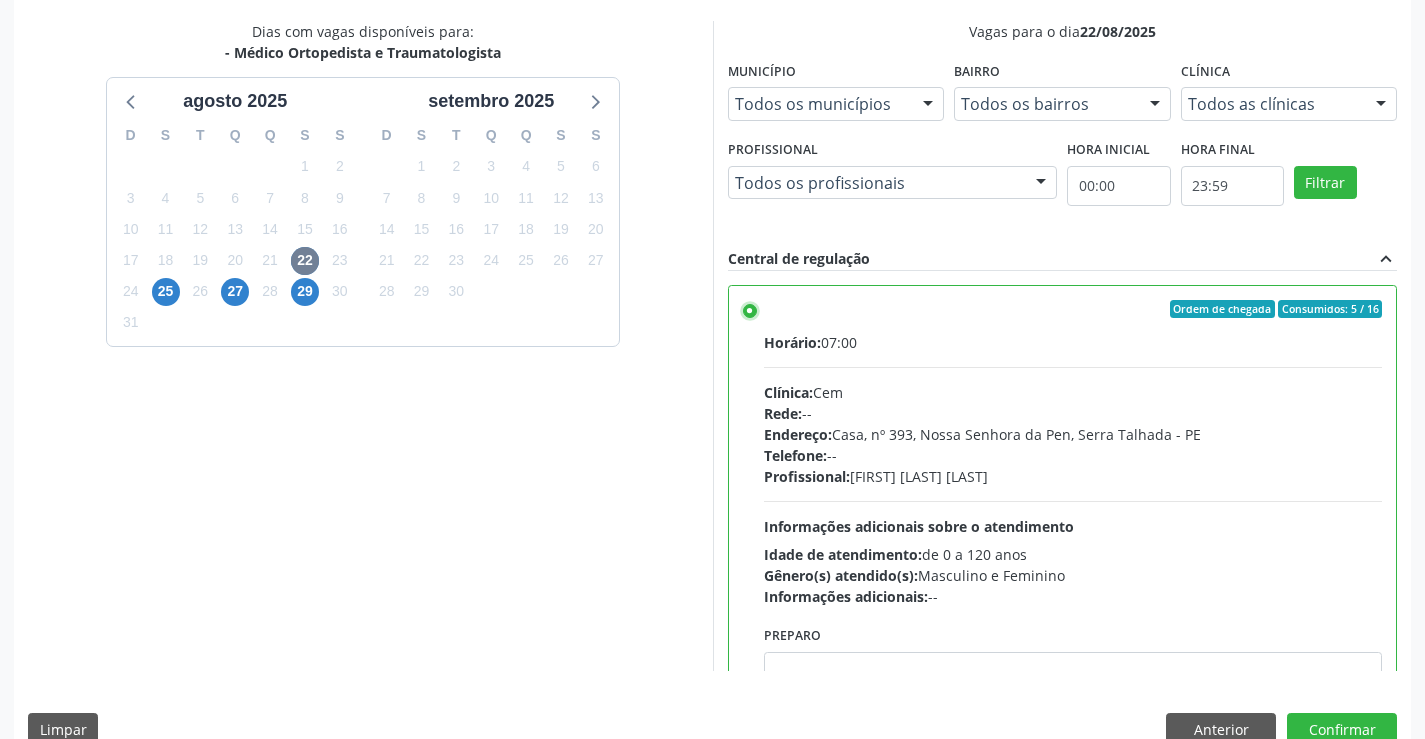 scroll, scrollTop: 456, scrollLeft: 0, axis: vertical 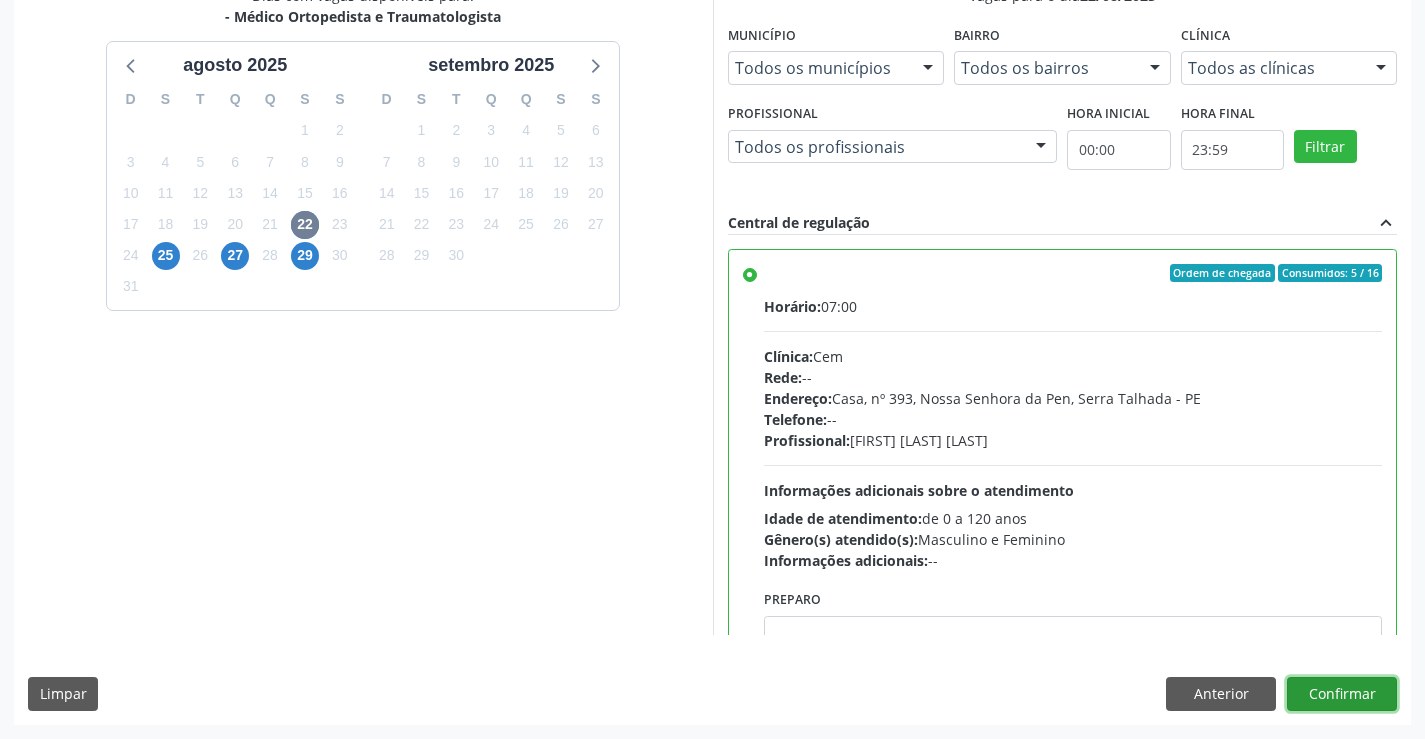 click on "Confirmar" at bounding box center (1342, 694) 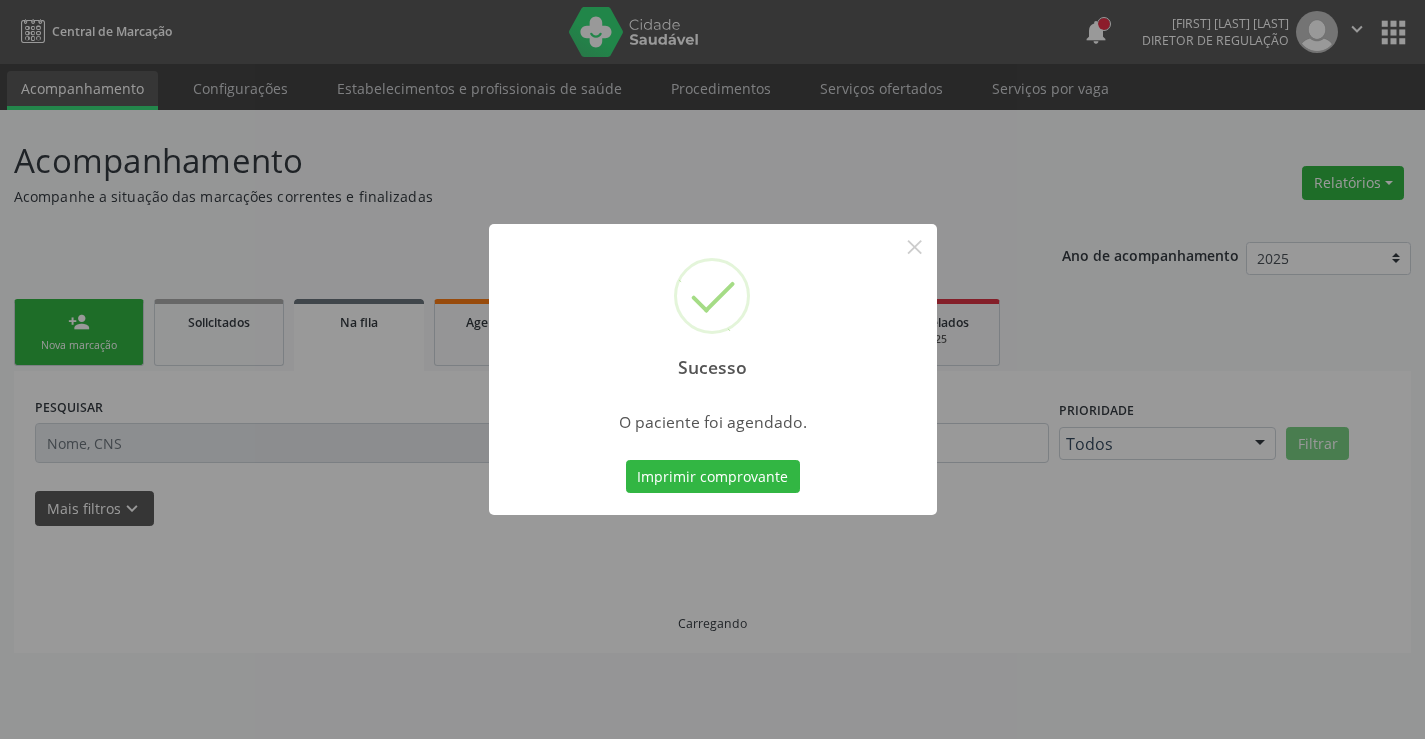 scroll, scrollTop: 0, scrollLeft: 0, axis: both 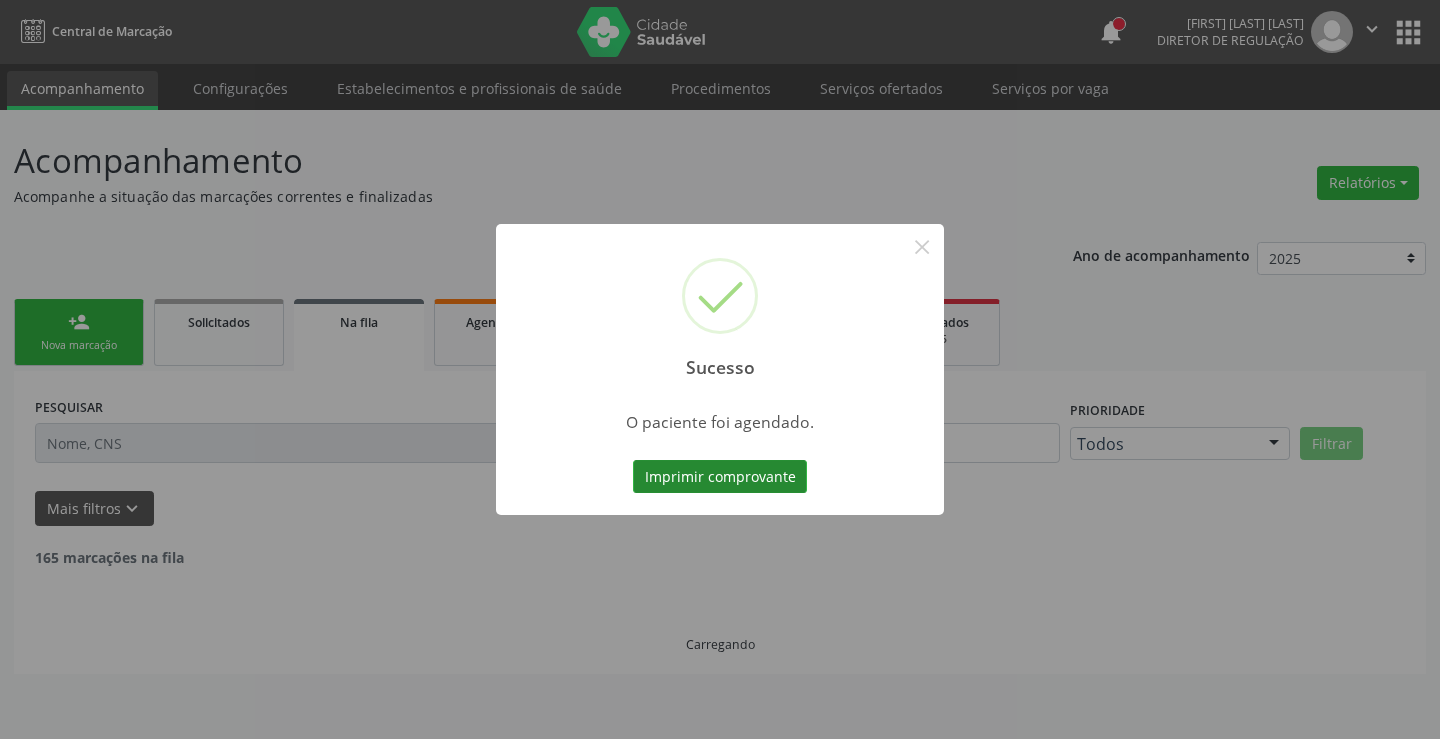click on "Imprimir comprovante" at bounding box center [720, 477] 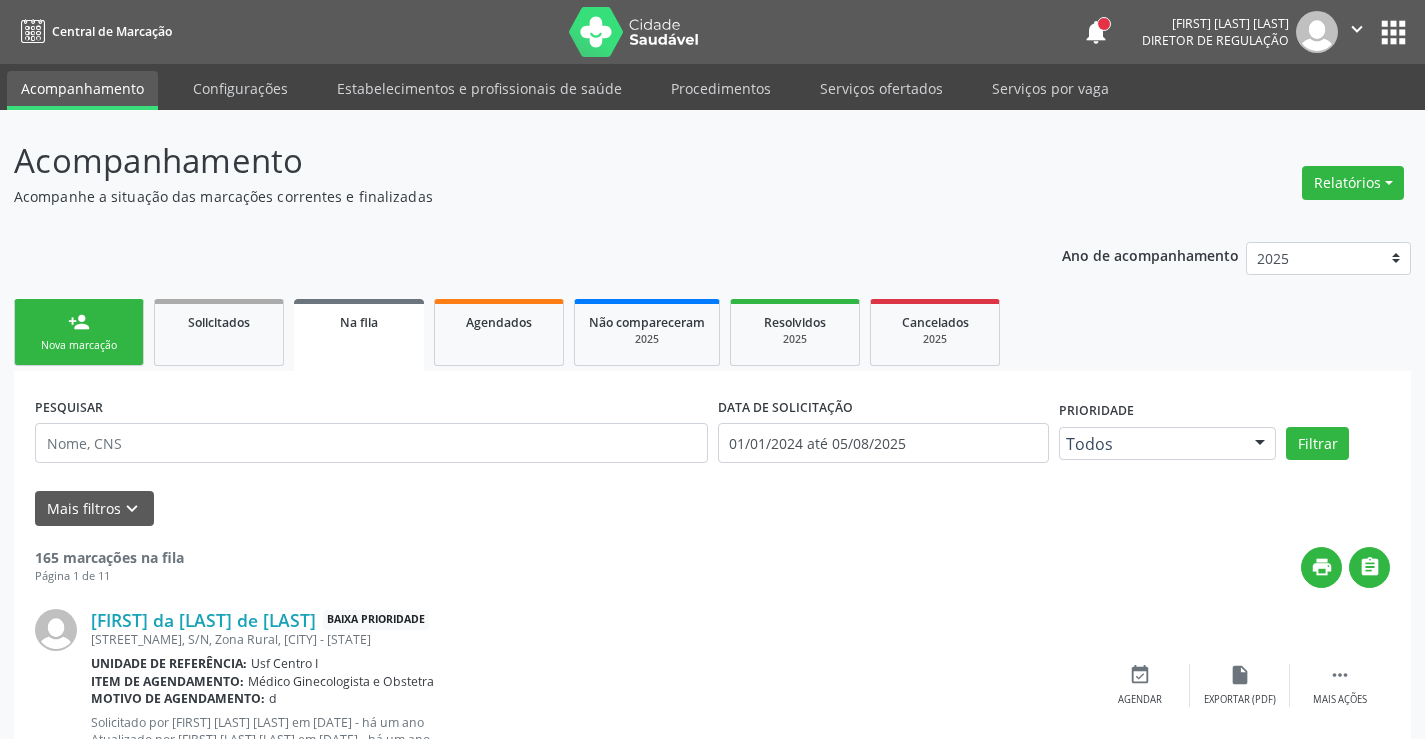 click on "person_add
Nova marcação" at bounding box center [79, 332] 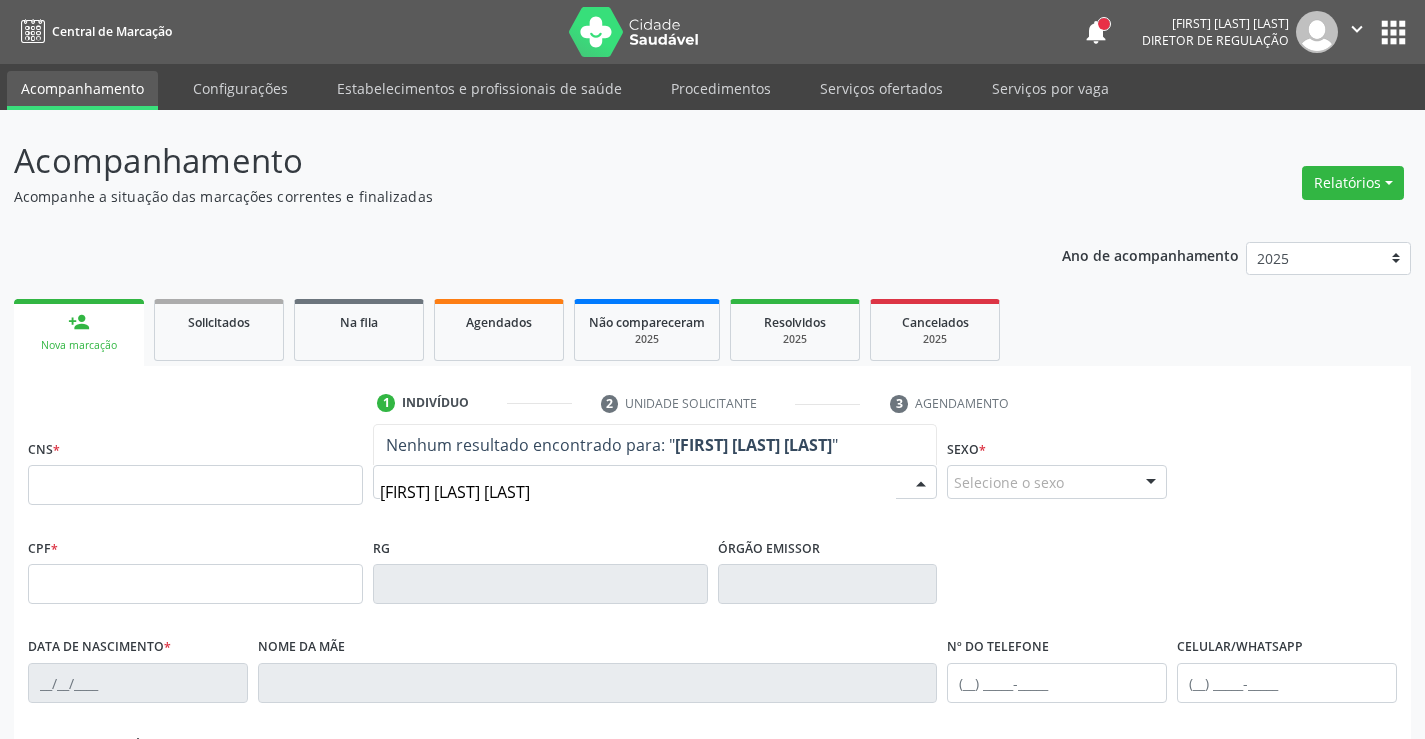 type on "CICERO ALVES DE OL" 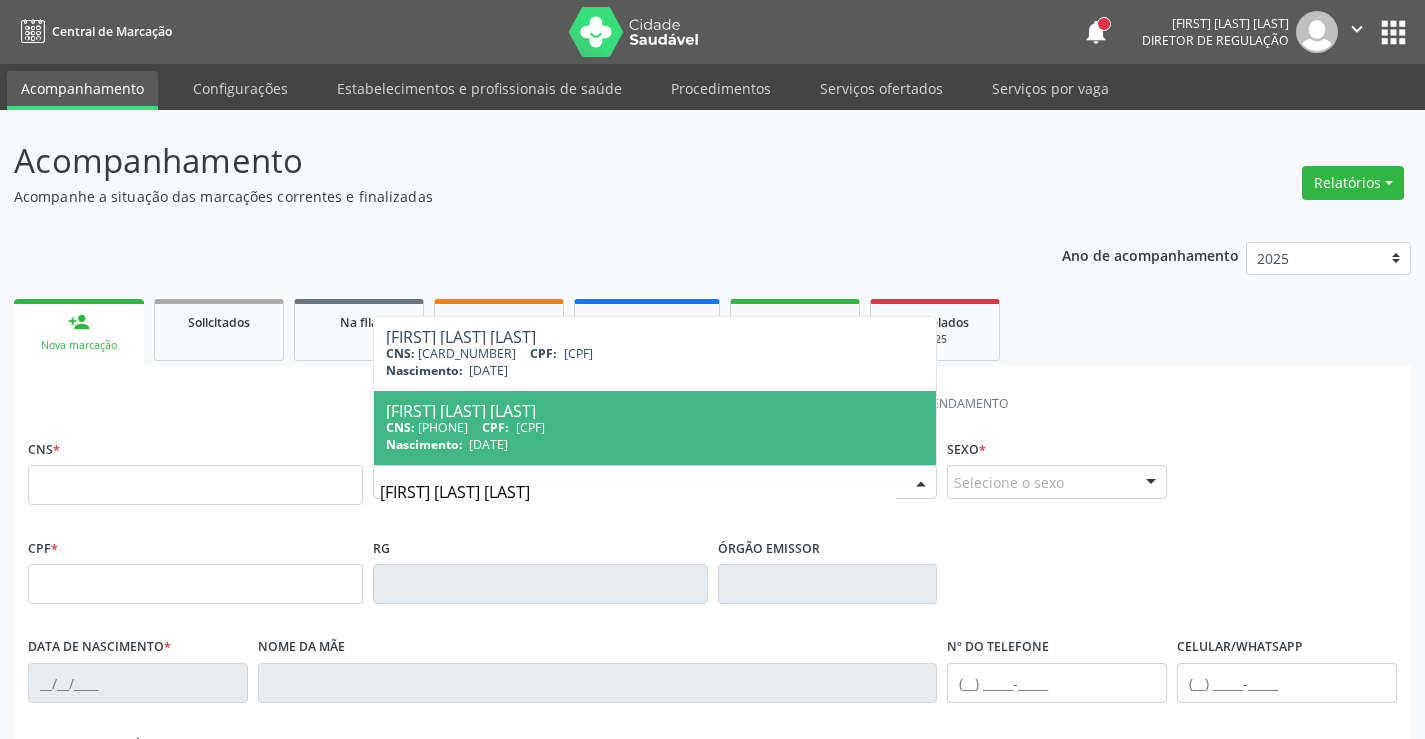 drag, startPoint x: 554, startPoint y: 477, endPoint x: 273, endPoint y: 517, distance: 283.8327 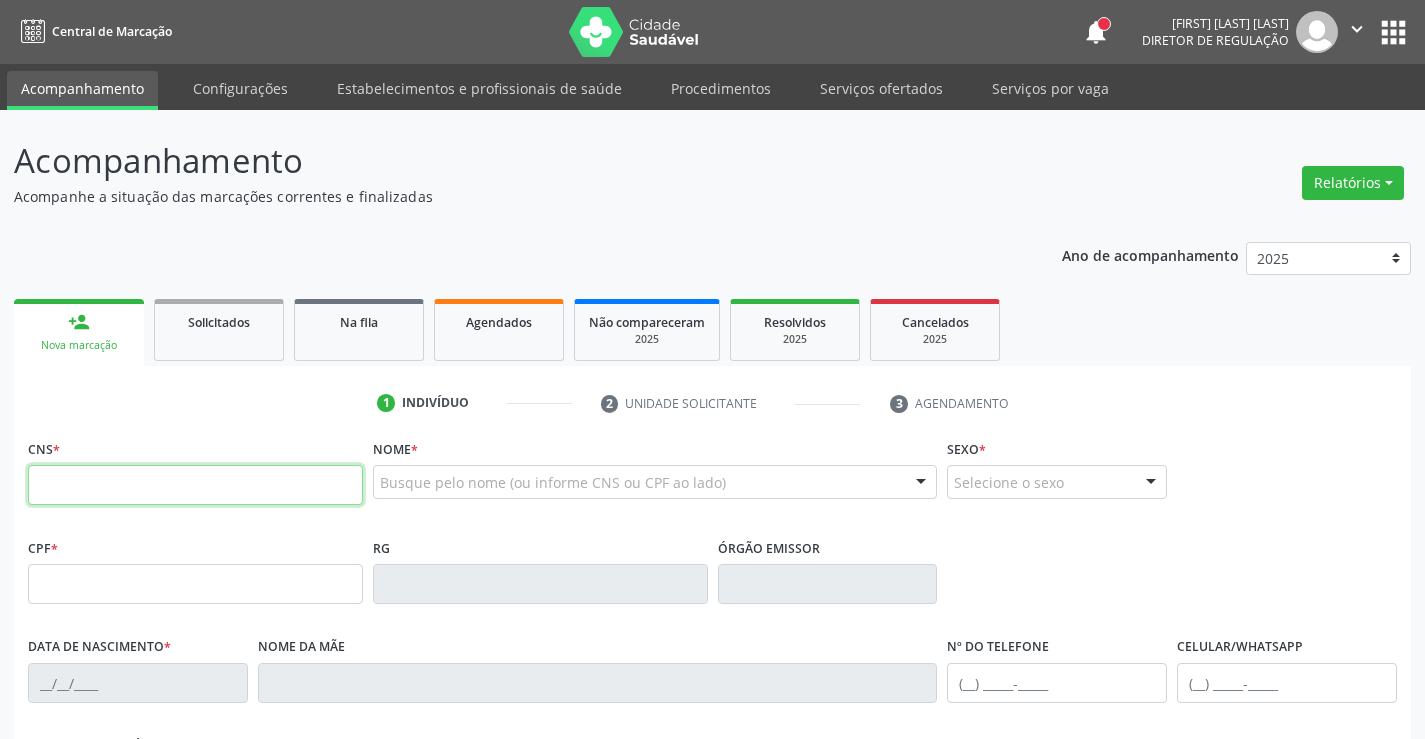 click at bounding box center (195, 485) 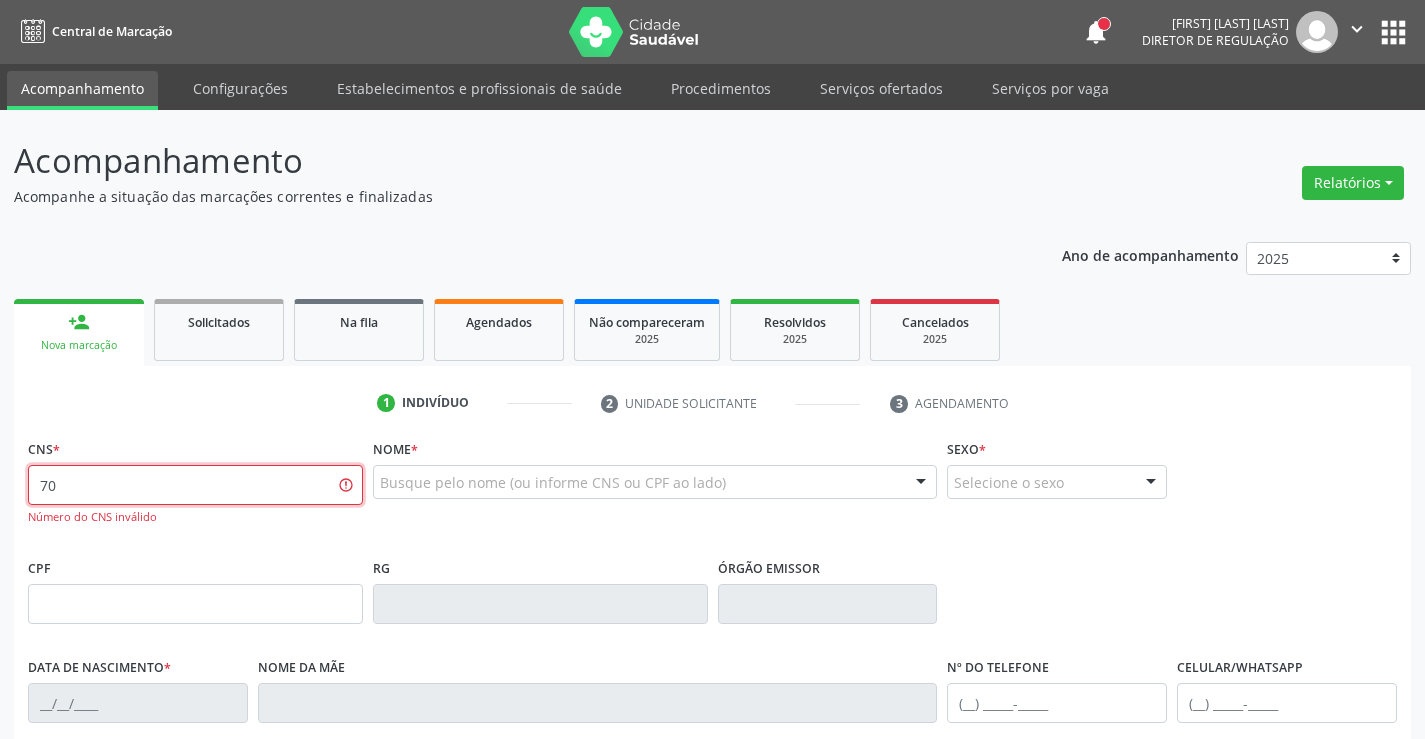 type on "7" 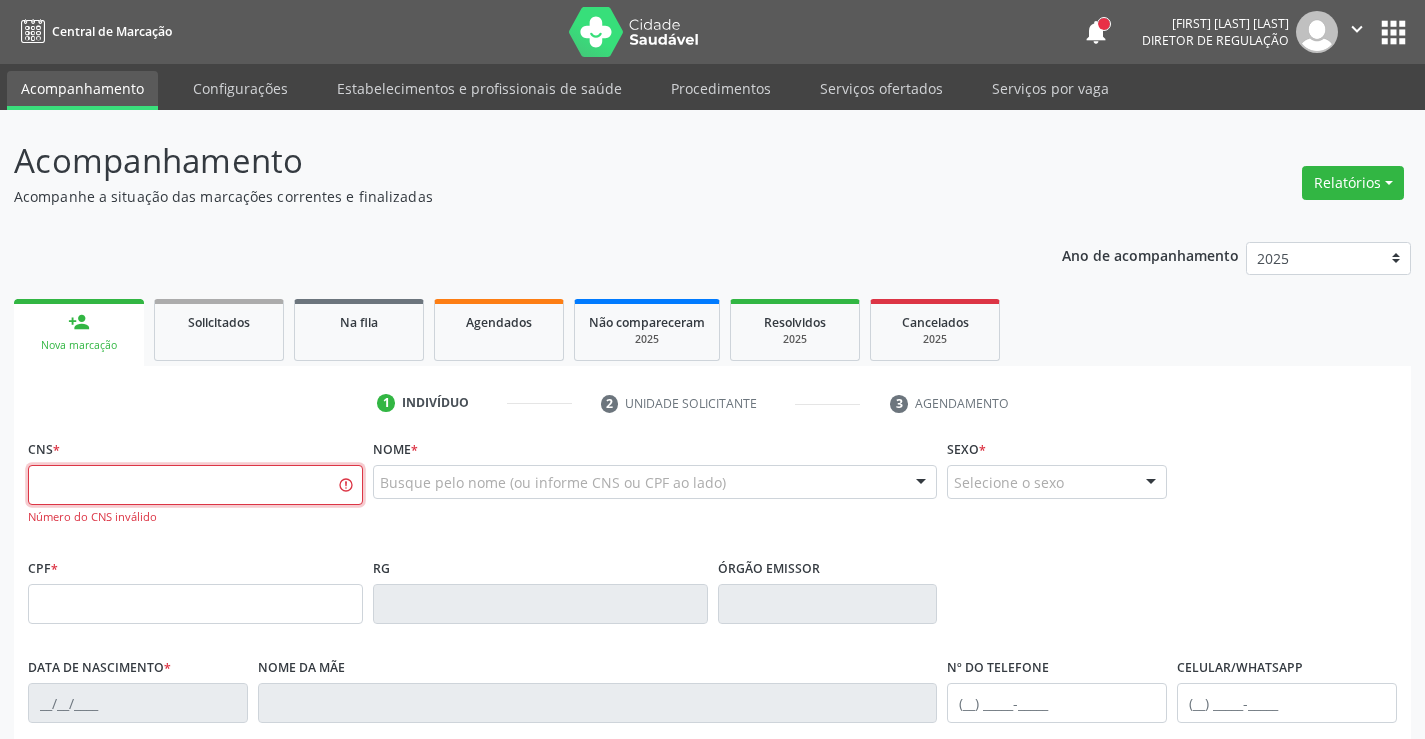 paste on "709 0038 4155 5916" 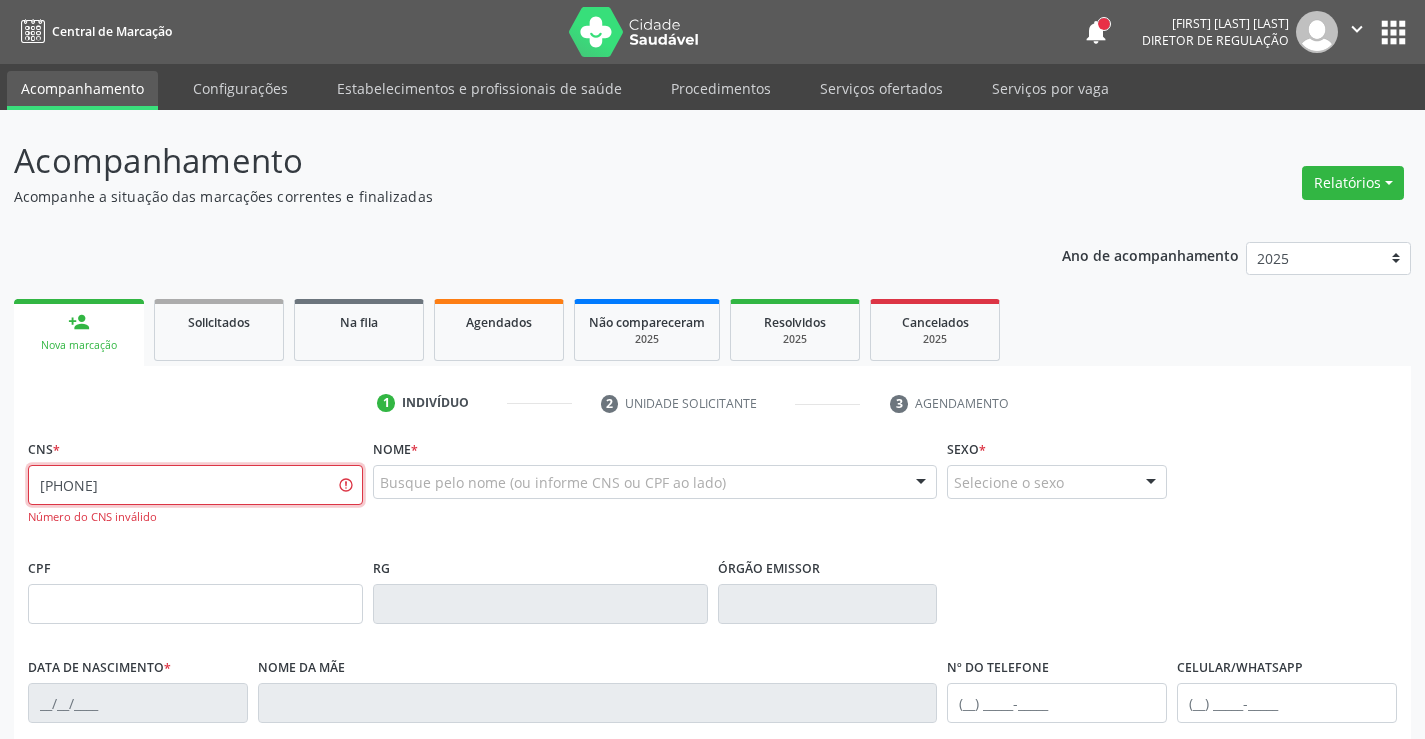 type on "709 0038 4155 5916" 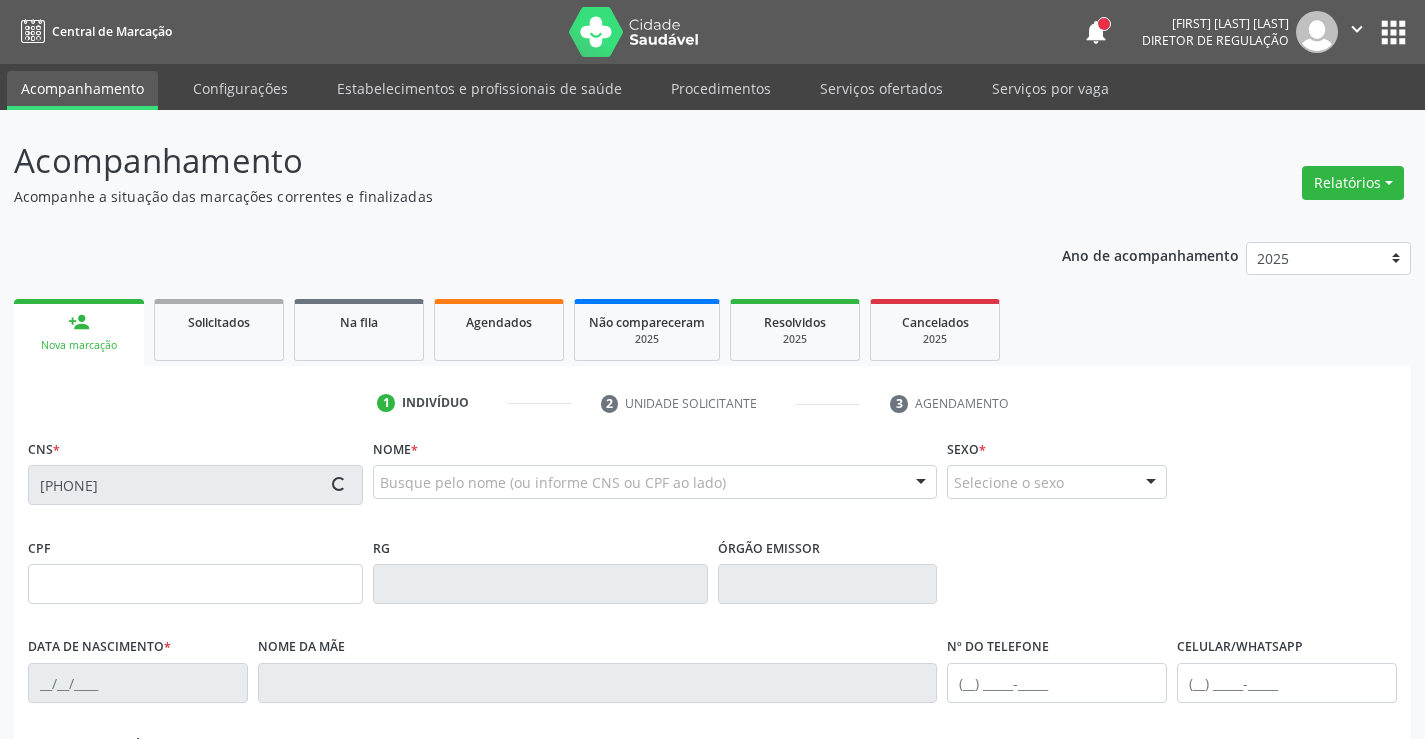type on "031.743.434-96" 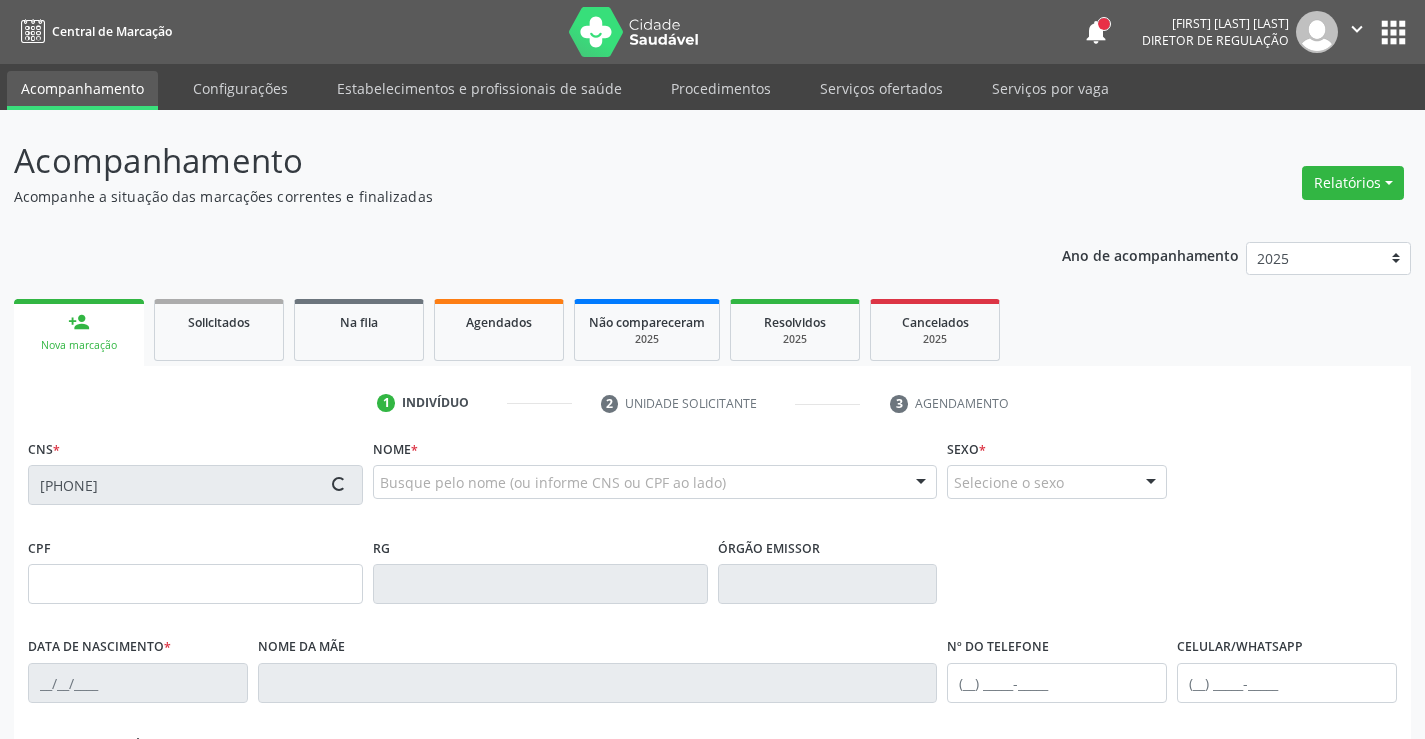 type on "16/08/1973" 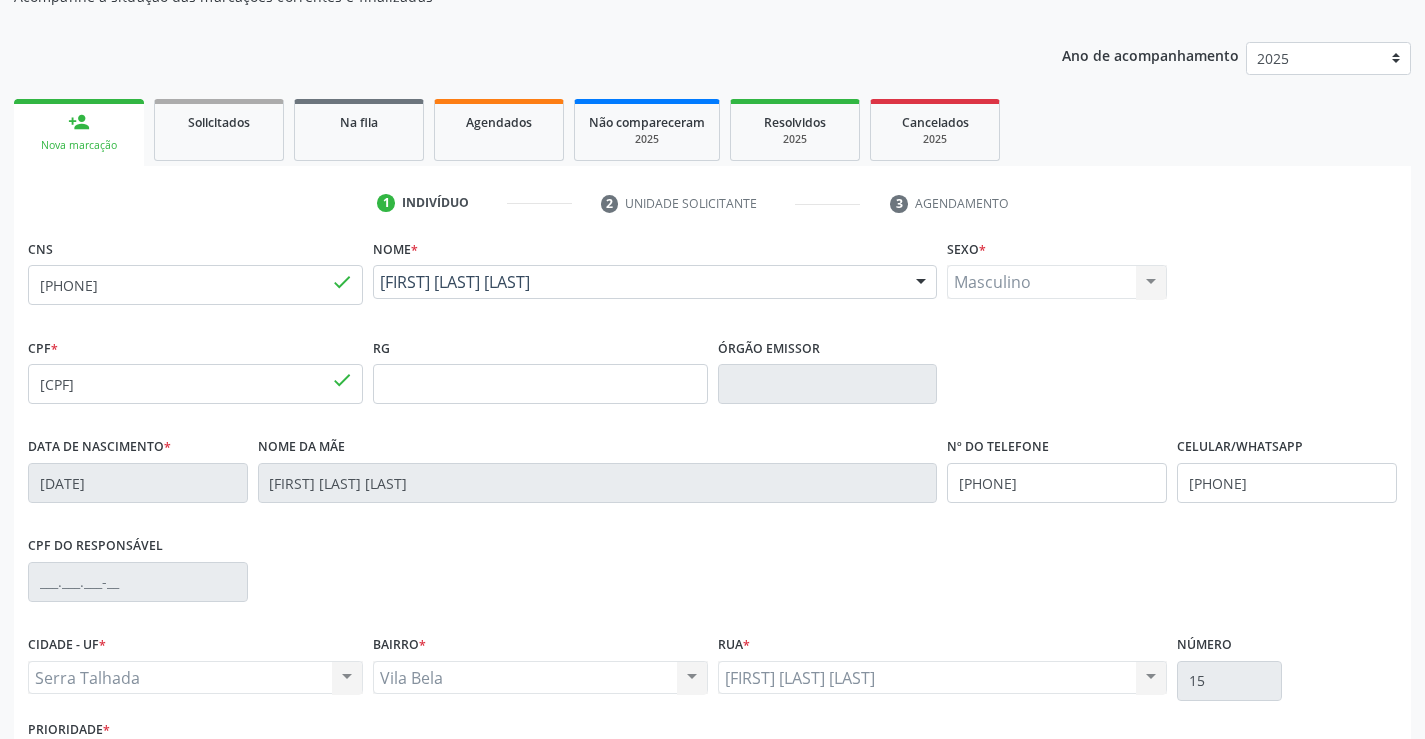 scroll, scrollTop: 345, scrollLeft: 0, axis: vertical 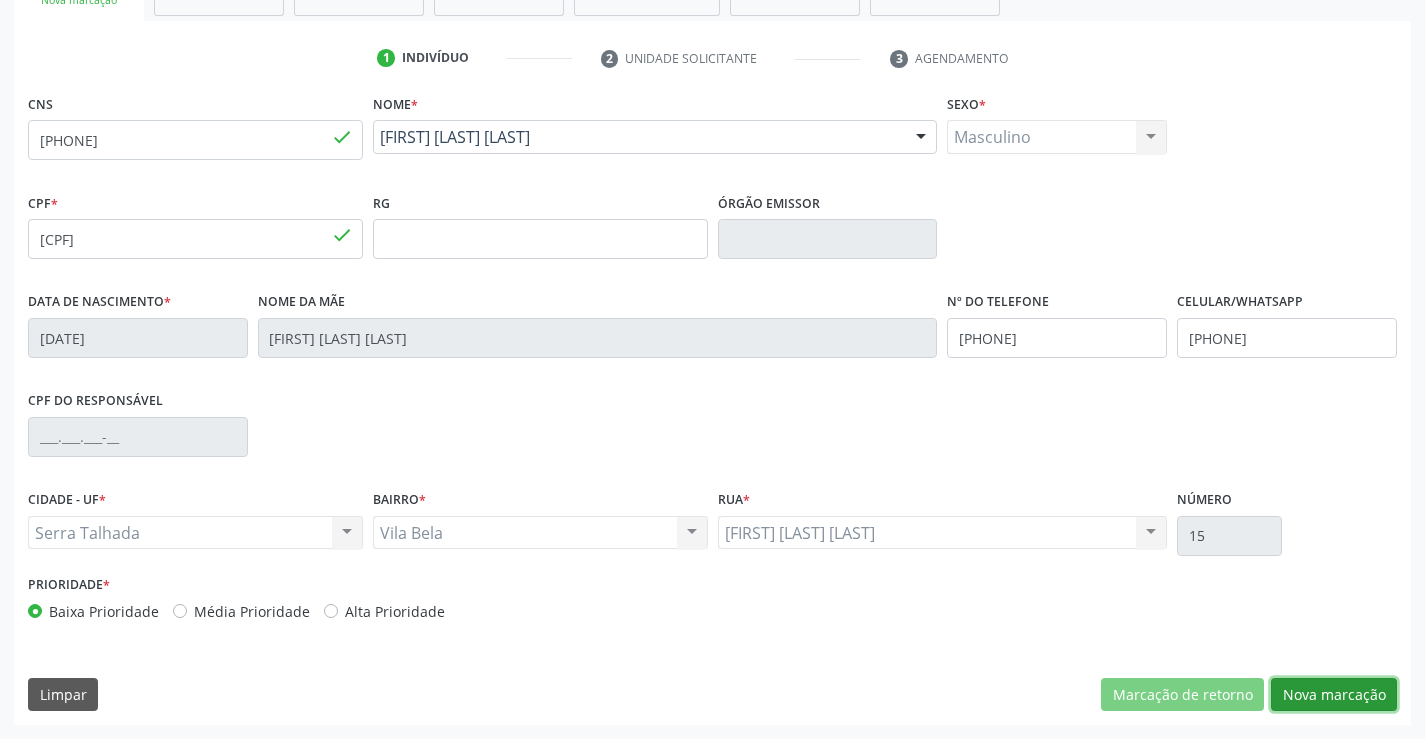 click on "Nova marcação" at bounding box center [1334, 695] 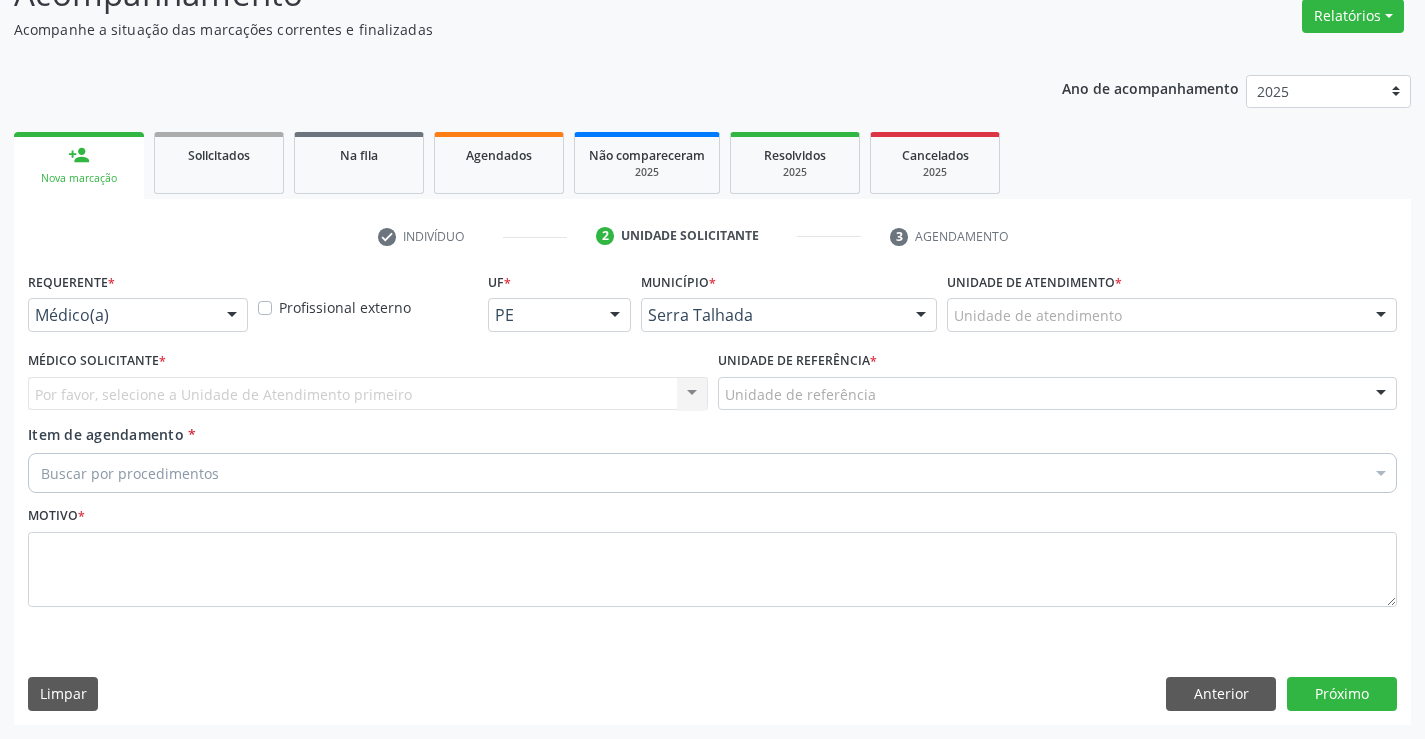 scroll, scrollTop: 167, scrollLeft: 0, axis: vertical 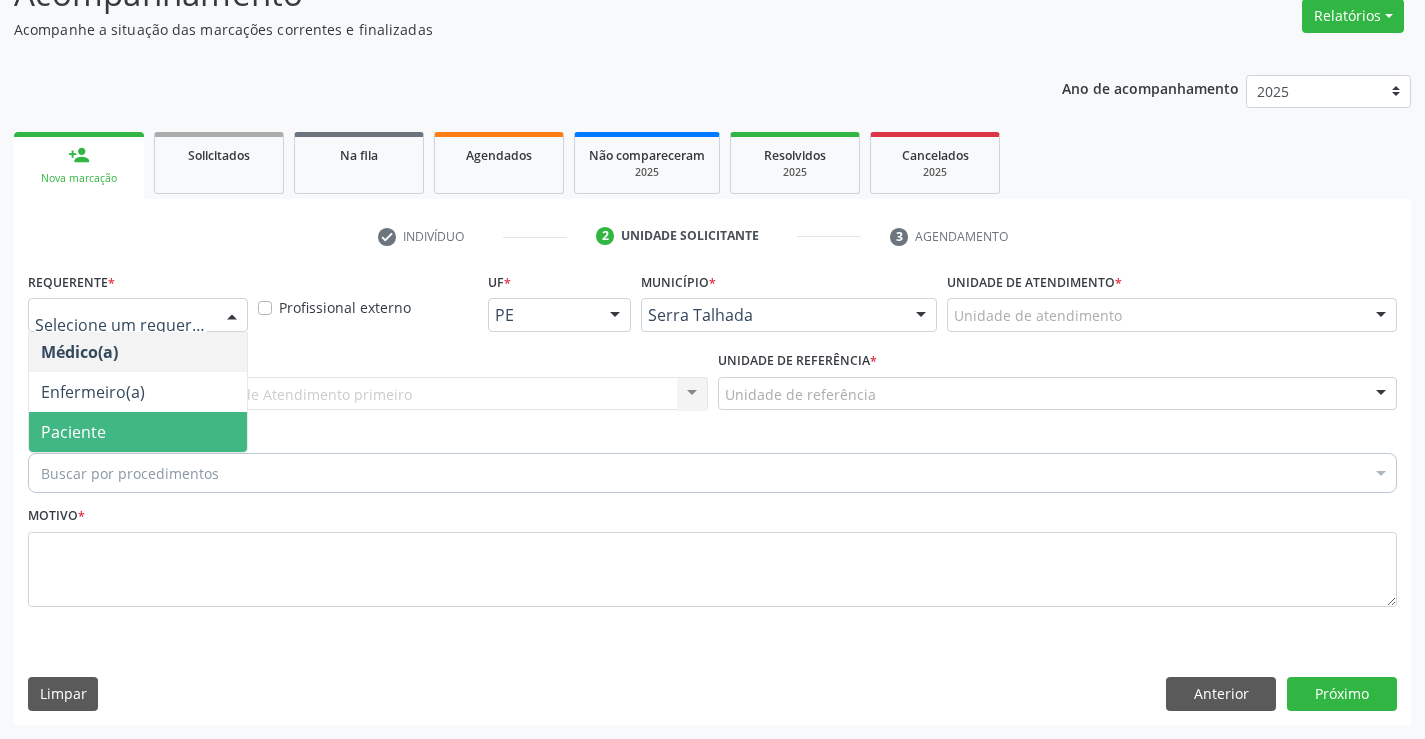 click on "Paciente" at bounding box center (138, 432) 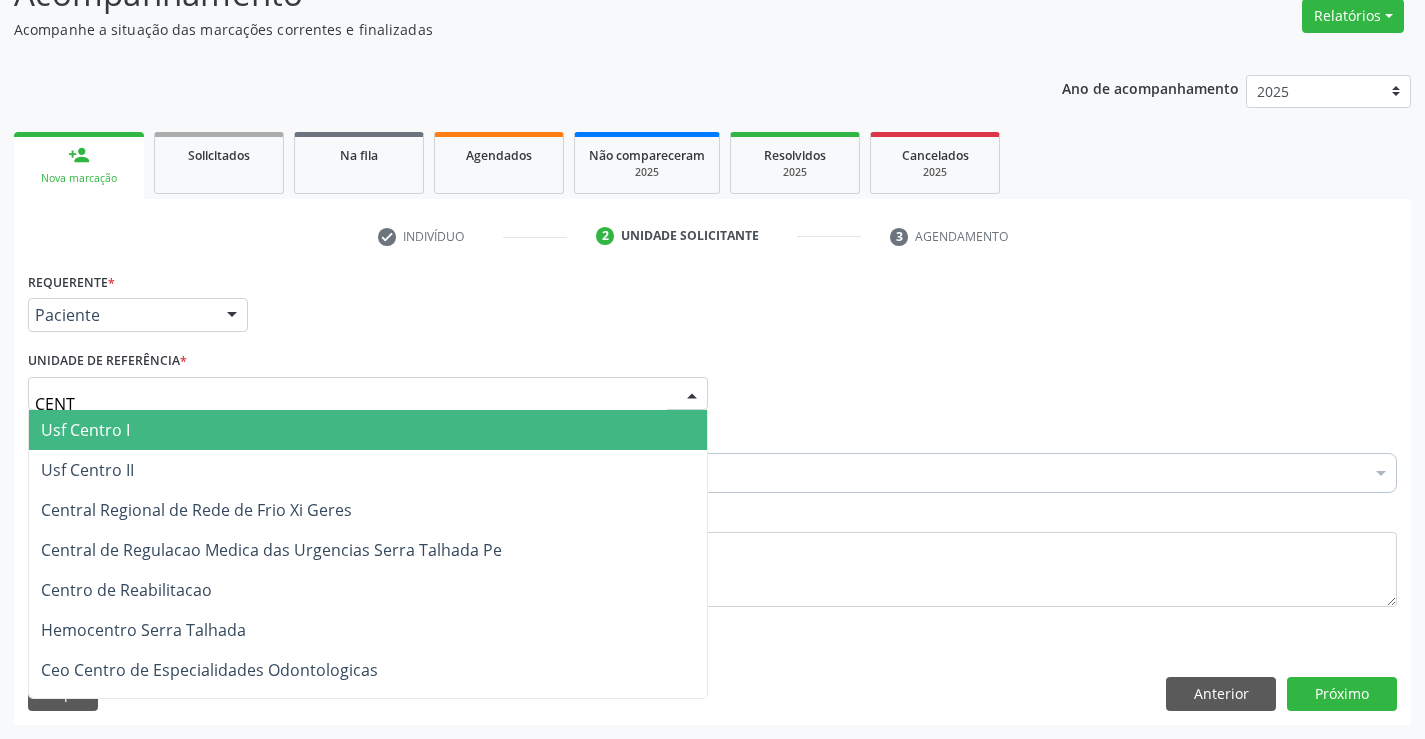 type on "CENTR" 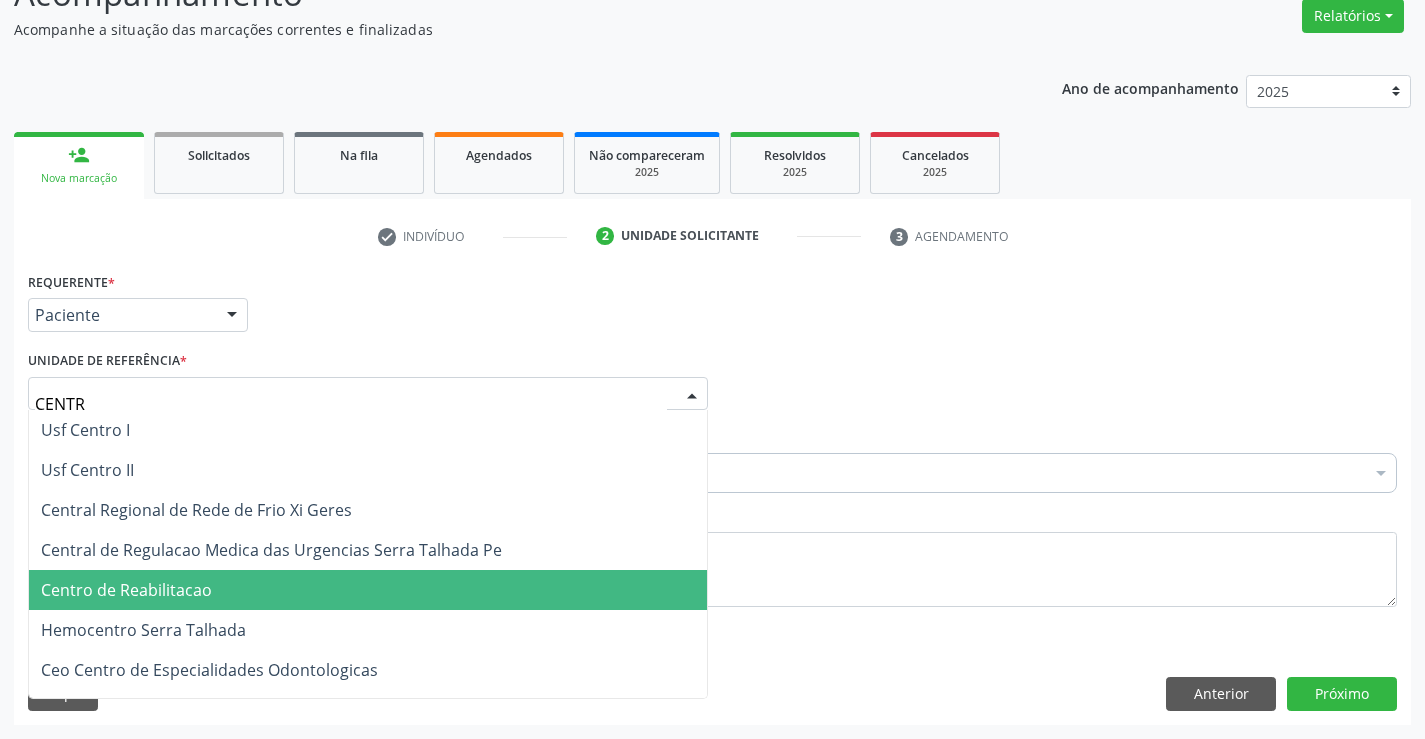 click on "Centro de Reabilitacao" at bounding box center (368, 590) 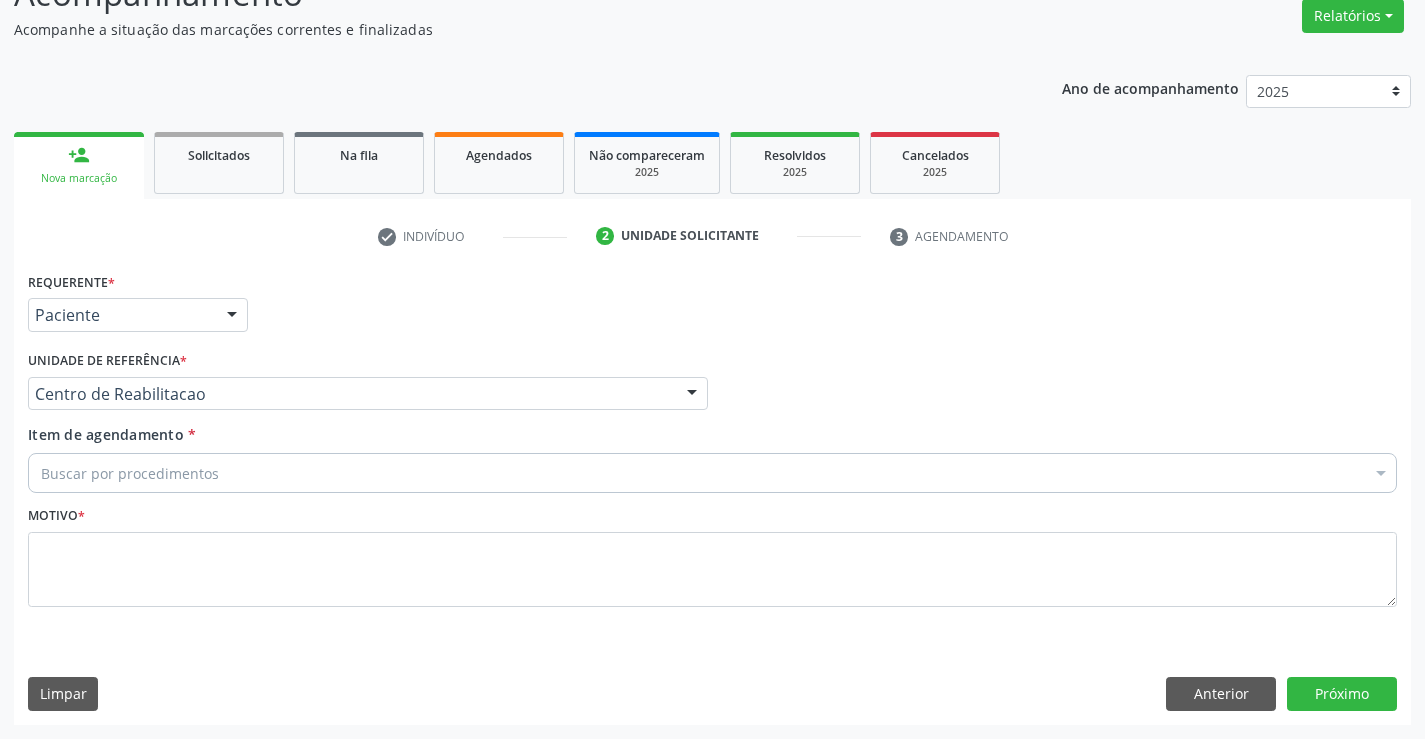 click on "Buscar por procedimentos" at bounding box center [712, 473] 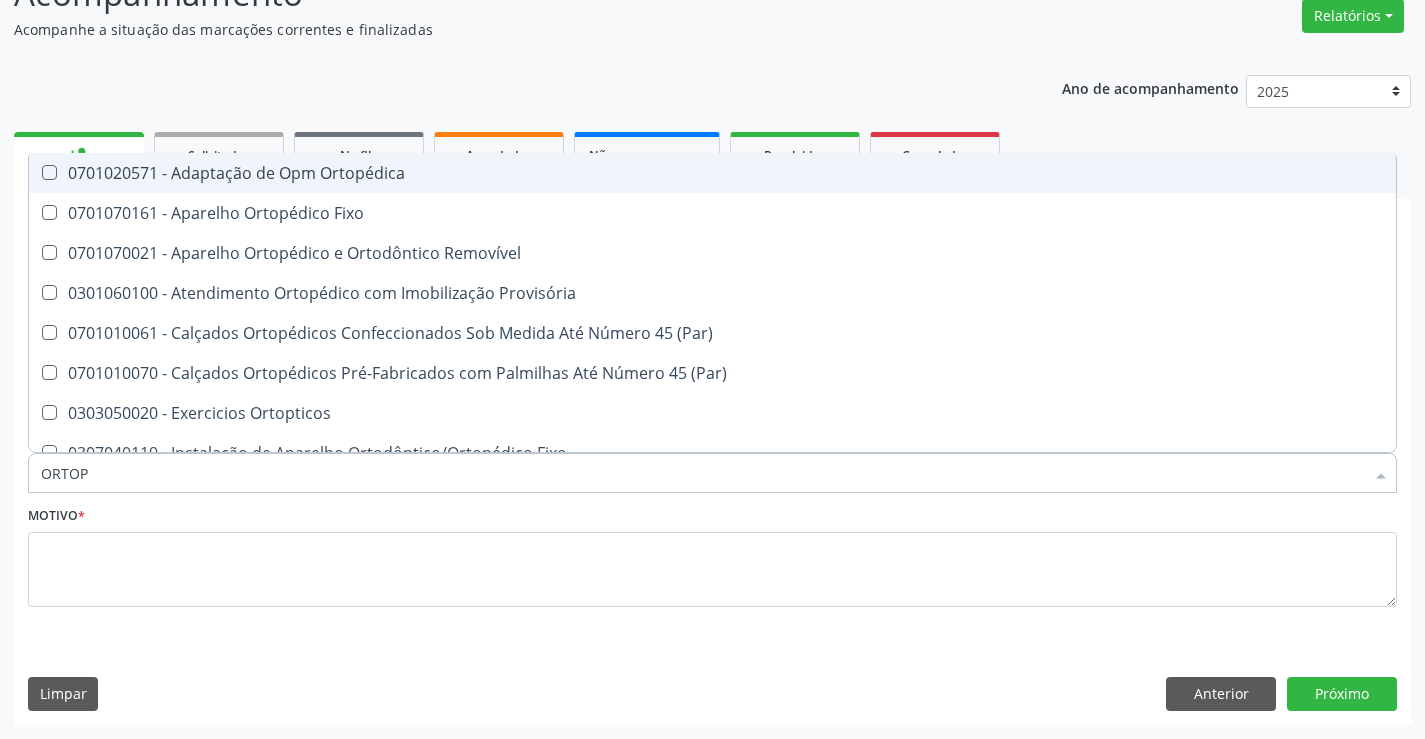 type on "ORTOPE" 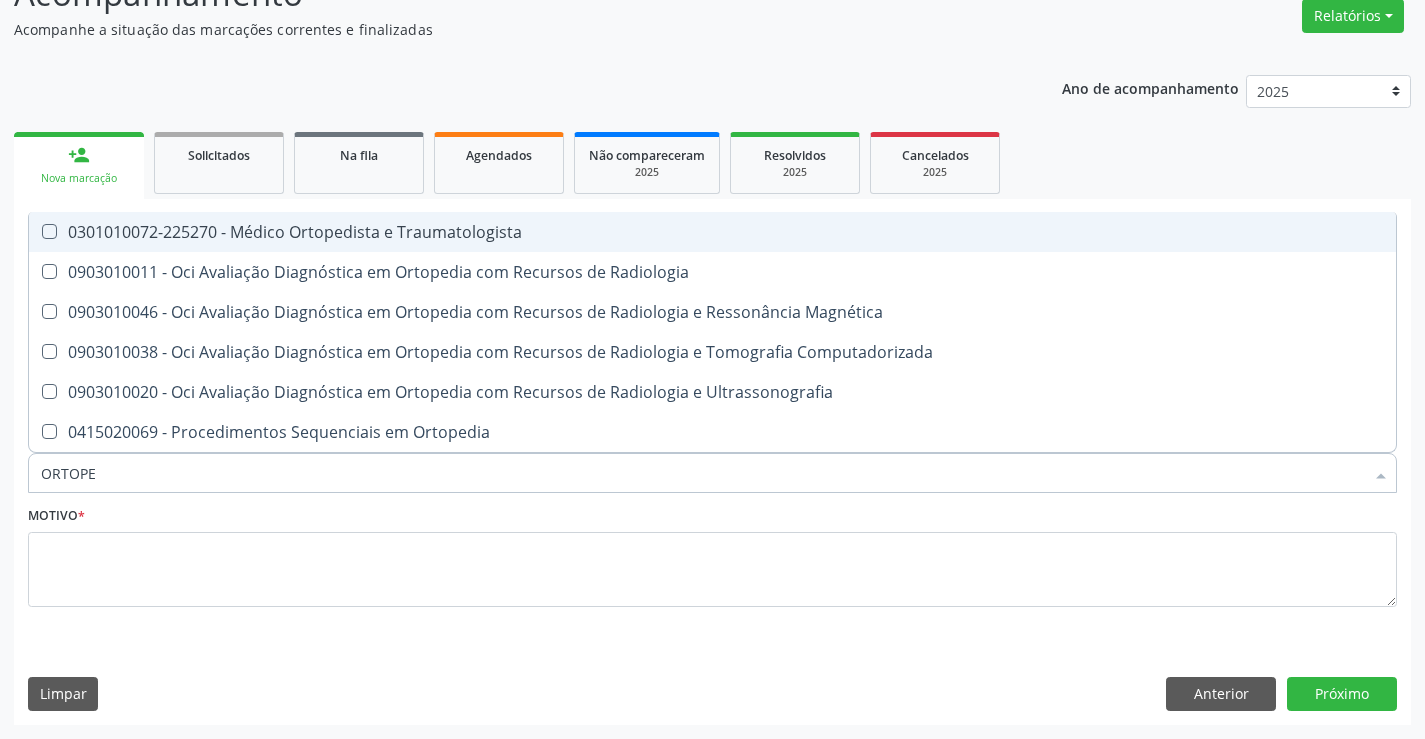 click on "0301010072-225270 - Médico Ortopedista e Traumatologista" at bounding box center [712, 232] 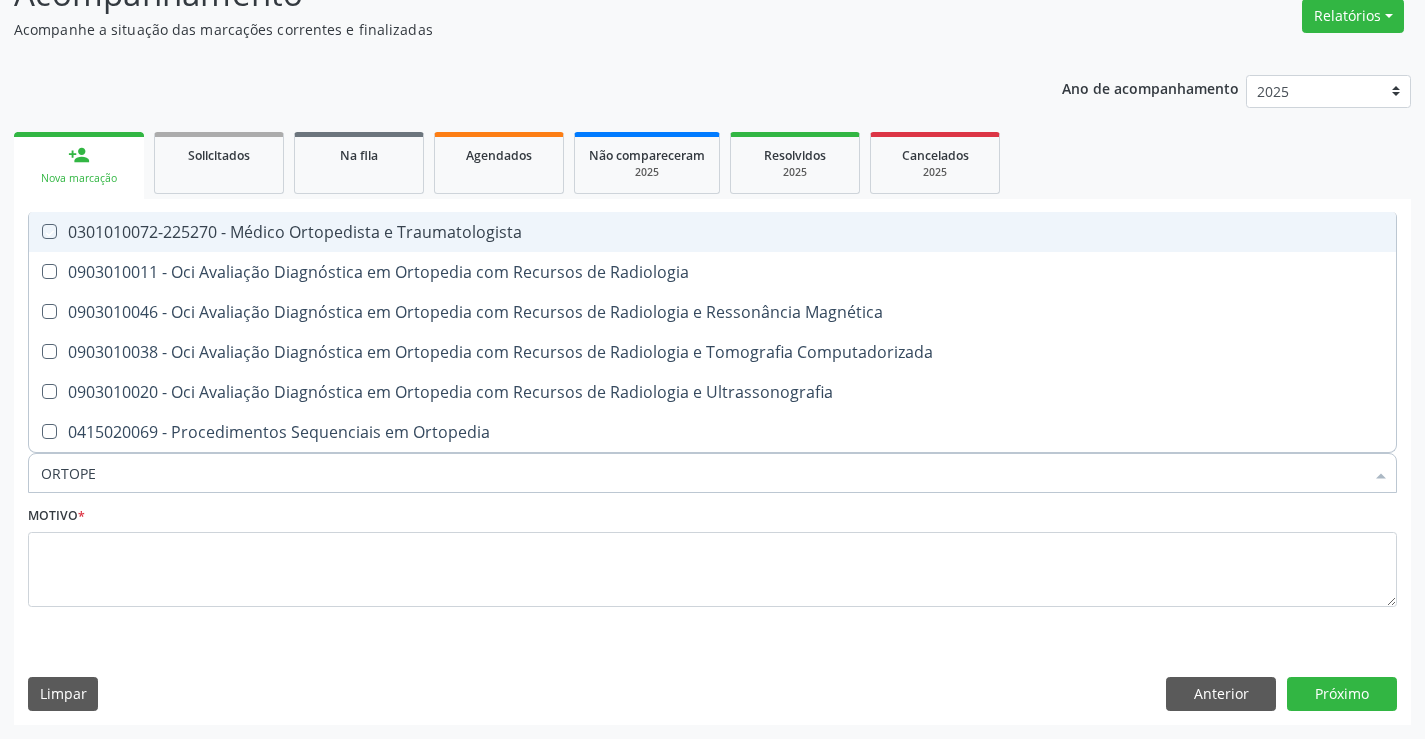 checkbox on "true" 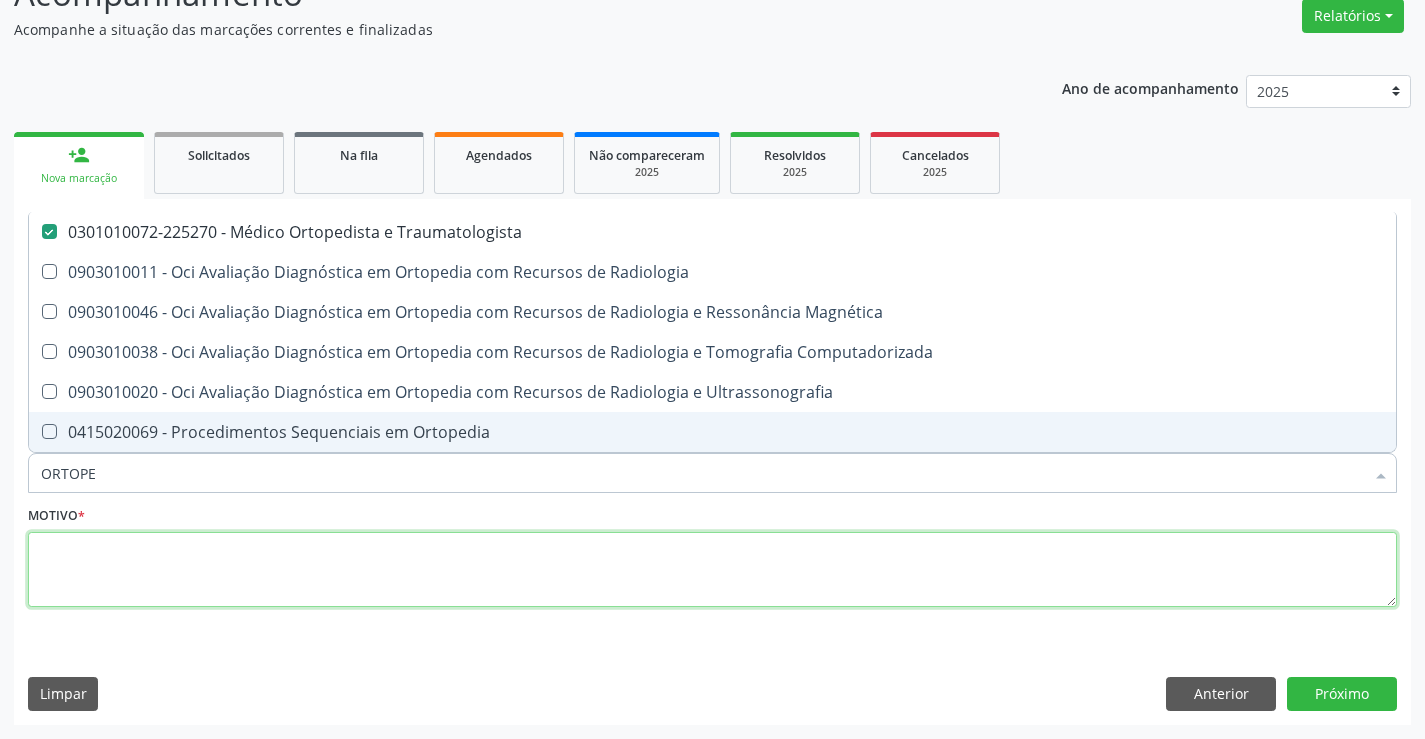 click at bounding box center [712, 570] 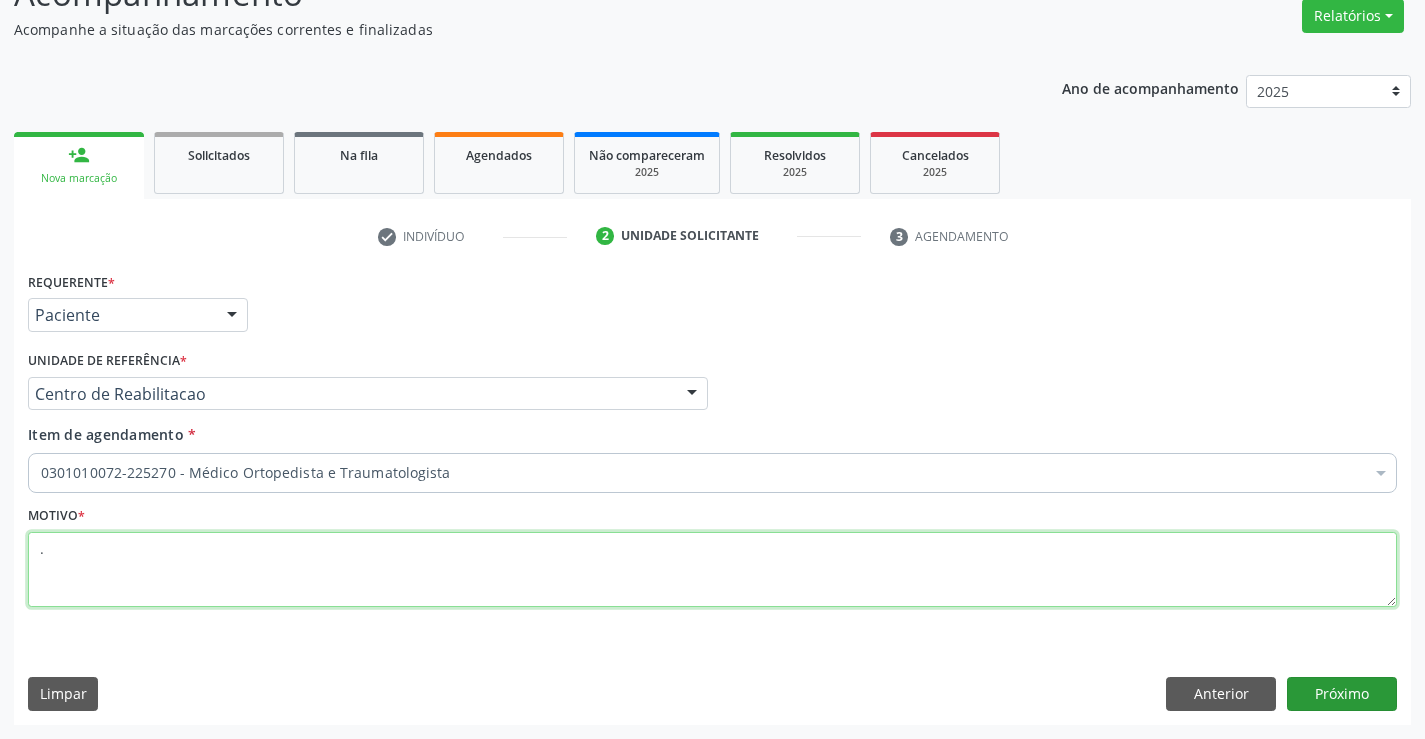 type on "." 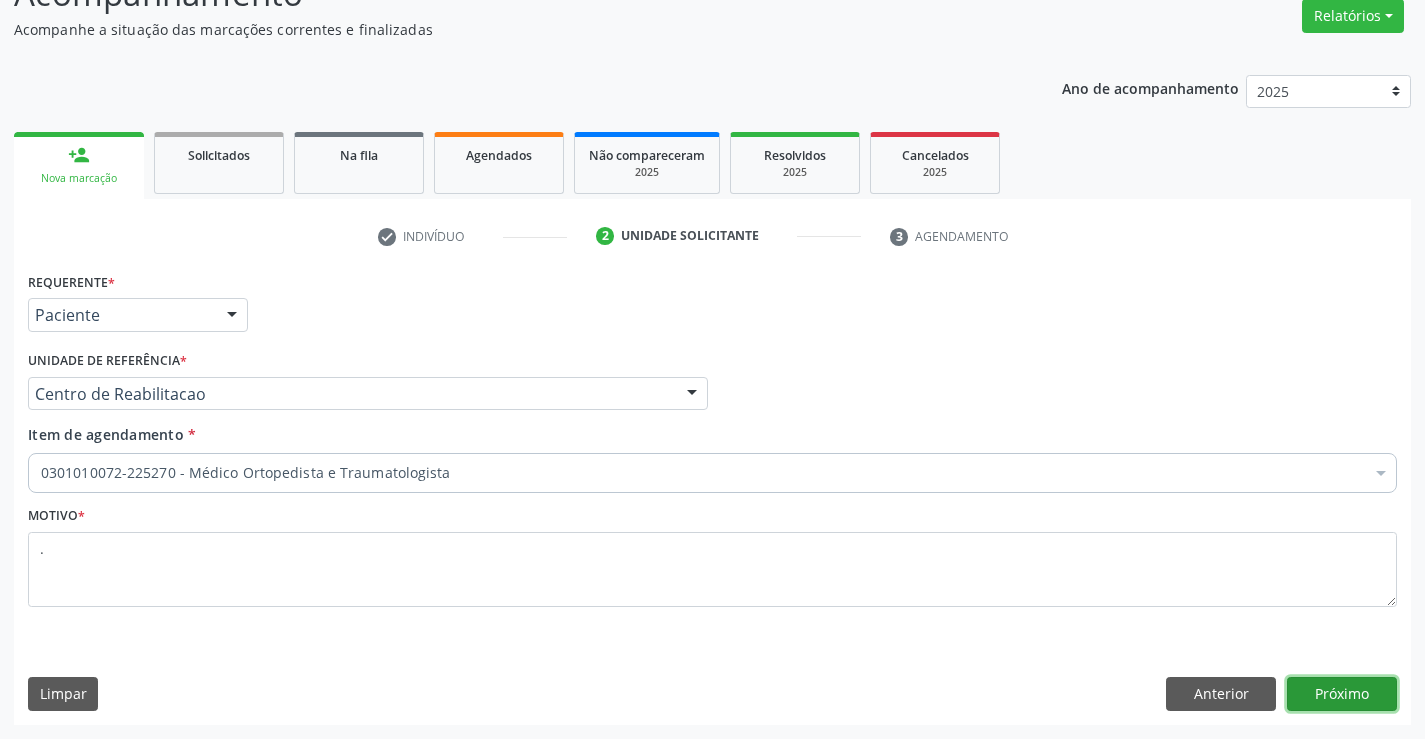 click on "Próximo" at bounding box center [1342, 694] 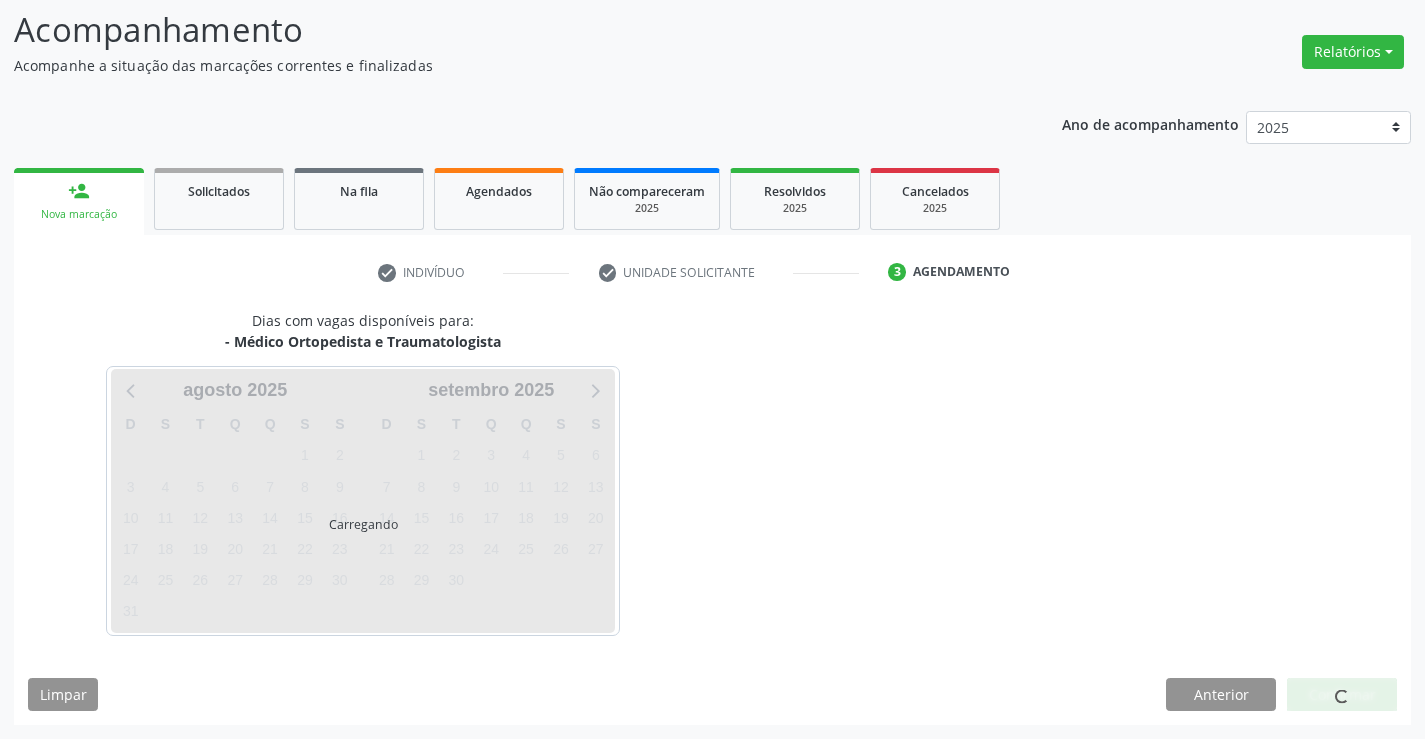 scroll, scrollTop: 131, scrollLeft: 0, axis: vertical 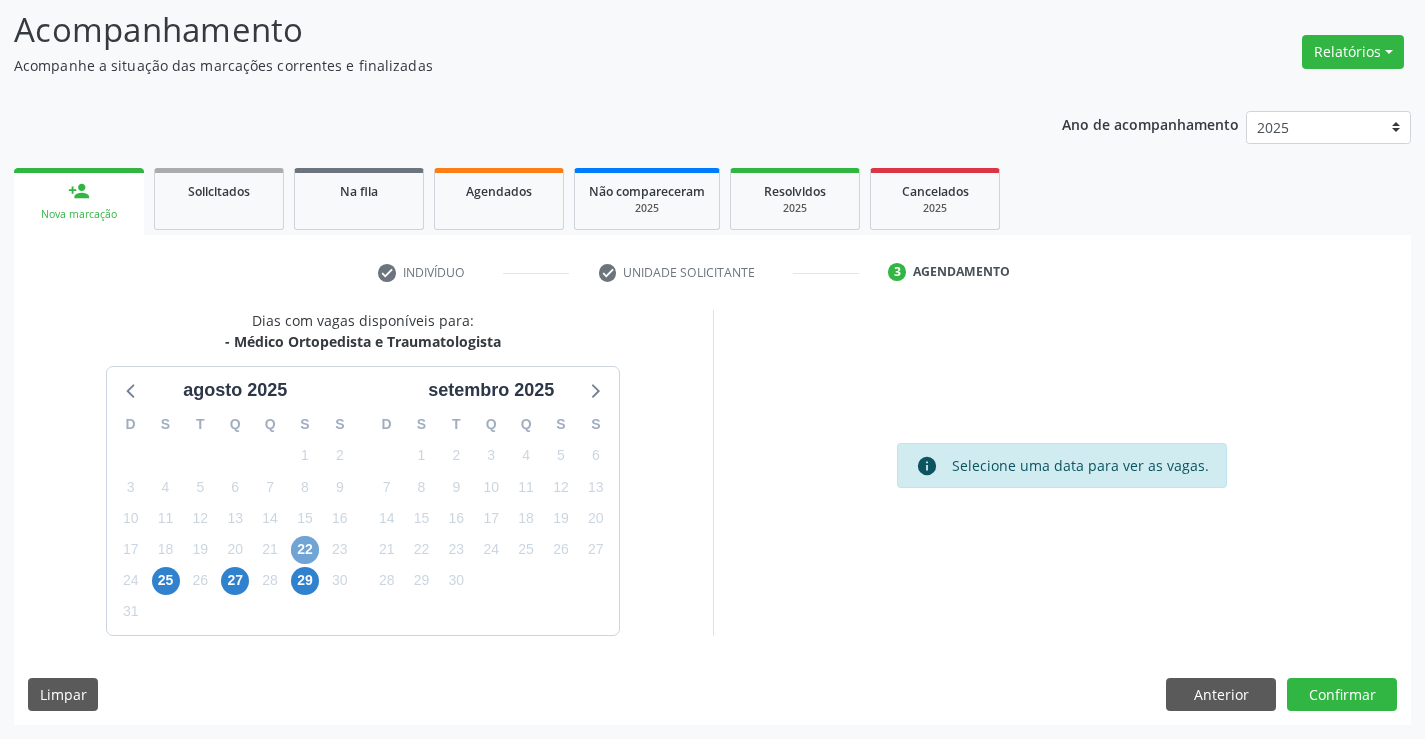 click on "22" at bounding box center [305, 550] 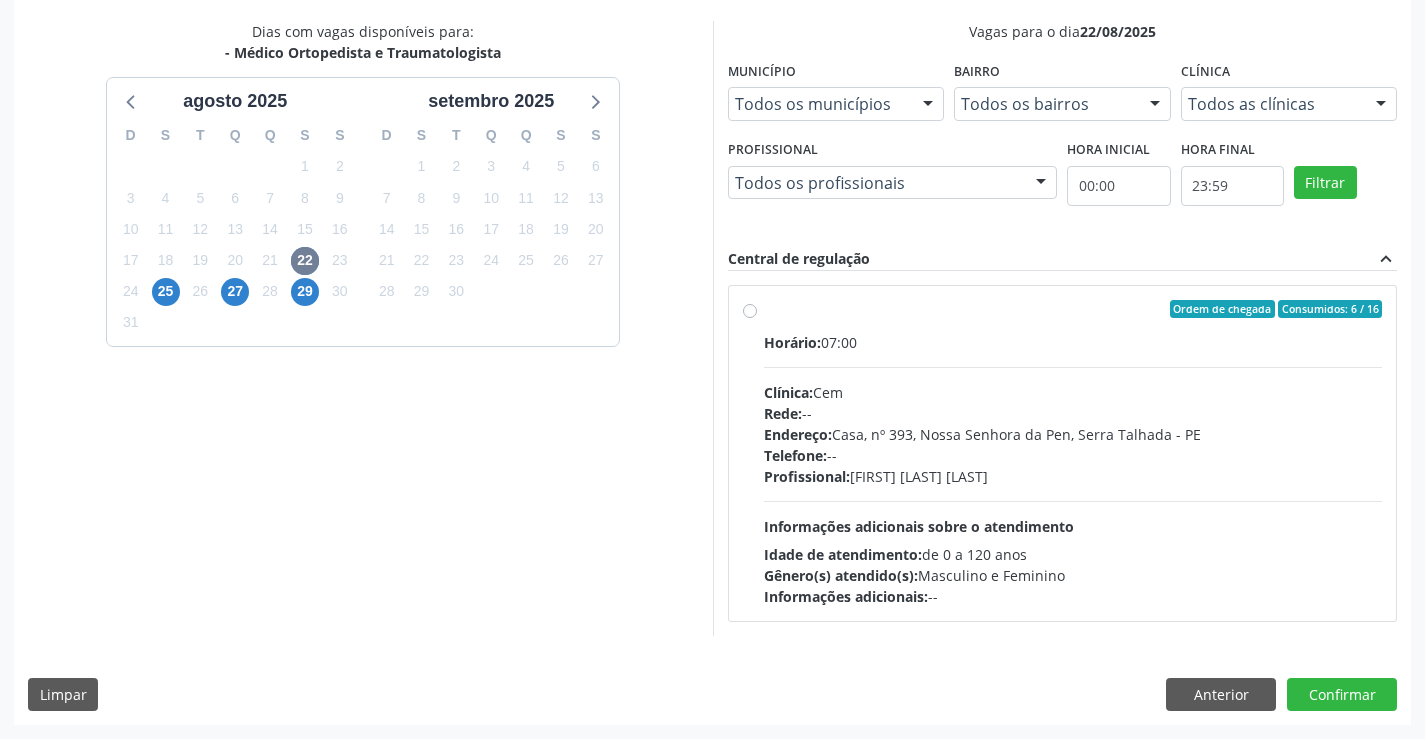 click on "Profissional:
Ebenone Antonio da Silva" at bounding box center (1073, 476) 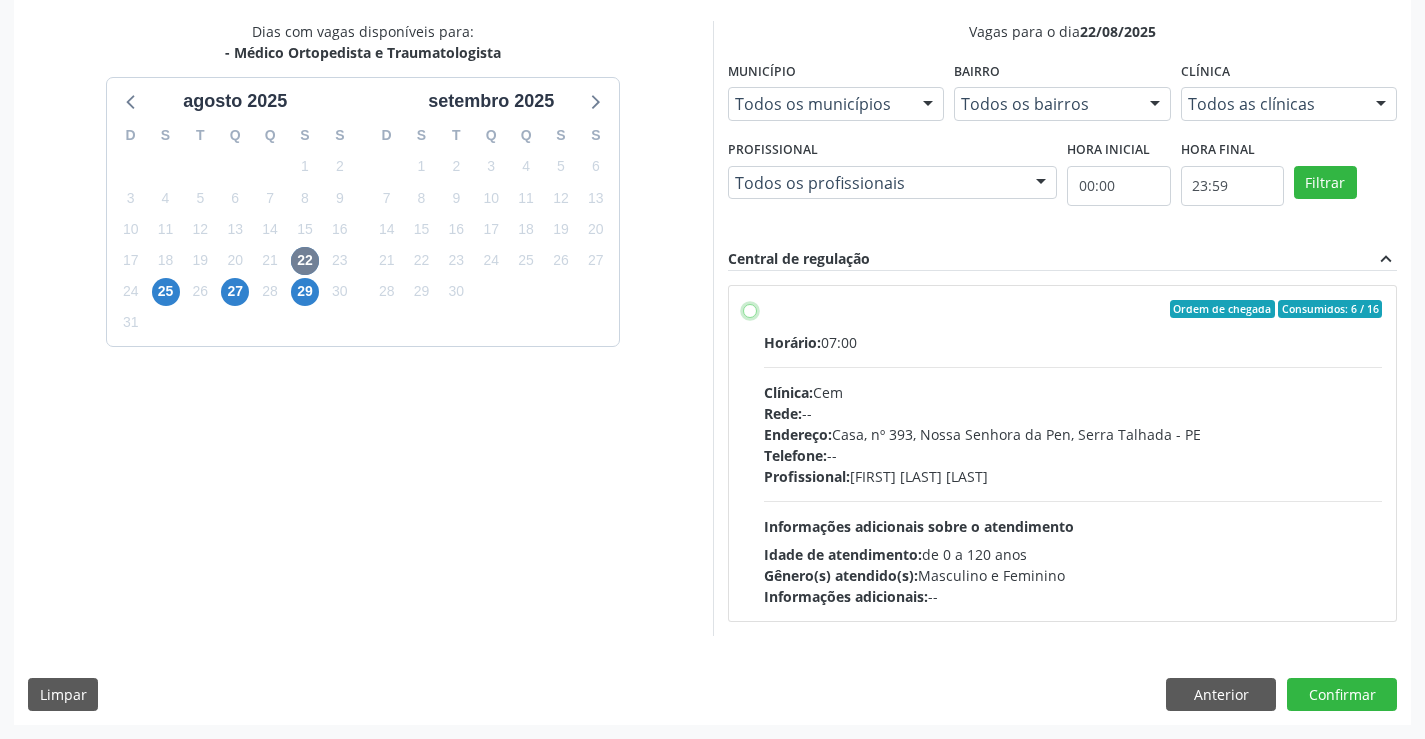 click on "Ordem de chegada
Consumidos: 6 / 16
Horário:   07:00
Clínica:  Cem
Rede:
--
Endereço:   Casa, nº 393, Nossa Senhora da Pen, Serra Talhada - PE
Telefone:   --
Profissional:
Ebenone Antonio da Silva
Informações adicionais sobre o atendimento
Idade de atendimento:
de 0 a 120 anos
Gênero(s) atendido(s):
Masculino e Feminino
Informações adicionais:
--" at bounding box center (750, 309) 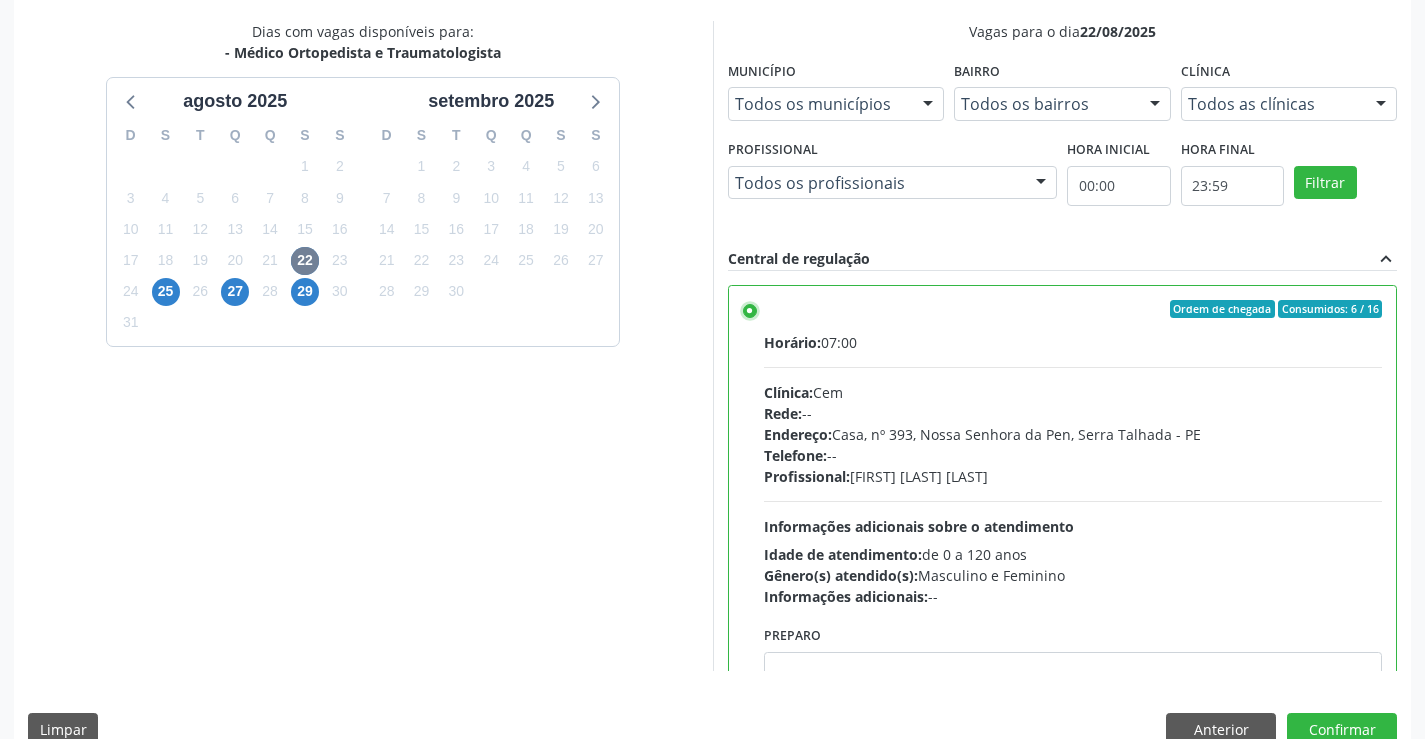 scroll, scrollTop: 456, scrollLeft: 0, axis: vertical 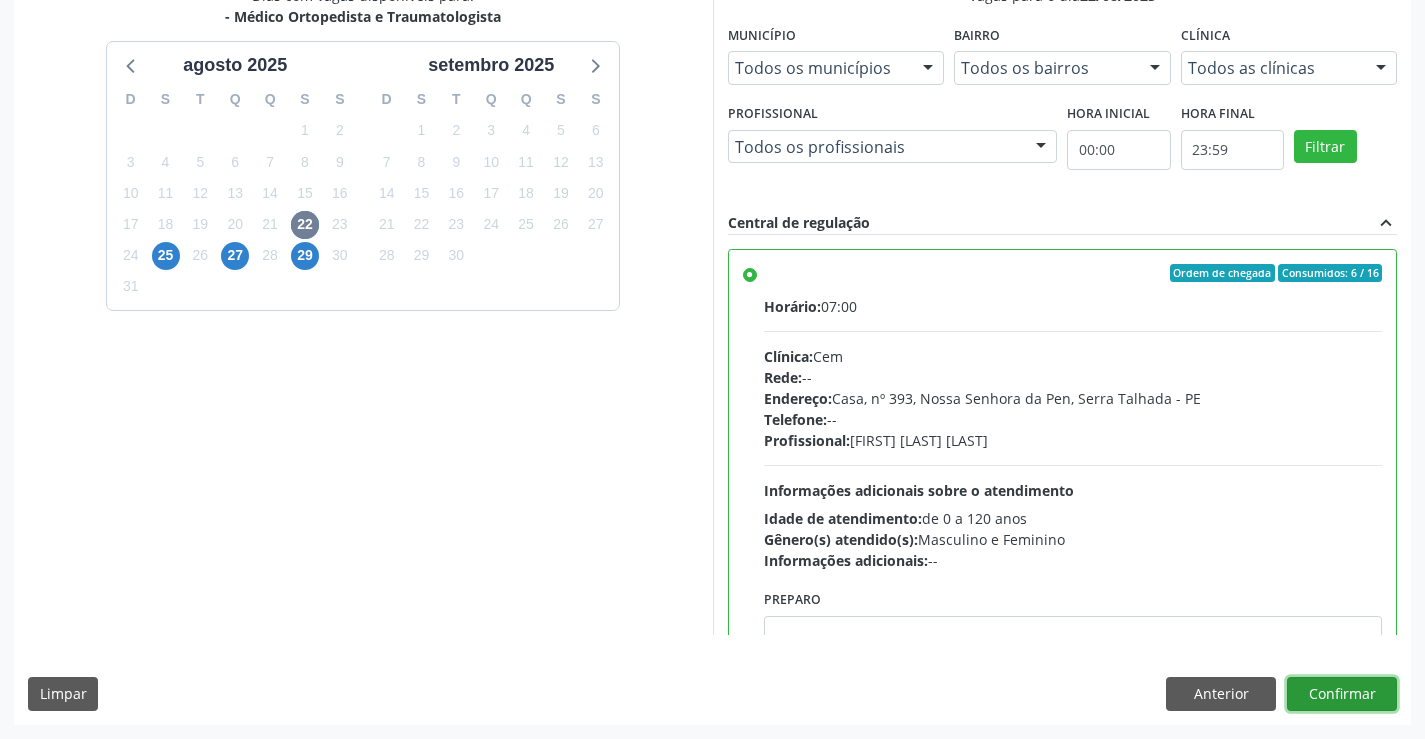 click on "Confirmar" at bounding box center (1342, 694) 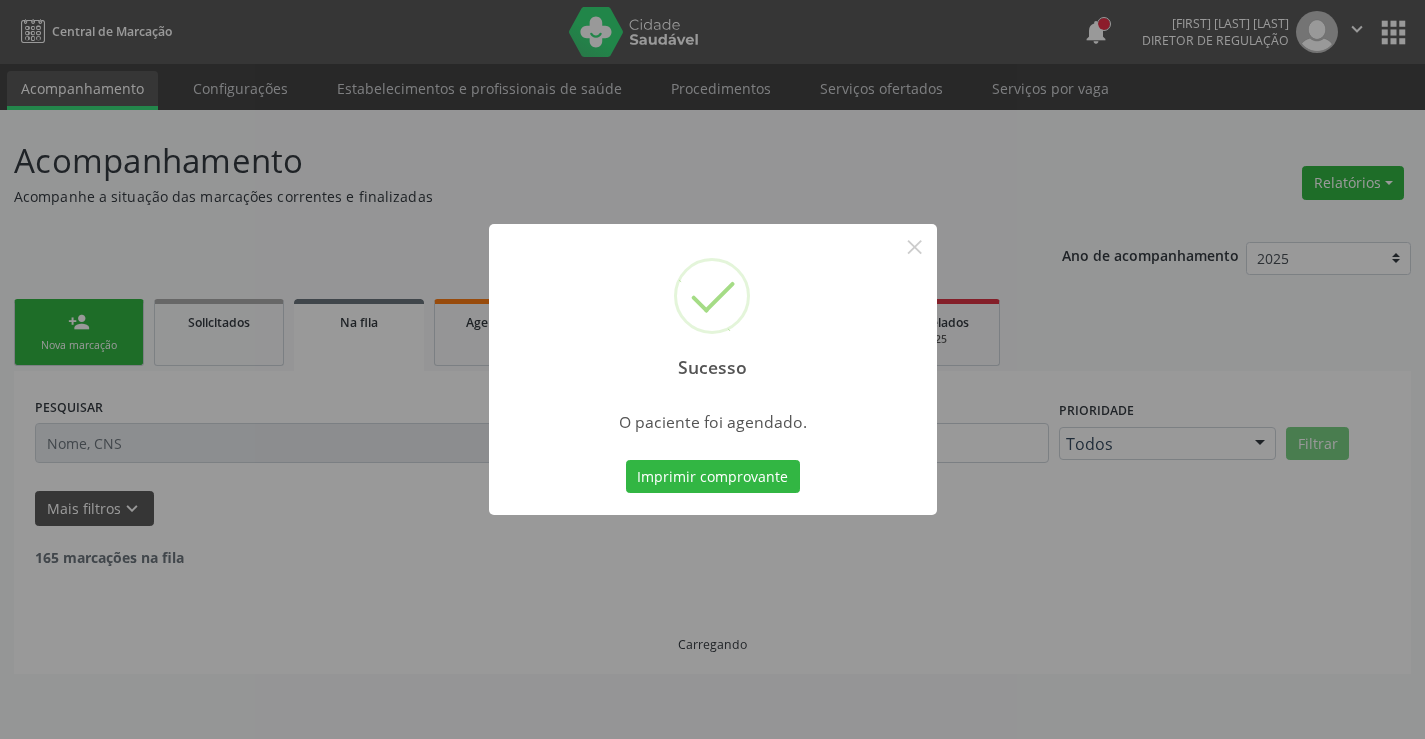 scroll, scrollTop: 0, scrollLeft: 0, axis: both 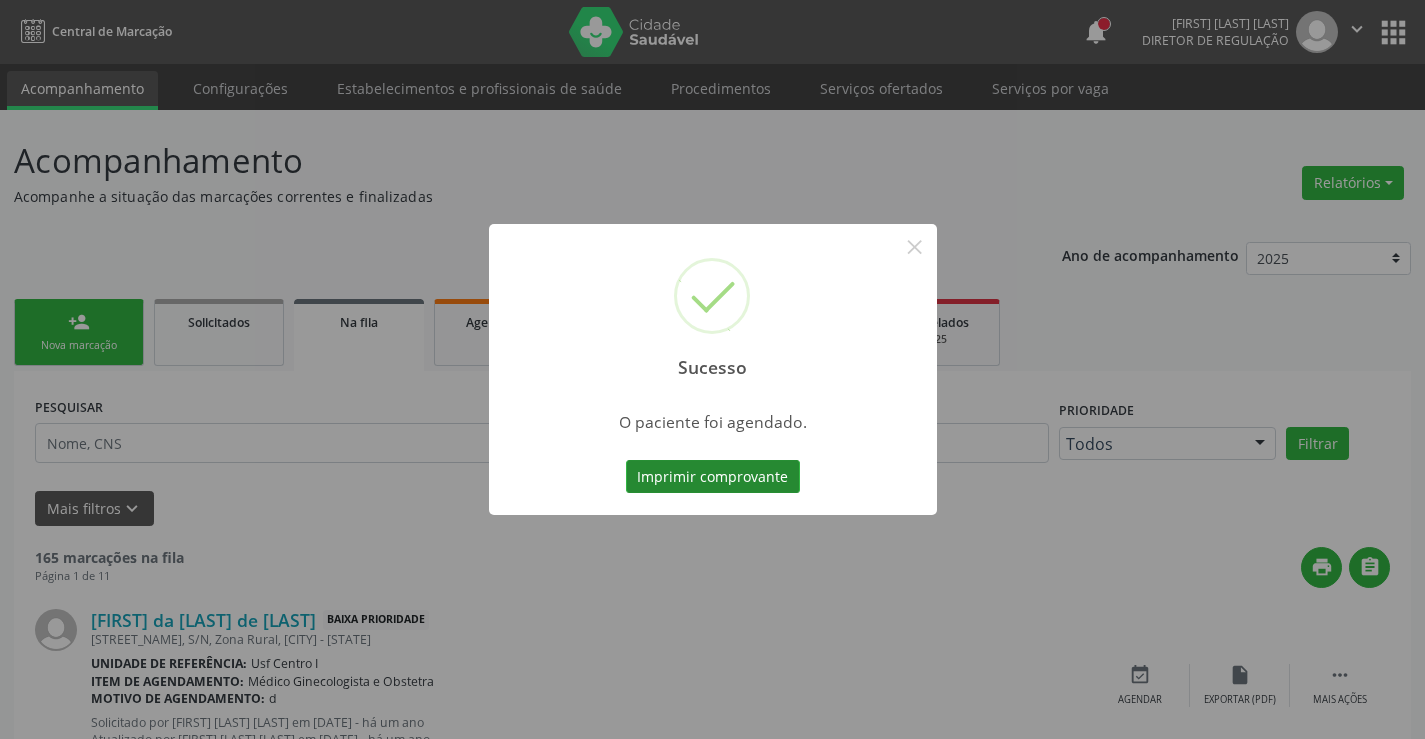 click on "Imprimir comprovante" at bounding box center [713, 477] 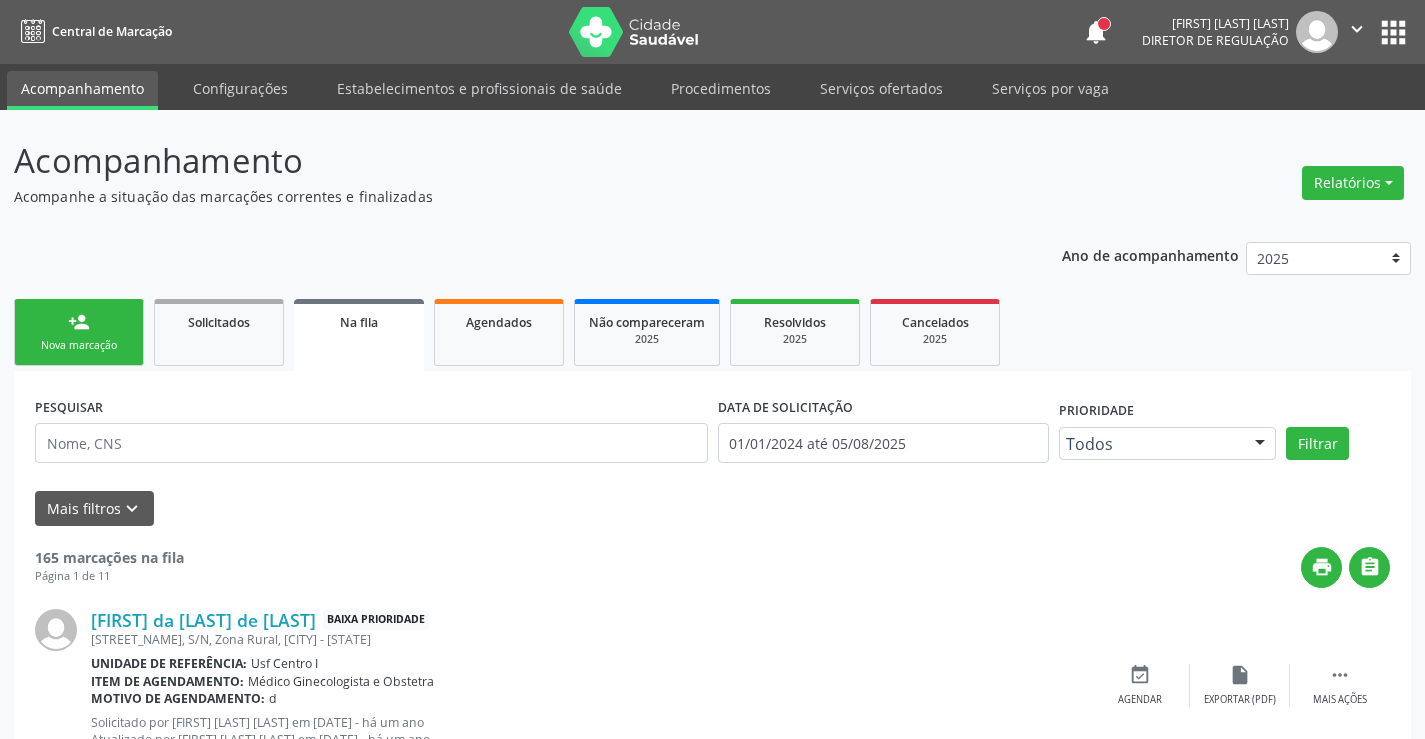 click on "person_add
Nova marcação" at bounding box center [79, 332] 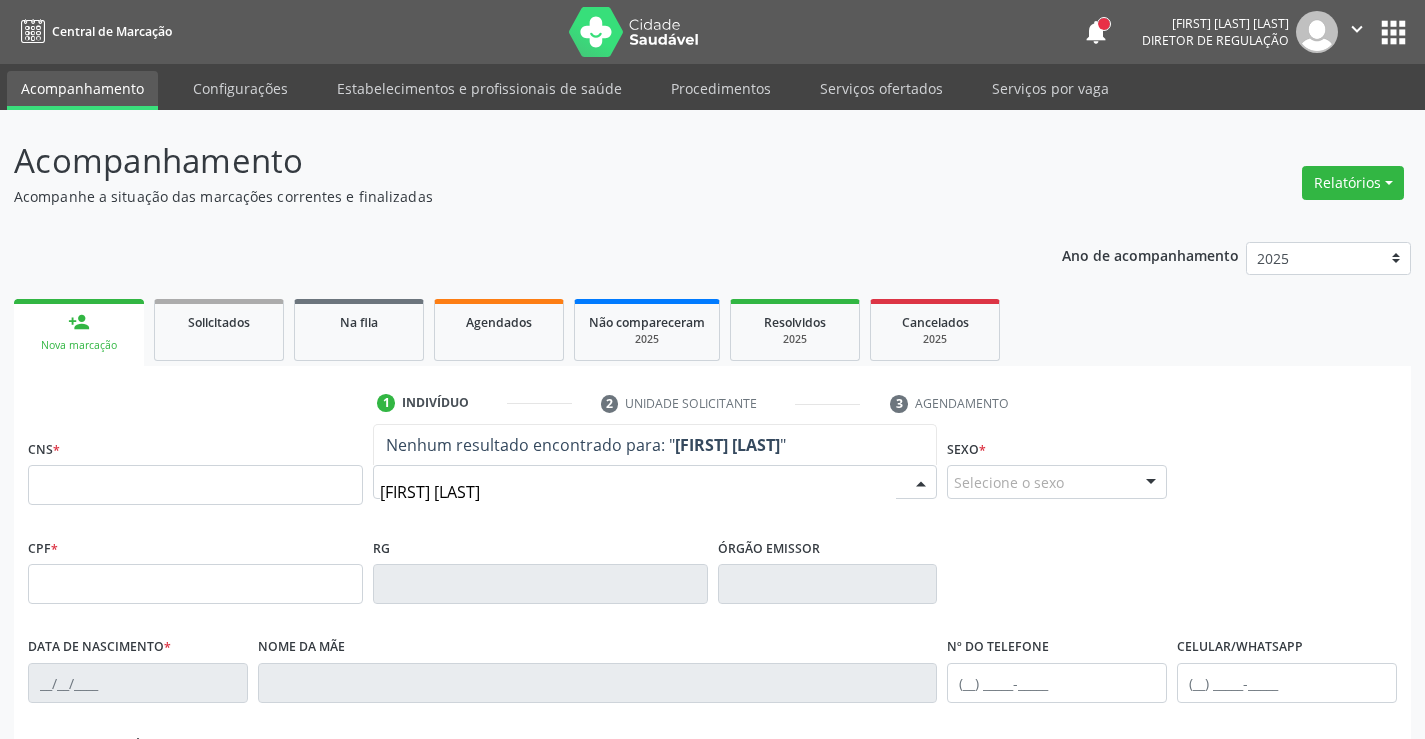 type on "MARILENE NUNES" 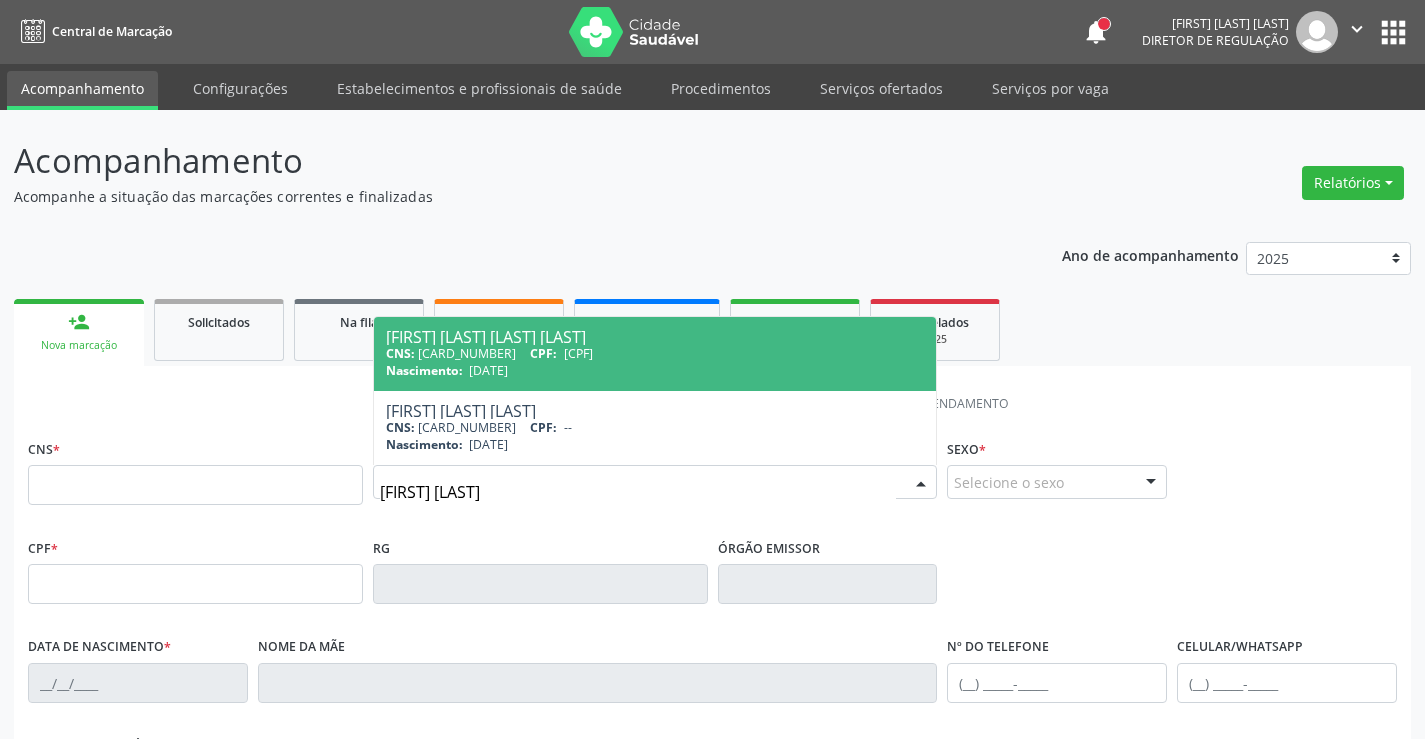 click on "Marilene Nunes Virginio da Silva Santana" at bounding box center [655, 337] 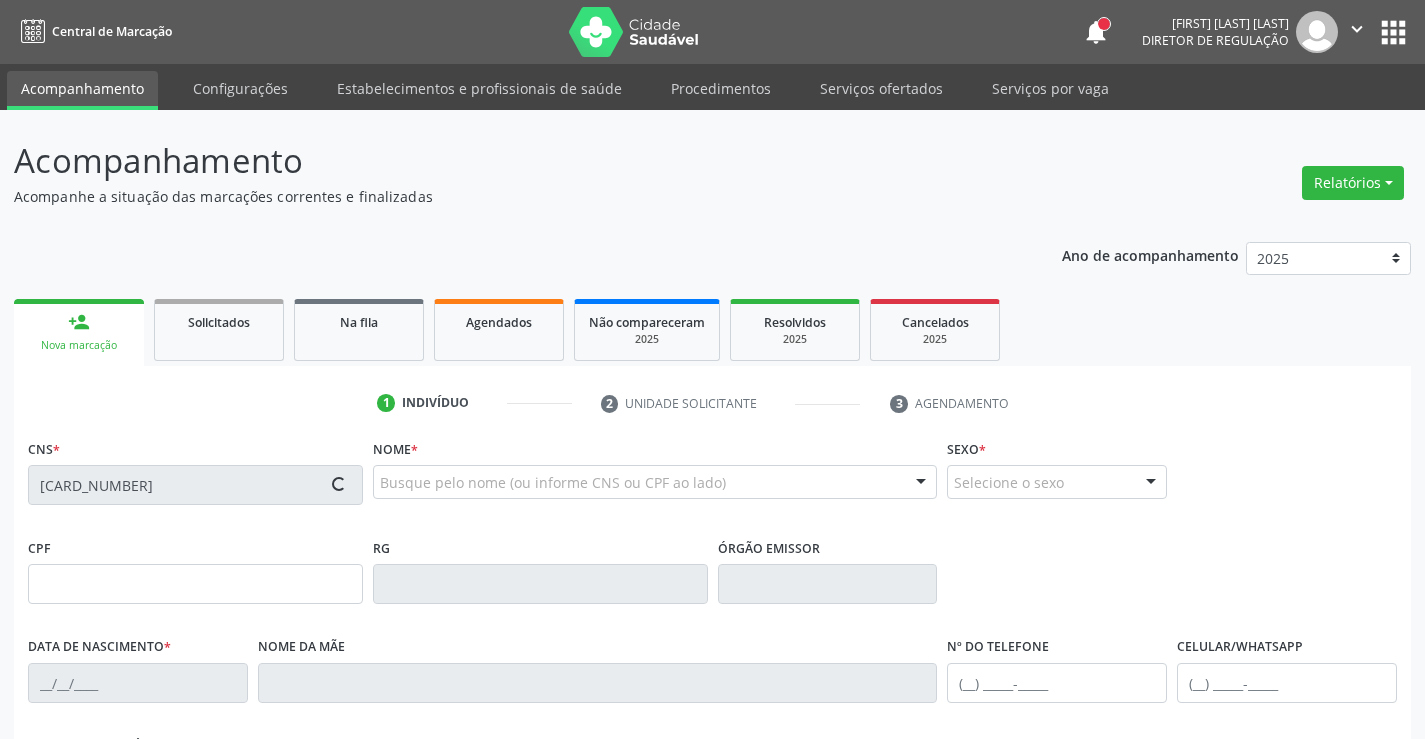 type on "023.181.034-29" 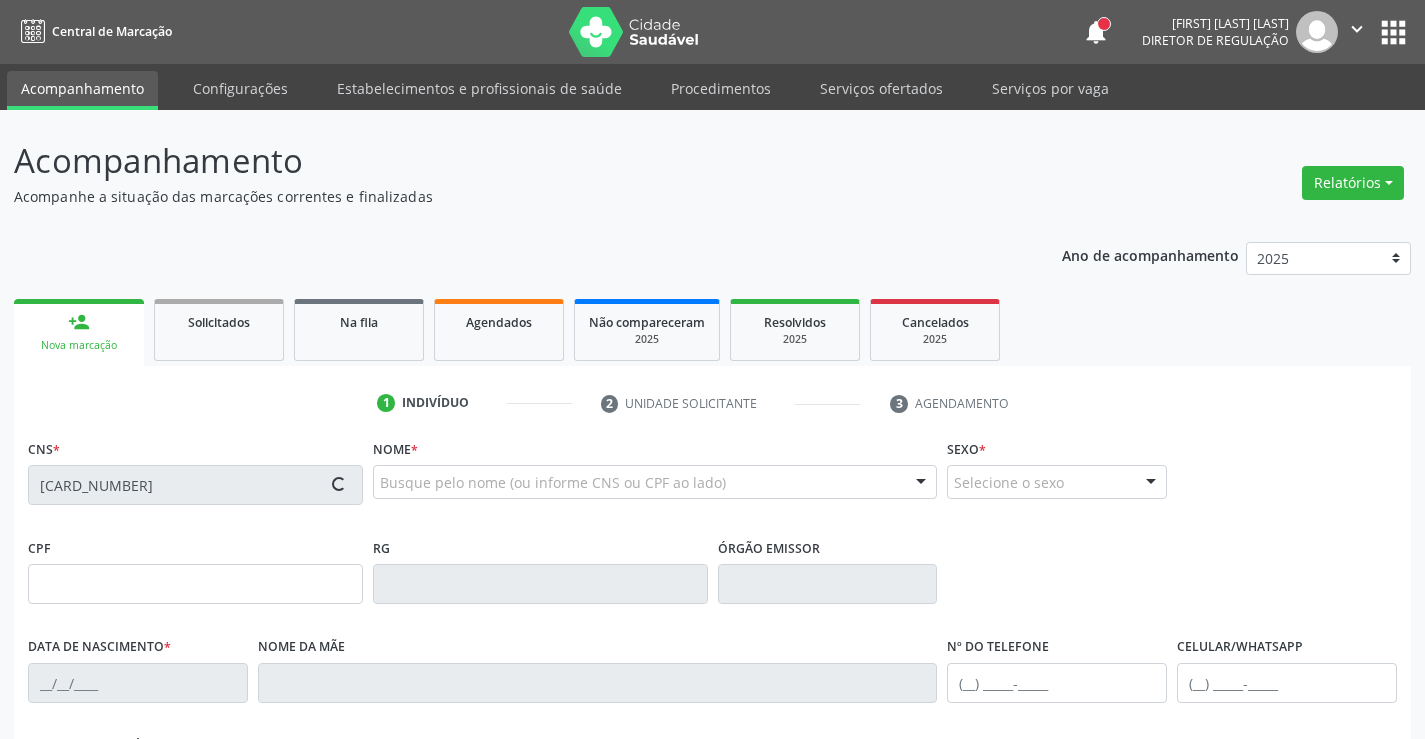 type on "000.274.264-08" 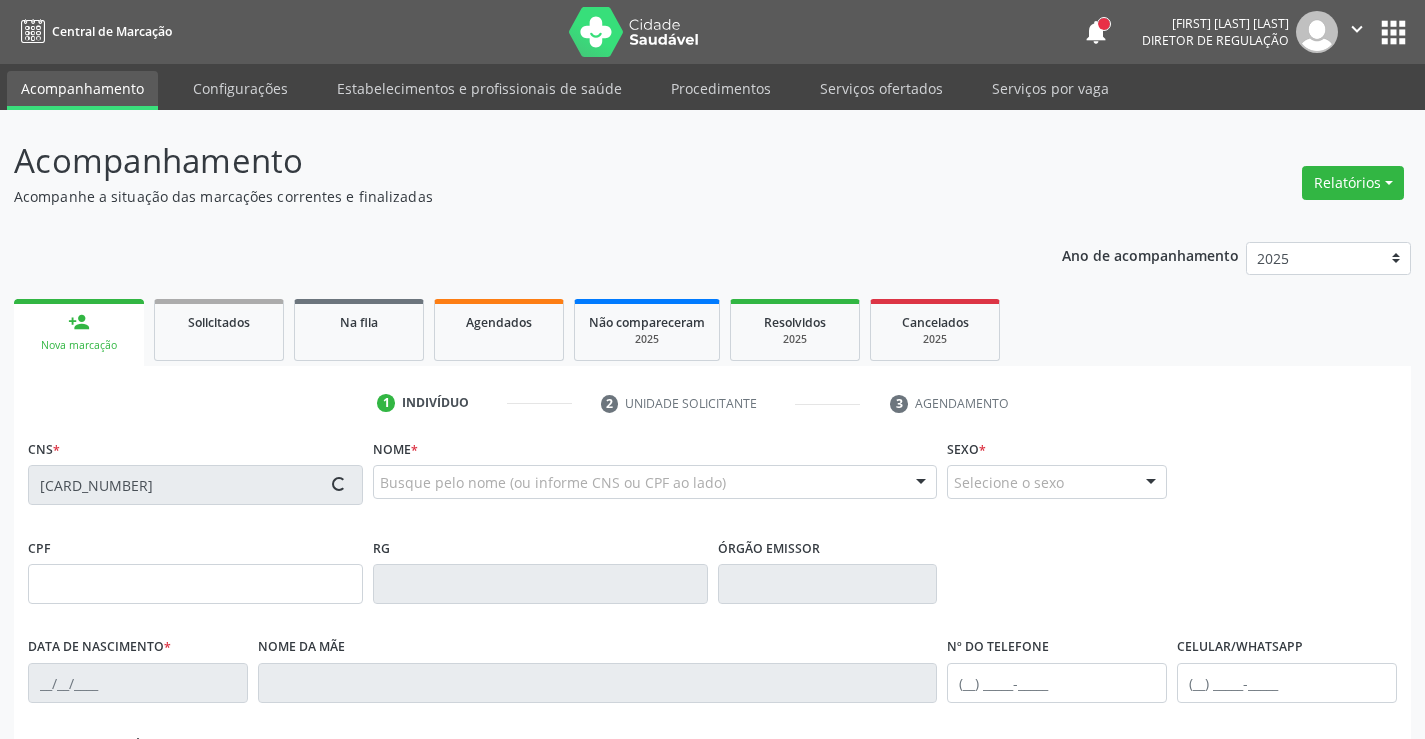 type on "249" 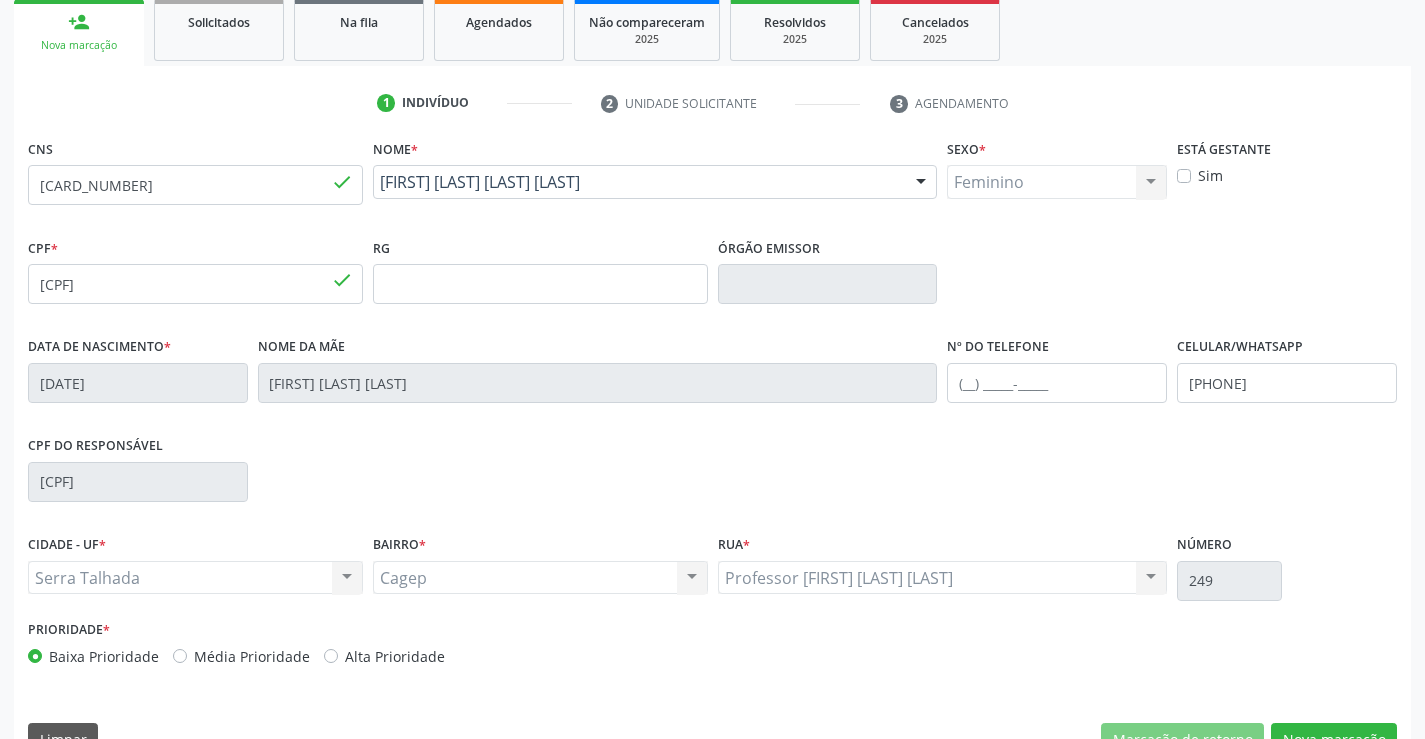 scroll, scrollTop: 345, scrollLeft: 0, axis: vertical 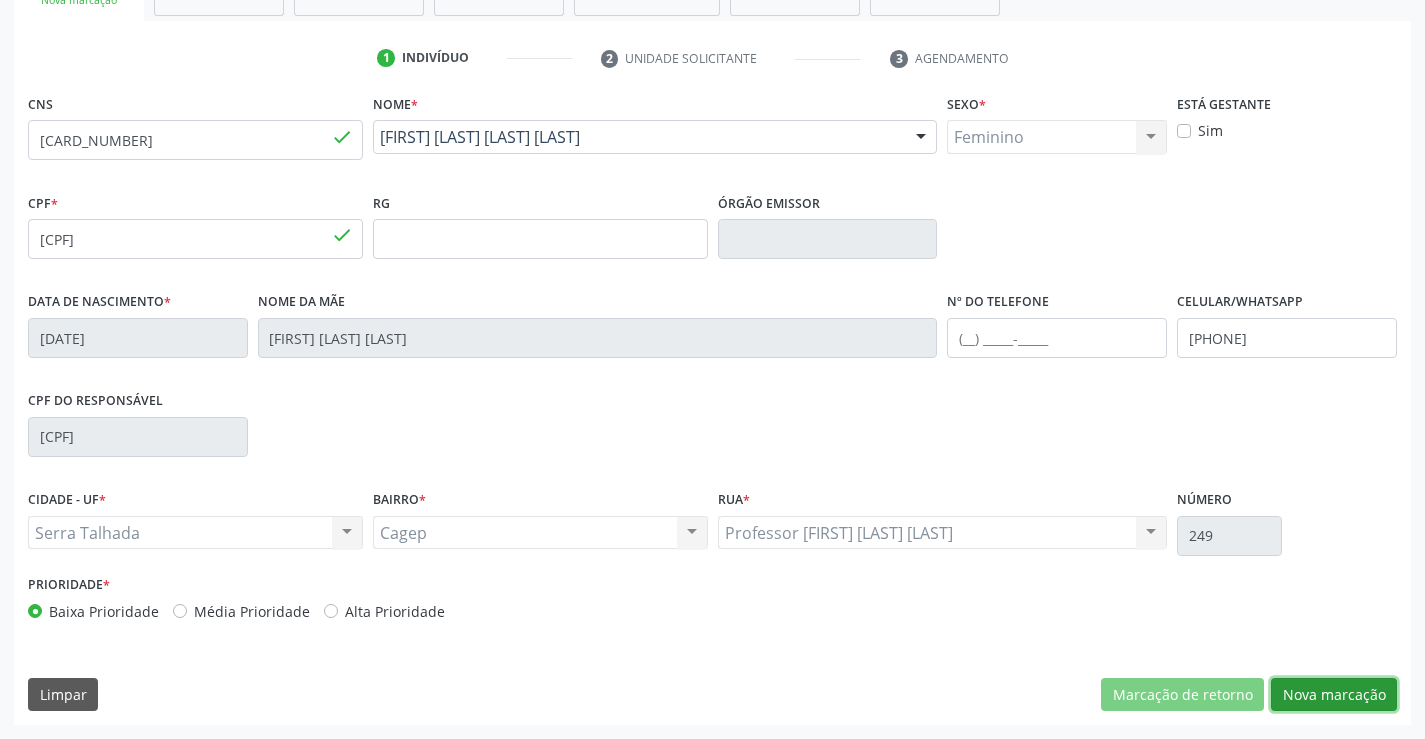 click on "Nova marcação" at bounding box center [1334, 695] 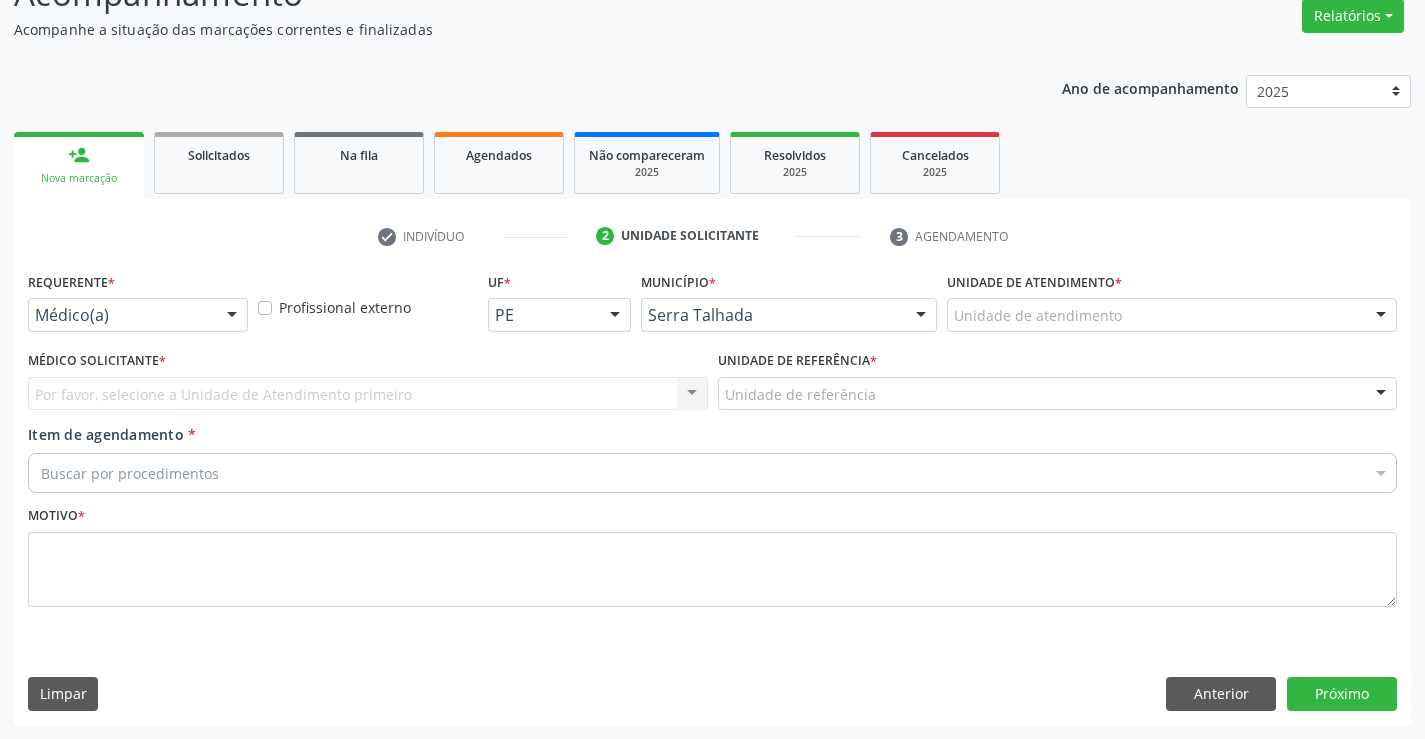 scroll, scrollTop: 167, scrollLeft: 0, axis: vertical 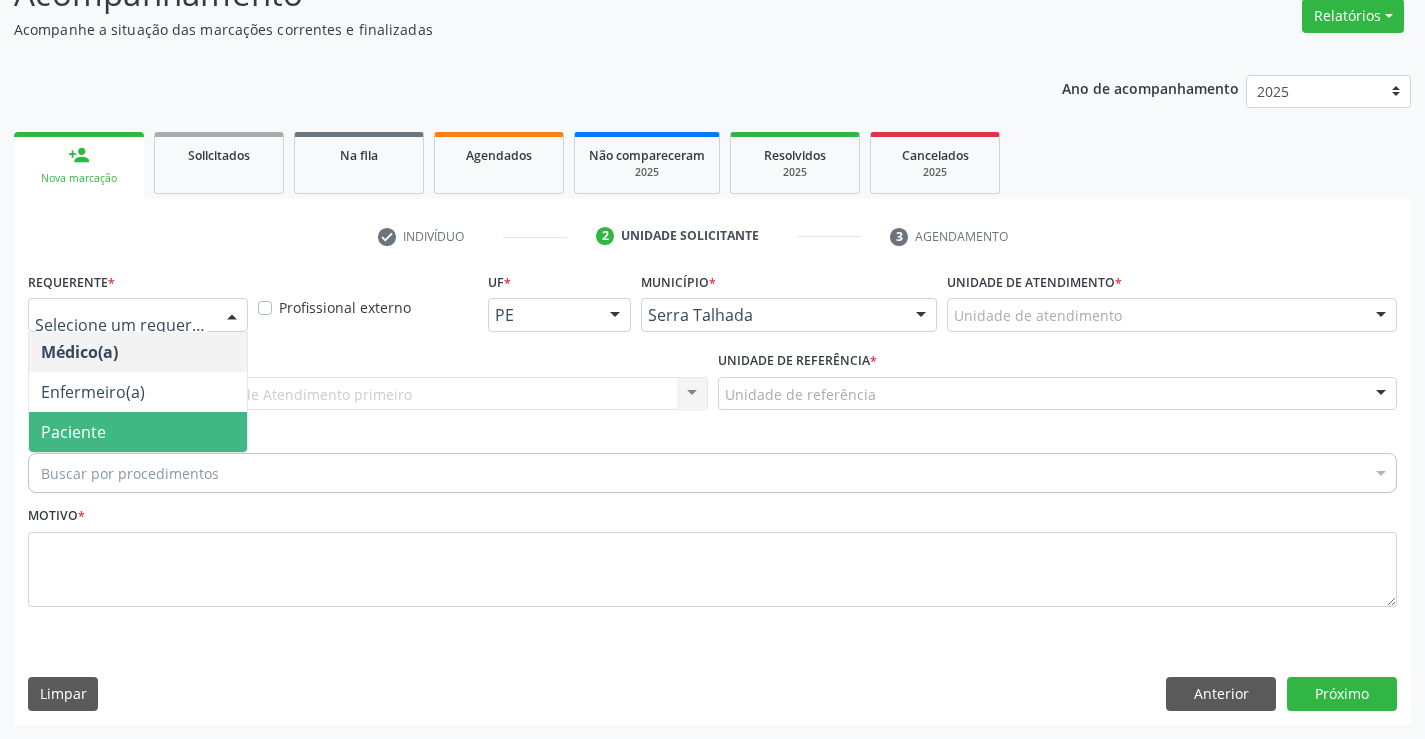 click on "Paciente" at bounding box center (138, 432) 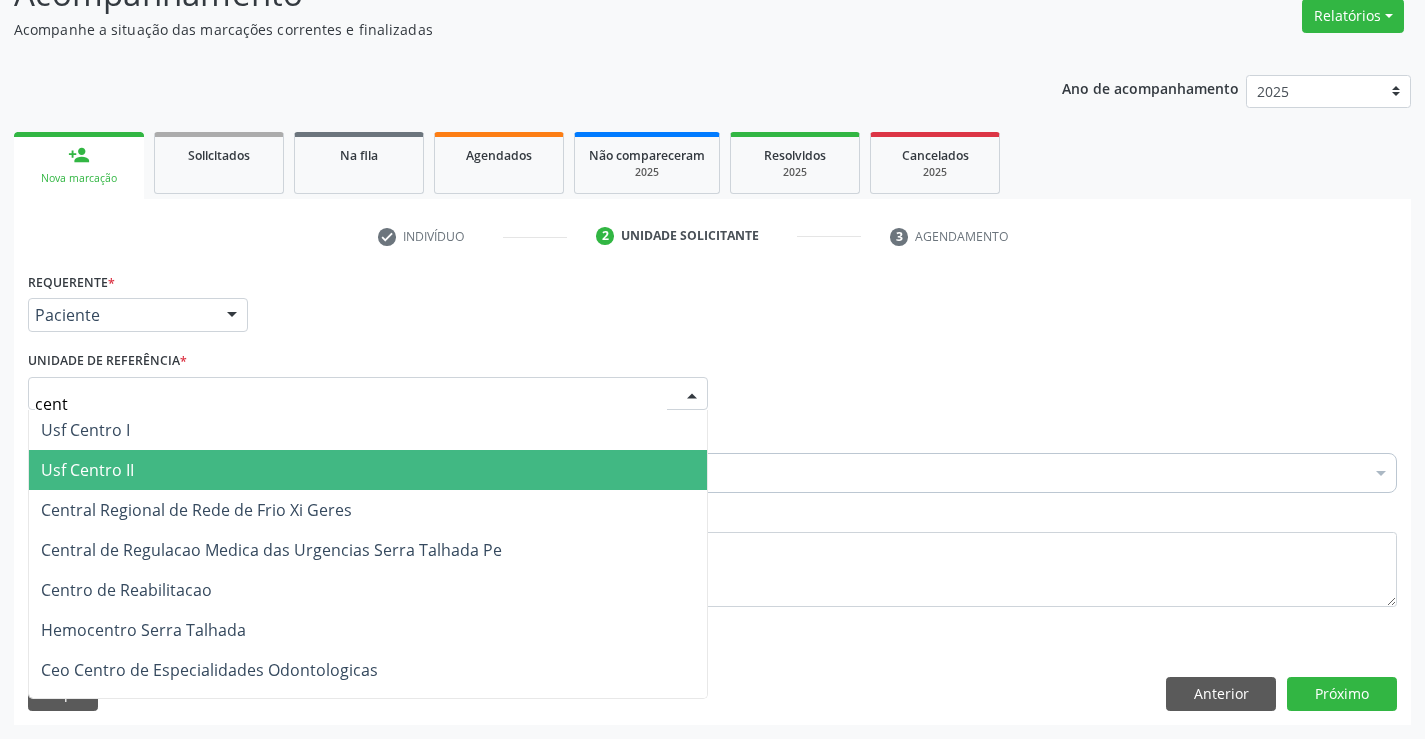 type on "centr" 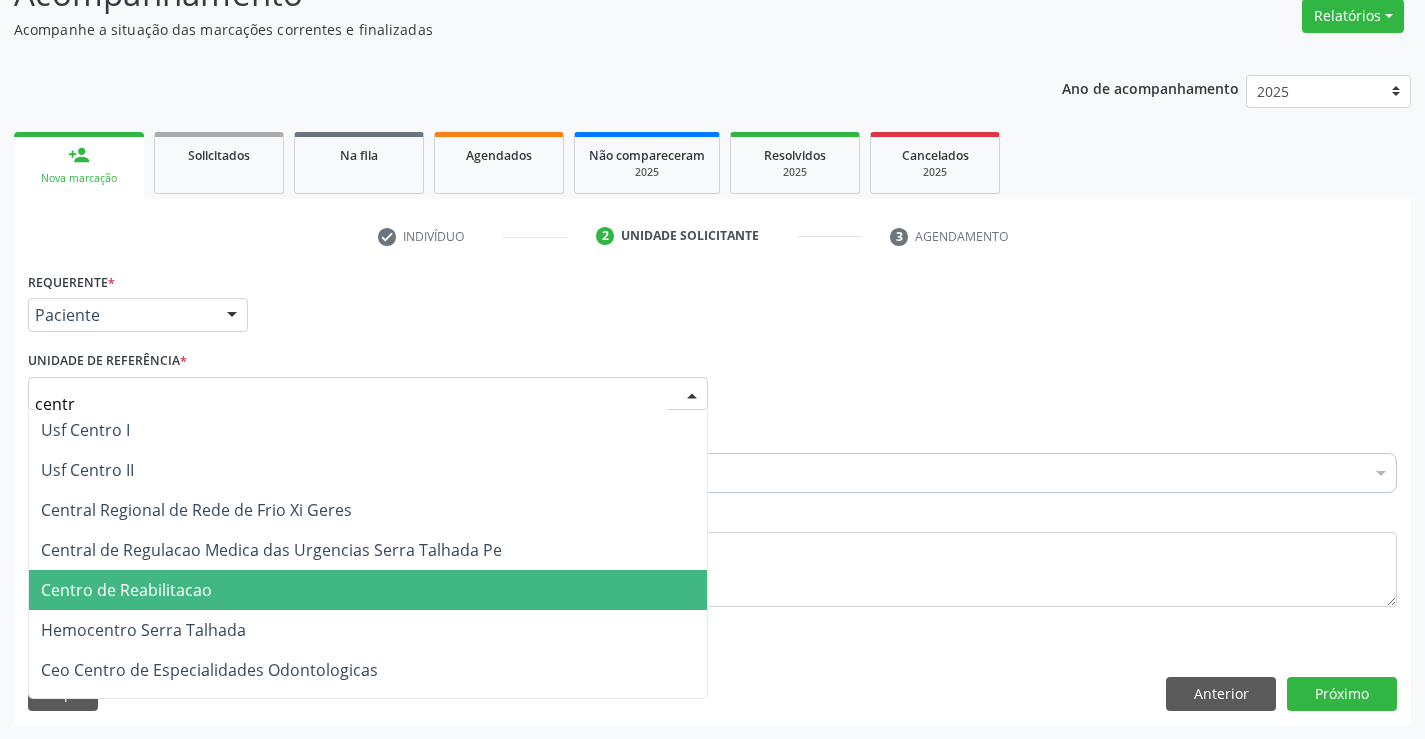 click on "Centro de Reabilitacao" at bounding box center [368, 590] 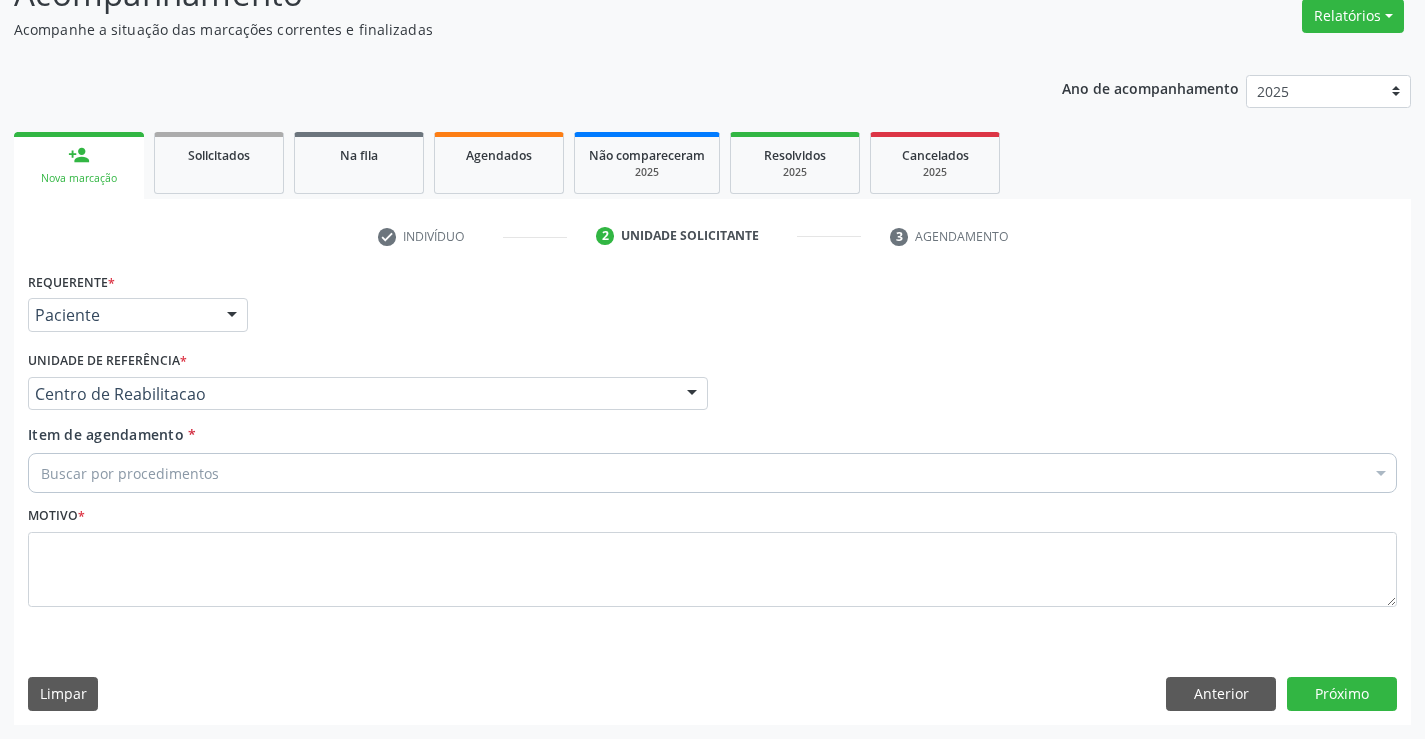 click on "Buscar por procedimentos" at bounding box center [712, 473] 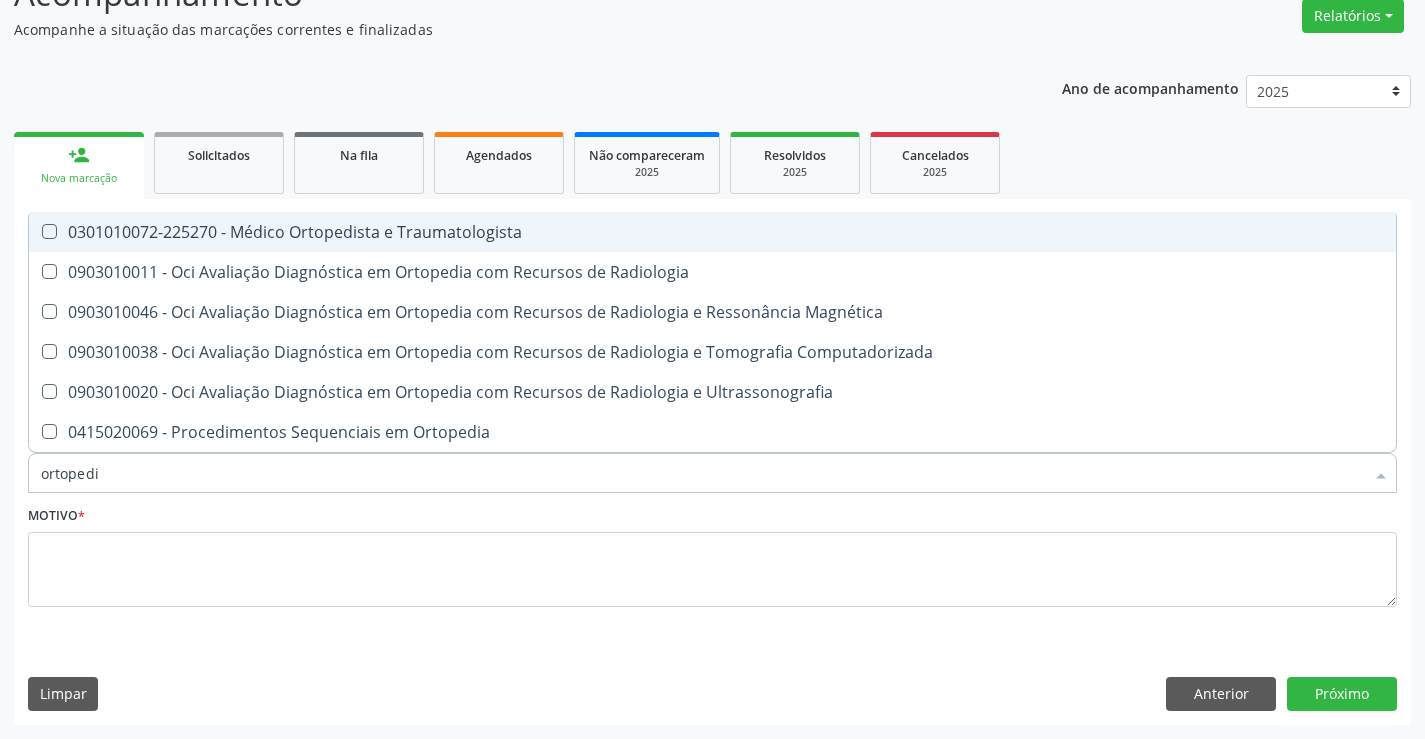 type on "ortopedis" 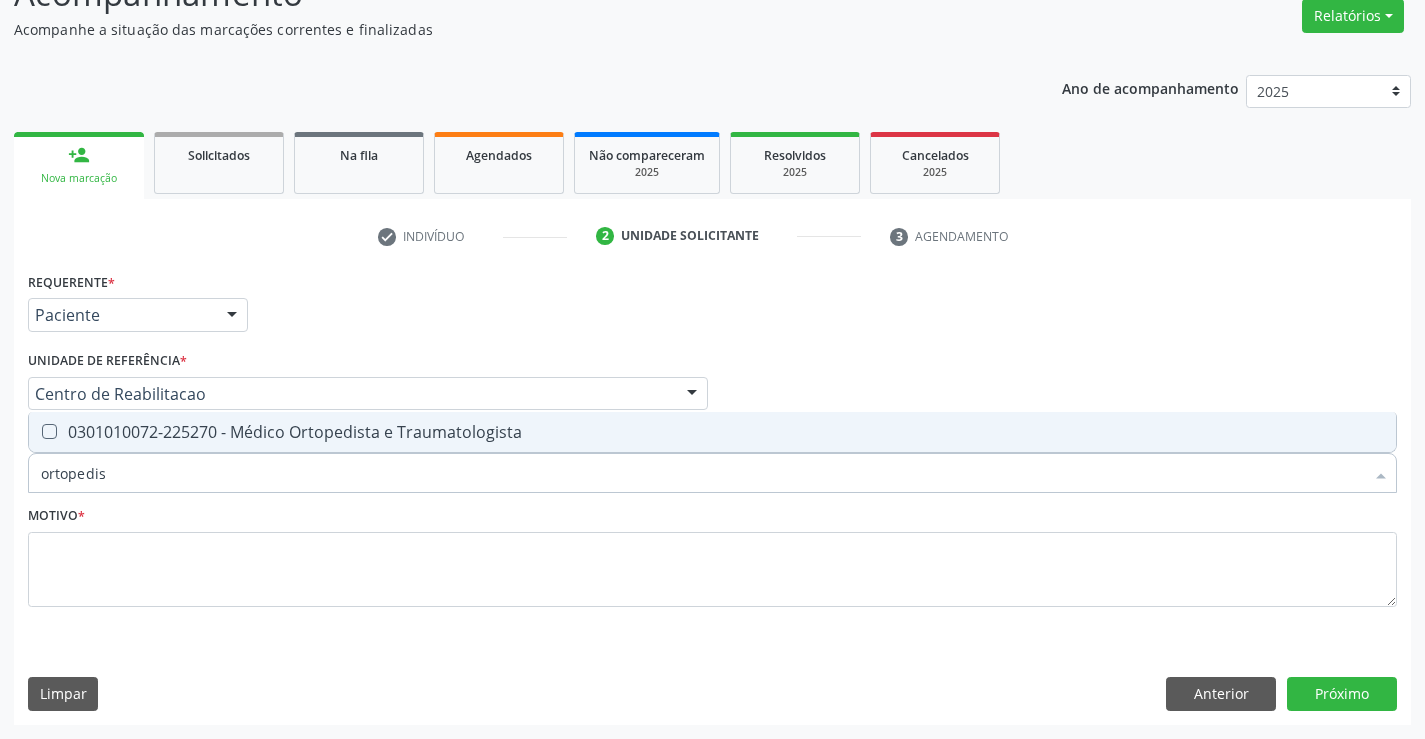 click on "0301010072-225270 - Médico Ortopedista e Traumatologista" at bounding box center (712, 432) 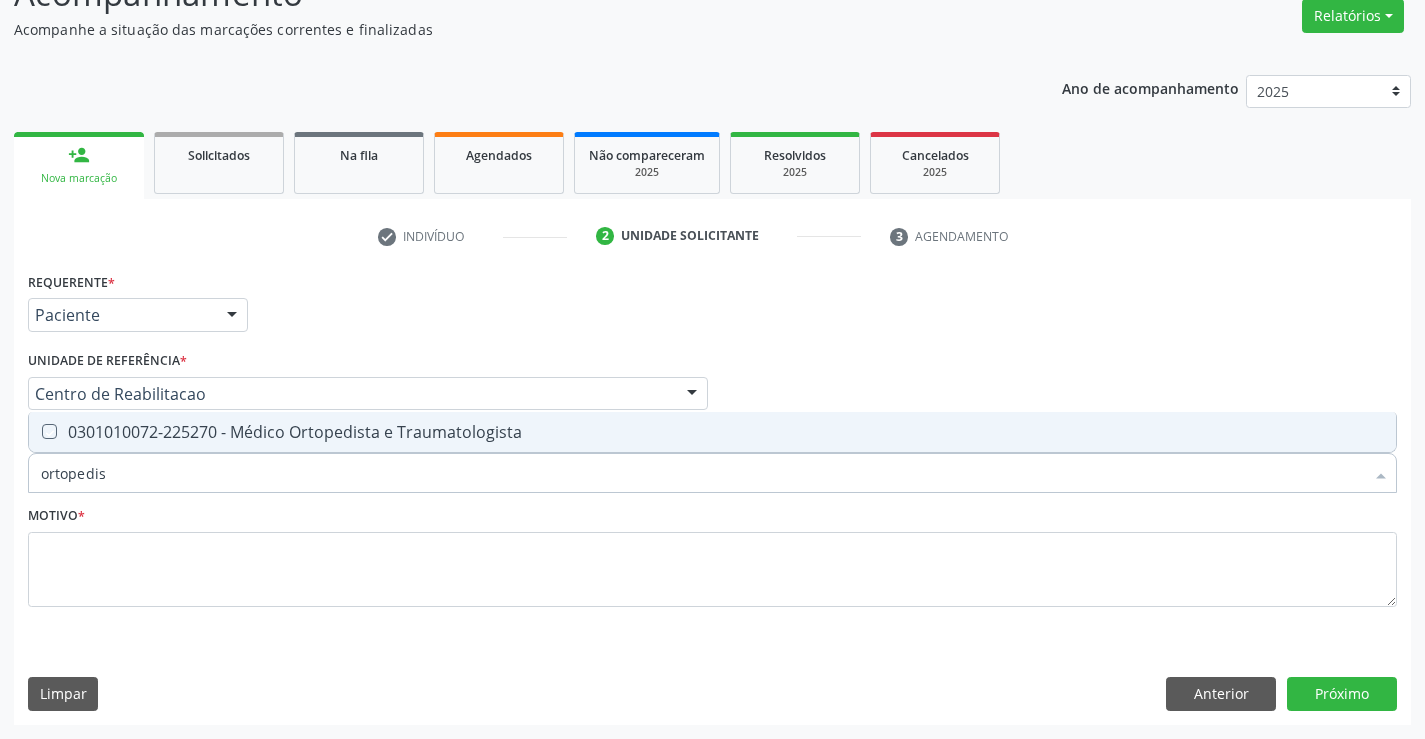 checkbox on "true" 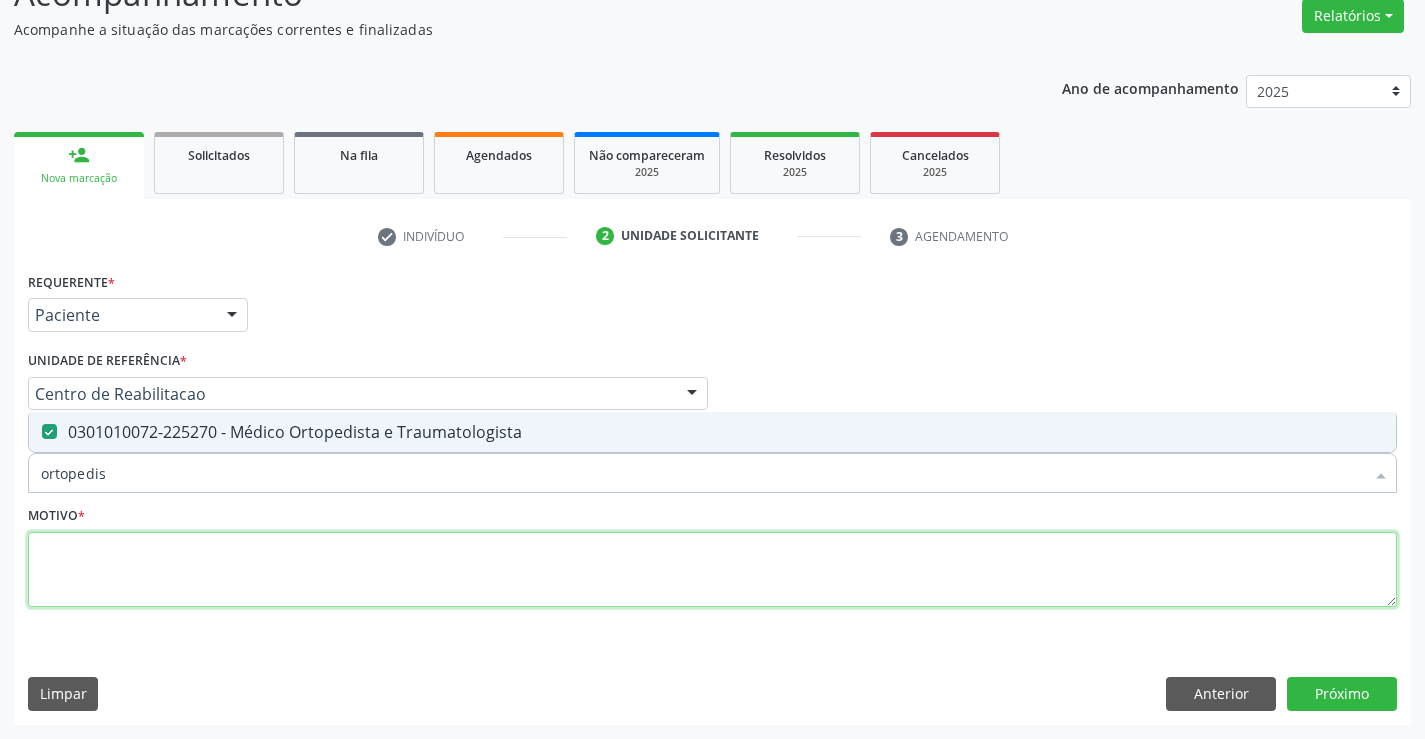 click at bounding box center [712, 570] 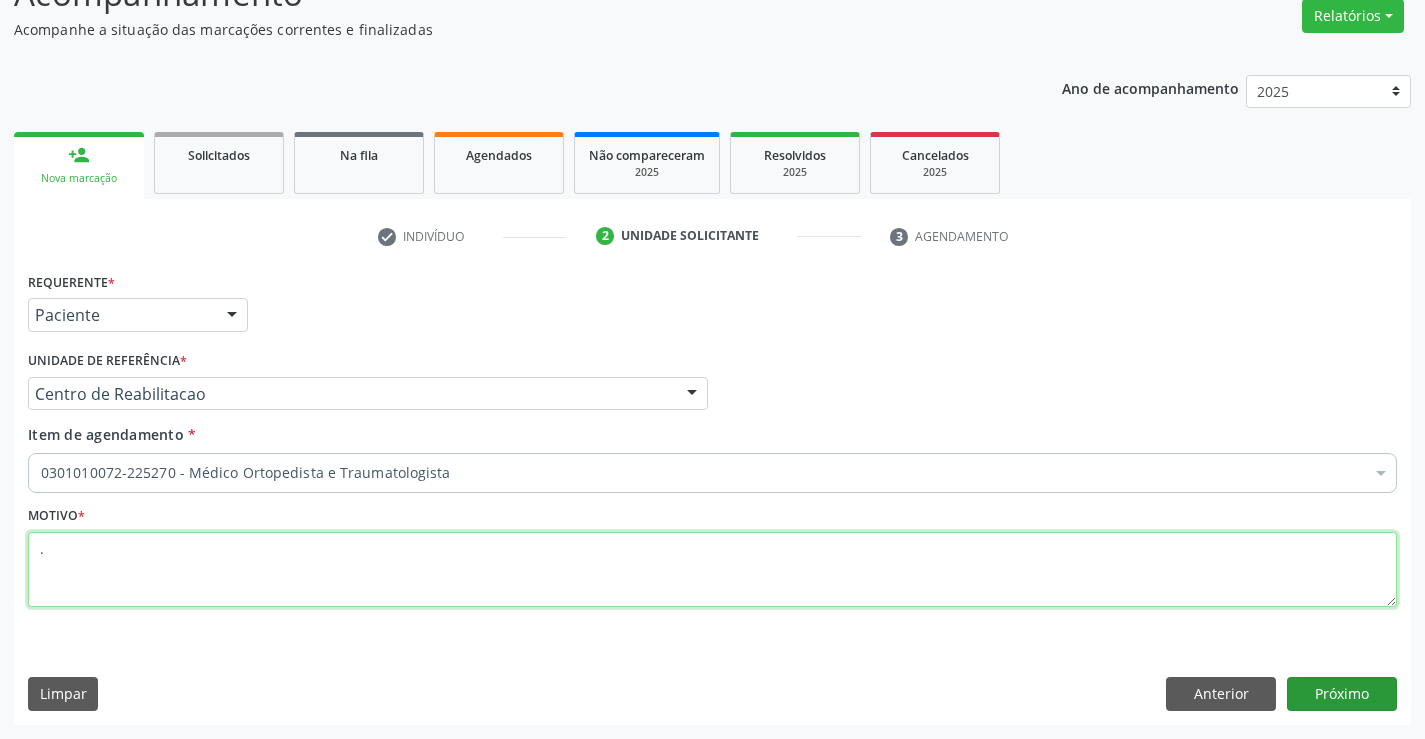 type on "." 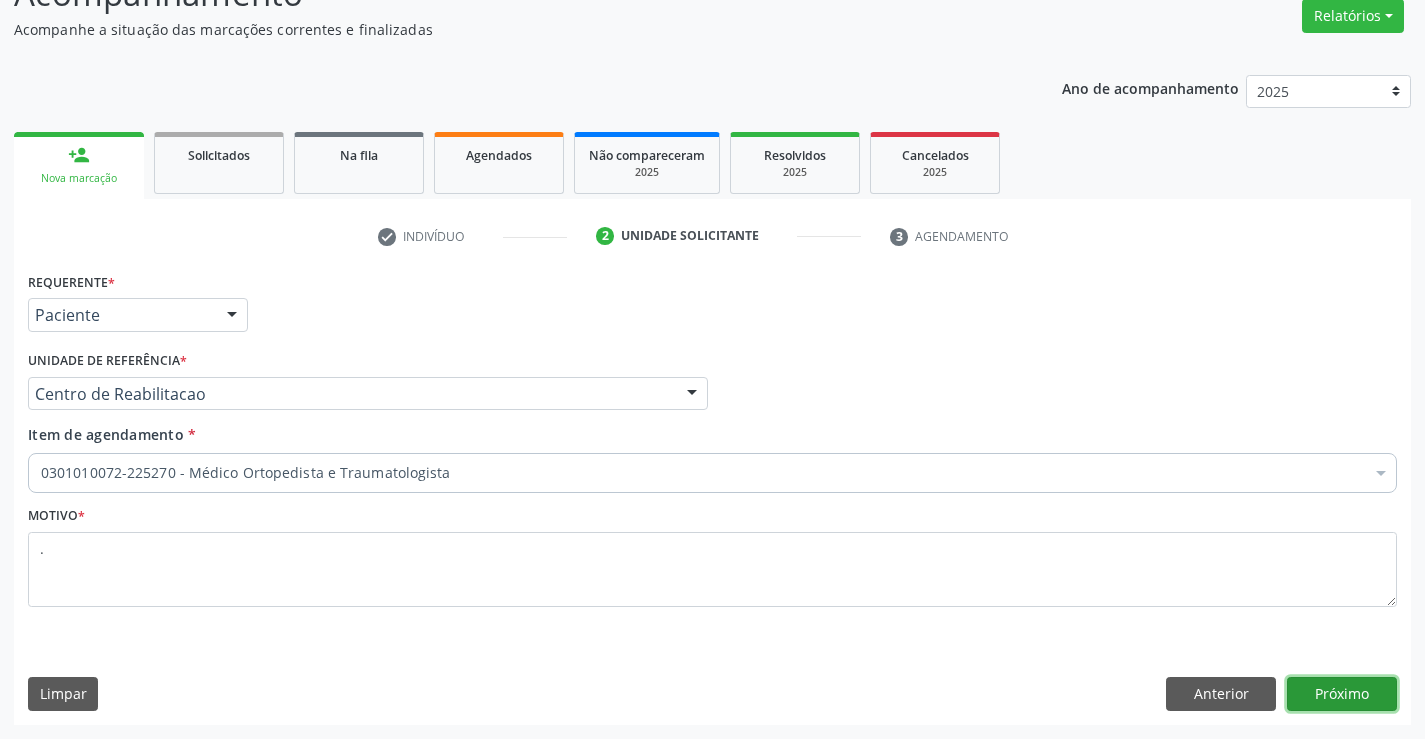 click on "Próximo" at bounding box center [1342, 694] 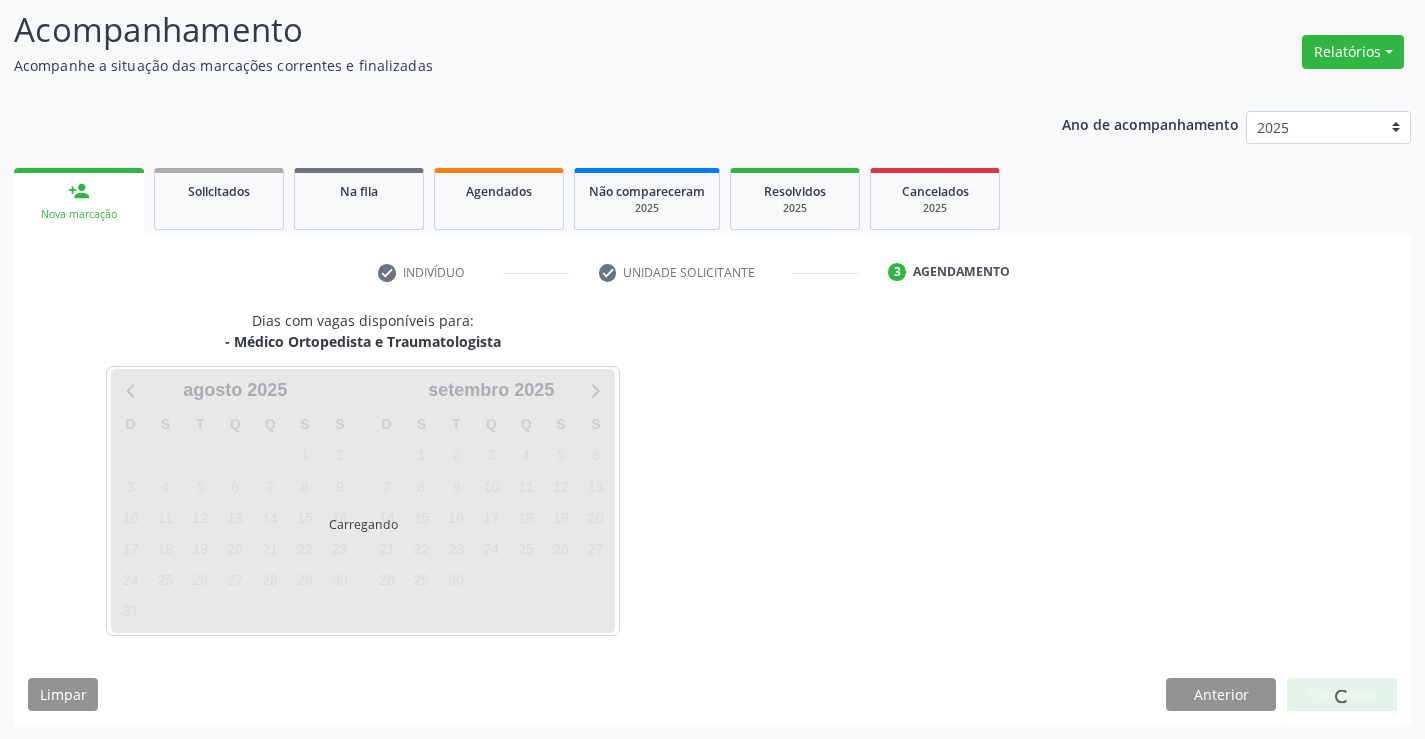 scroll, scrollTop: 131, scrollLeft: 0, axis: vertical 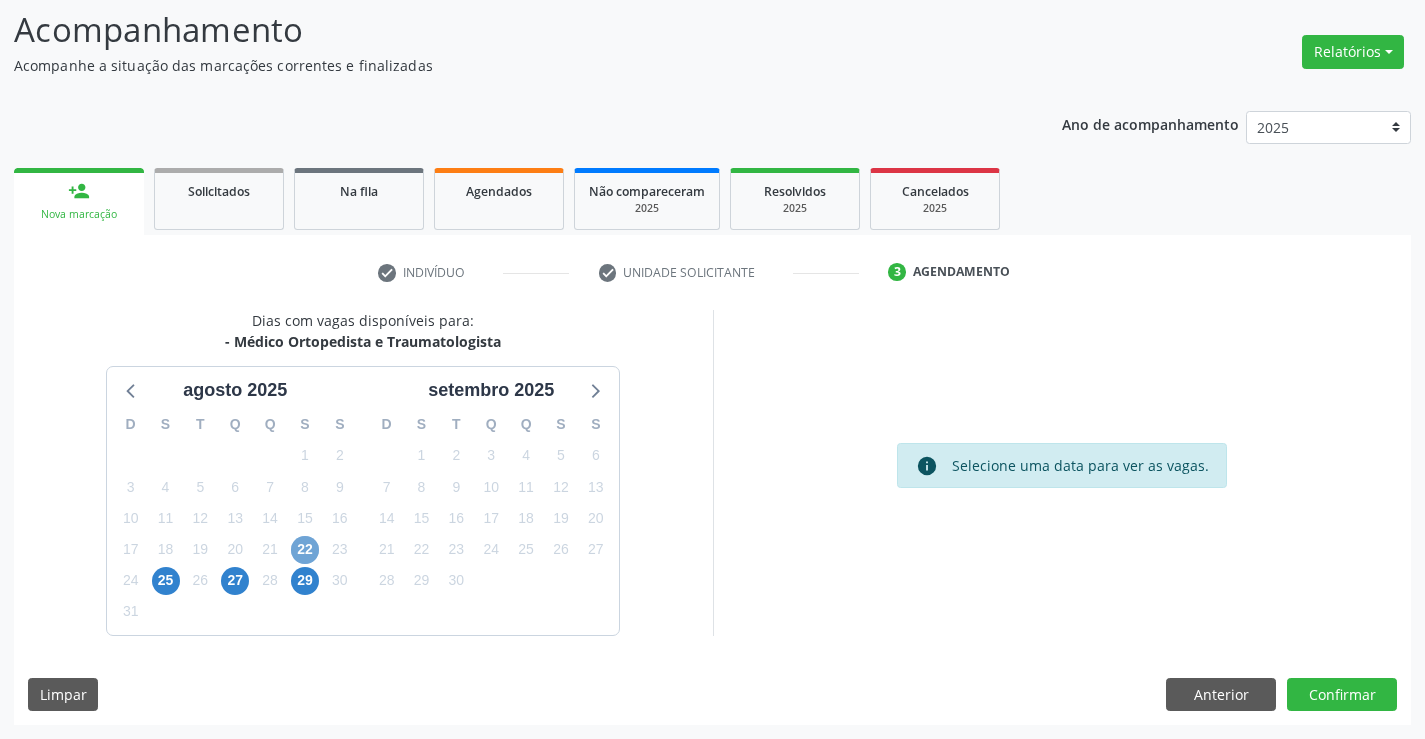 click on "22" at bounding box center [305, 550] 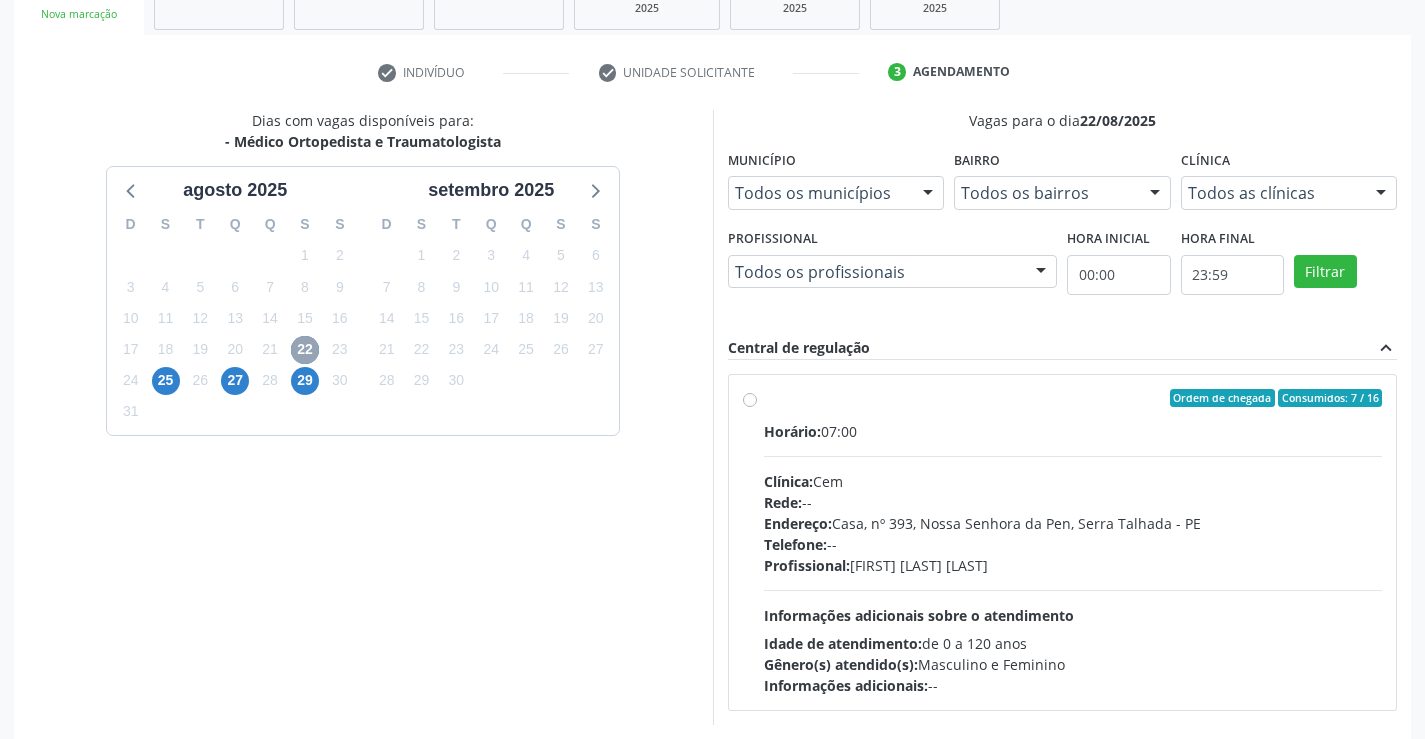 scroll, scrollTop: 420, scrollLeft: 0, axis: vertical 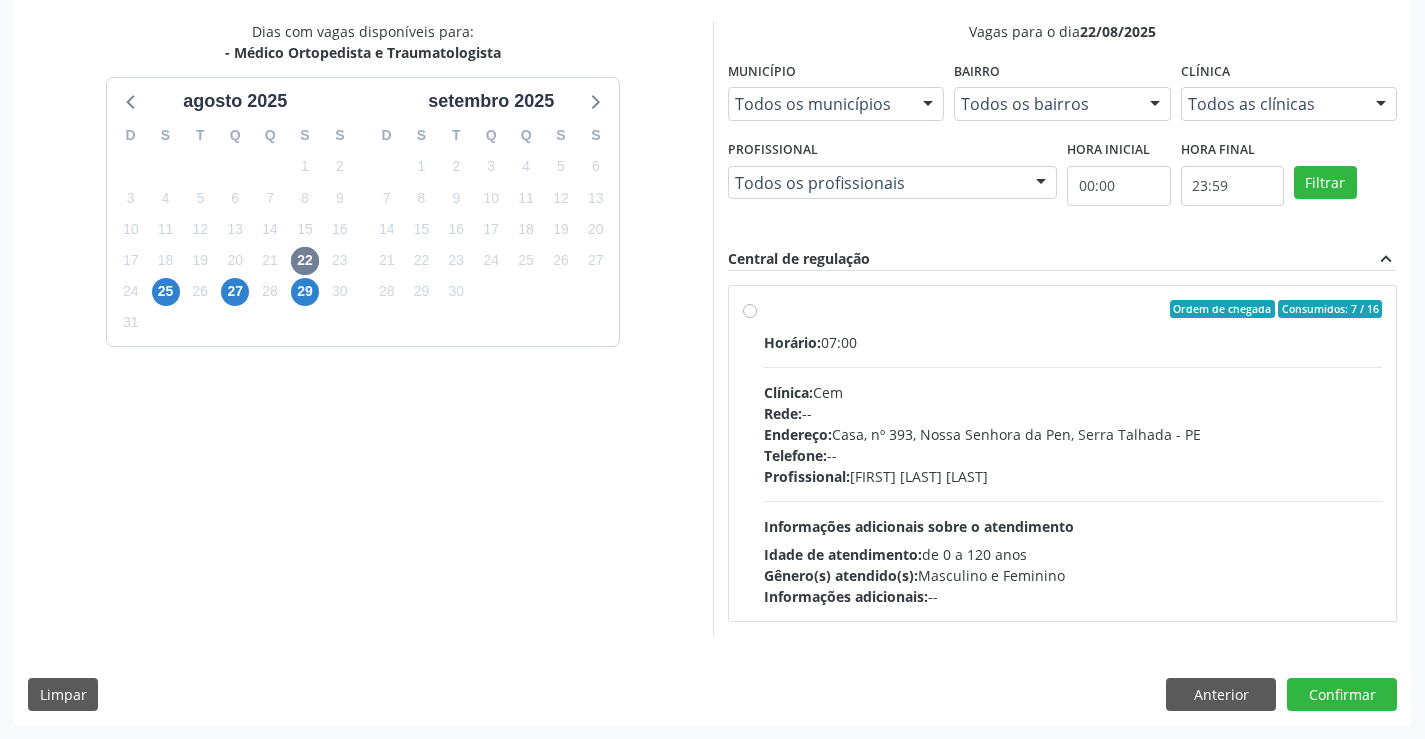 click on "Telefone:   --" at bounding box center (1073, 455) 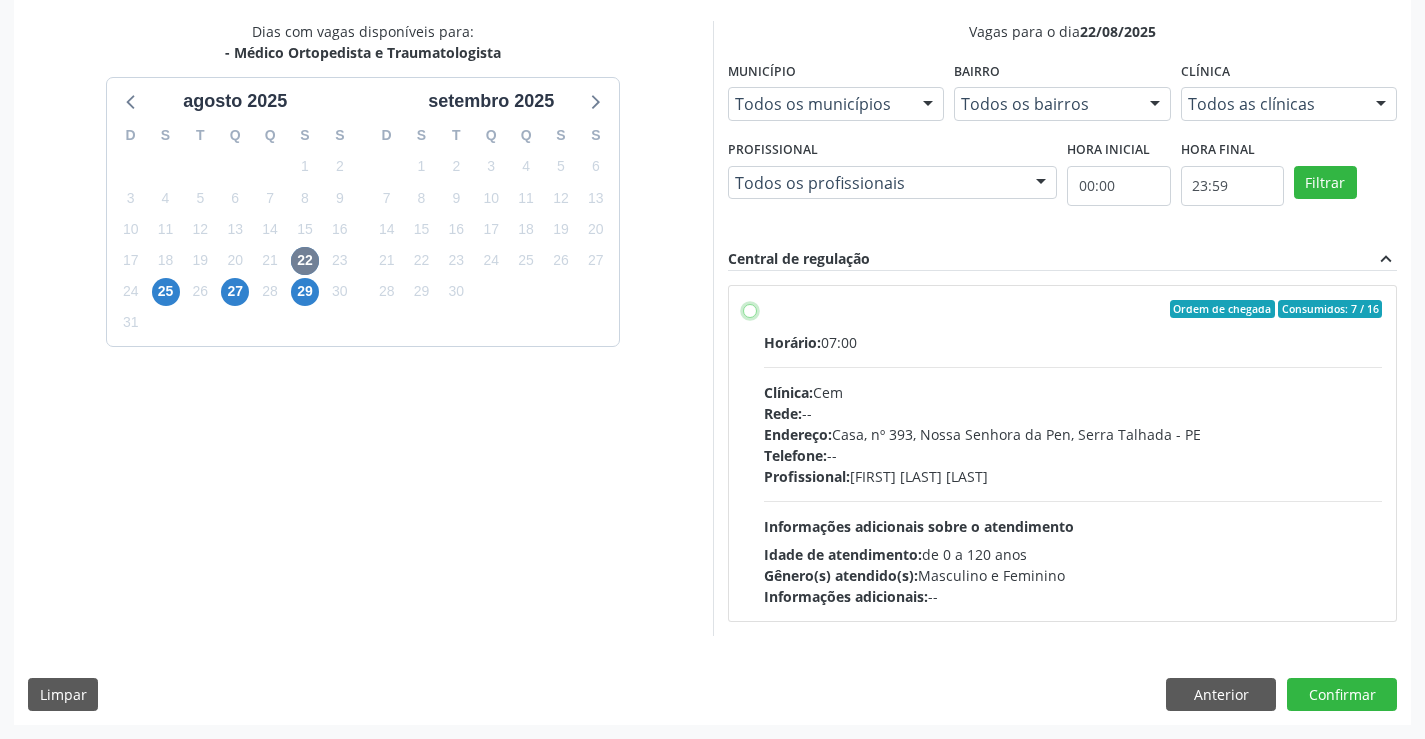 click on "Ordem de chegada
Consumidos: 7 / 16
Horário:   07:00
Clínica:  Cem
Rede:
--
Endereço:   Casa, nº 393, Nossa Senhora da Pen, Serra Talhada - PE
Telefone:   --
Profissional:
Ebenone Antonio da Silva
Informações adicionais sobre o atendimento
Idade de atendimento:
de 0 a 120 anos
Gênero(s) atendido(s):
Masculino e Feminino
Informações adicionais:
--" at bounding box center [750, 309] 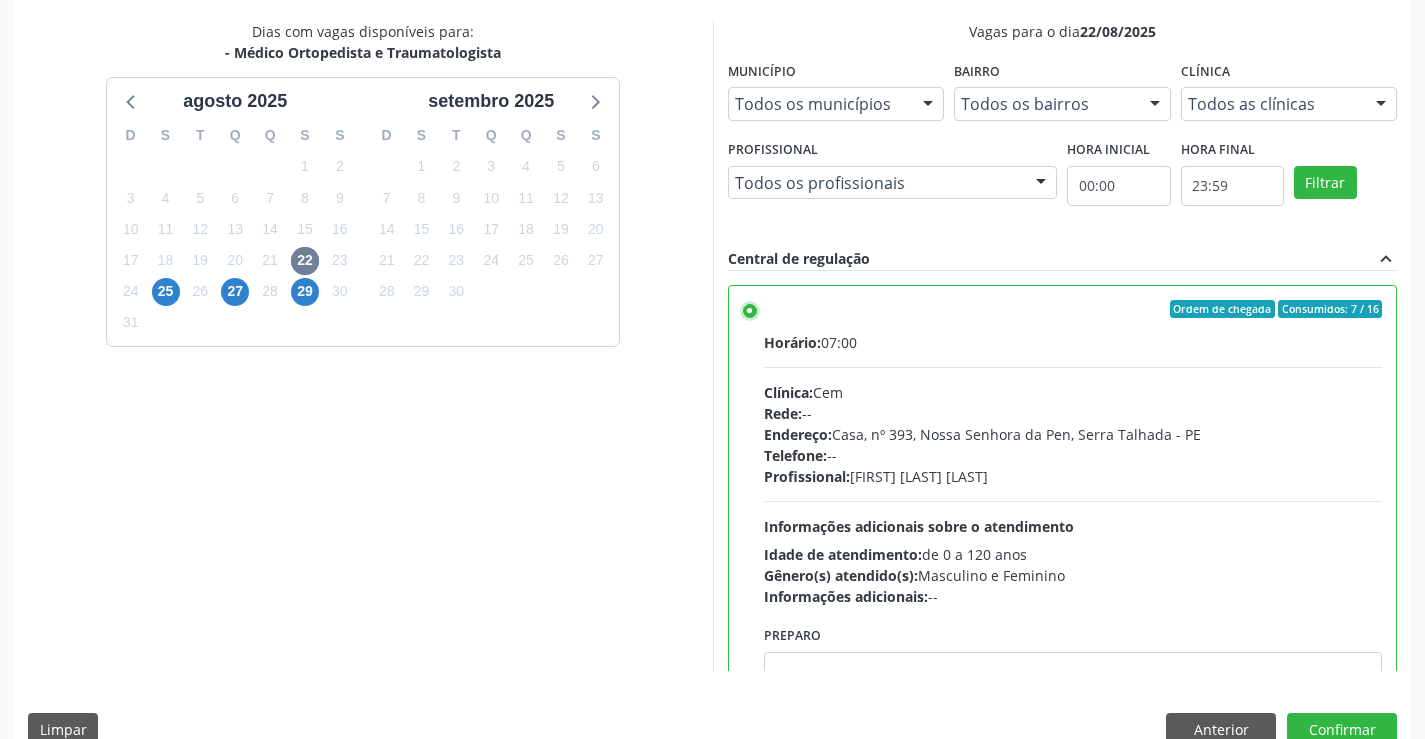 scroll, scrollTop: 456, scrollLeft: 0, axis: vertical 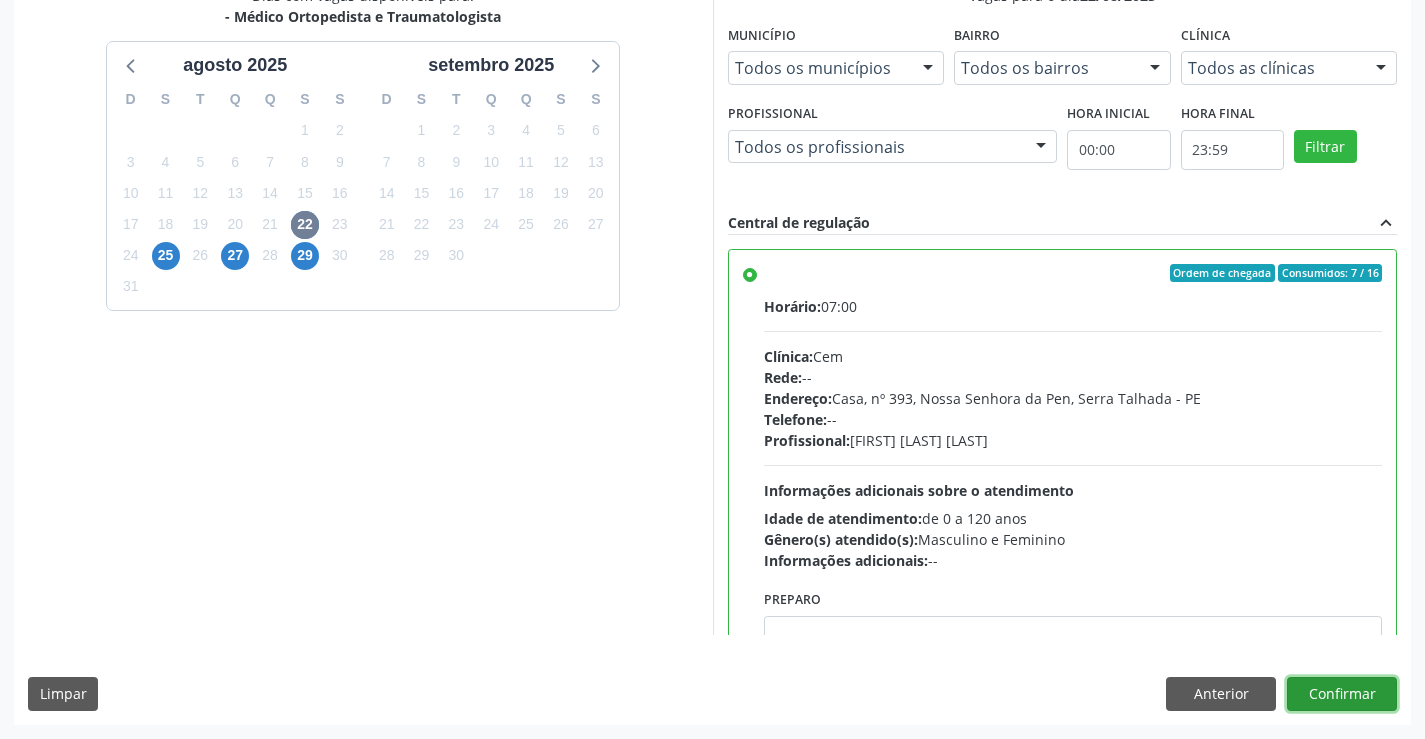 click on "Confirmar" at bounding box center [1342, 694] 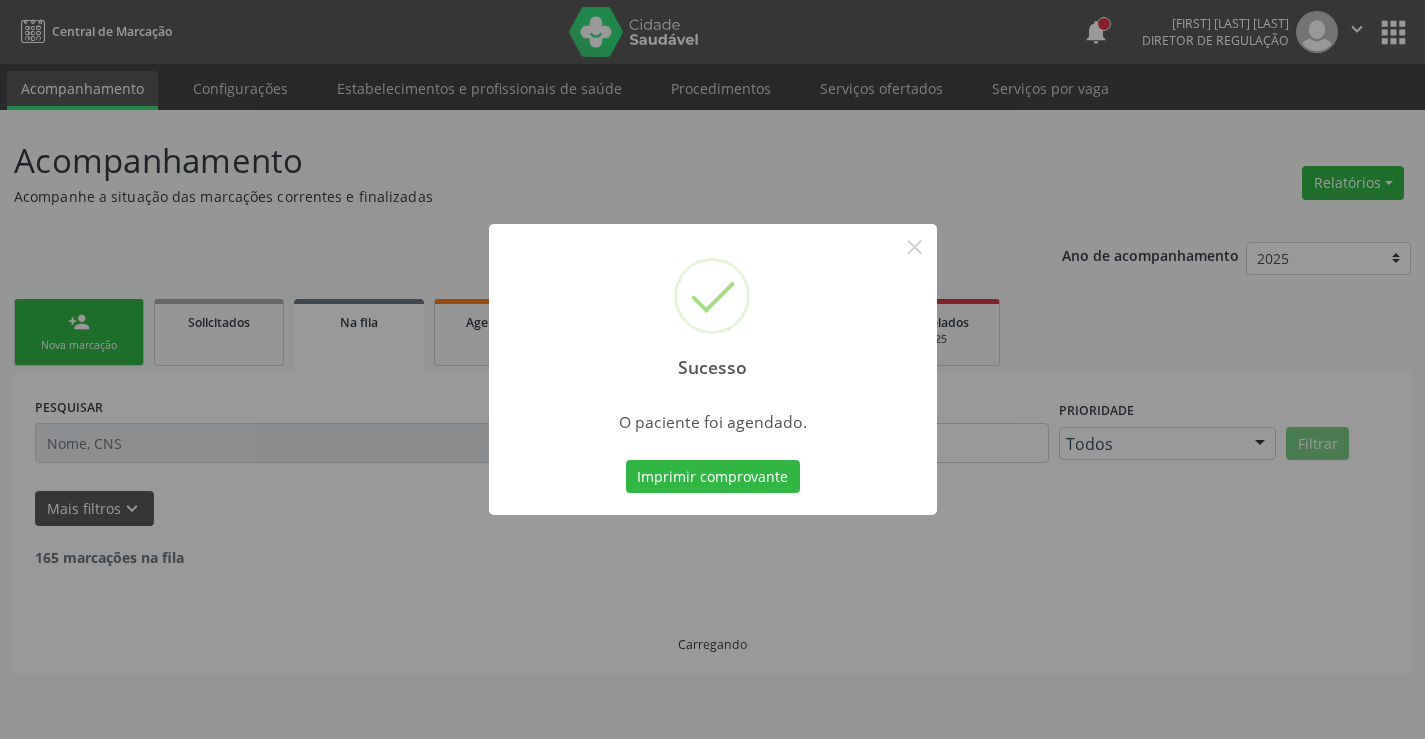 scroll, scrollTop: 0, scrollLeft: 0, axis: both 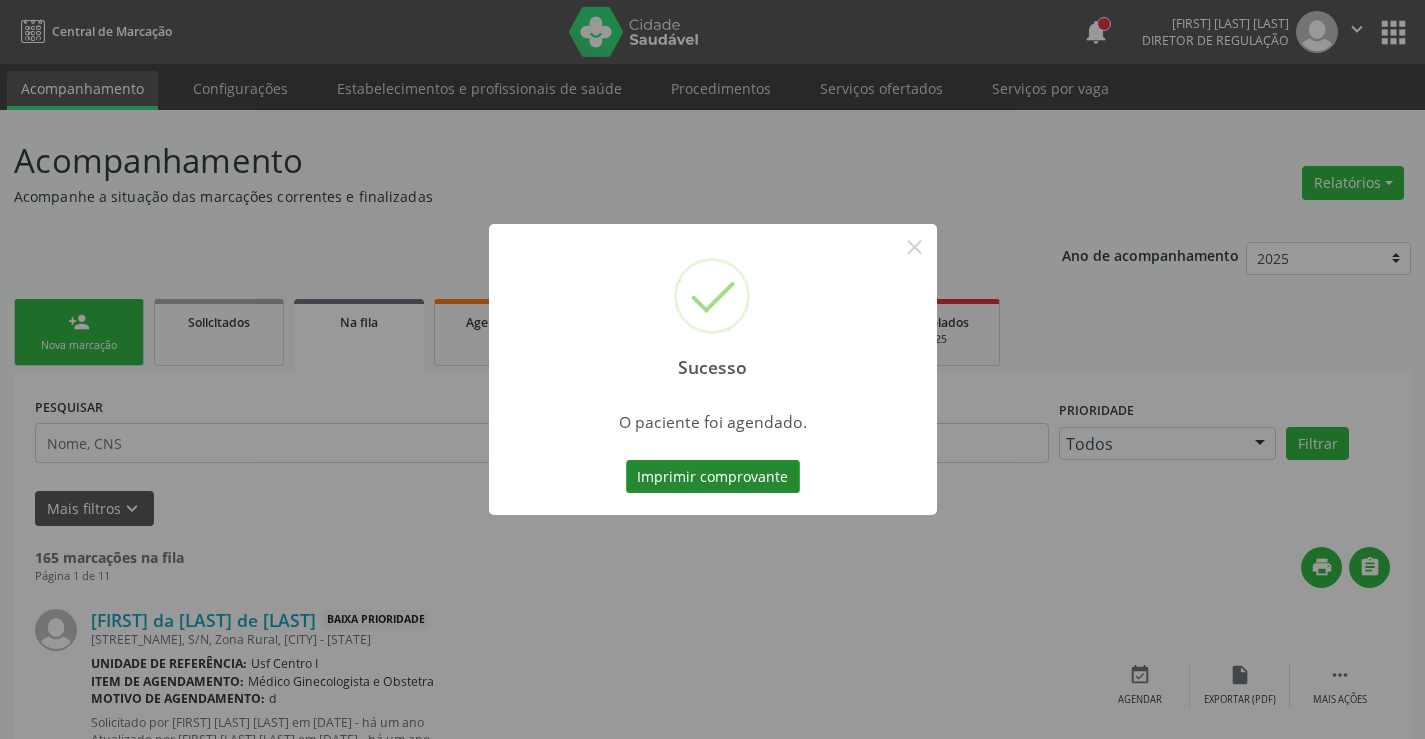 click on "Imprimir comprovante" at bounding box center [713, 477] 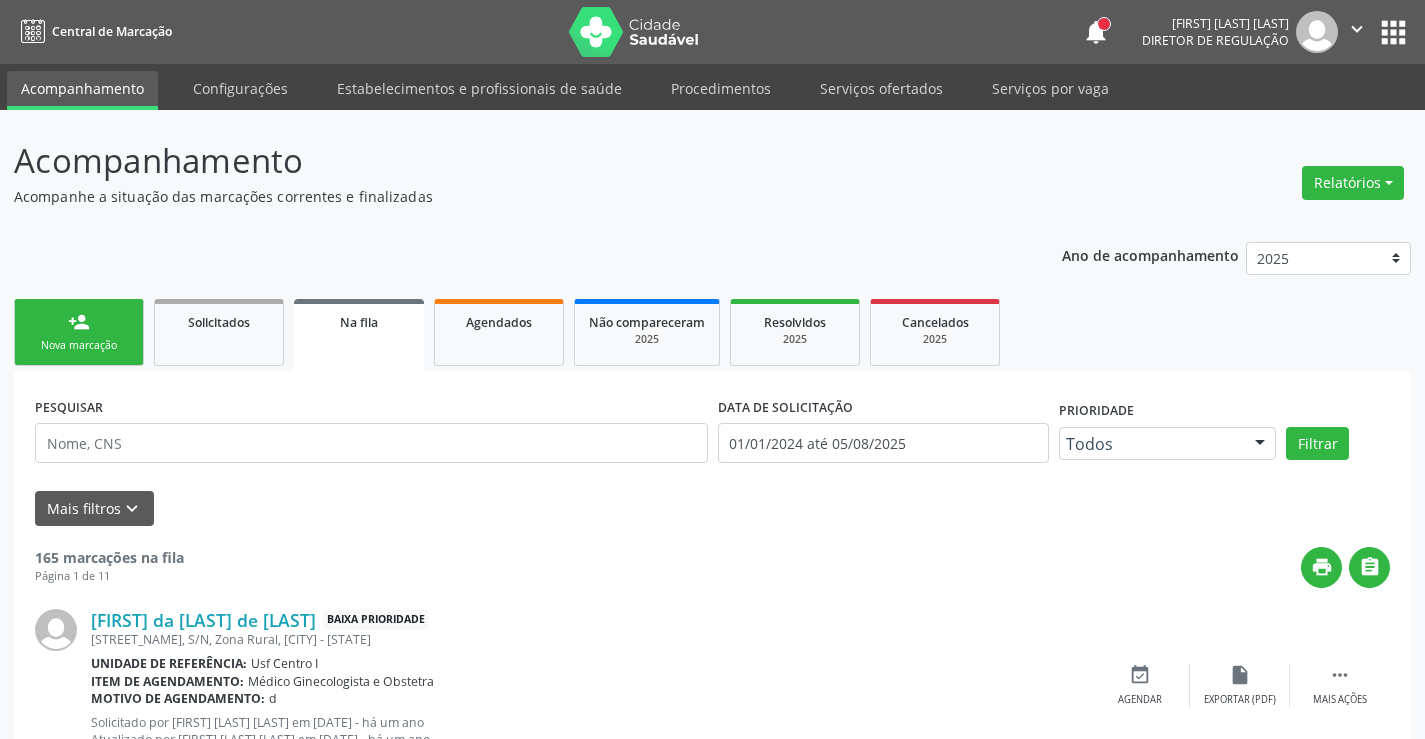 click on "person_add
Nova marcação" at bounding box center (79, 332) 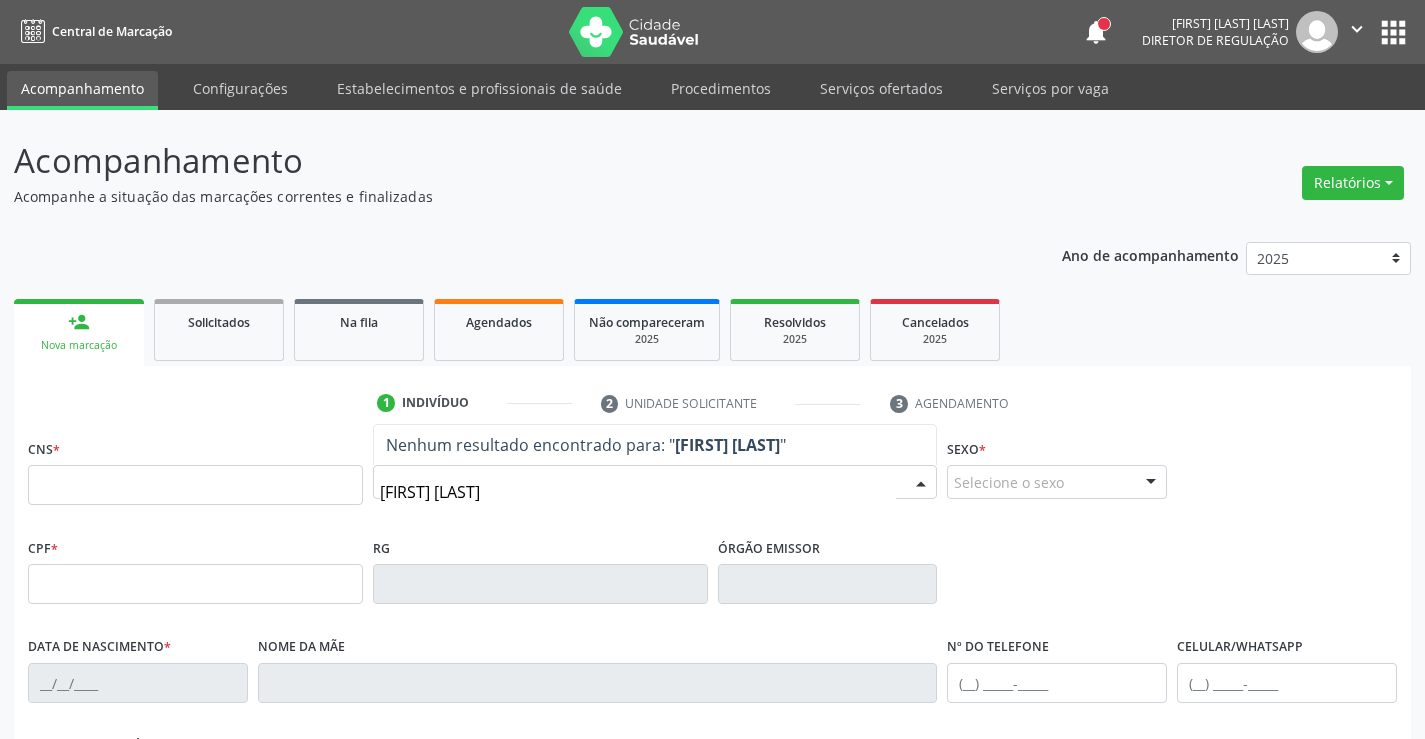 type on "marileide da roc" 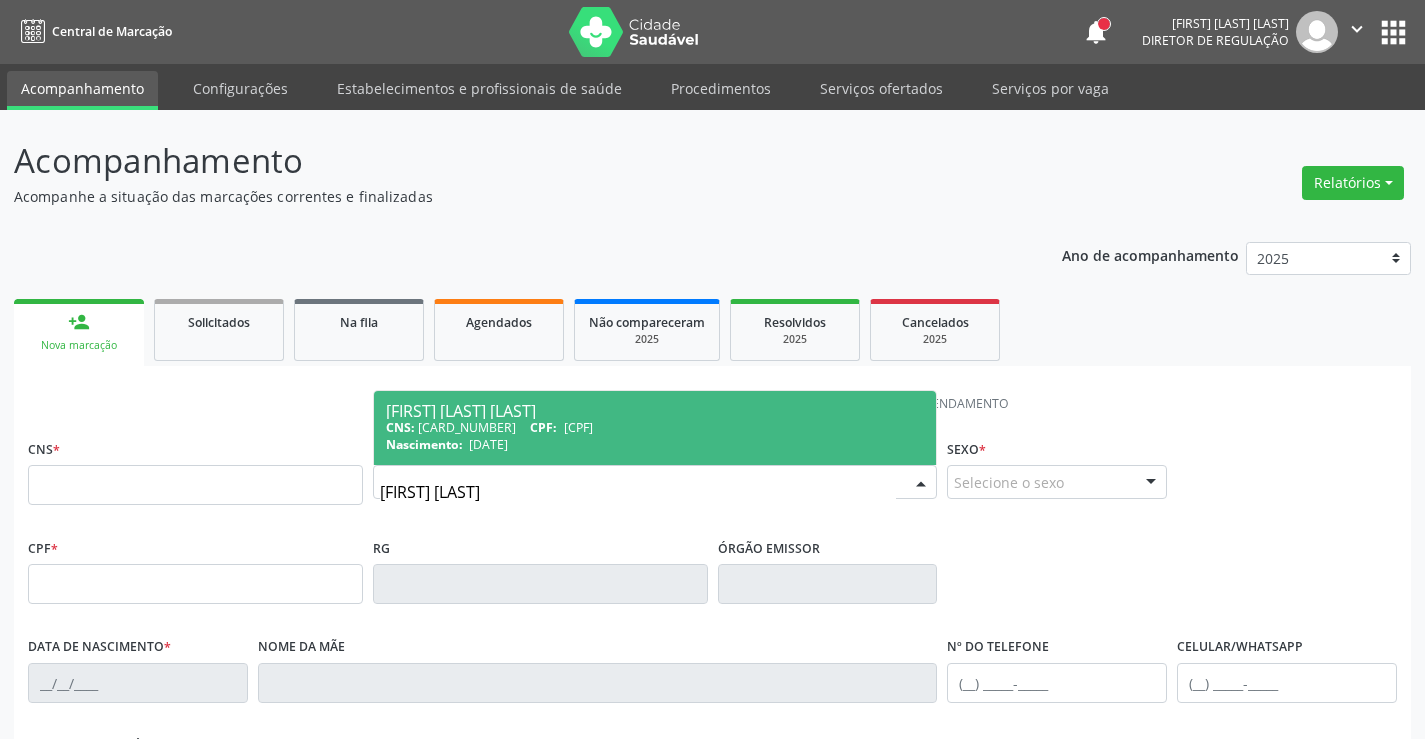 click on "262.641.128-01" at bounding box center [578, 427] 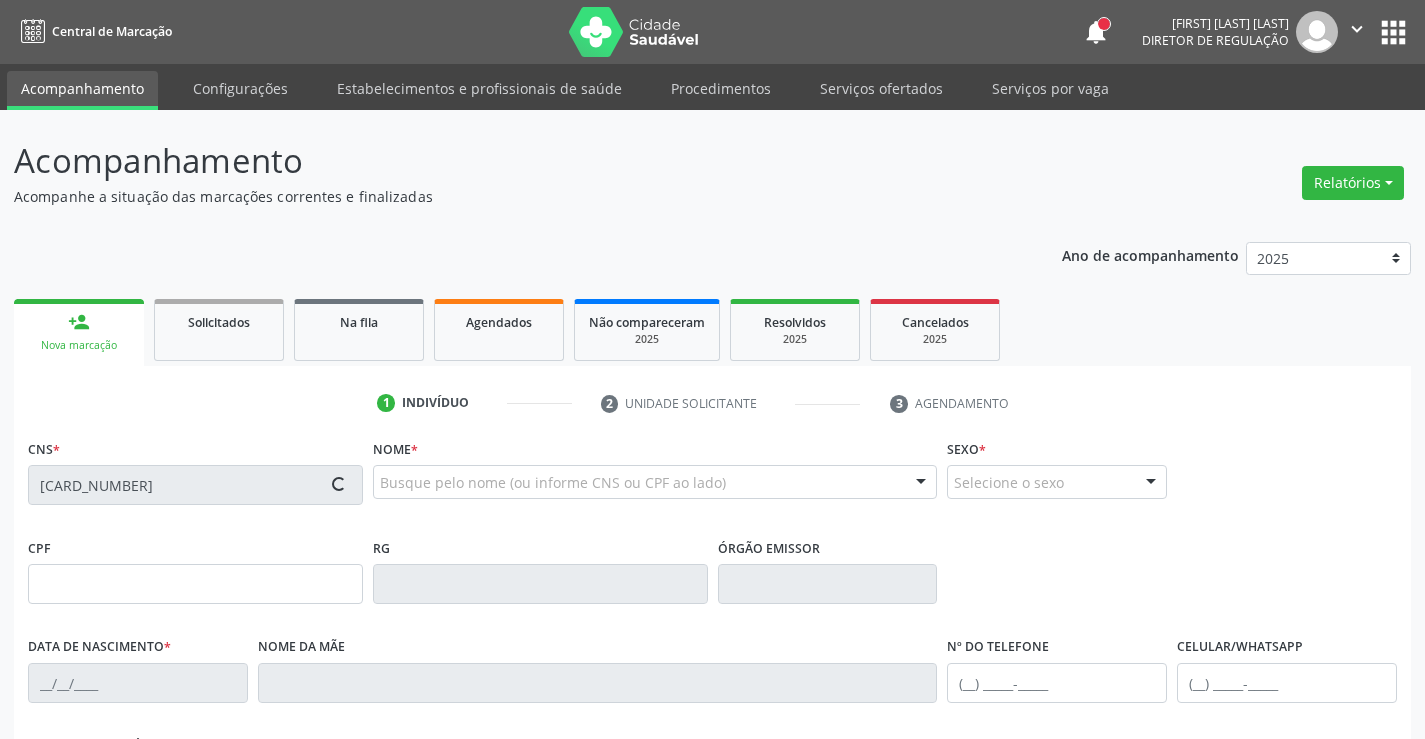 type on "262.641.128-01" 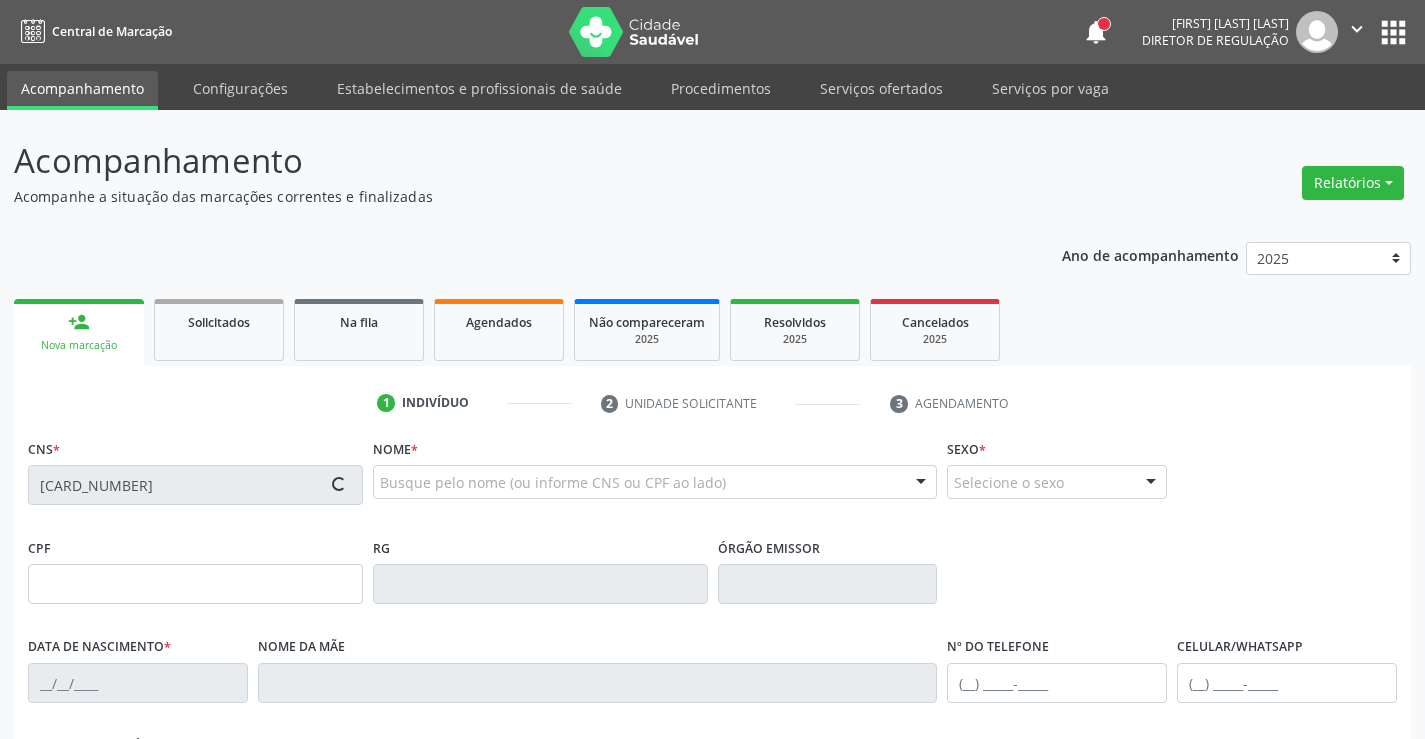 type on "(87) 99639-6363" 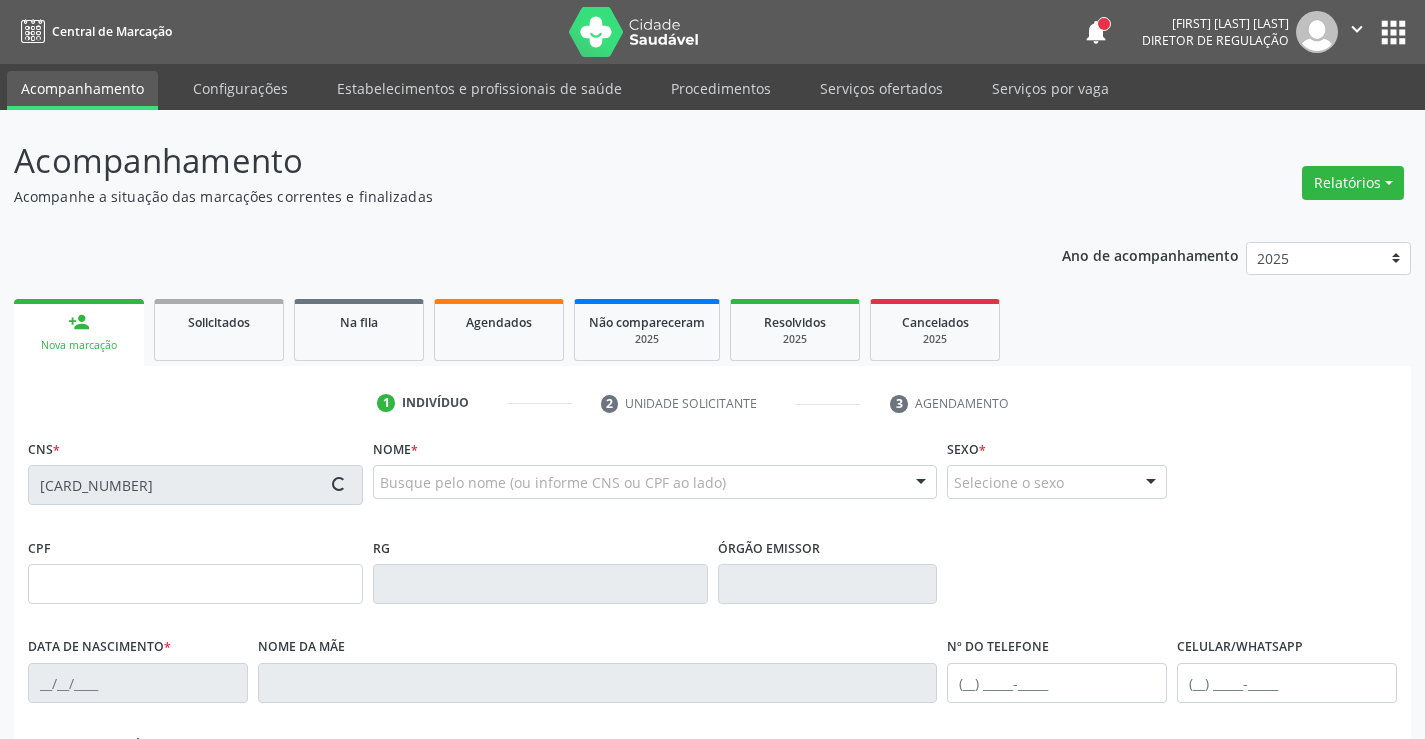 type on "(87) 99639-6363" 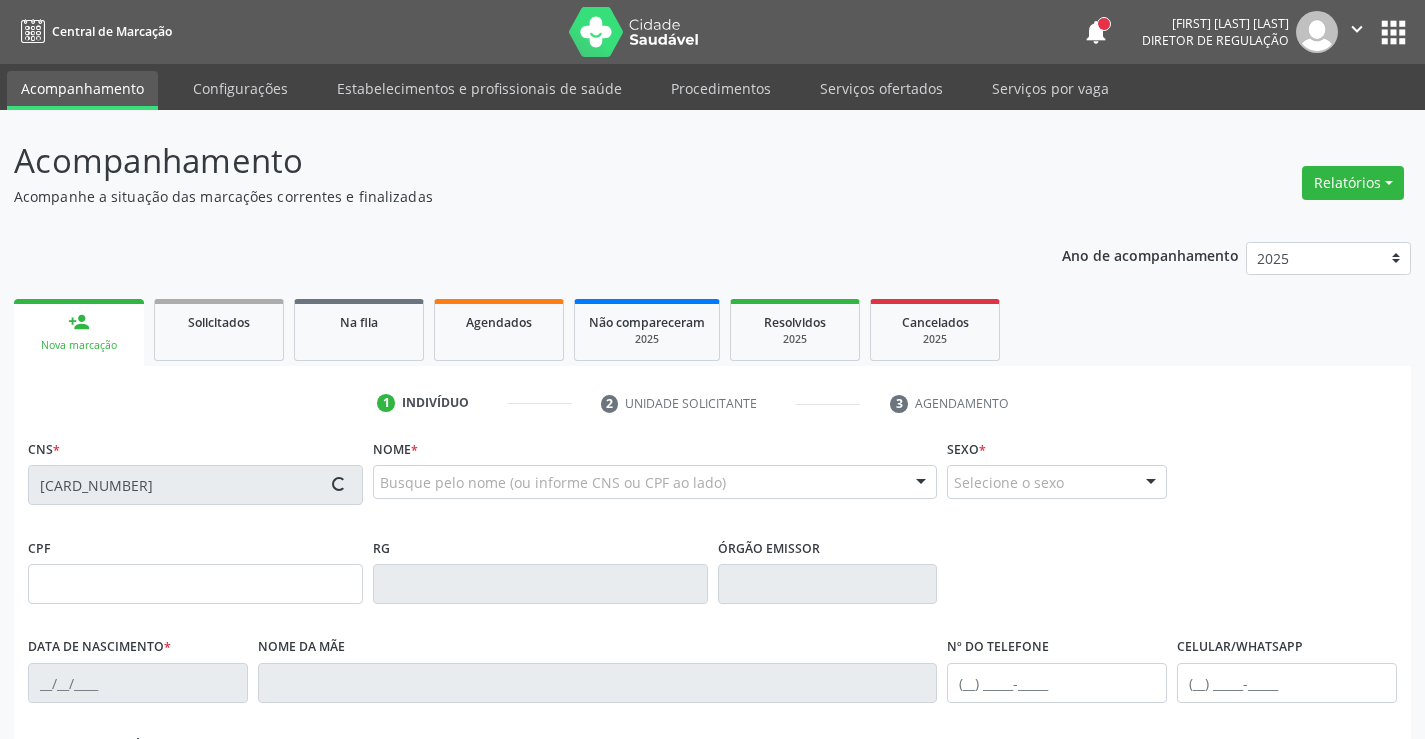 type on "444" 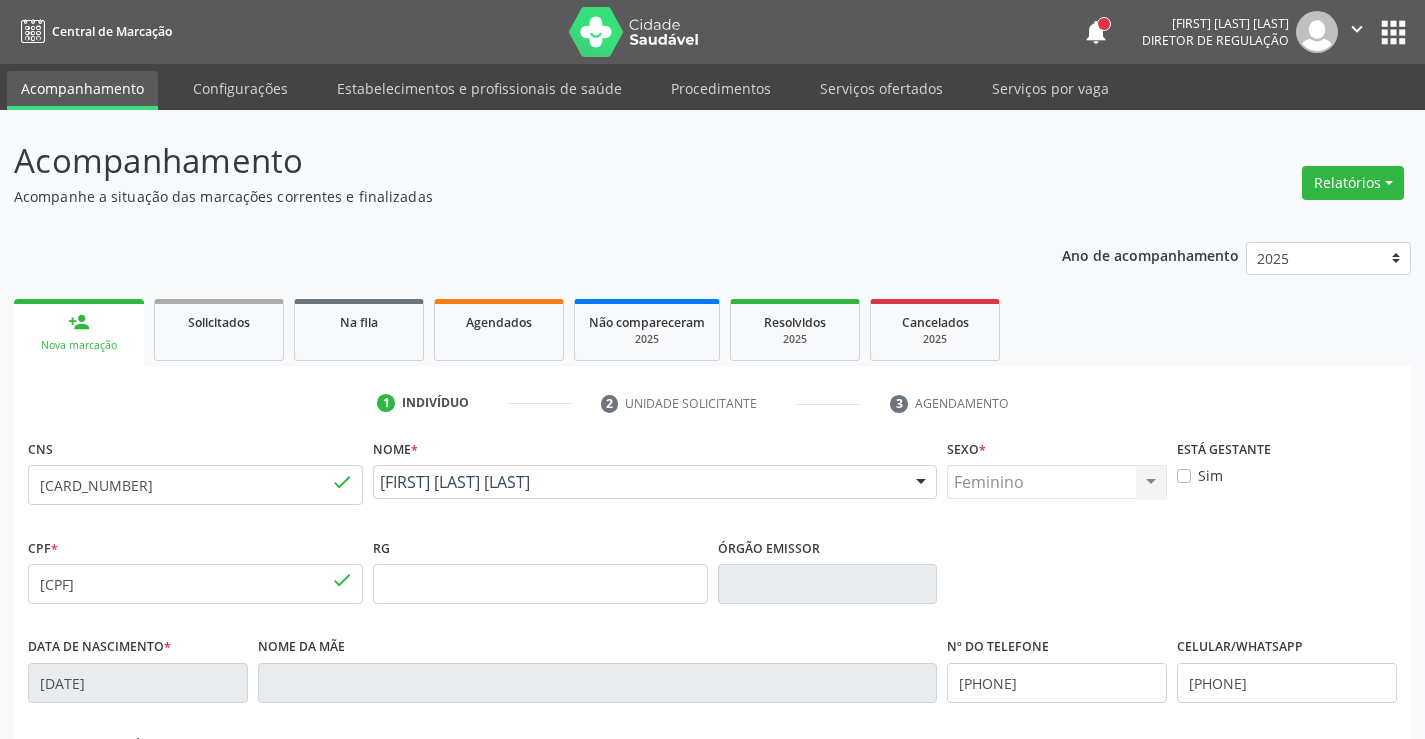 scroll, scrollTop: 345, scrollLeft: 0, axis: vertical 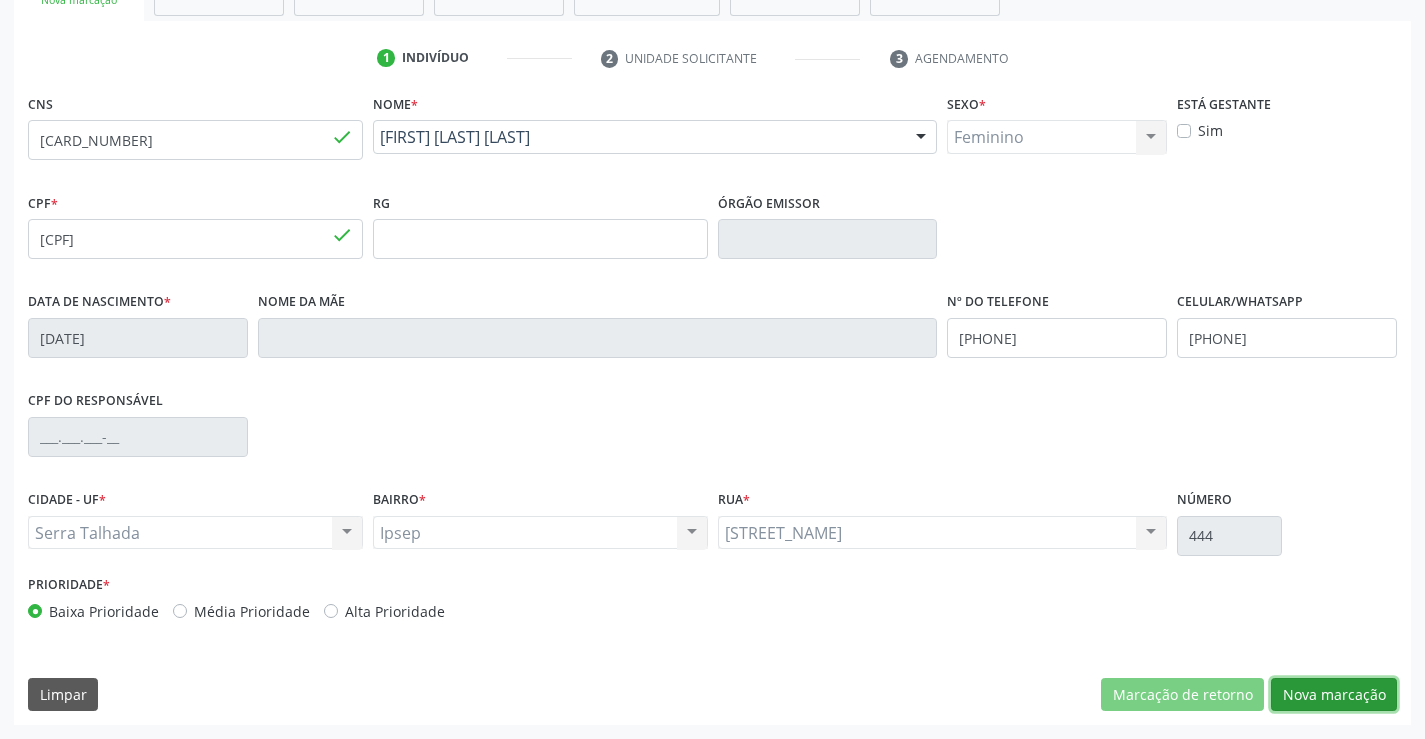 click on "Nova marcação" at bounding box center (1334, 695) 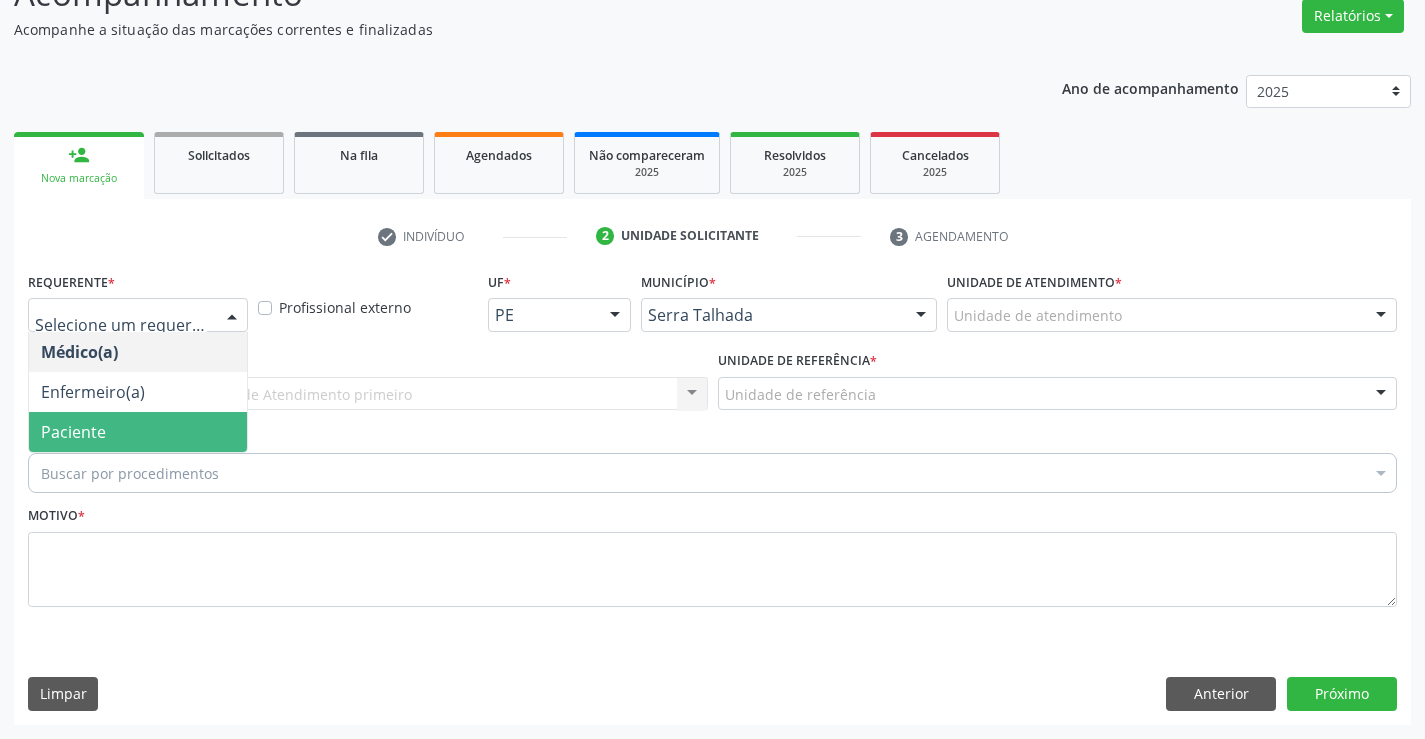 click on "Paciente" at bounding box center [138, 432] 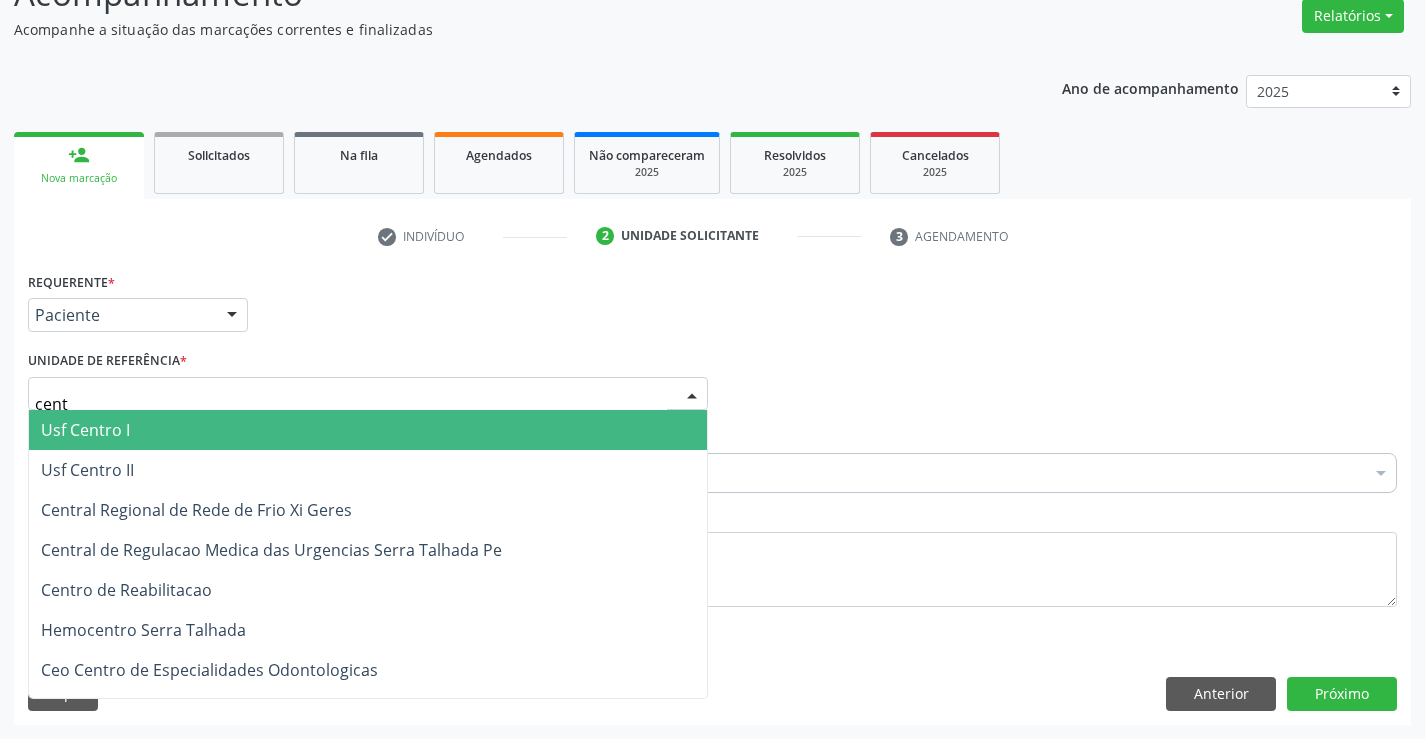 type on "centr" 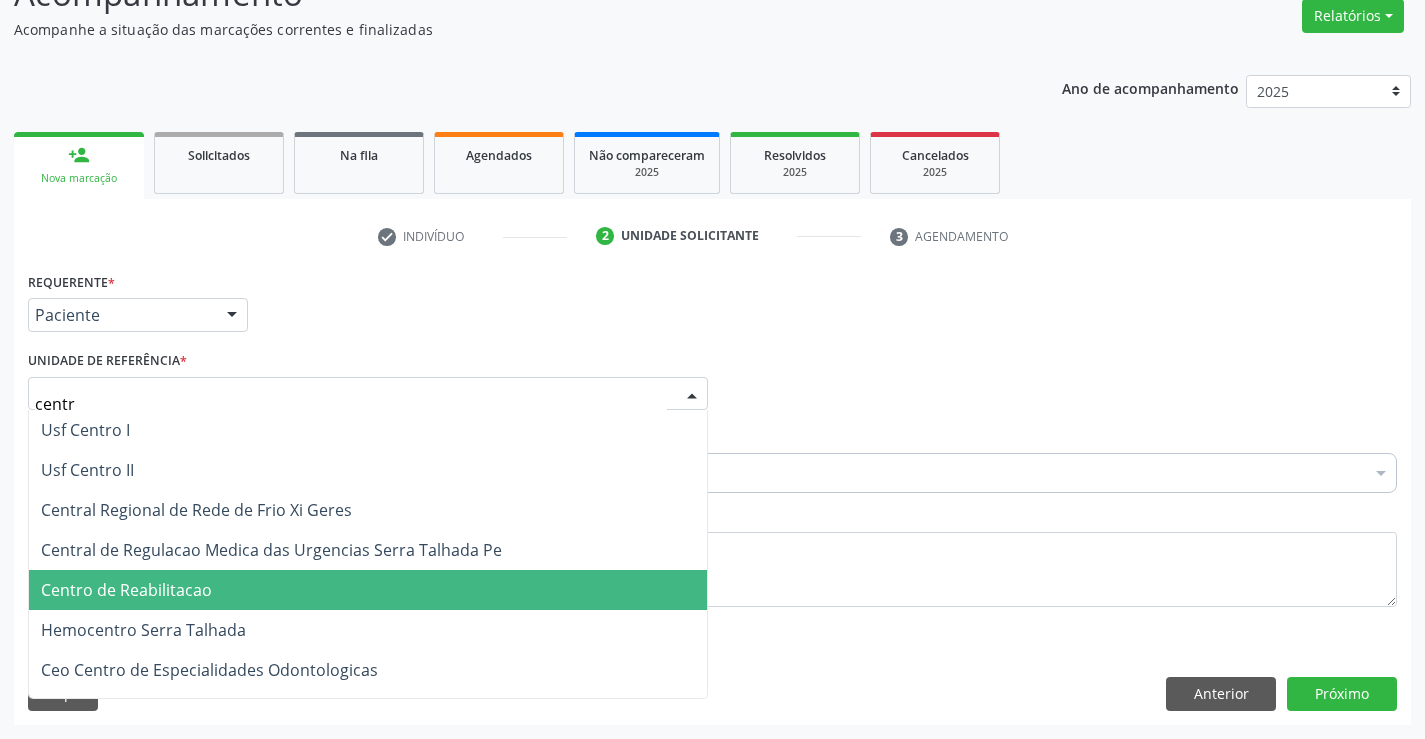 click on "Centro de Reabilitacao" at bounding box center (126, 590) 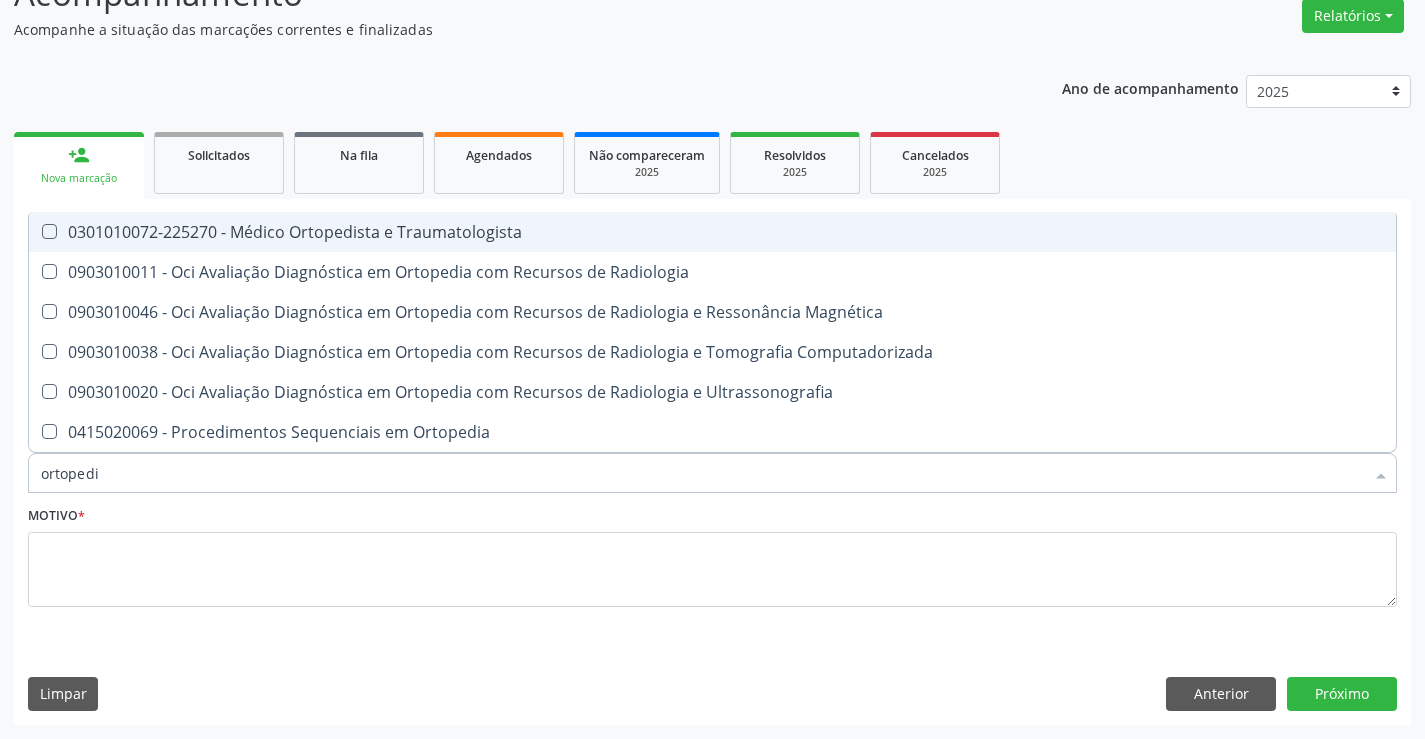 type on "ortopedis" 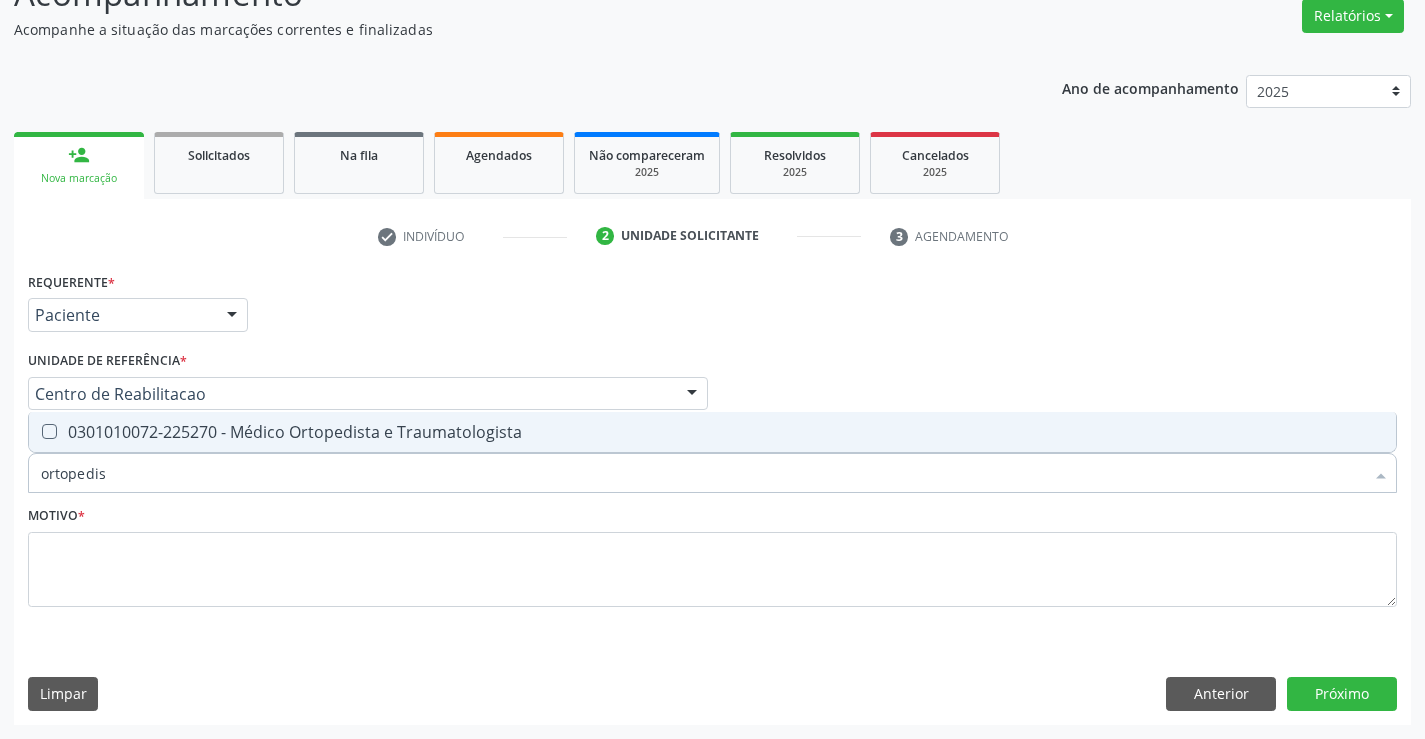 click on "0301010072-225270 - Médico Ortopedista e Traumatologista" at bounding box center (712, 432) 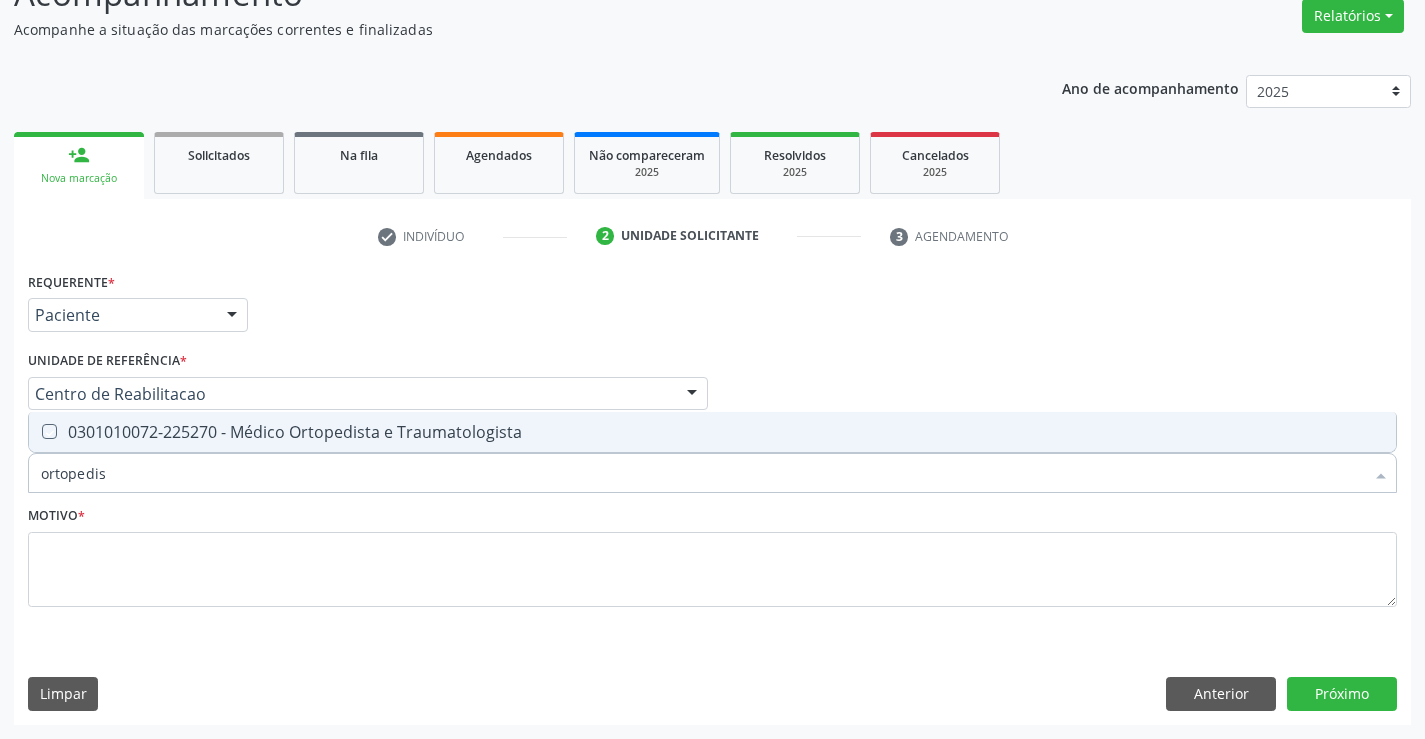 checkbox on "true" 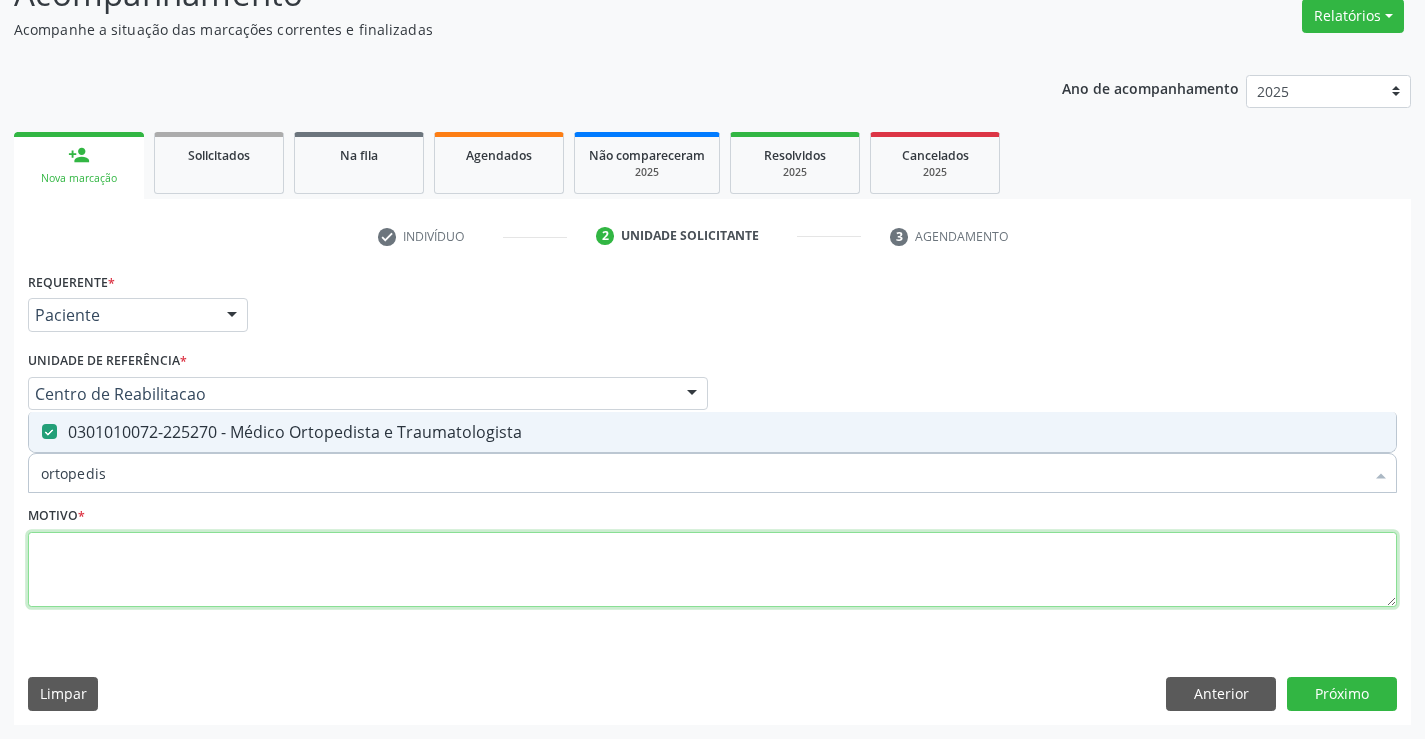 click at bounding box center (712, 570) 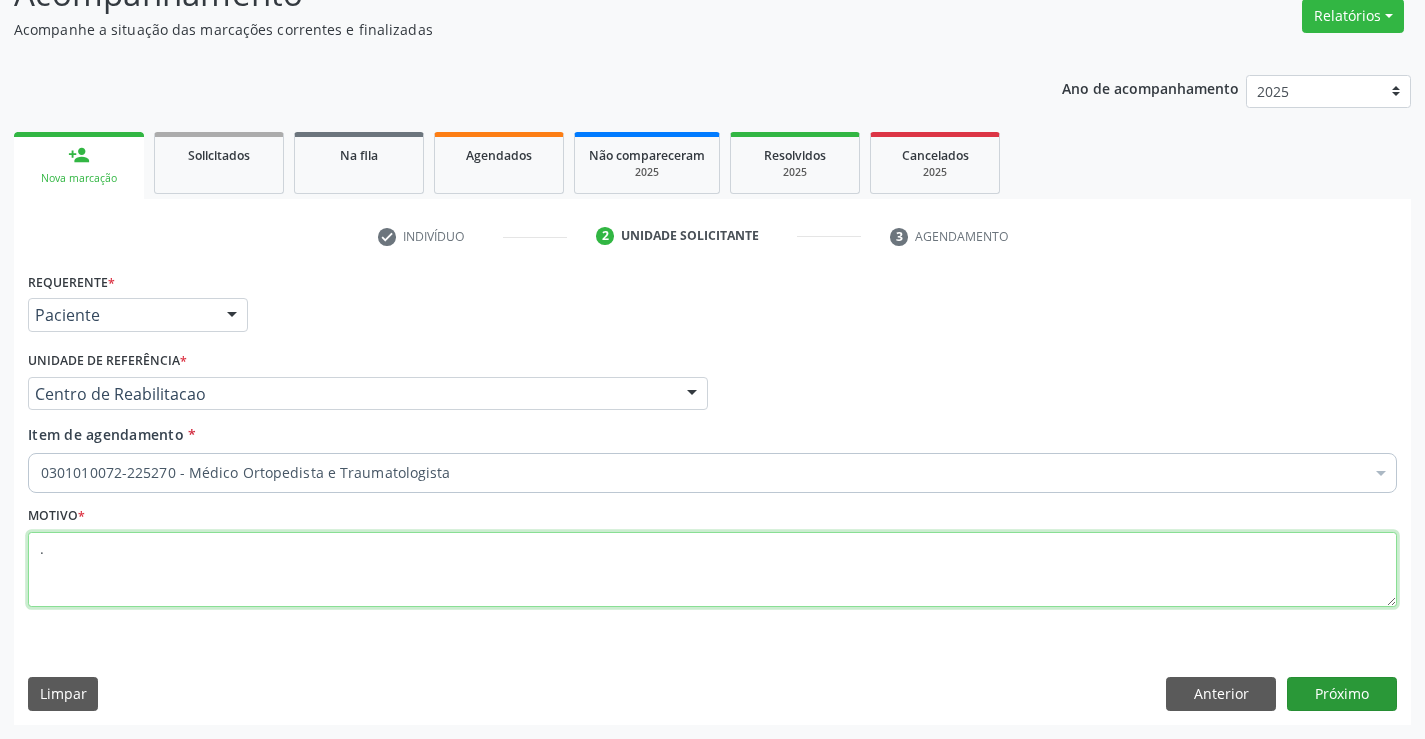 type on "." 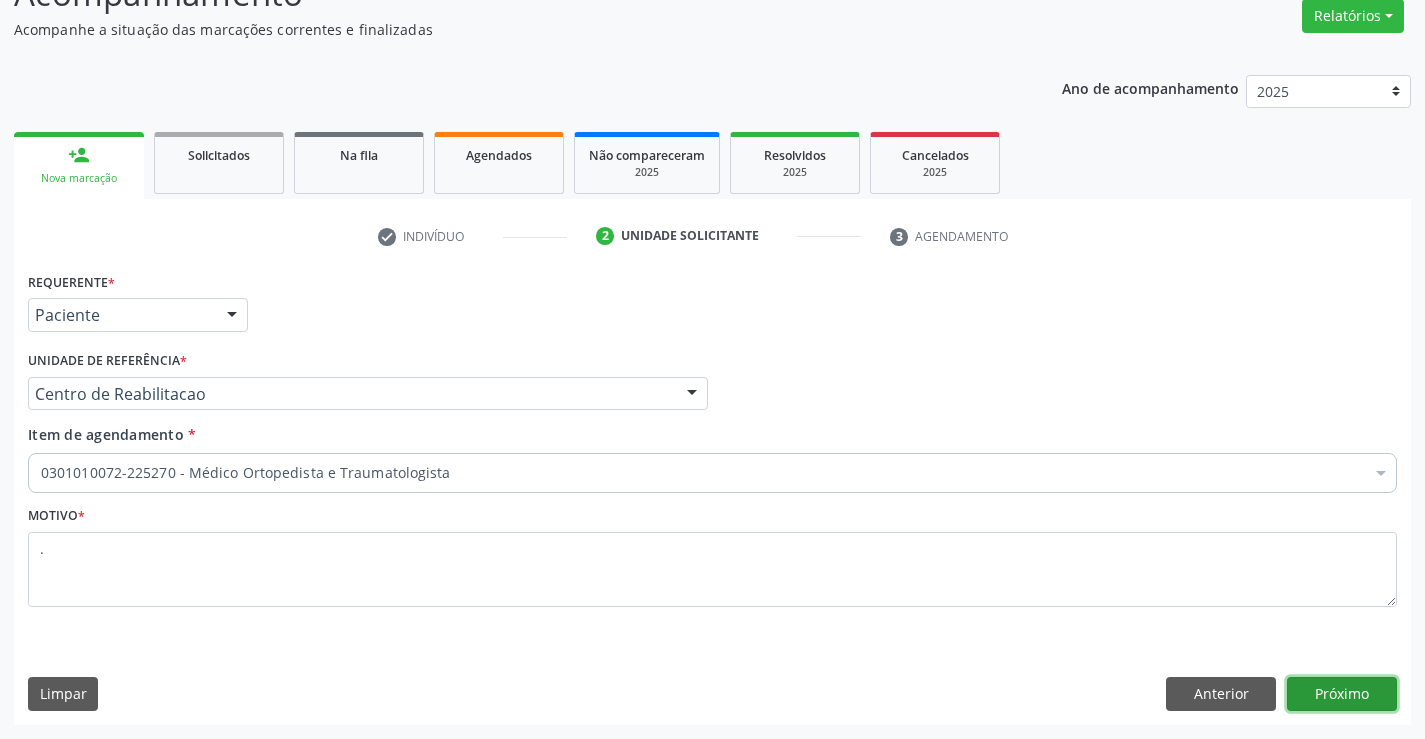 click on "Próximo" at bounding box center (1342, 694) 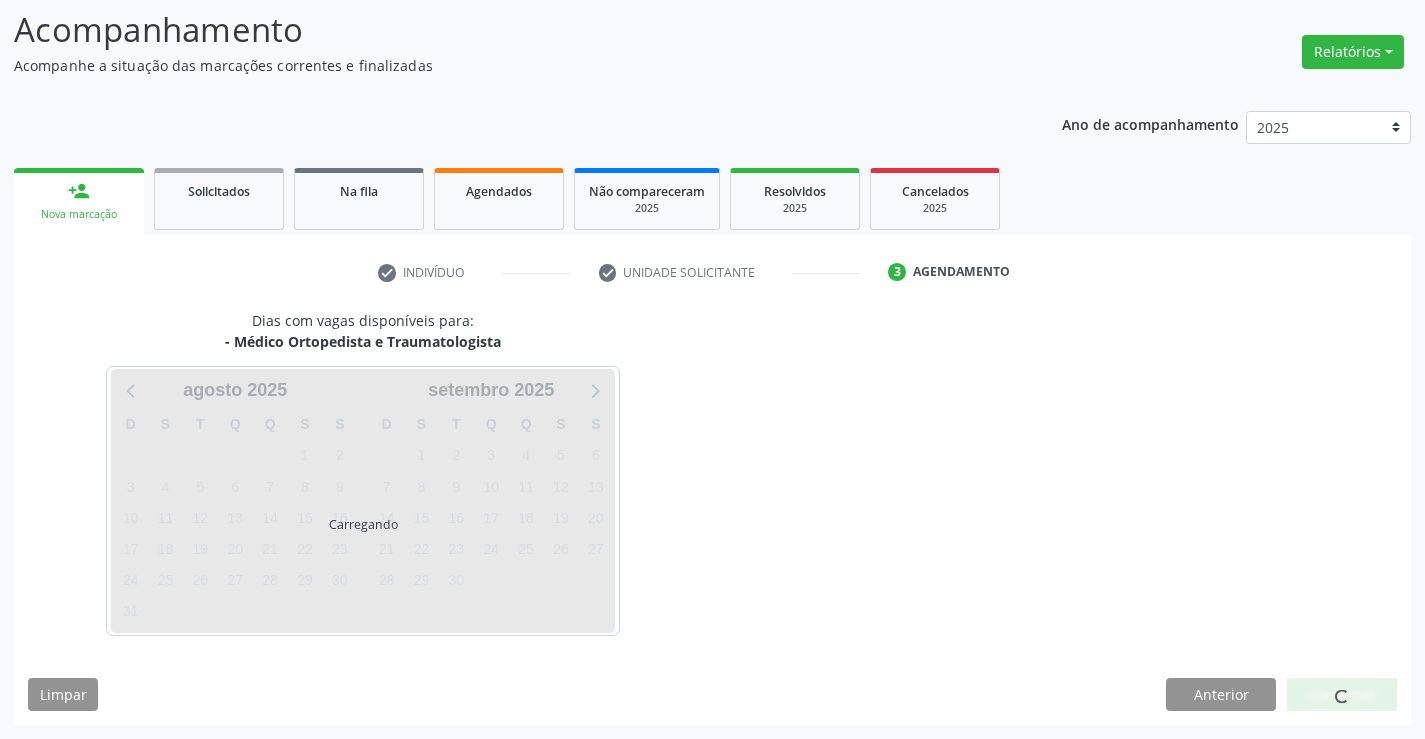 scroll, scrollTop: 131, scrollLeft: 0, axis: vertical 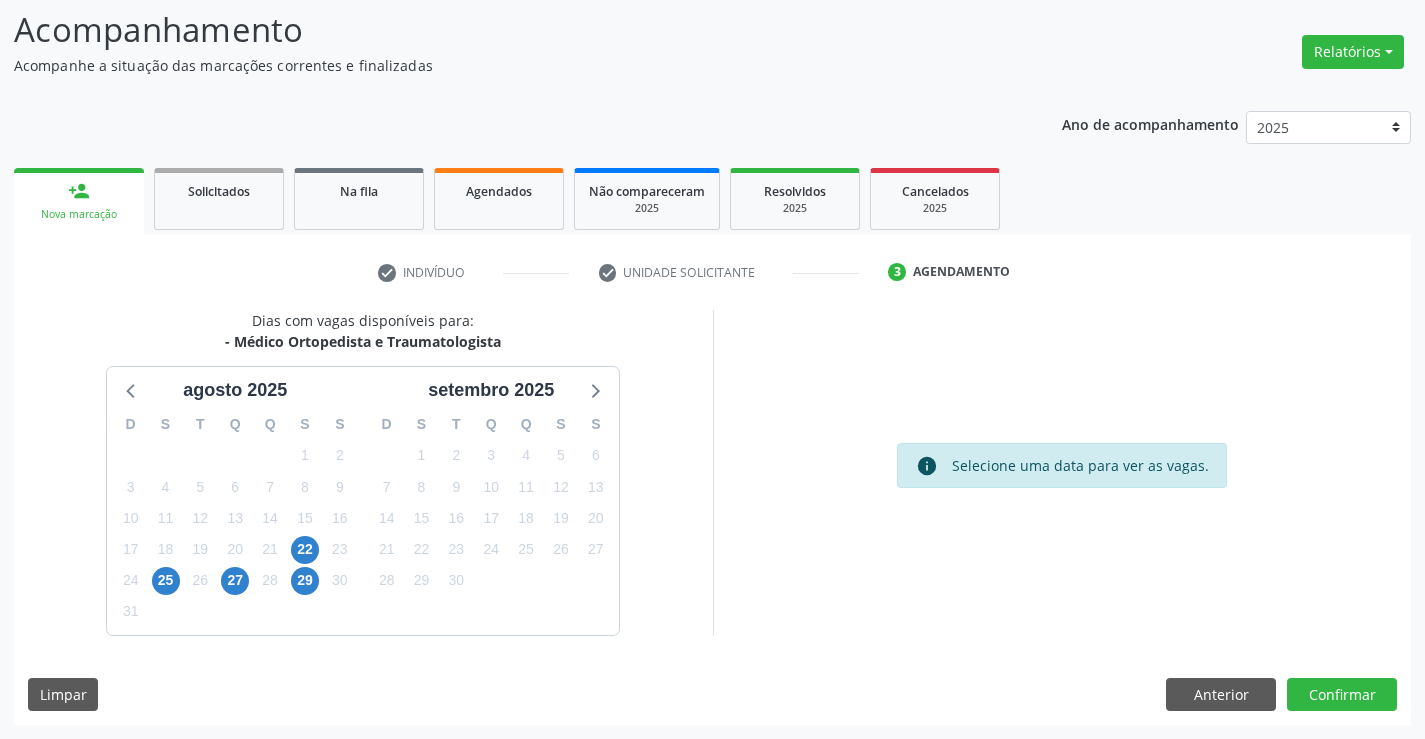 click on "22" at bounding box center (305, 549) 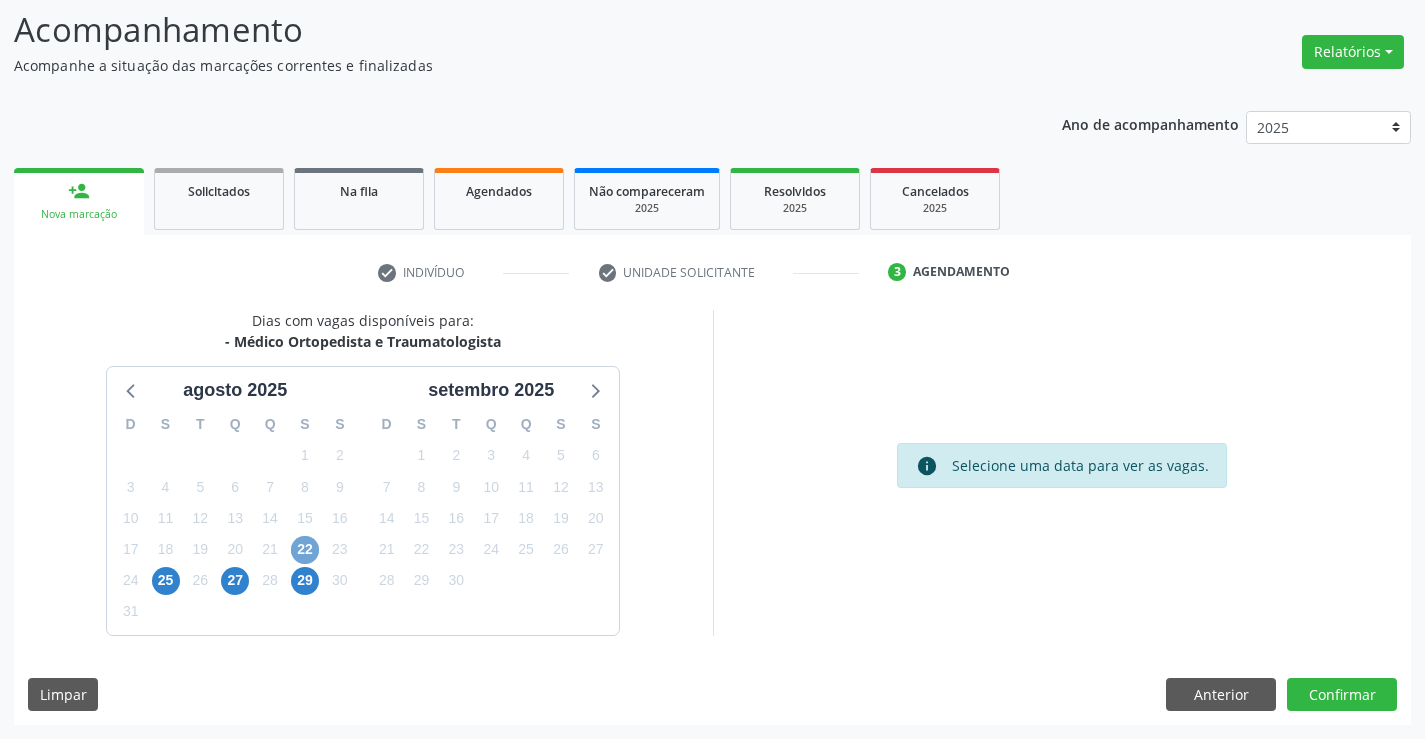 click on "22" at bounding box center [305, 550] 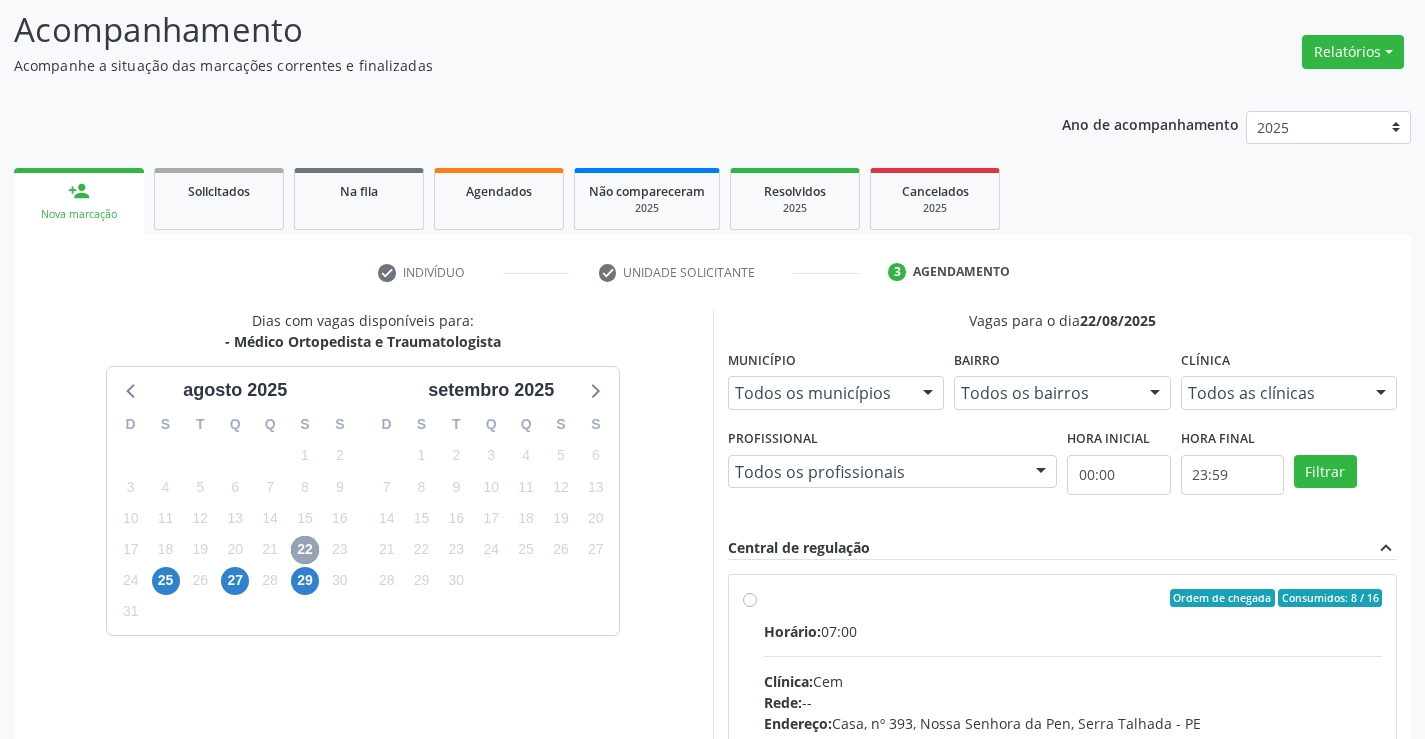 scroll, scrollTop: 420, scrollLeft: 0, axis: vertical 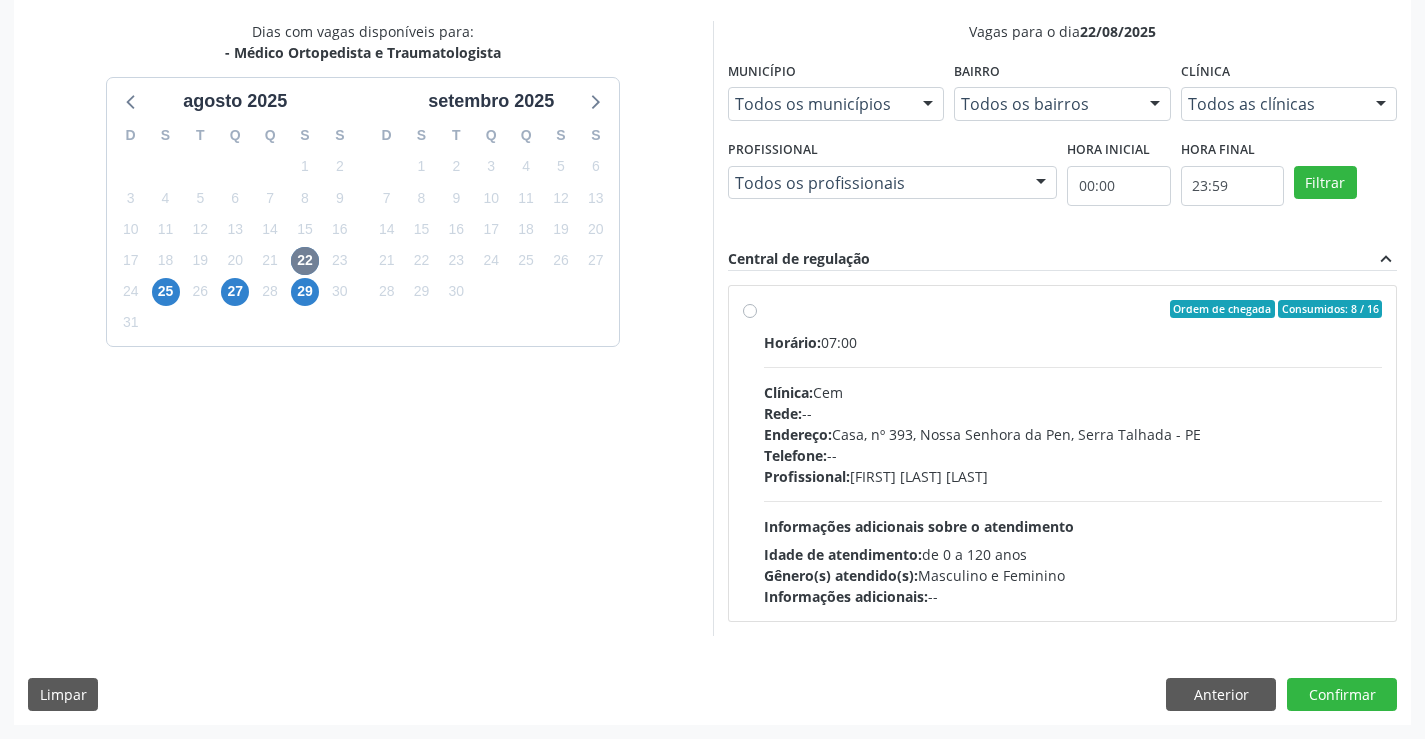 click on "Endereço:" at bounding box center [798, 434] 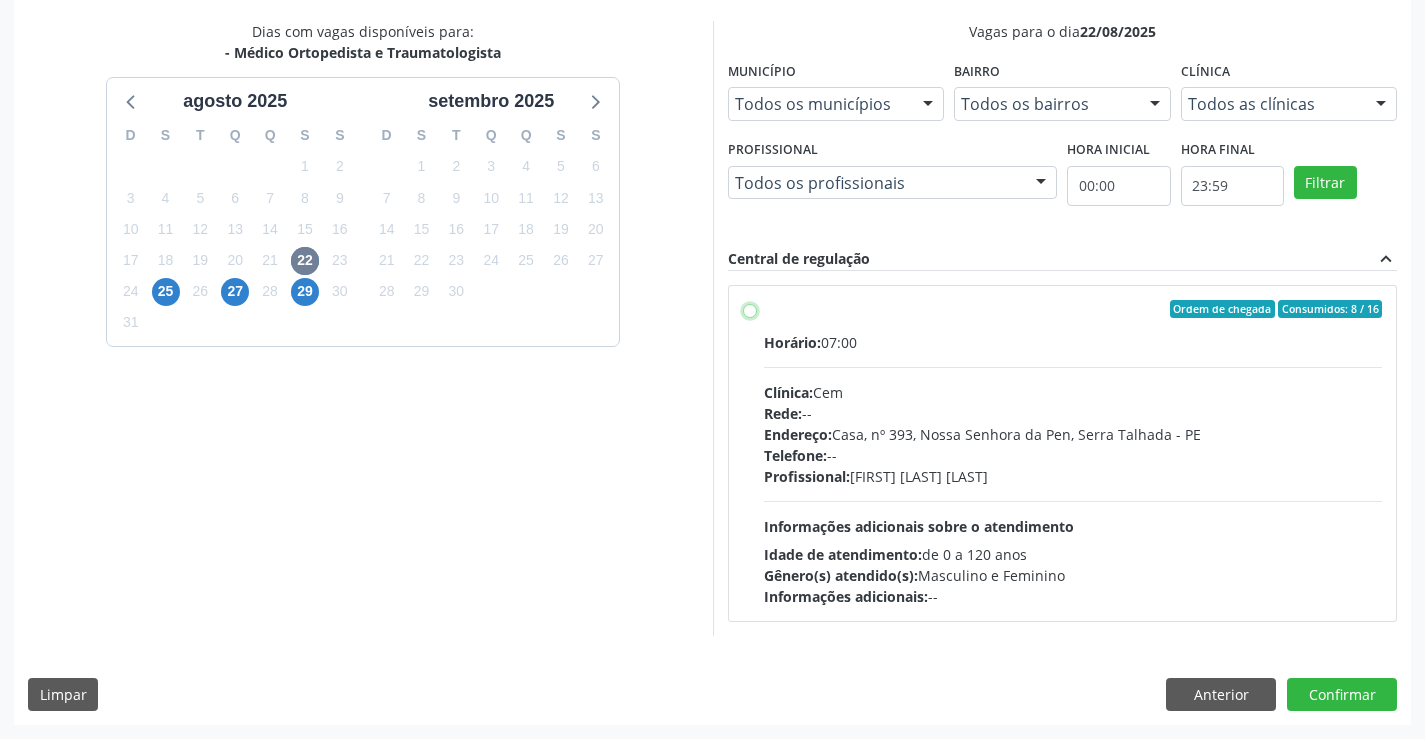 click on "Ordem de chegada
Consumidos: 8 / 16
Horário:   07:00
Clínica:  Cem
Rede:
--
Endereço:   Casa, nº 393, Nossa Senhora da Pen, Serra Talhada - PE
Telefone:   --
Profissional:
Ebenone Antonio da Silva
Informações adicionais sobre o atendimento
Idade de atendimento:
de 0 a 120 anos
Gênero(s) atendido(s):
Masculino e Feminino
Informações adicionais:
--" at bounding box center [750, 309] 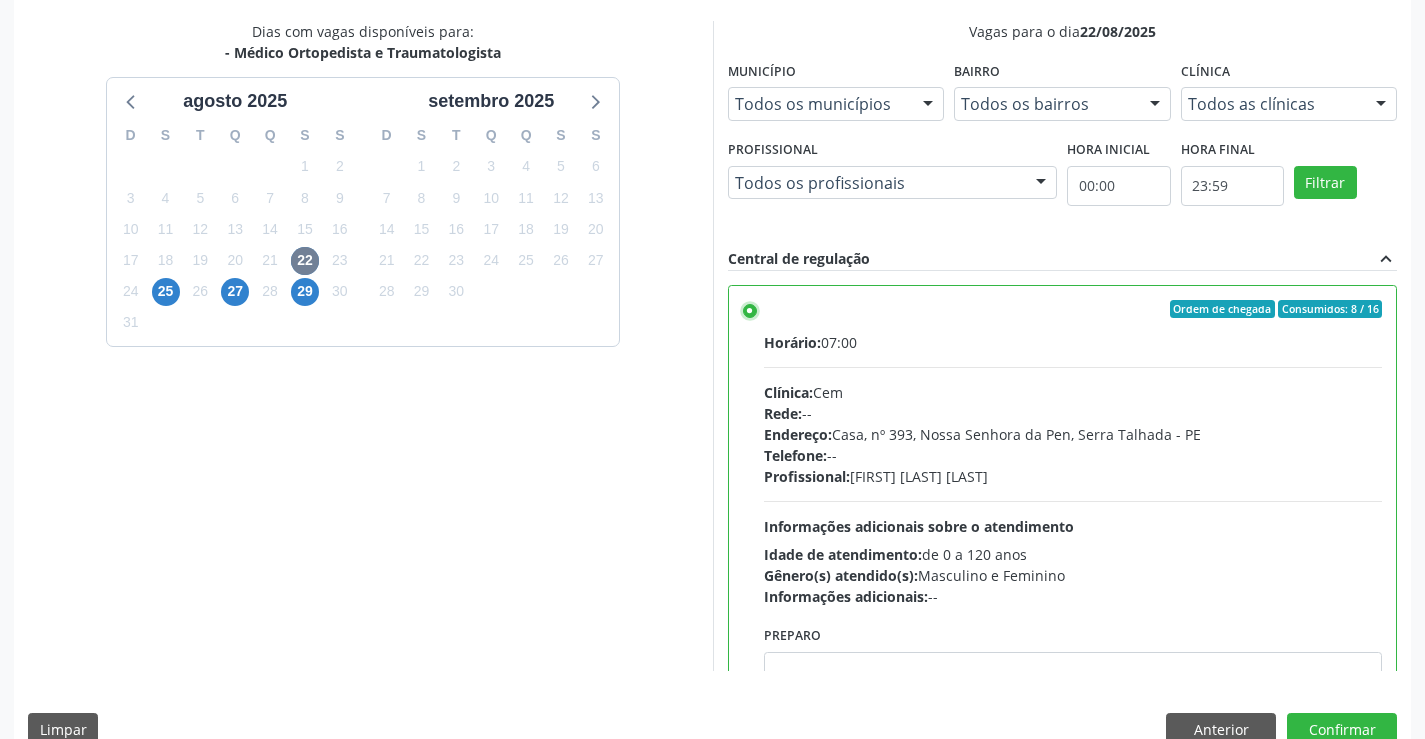 scroll, scrollTop: 456, scrollLeft: 0, axis: vertical 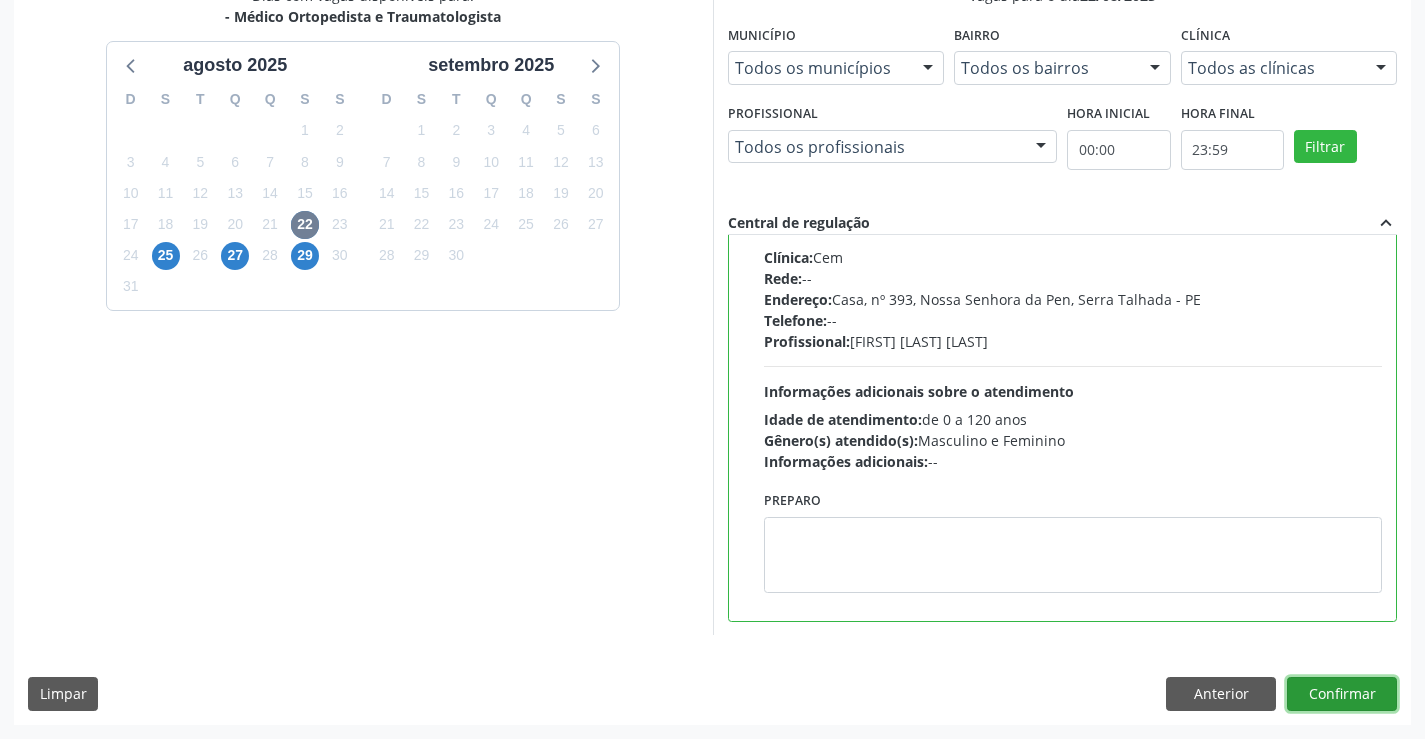 click on "Confirmar" at bounding box center [1342, 694] 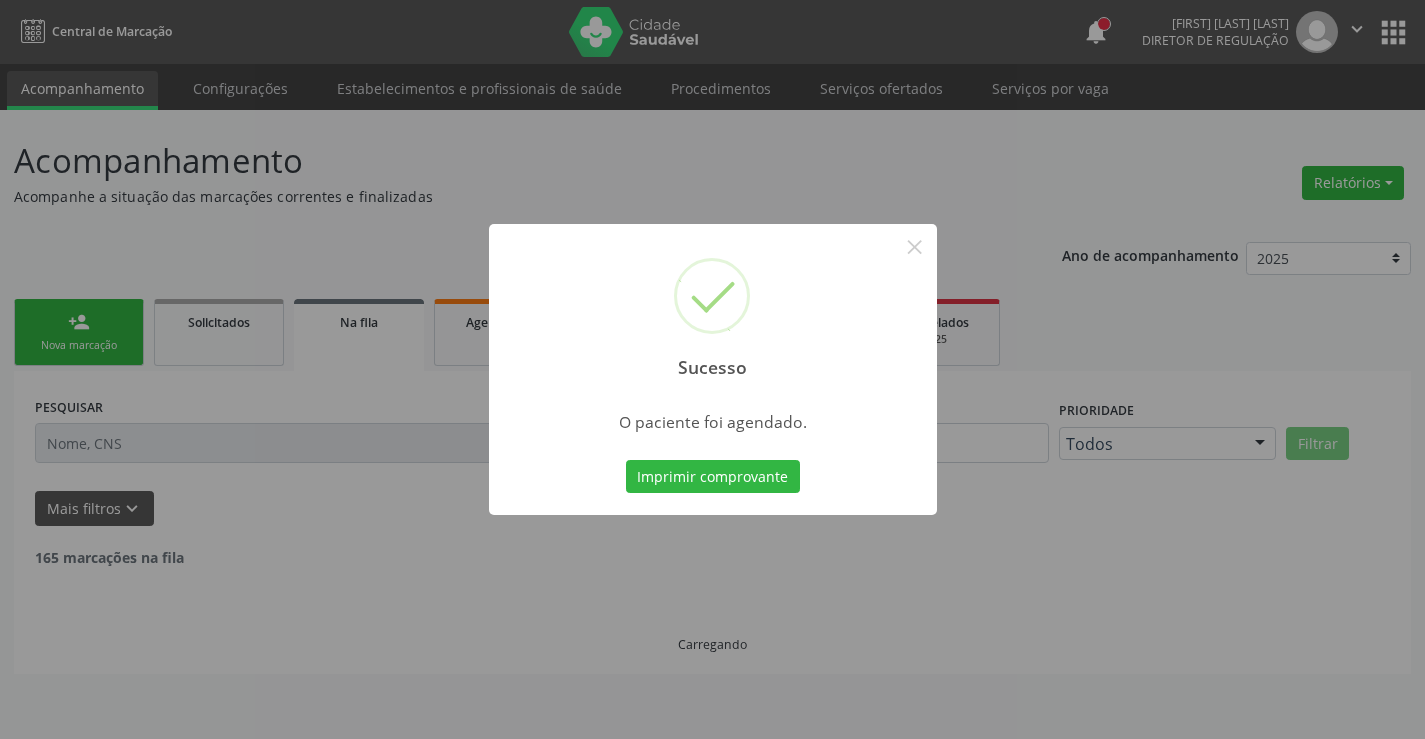scroll, scrollTop: 0, scrollLeft: 0, axis: both 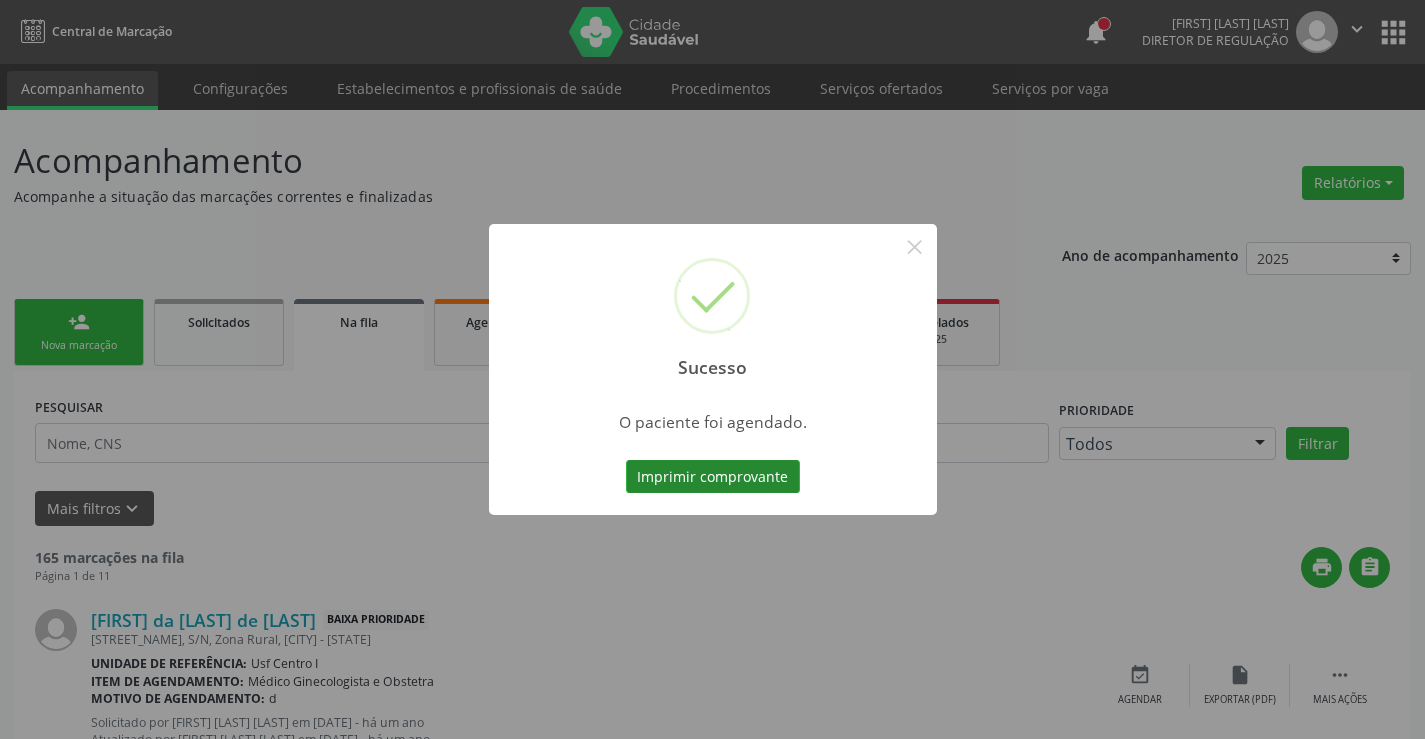 click on "Imprimir comprovante" at bounding box center (713, 477) 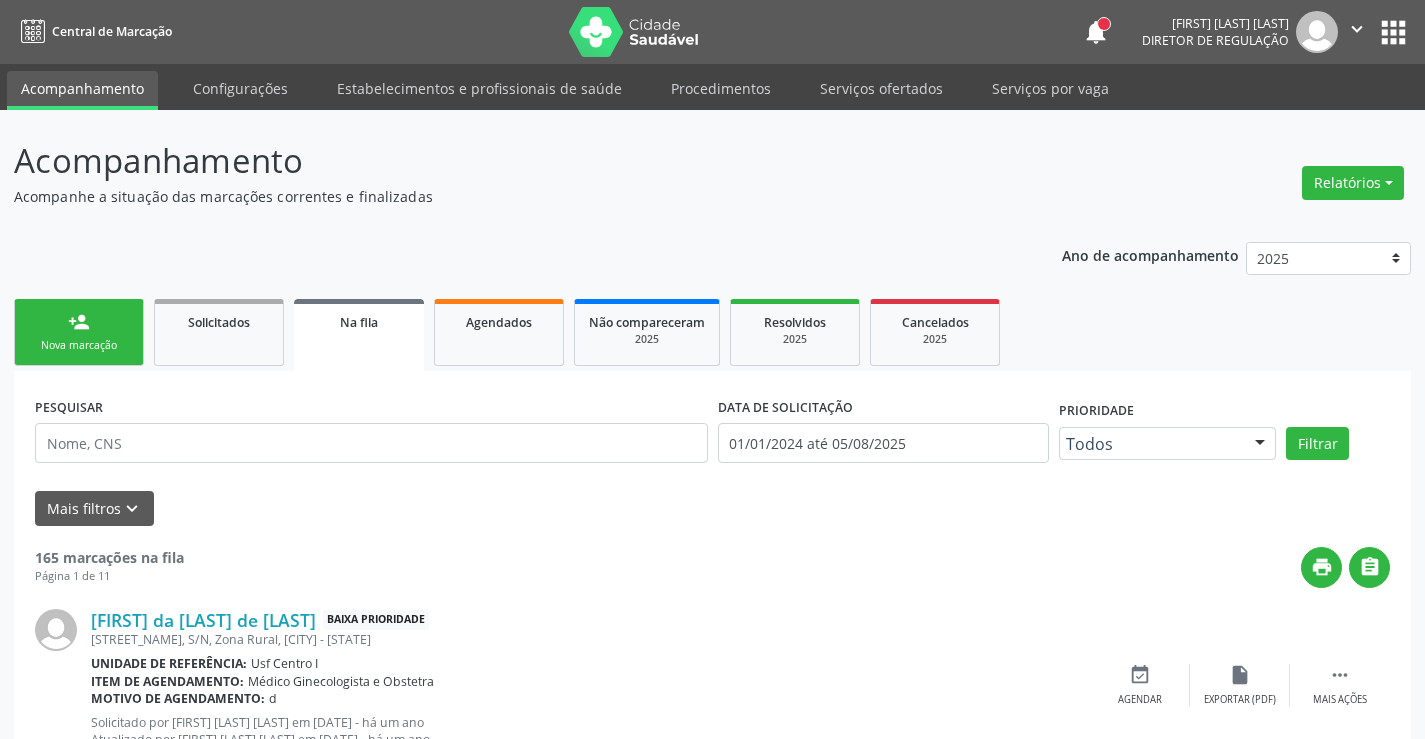 click on "person_add
Nova marcação" at bounding box center [79, 332] 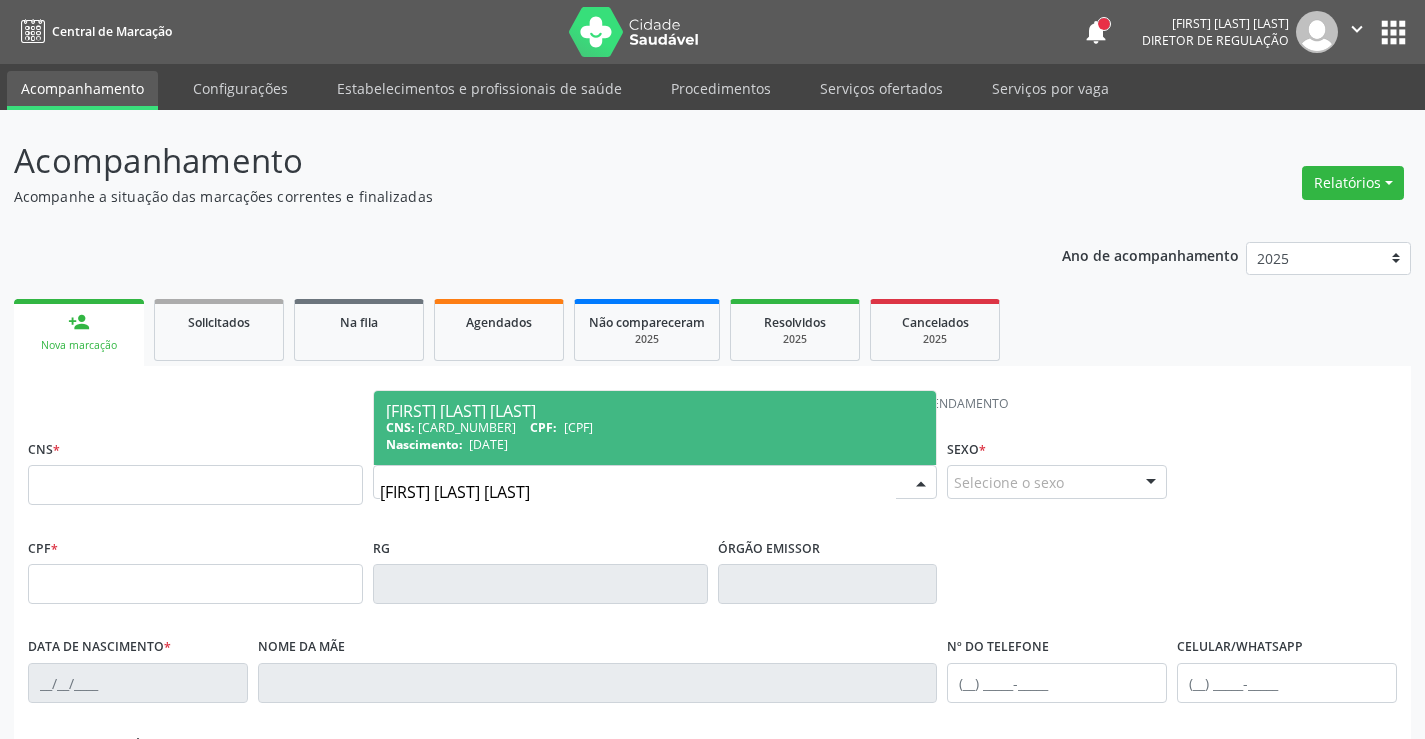 type on "maria da penha gom" 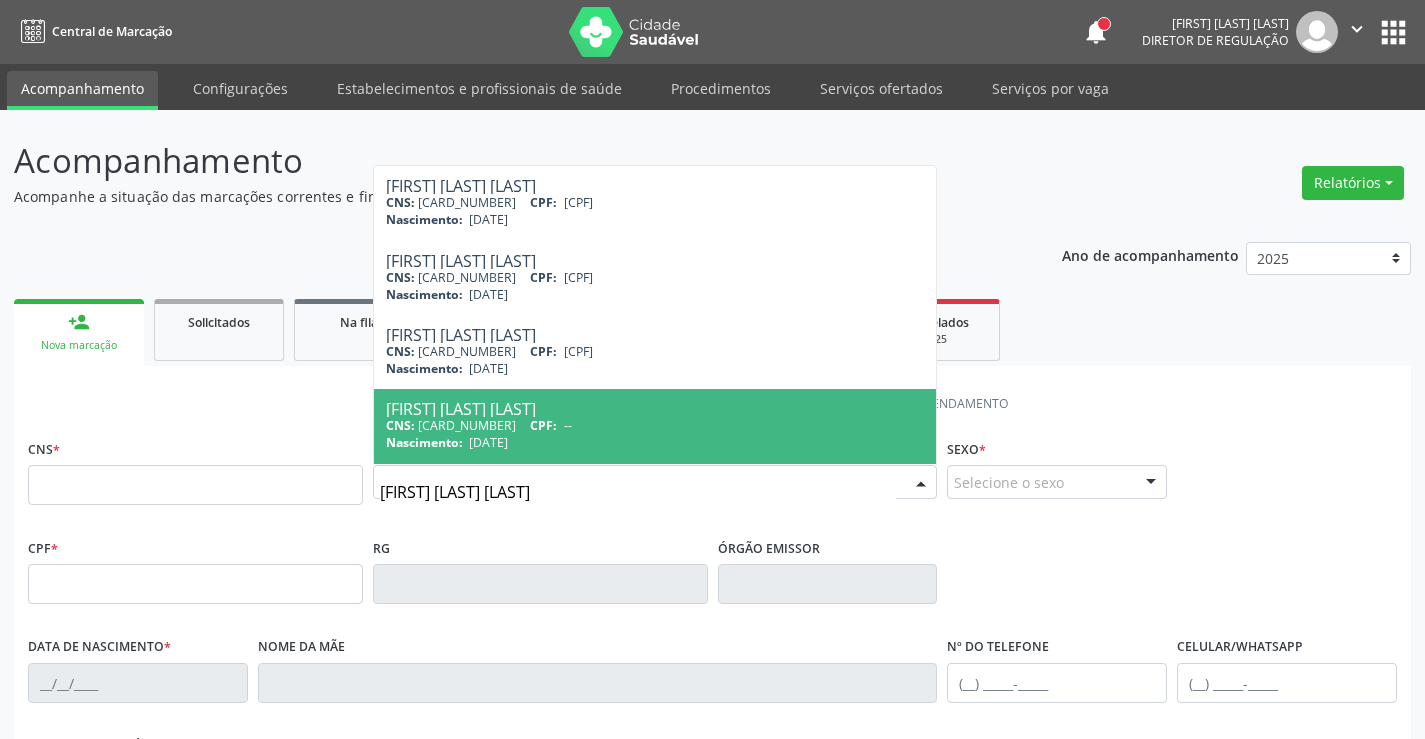 click on "Maria da Penha Gomes Araujo
CNS:
702 8061 1071 0060
CPF:
021.421.194-09
Nascimento:
07/11/1944
Maria da Penha Gomes Farias
CNS:
700 0019 1679 0008
CPF:
055.553.424-38
Nascimento:
07/09/1982
Maria da Penha Gomes Magalhaes Silva
CNS:
707 8026 7210 4314
CPF:
087.873.864-96
Nascimento:
30/08/1983
Maria da Penha Gomes Medeiros
CNS:
708 7001 7325 3893
CPF:    --   Nascimento:
25/03/1983
Maria da Penha Gomes Nicodemos
CNS:
700 2099 1816 7222
CPF:
074.834.284-22
Nascimento:
20/10/1983
Maria da Penha Gomes Pereira
CNS:
700 1098 7433 3190
CPF:
024.971.714-08
Nascimento:
18/02/1957
Maria da Penha Gomes Rocha" at bounding box center (655, 723) 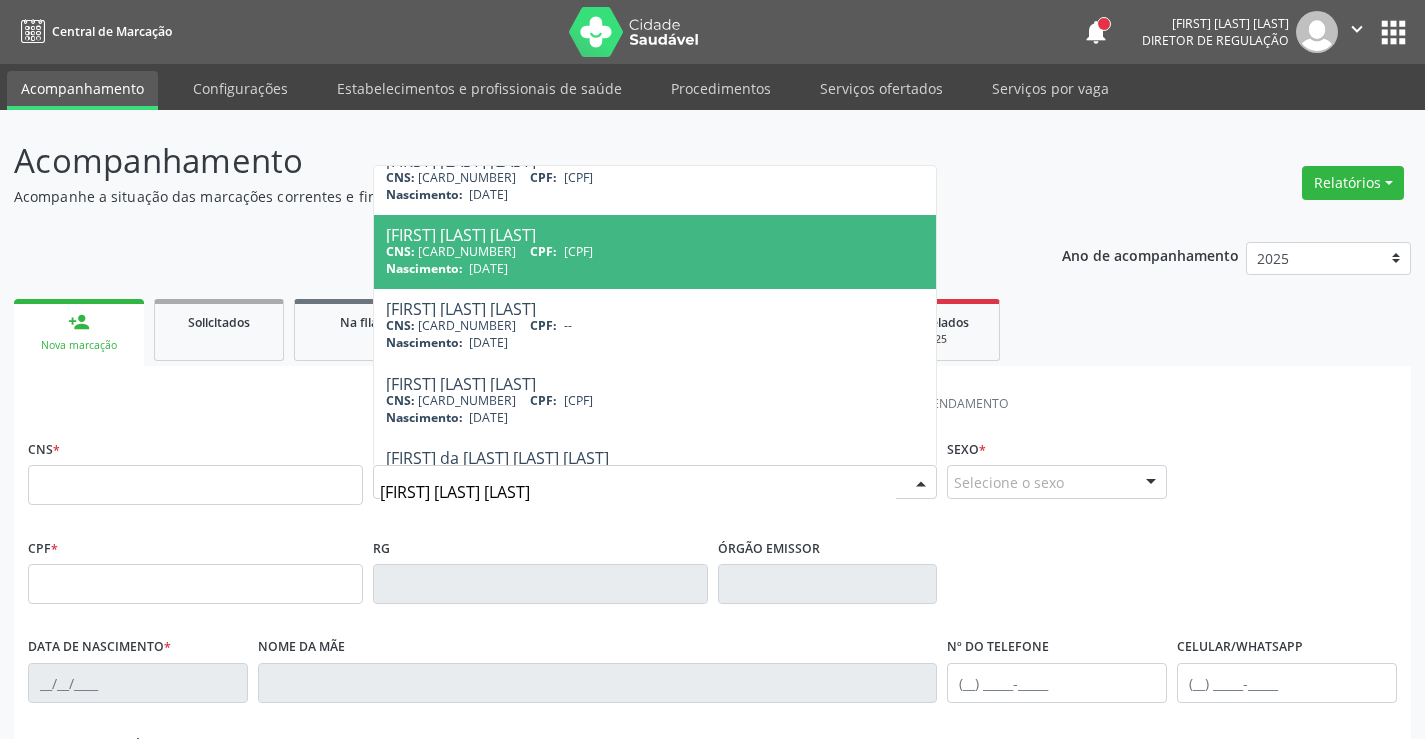 scroll, scrollTop: 200, scrollLeft: 0, axis: vertical 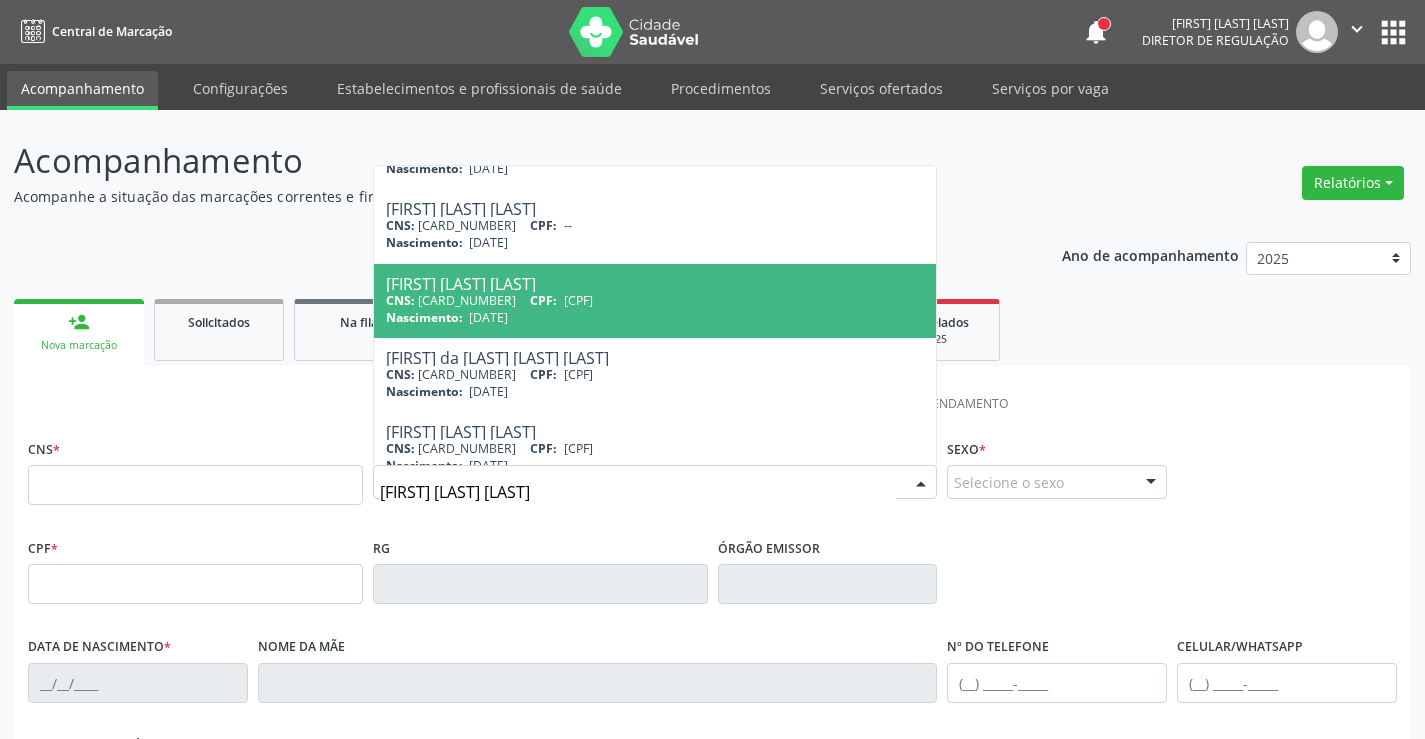 click on "Nascimento:
20/10/1983" at bounding box center [655, 317] 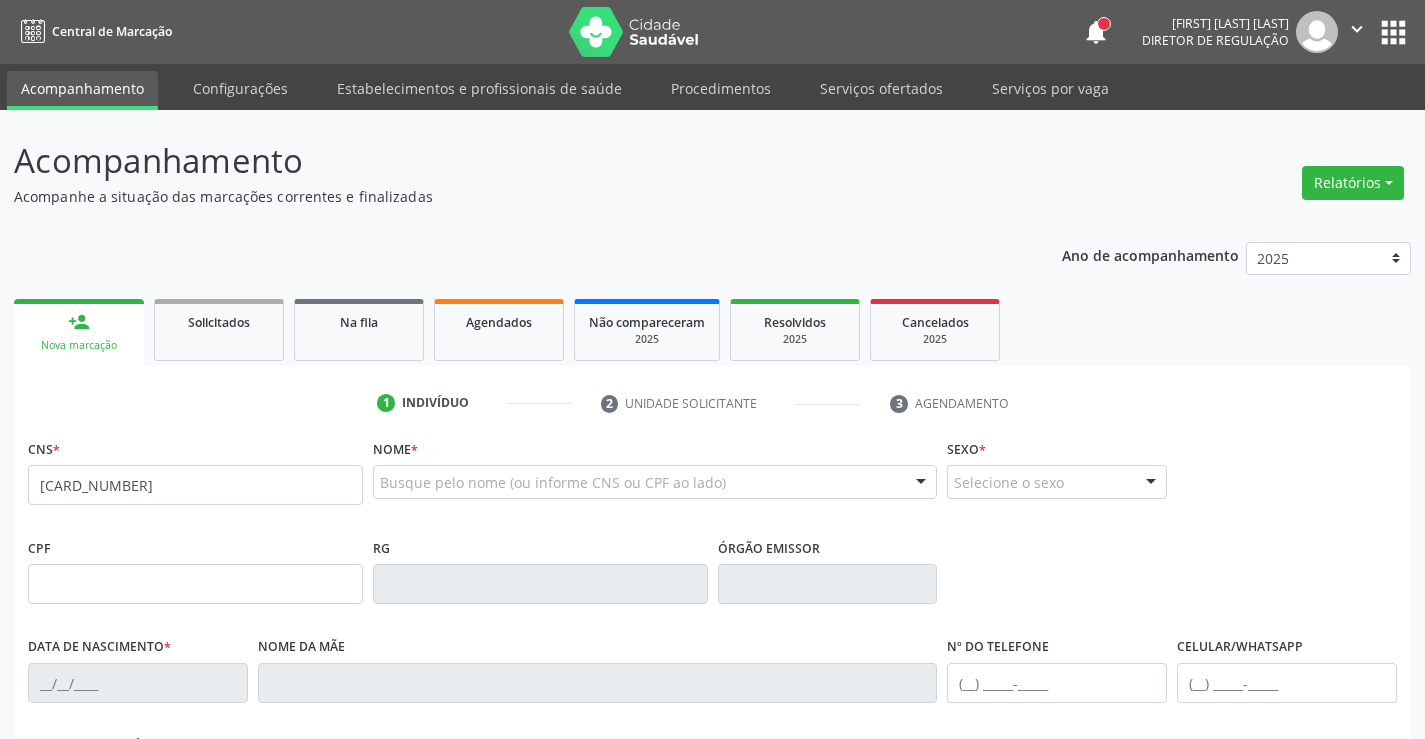 scroll, scrollTop: 0, scrollLeft: 0, axis: both 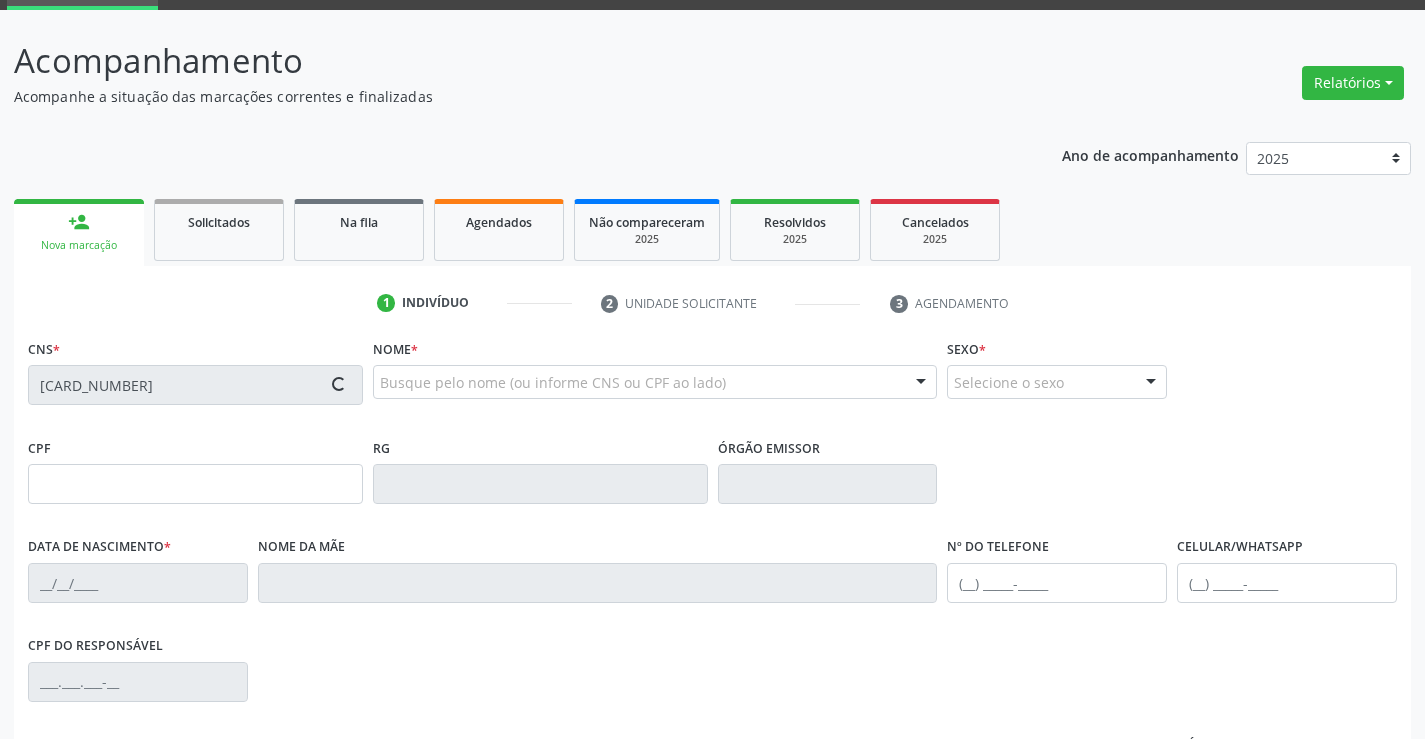 type on "074.834.284-22" 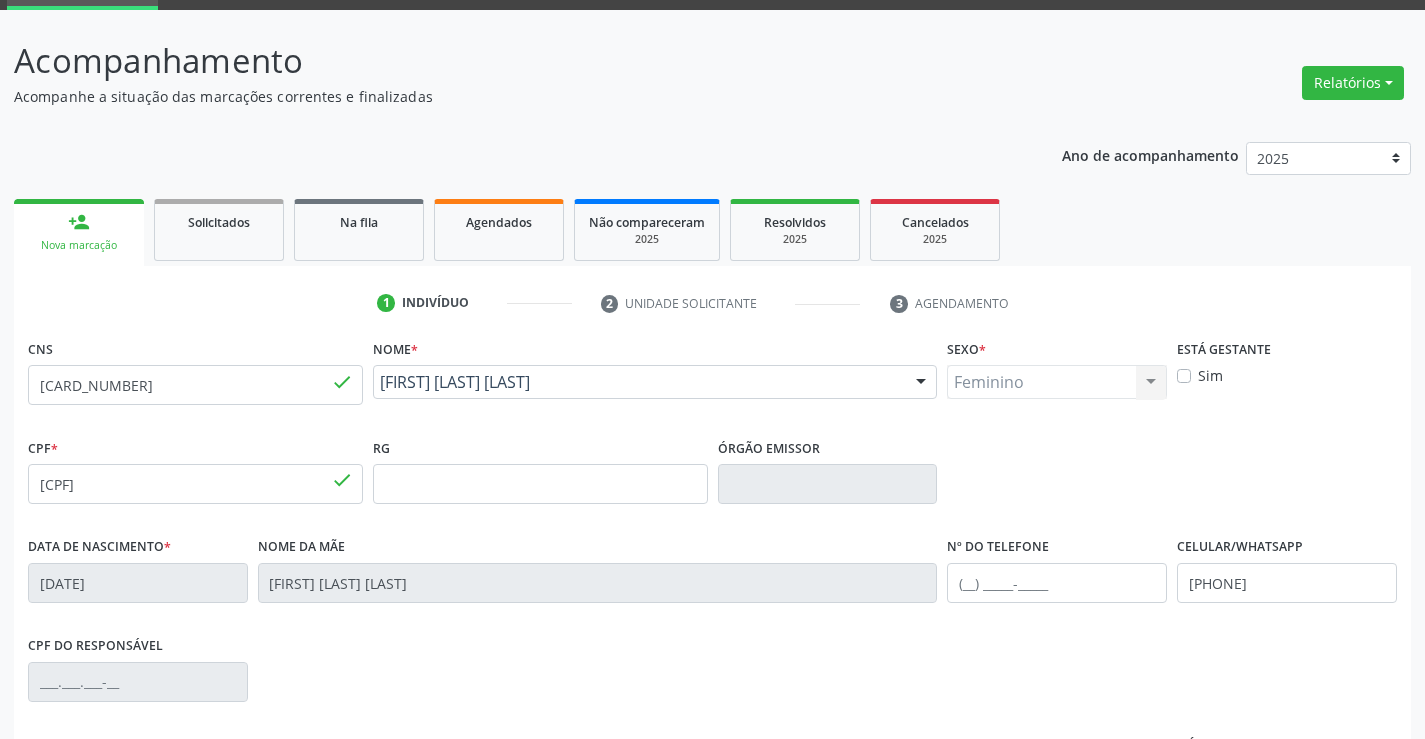 scroll, scrollTop: 345, scrollLeft: 0, axis: vertical 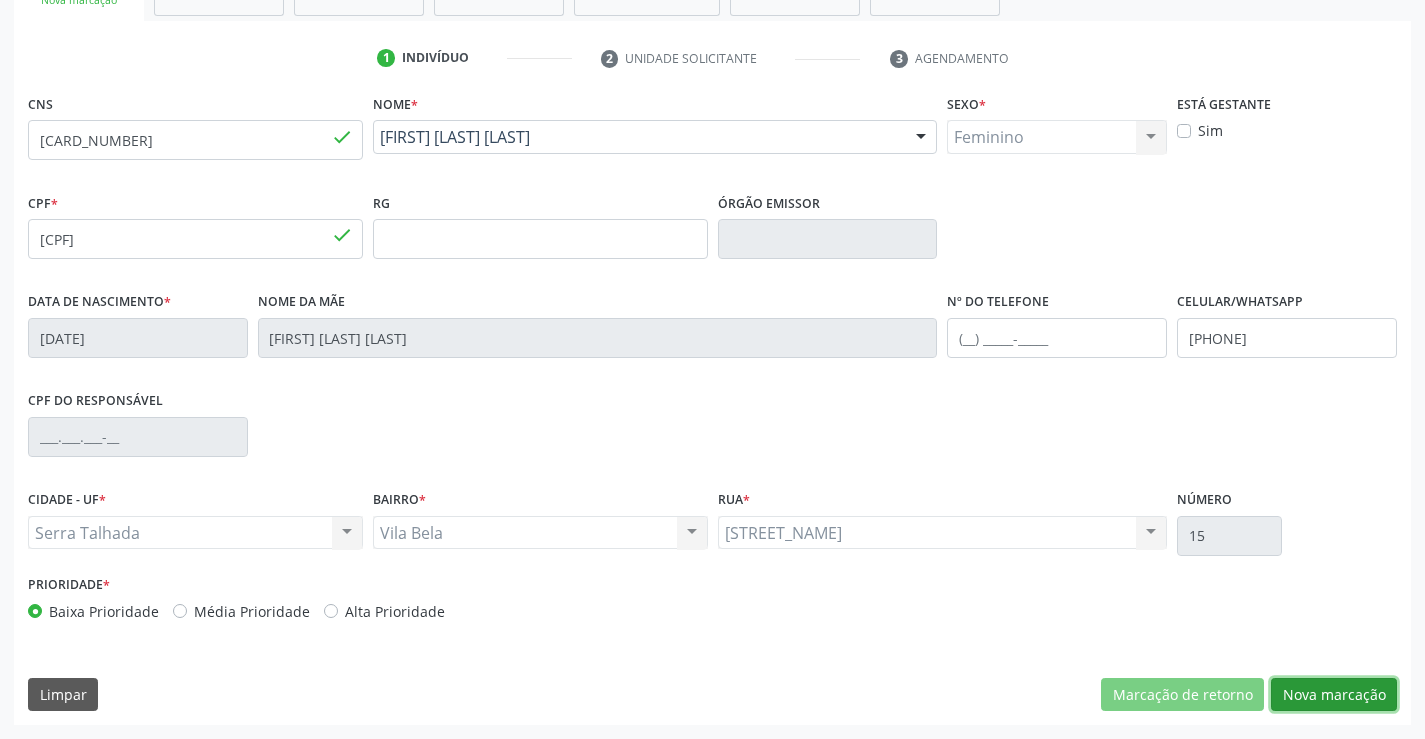 click on "Nova marcação" at bounding box center (1334, 695) 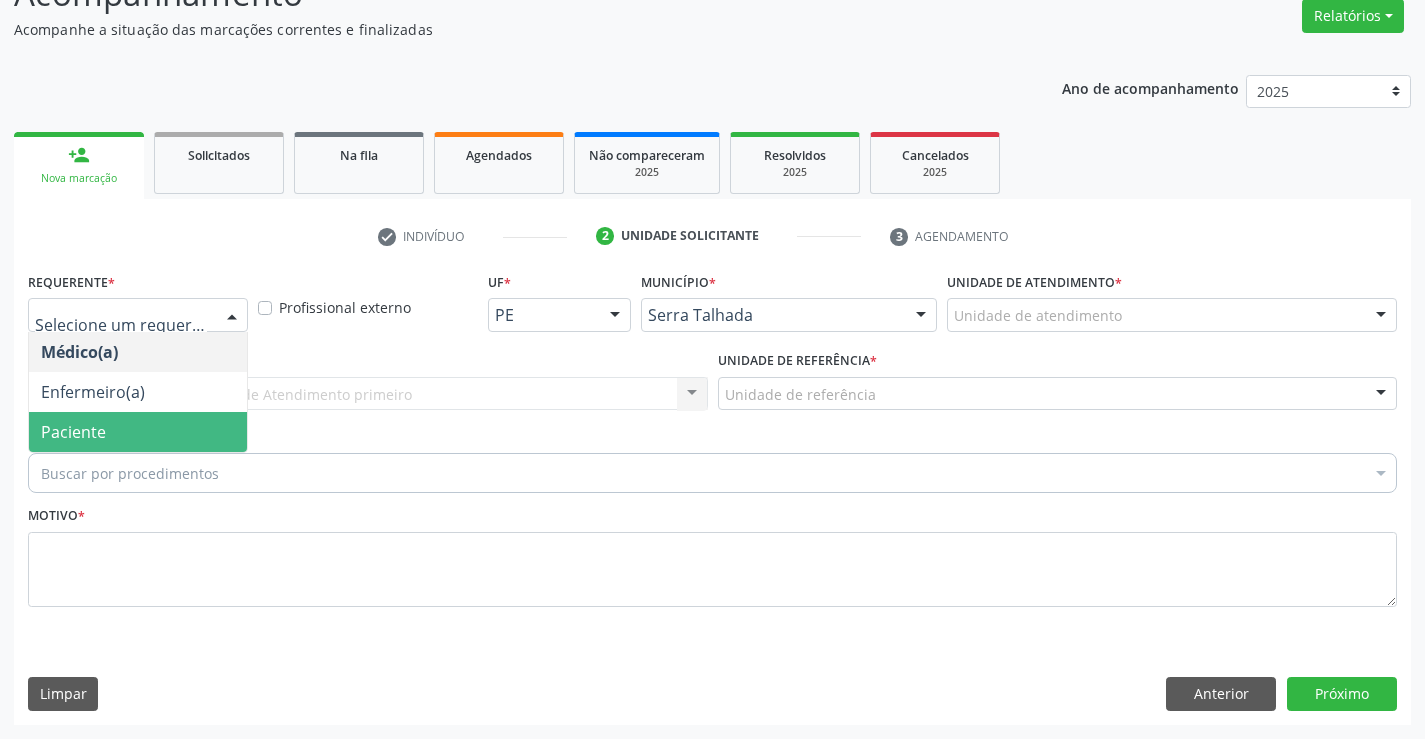 click on "Paciente" at bounding box center (138, 432) 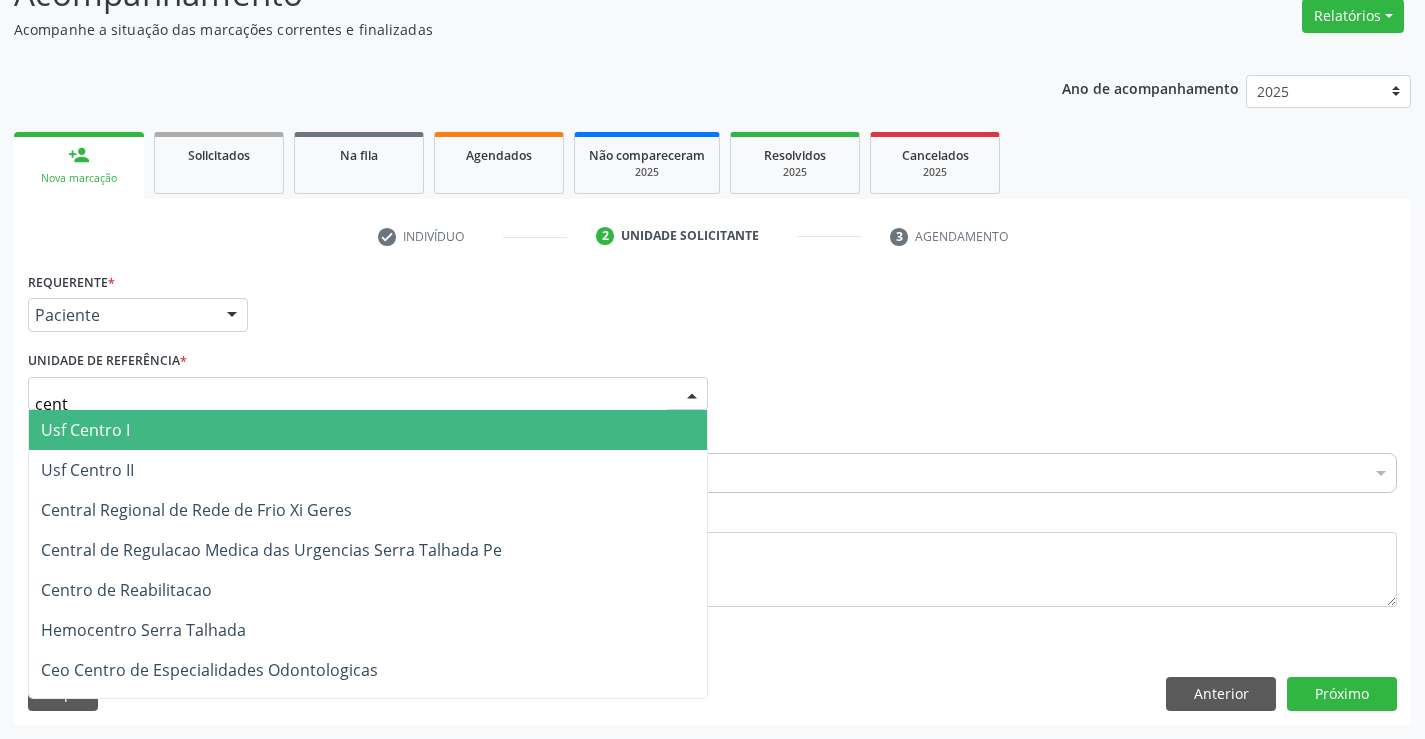 type on "centr" 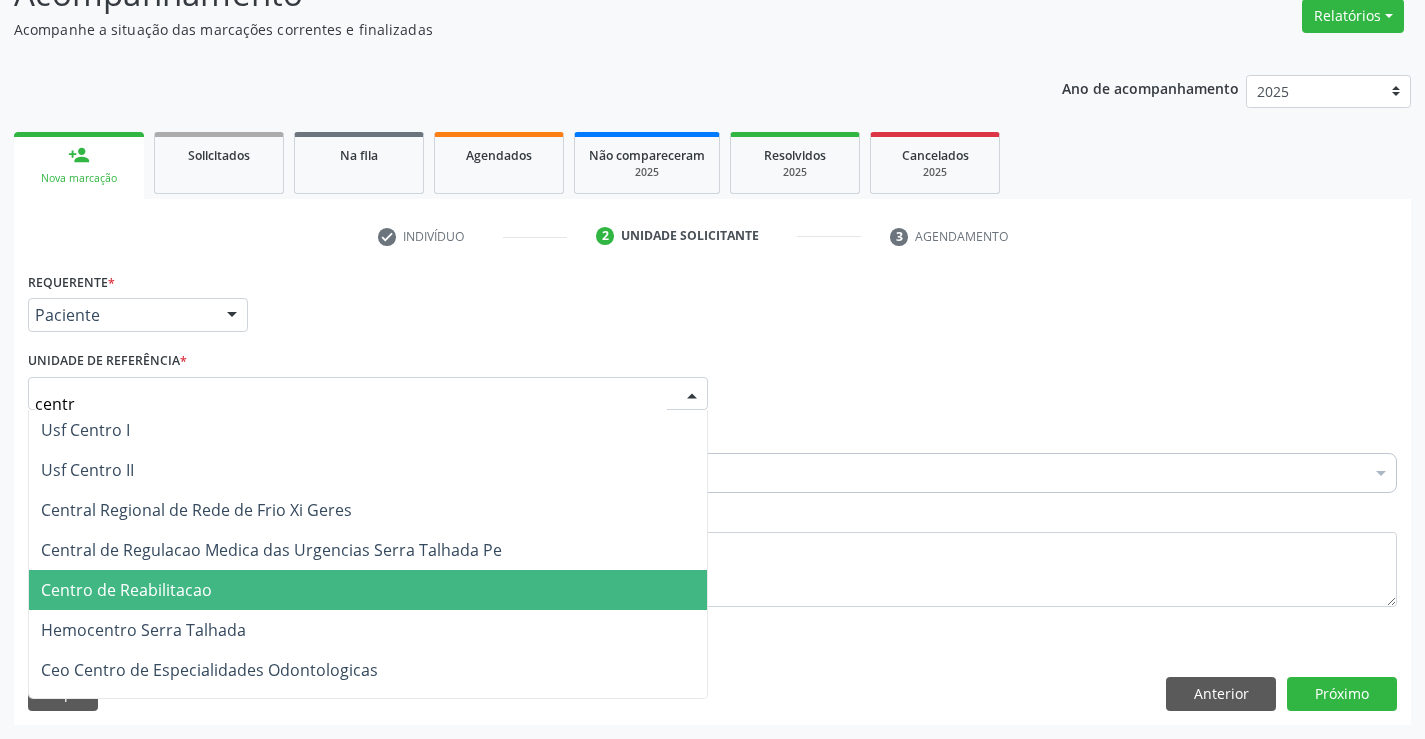 click on "Centro de Reabilitacao" at bounding box center [126, 590] 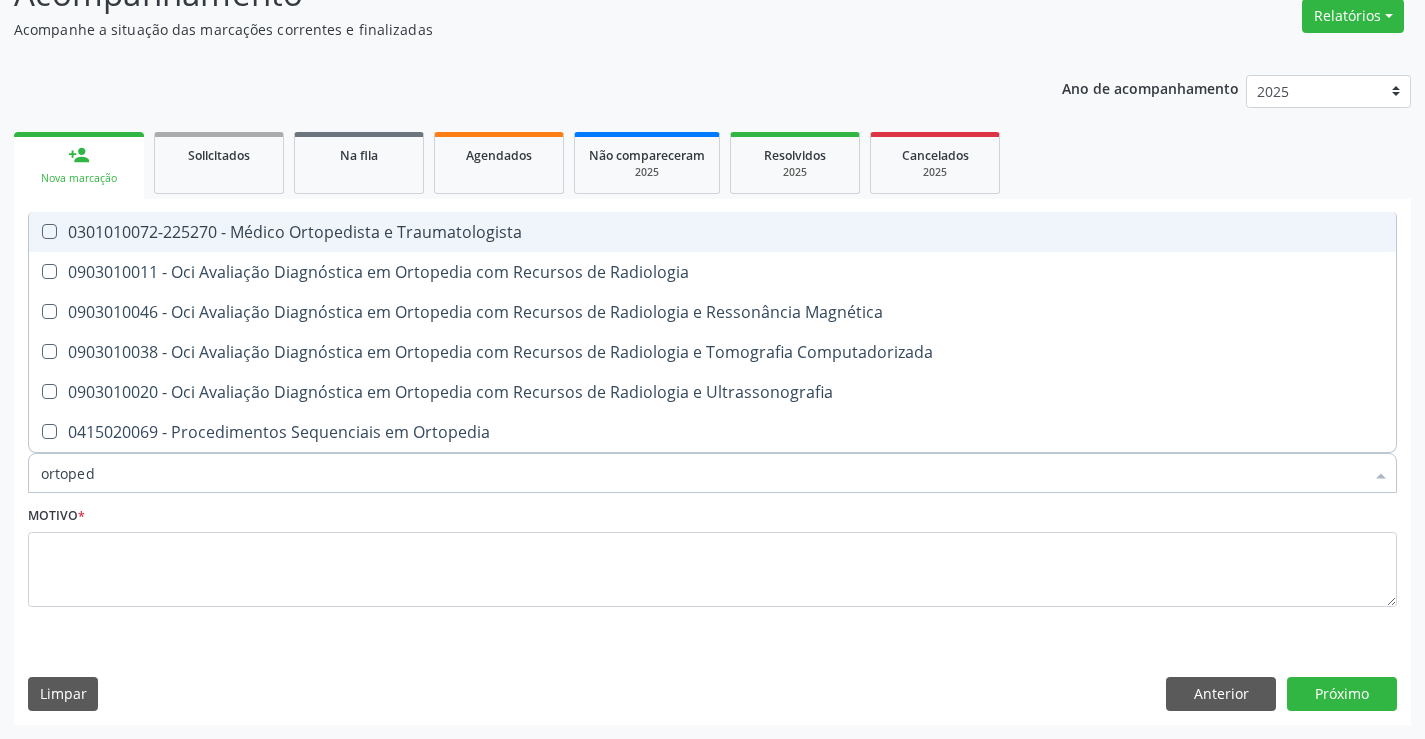 type on "ortopedi" 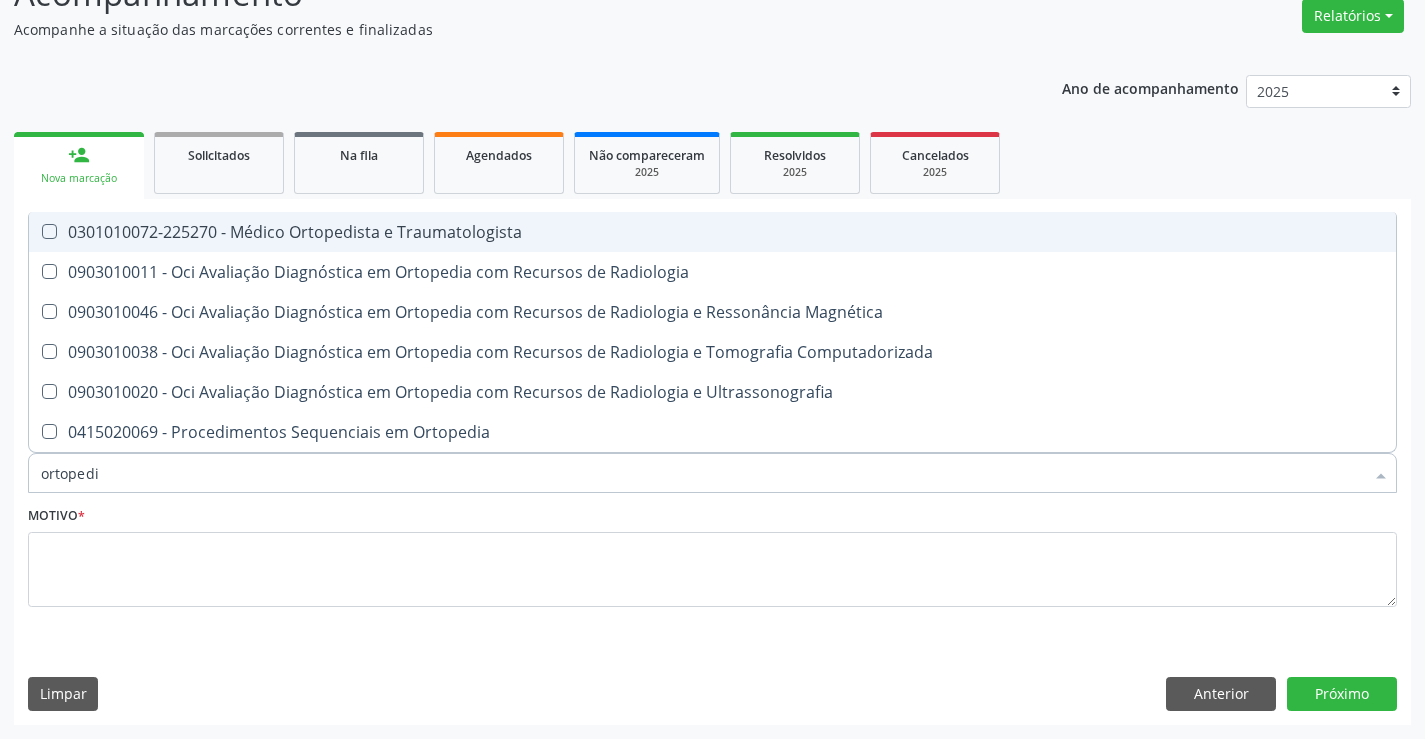 click on "0301010072-225270 - Médico Ortopedista e Traumatologista" at bounding box center (712, 232) 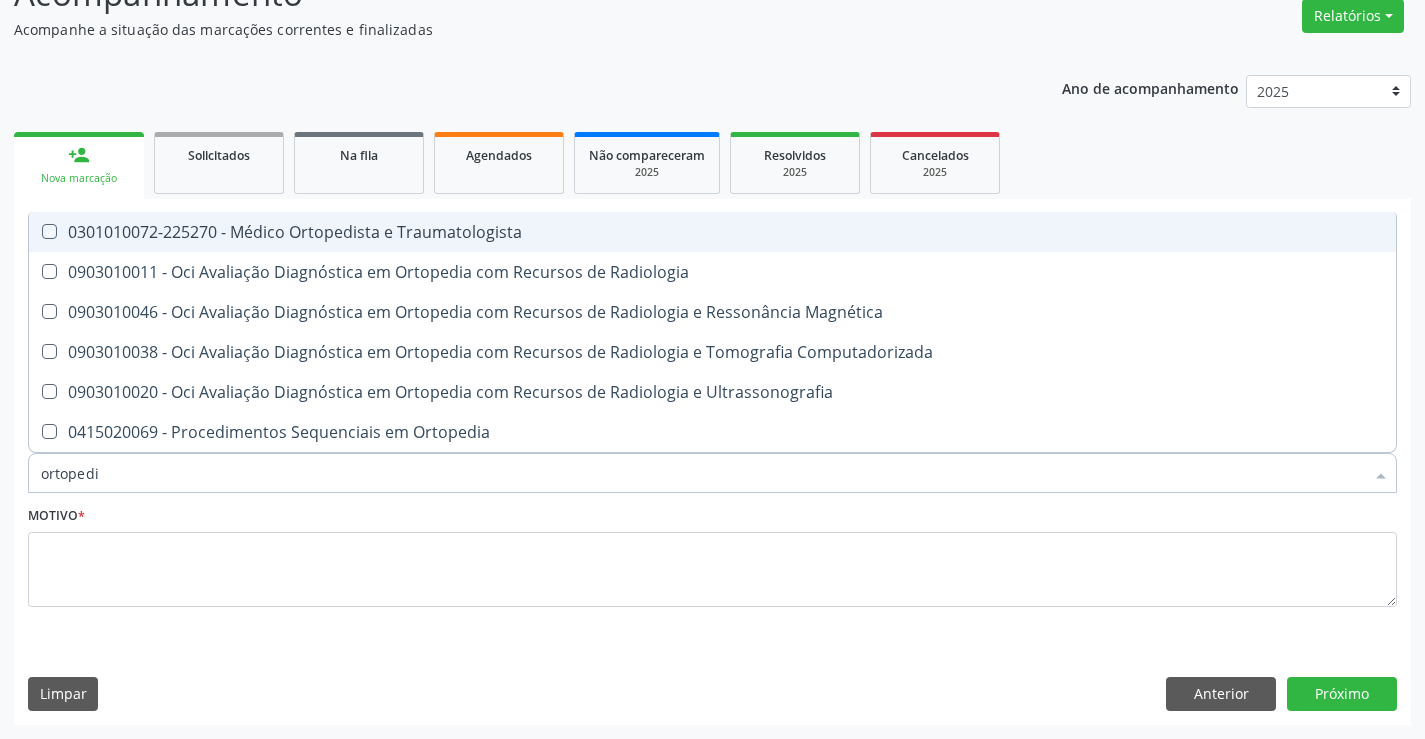 checkbox on "true" 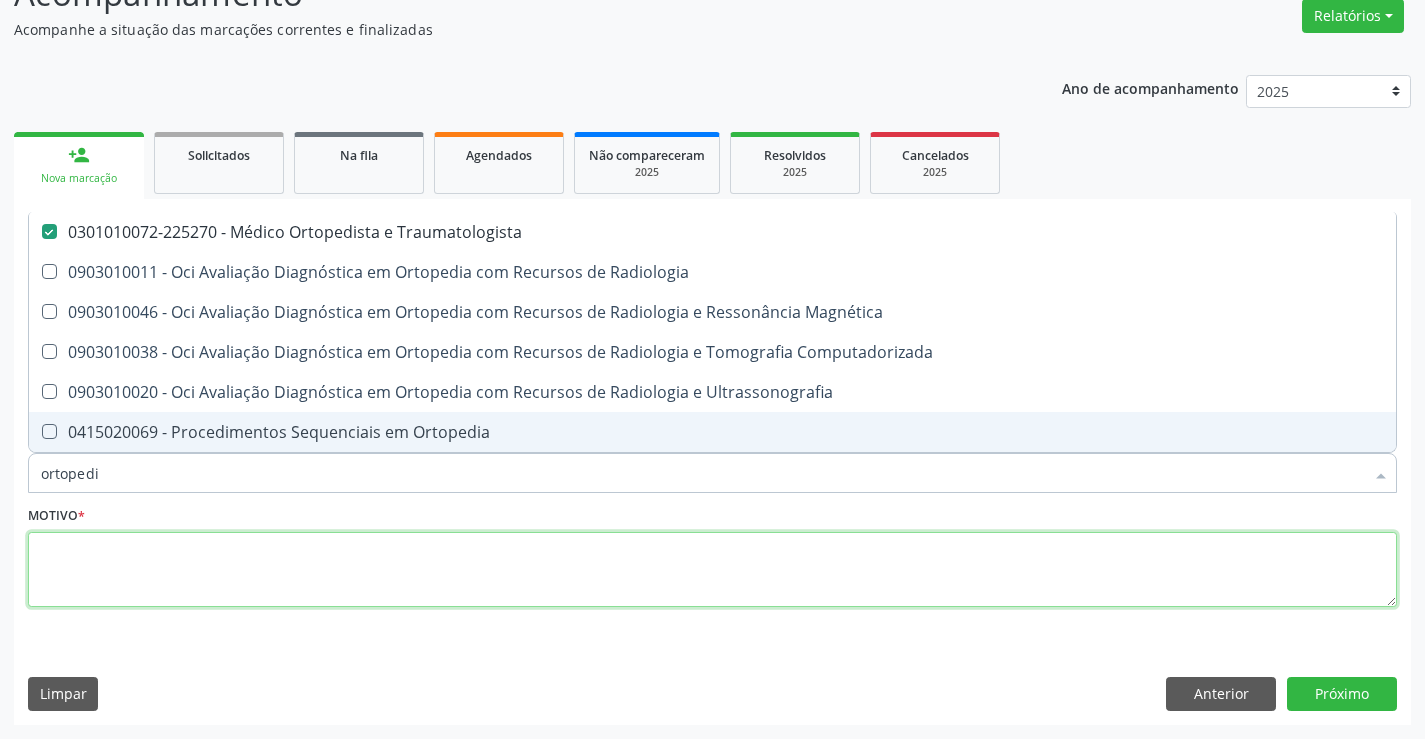 click at bounding box center (712, 570) 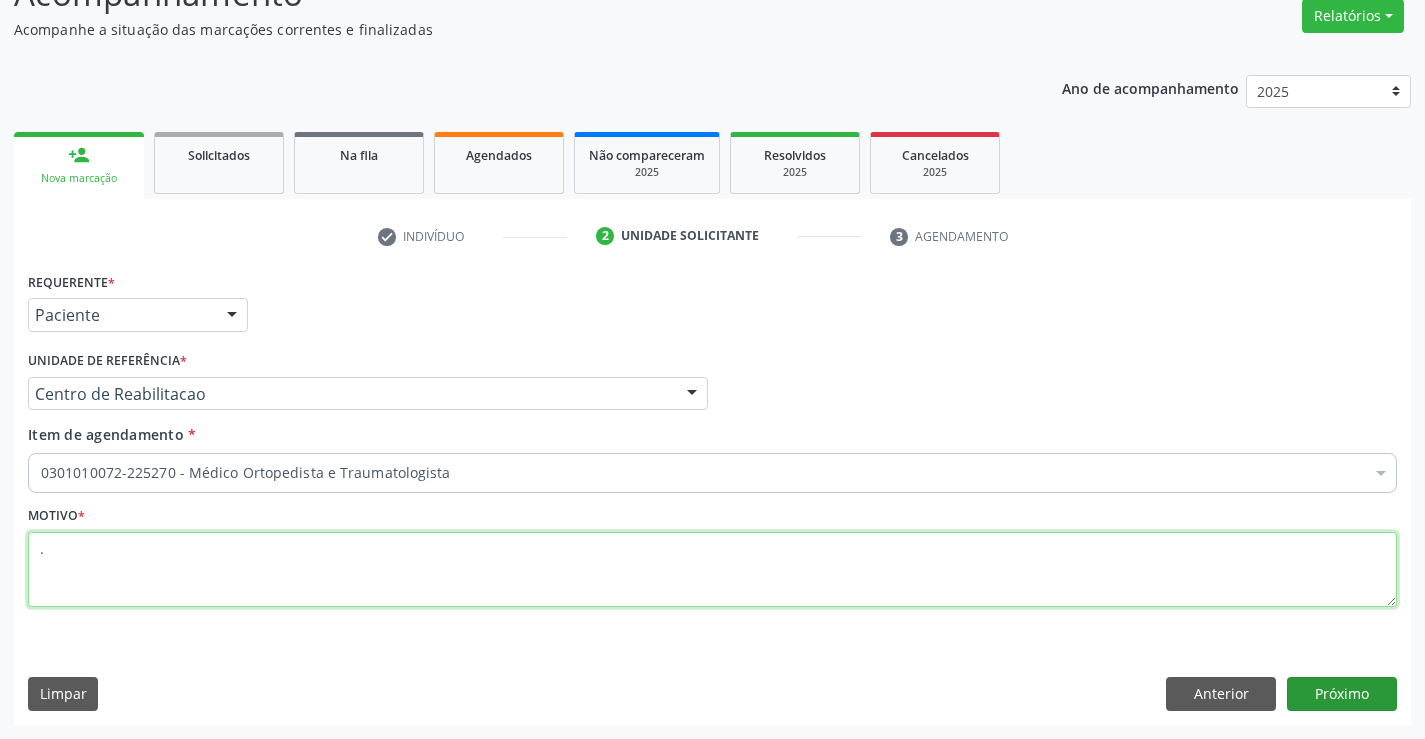 type on "." 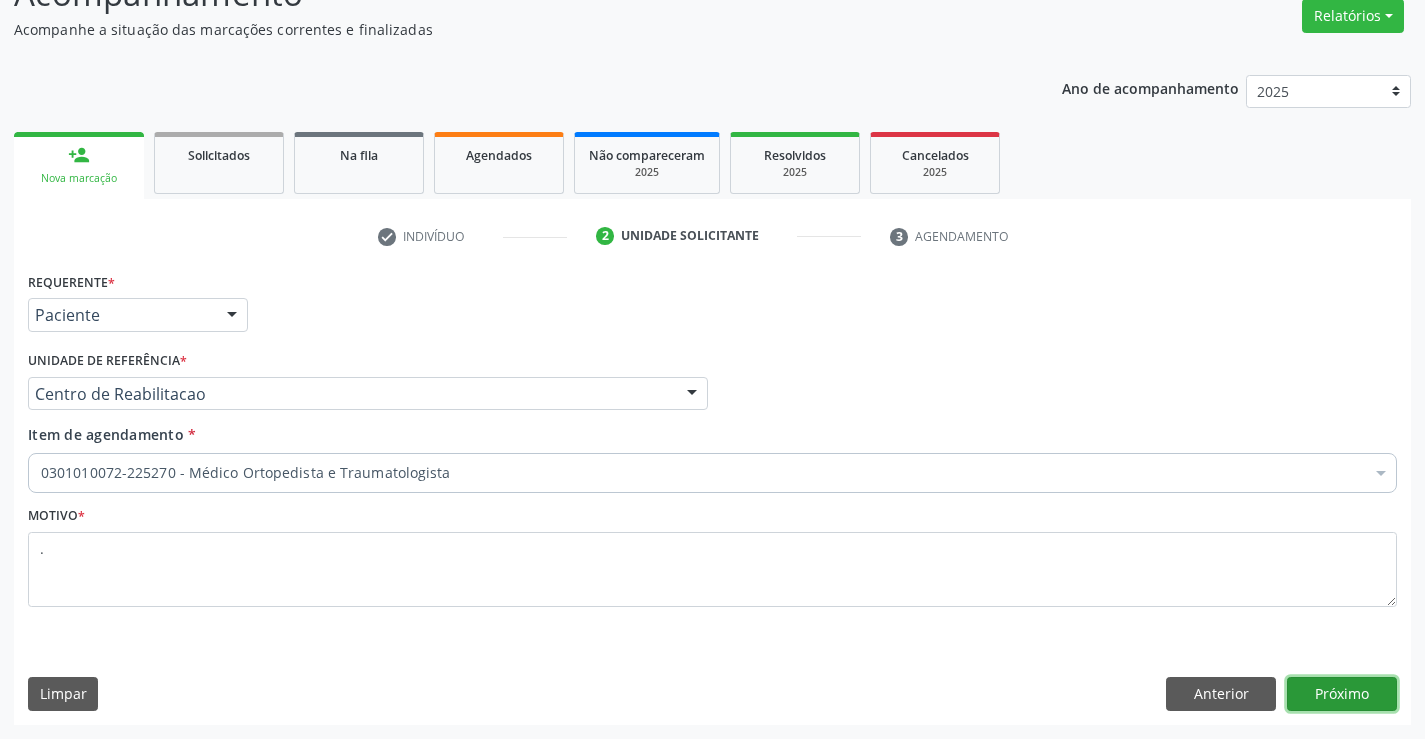 click on "Próximo" at bounding box center [1342, 694] 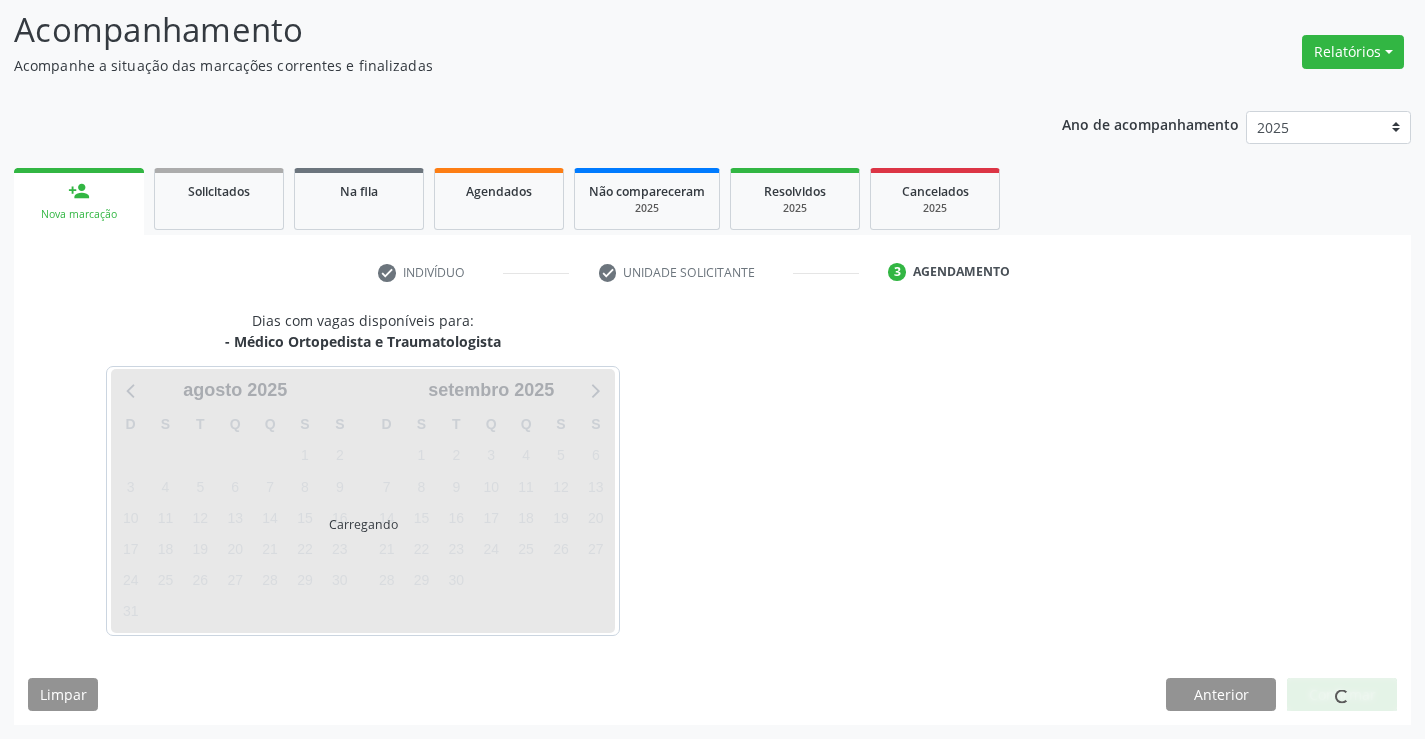 scroll, scrollTop: 131, scrollLeft: 0, axis: vertical 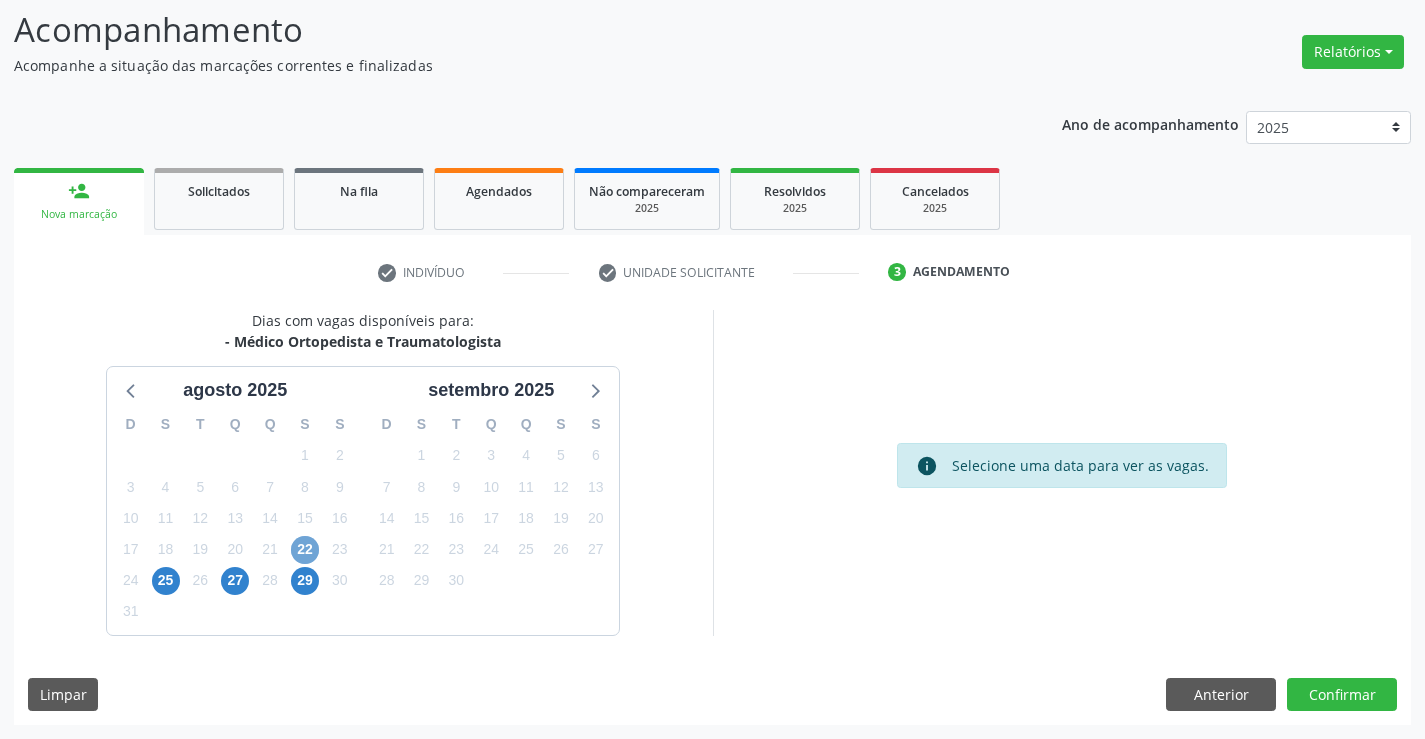 click on "22" at bounding box center (305, 550) 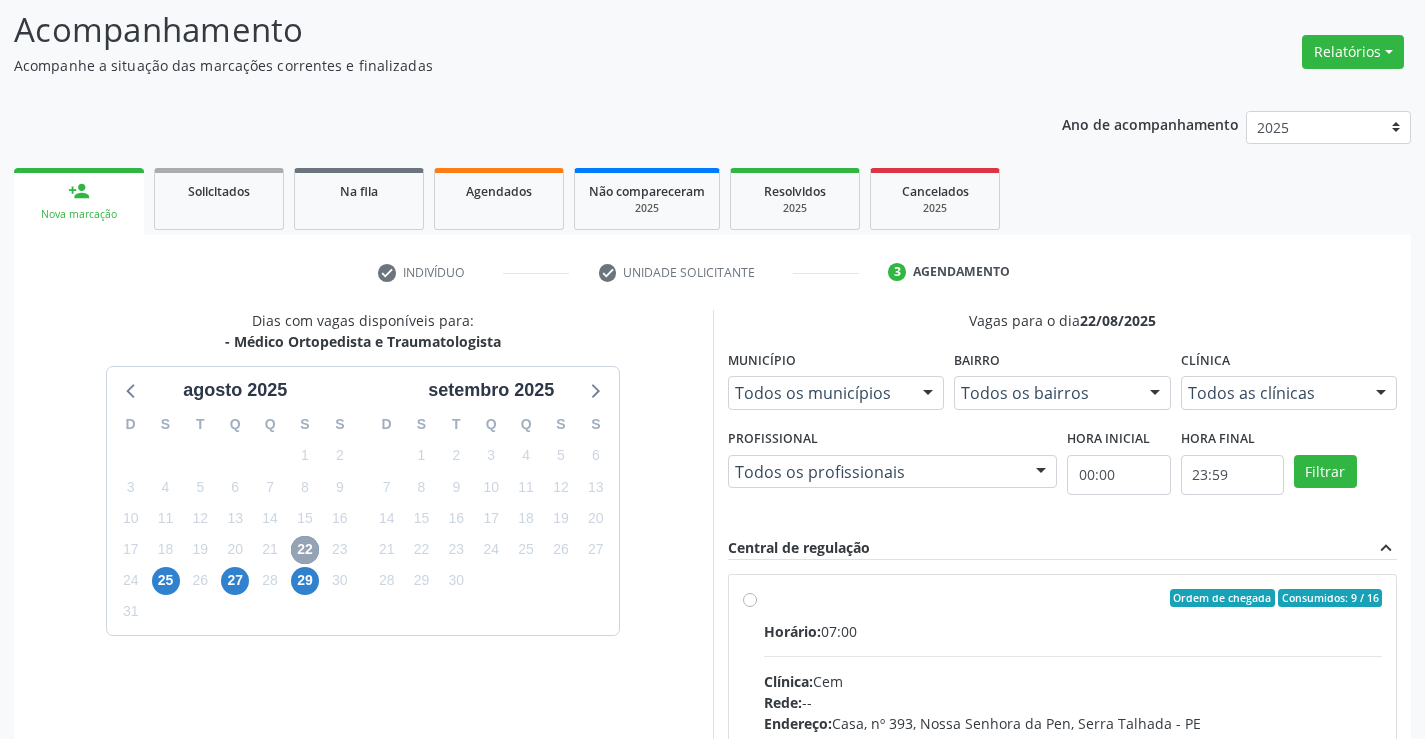 scroll, scrollTop: 420, scrollLeft: 0, axis: vertical 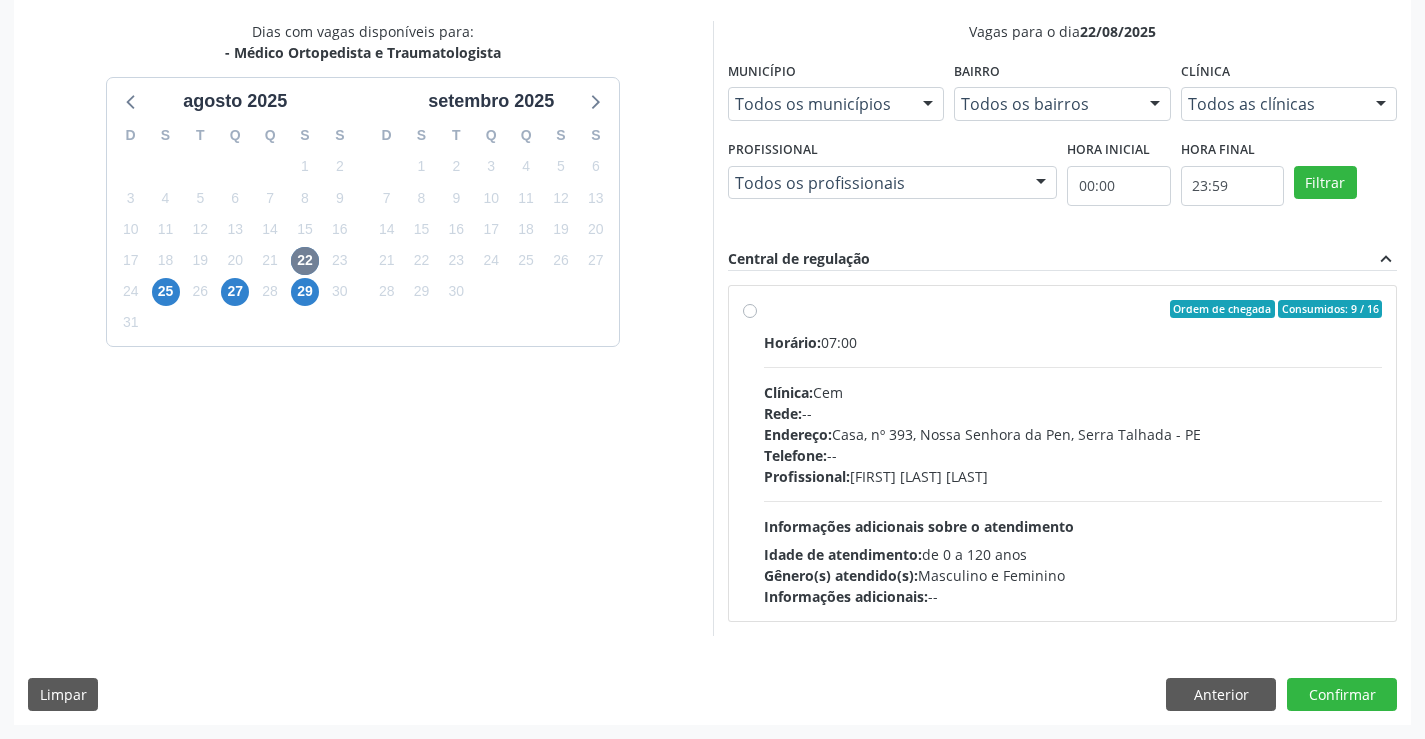 click on "Rede:" at bounding box center (783, 413) 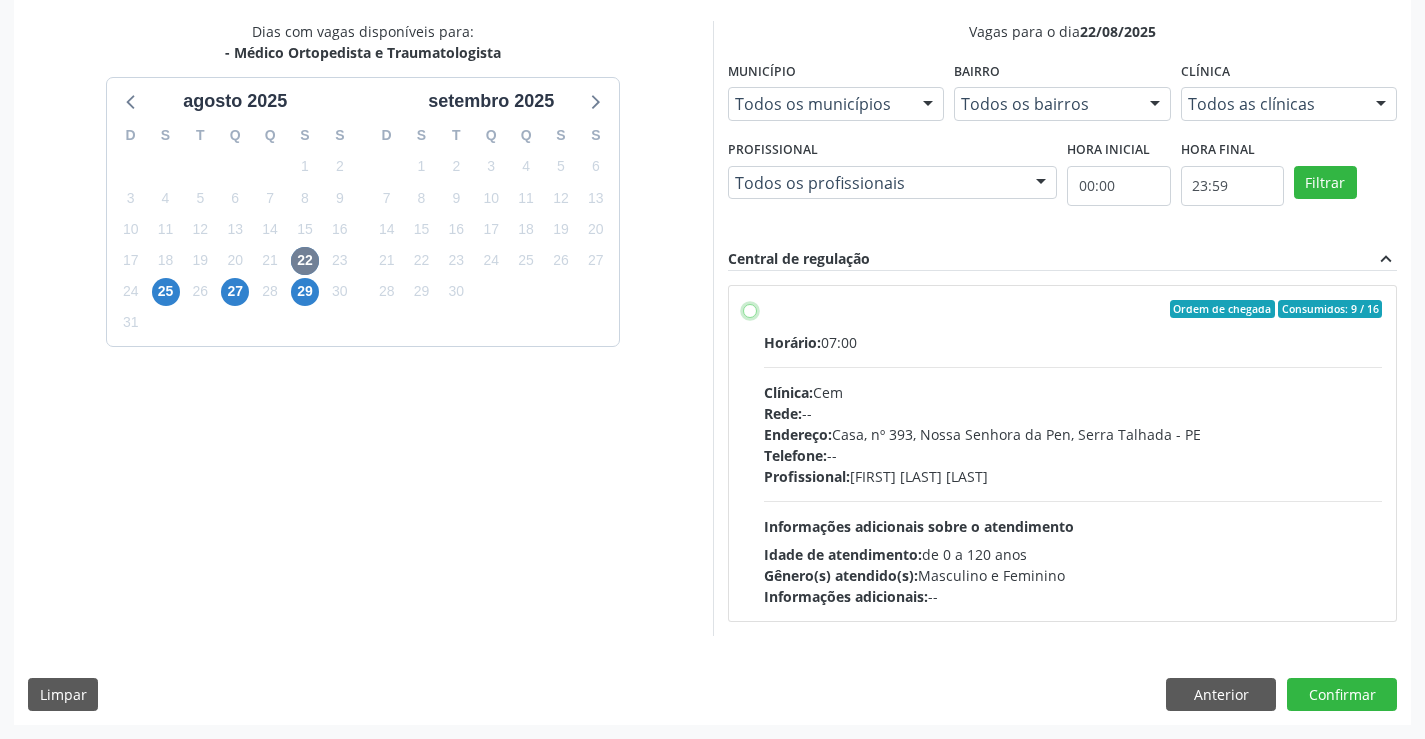 radio on "true" 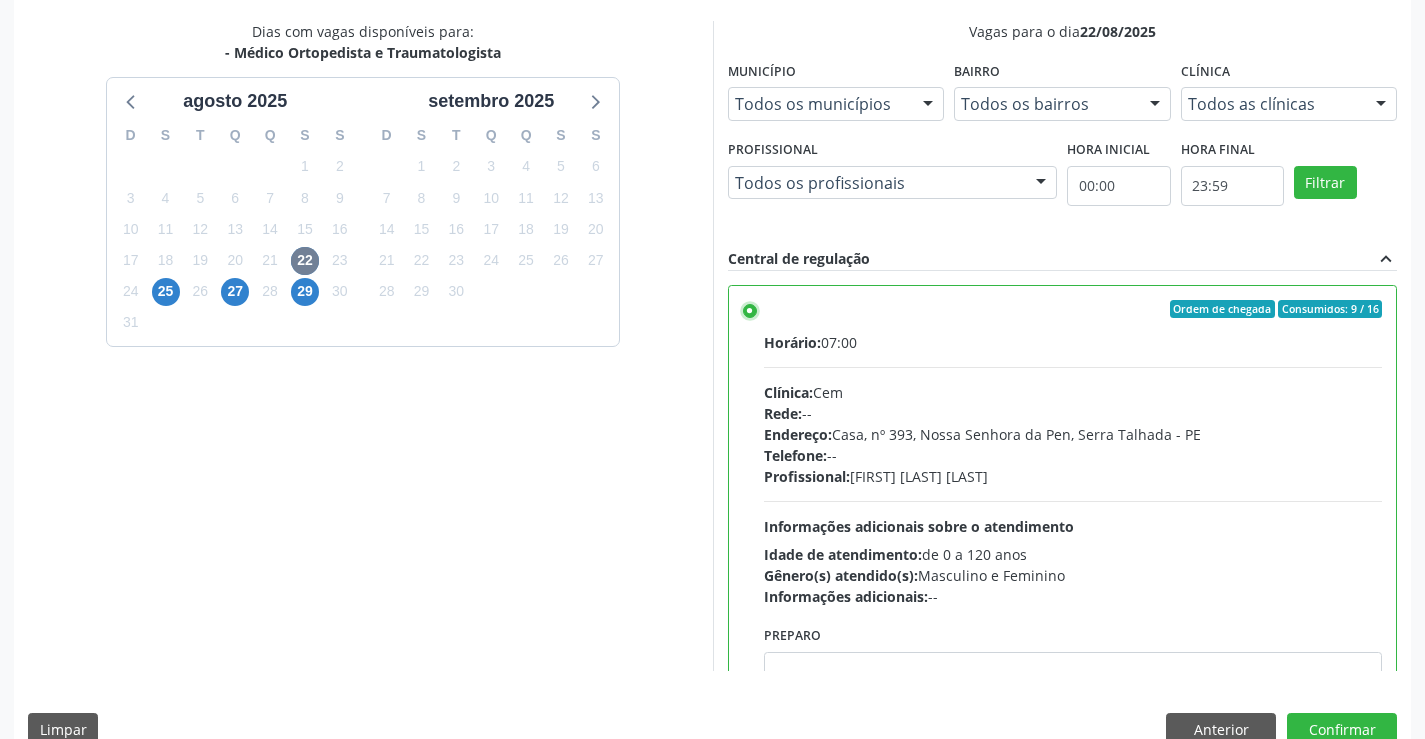 scroll, scrollTop: 456, scrollLeft: 0, axis: vertical 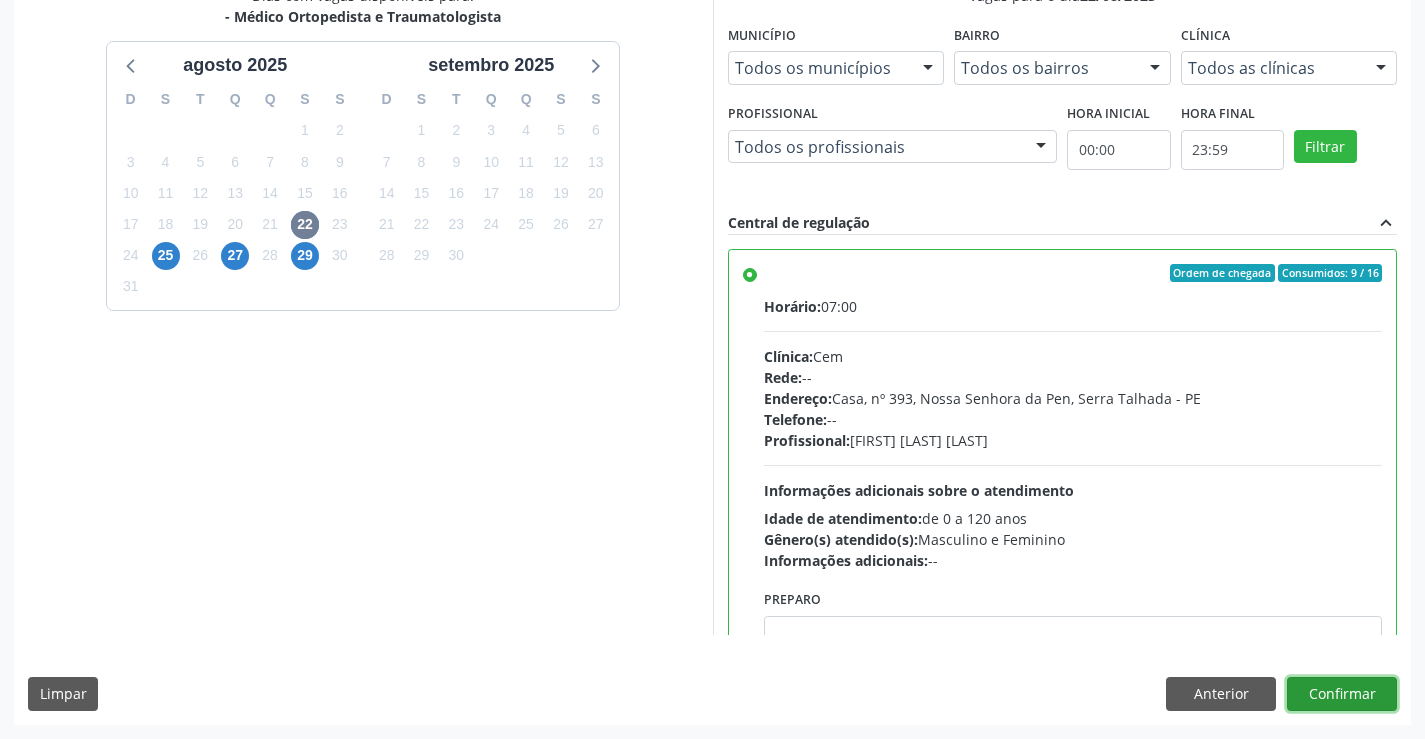 click on "Confirmar" at bounding box center [1342, 694] 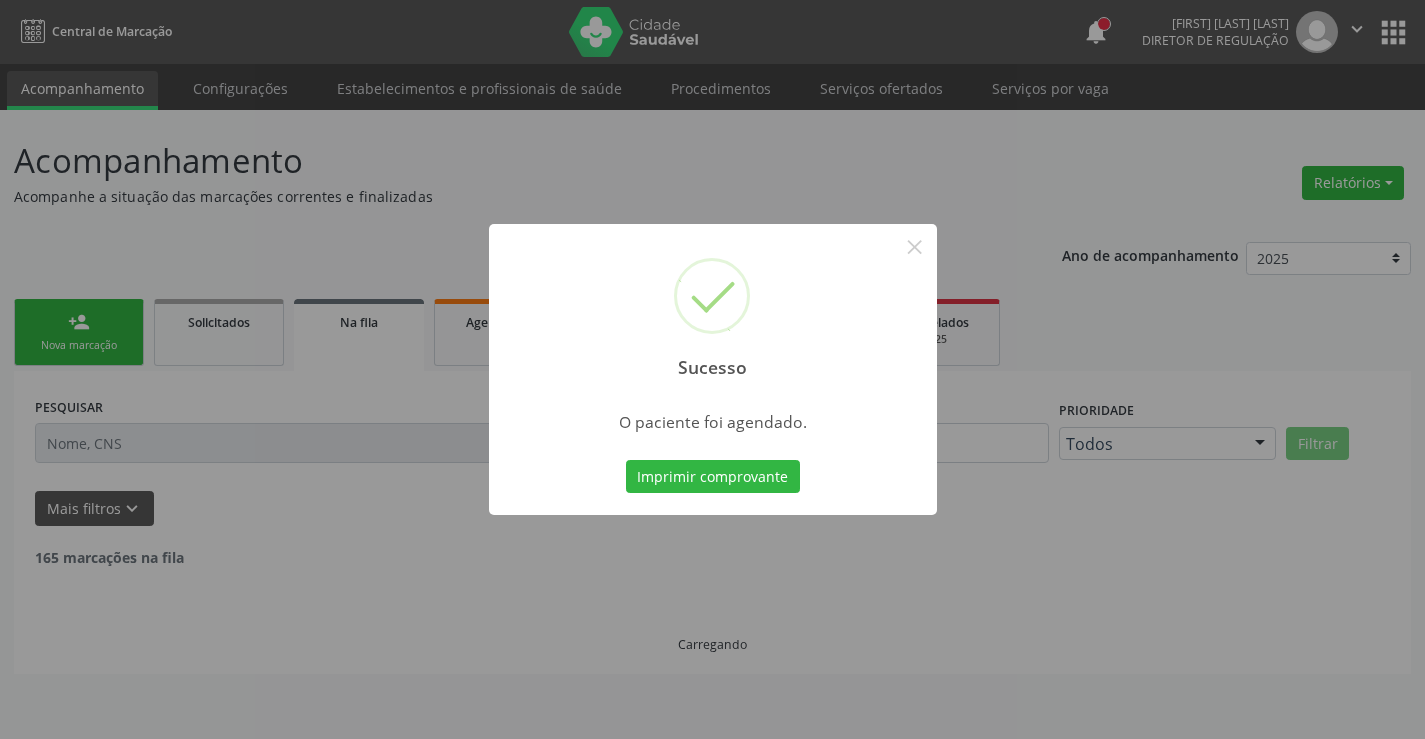 scroll, scrollTop: 0, scrollLeft: 0, axis: both 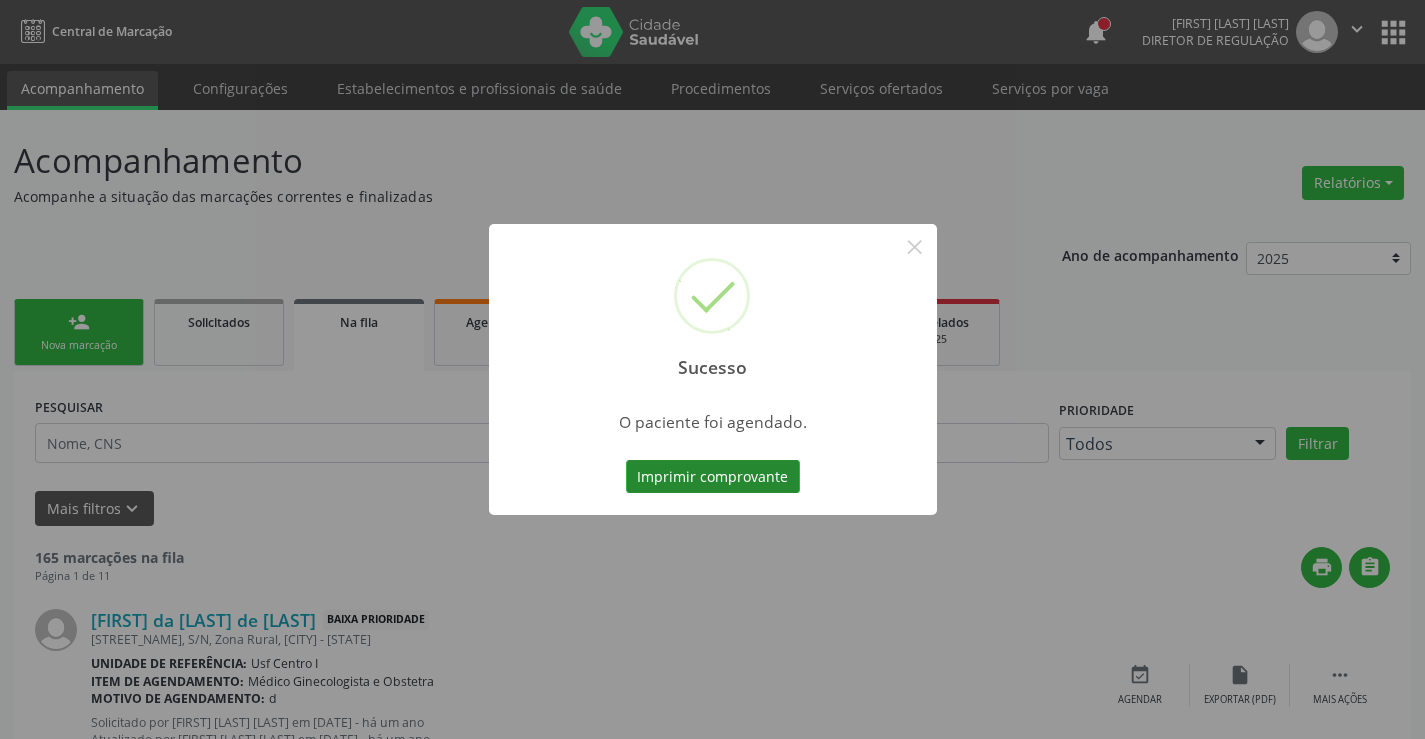 click on "Imprimir comprovante" at bounding box center [713, 477] 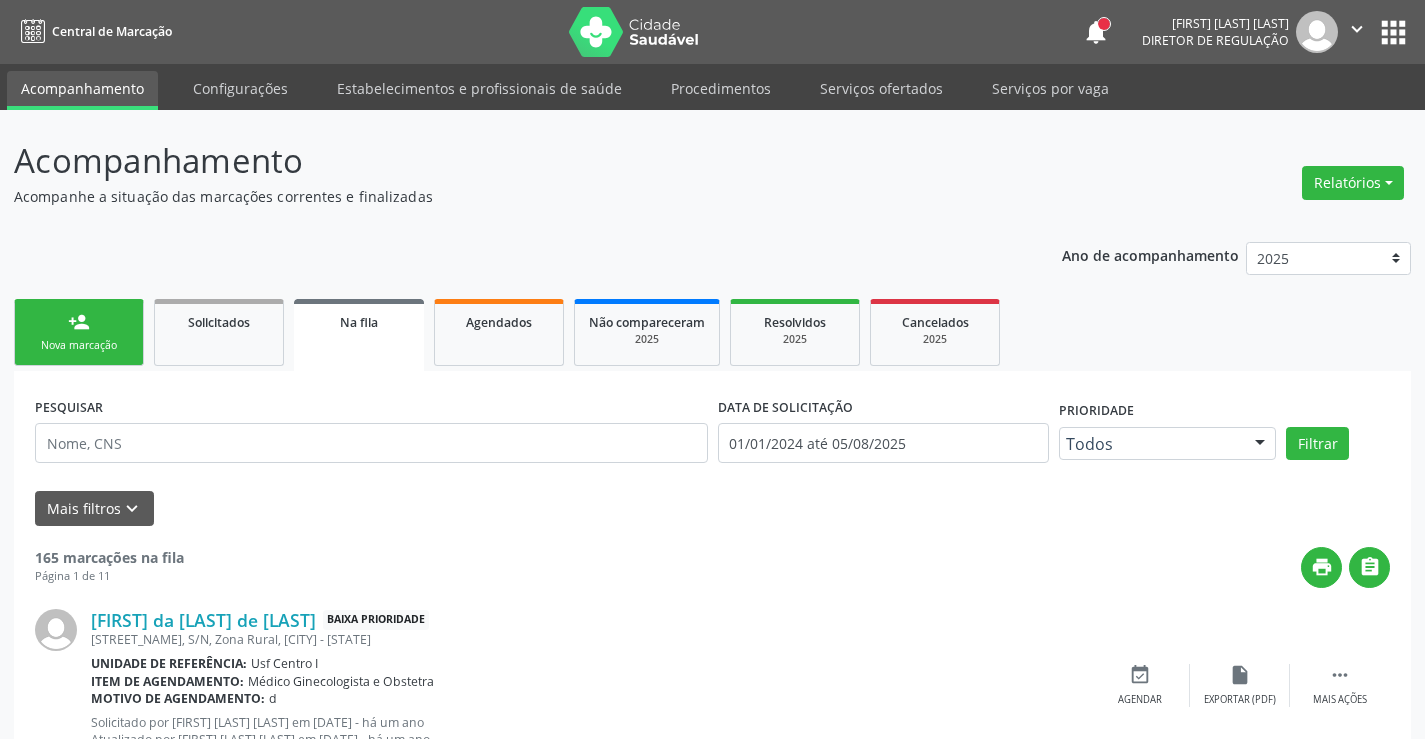 click on "person_add
Nova marcação" at bounding box center (79, 332) 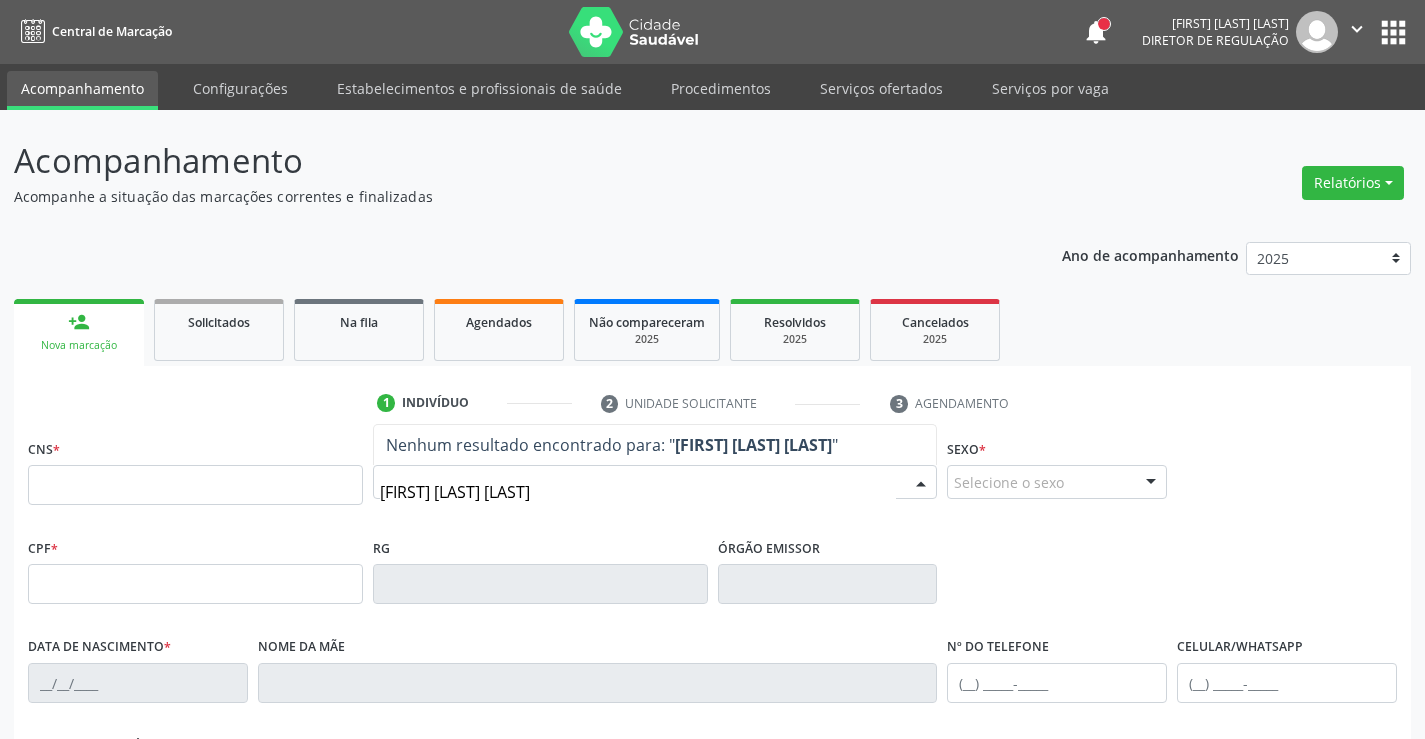 type on "ANA MARIA FEL" 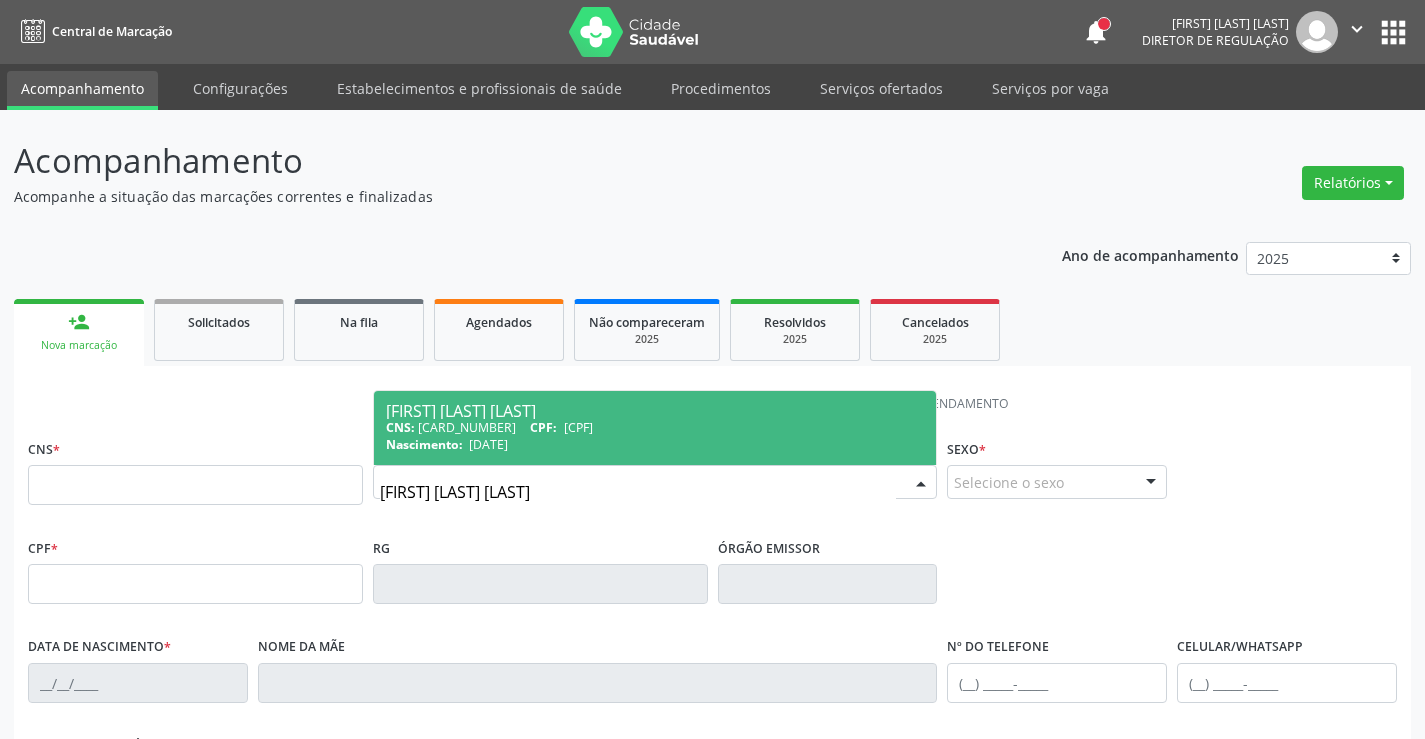 click on "01/12/2006" at bounding box center [488, 444] 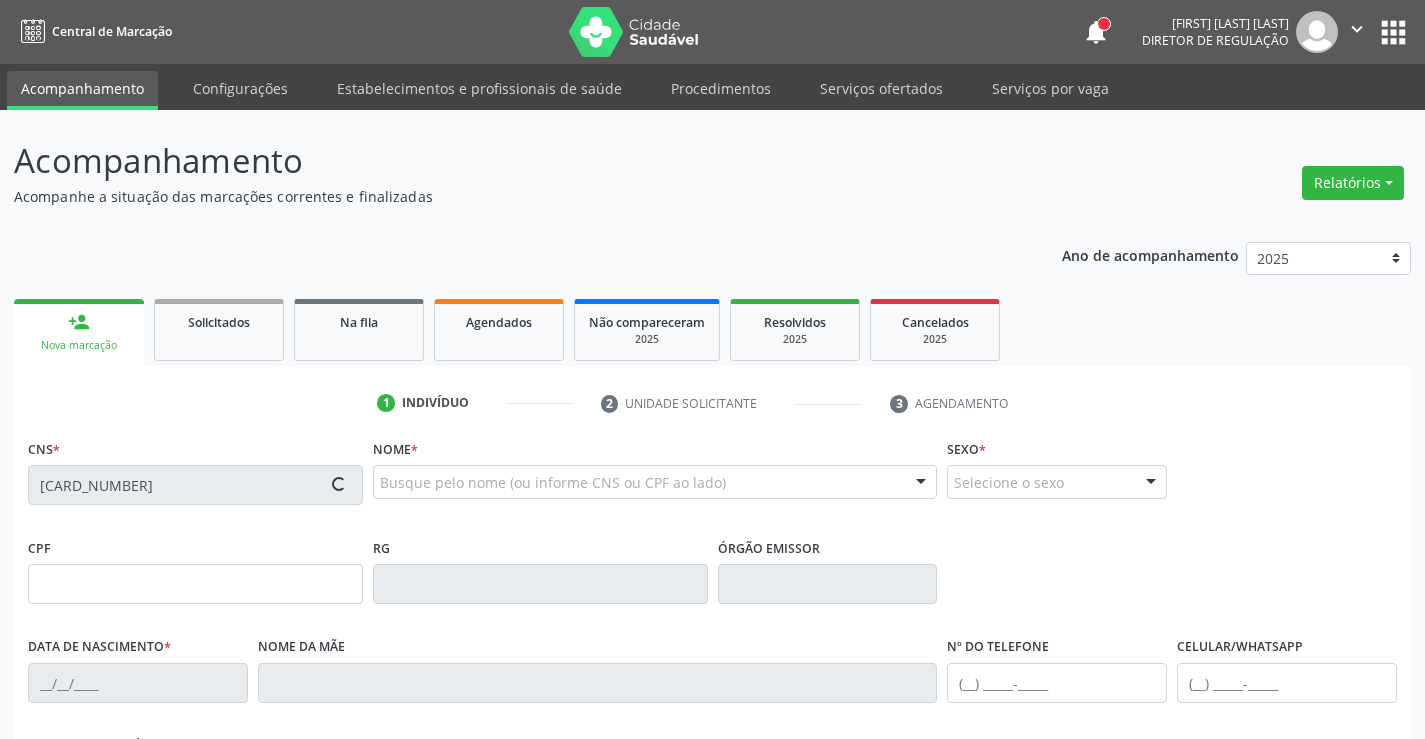 scroll, scrollTop: 345, scrollLeft: 0, axis: vertical 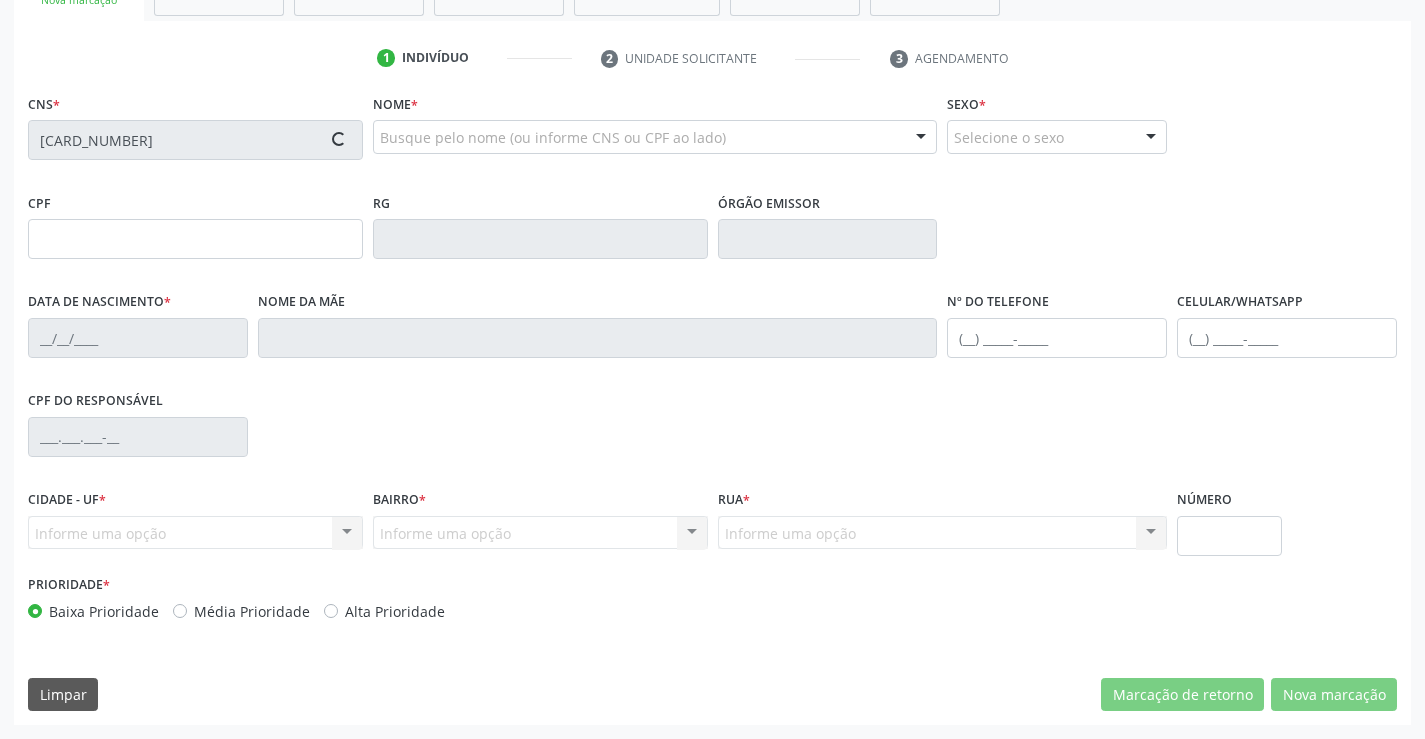 type on "148.851.394-57" 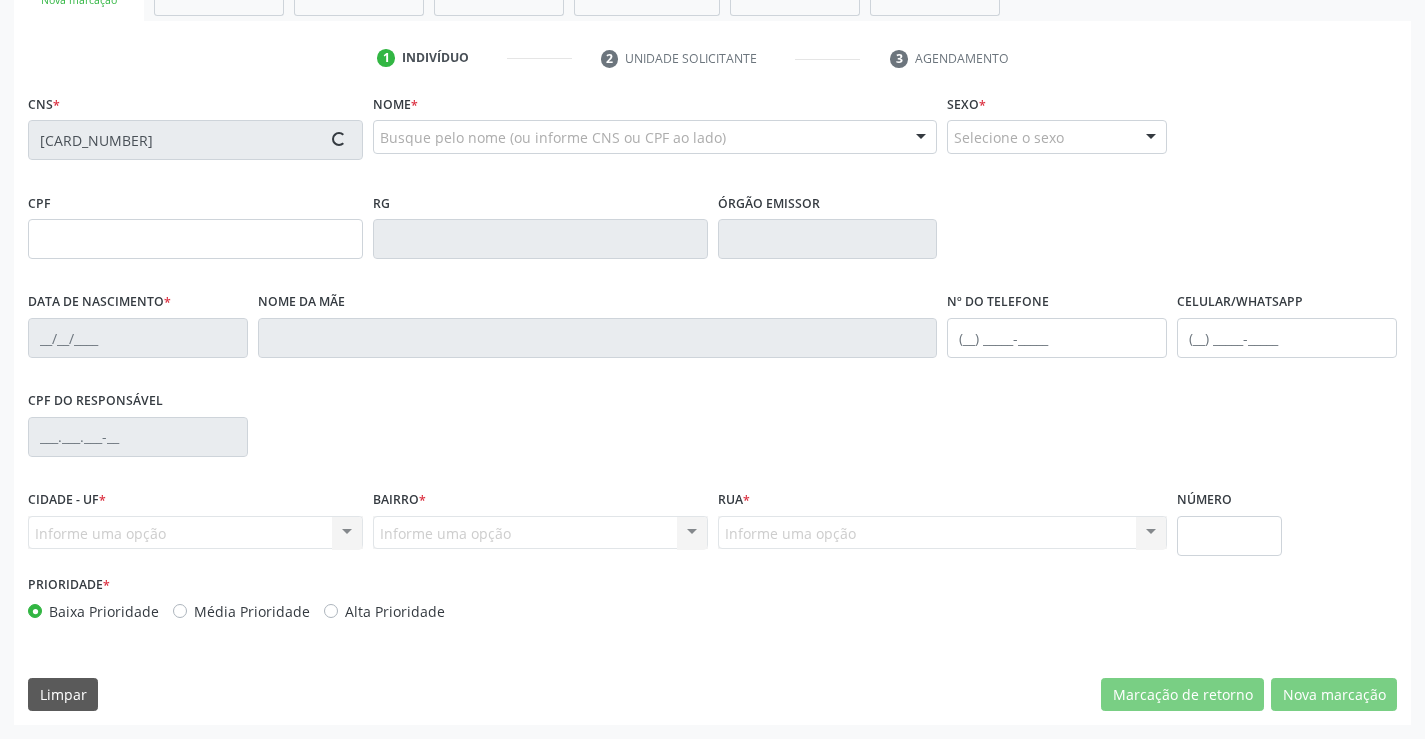 type on "Maria Ivanir Felix" 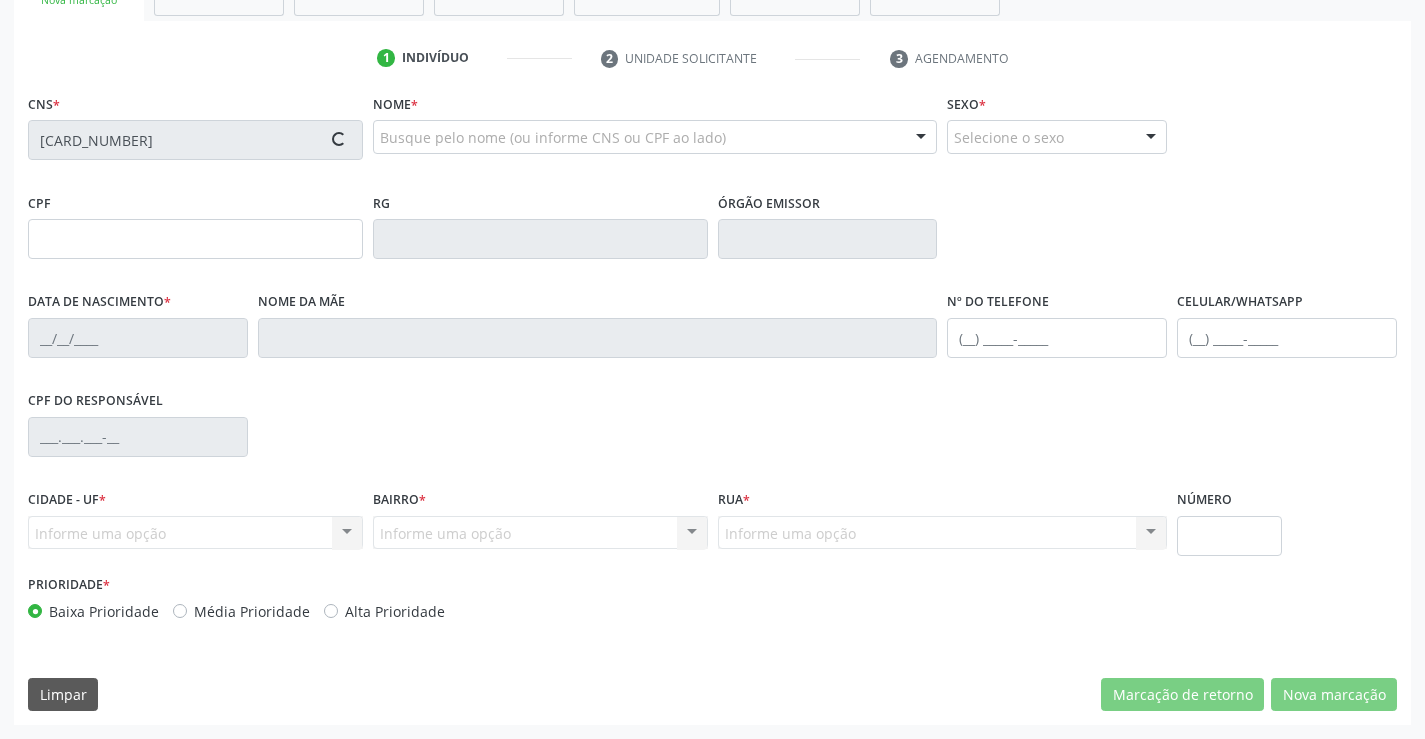 type on "(87) 98181-1684" 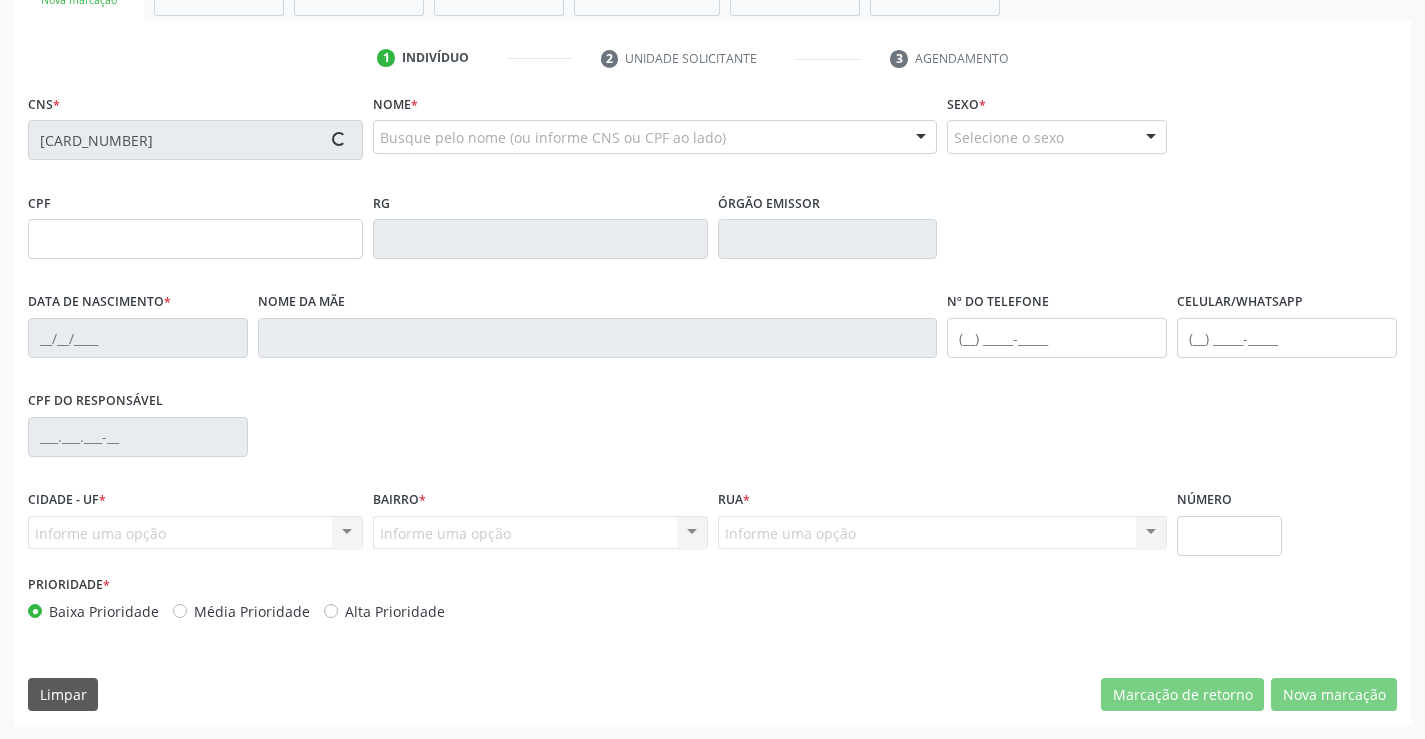 type on "065.139.624-71" 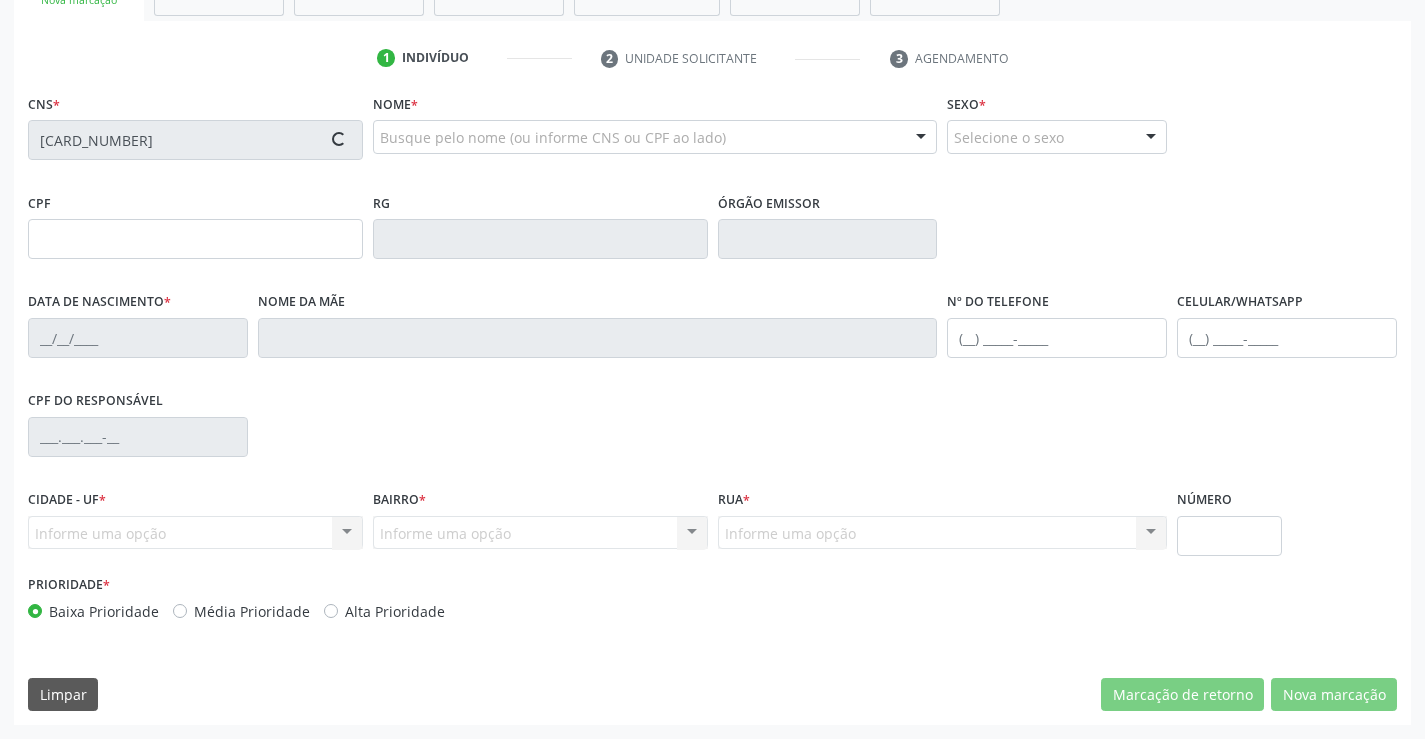 type on "26" 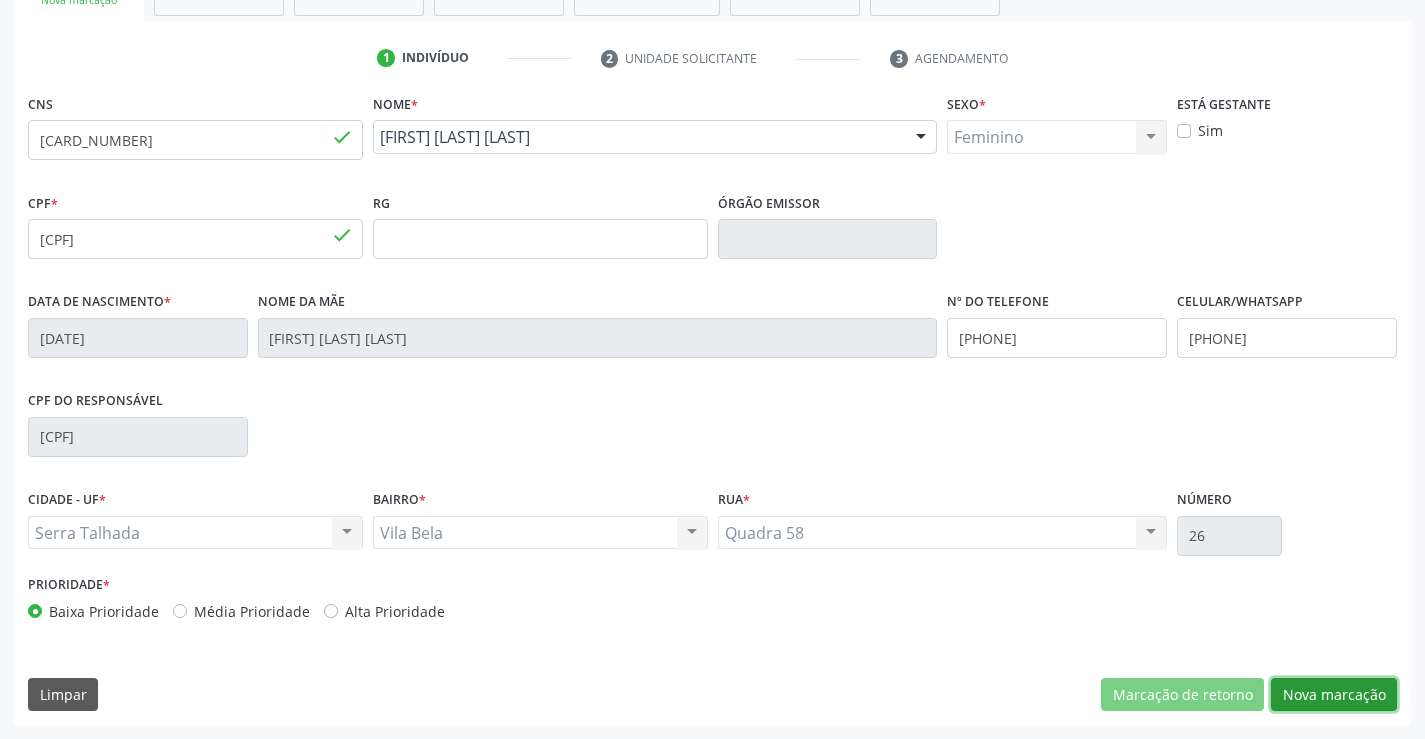 click on "Nova marcação" at bounding box center [1334, 695] 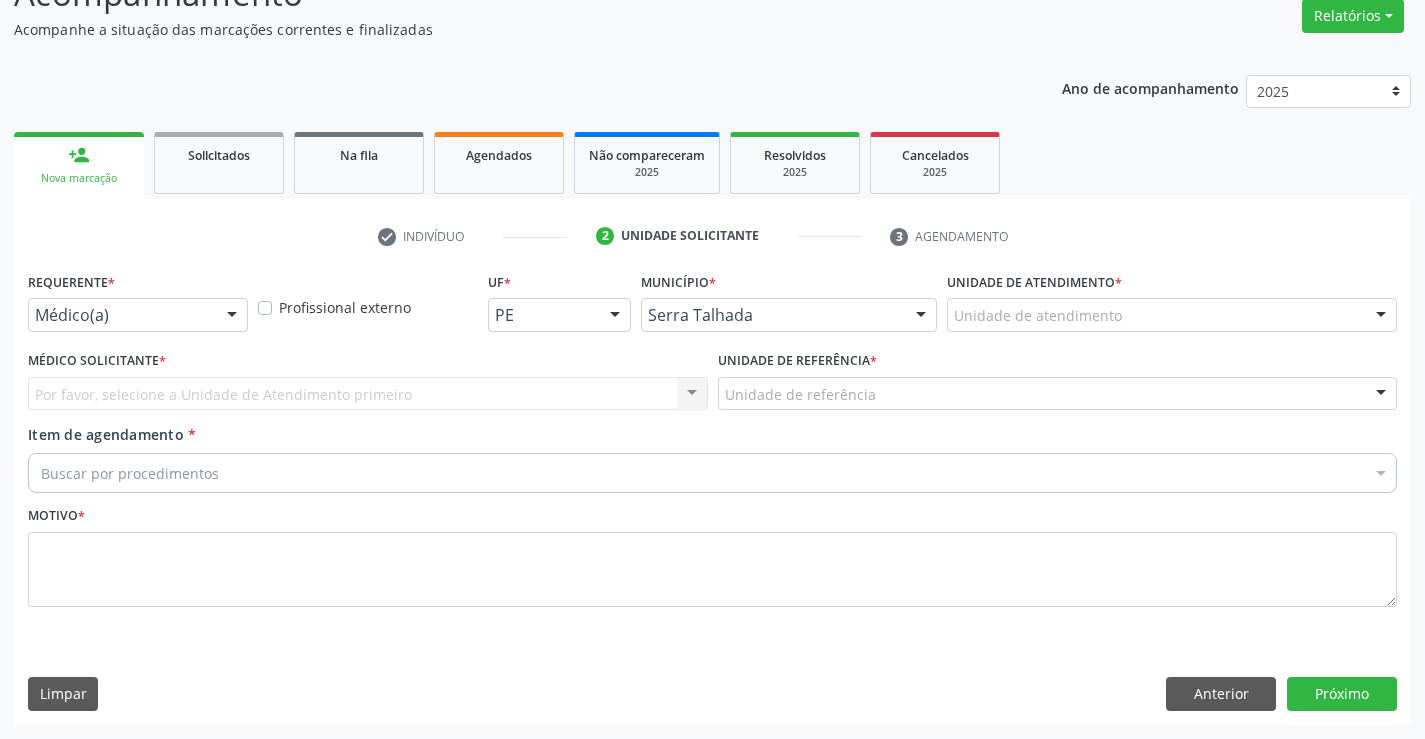 scroll, scrollTop: 167, scrollLeft: 0, axis: vertical 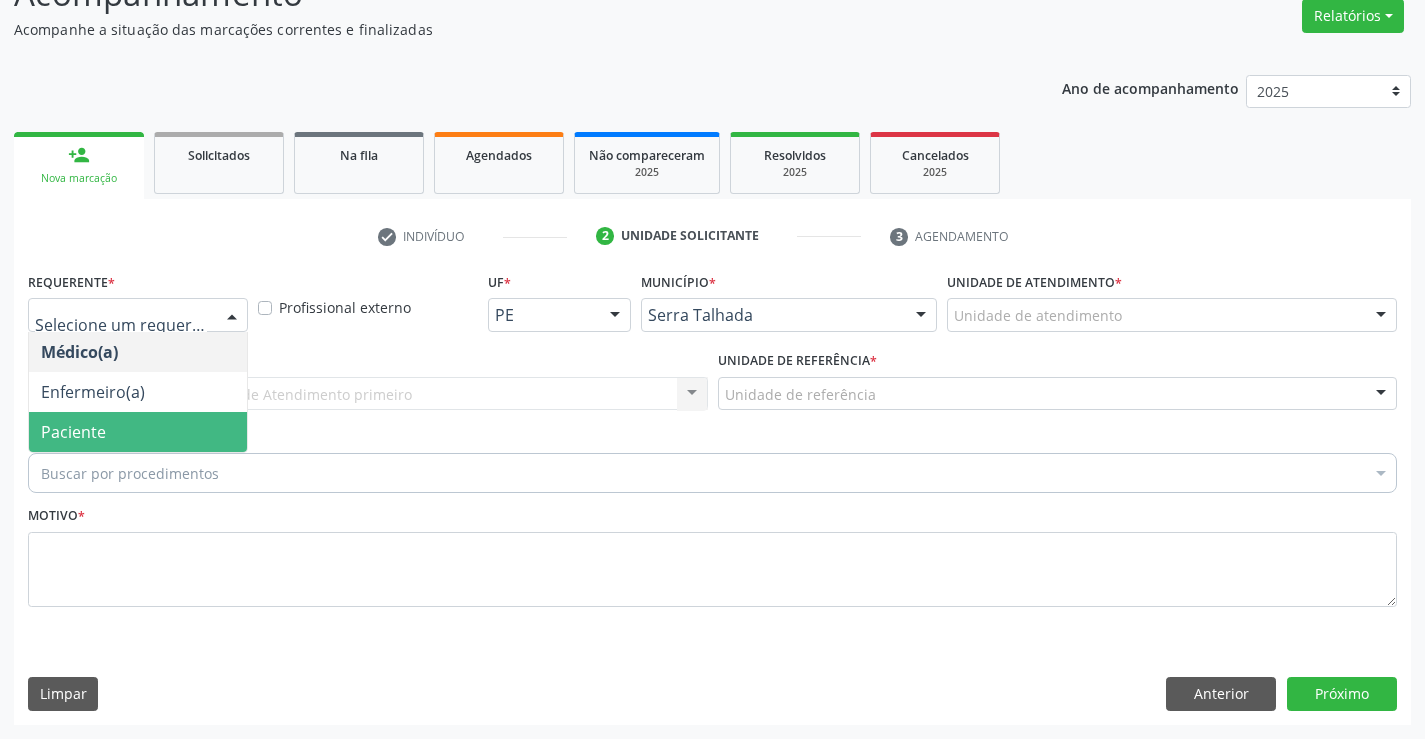 click on "Paciente" at bounding box center (138, 432) 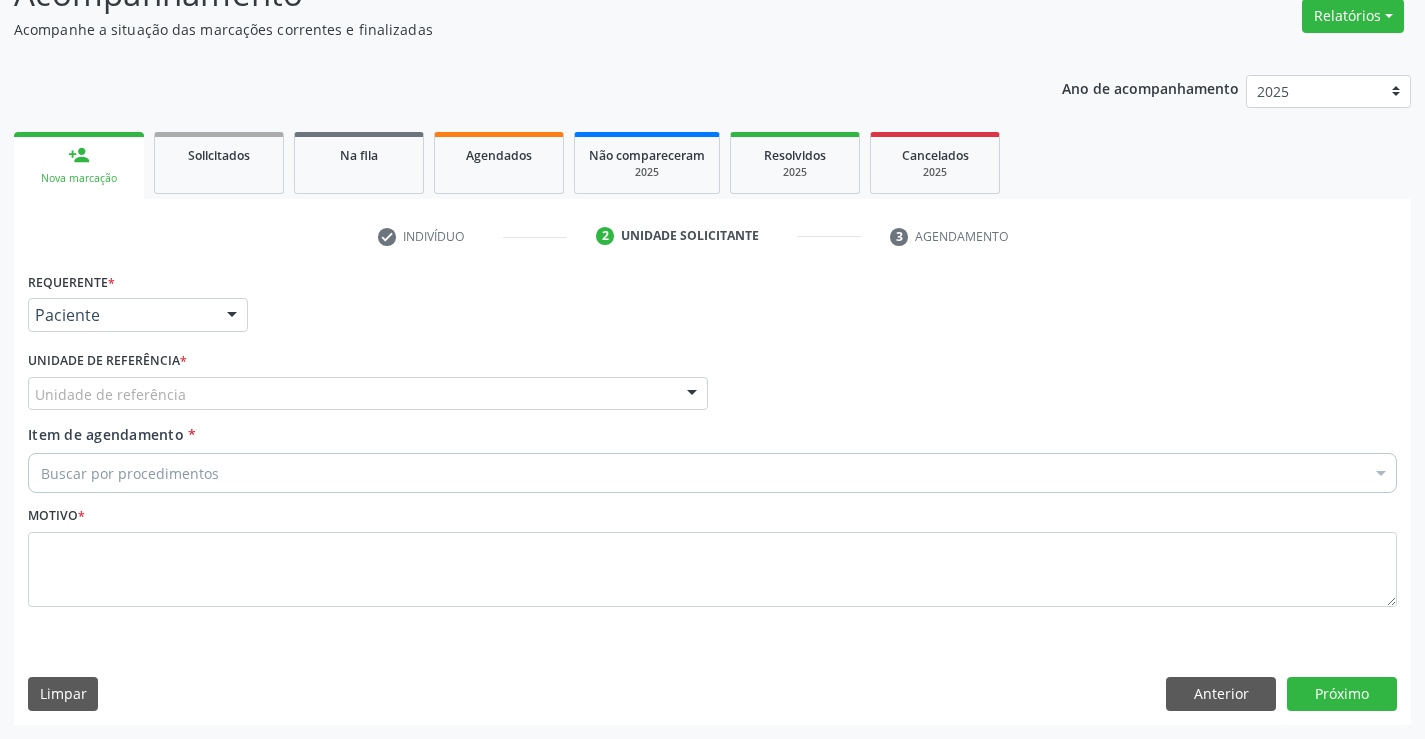 click on "Unidade de referência" at bounding box center [368, 394] 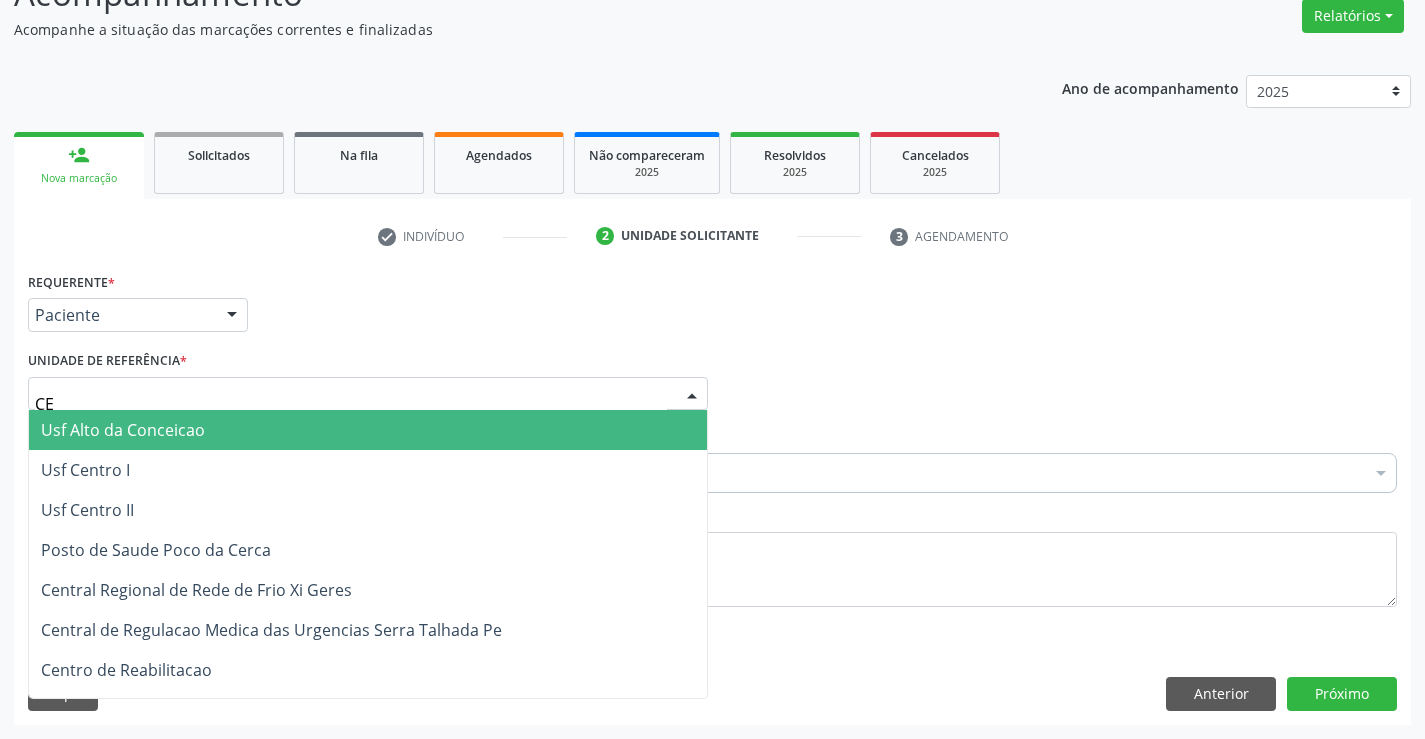 type on "CEN" 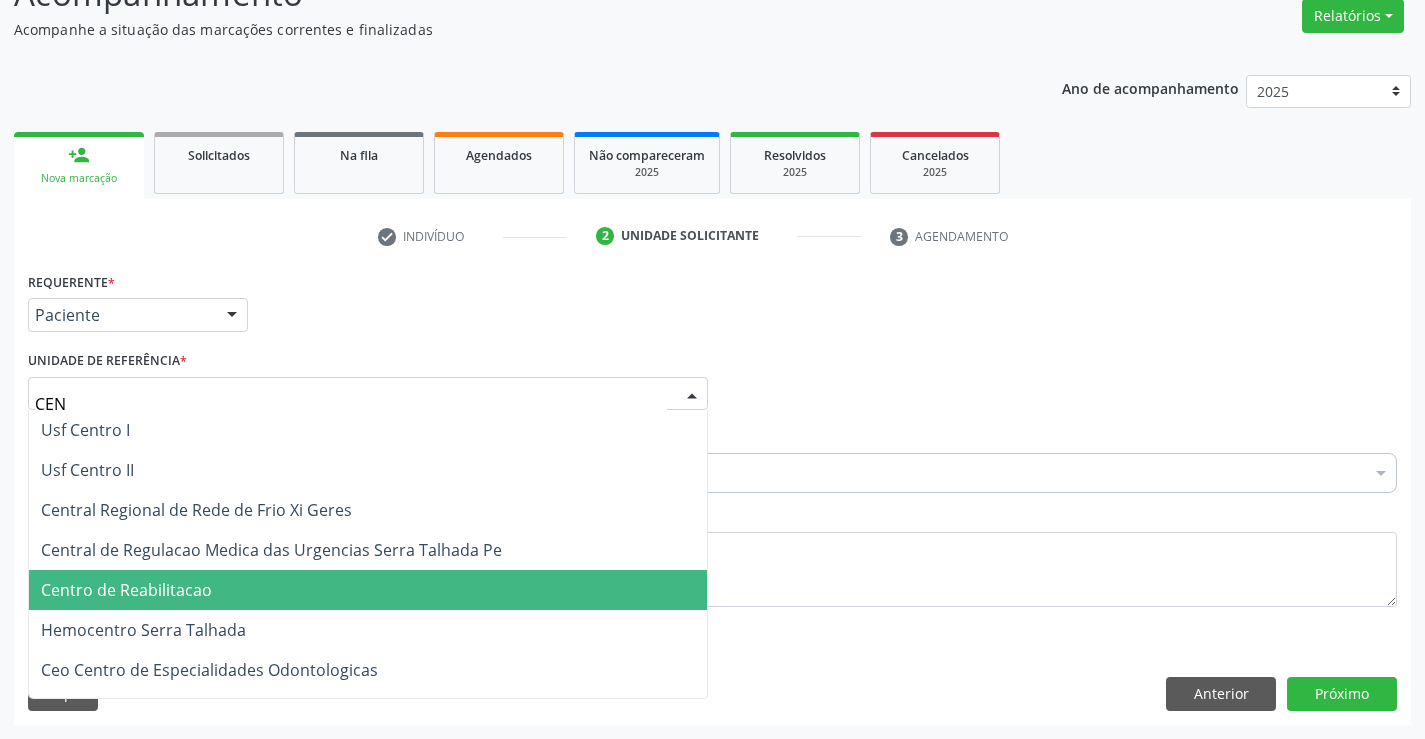 click on "Centro de Reabilitacao" at bounding box center (126, 590) 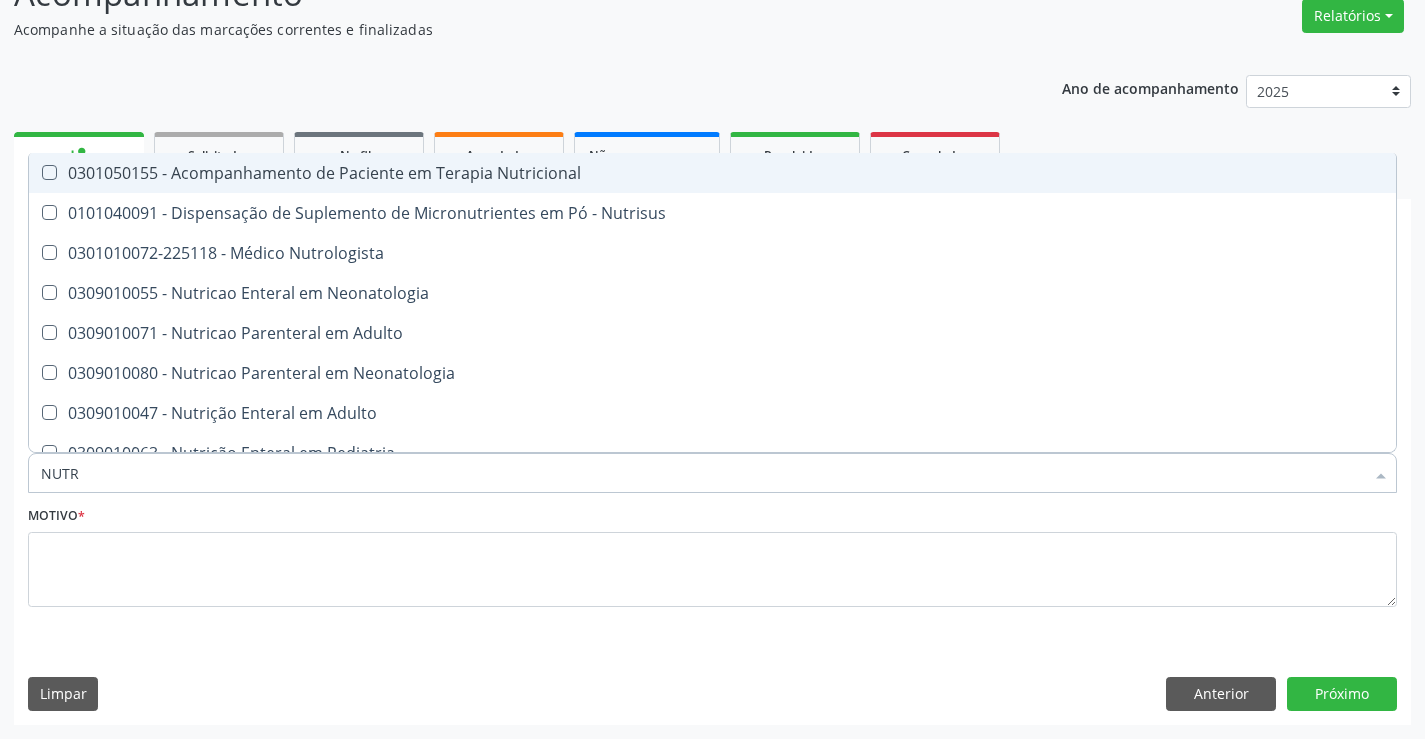 type on "NUTRI" 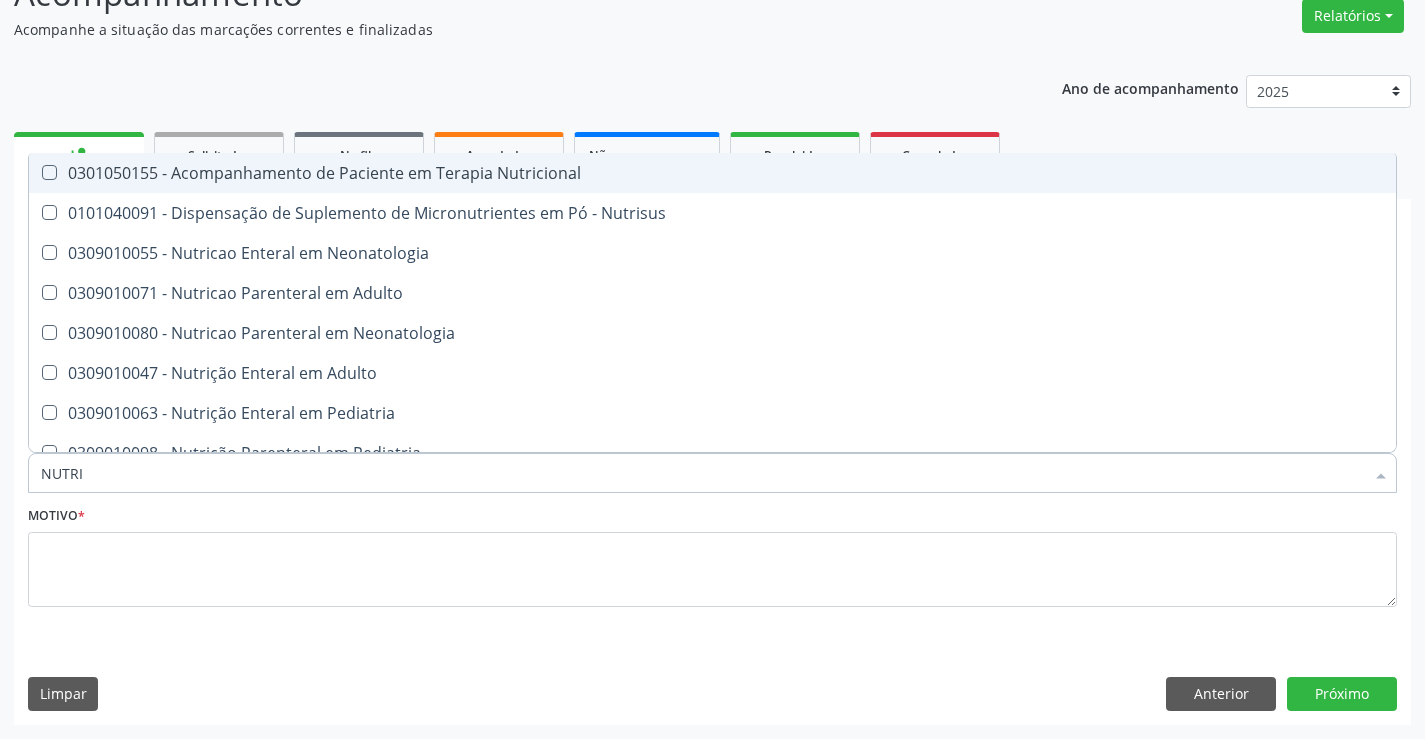 click on "0301050155 - Acompanhamento de Paciente em Terapia Nutricional" at bounding box center (712, 173) 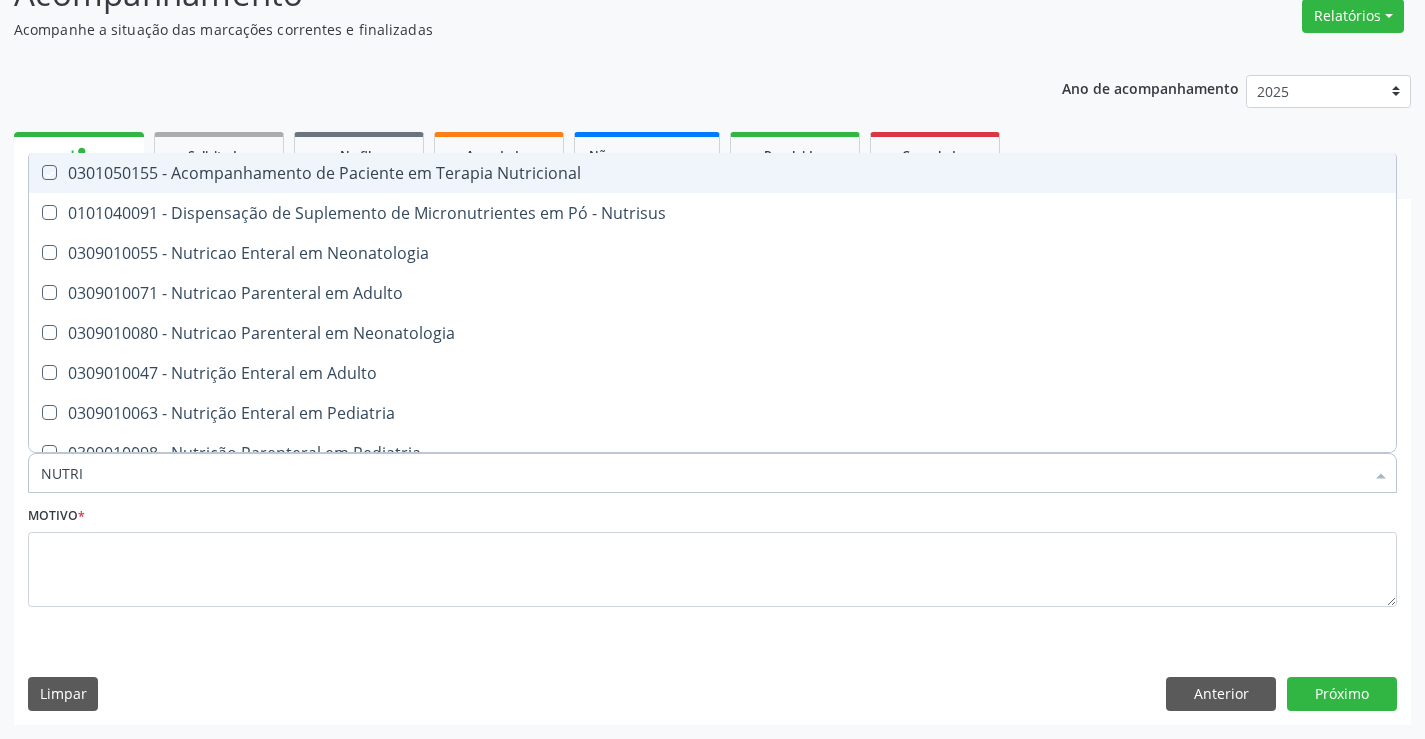 checkbox on "true" 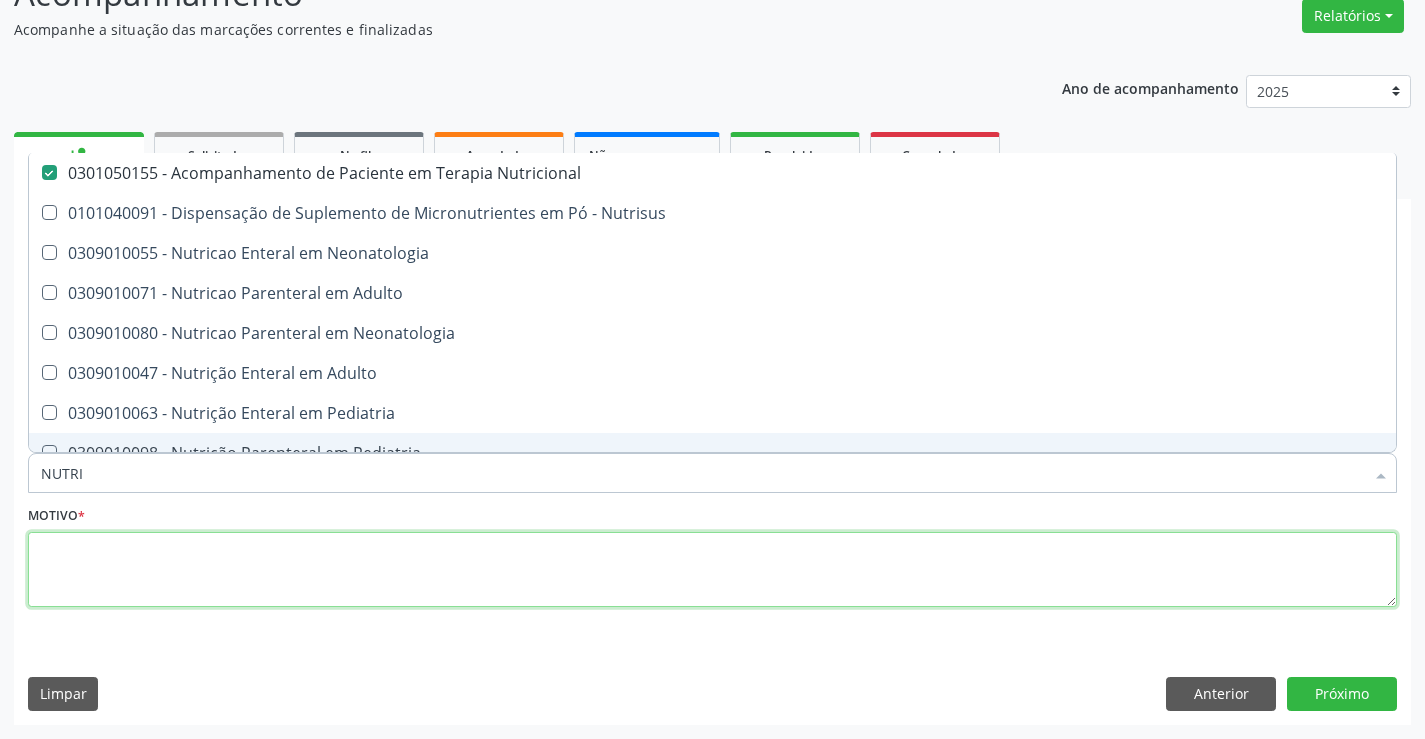 click at bounding box center (712, 570) 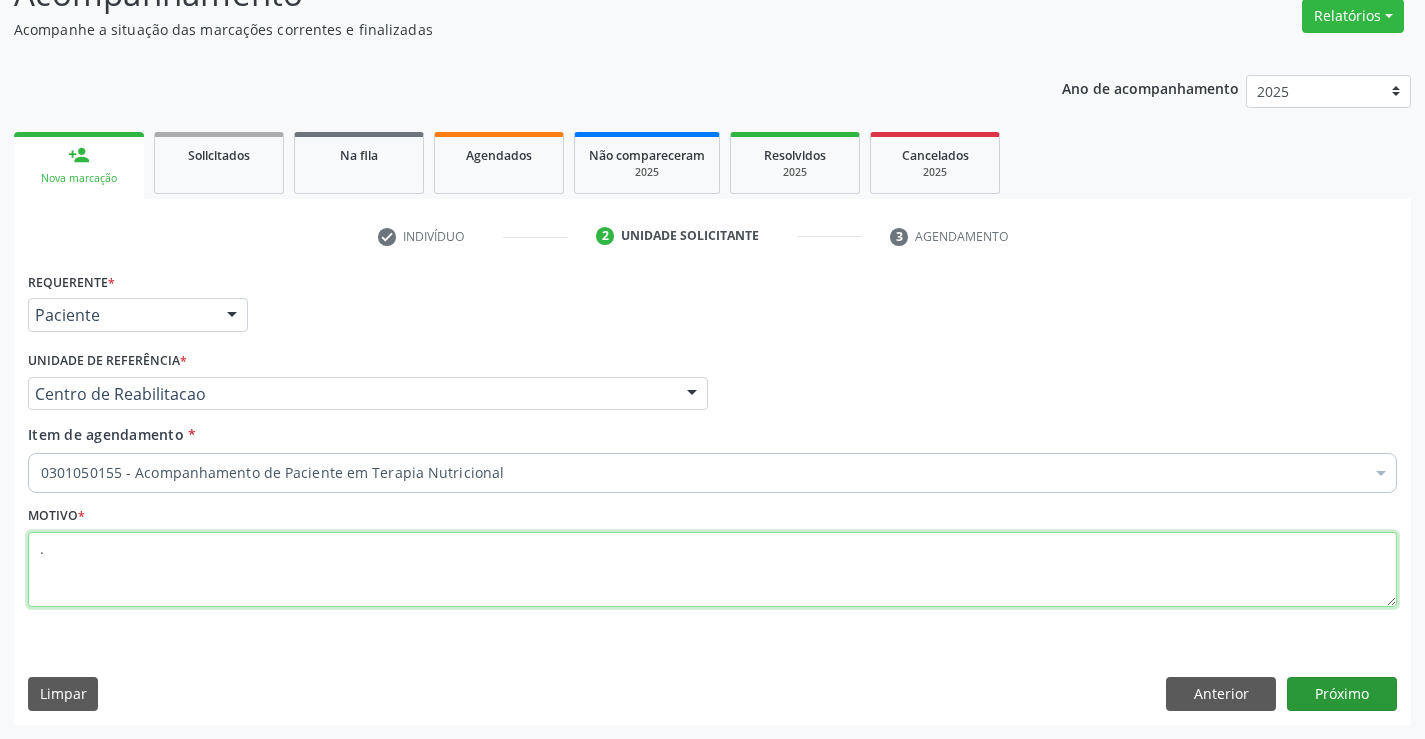 type on "." 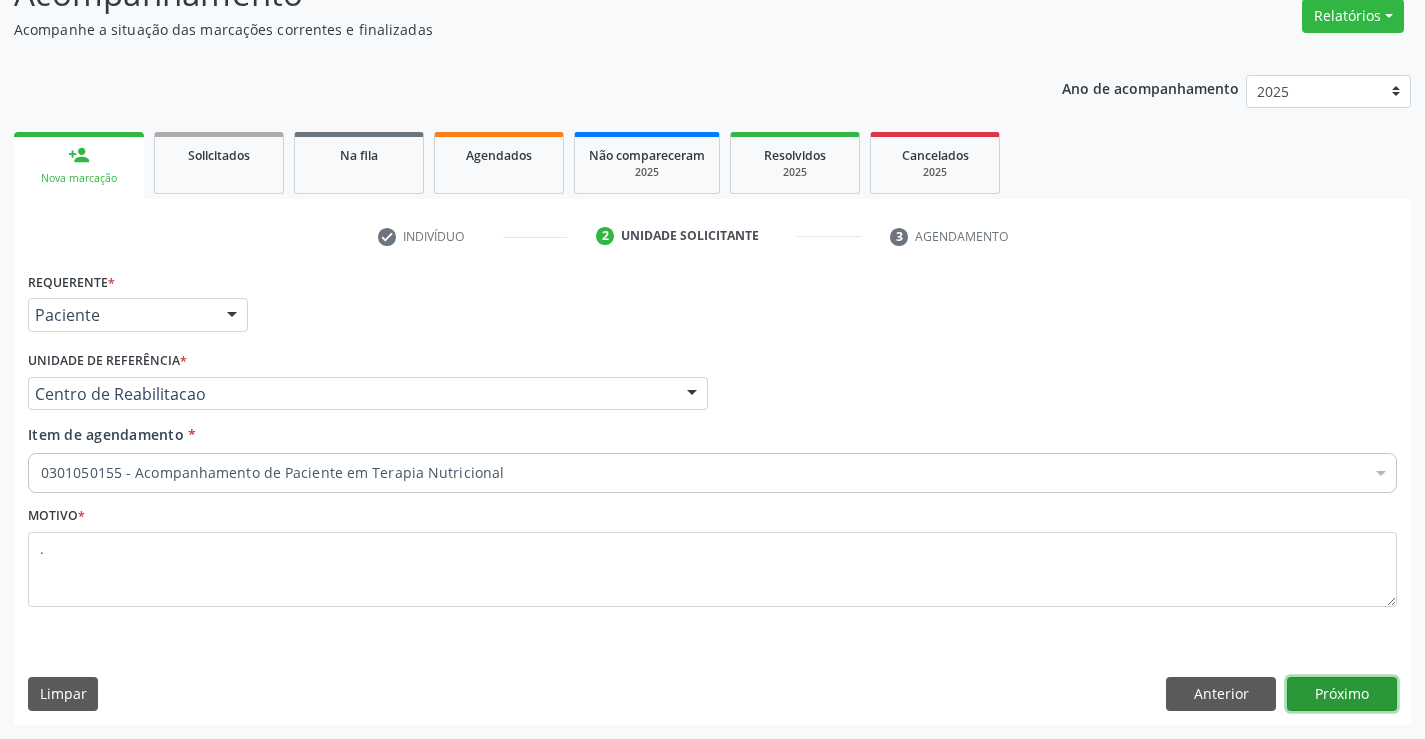 click on "Próximo" at bounding box center [1342, 694] 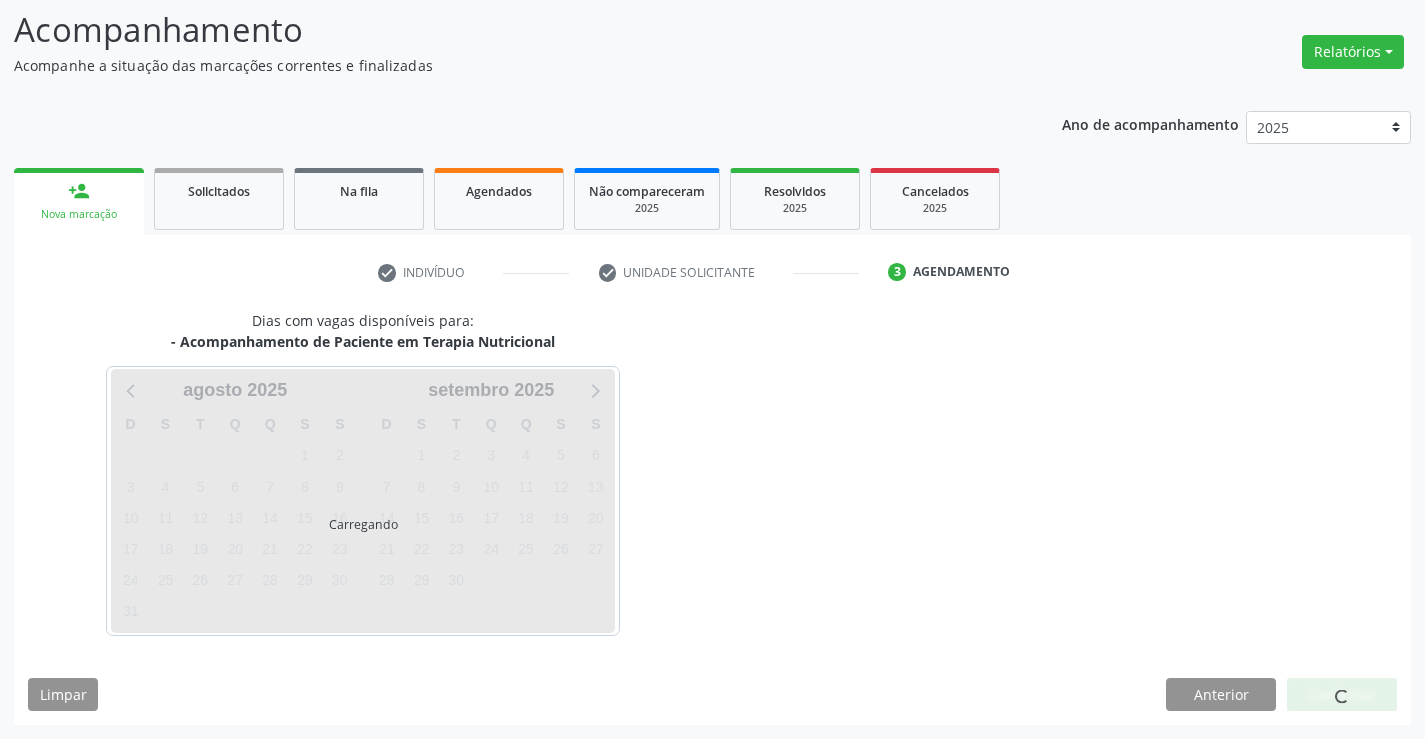 scroll, scrollTop: 131, scrollLeft: 0, axis: vertical 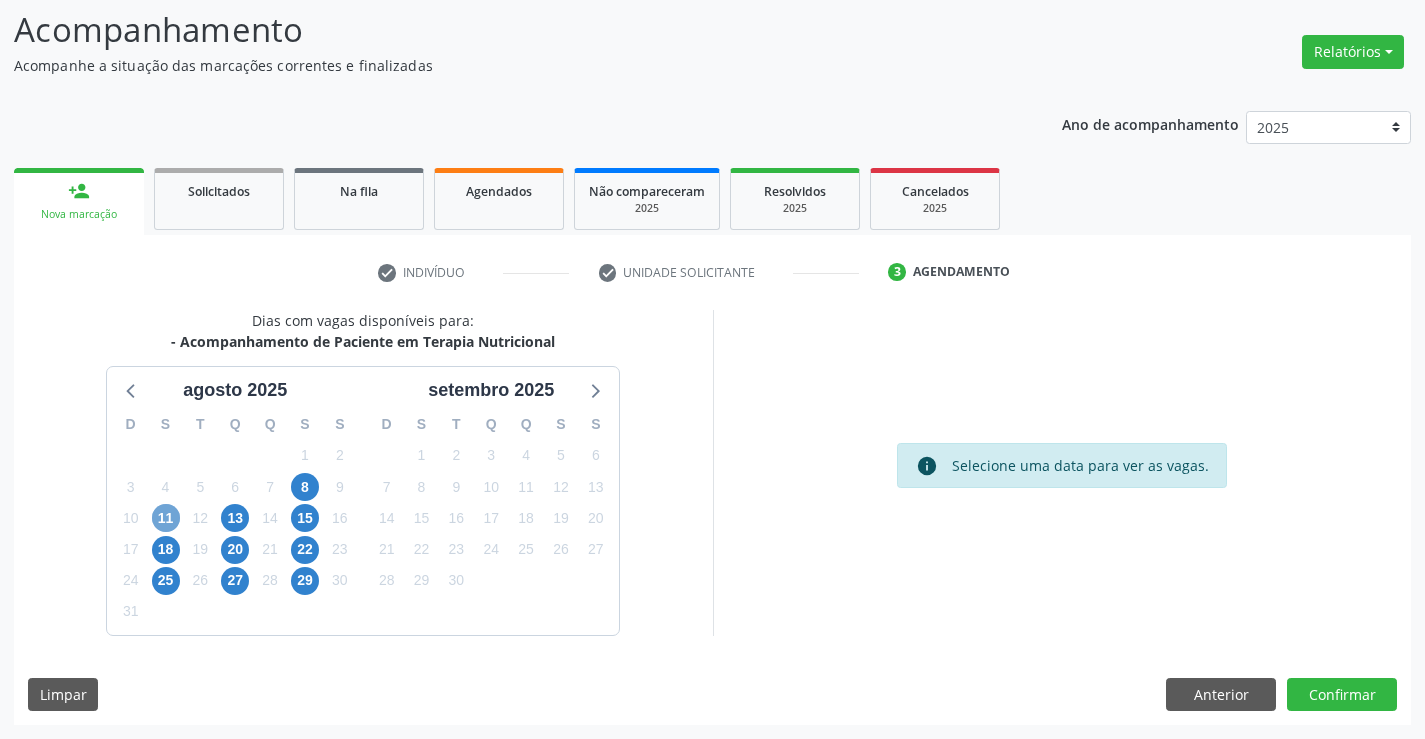click on "11" at bounding box center (166, 518) 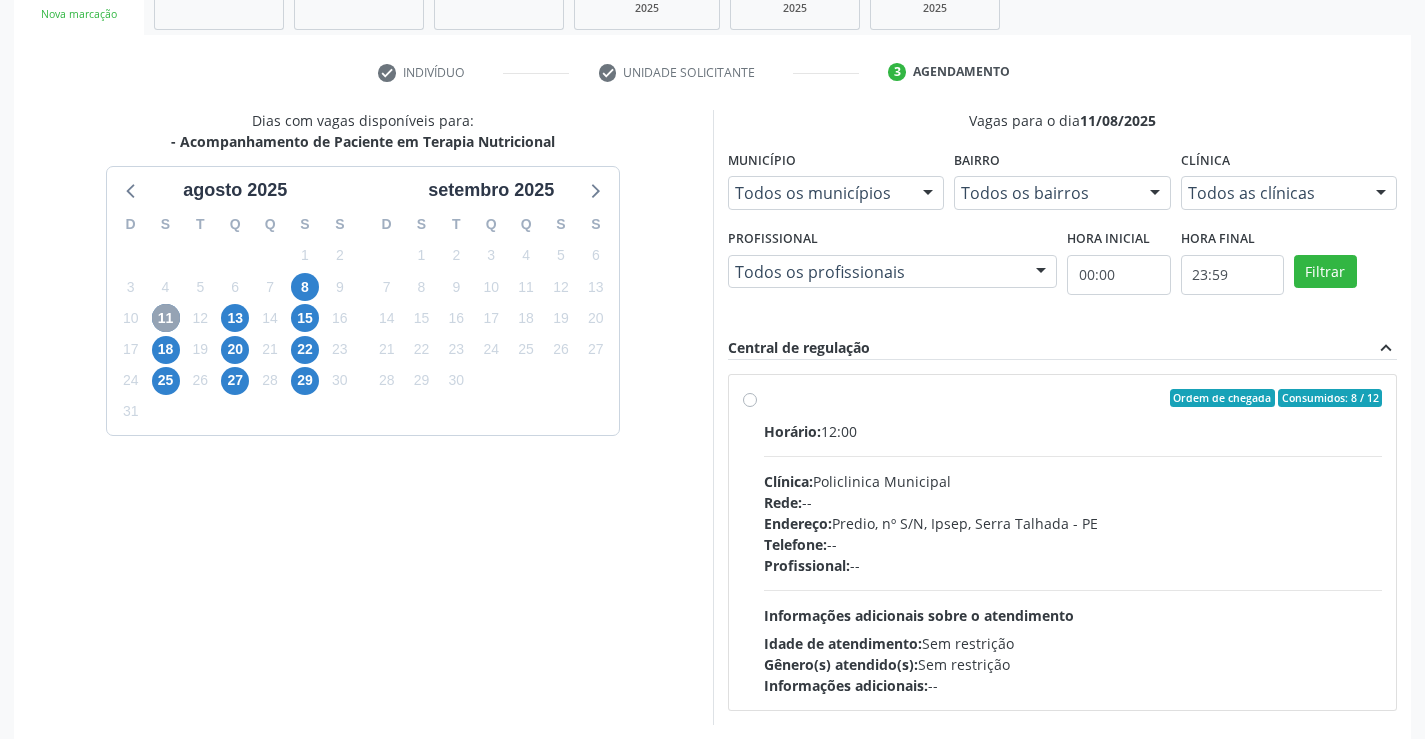 scroll, scrollTop: 420, scrollLeft: 0, axis: vertical 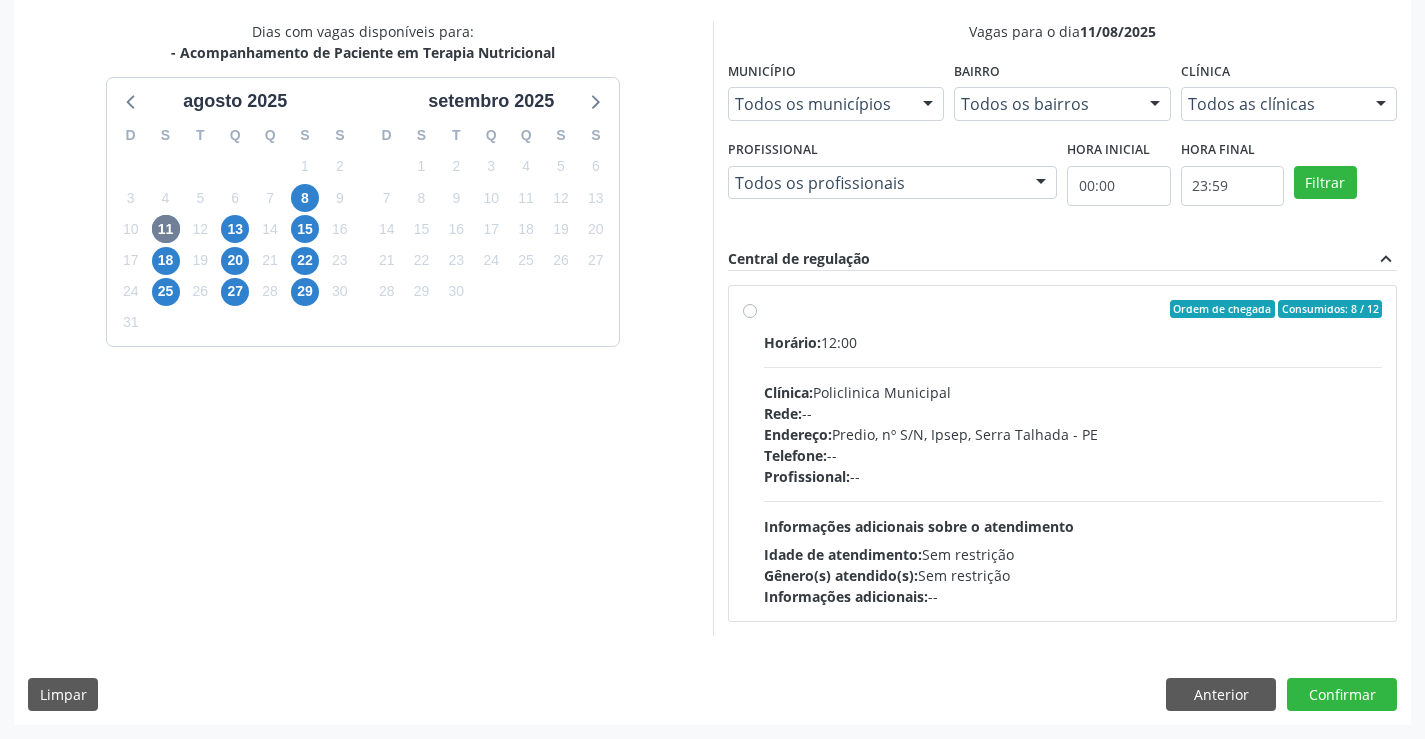 click on "Telefone:   --" at bounding box center [1073, 455] 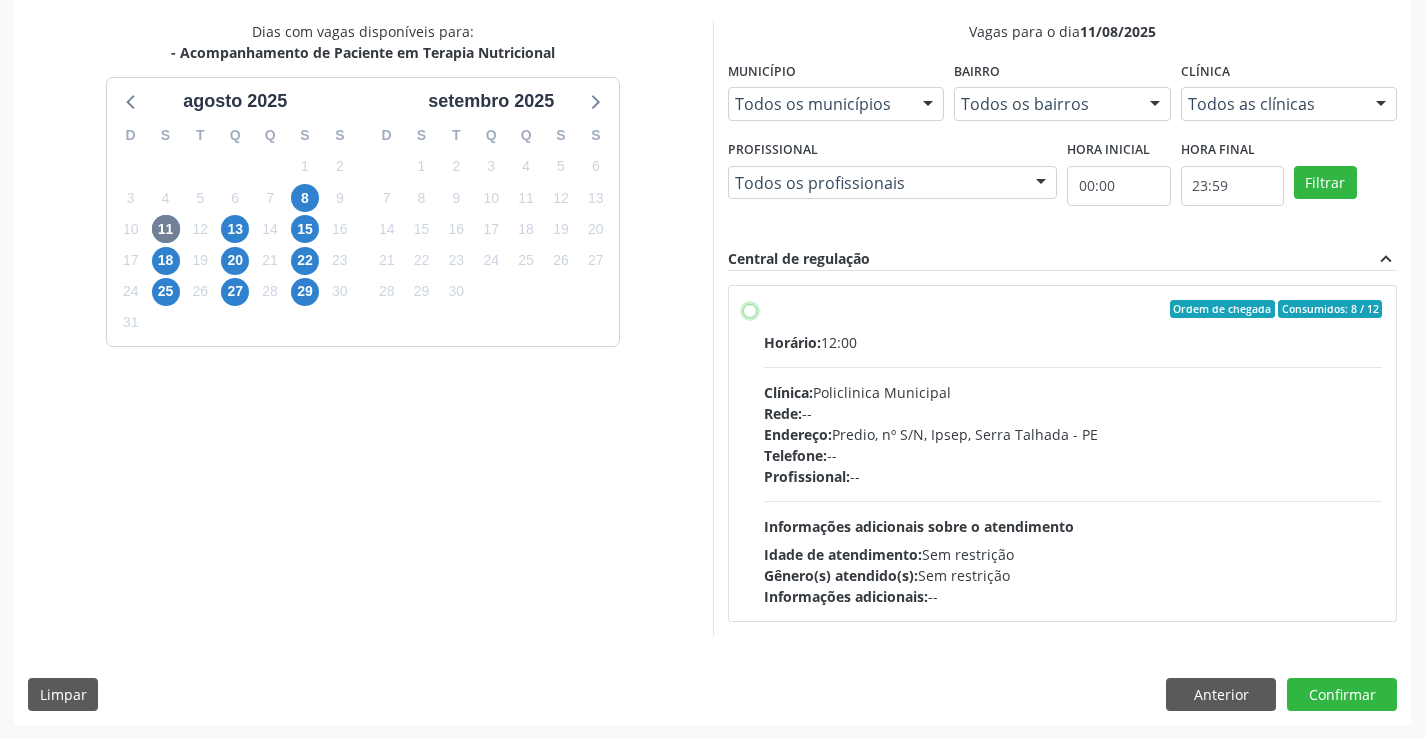 click on "Ordem de chegada
Consumidos: 8 / 12
Horário:   12:00
Clínica:  Policlinica Municipal
Rede:
--
Endereço:   Predio, nº S/N, Ipsep, Serra Talhada - PE
Telefone:   --
Profissional:
--
Informações adicionais sobre o atendimento
Idade de atendimento:
Sem restrição
Gênero(s) atendido(s):
Sem restrição
Informações adicionais:
--" at bounding box center [750, 309] 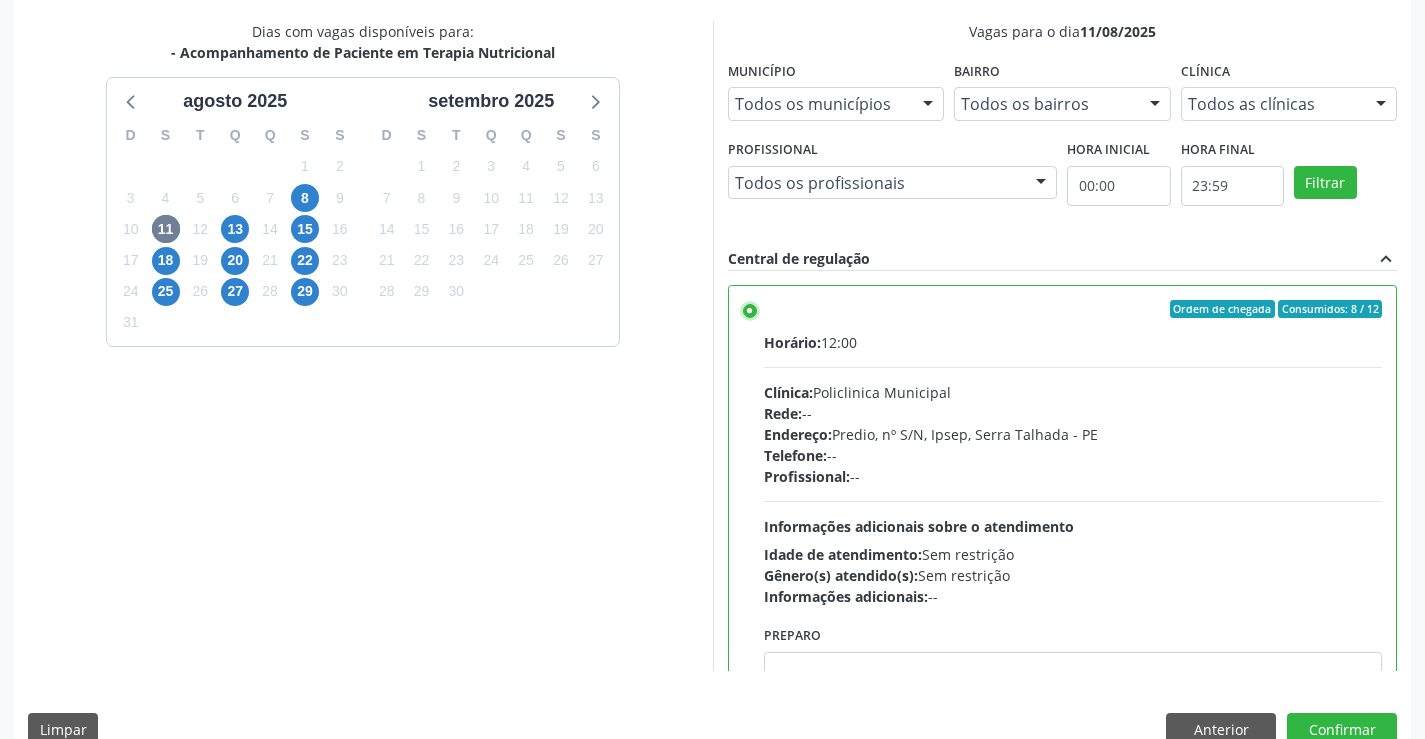 scroll, scrollTop: 456, scrollLeft: 0, axis: vertical 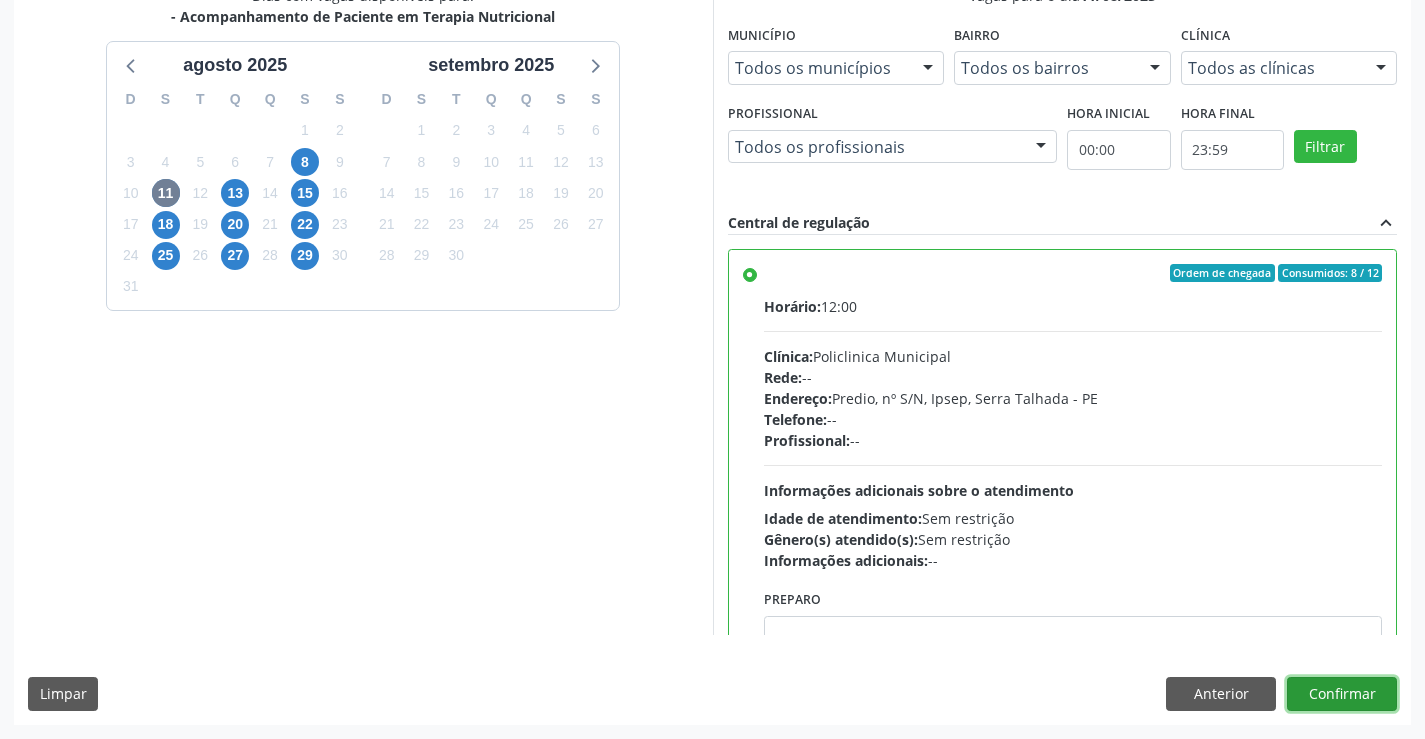click on "Confirmar" at bounding box center (1342, 694) 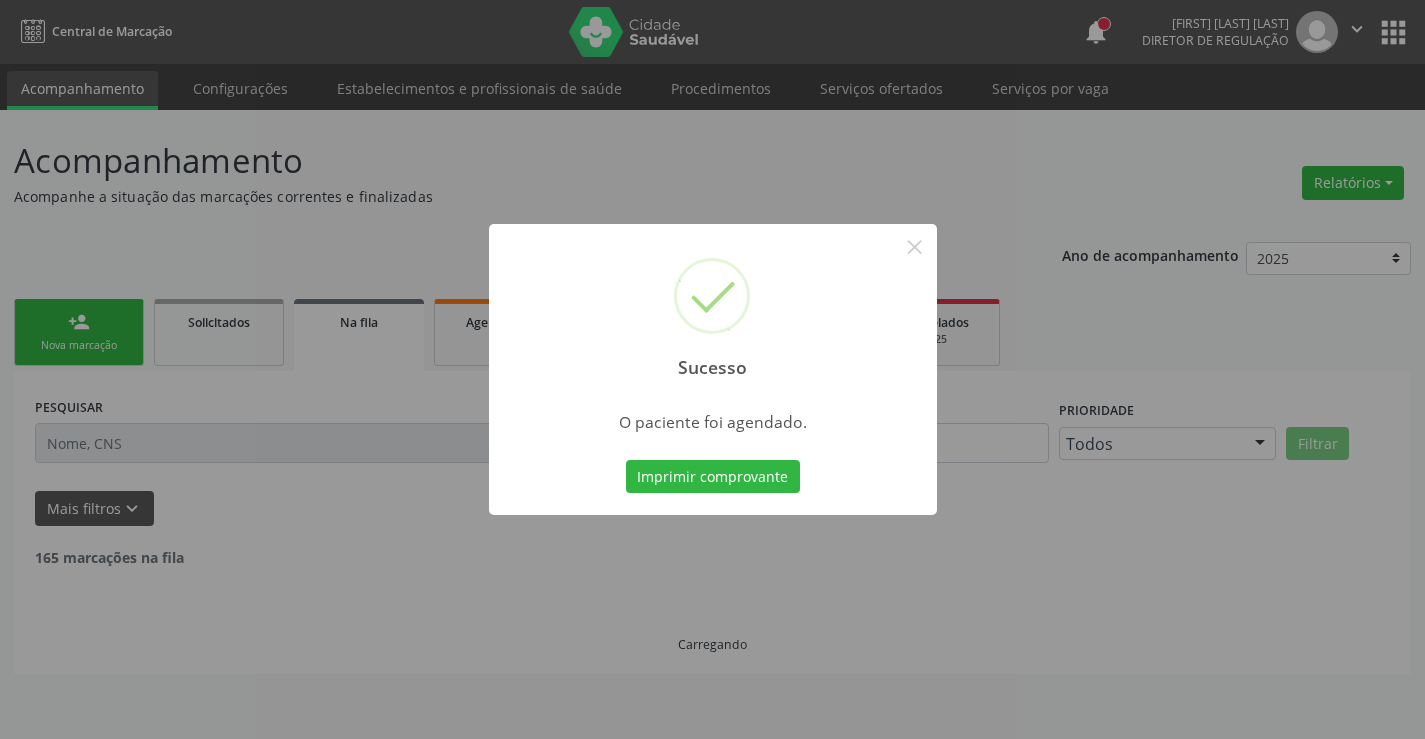 scroll, scrollTop: 0, scrollLeft: 0, axis: both 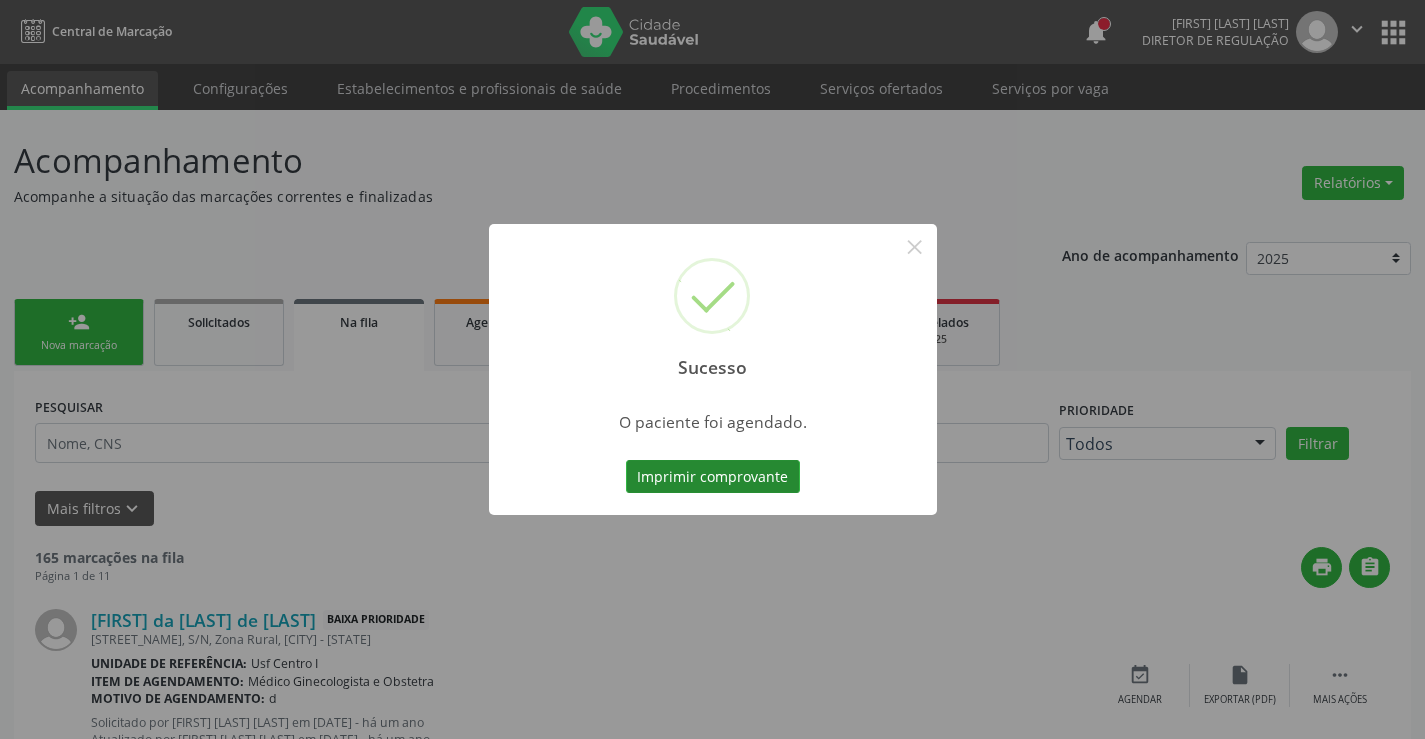 click on "Imprimir comprovante" at bounding box center (713, 477) 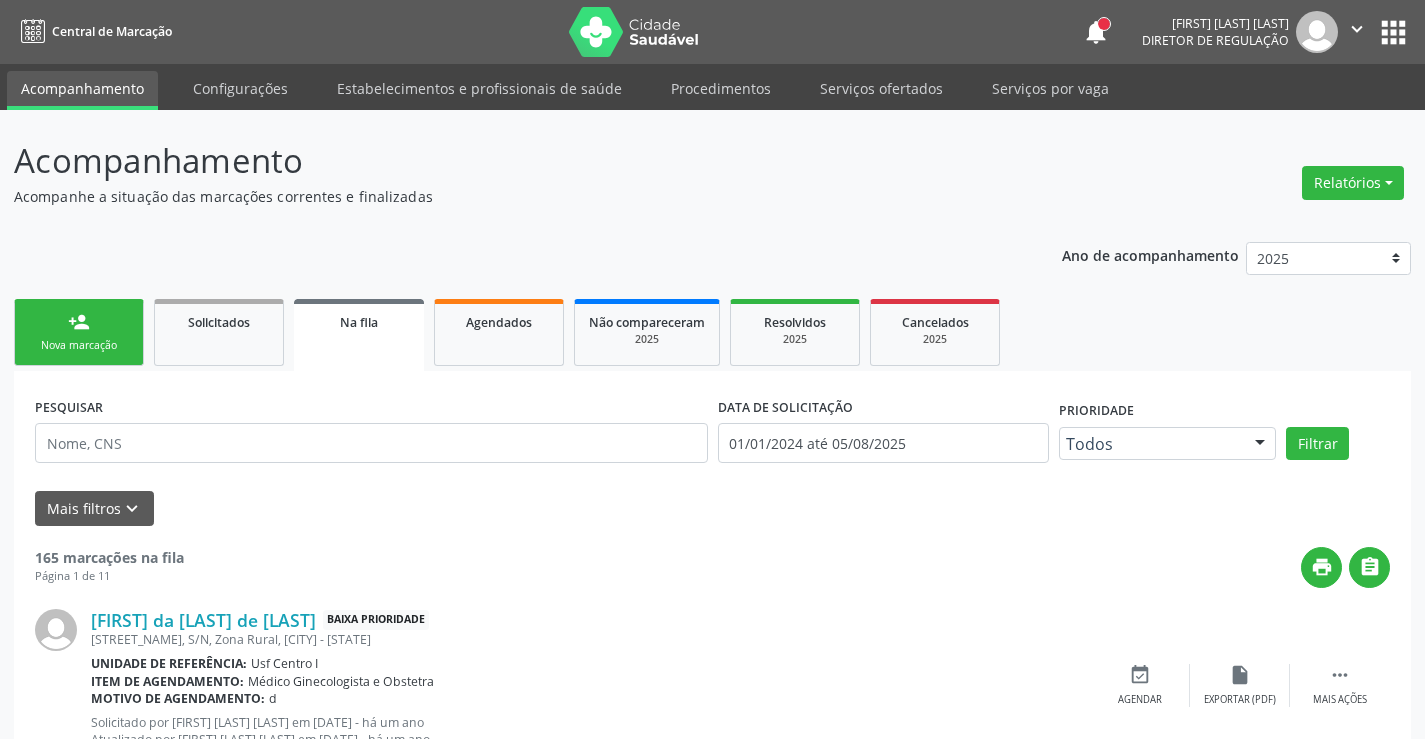 click on "Nova marcação" at bounding box center (79, 345) 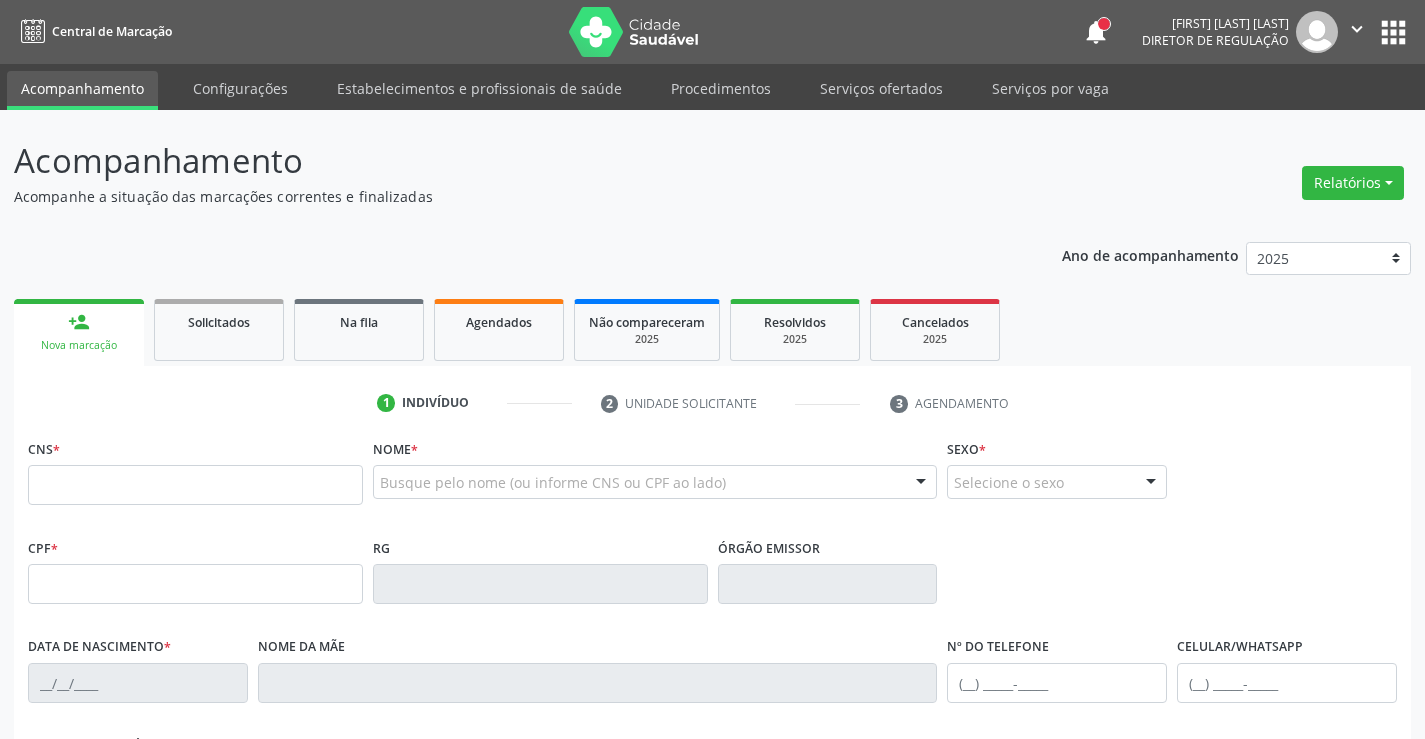 click on "Nova marcação" at bounding box center (79, 345) 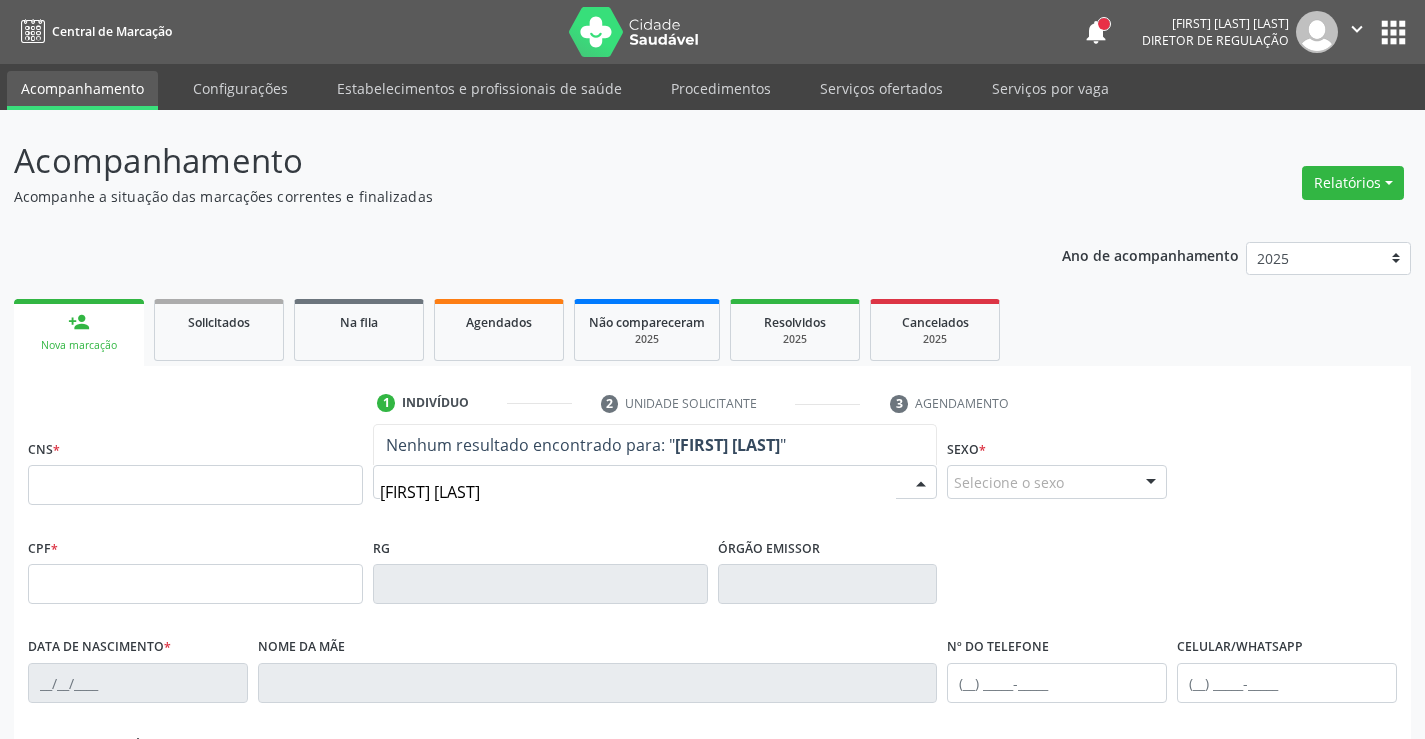 type on "[FIRST] [LAST]" 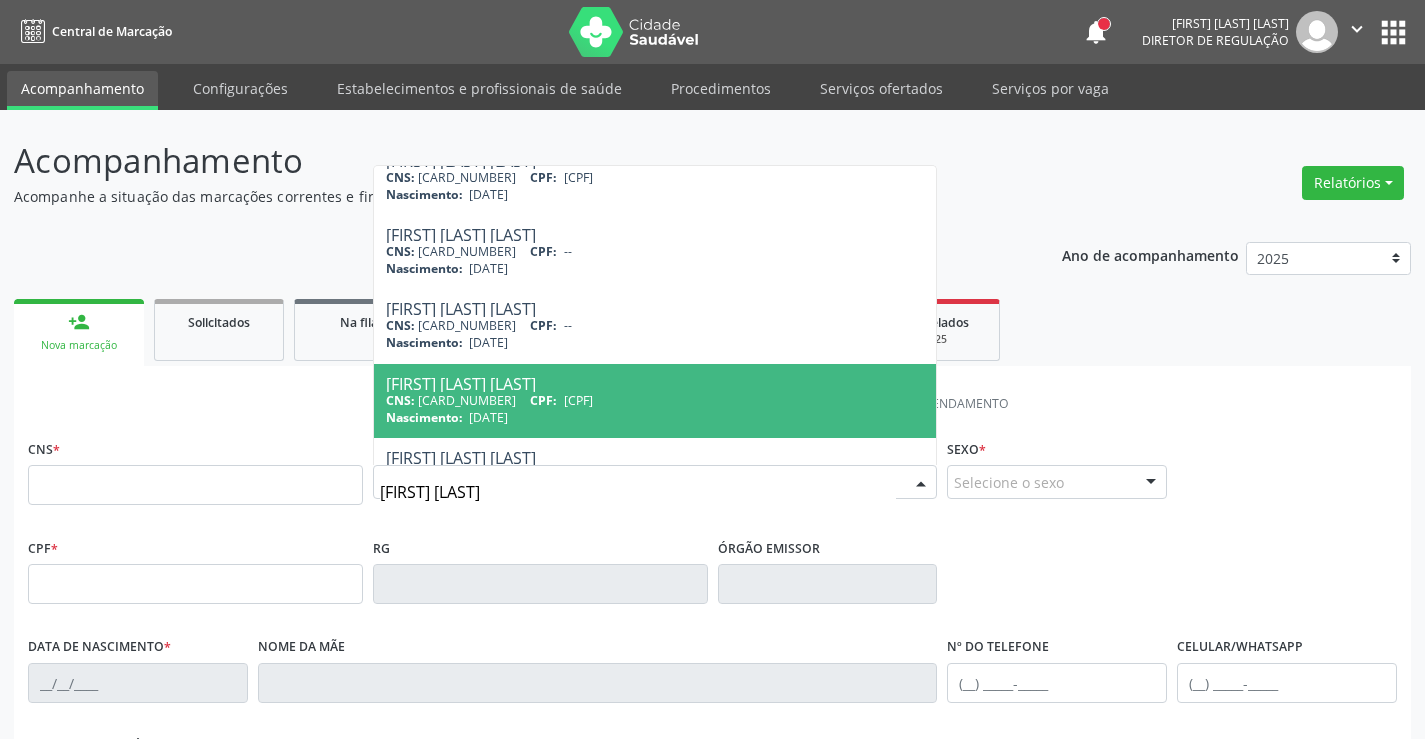 scroll, scrollTop: 147, scrollLeft: 0, axis: vertical 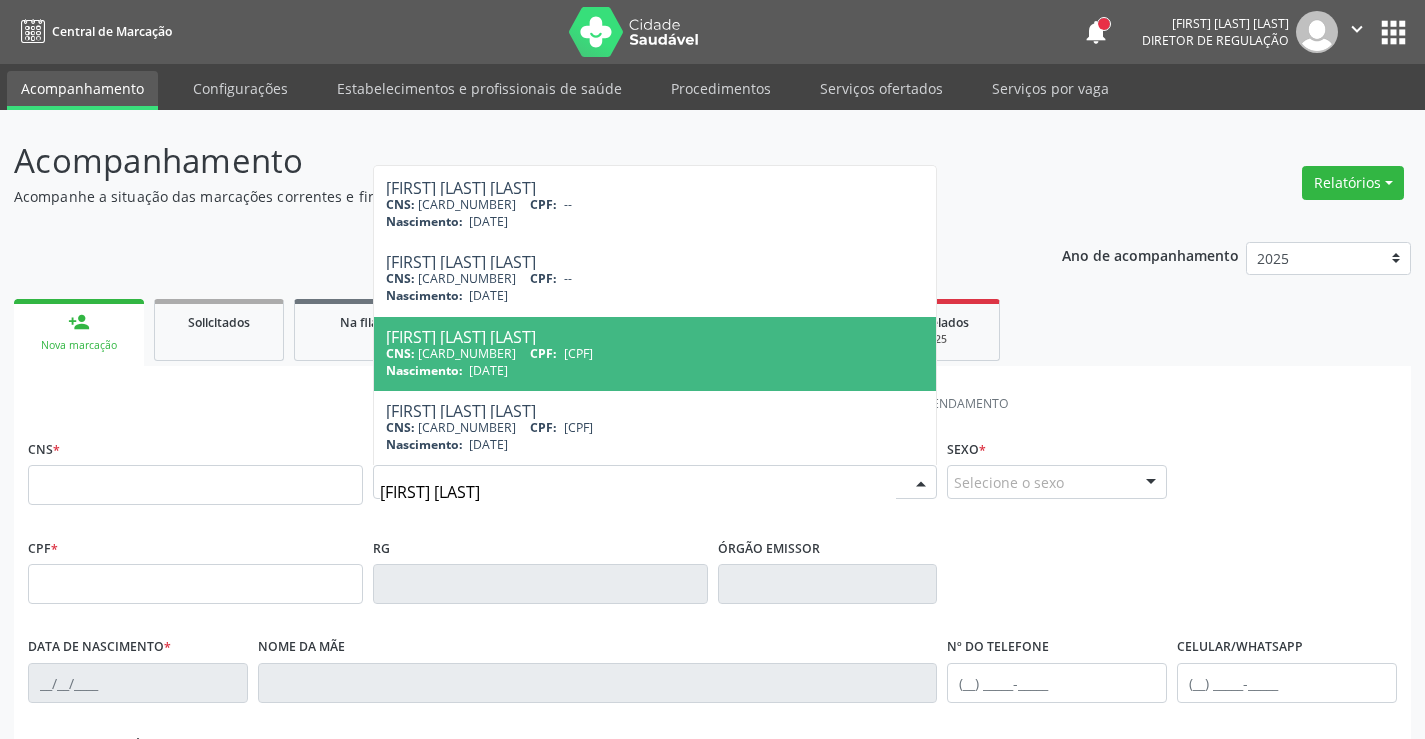 click on "Nascimento:
[DATE]" at bounding box center (655, 370) 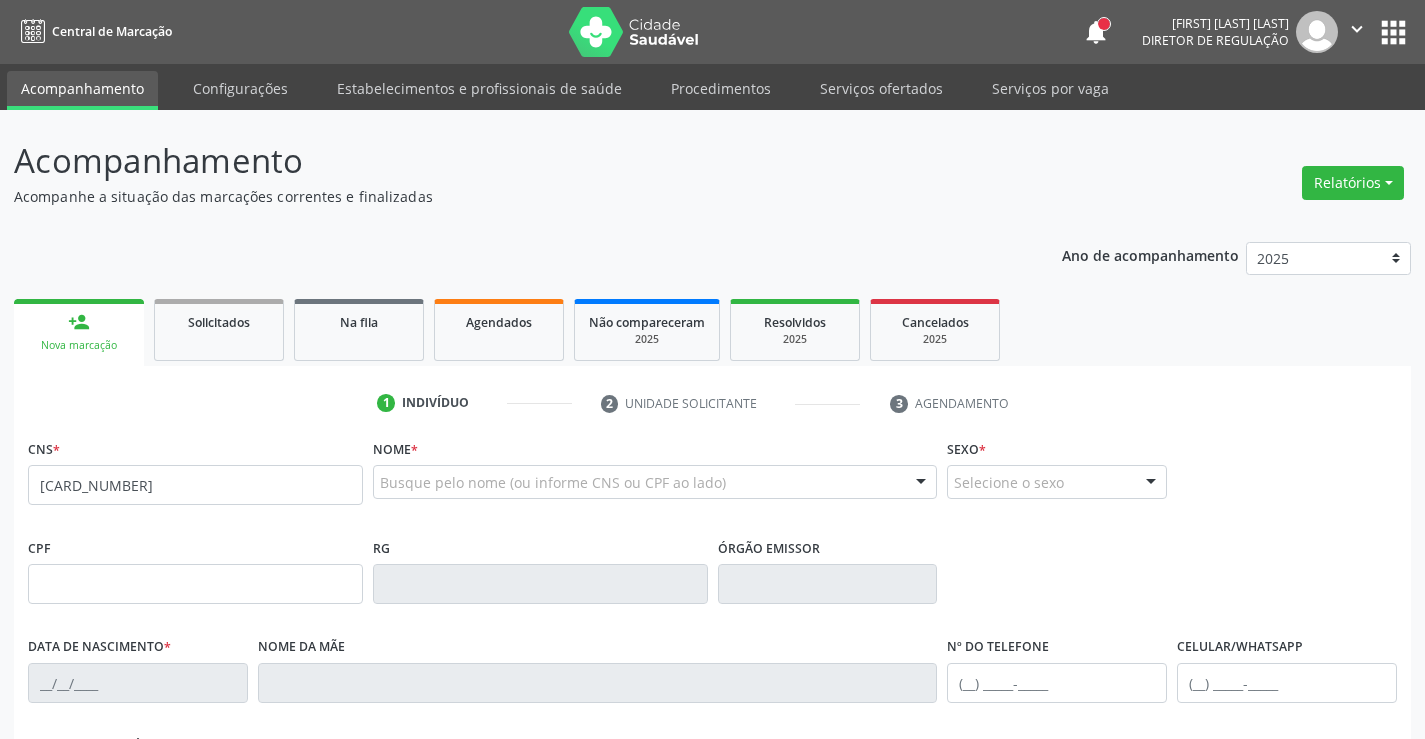scroll, scrollTop: 0, scrollLeft: 0, axis: both 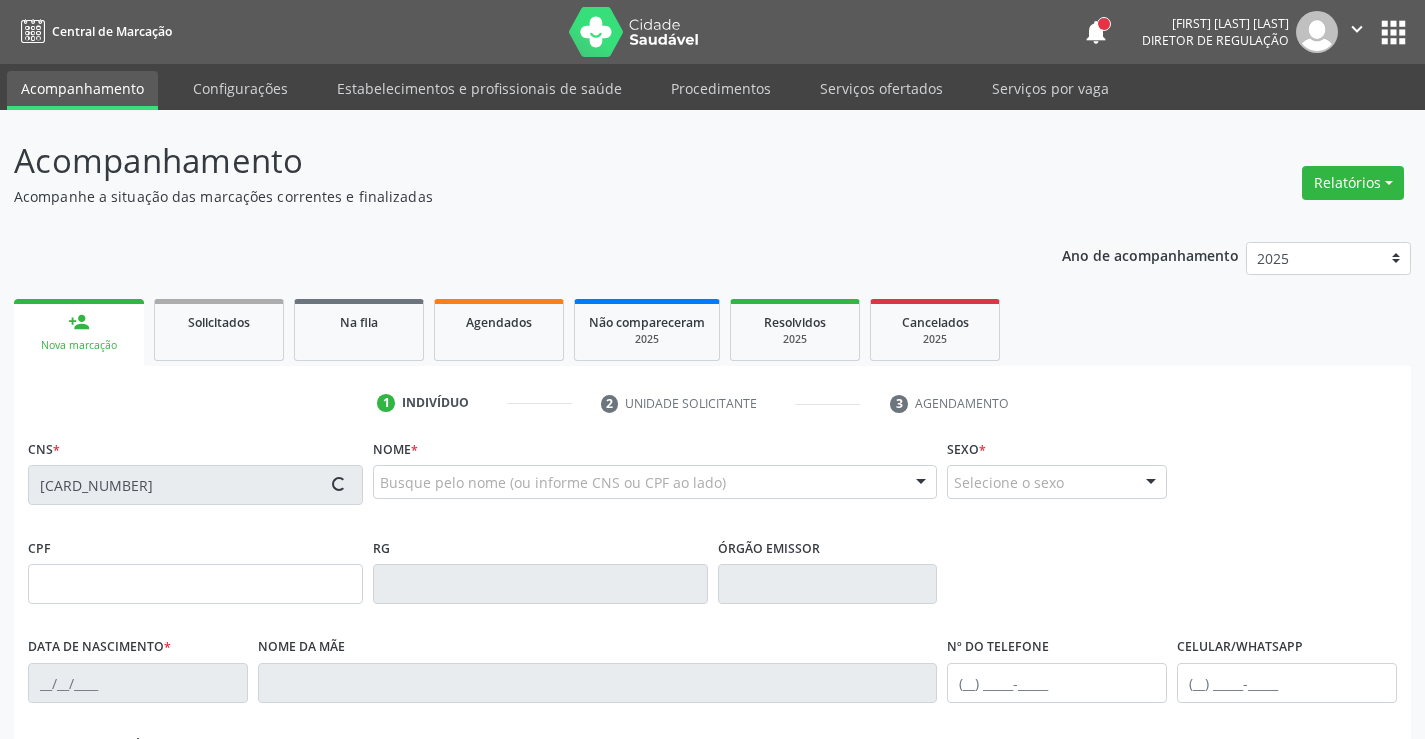 type on "[CPF]" 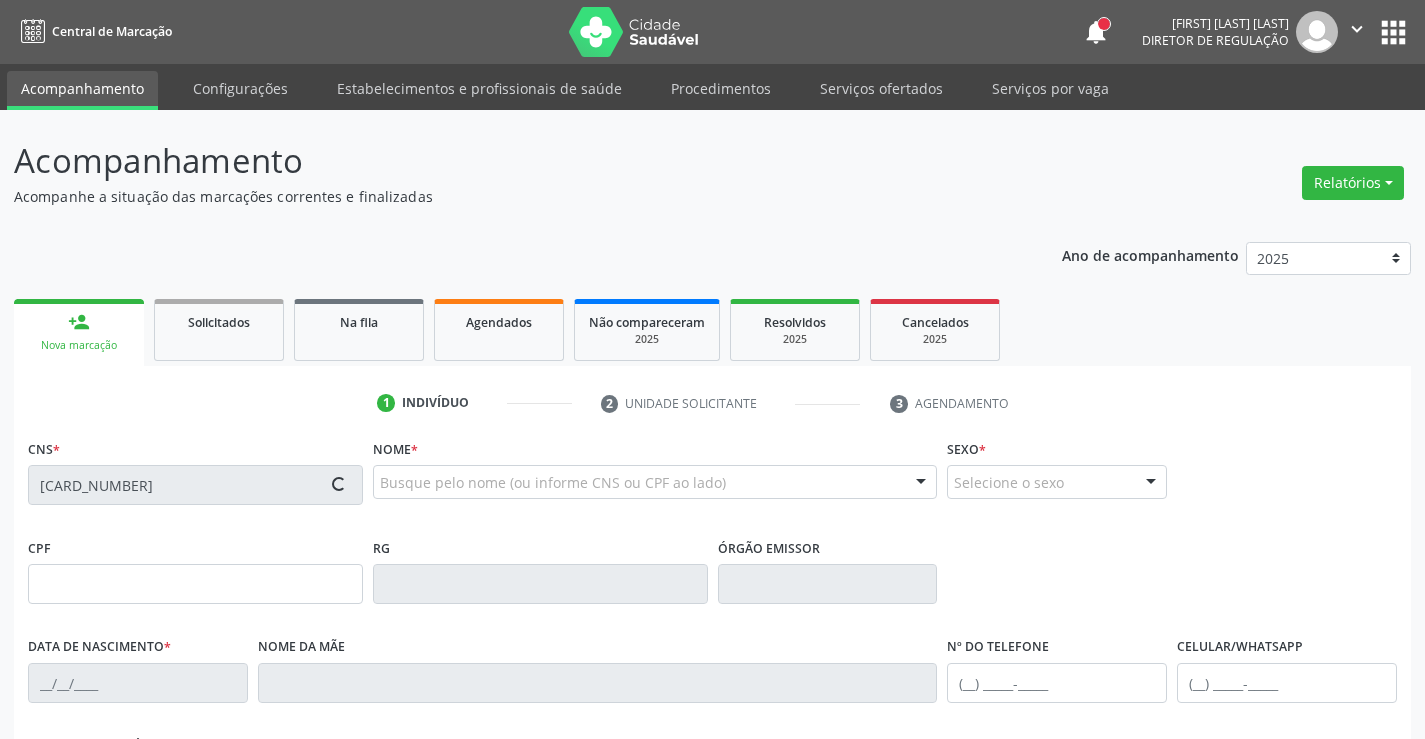 type on "[DATE]" 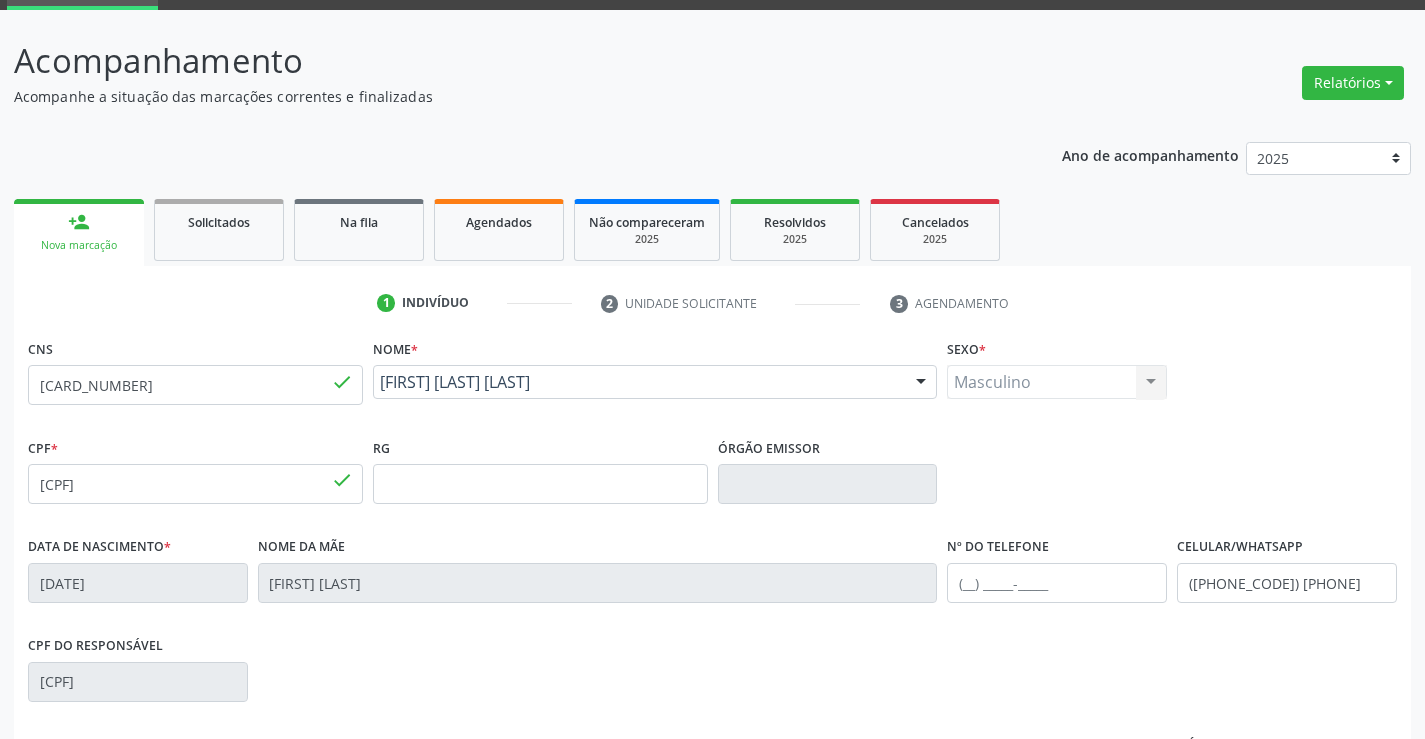 scroll, scrollTop: 345, scrollLeft: 0, axis: vertical 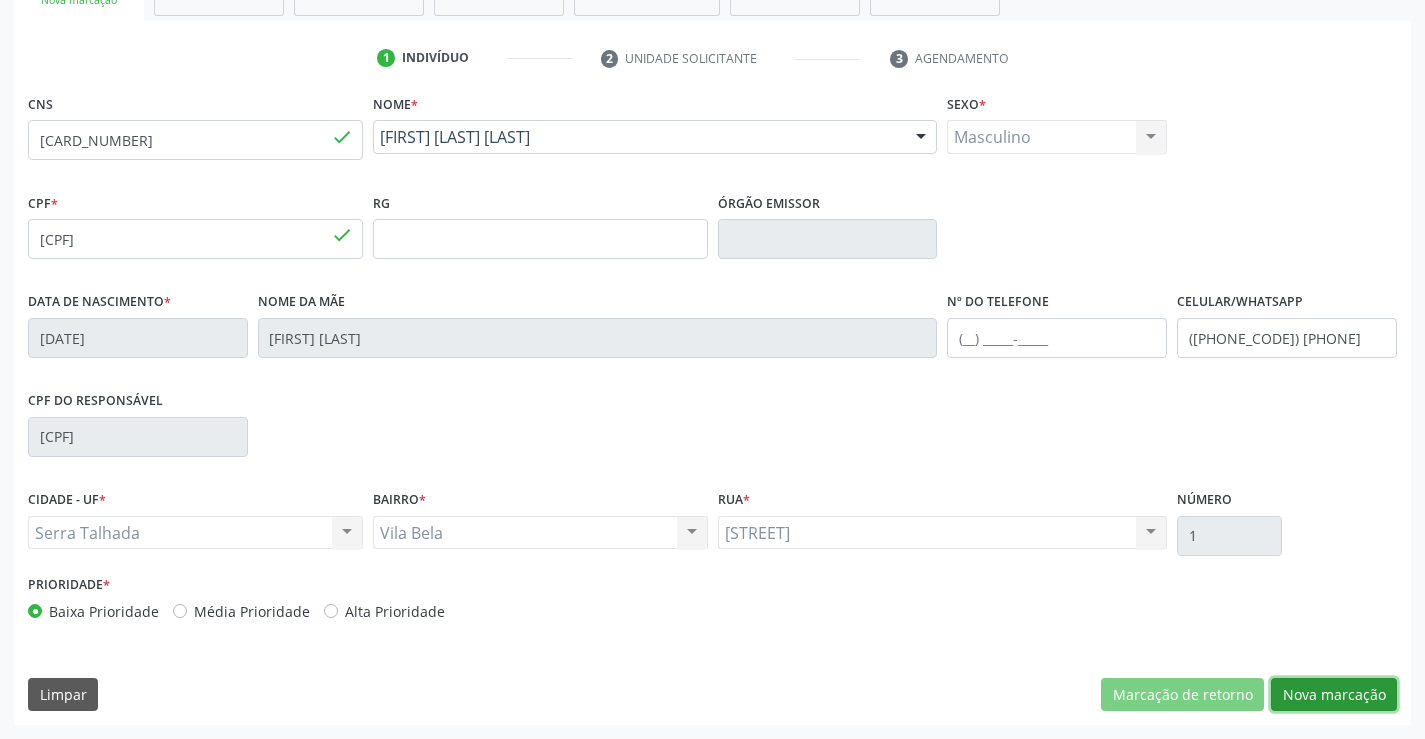click on "Nova marcação" at bounding box center [1334, 695] 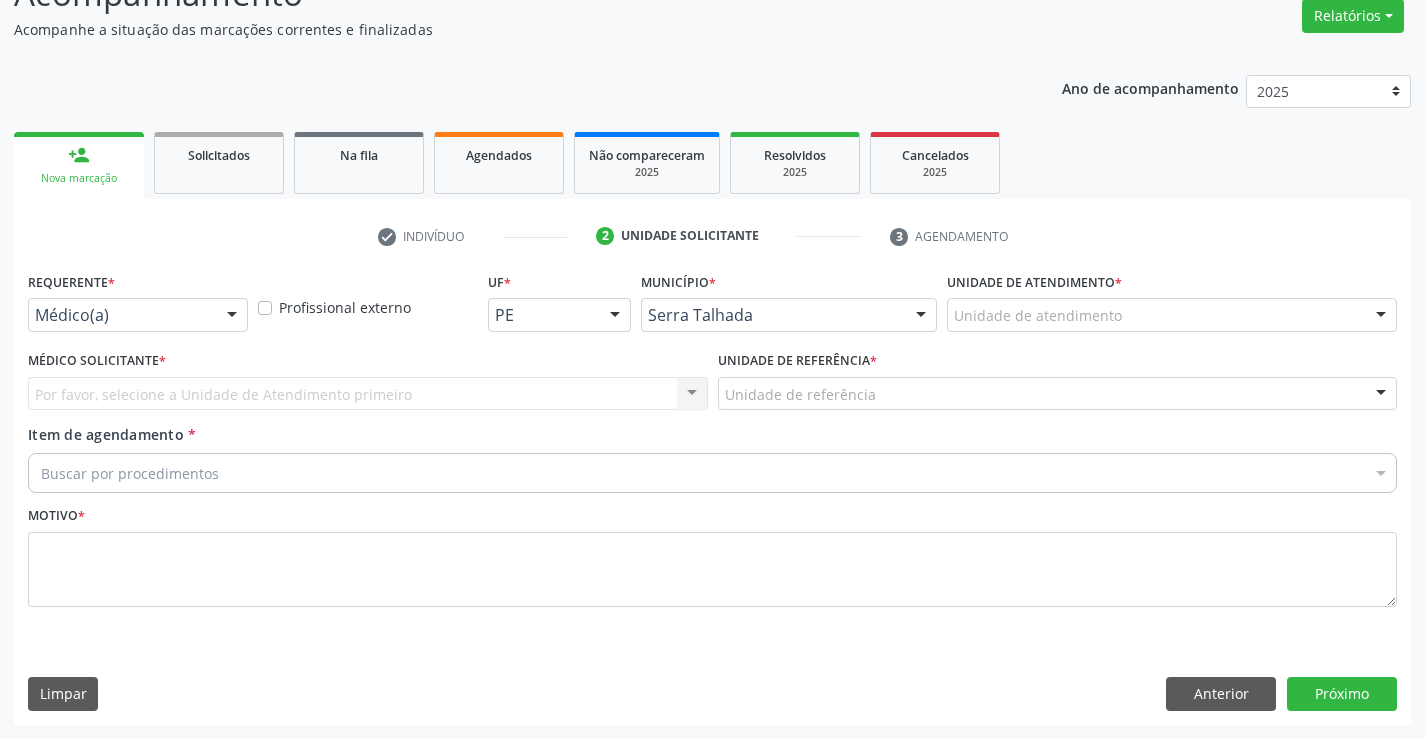 scroll, scrollTop: 167, scrollLeft: 0, axis: vertical 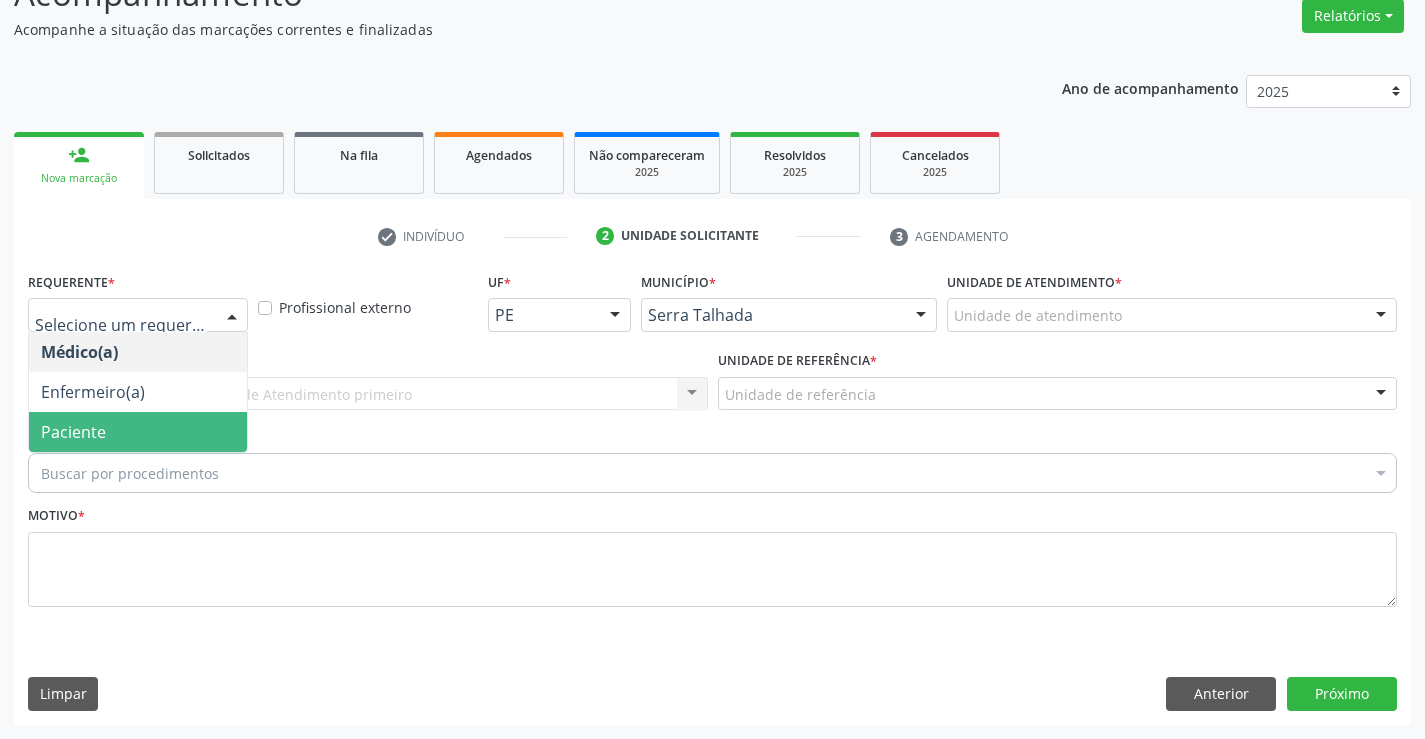 click on "Paciente" at bounding box center (138, 432) 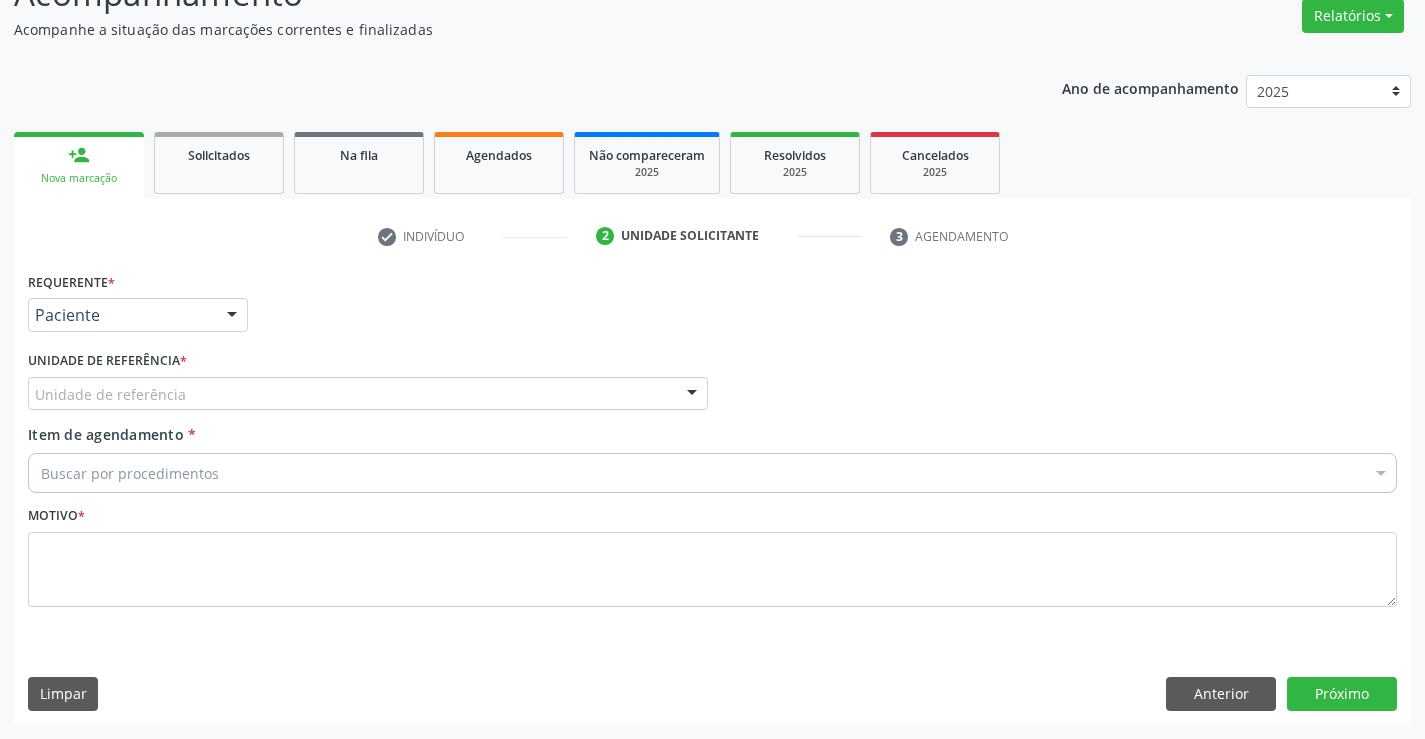click on "Unidade de referência" at bounding box center (368, 394) 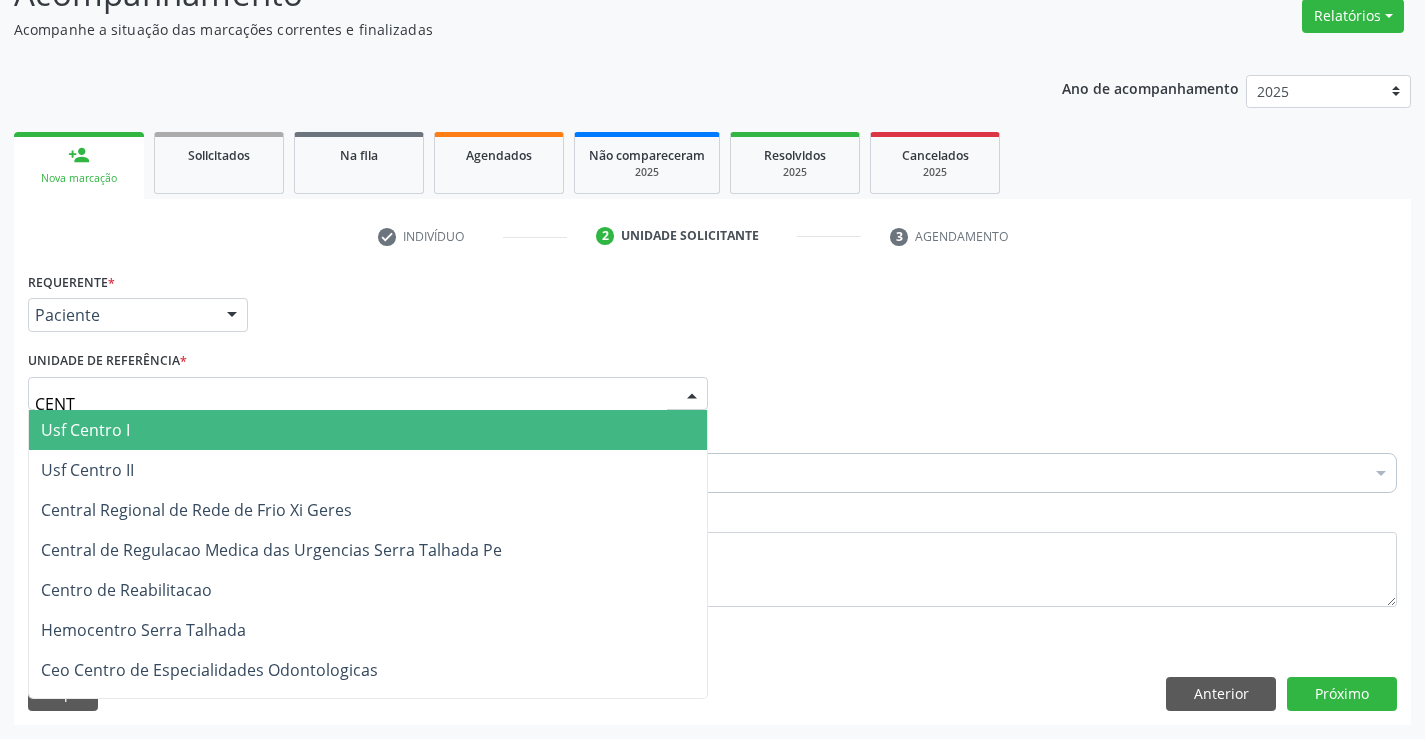 type on "CENTR" 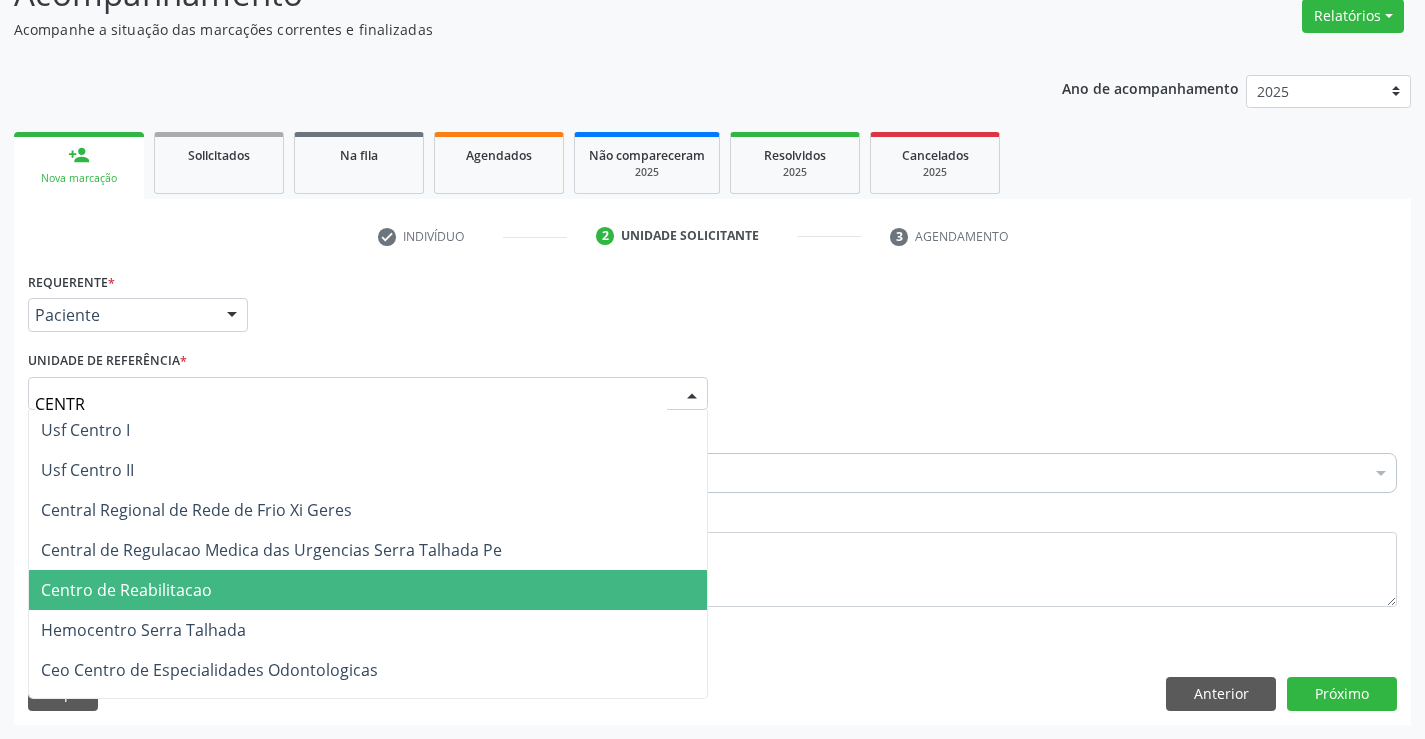 click on "Centro de Reabilitacao" at bounding box center (368, 590) 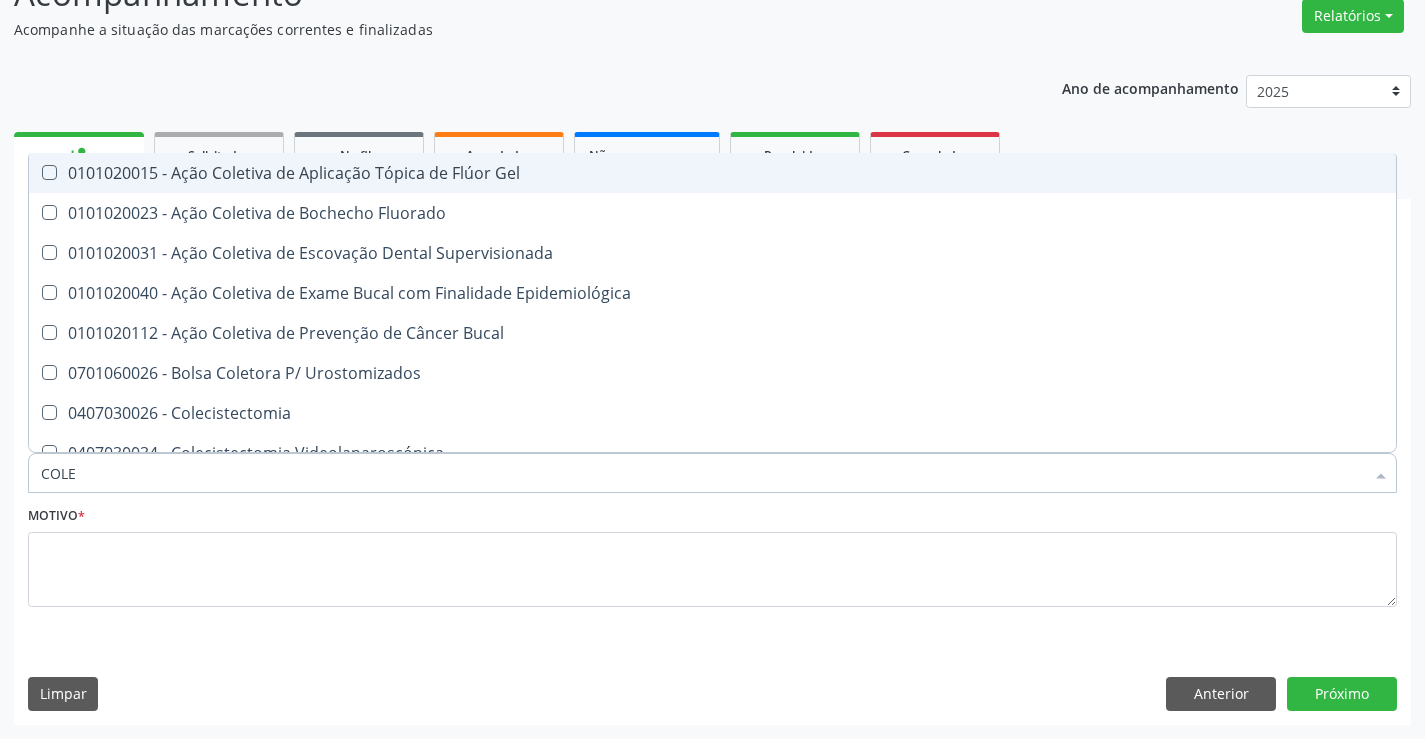 type on "COLES" 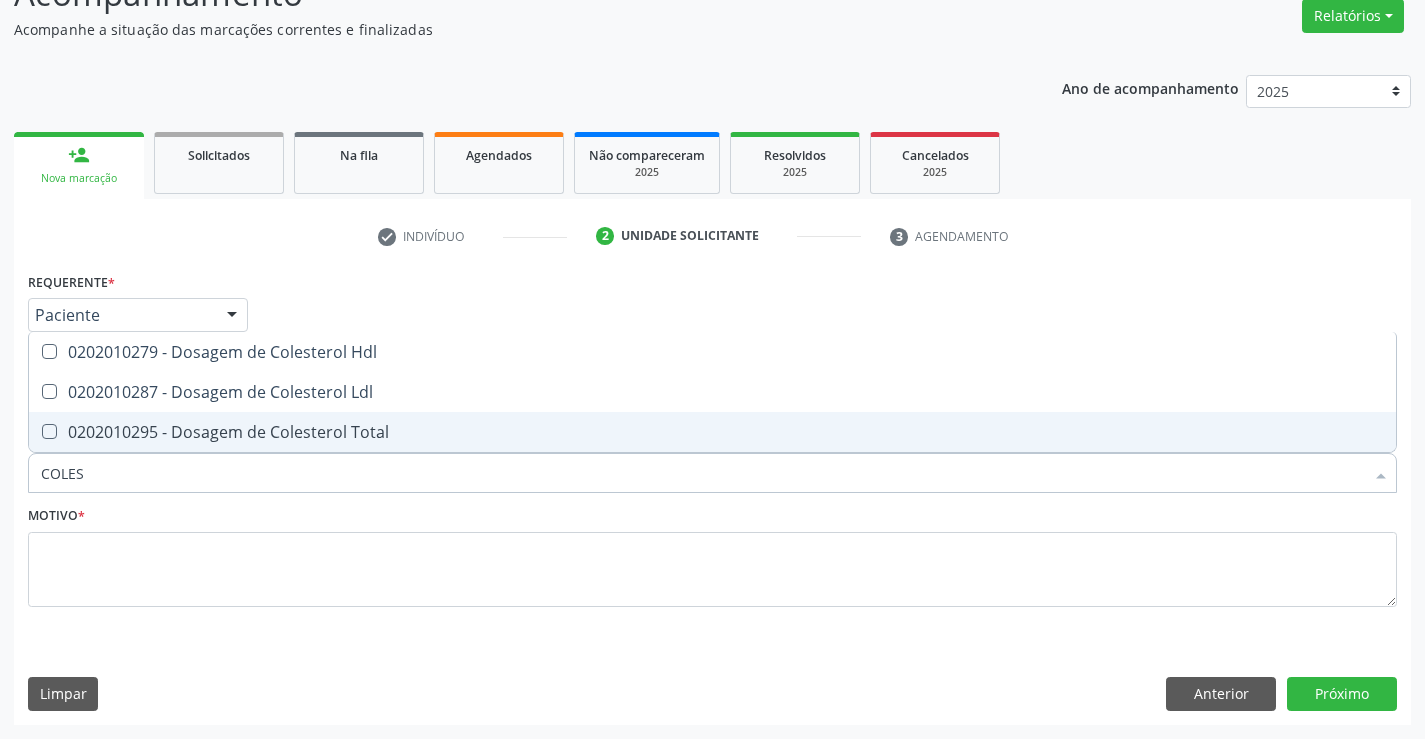 click on "0202010295 - Dosagem de Colesterol Total" at bounding box center [712, 432] 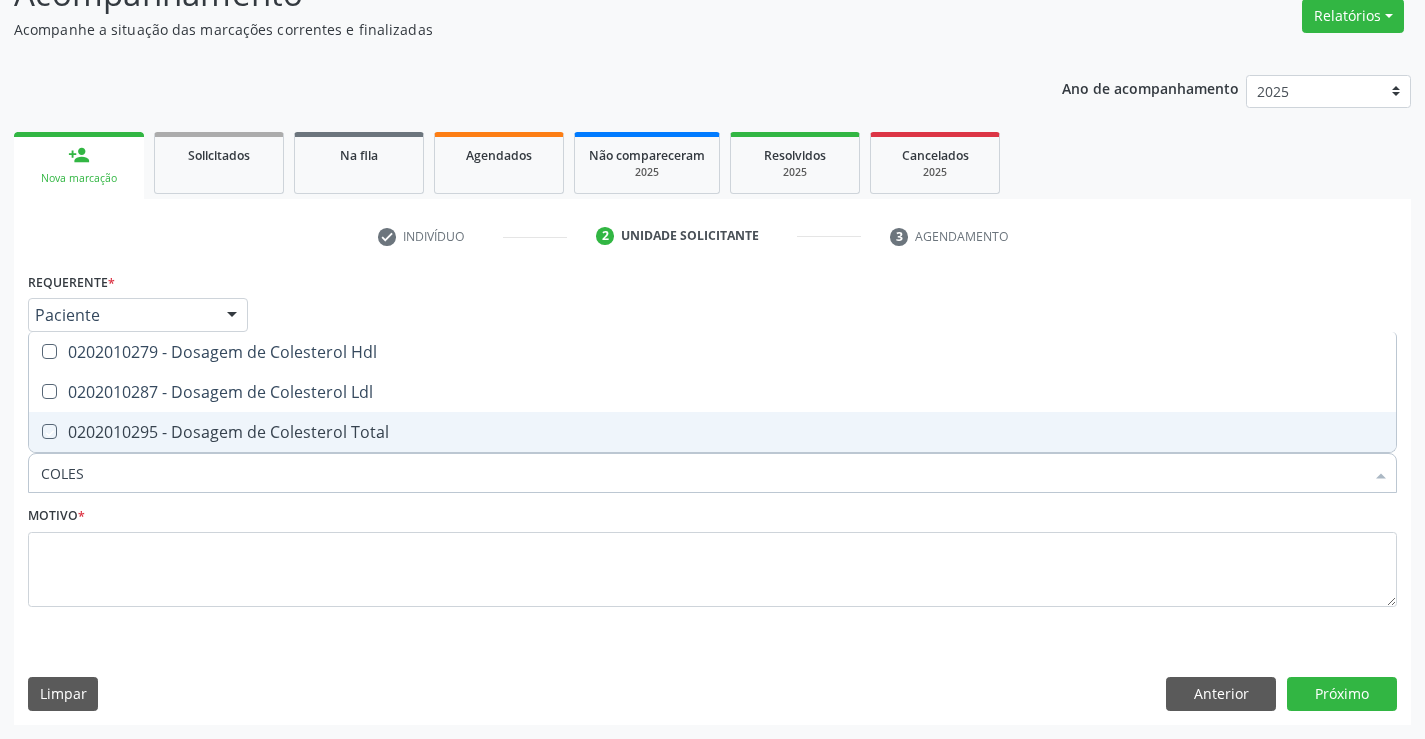checkbox on "true" 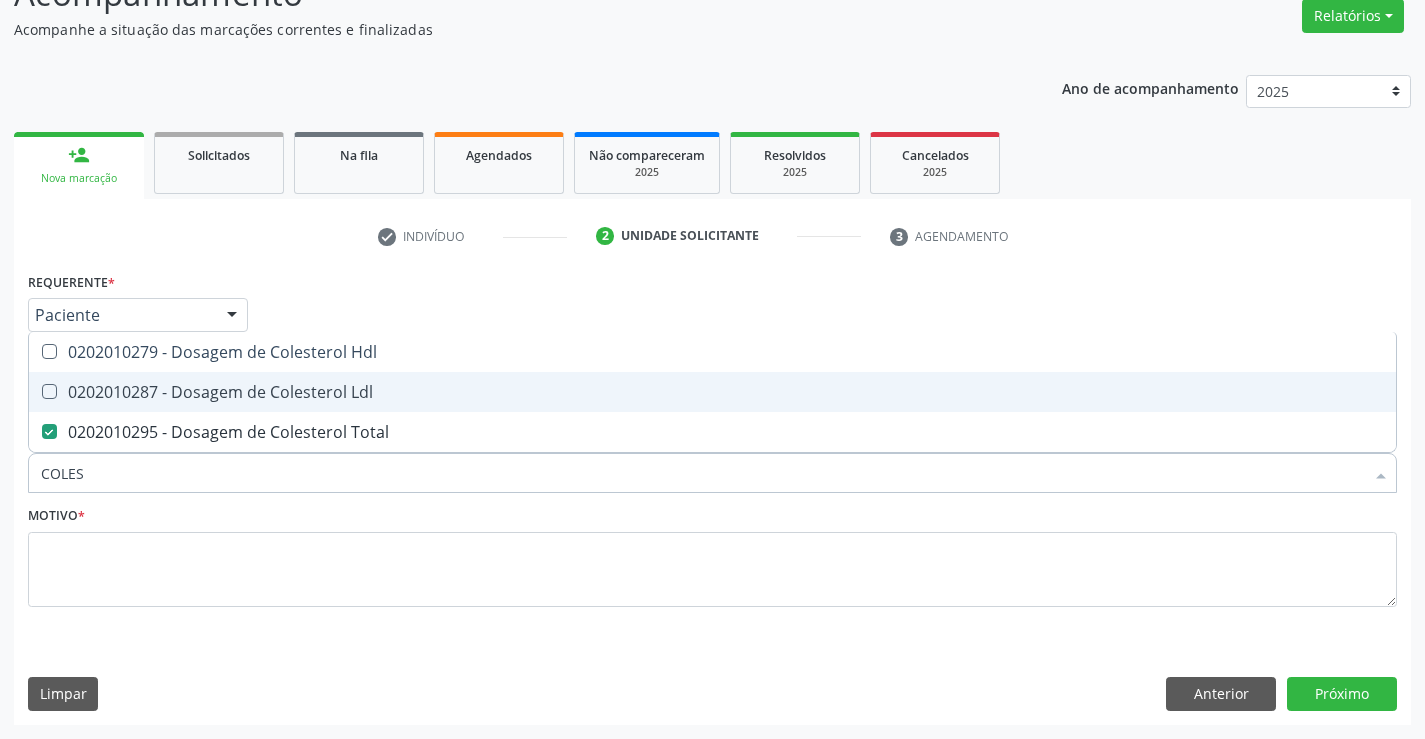 click on "0202010287 - Dosagem de Colesterol Ldl" at bounding box center [712, 392] 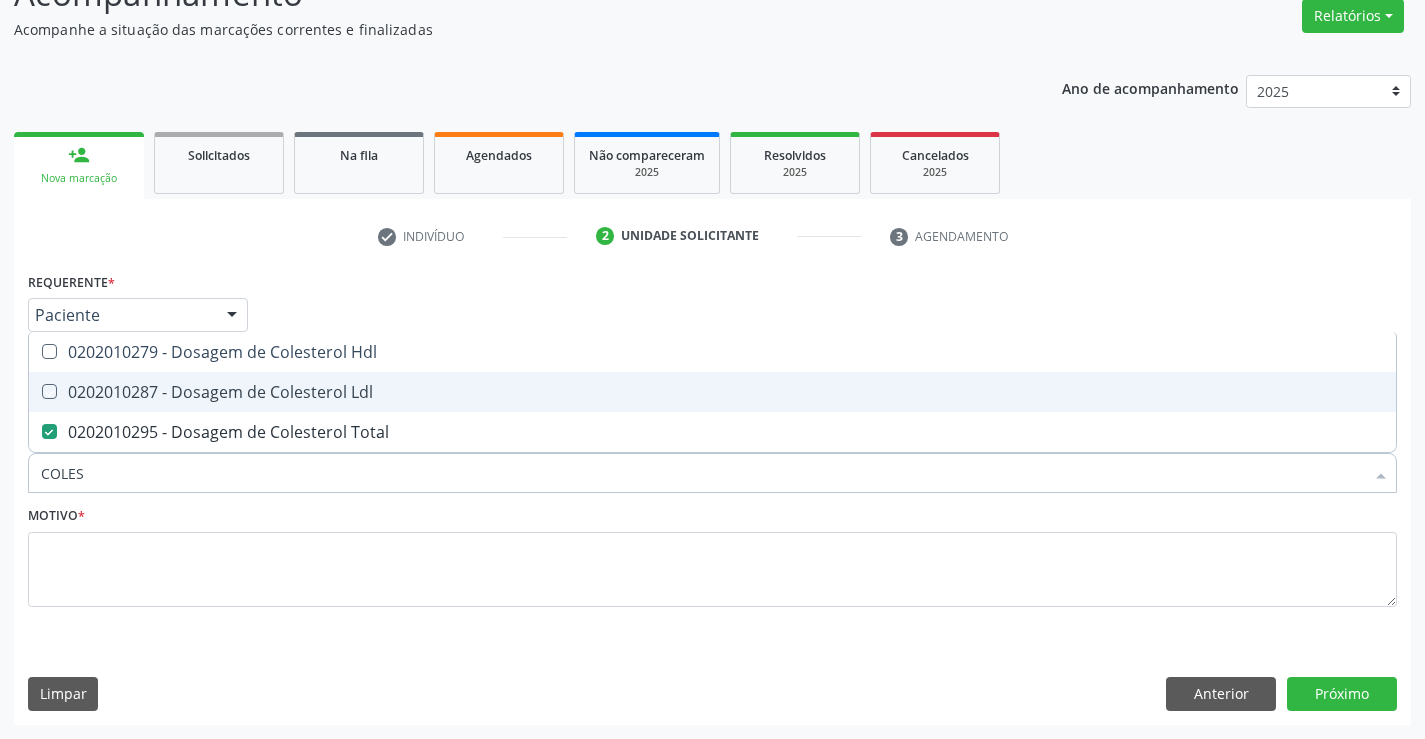 checkbox on "true" 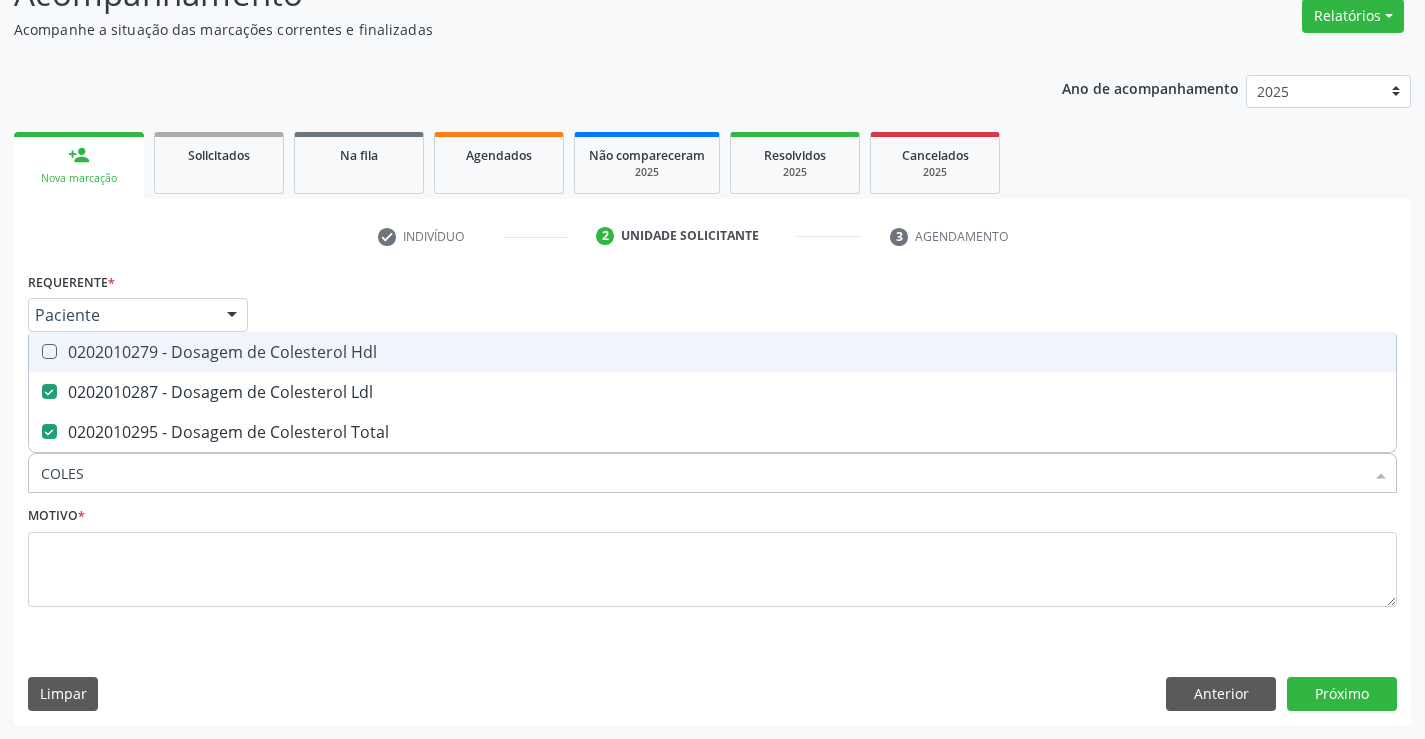 click on "0202010279 - Dosagem de Colesterol Hdl" at bounding box center [712, 352] 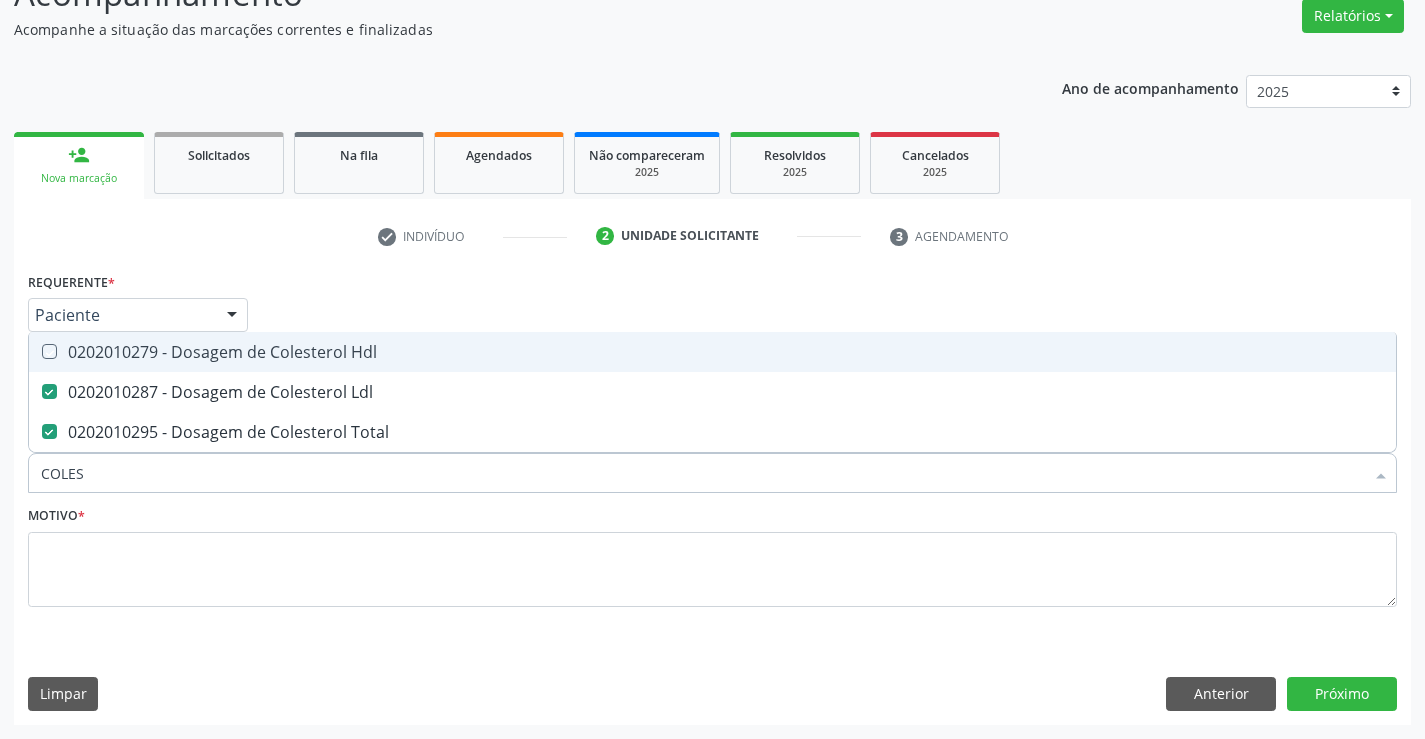 checkbox on "true" 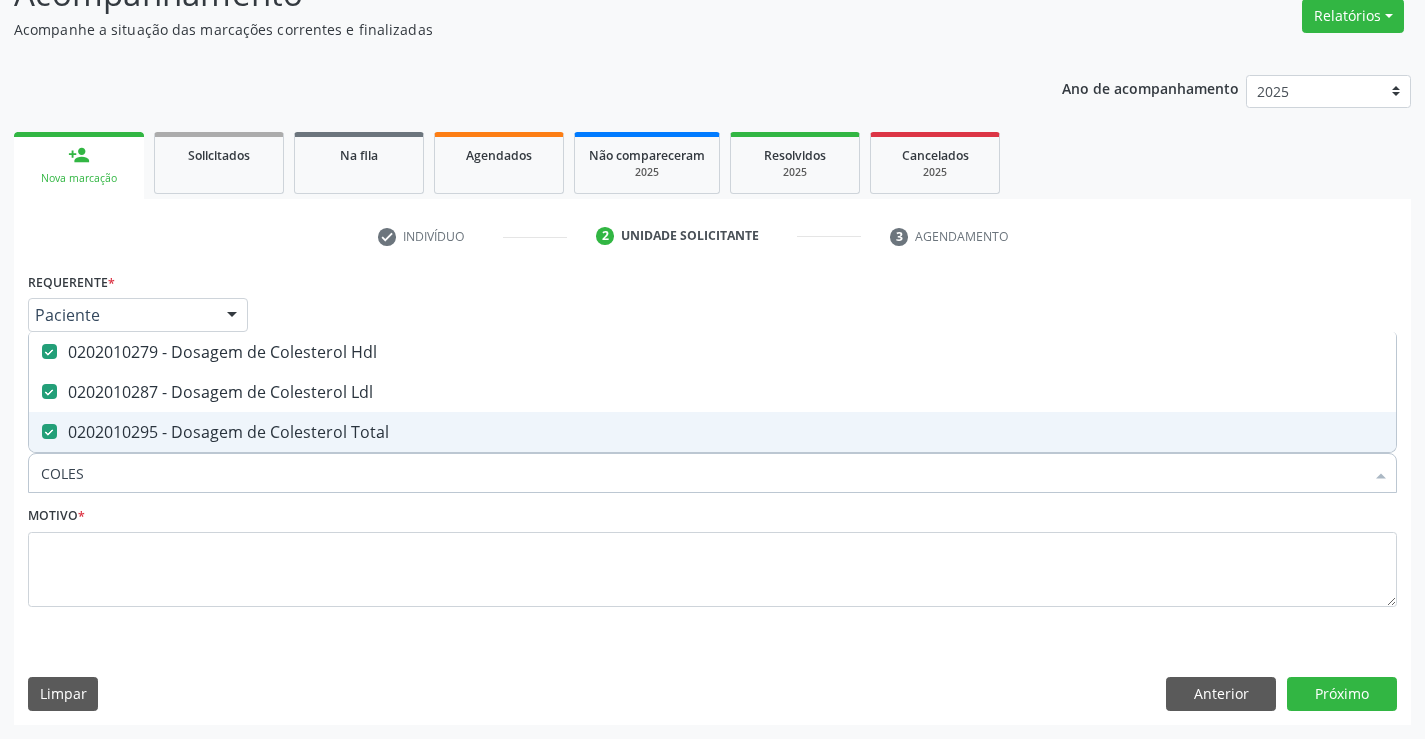 drag, startPoint x: 108, startPoint y: 464, endPoint x: 0, endPoint y: 472, distance: 108.29589 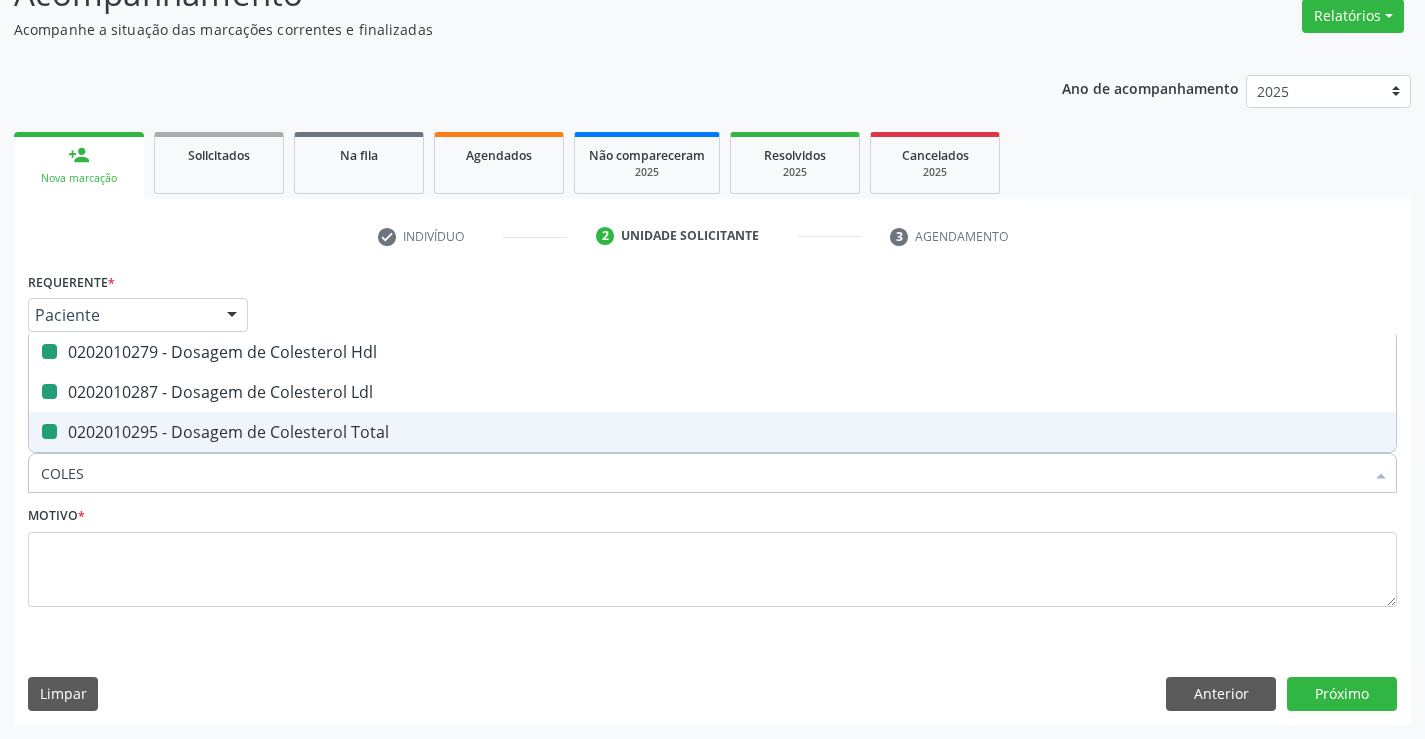 type on "C" 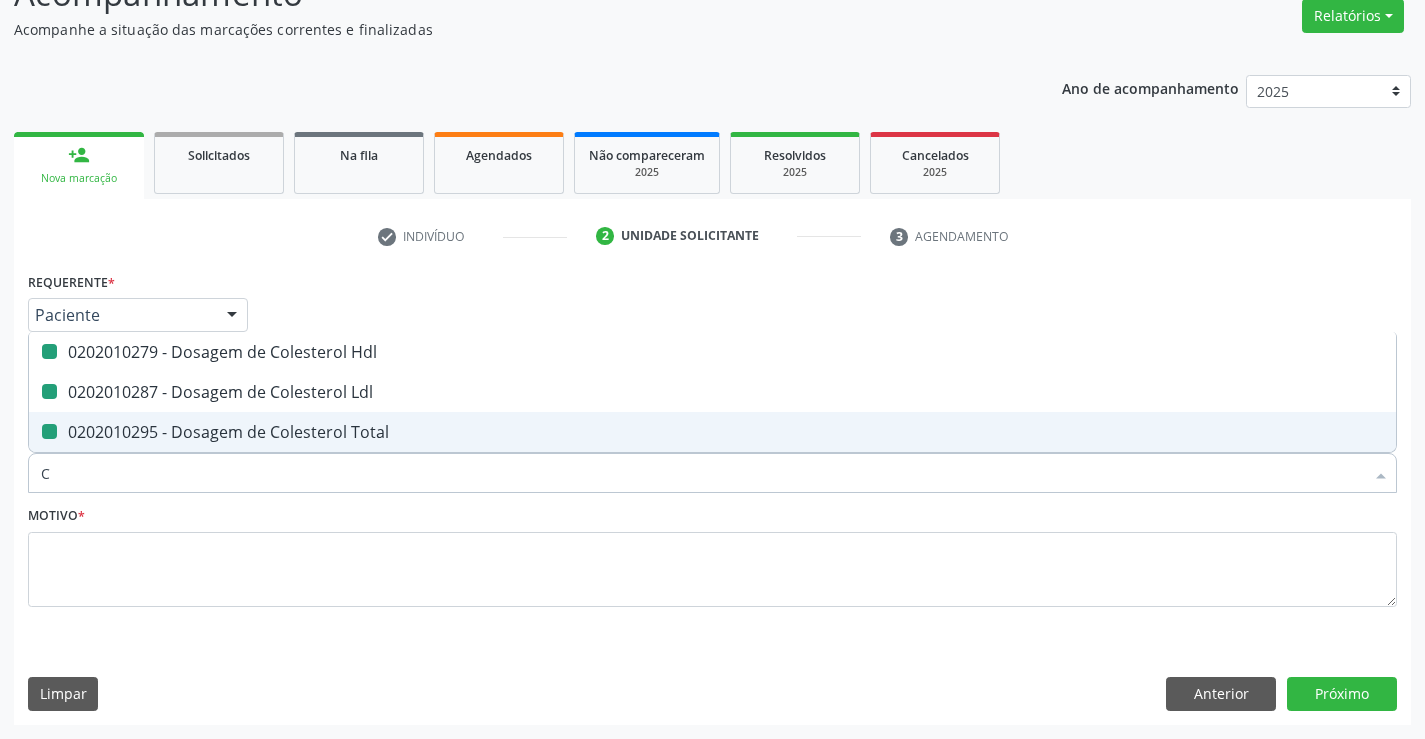 checkbox on "false" 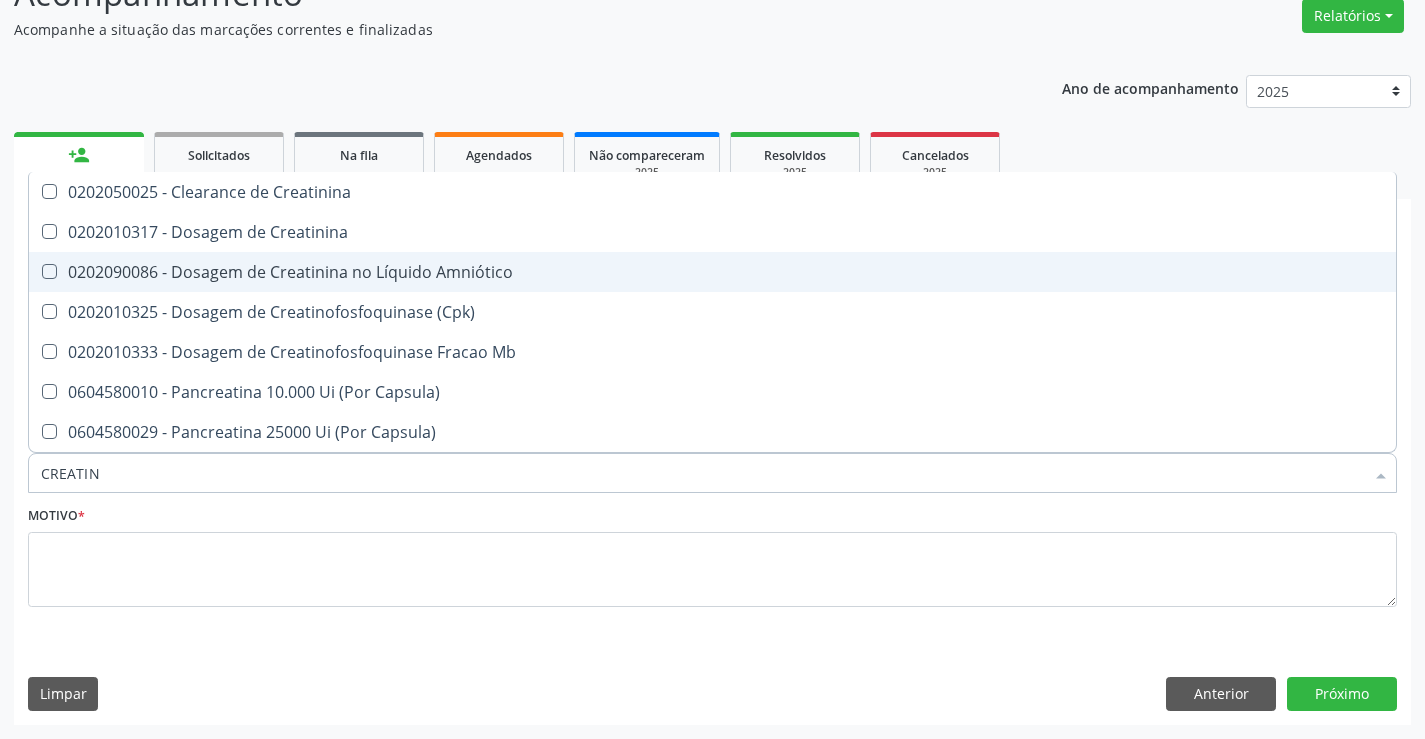 type on "CREATINI" 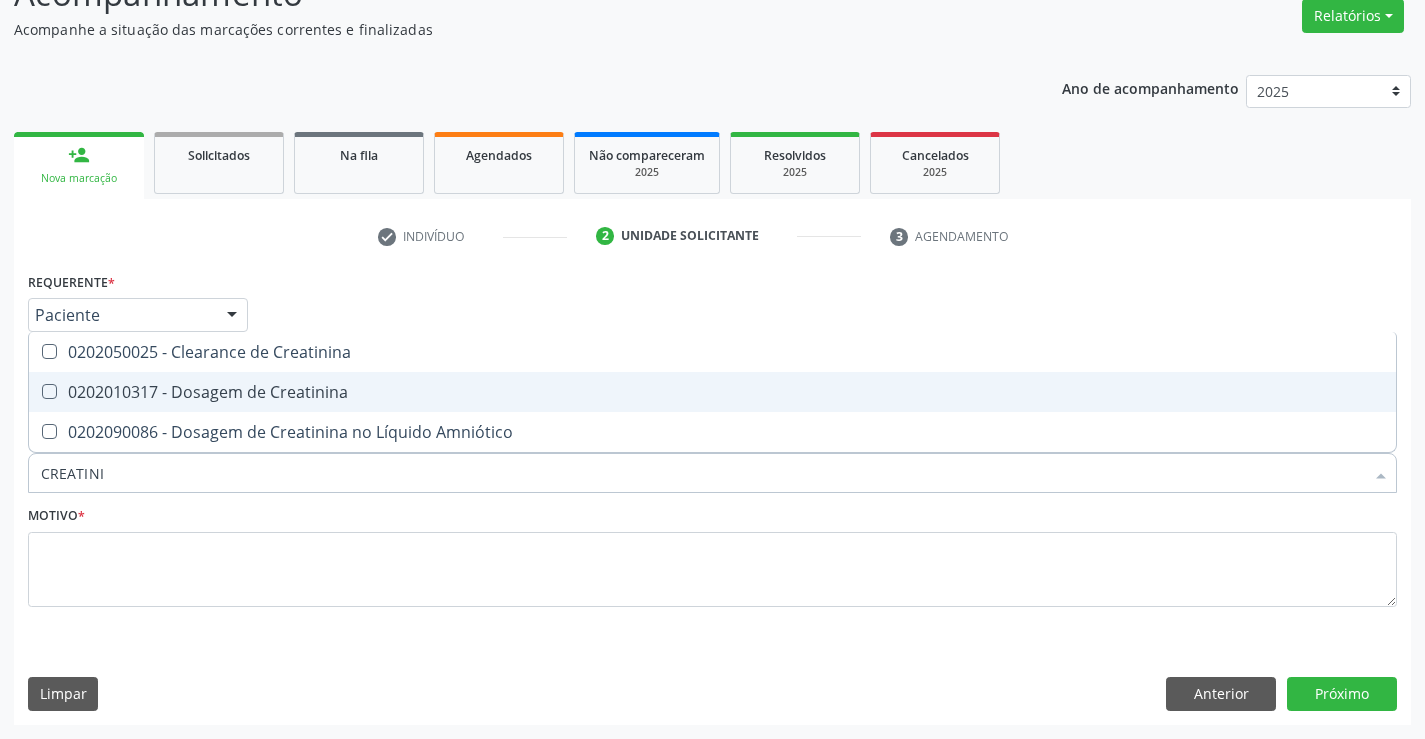 click on "0202010317 - Dosagem de Creatinina" at bounding box center [712, 392] 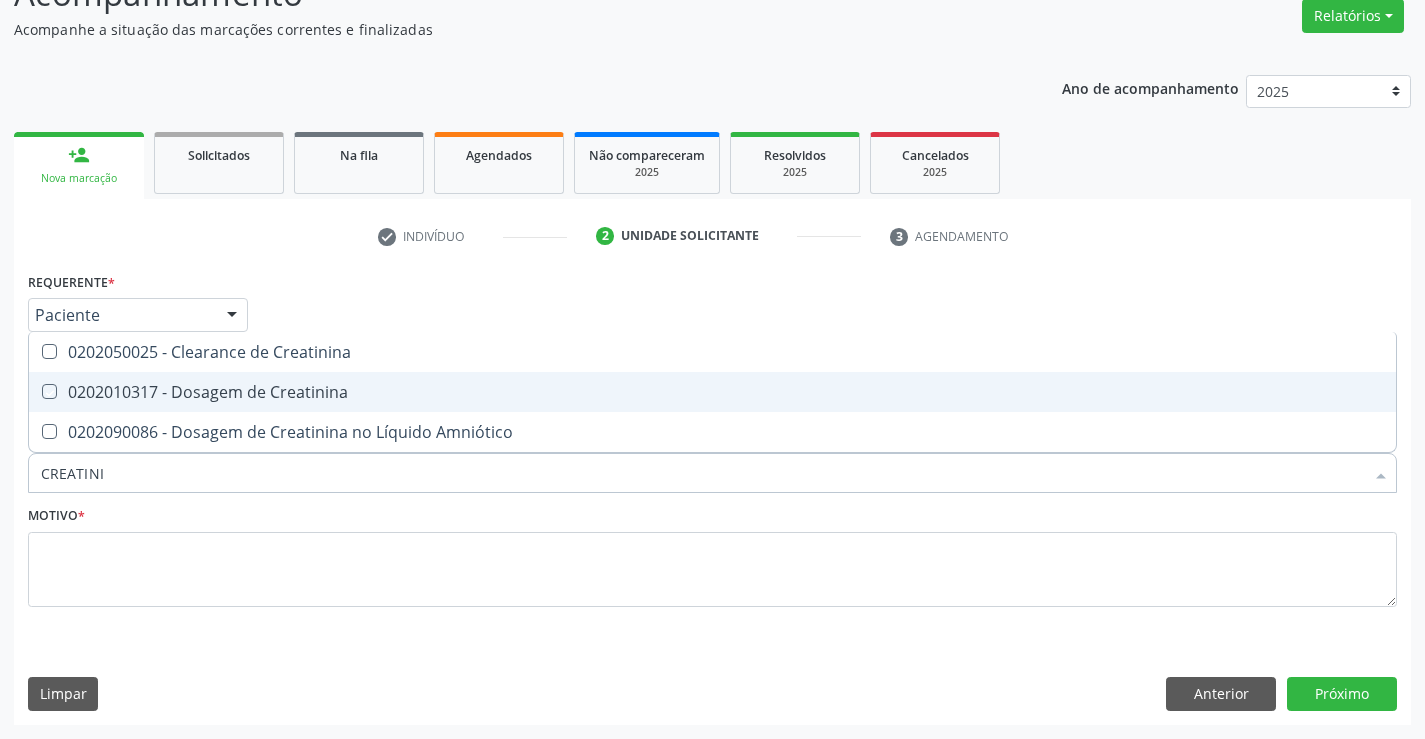 checkbox on "true" 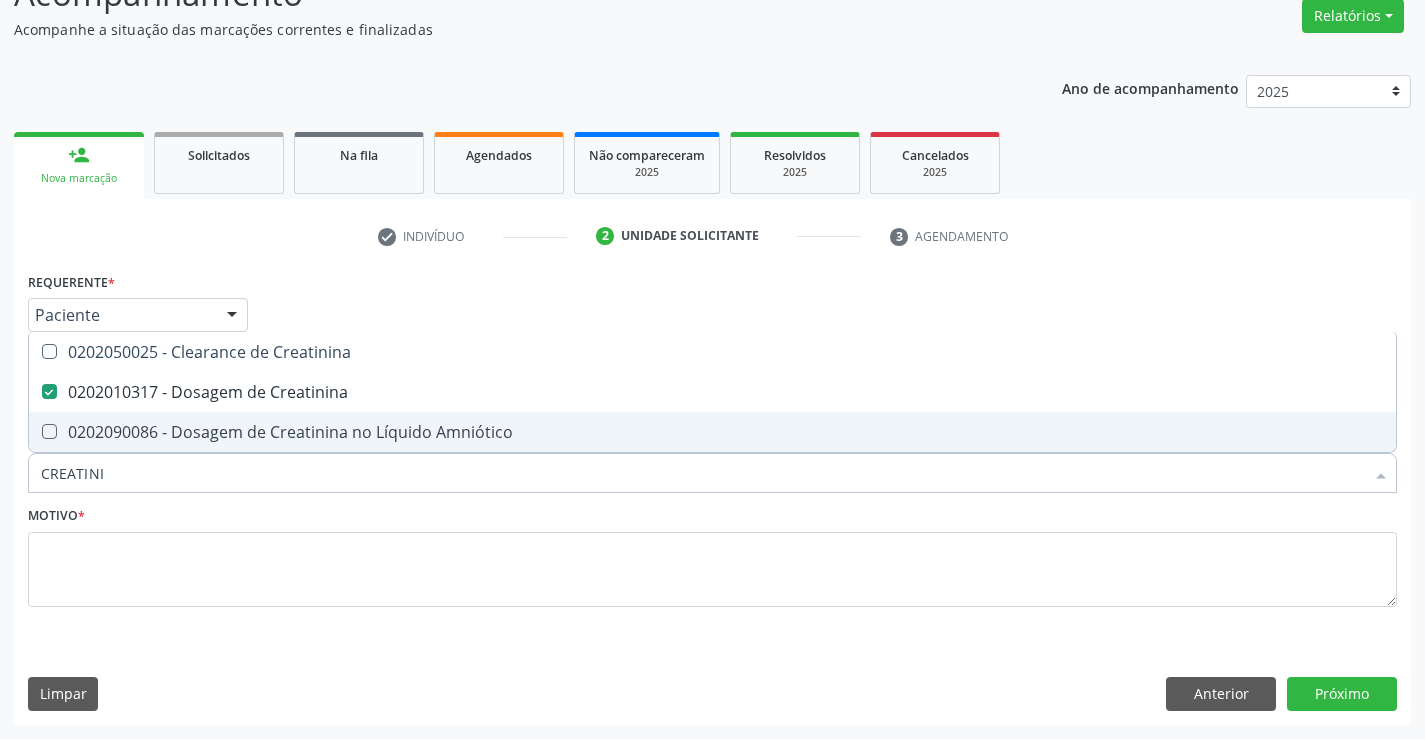 drag, startPoint x: 108, startPoint y: 471, endPoint x: 26, endPoint y: 486, distance: 83.360664 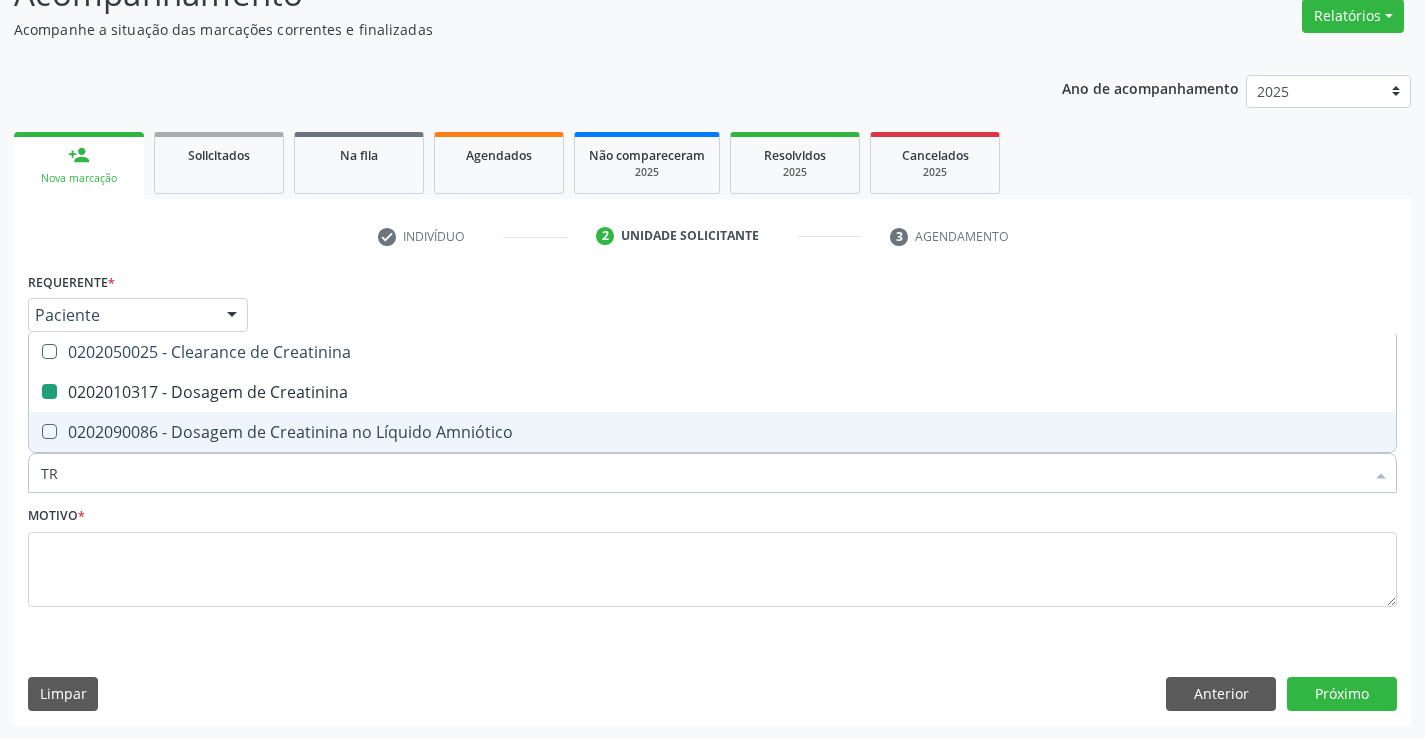 type on "TRI" 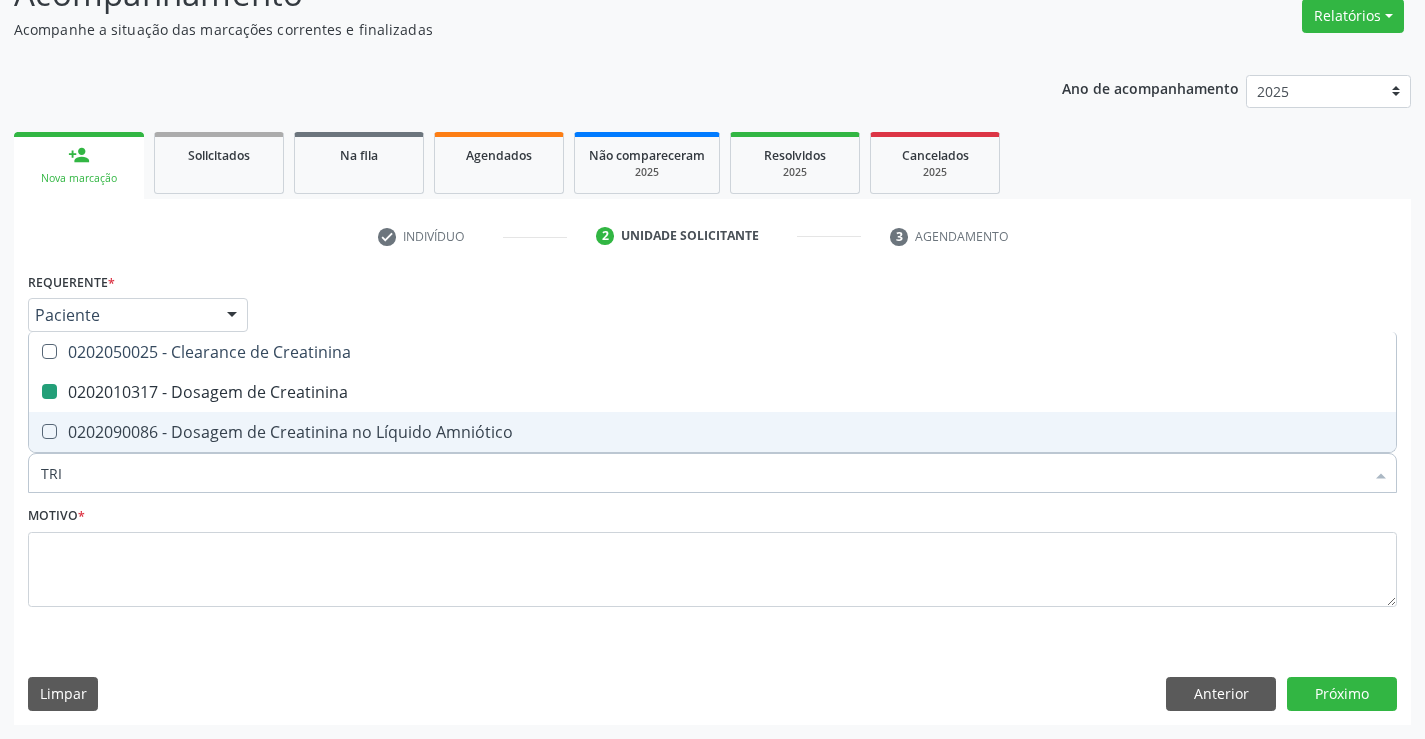 checkbox on "false" 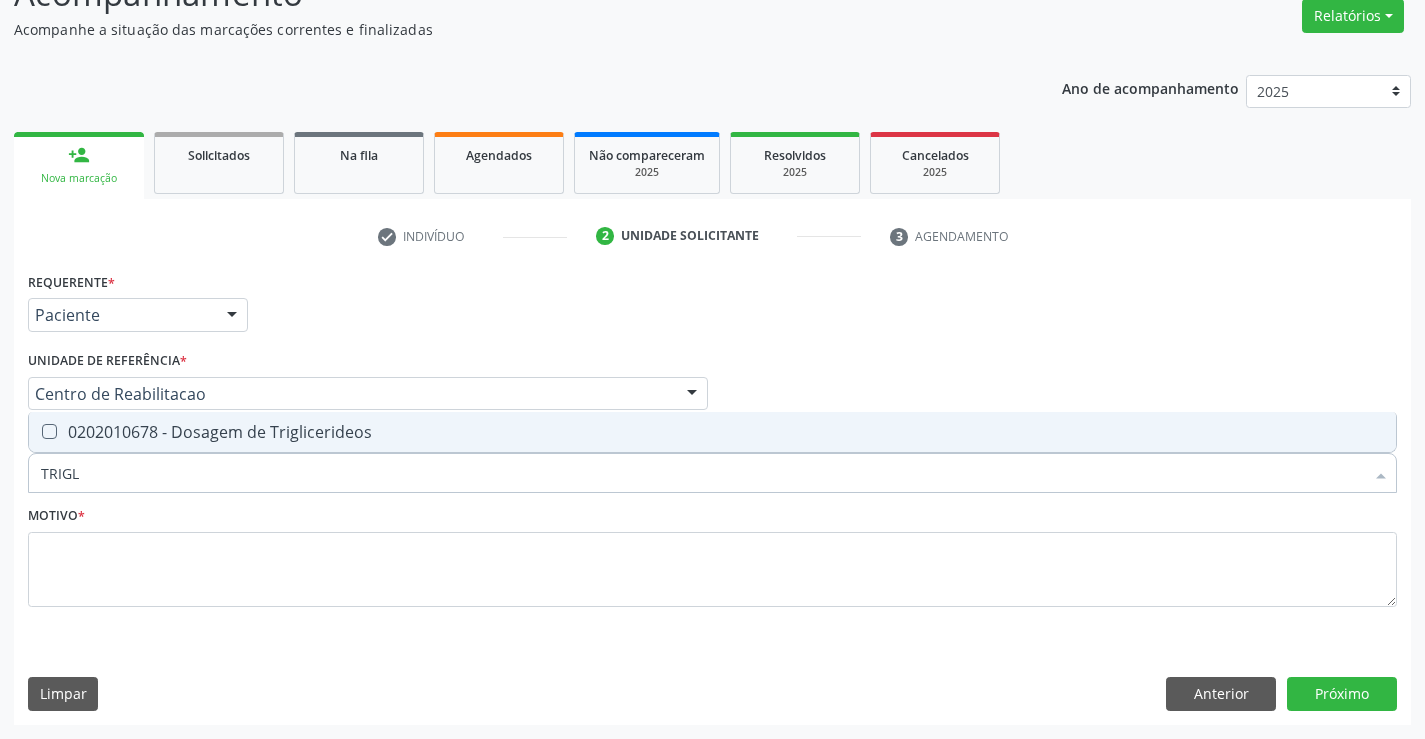 type on "TRIGLI" 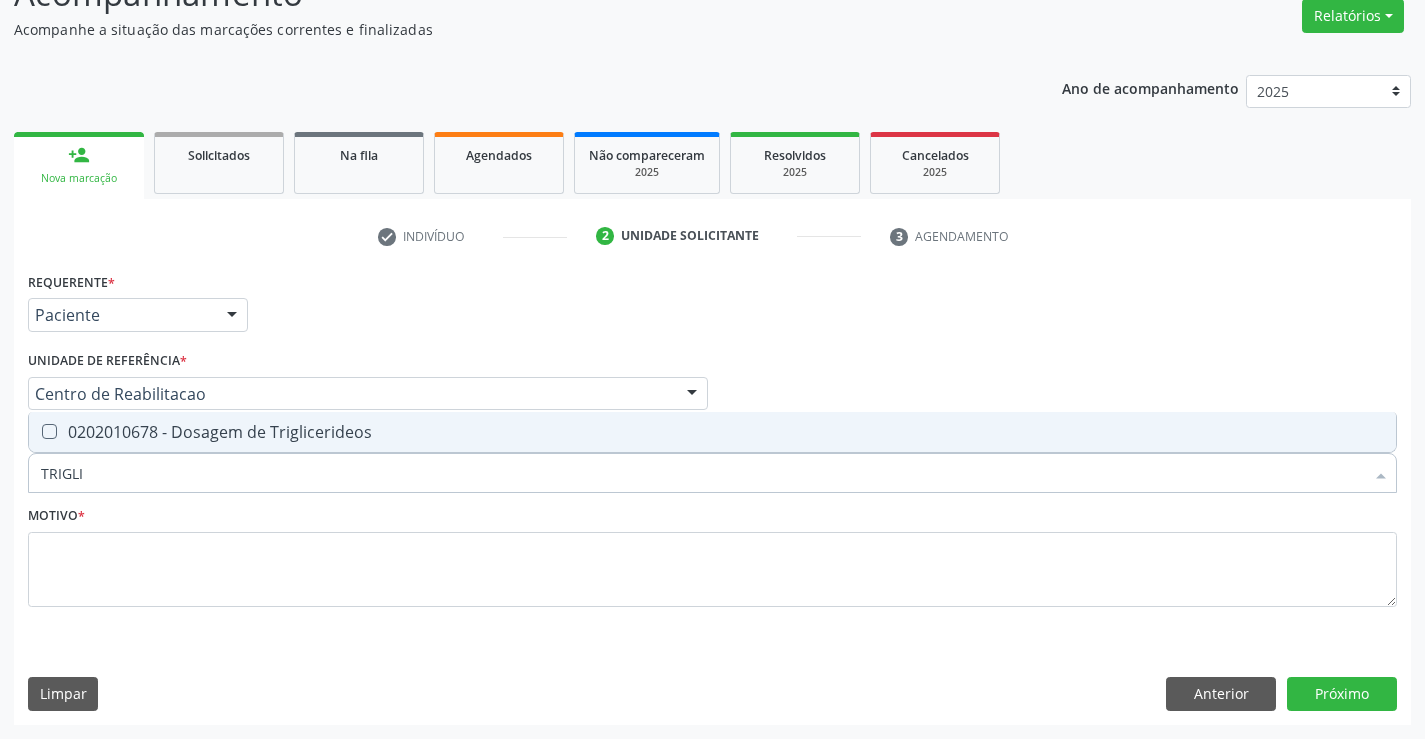 click on "0202010678 - Dosagem de Triglicerideos" at bounding box center [712, 432] 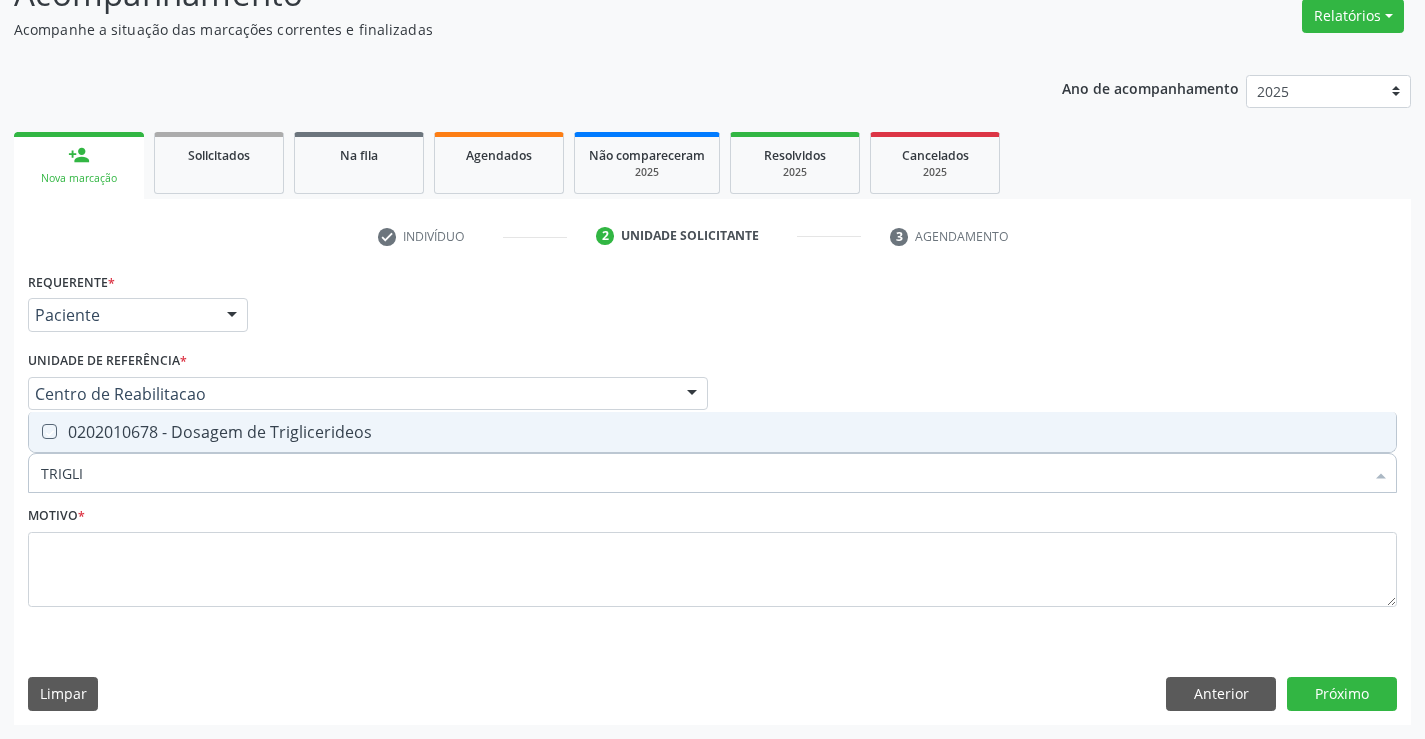 checkbox on "true" 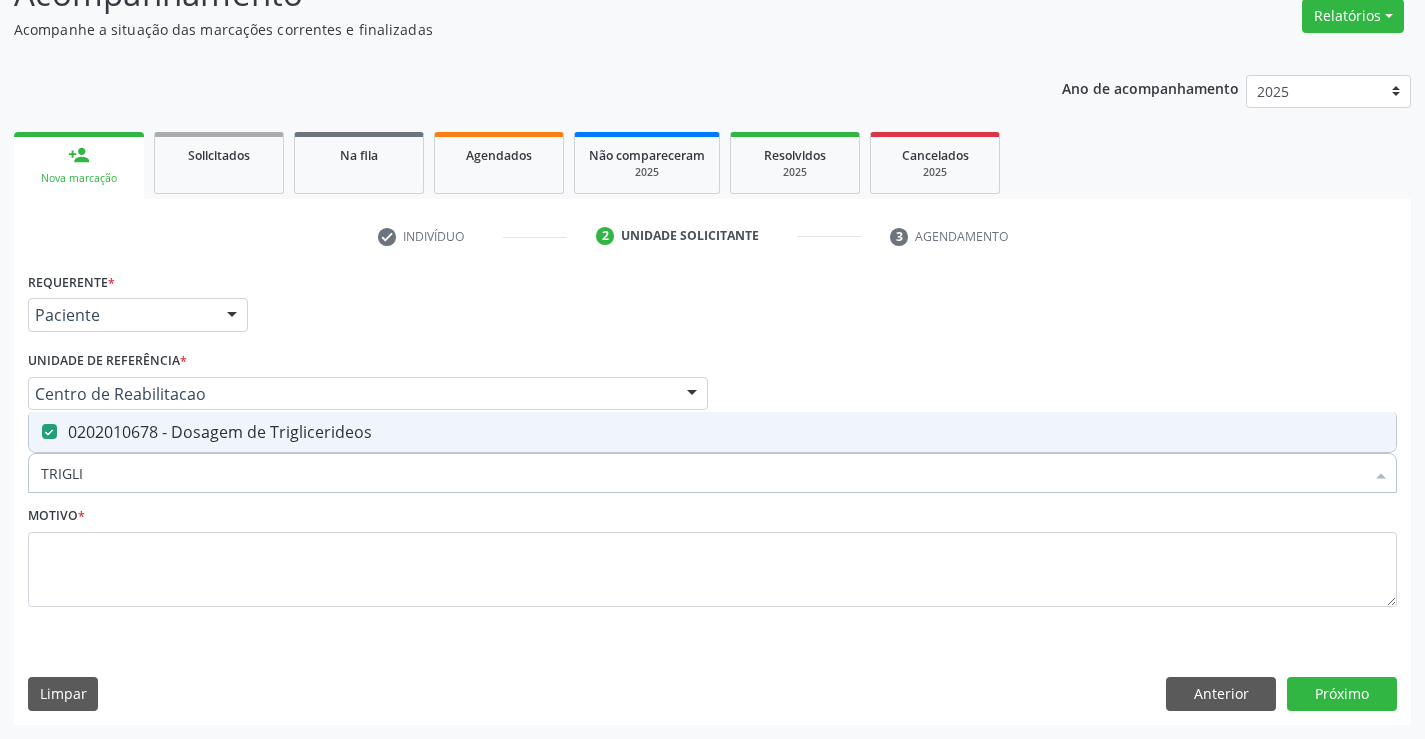 drag, startPoint x: 119, startPoint y: 474, endPoint x: 0, endPoint y: 477, distance: 119.03781 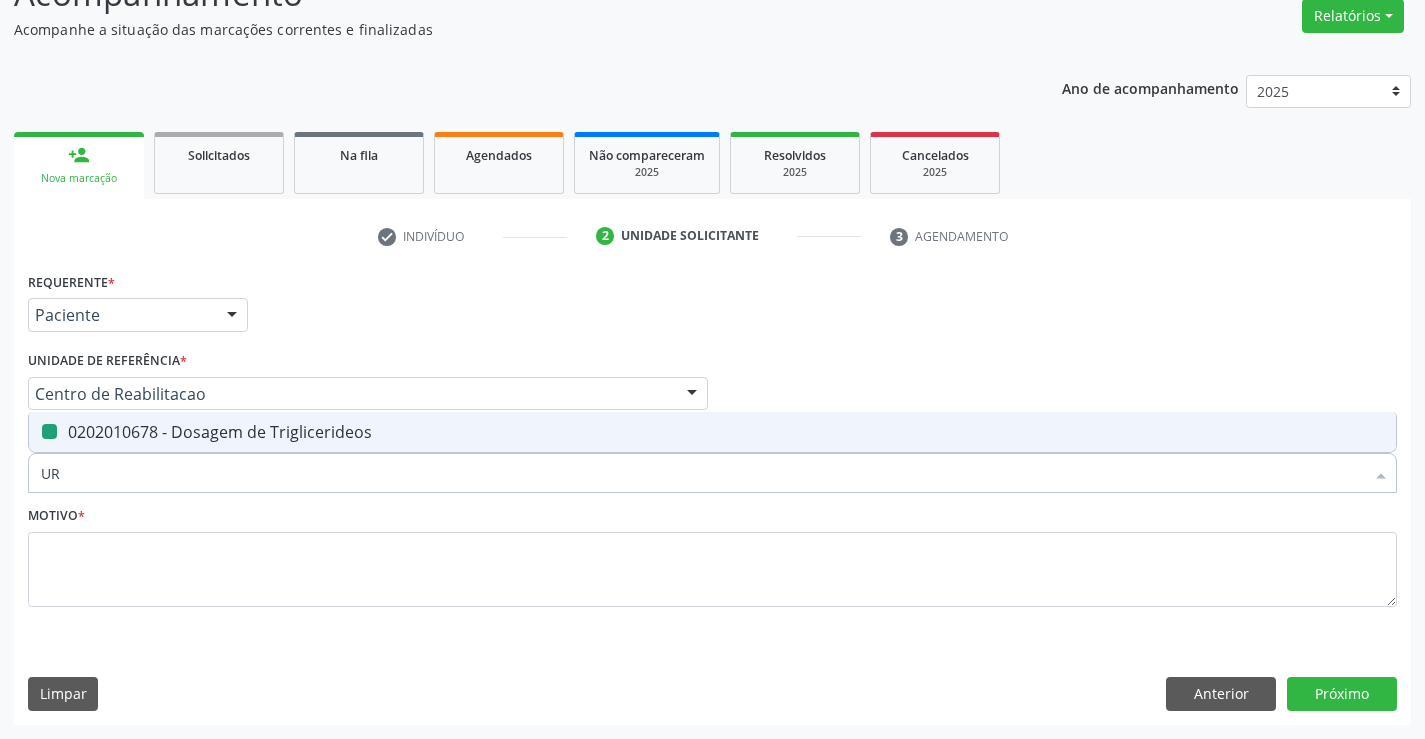type on "URI" 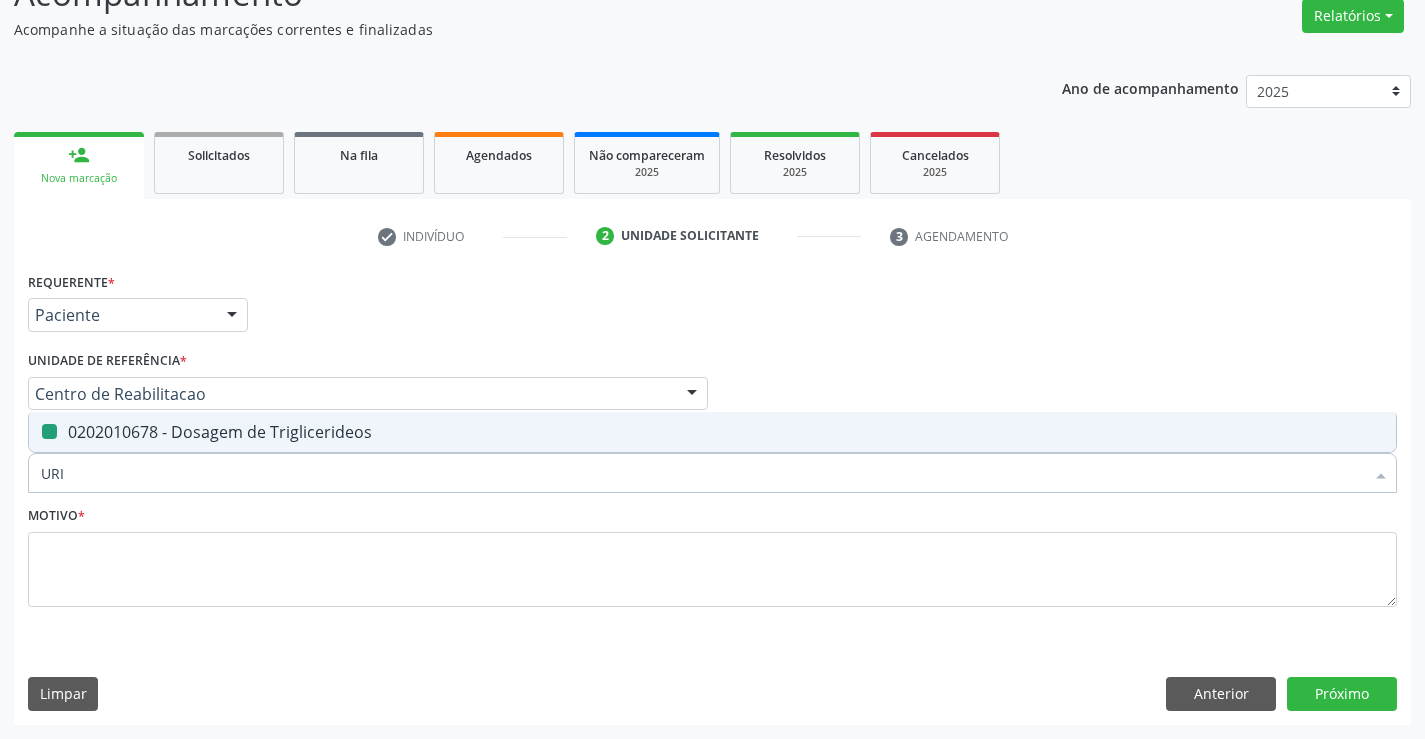 checkbox on "false" 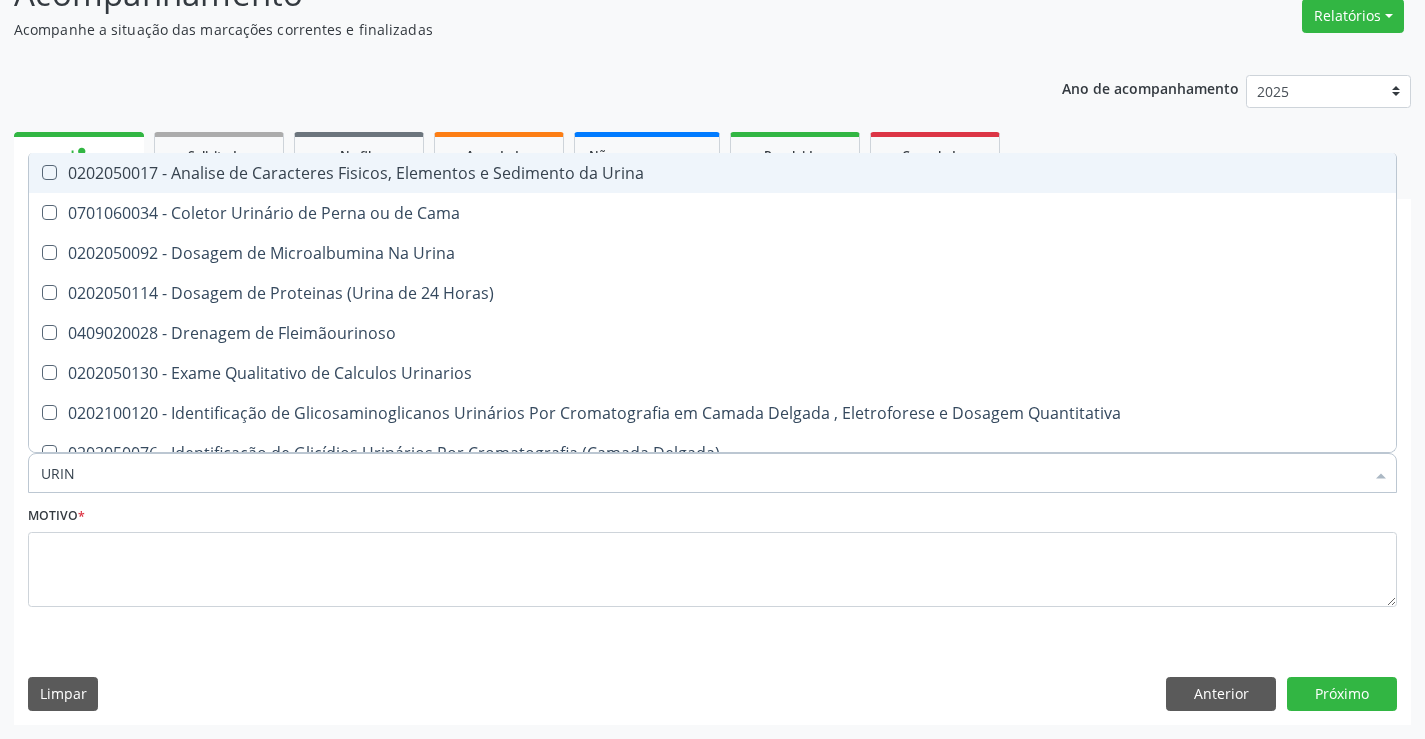 type on "URINA" 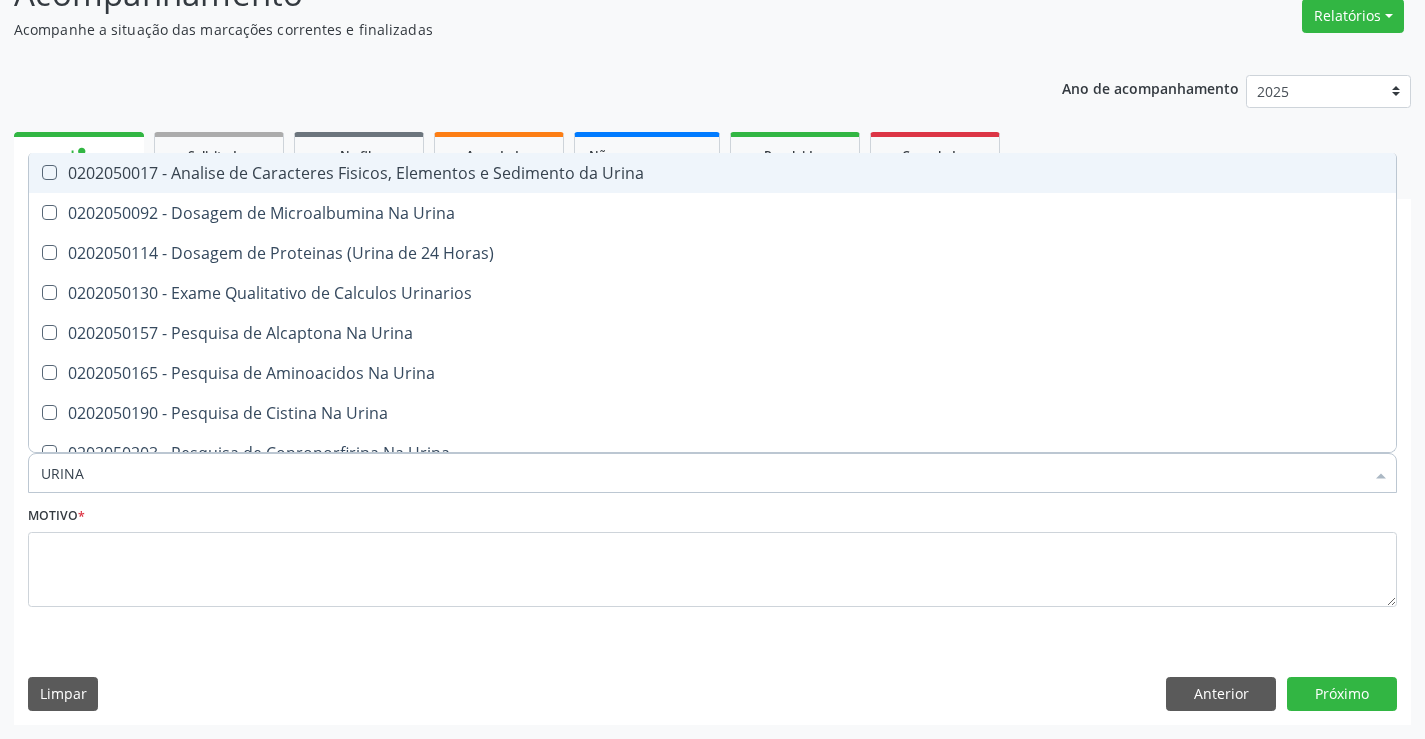 click on "0202050017 - Analise de Caracteres Fisicos, Elementos e Sedimento da Urina" at bounding box center [712, 173] 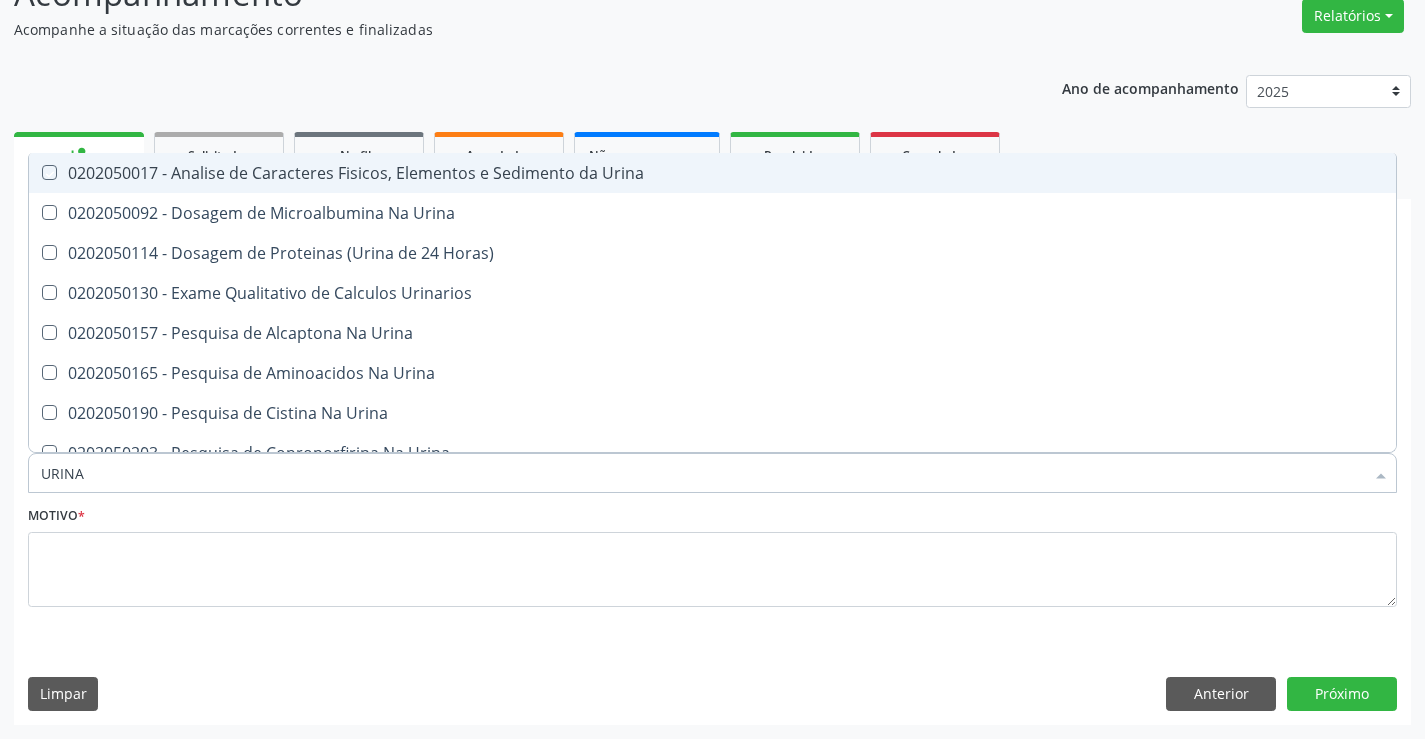 checkbox on "true" 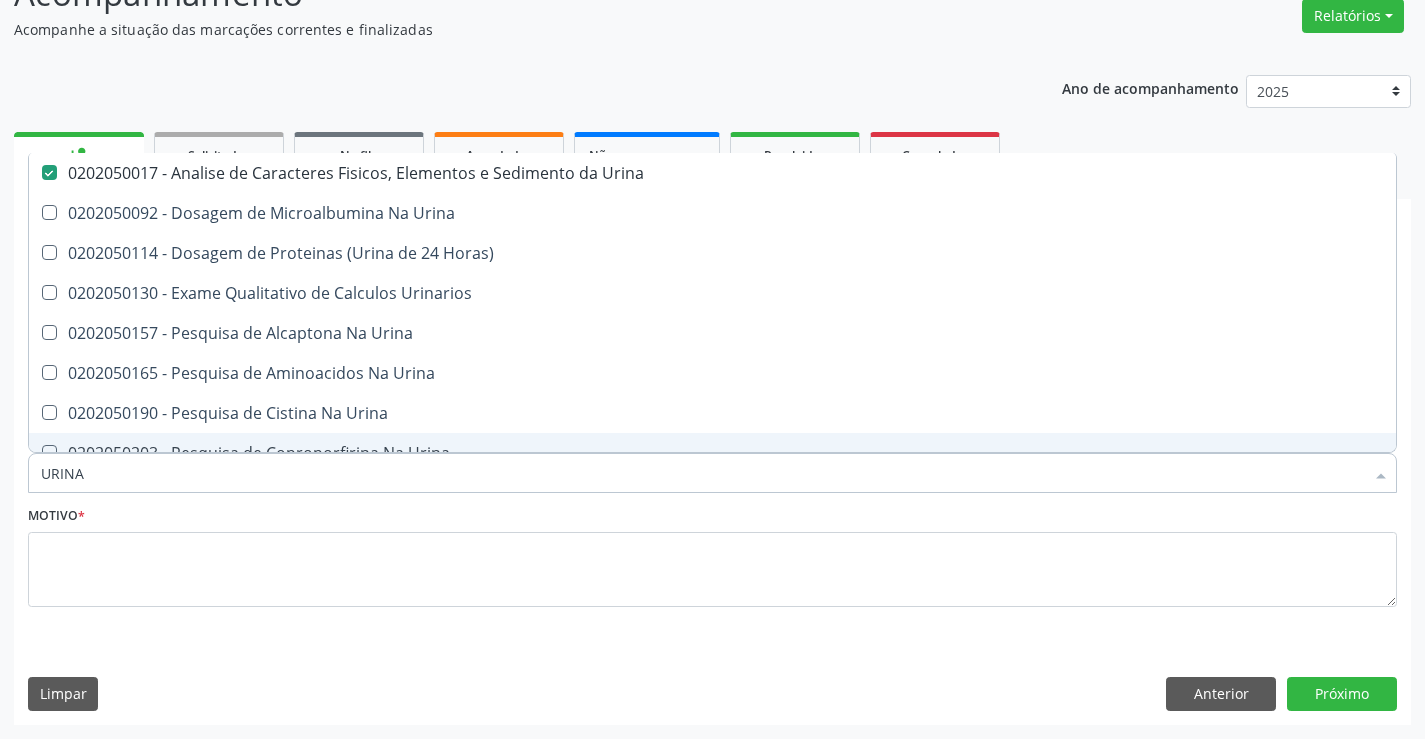 drag, startPoint x: 102, startPoint y: 472, endPoint x: 0, endPoint y: 472, distance: 102 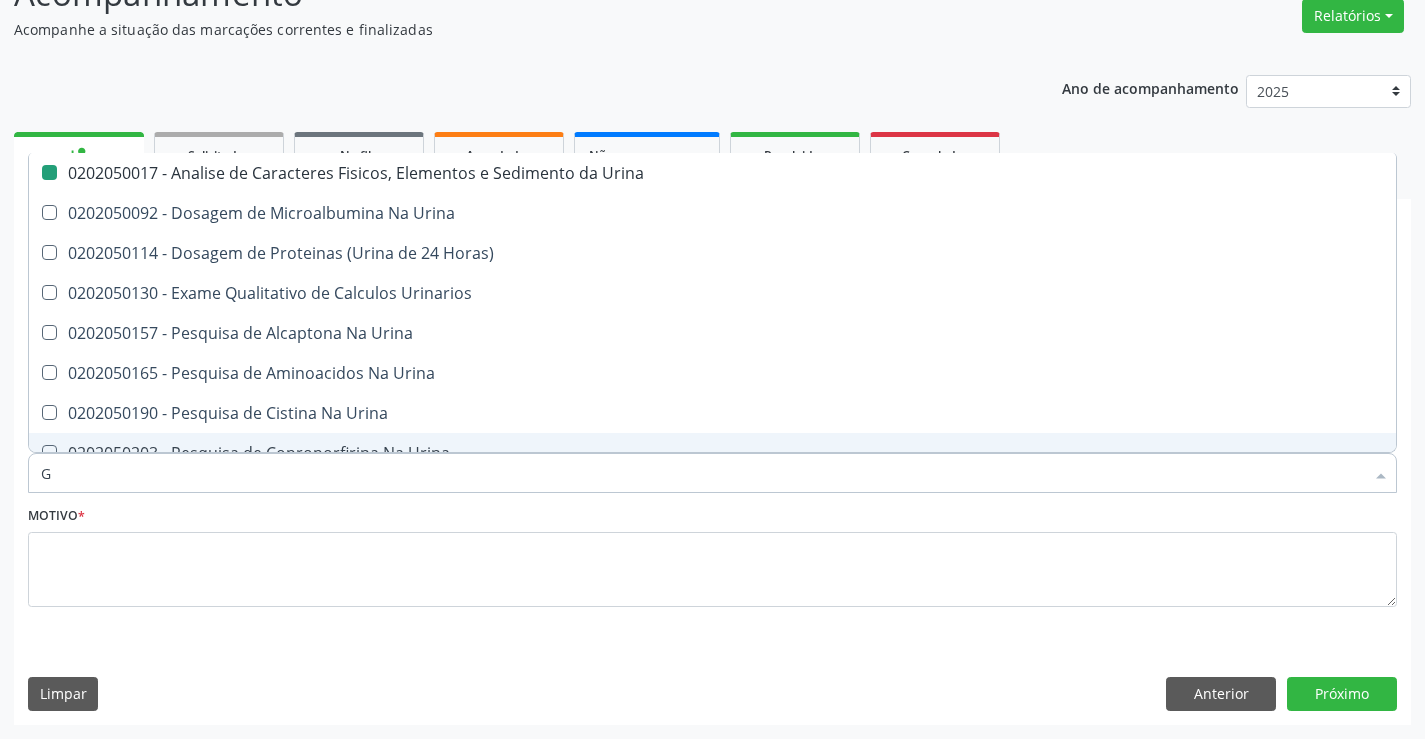 type on "GL" 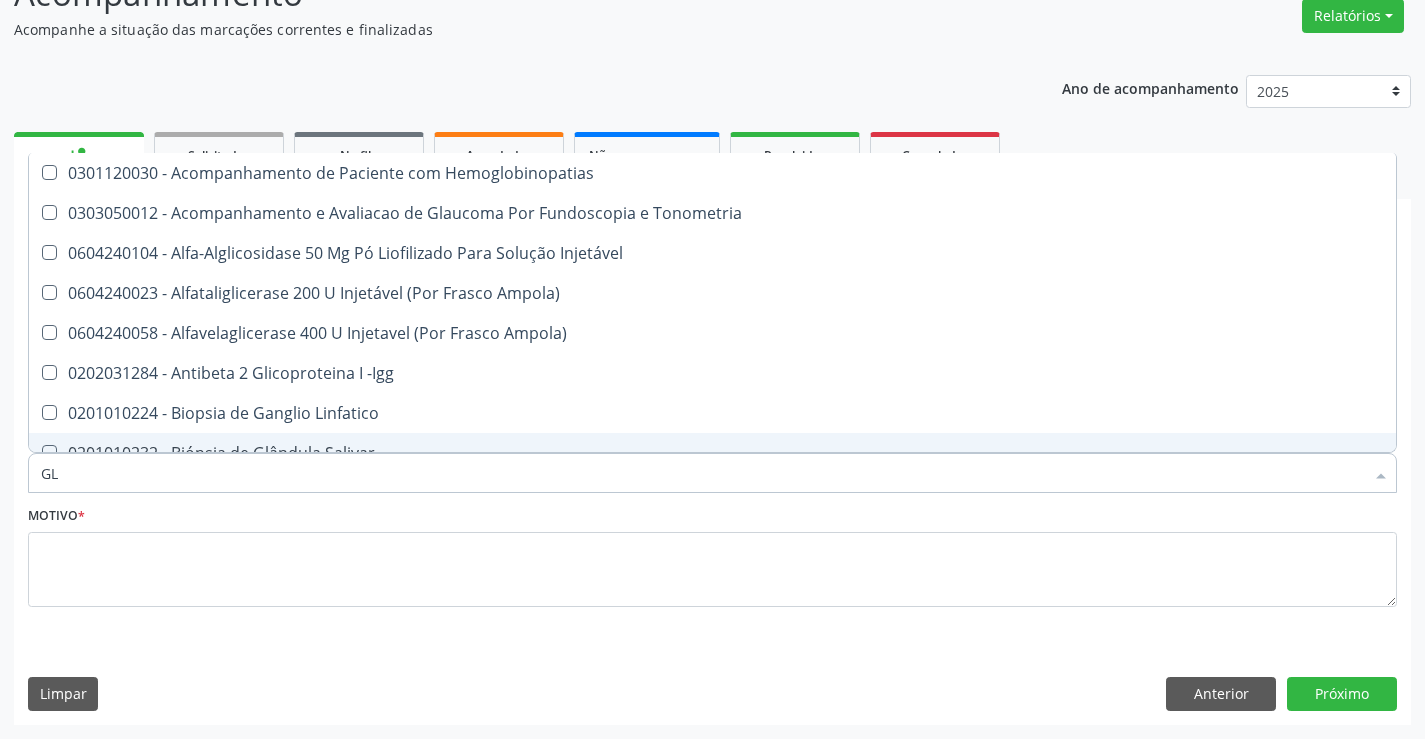 type on "GLI" 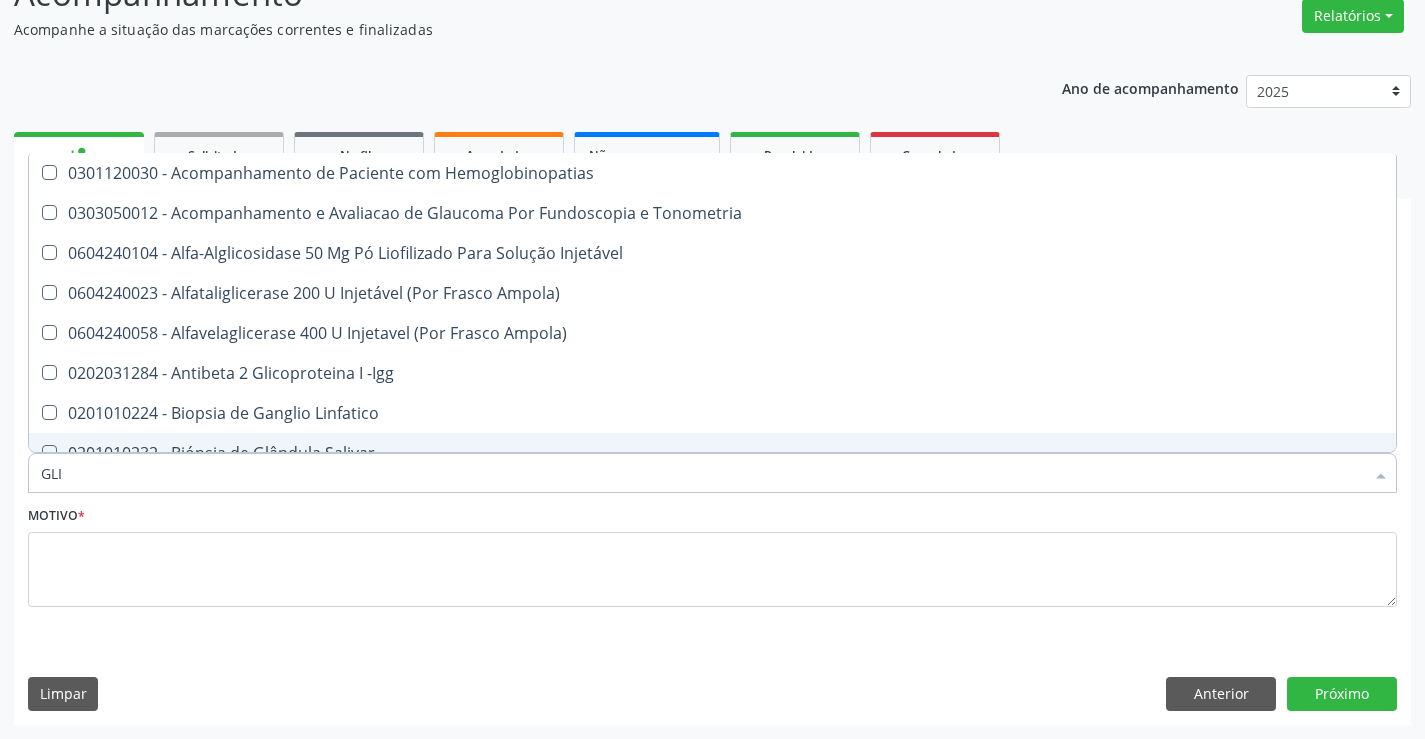 type on "GLIC" 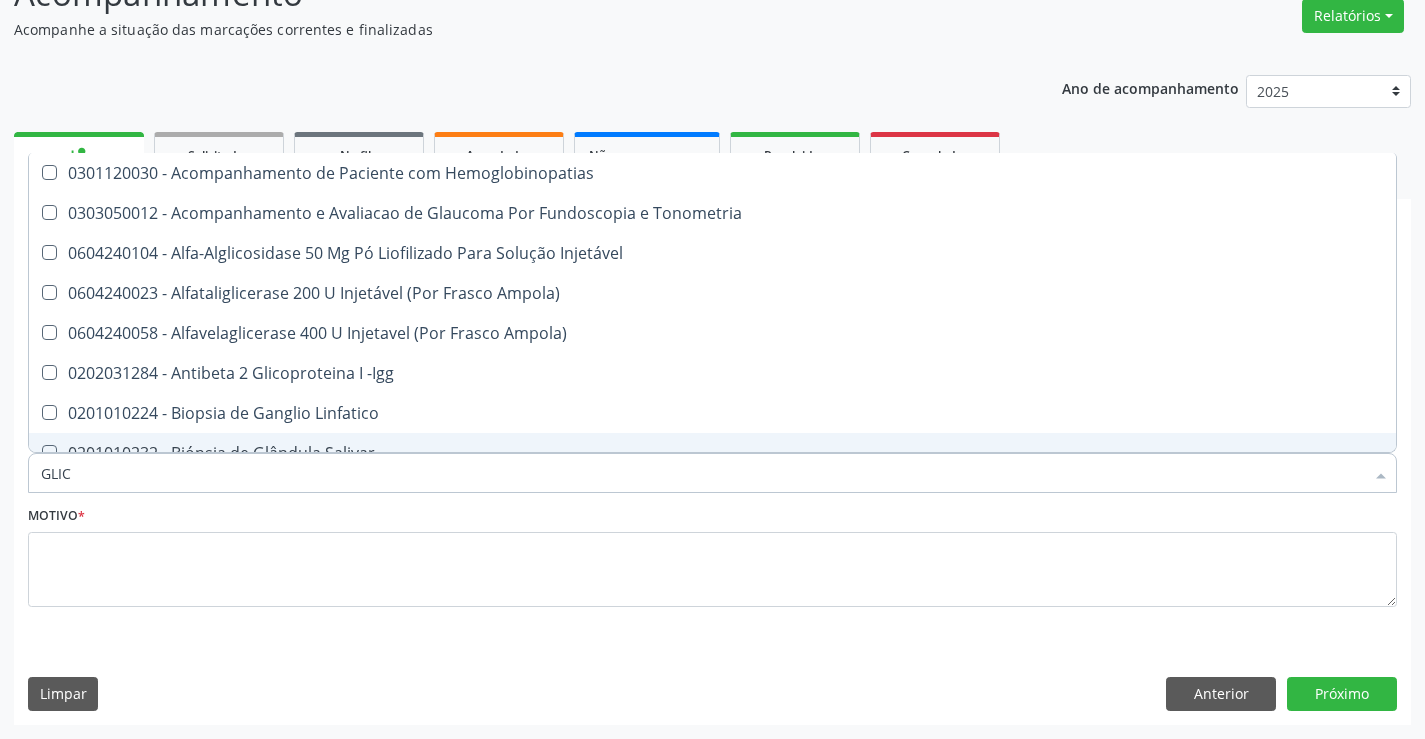 checkbox on "true" 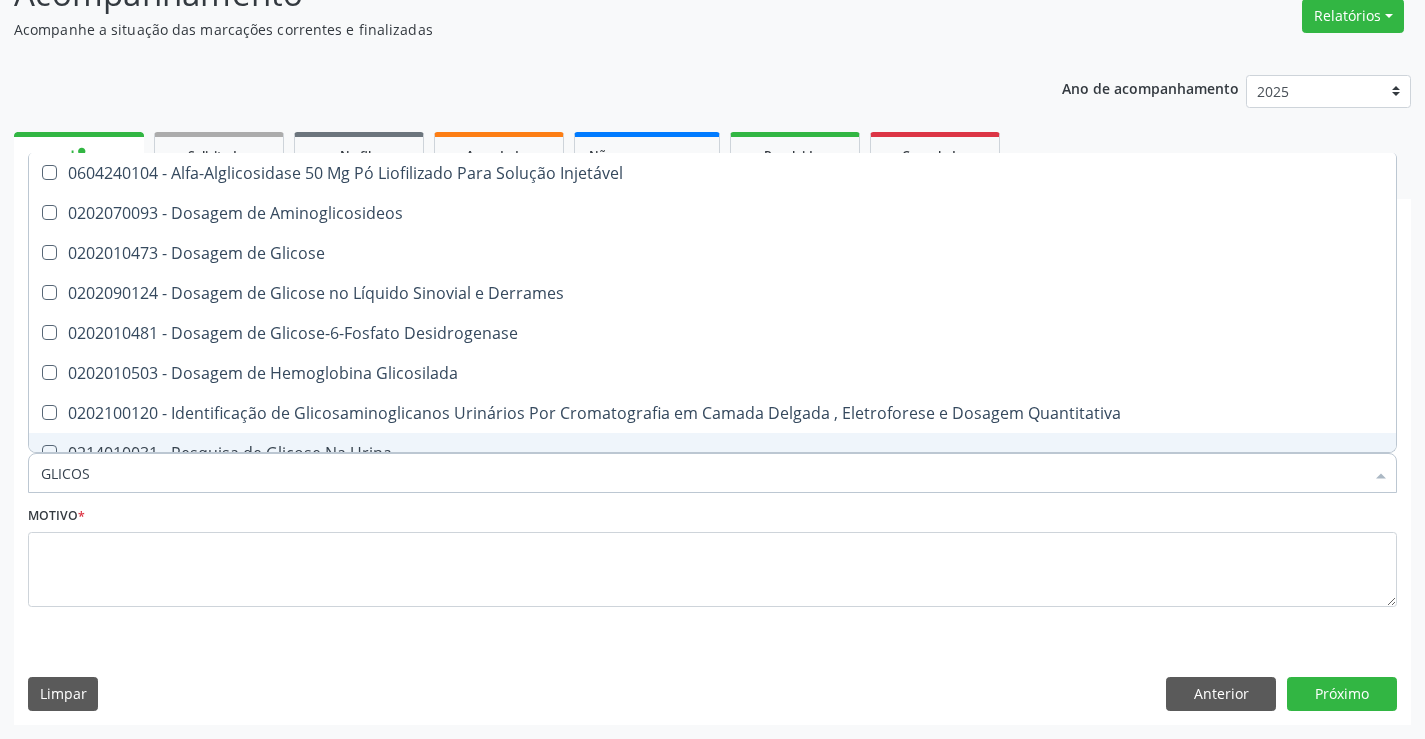 type on "GLICOSE" 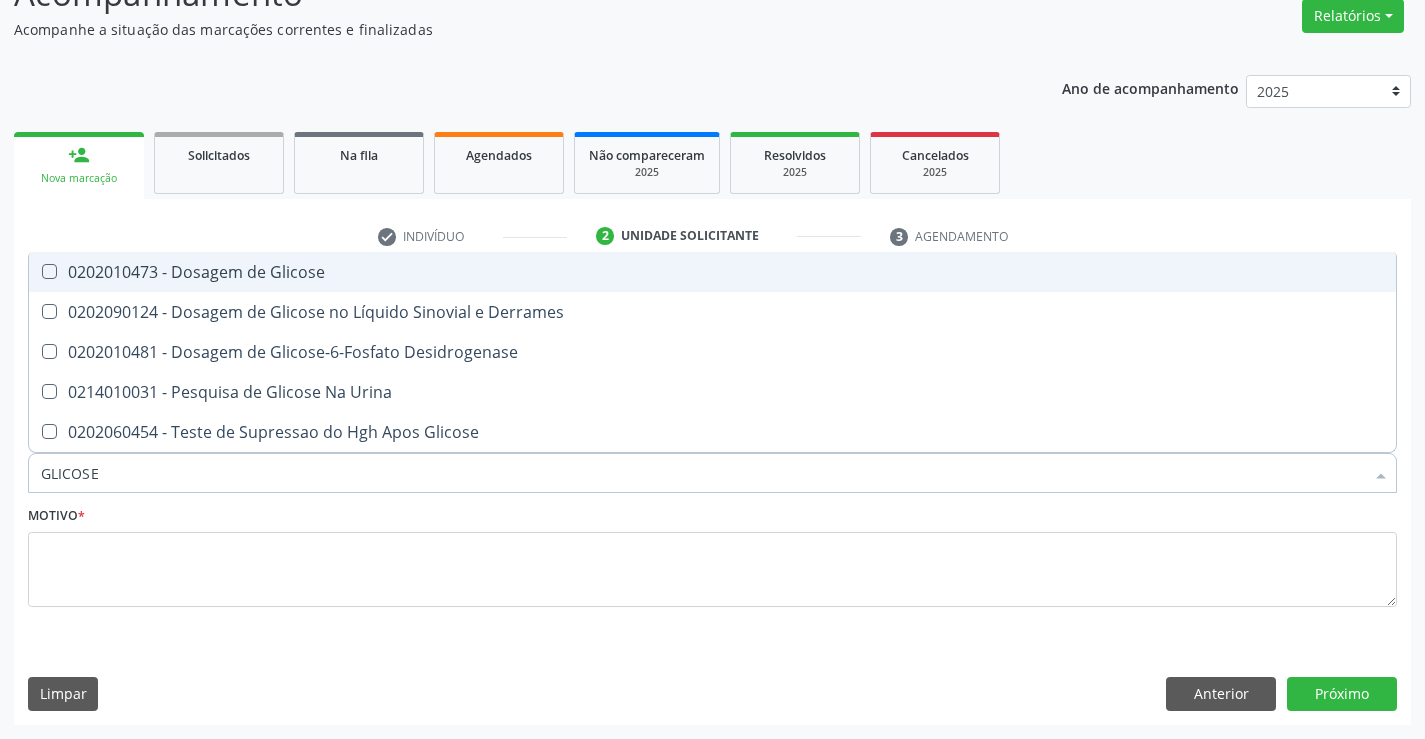 click on "0202010473 - Dosagem de Glicose" at bounding box center [712, 272] 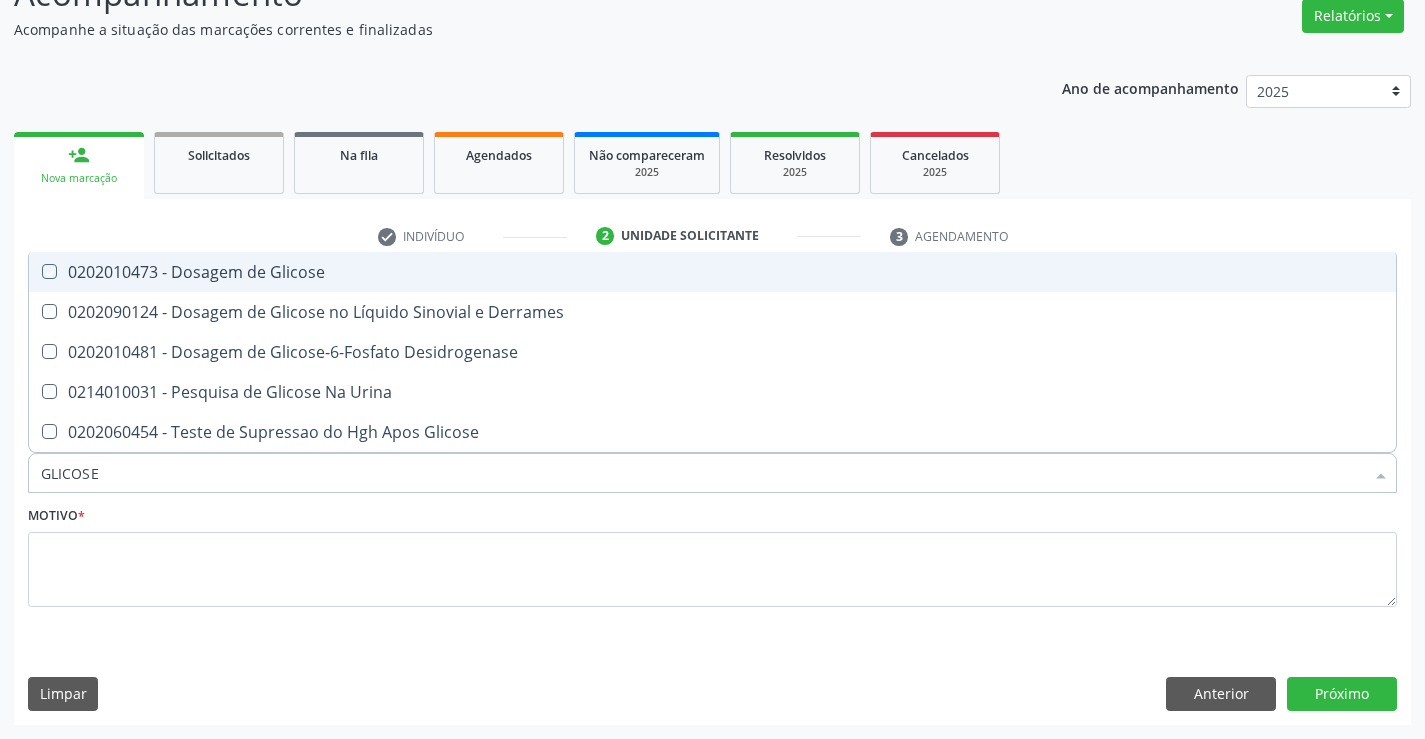 checkbox on "true" 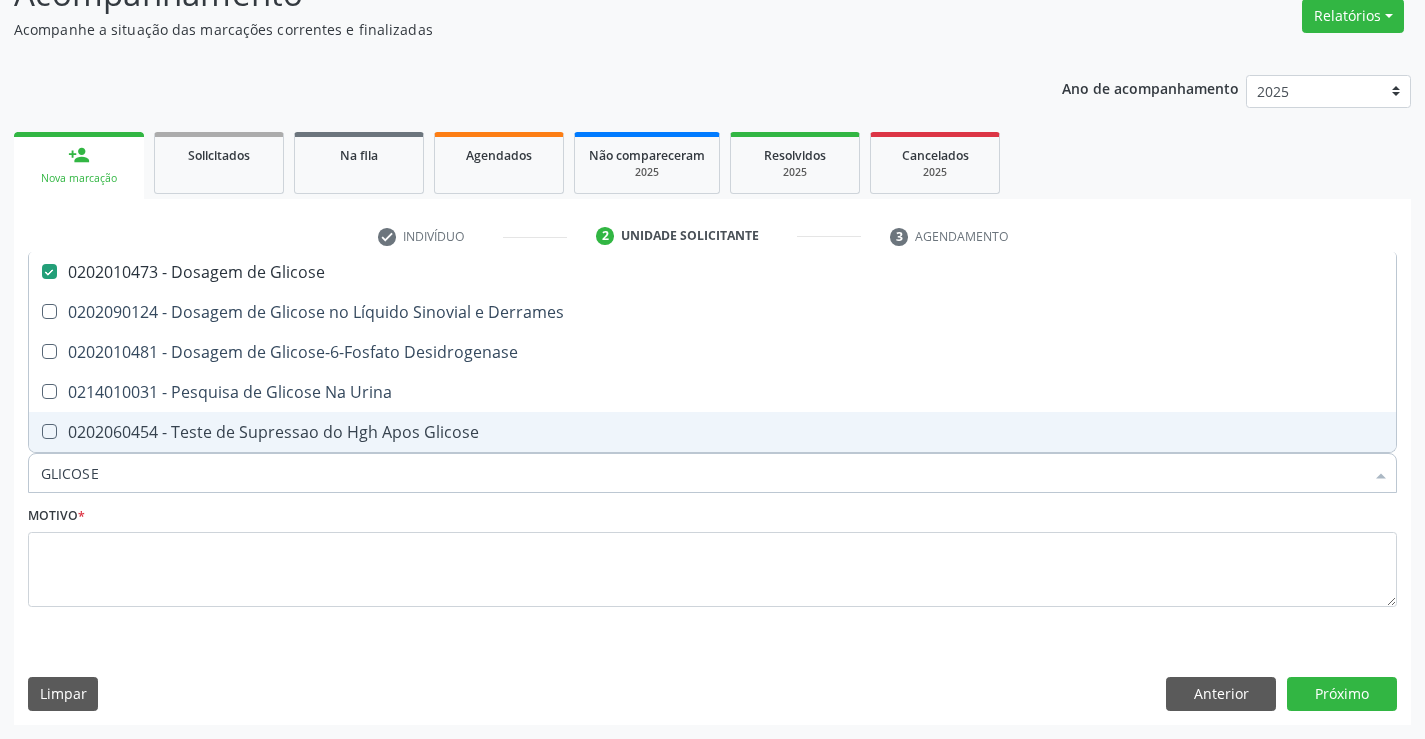 drag, startPoint x: 123, startPoint y: 471, endPoint x: 13, endPoint y: 477, distance: 110.16351 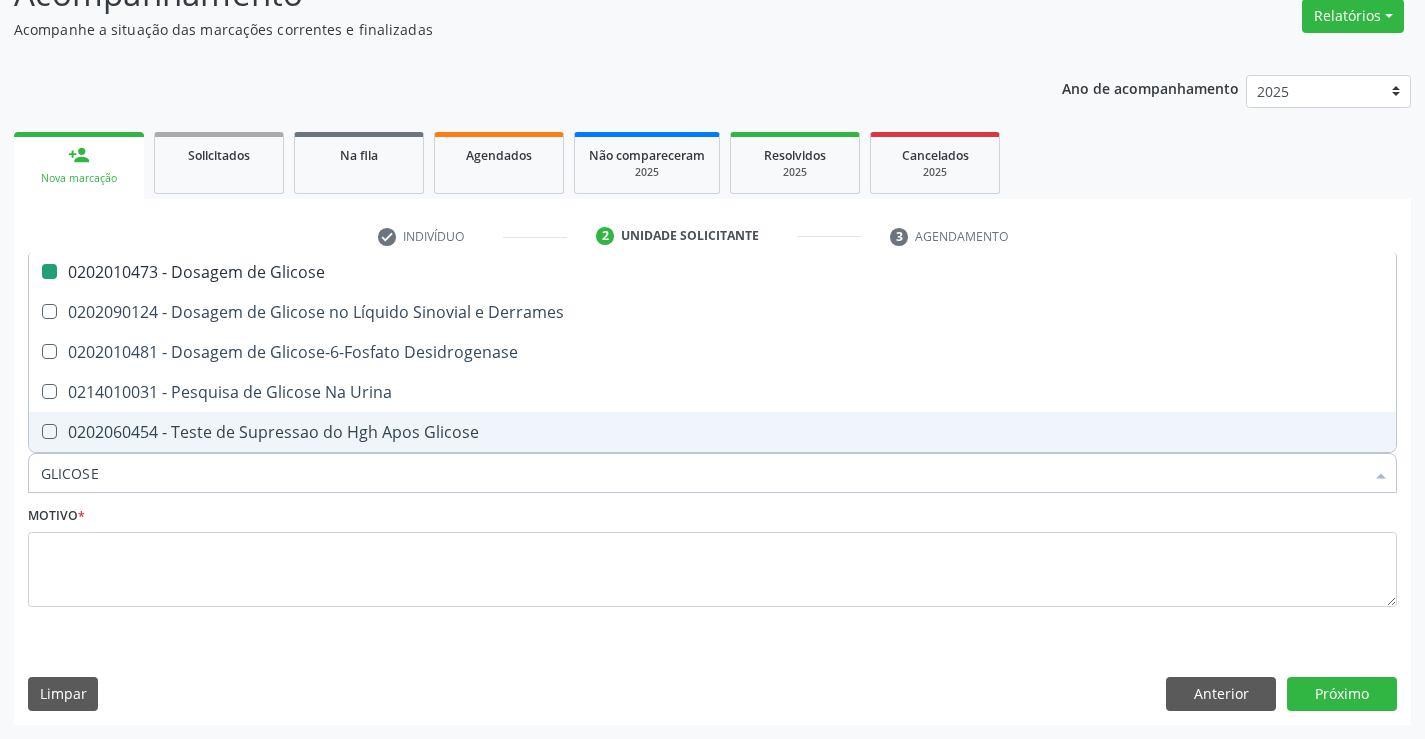 type on "H" 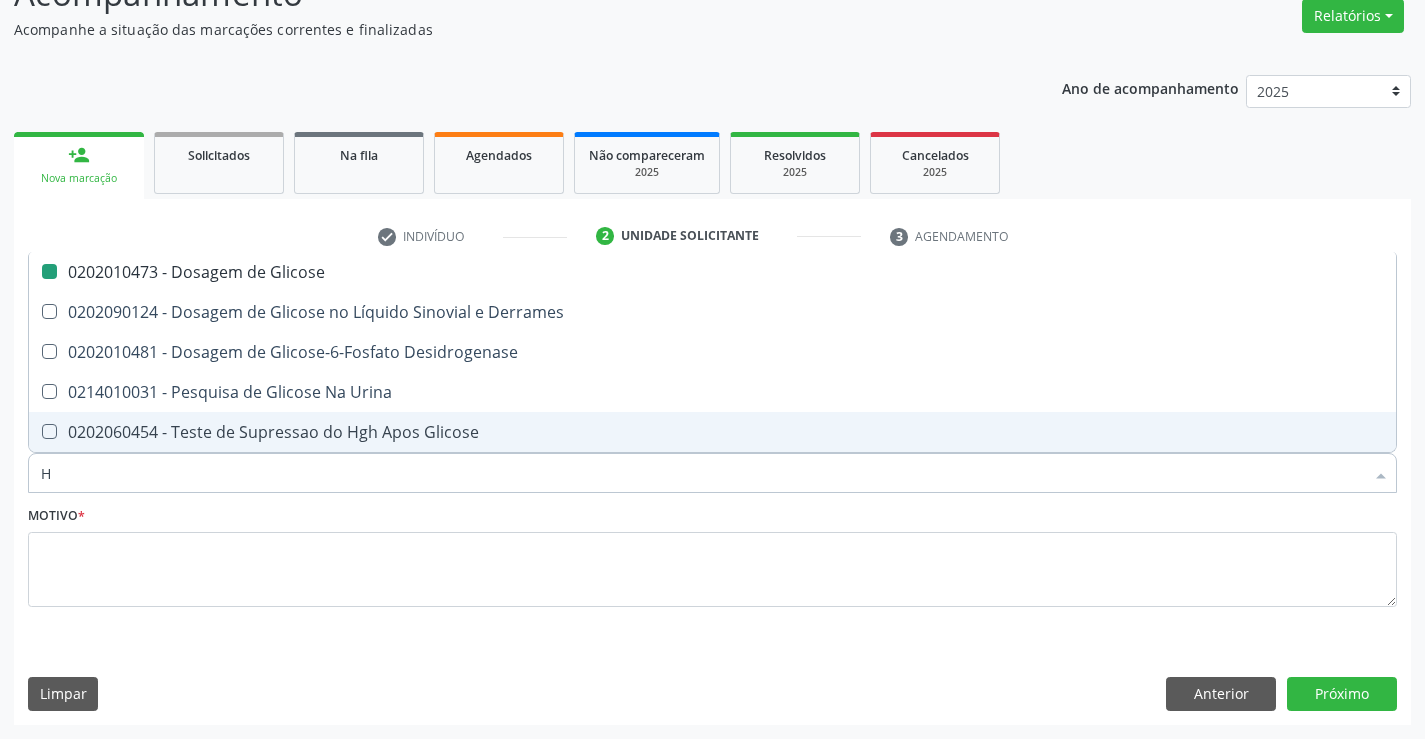 checkbox on "false" 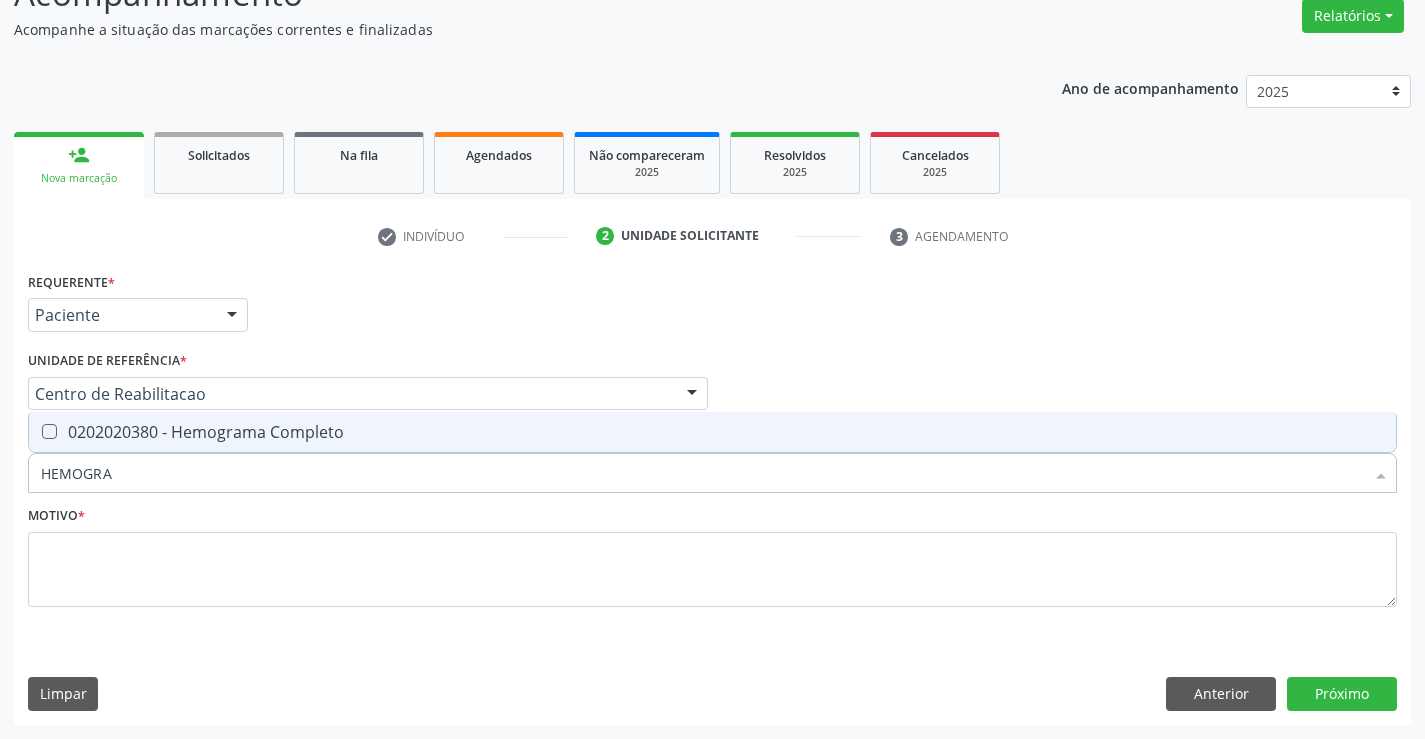type on "HEMOGRAM" 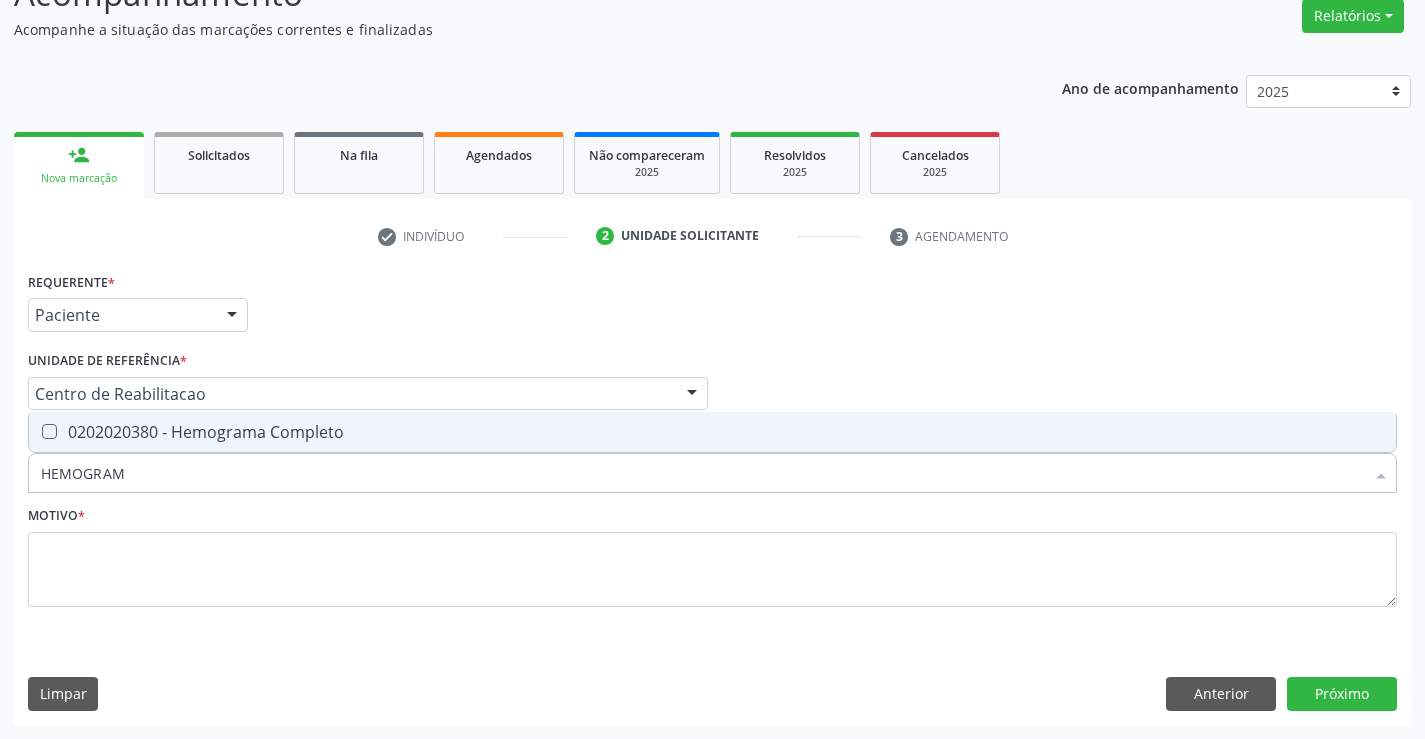 click on "0202020380 - Hemograma Completo" at bounding box center [712, 432] 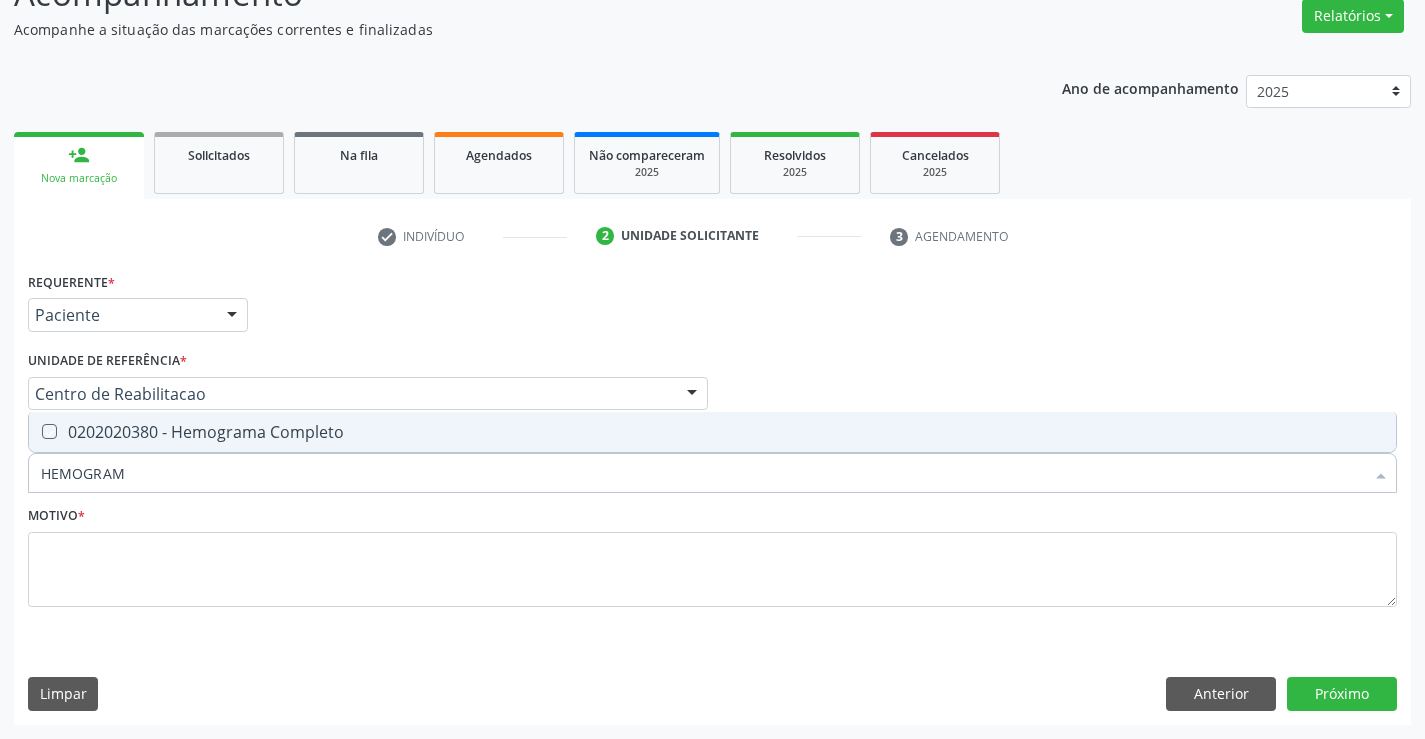 checkbox on "true" 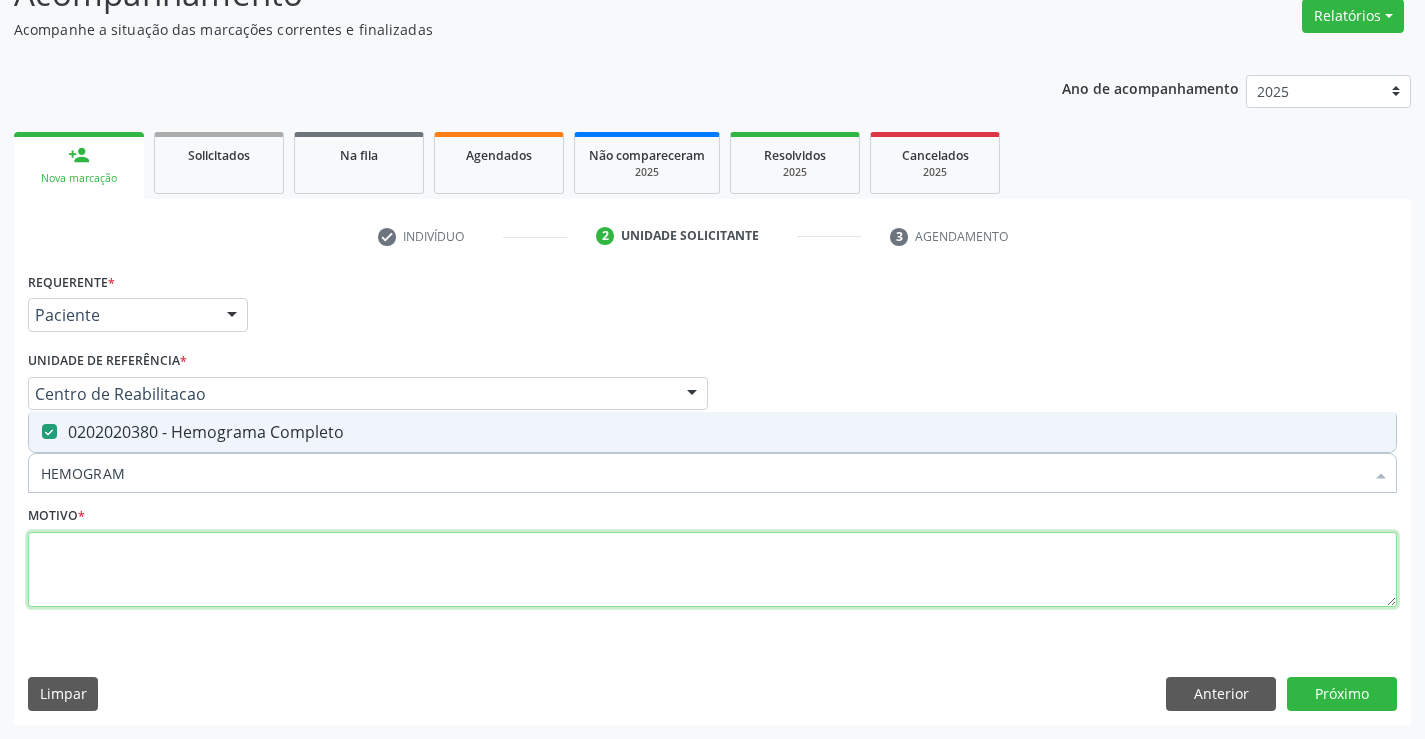 click at bounding box center [712, 570] 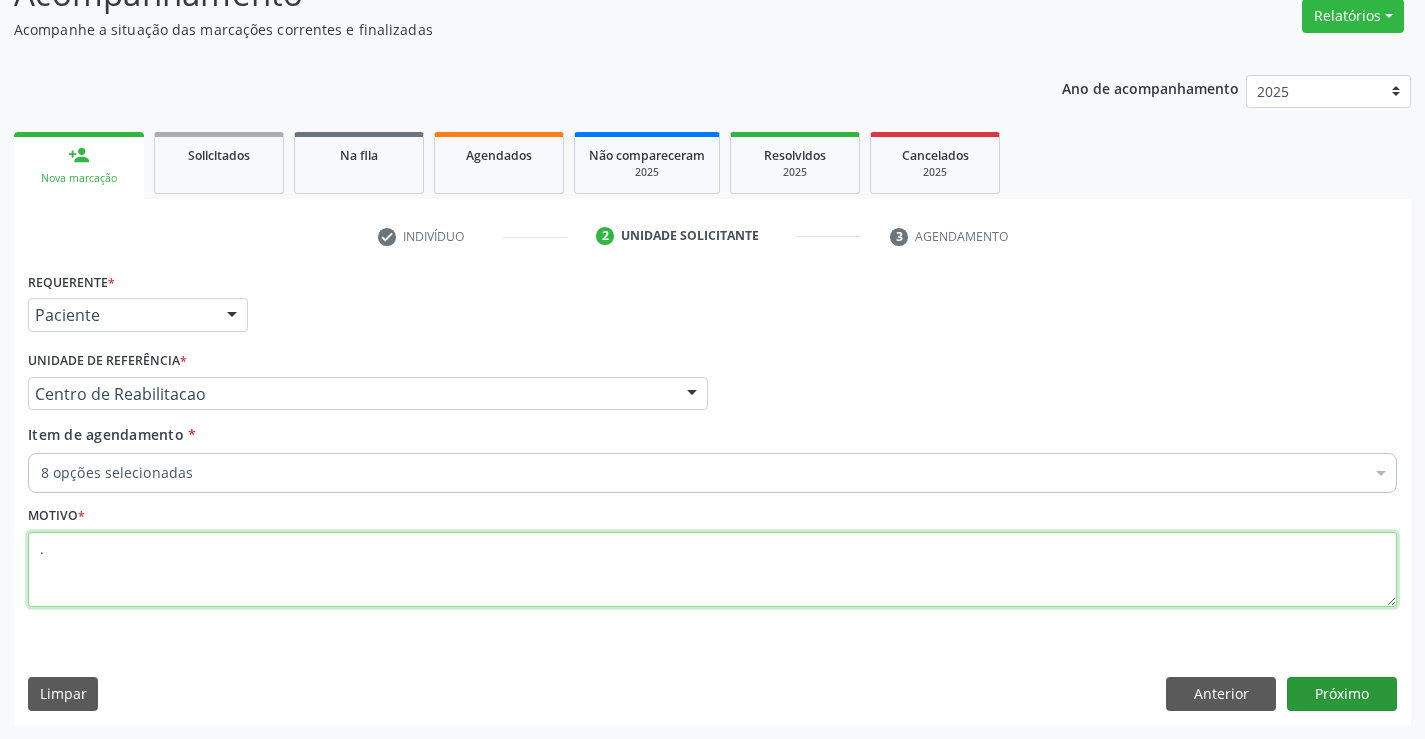 type on "." 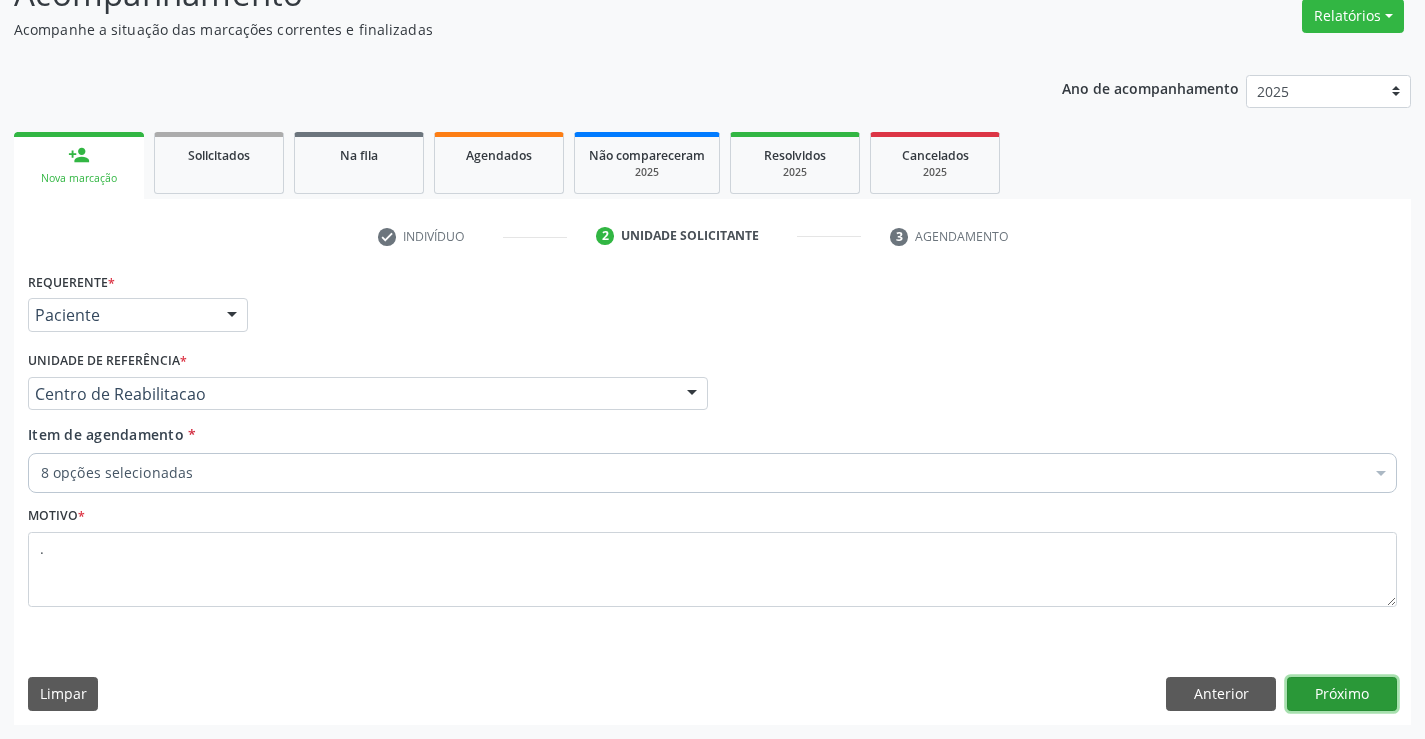 click on "Próximo" at bounding box center (1342, 694) 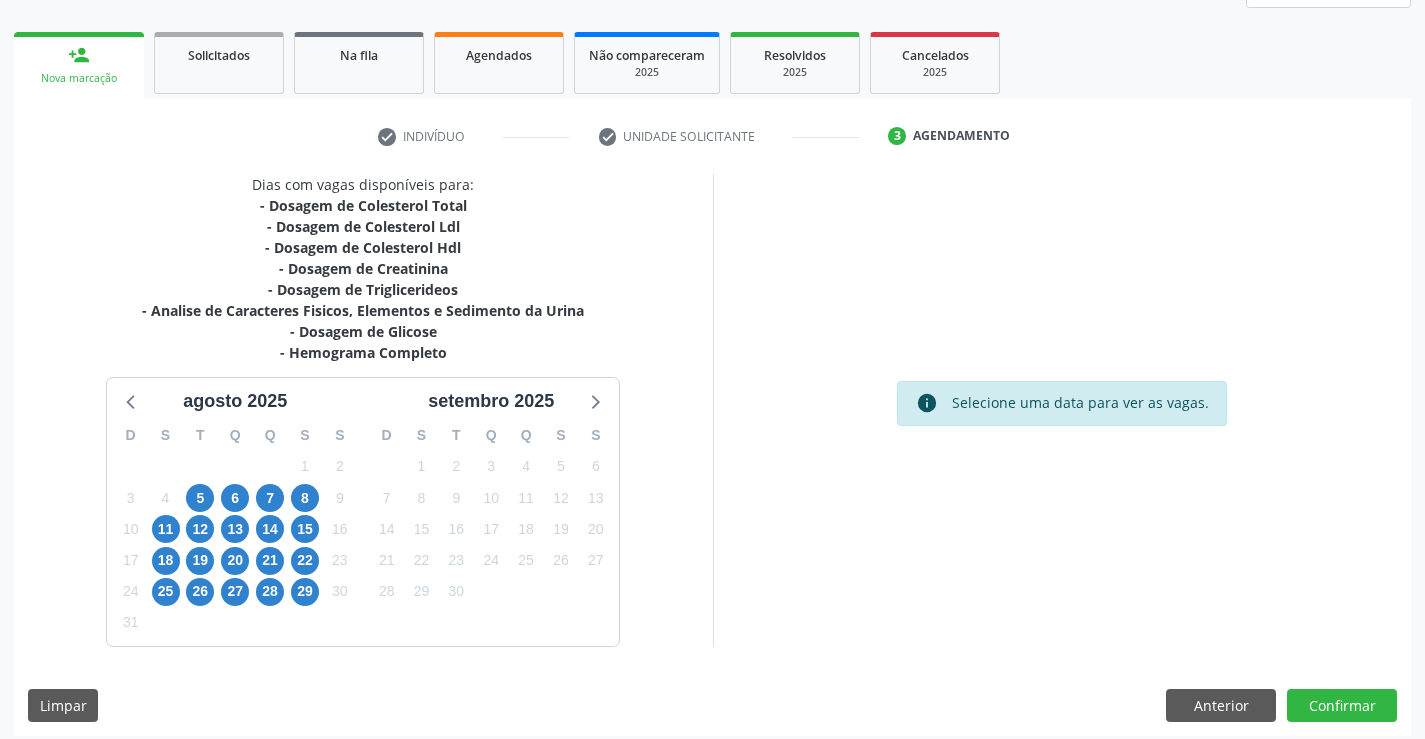 scroll, scrollTop: 278, scrollLeft: 0, axis: vertical 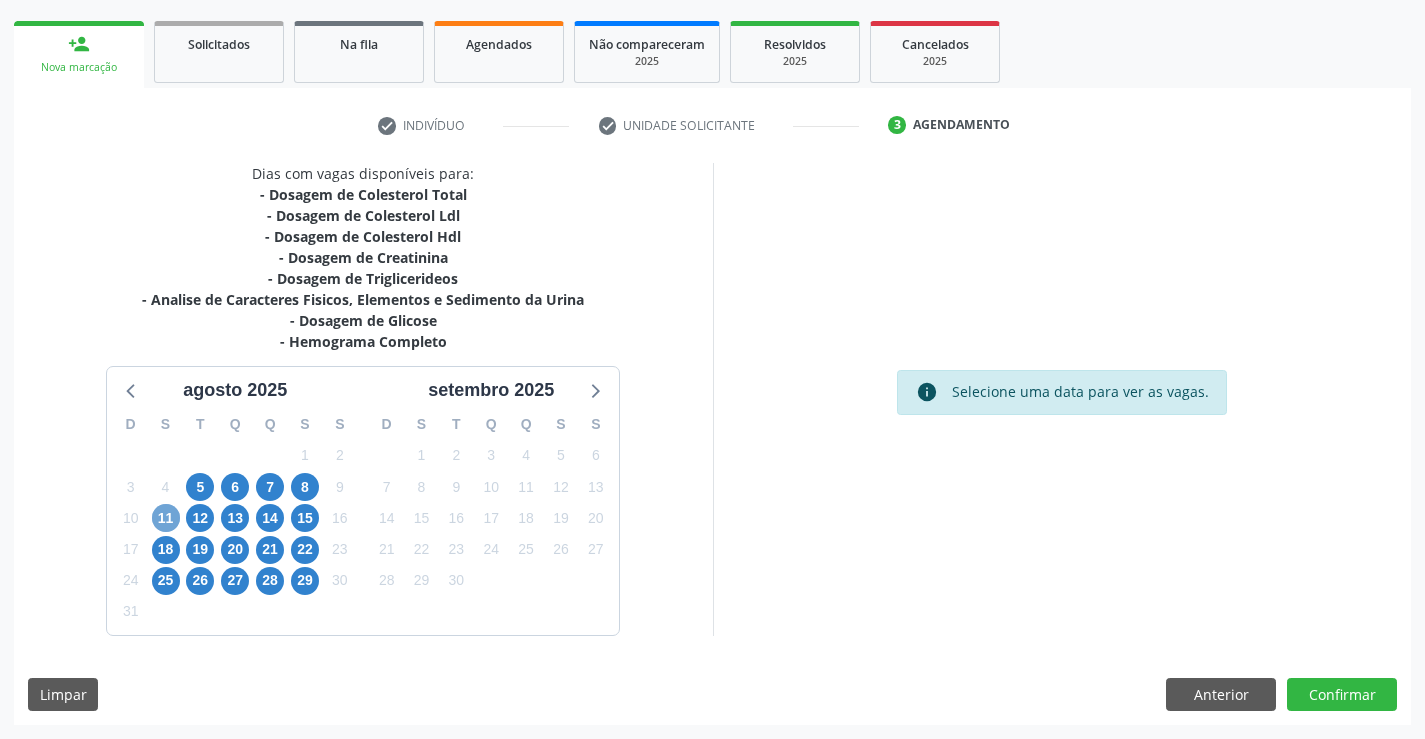 click on "11" at bounding box center [166, 518] 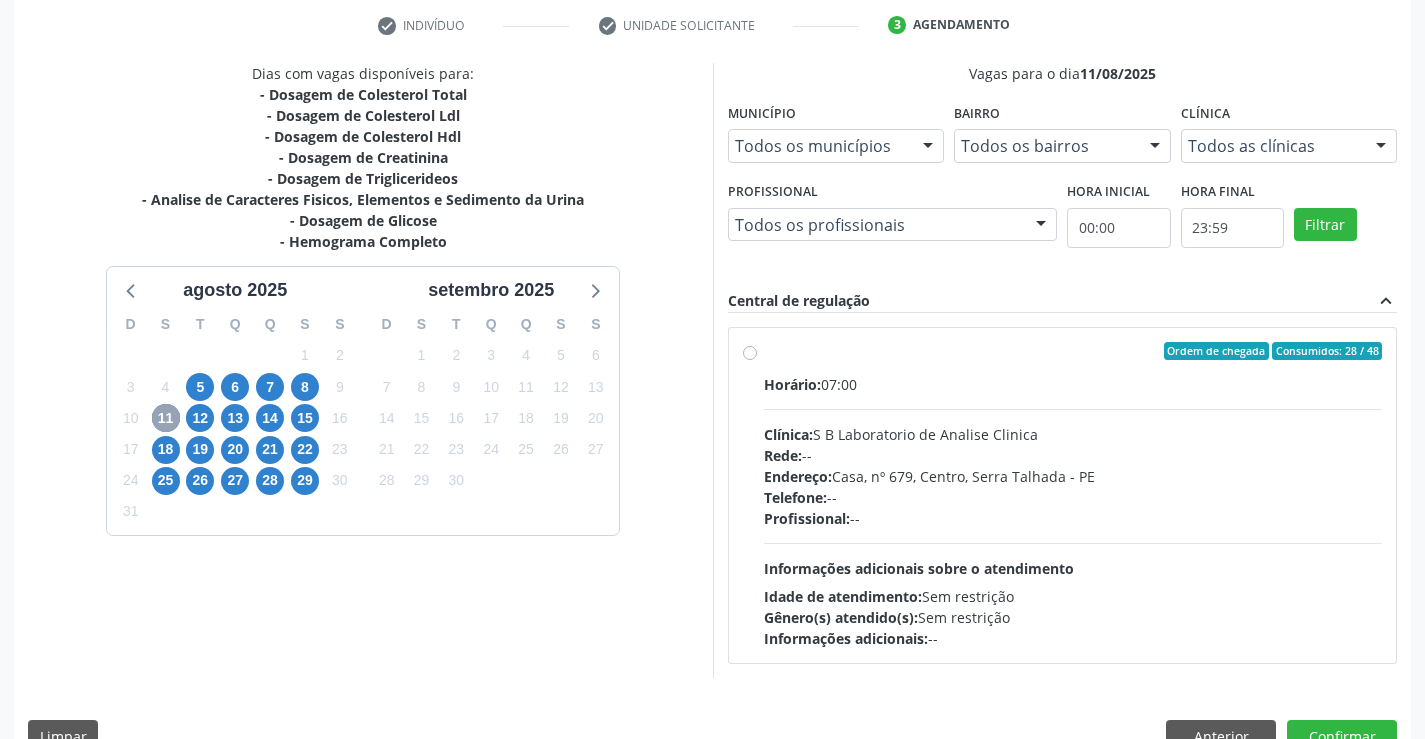 scroll, scrollTop: 420, scrollLeft: 0, axis: vertical 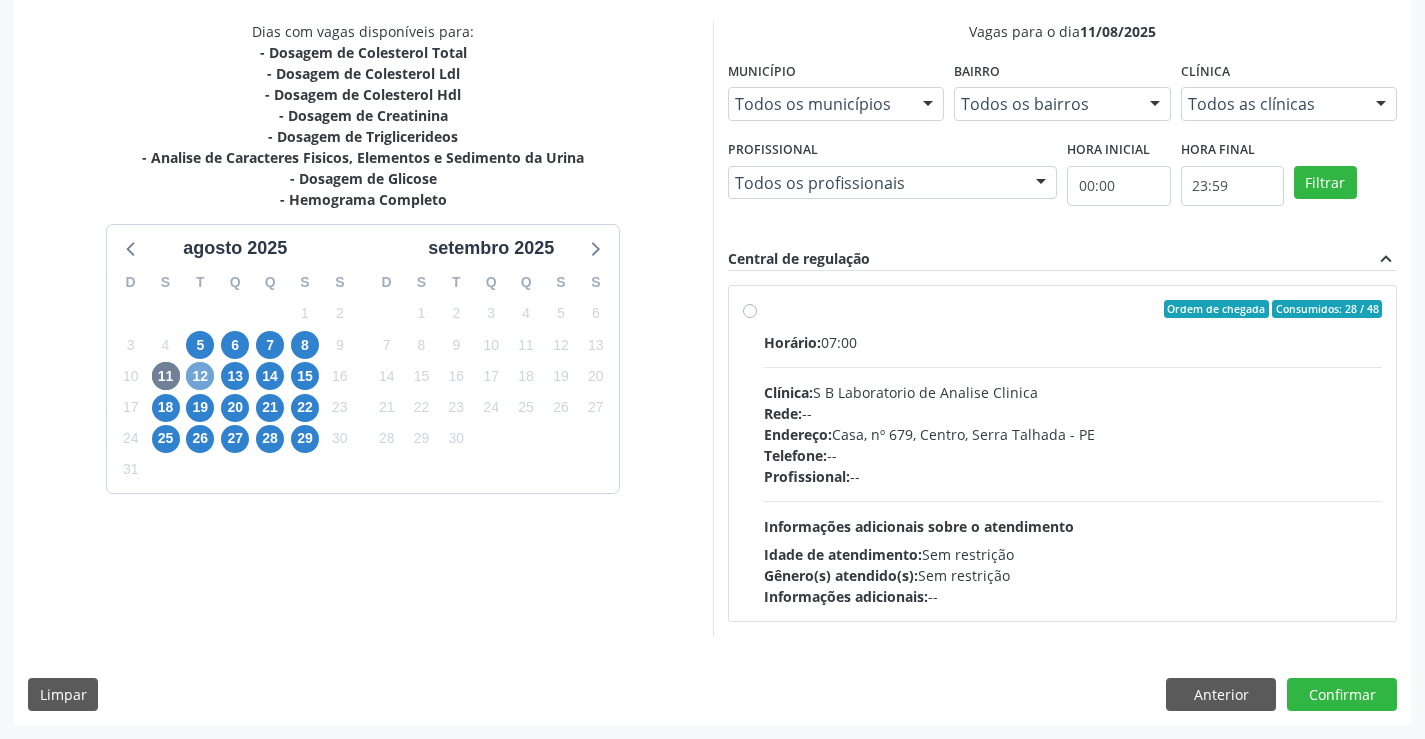 click on "12" at bounding box center [200, 376] 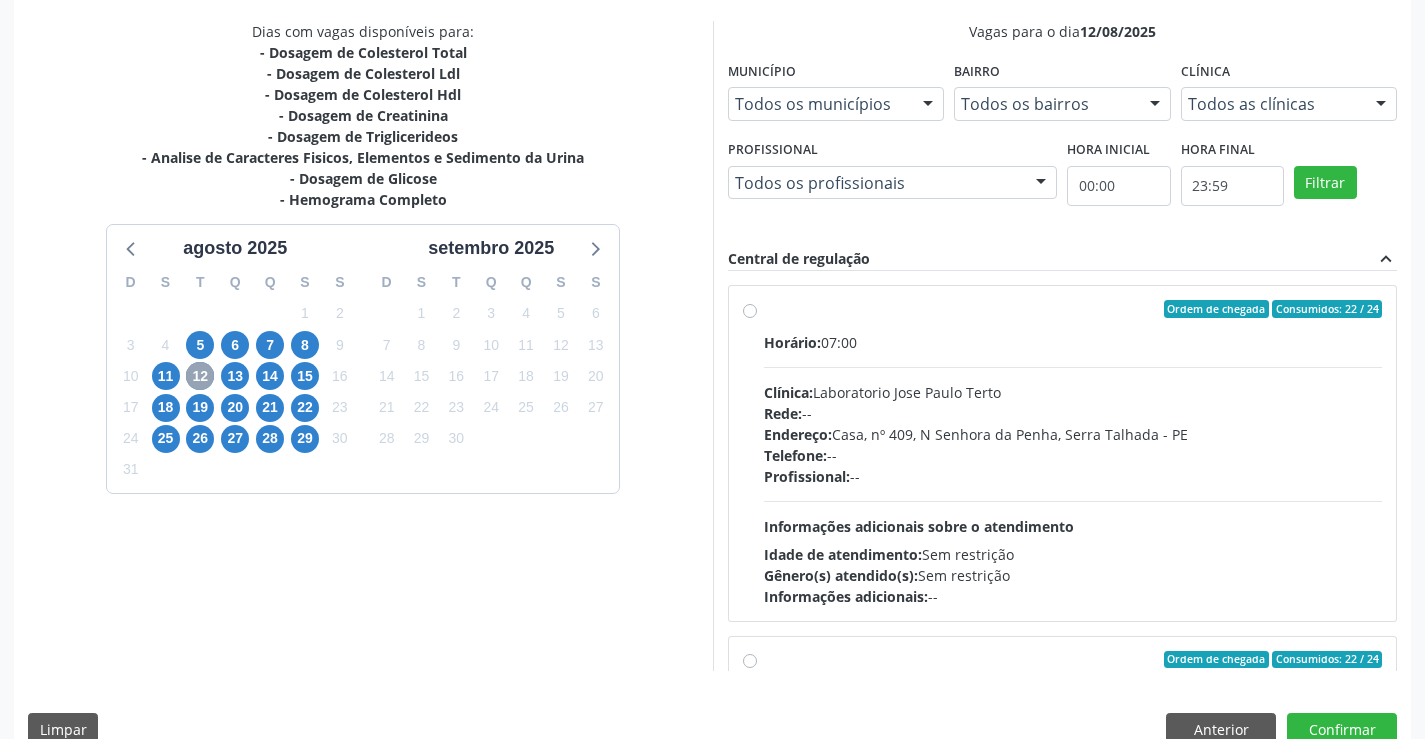 scroll, scrollTop: 456, scrollLeft: 0, axis: vertical 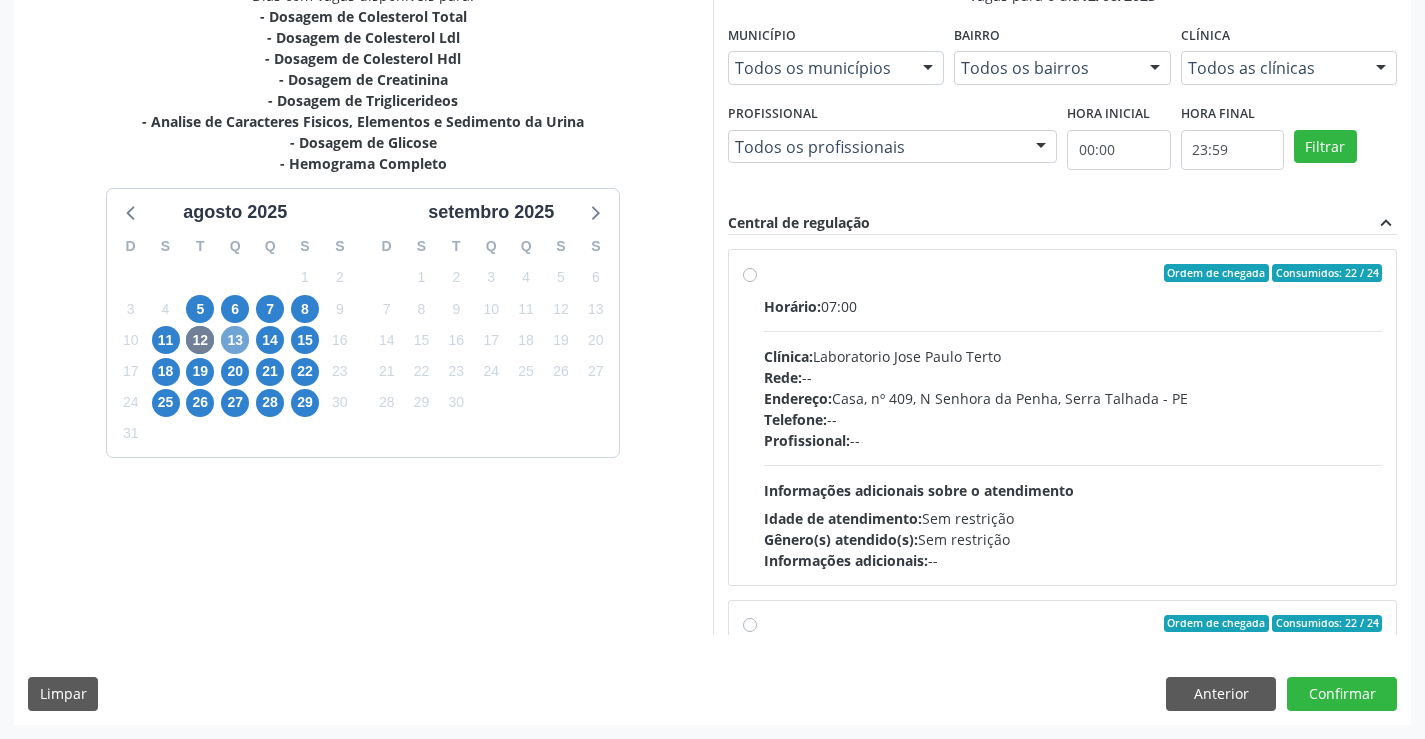 click on "13" at bounding box center [235, 340] 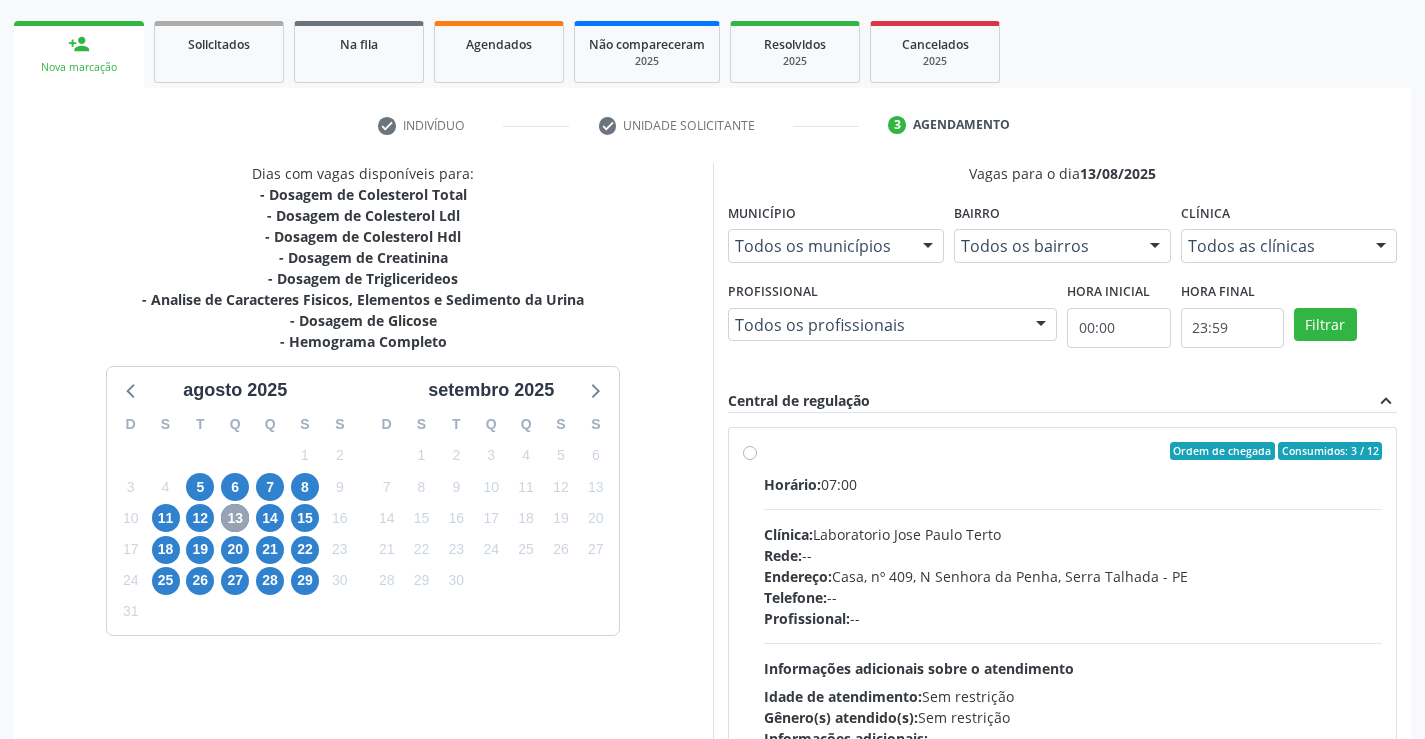scroll, scrollTop: 456, scrollLeft: 0, axis: vertical 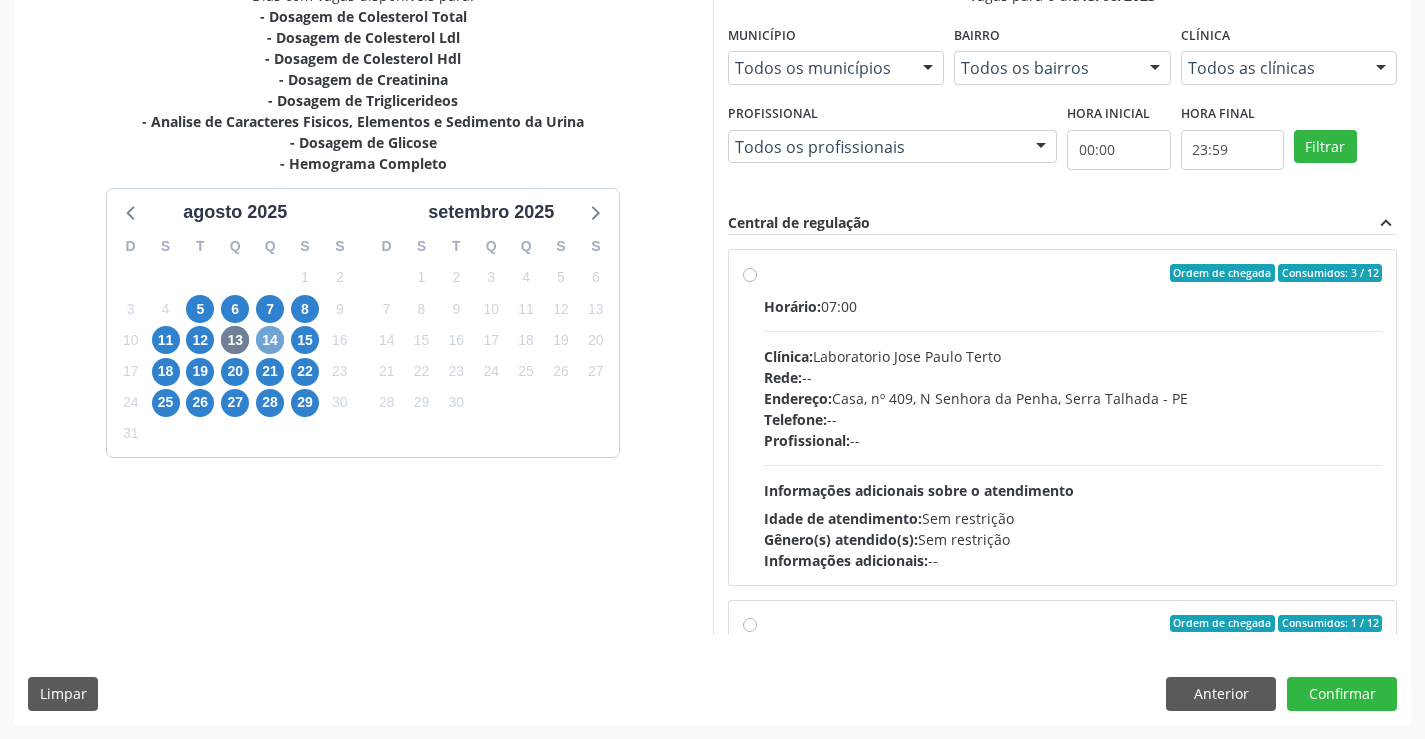 click on "14" at bounding box center [270, 340] 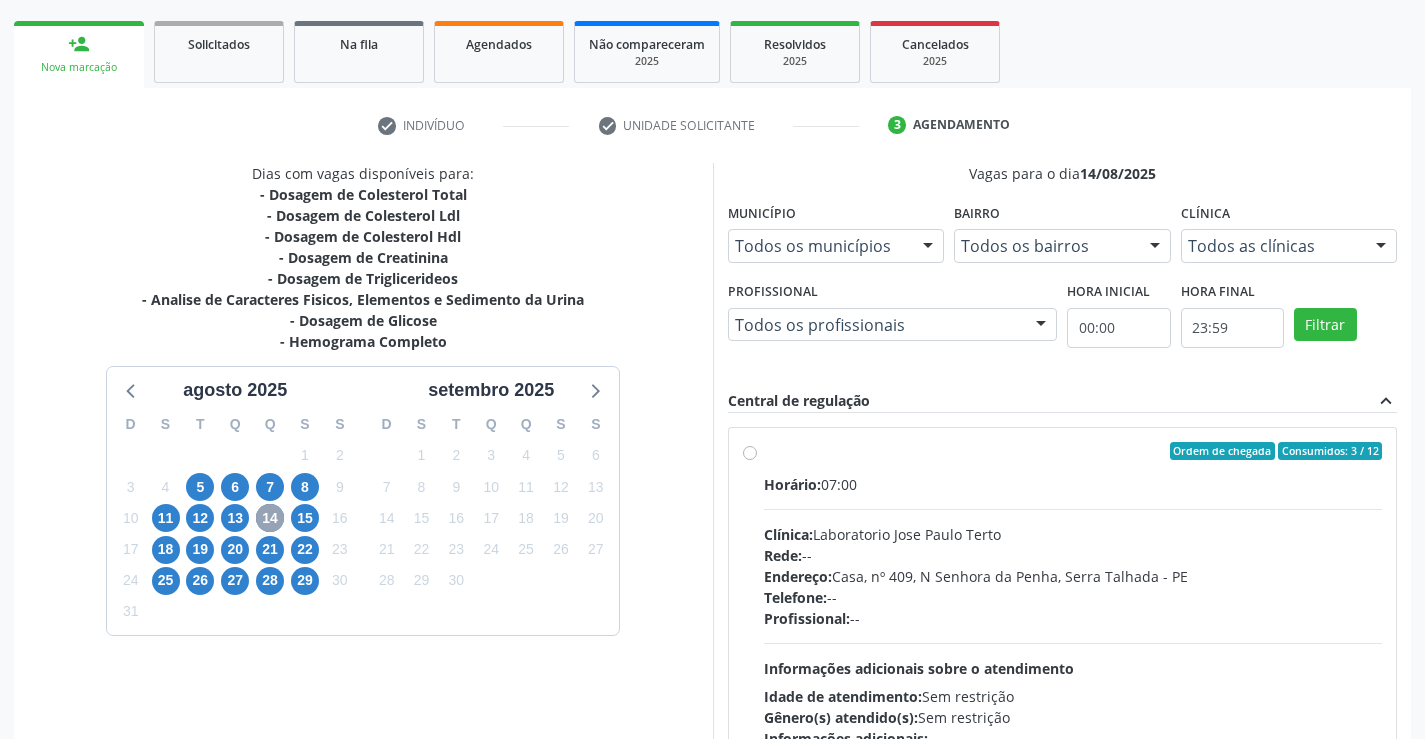 scroll, scrollTop: 456, scrollLeft: 0, axis: vertical 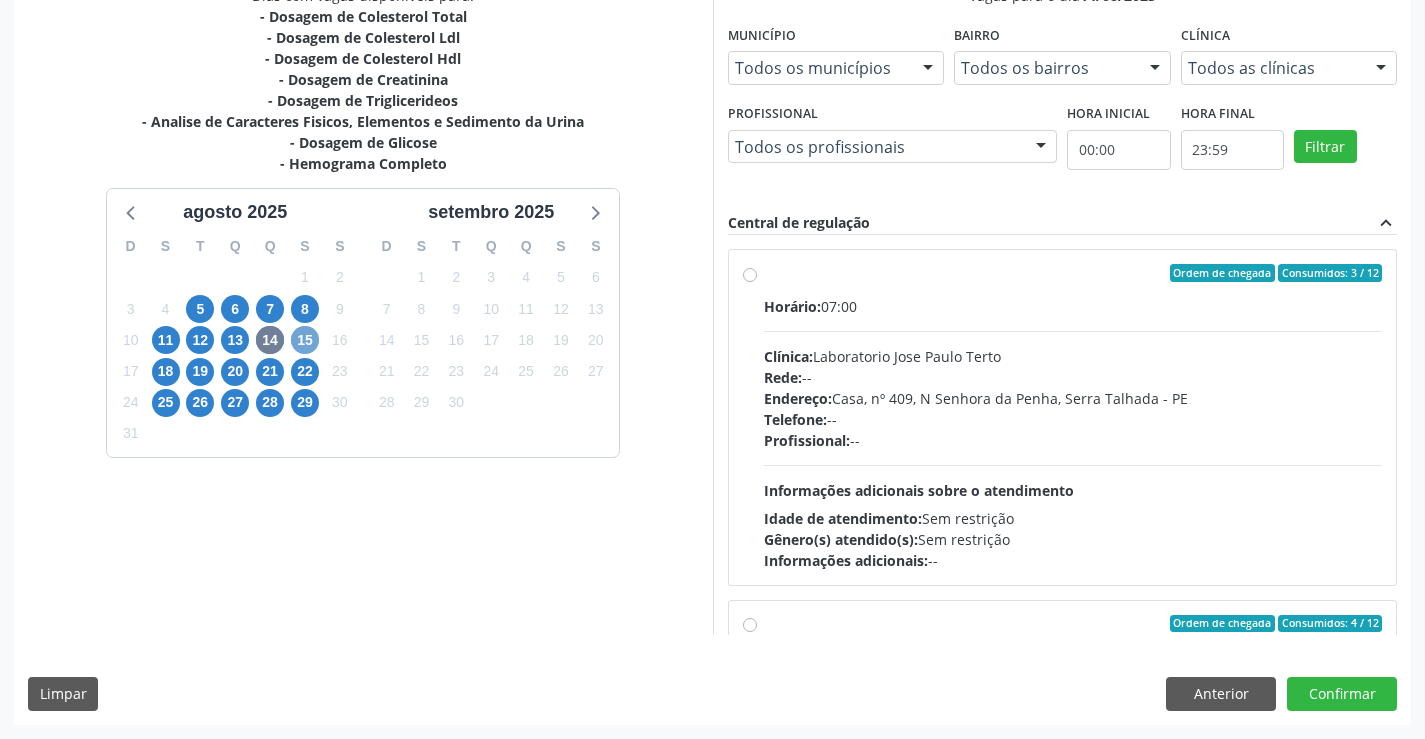 click on "15" at bounding box center (305, 340) 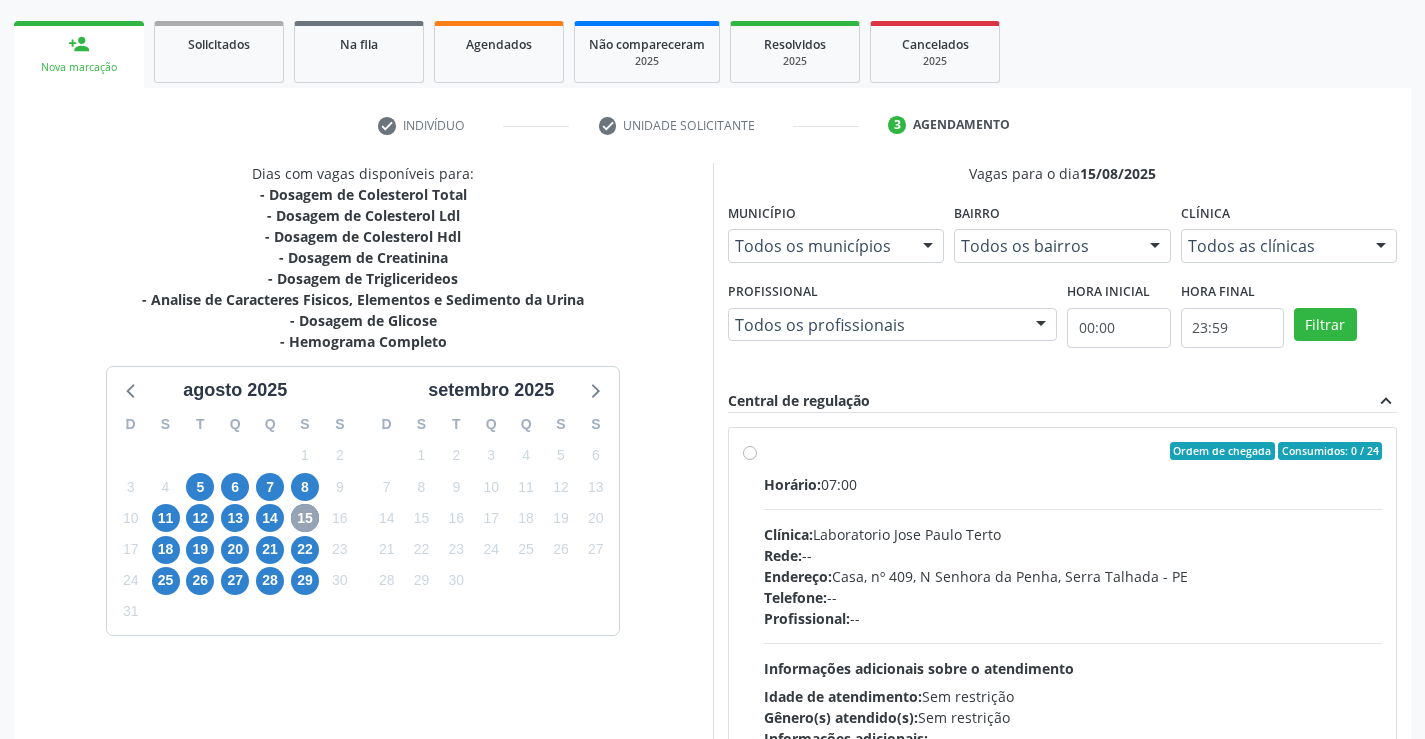 scroll, scrollTop: 456, scrollLeft: 0, axis: vertical 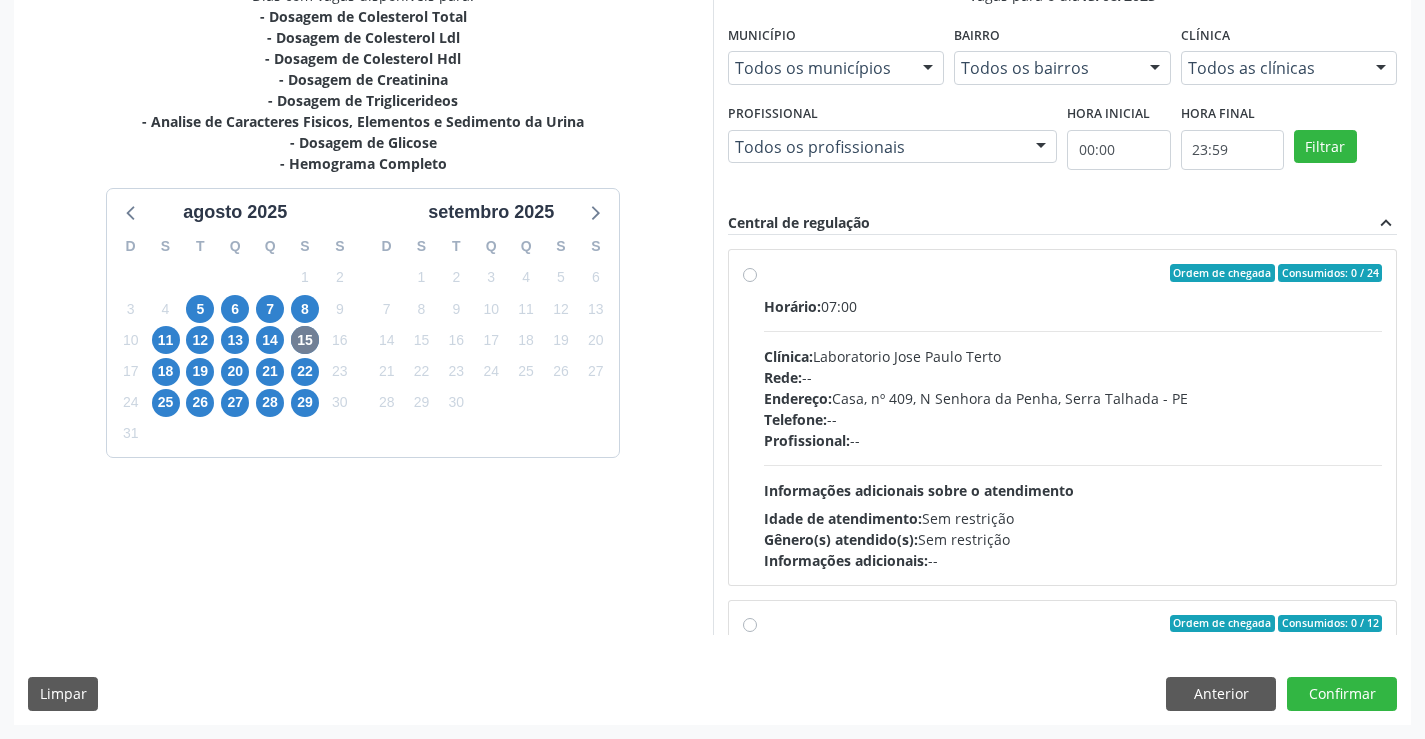 click on "Profissional:
--" at bounding box center [1073, 440] 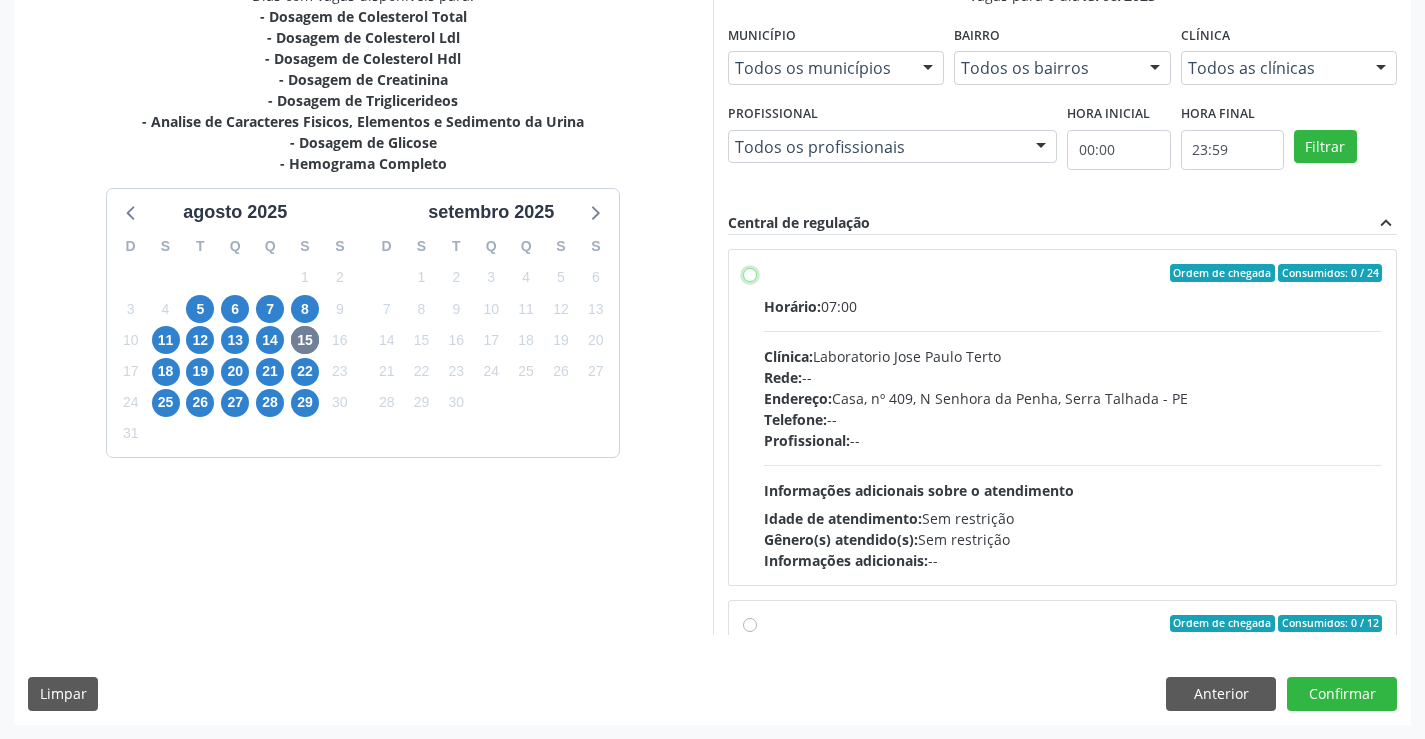 click on "Ordem de chegada
Consumidos: 0 / 24
Horário:   07:00
Clínica:  Laboratorio Jose Paulo Terto
Rede:
--
Endereço:   Casa, nº 409, N Senhora da Penha, Serra Talhada - PE
Telefone:   --
Profissional:
--
Informações adicionais sobre o atendimento
Idade de atendimento:
Sem restrição
Gênero(s) atendido(s):
Sem restrição
Informações adicionais:
--" at bounding box center [750, 273] 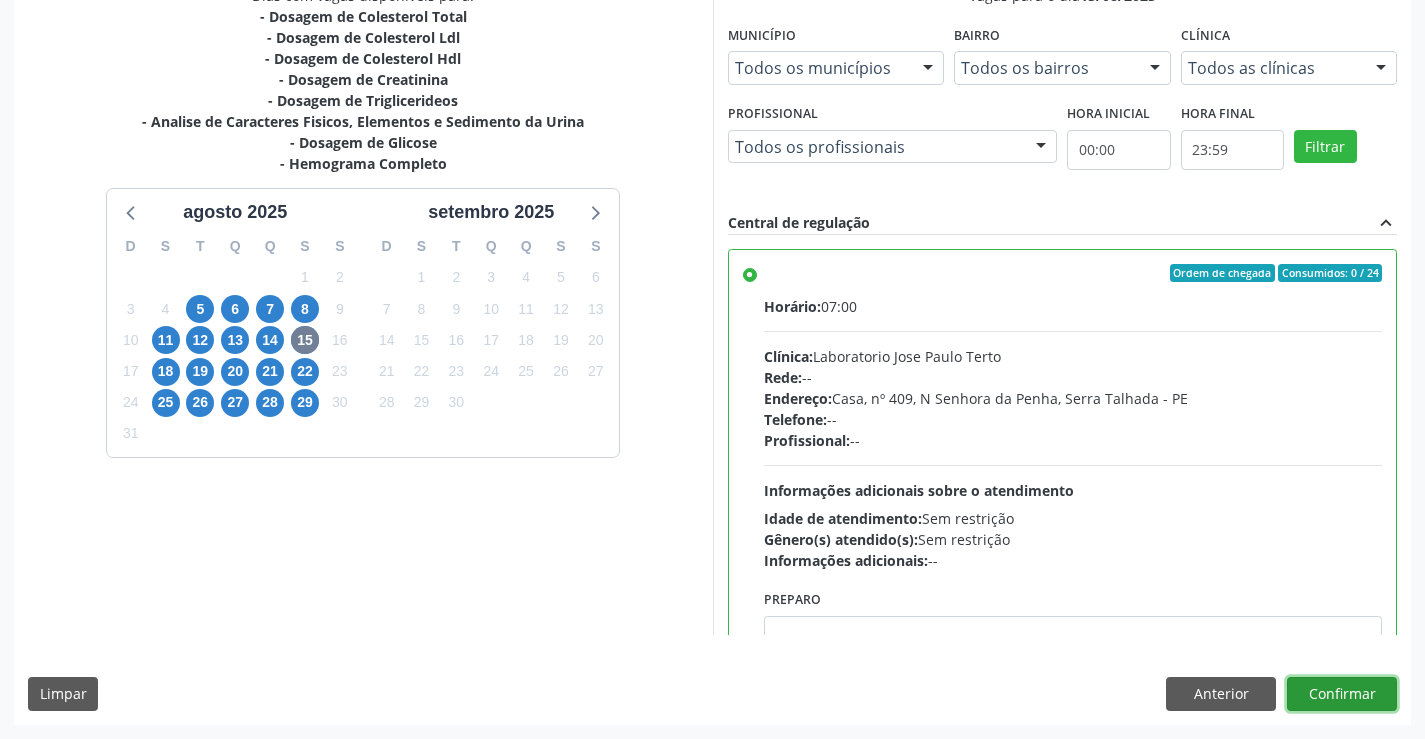 click on "Confirmar" at bounding box center (1342, 694) 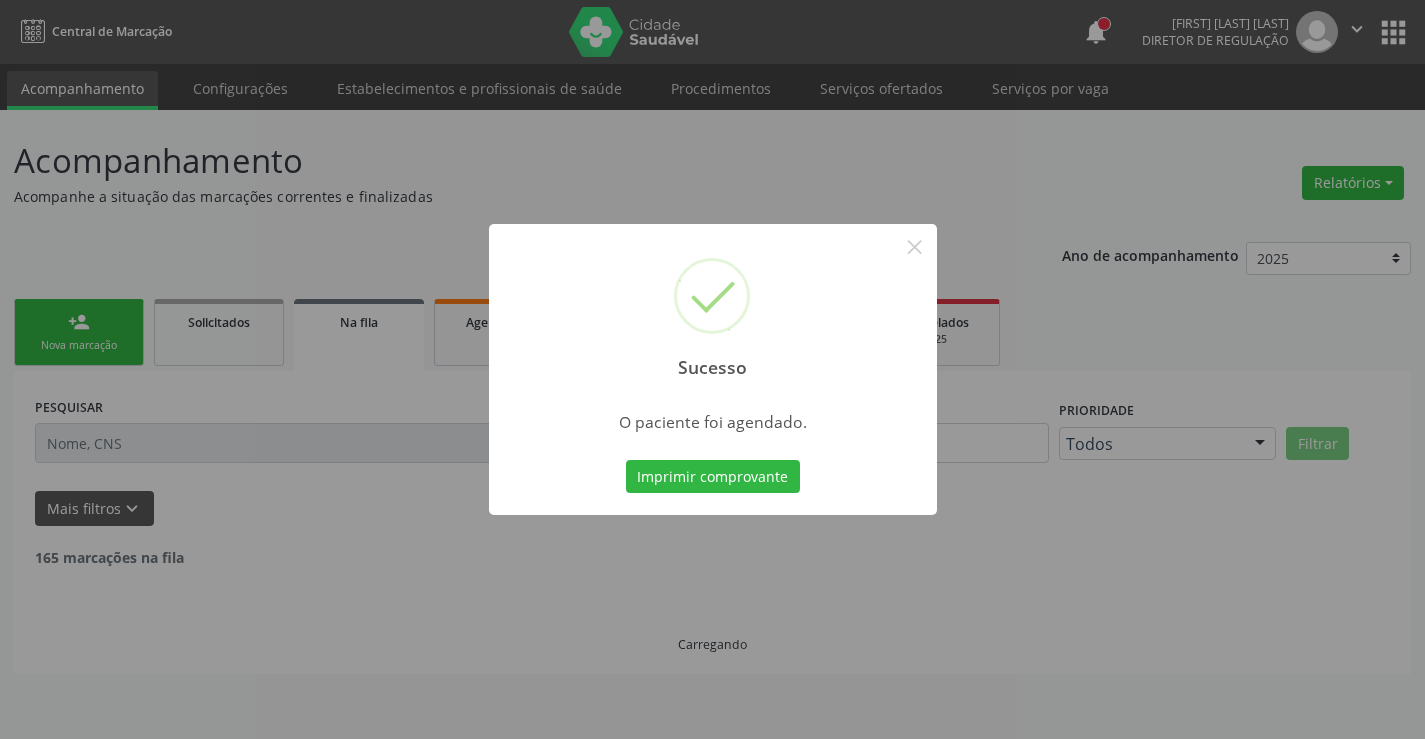scroll, scrollTop: 0, scrollLeft: 0, axis: both 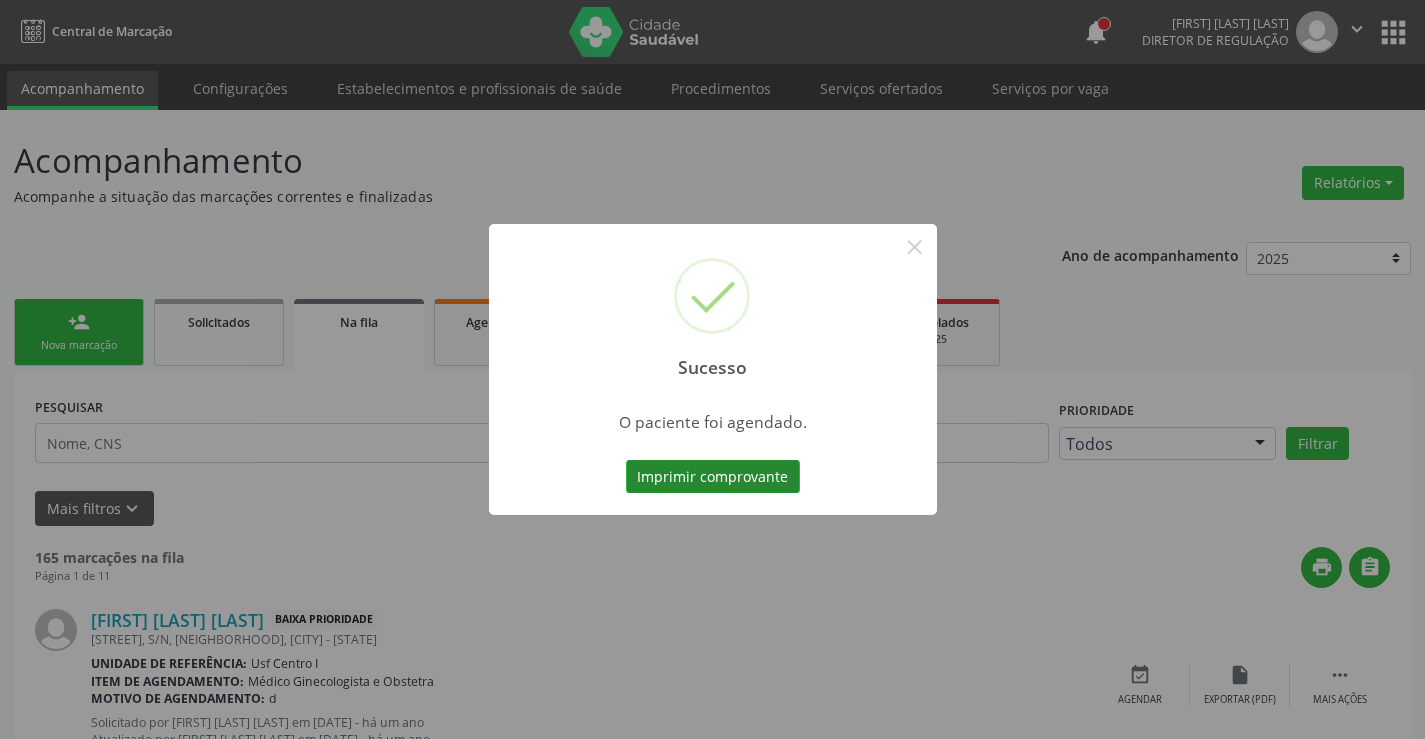 click on "Imprimir comprovante" at bounding box center (713, 477) 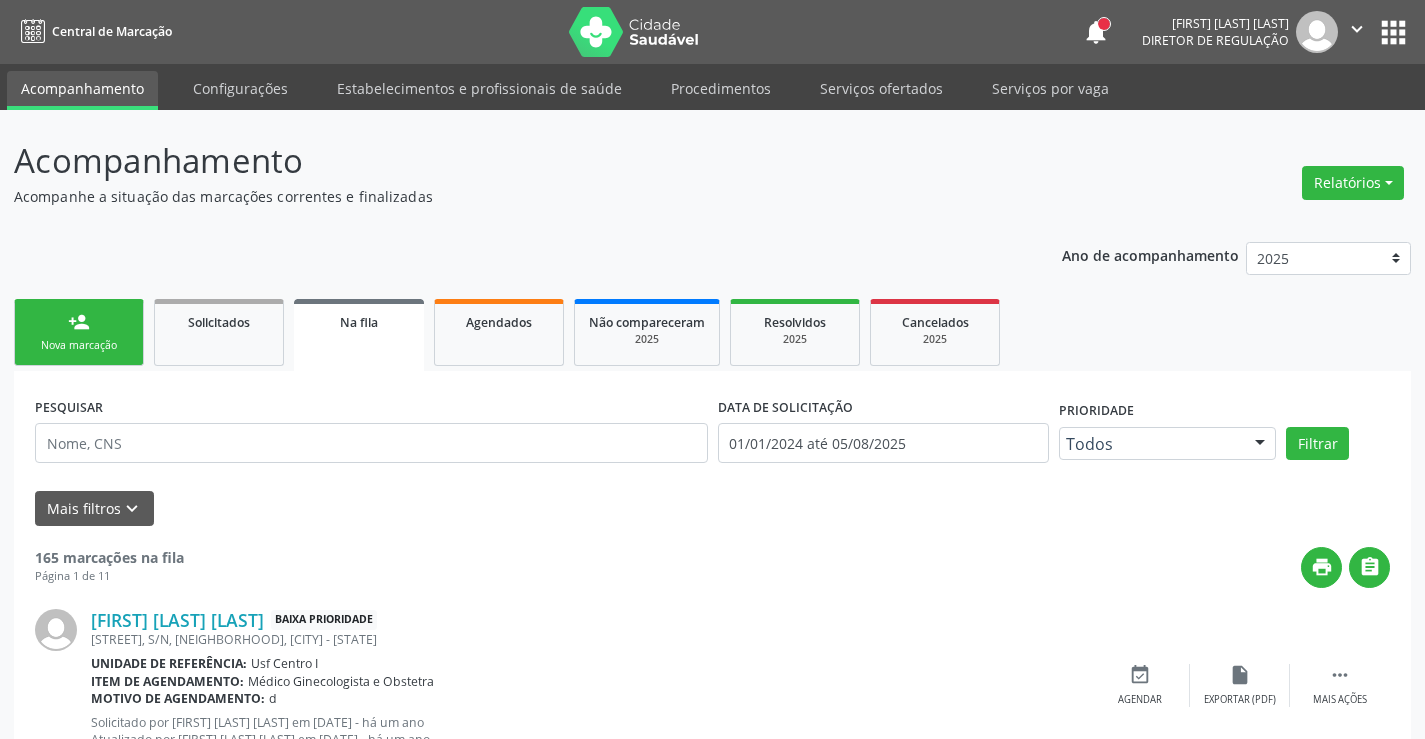 click on "person_add
Nova marcação" at bounding box center (79, 332) 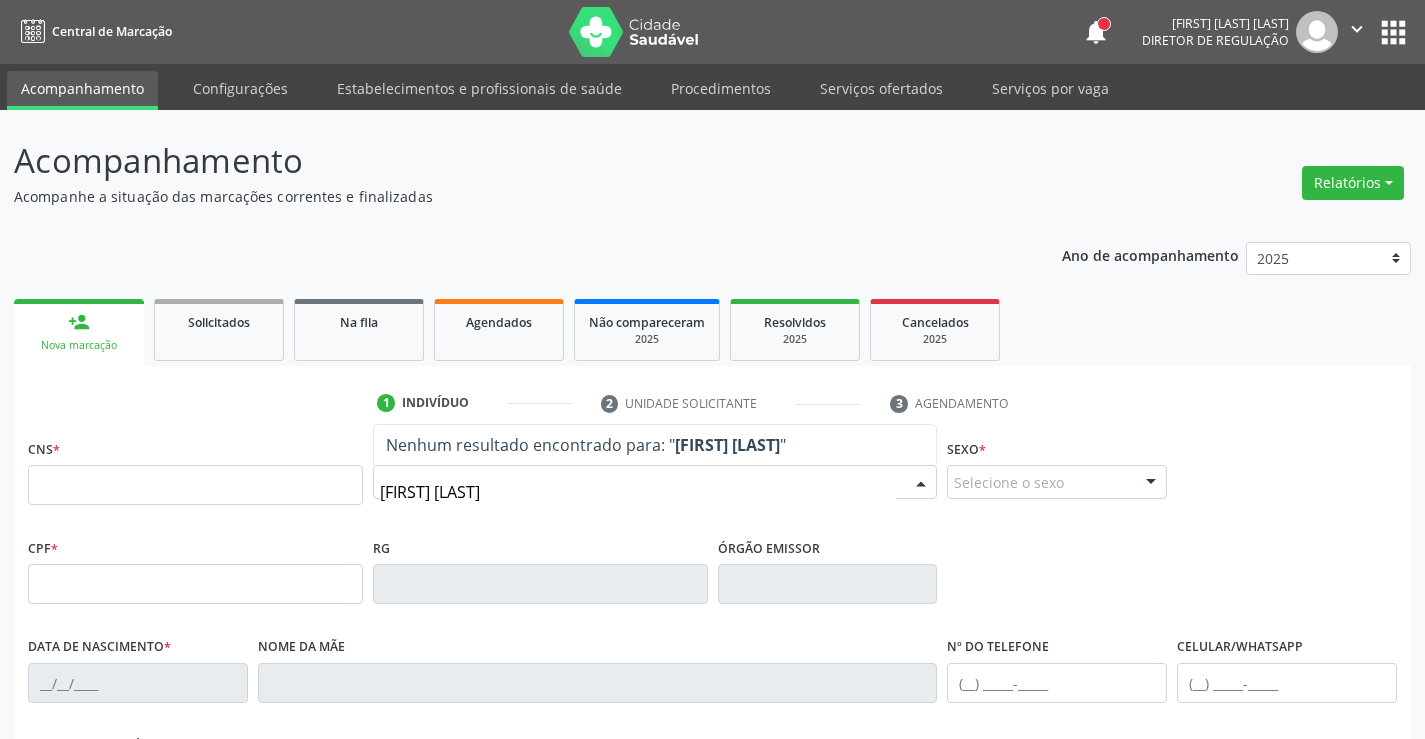 type on "REJANE MARIA" 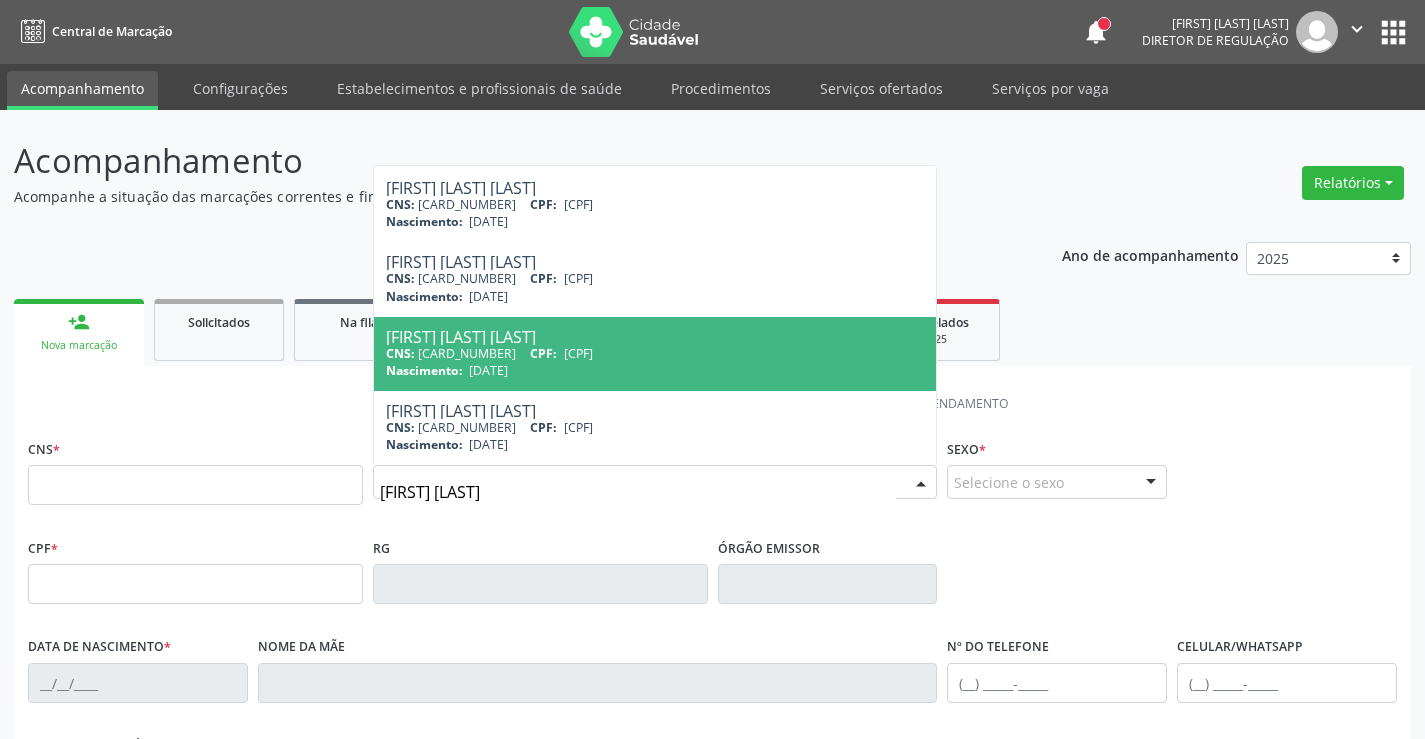 scroll, scrollTop: 567, scrollLeft: 0, axis: vertical 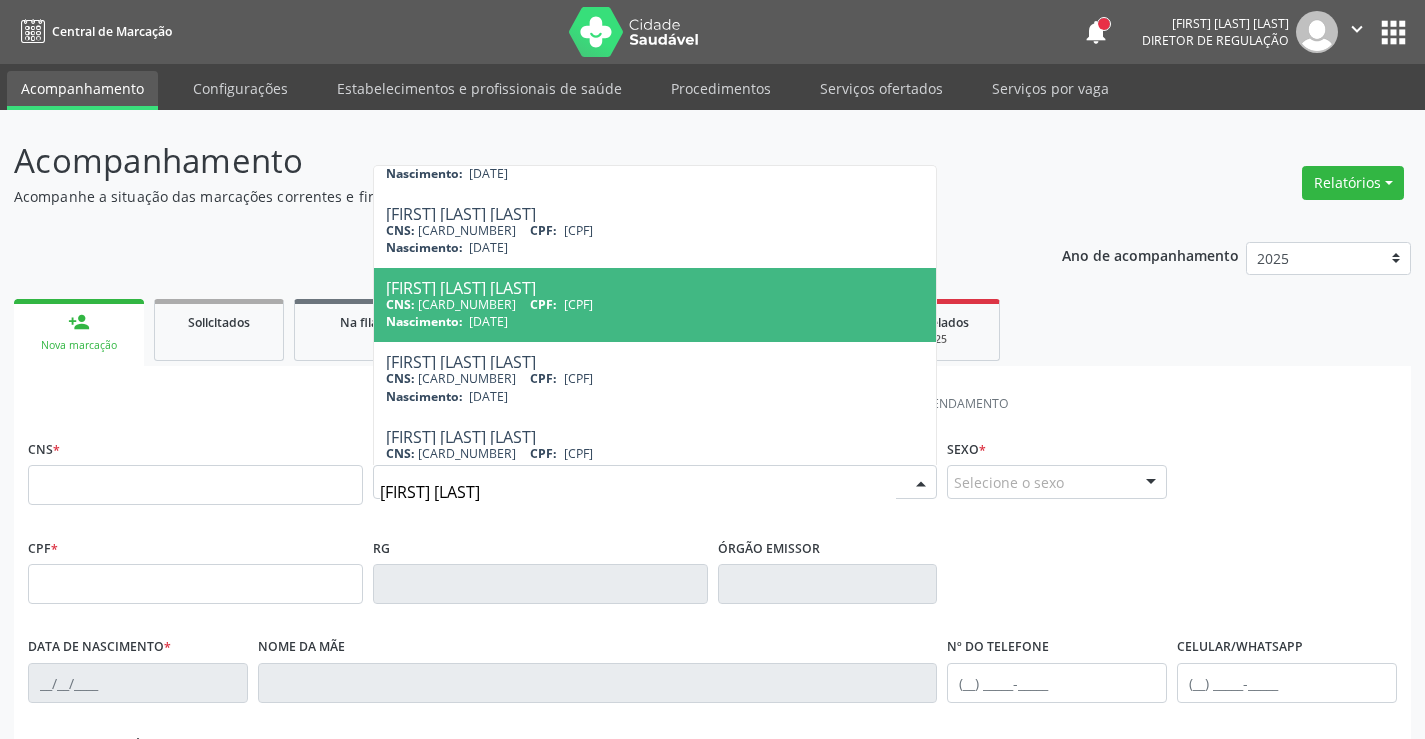 click on "Nascimento:
23/06/1984" at bounding box center [655, 321] 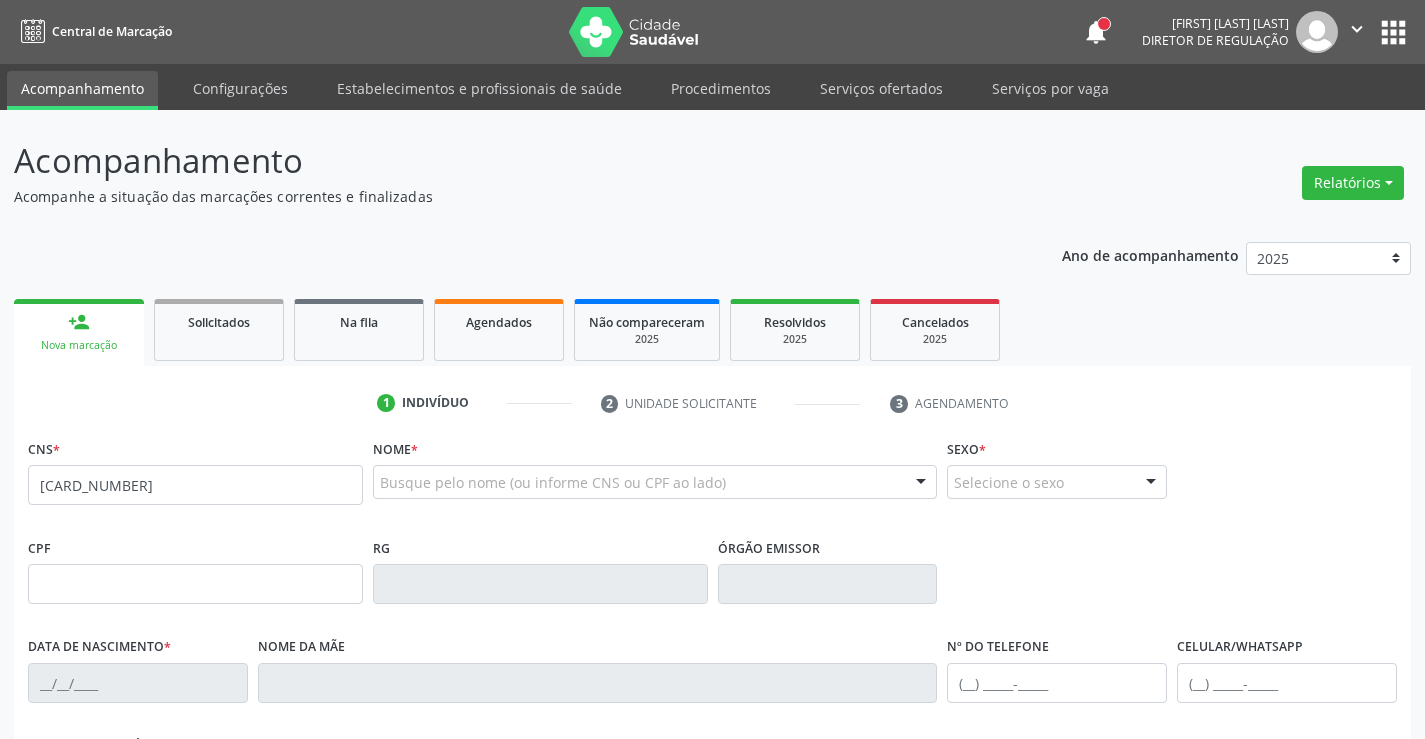 scroll, scrollTop: 0, scrollLeft: 0, axis: both 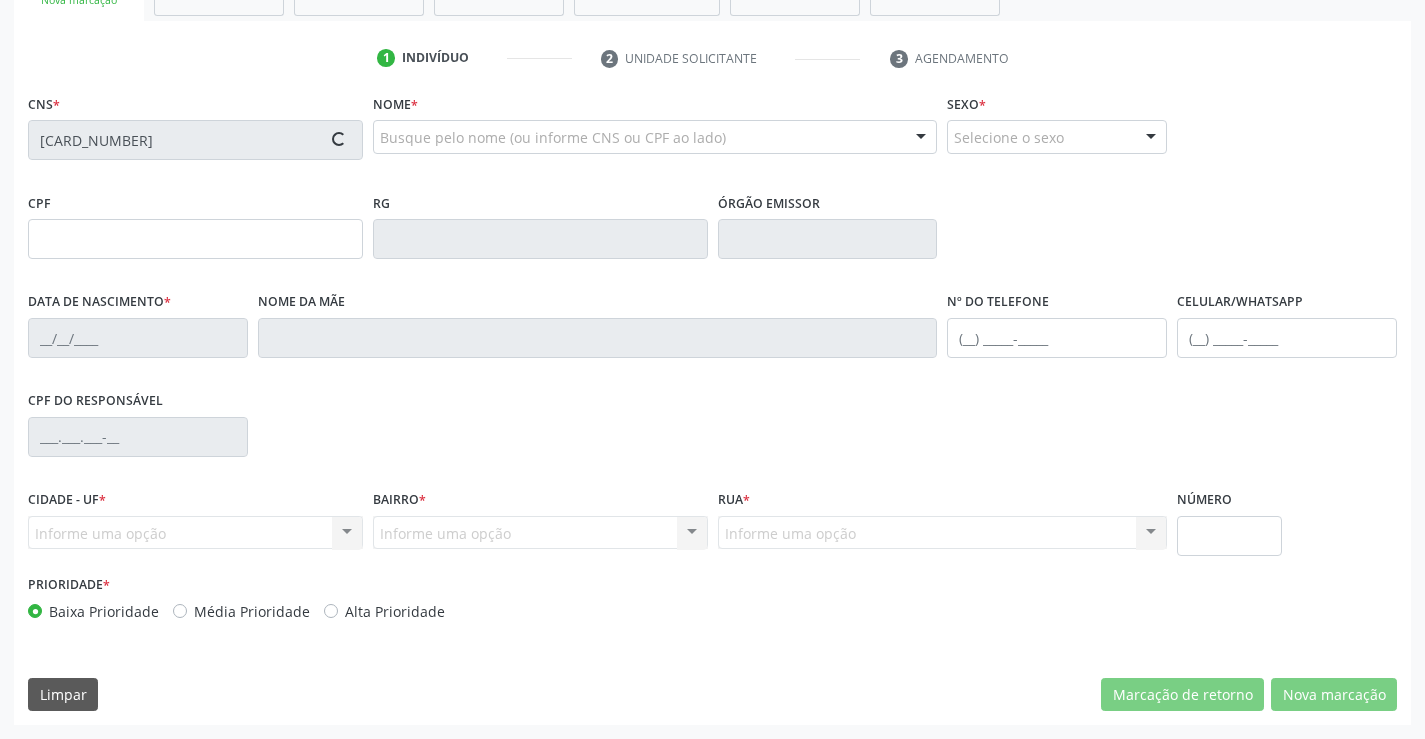 type on "088.314.294-50" 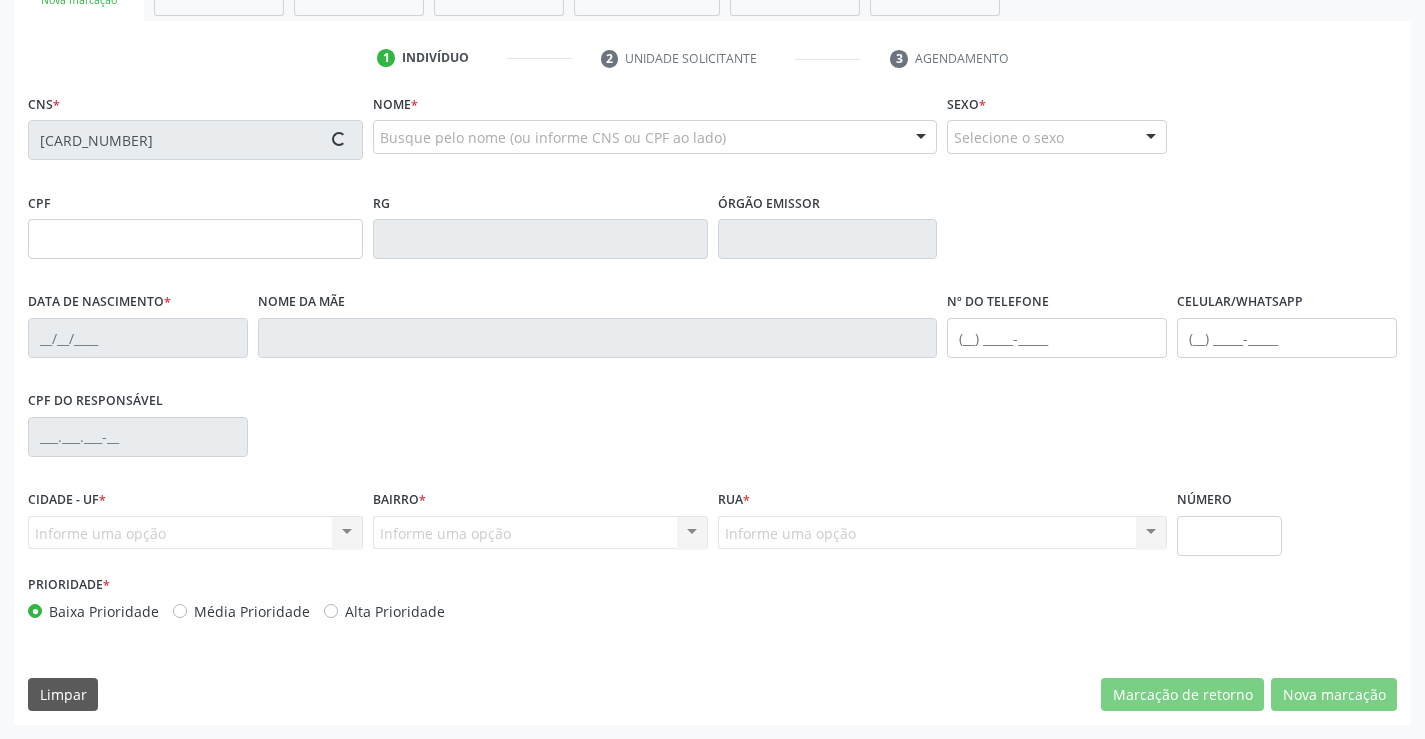 type on "23/06/1984" 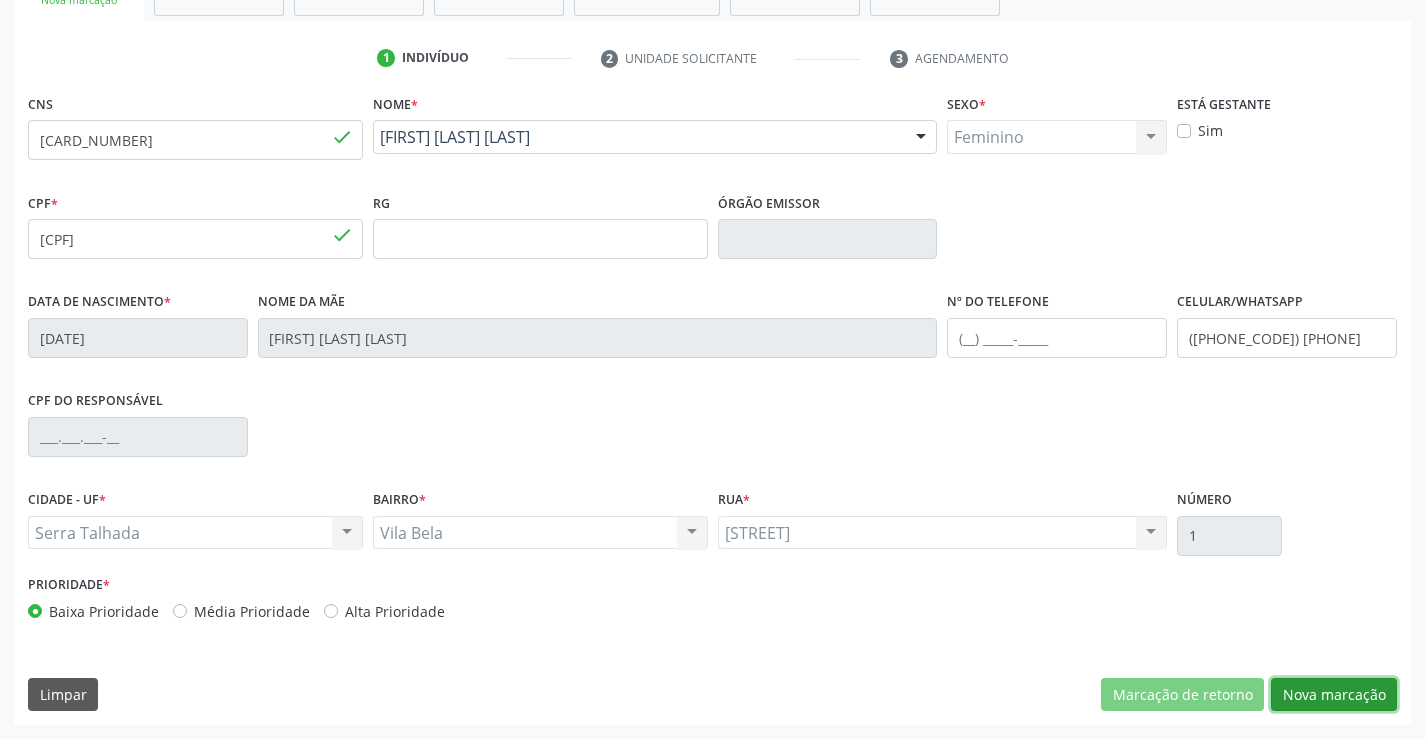 click on "Nova marcação" at bounding box center [1334, 695] 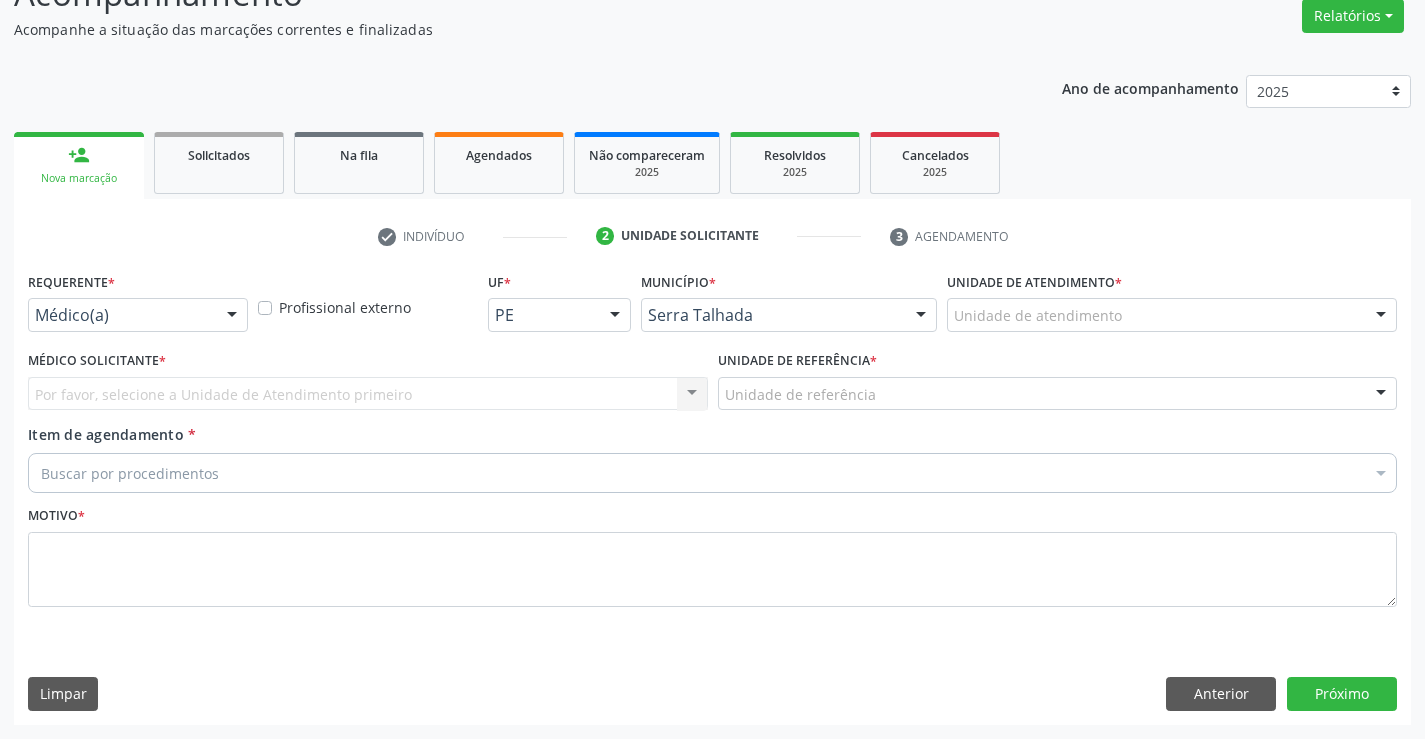 scroll, scrollTop: 167, scrollLeft: 0, axis: vertical 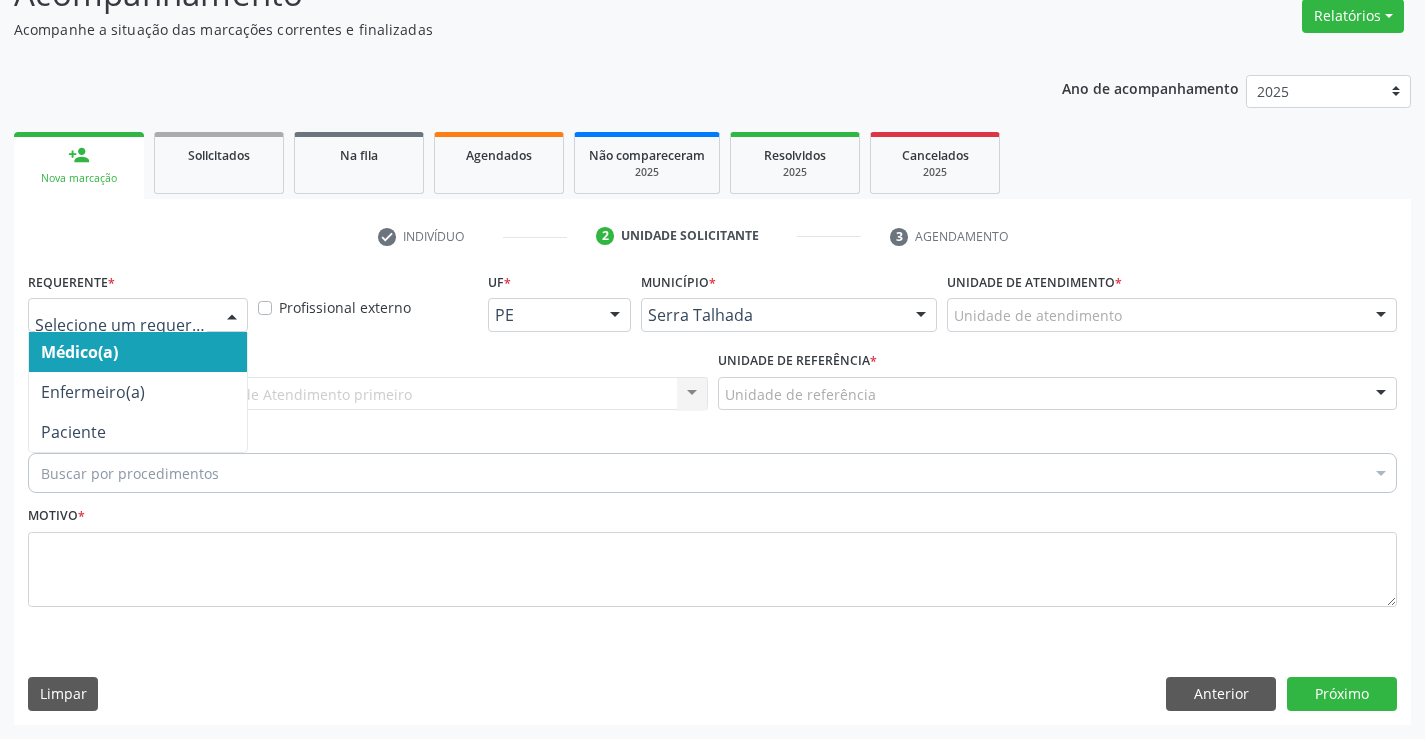 click on "Médico(a)   Enfermeiro(a)   Paciente
Nenhum resultado encontrado para: "   "
Não há nenhuma opção para ser exibida." at bounding box center (138, 315) 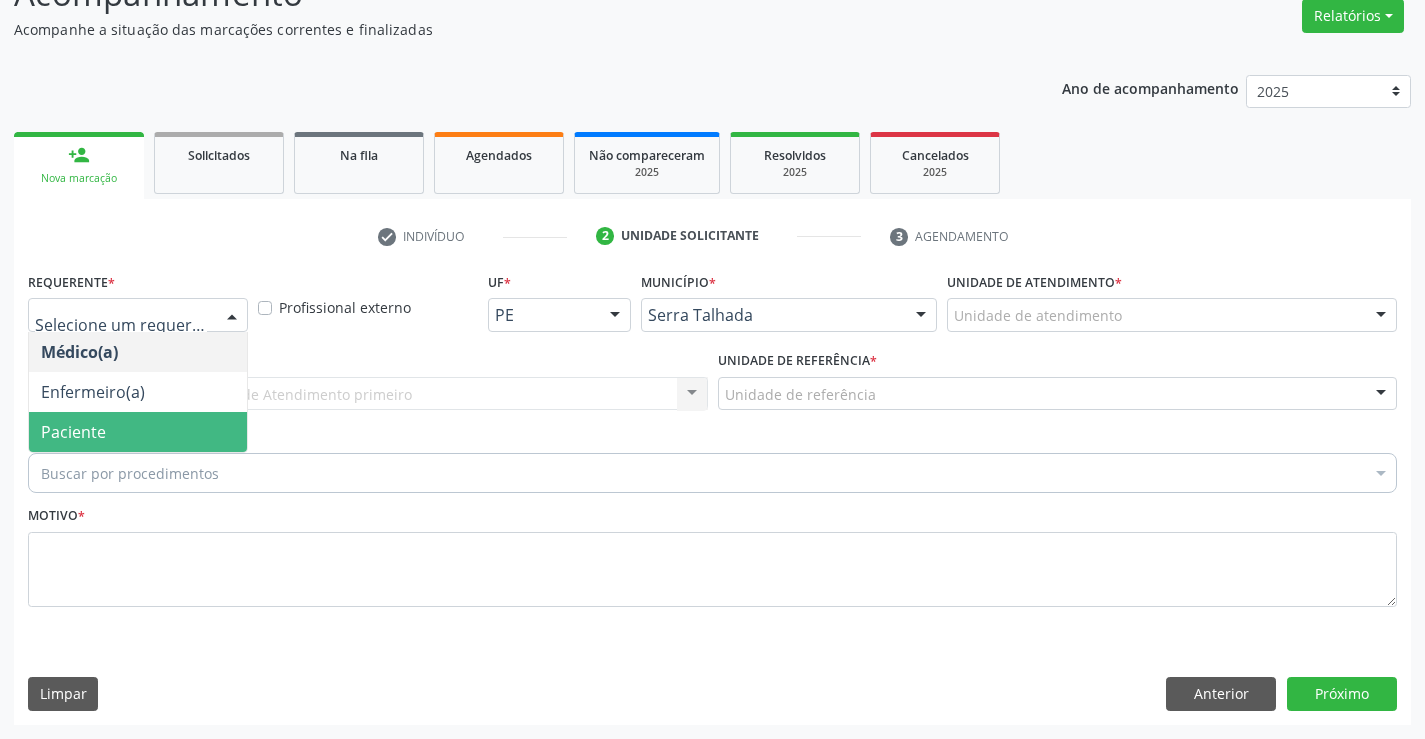 click on "Paciente" at bounding box center (138, 432) 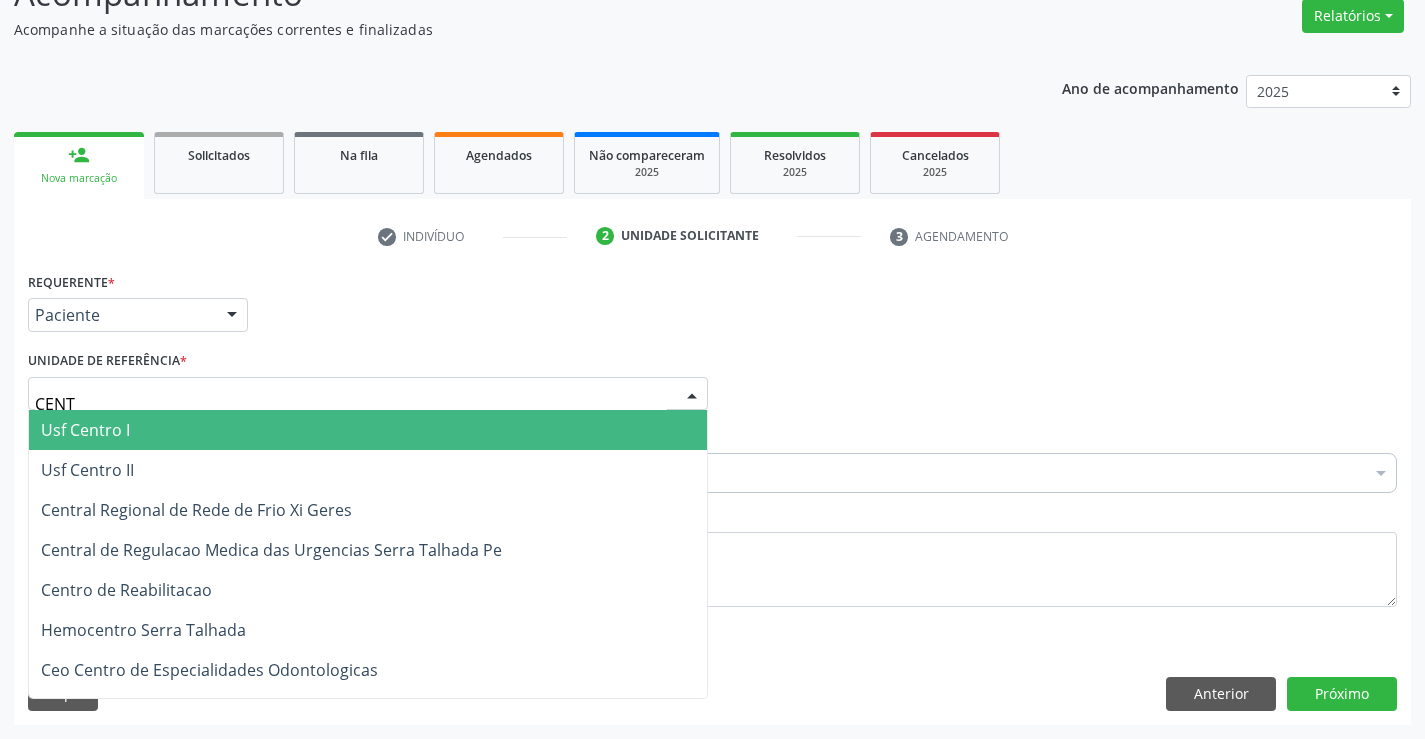 type on "CENTR" 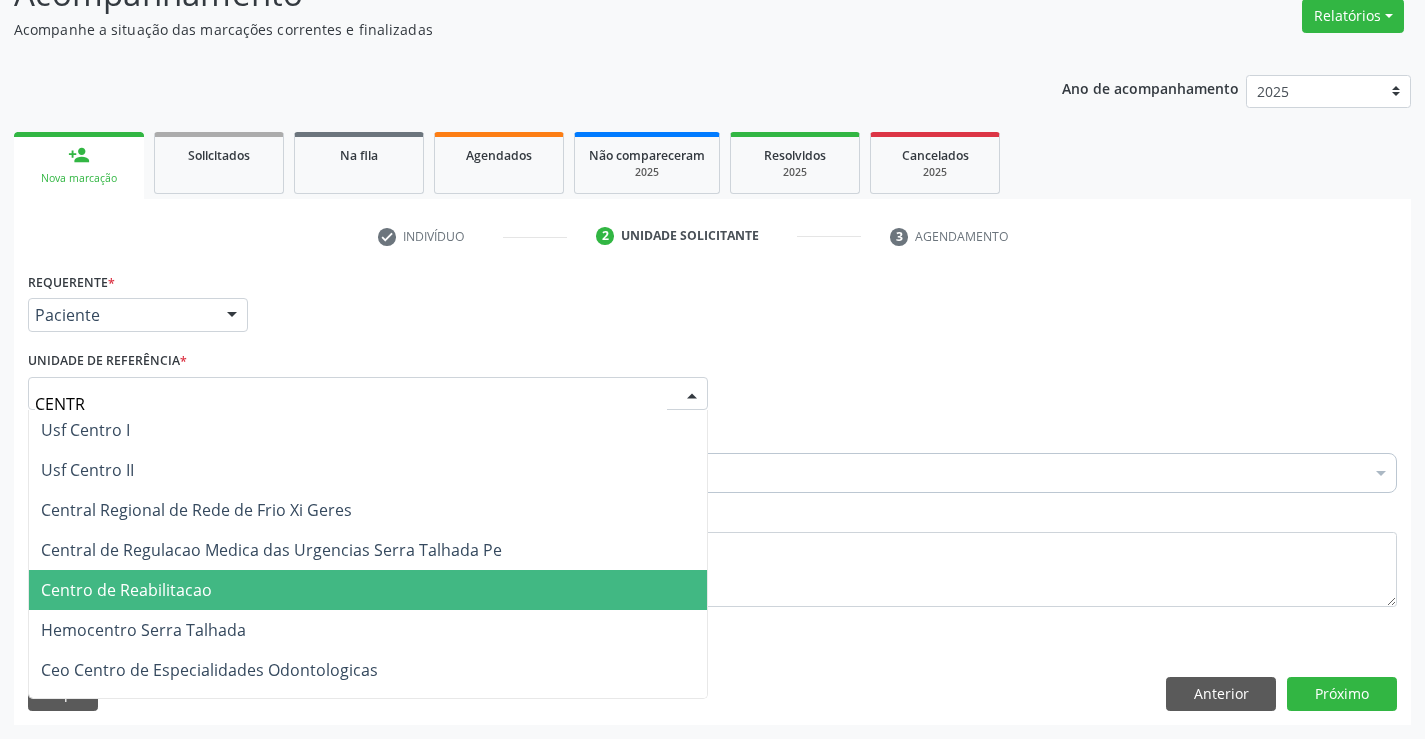 click on "Centro de Reabilitacao" at bounding box center (368, 590) 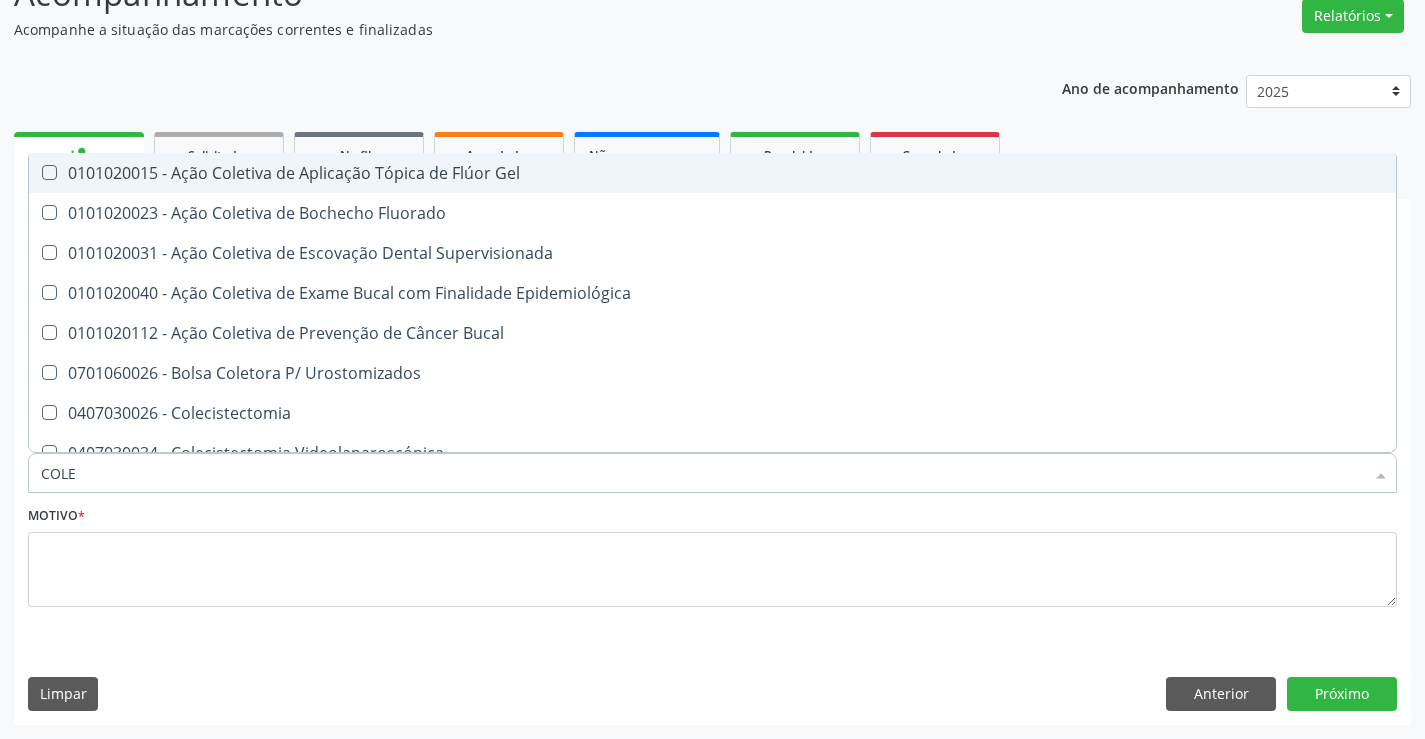 type on "COLES" 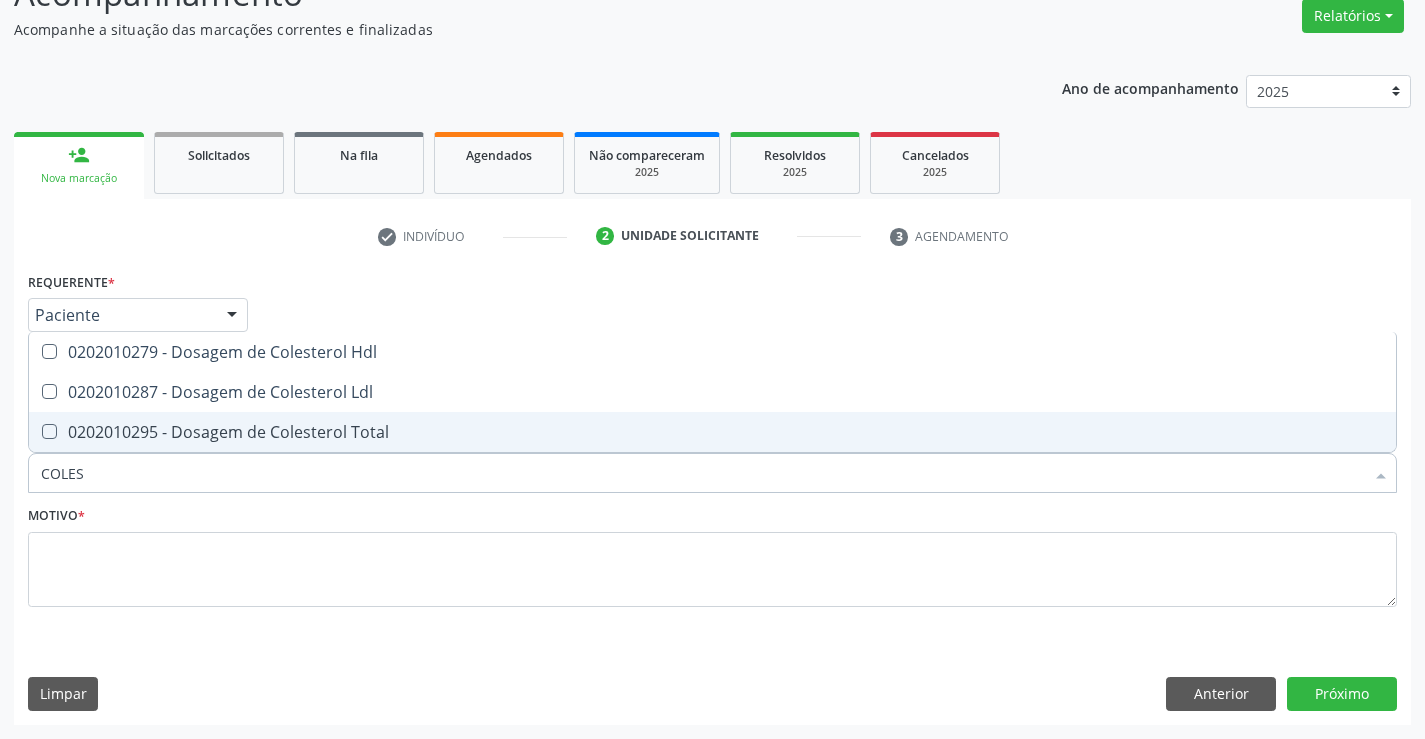 click on "0202010295 - Dosagem de Colesterol Total" at bounding box center [712, 432] 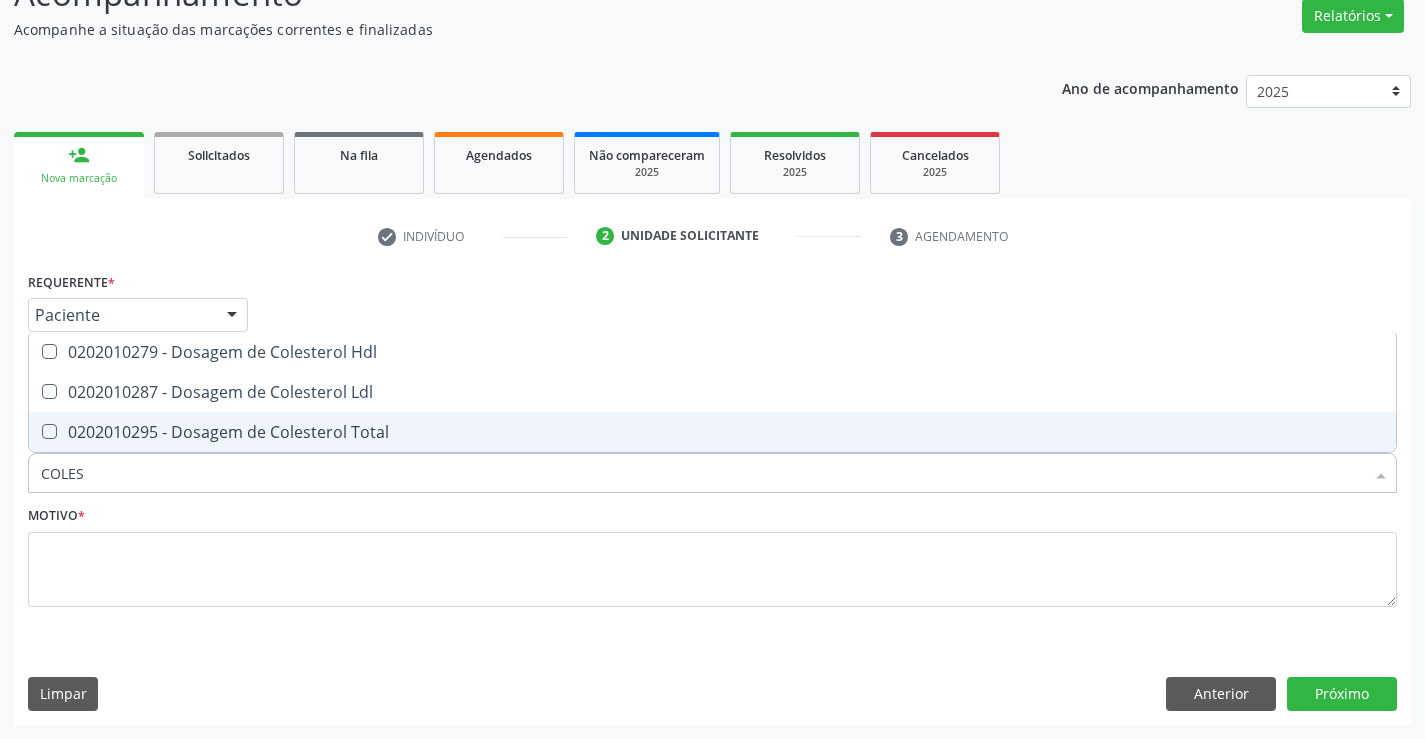 checkbox on "true" 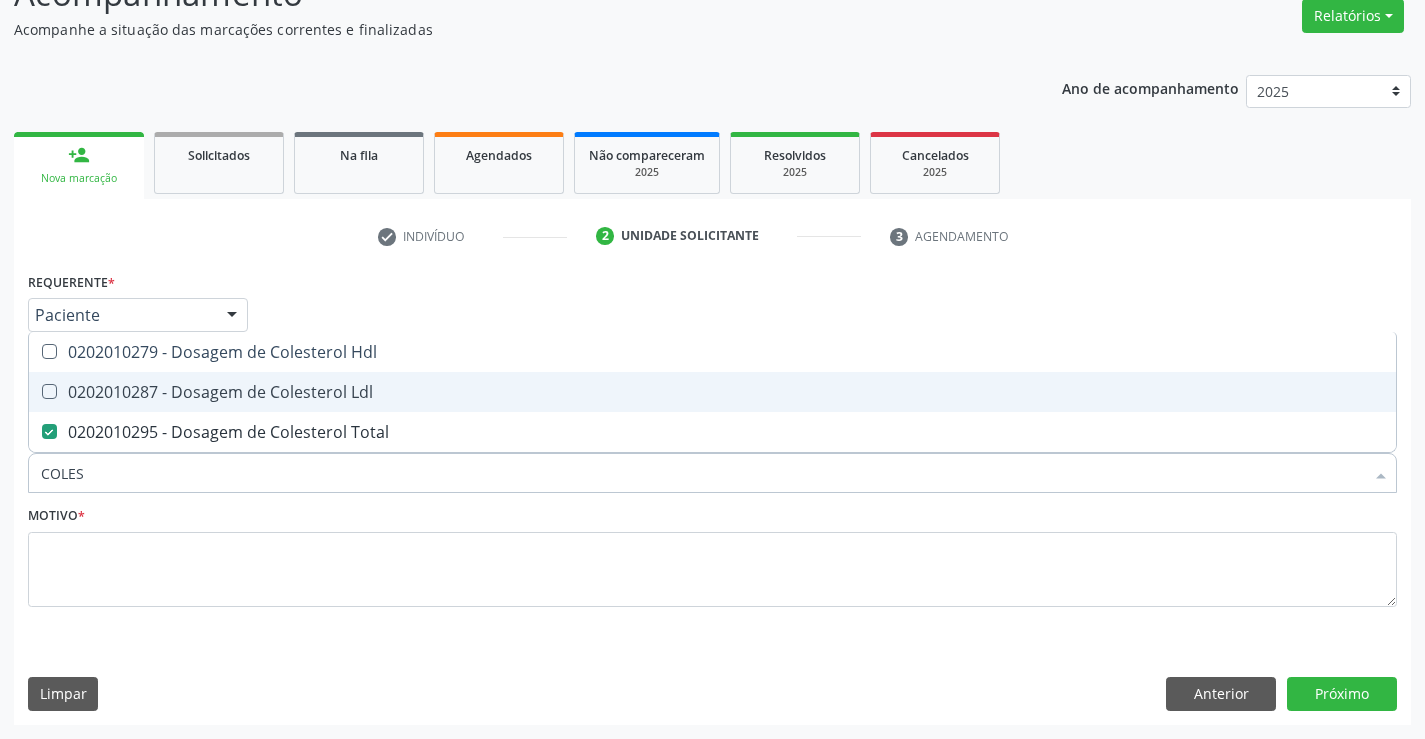 click on "0202010287 - Dosagem de Colesterol Ldl" at bounding box center (712, 392) 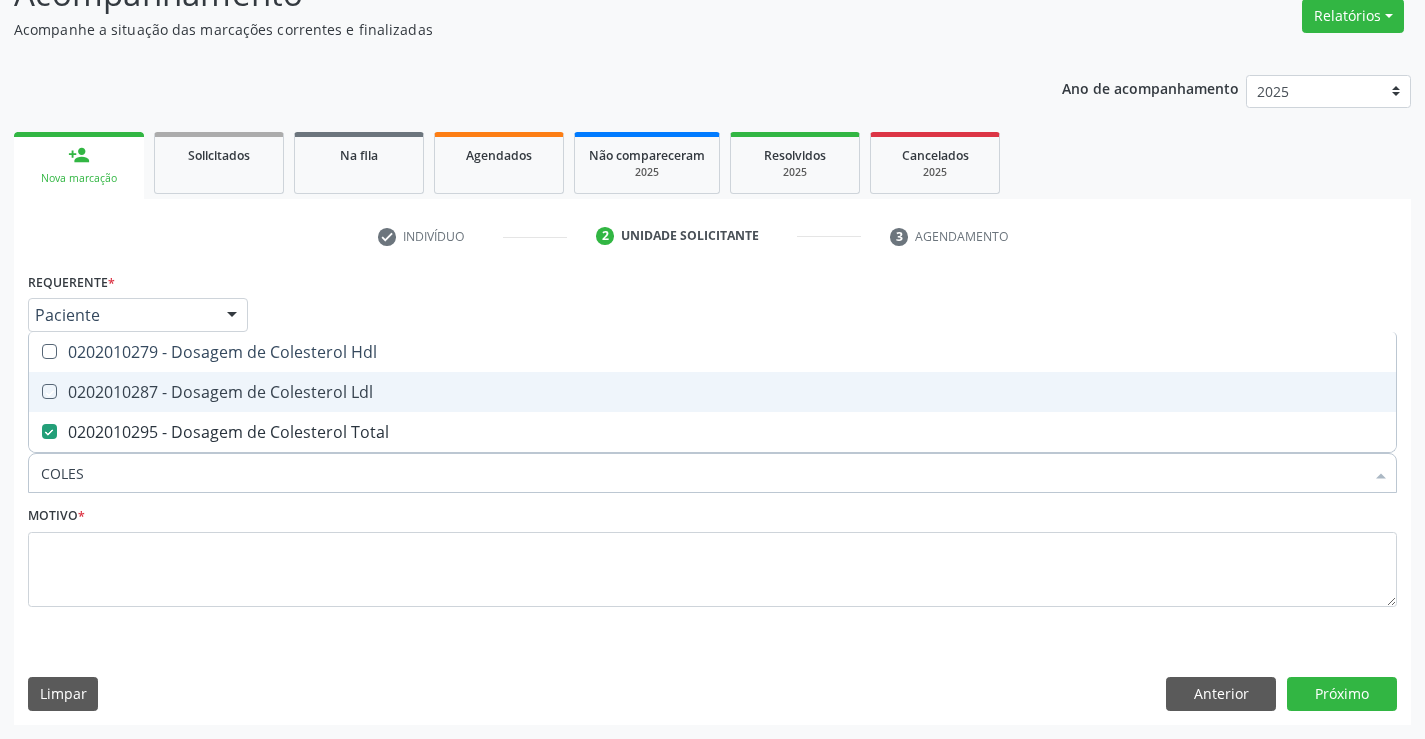 checkbox on "true" 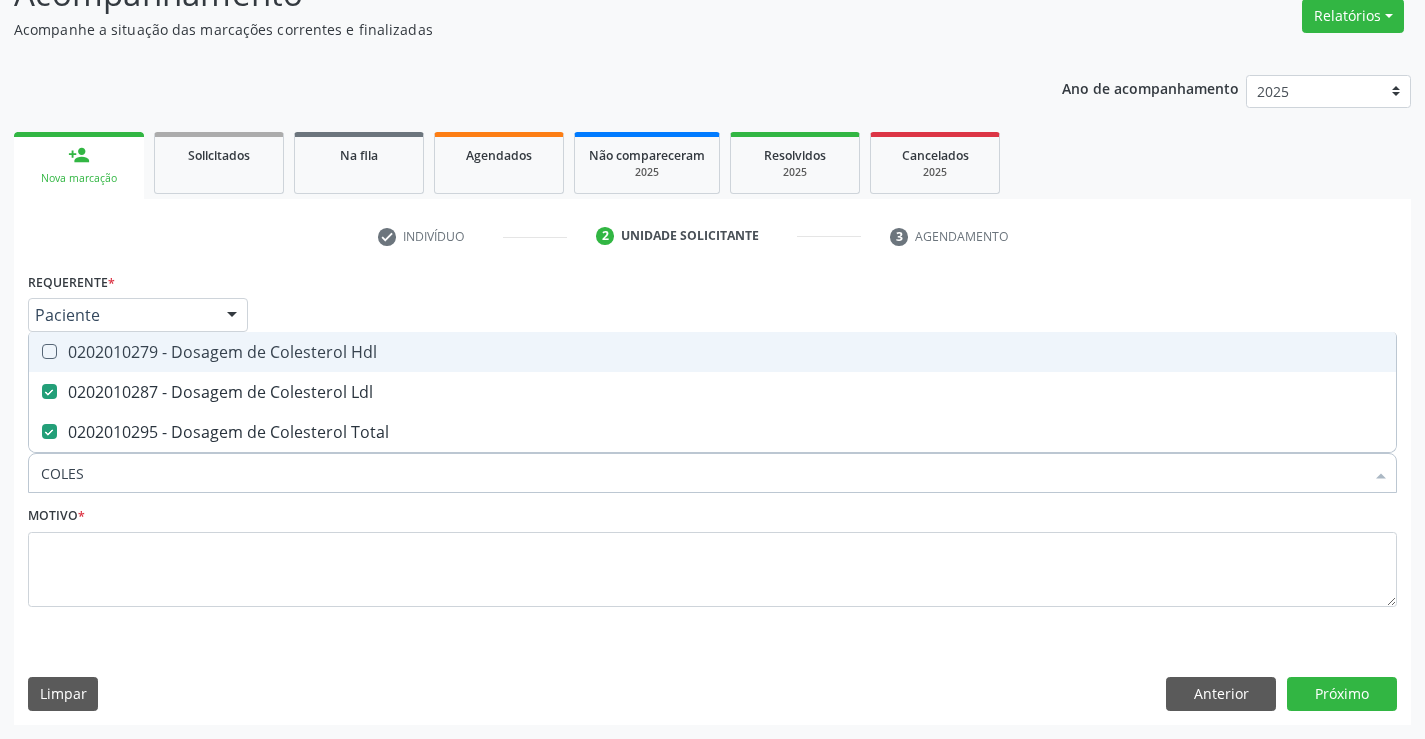 click on "0202010279 - Dosagem de Colesterol Hdl" at bounding box center (712, 352) 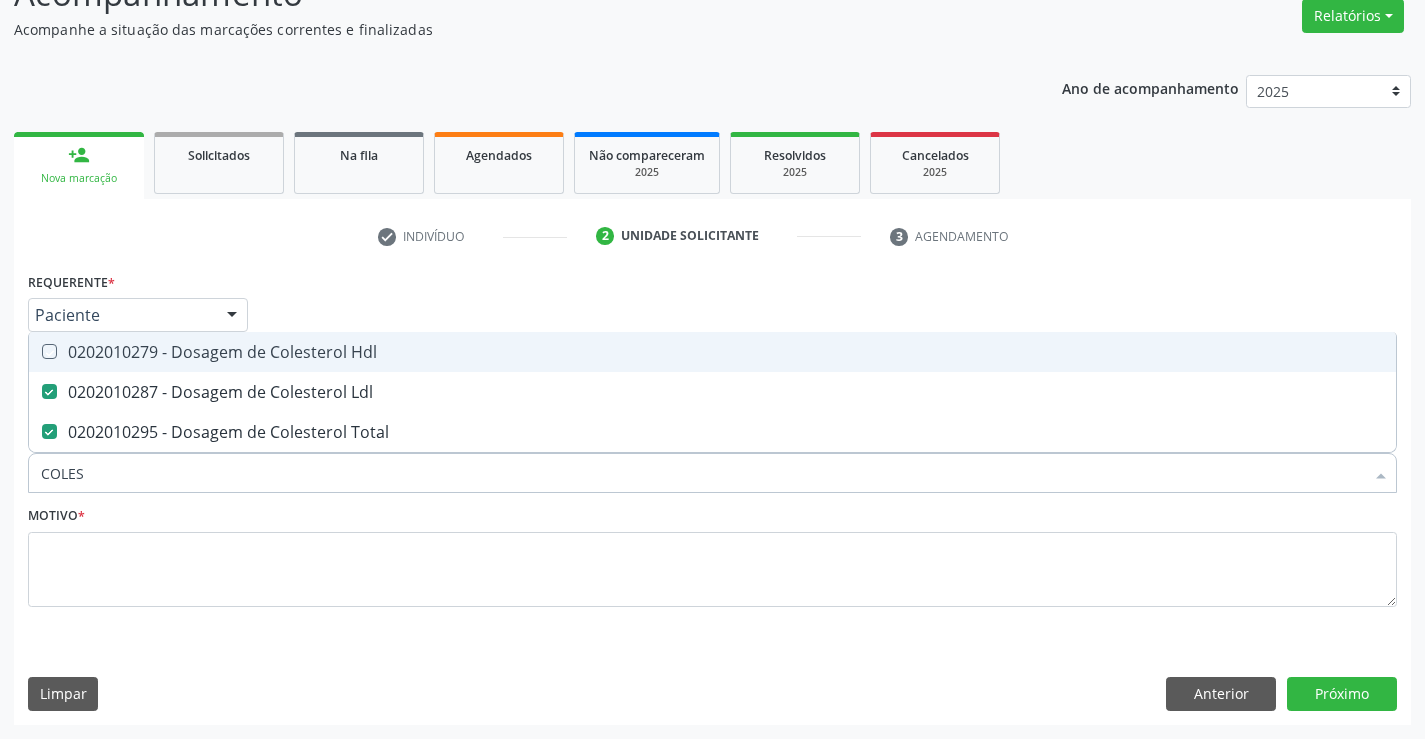 checkbox on "true" 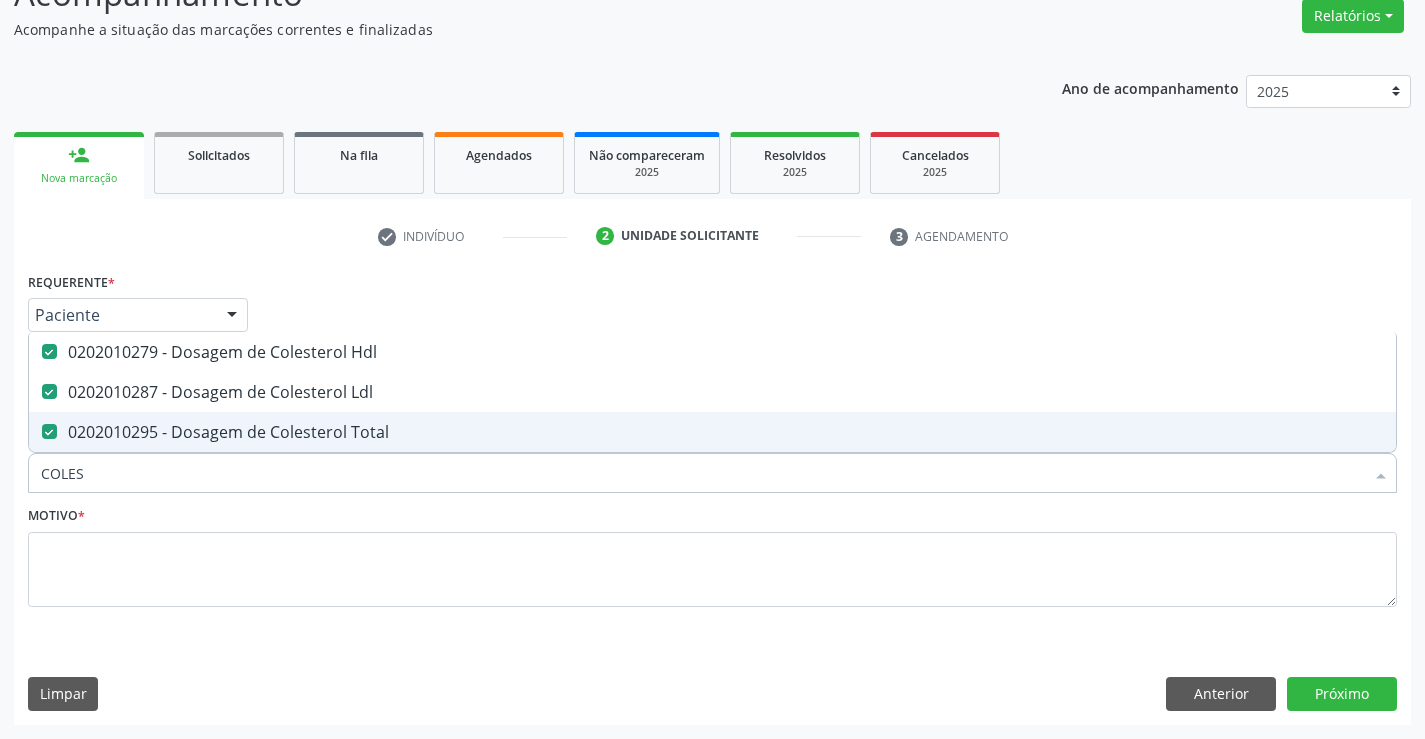 drag, startPoint x: 106, startPoint y: 471, endPoint x: 10, endPoint y: 483, distance: 96.74709 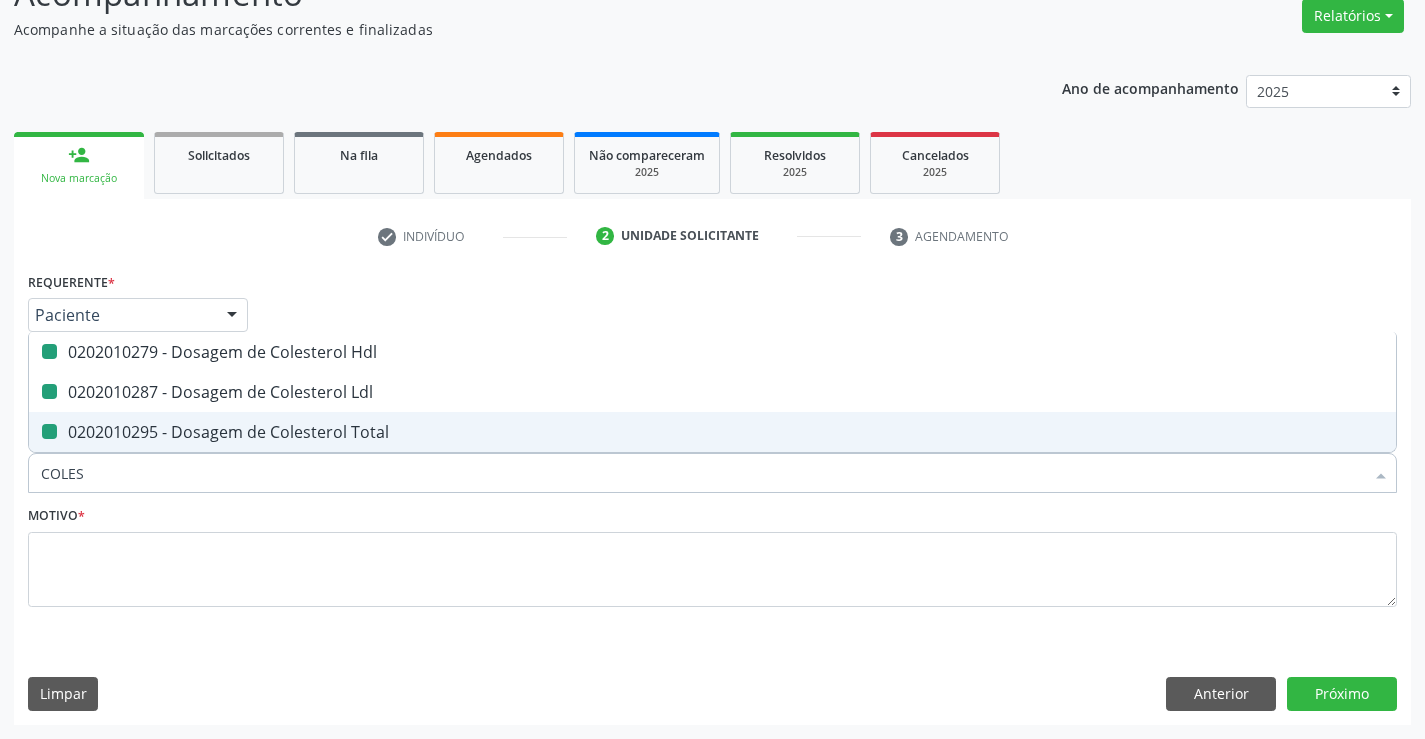 type on "C" 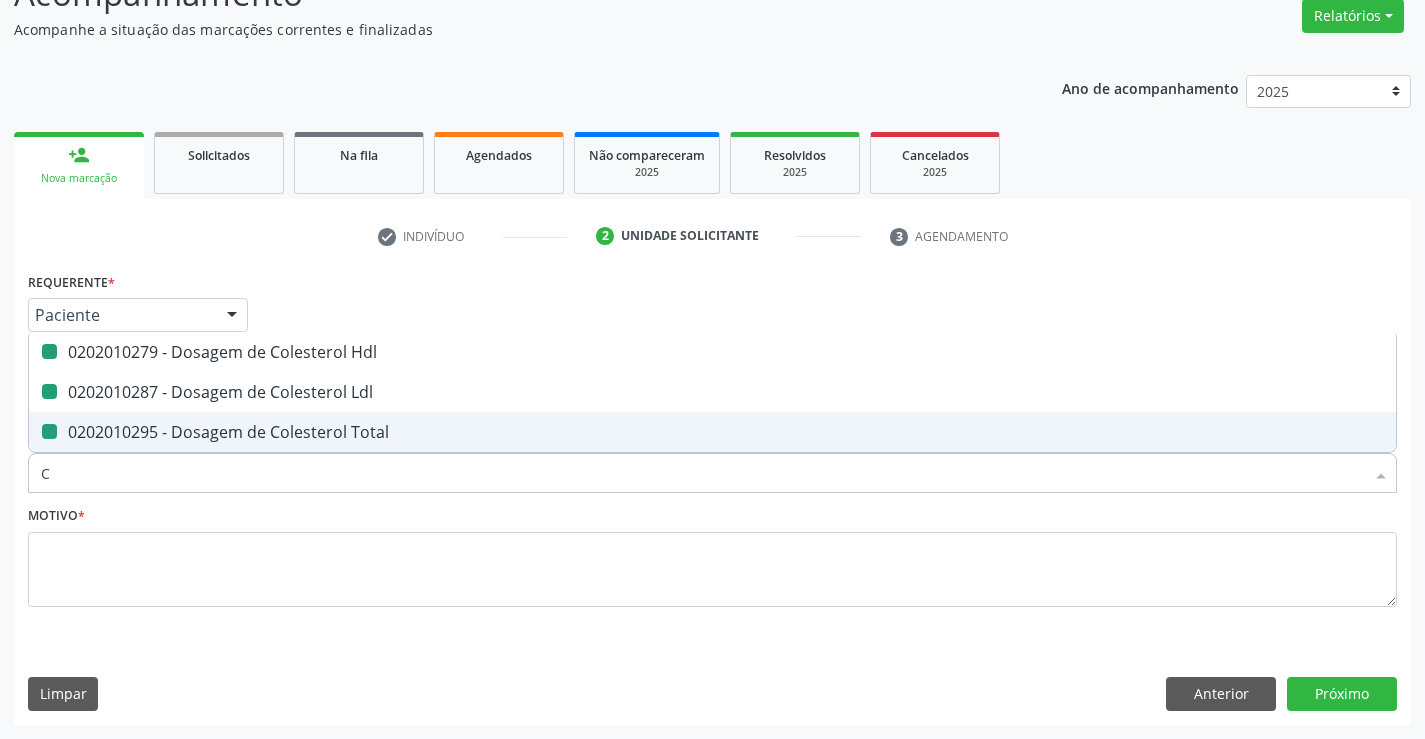 checkbox on "false" 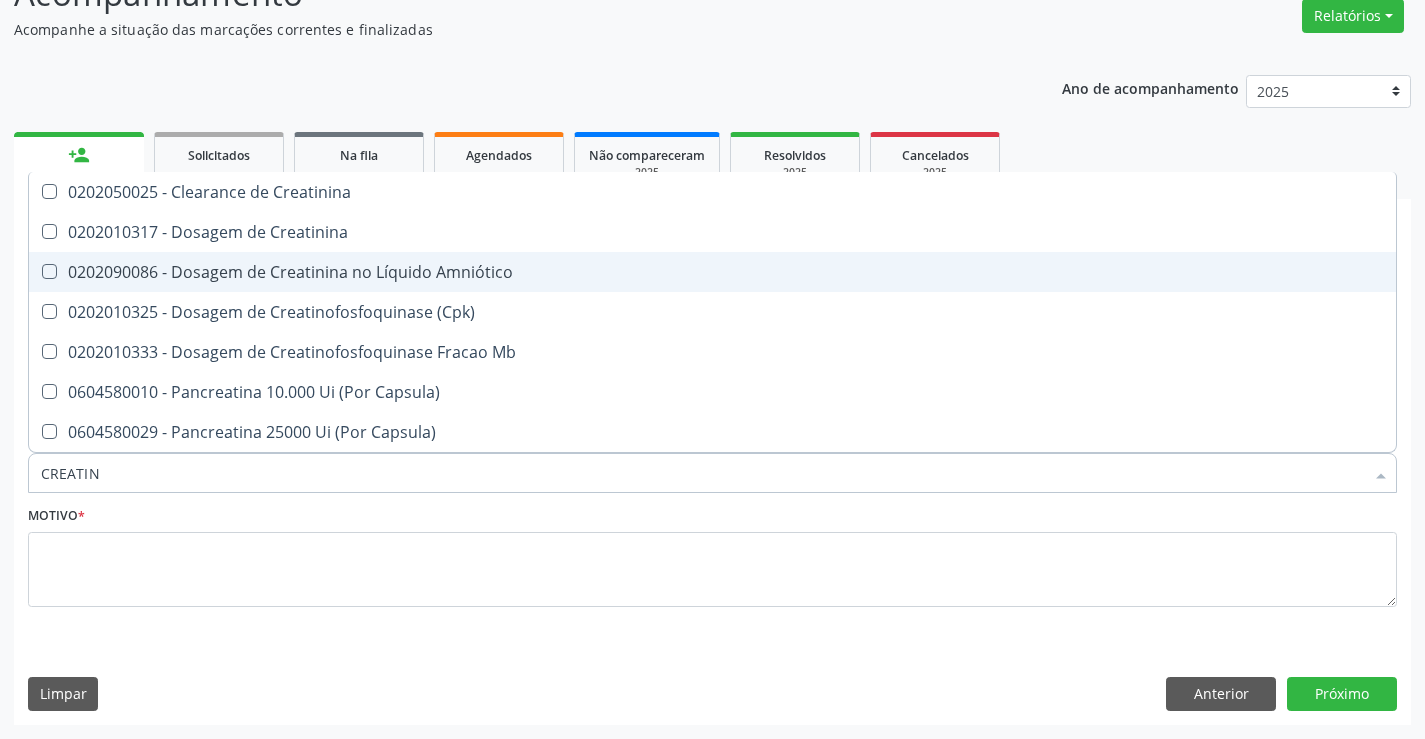 type on "CREATINI" 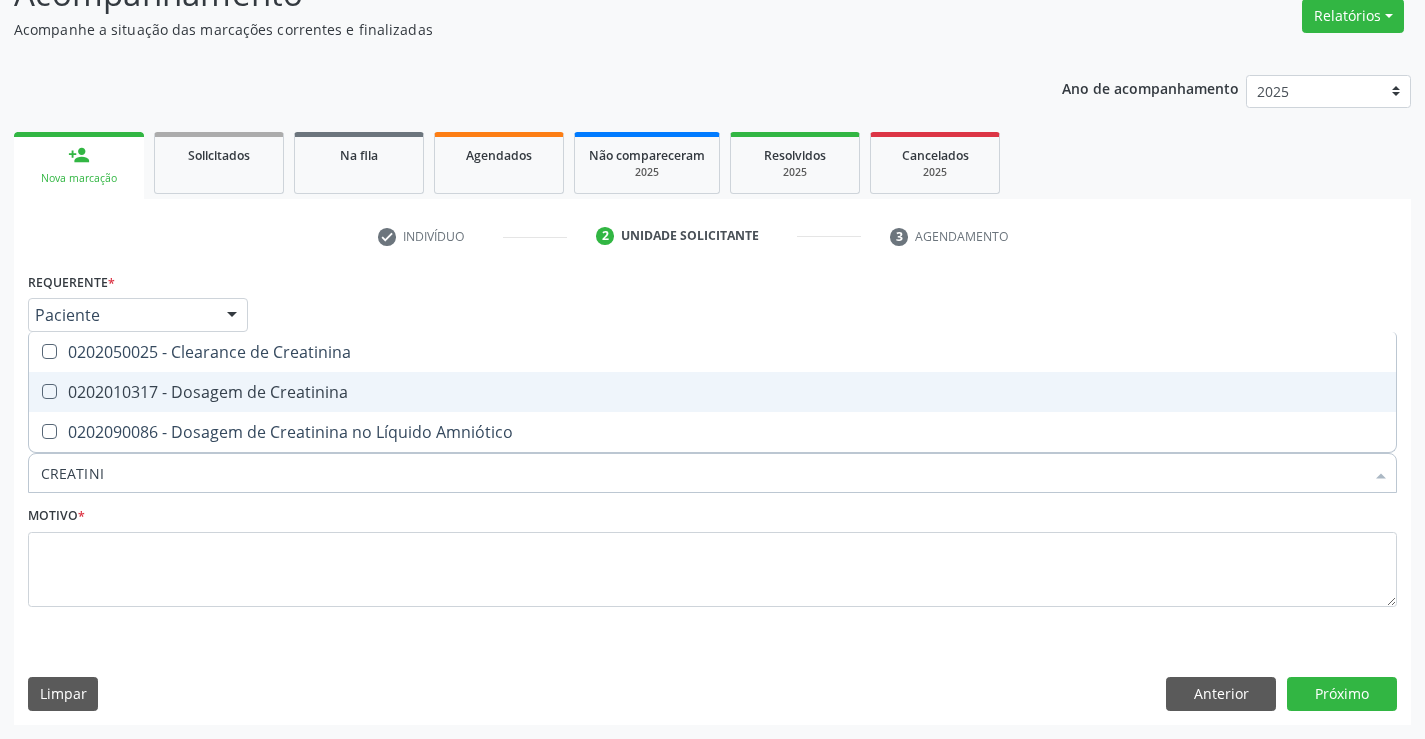 click on "0202010317 - Dosagem de Creatinina" at bounding box center [712, 392] 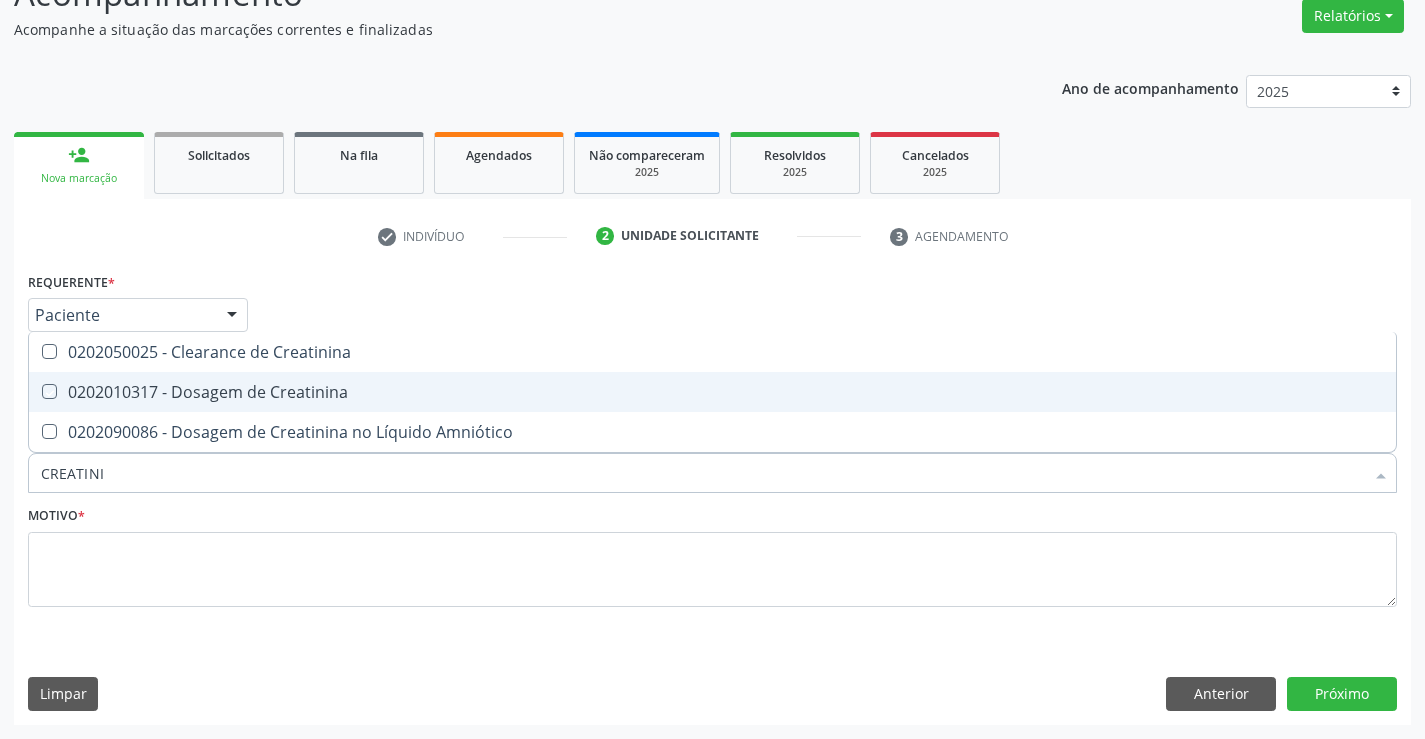 checkbox on "true" 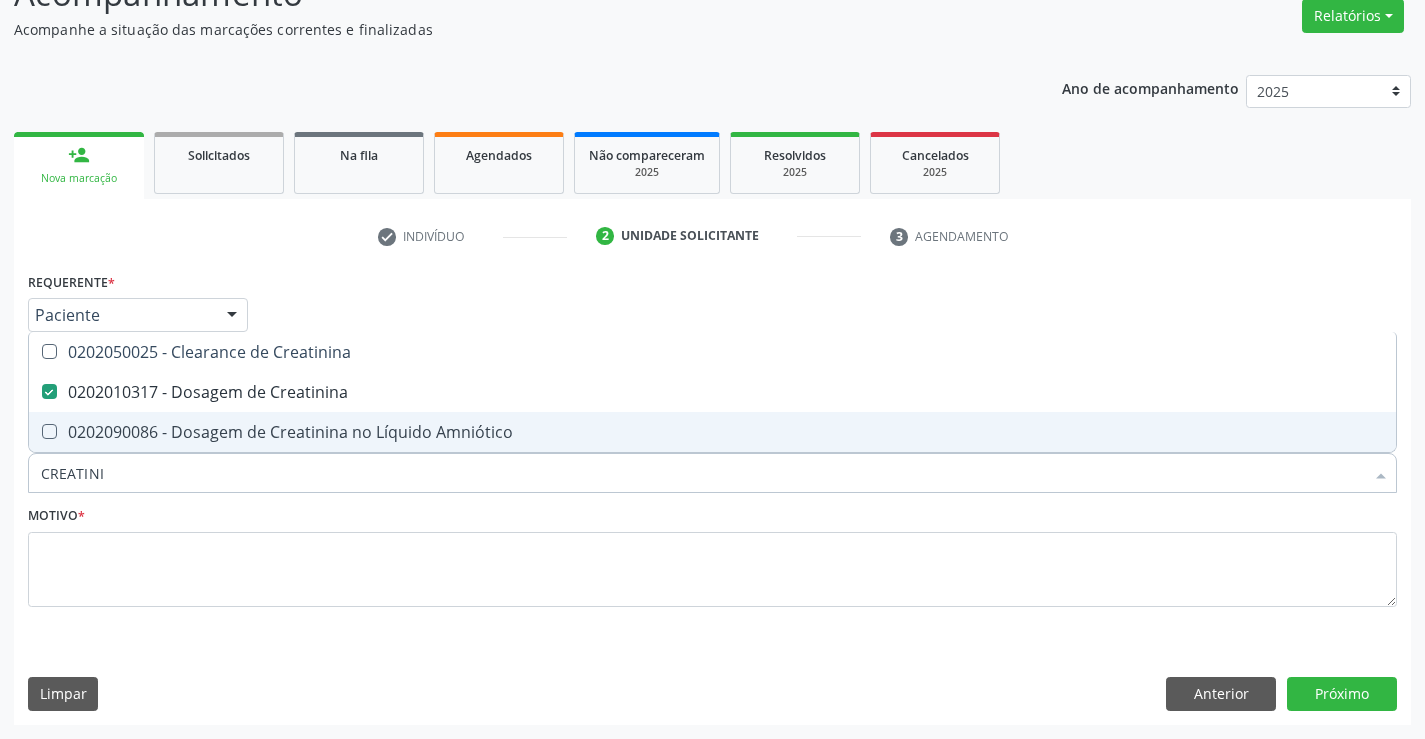 drag, startPoint x: 117, startPoint y: 478, endPoint x: 0, endPoint y: 476, distance: 117.01709 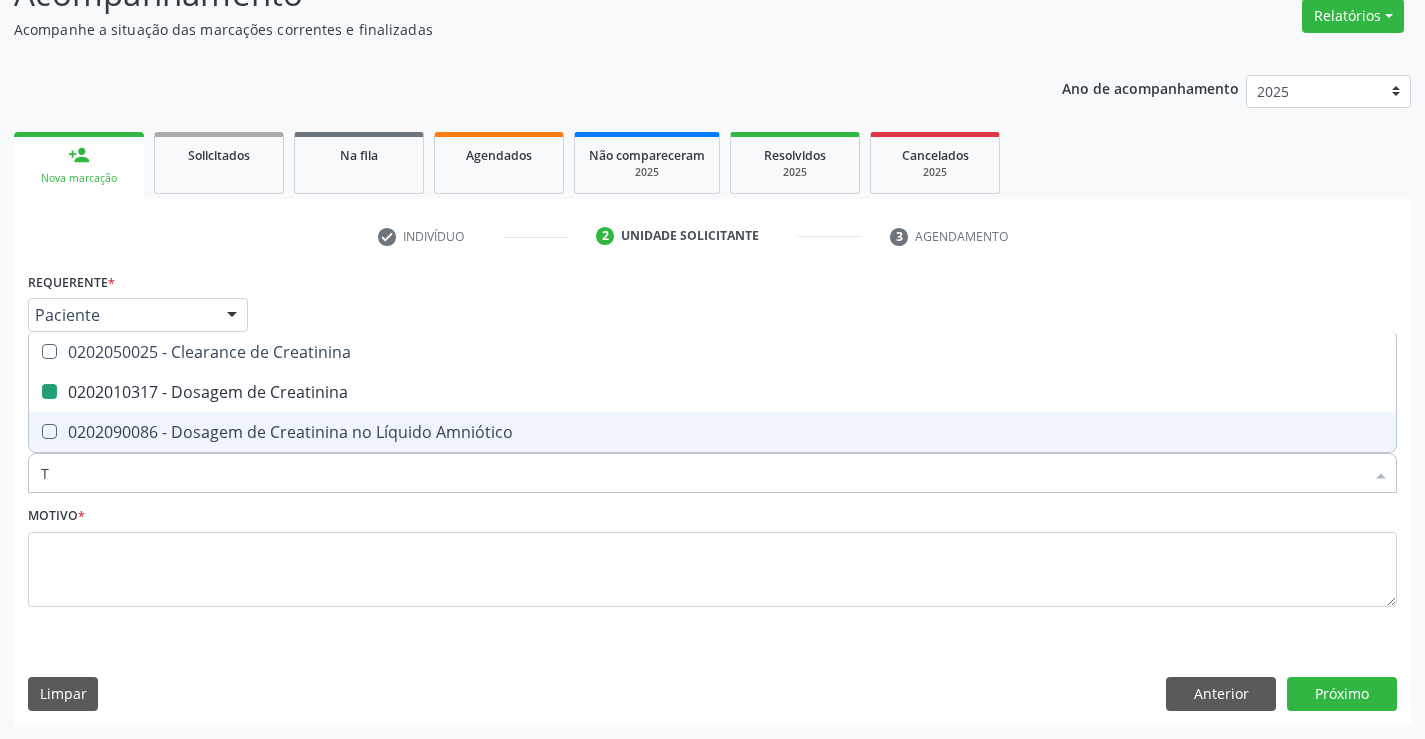 type on "TR" 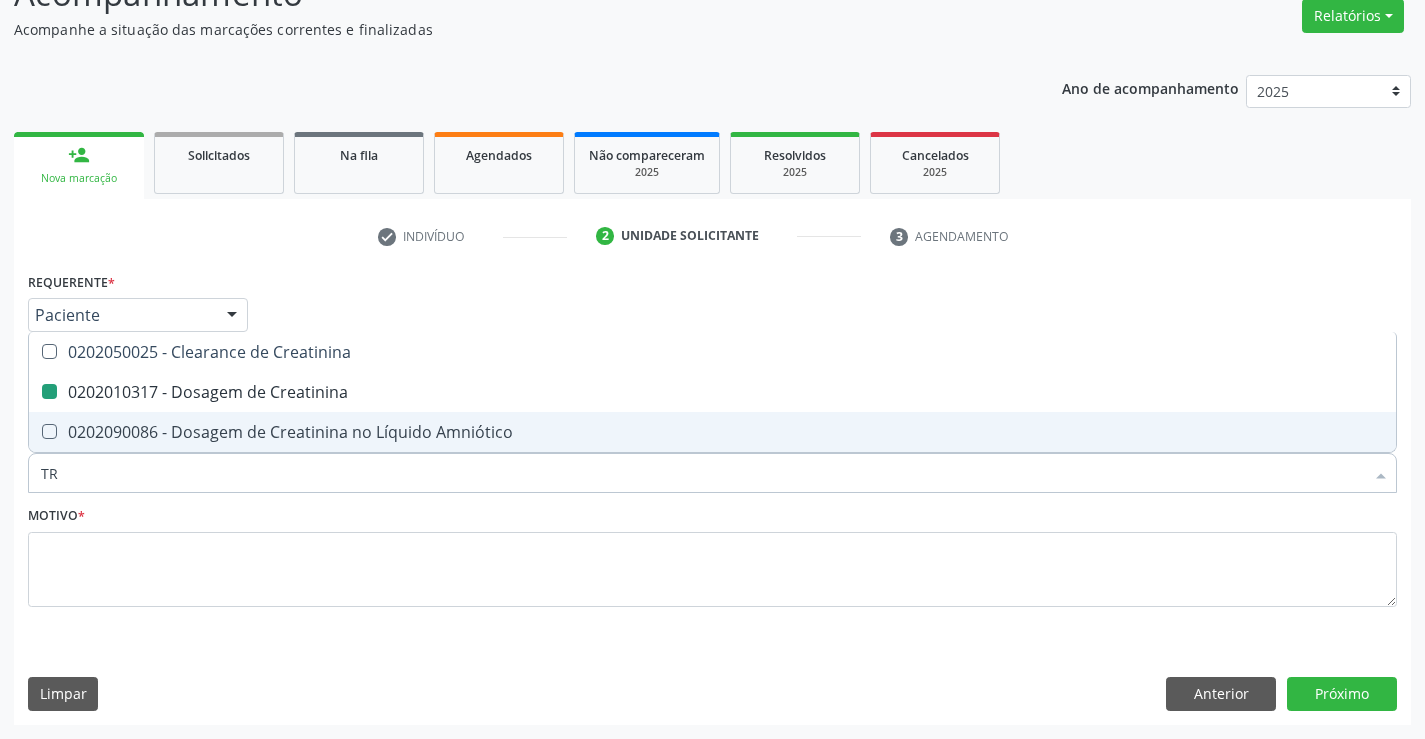 checkbox on "false" 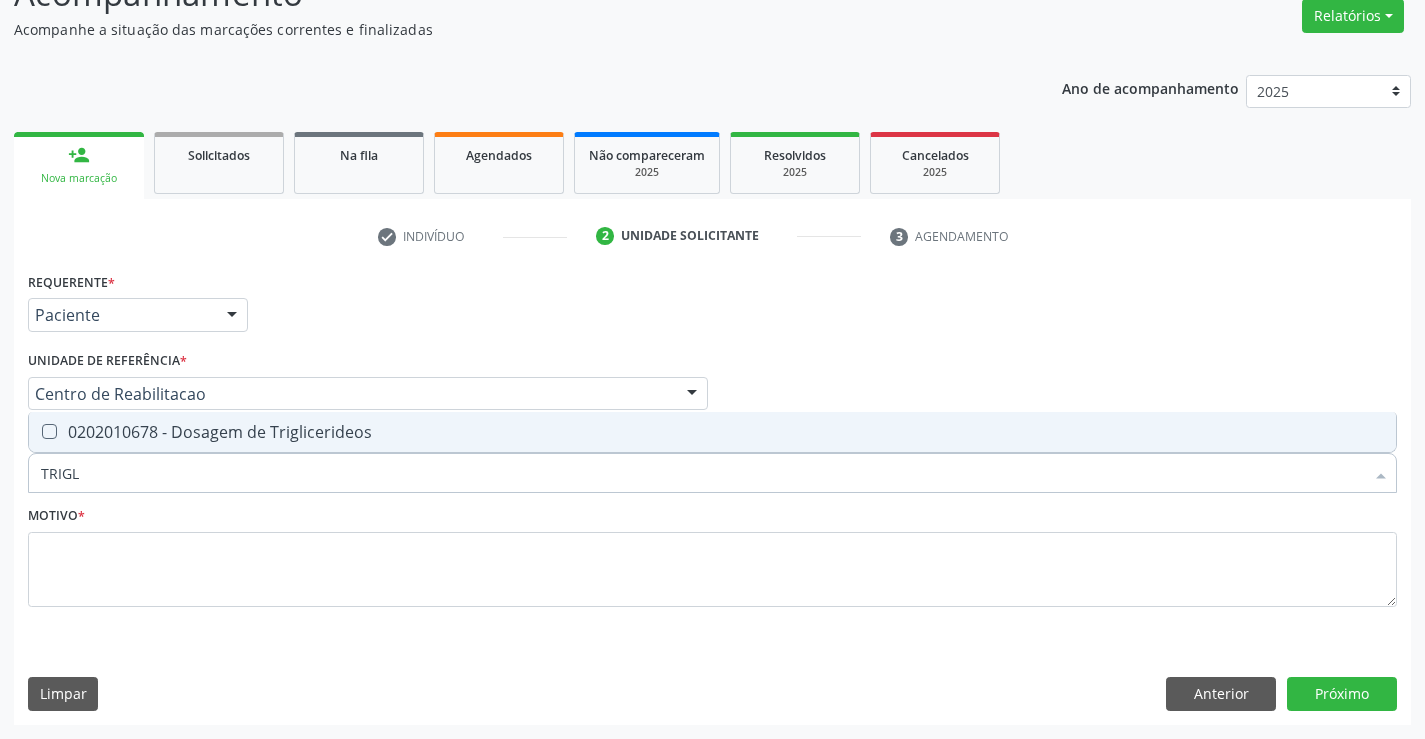 type on "TRIGLI" 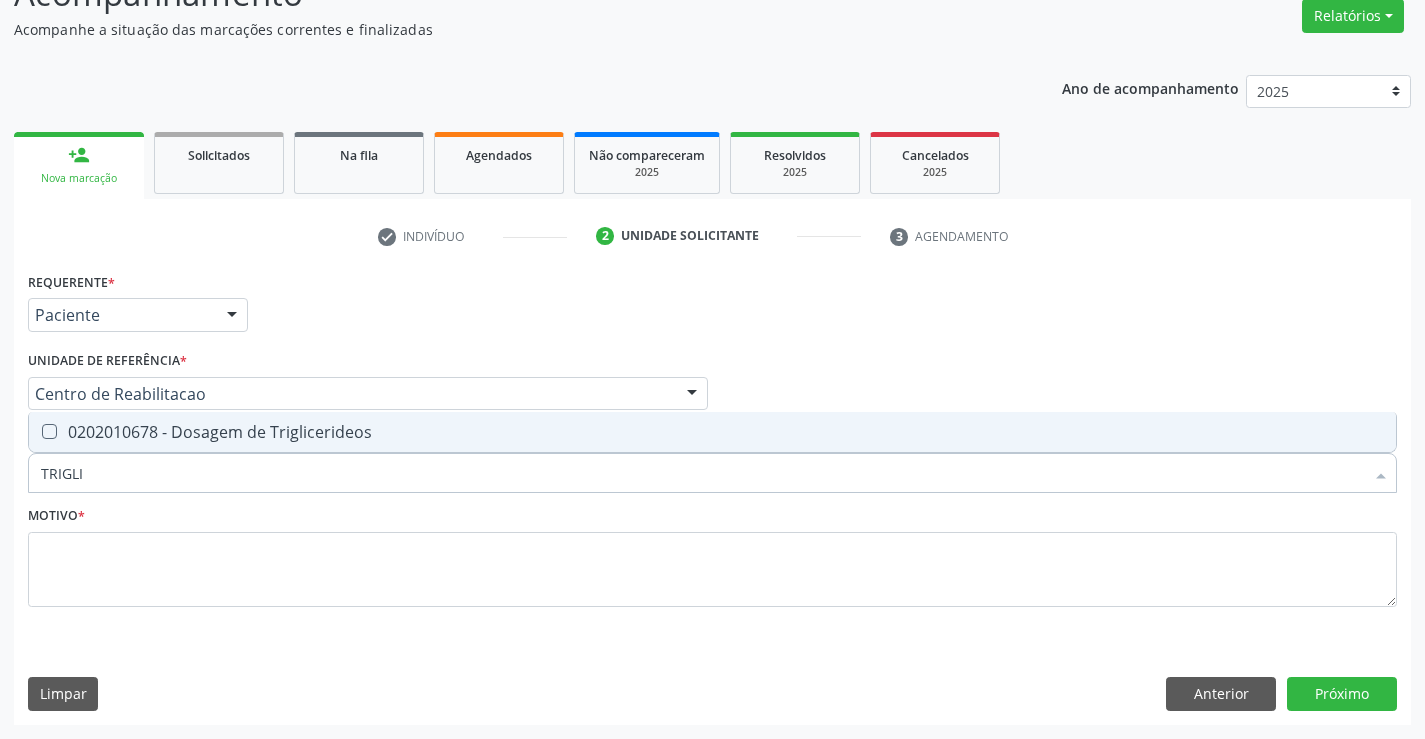 click on "0202010678 - Dosagem de Triglicerideos" at bounding box center [712, 432] 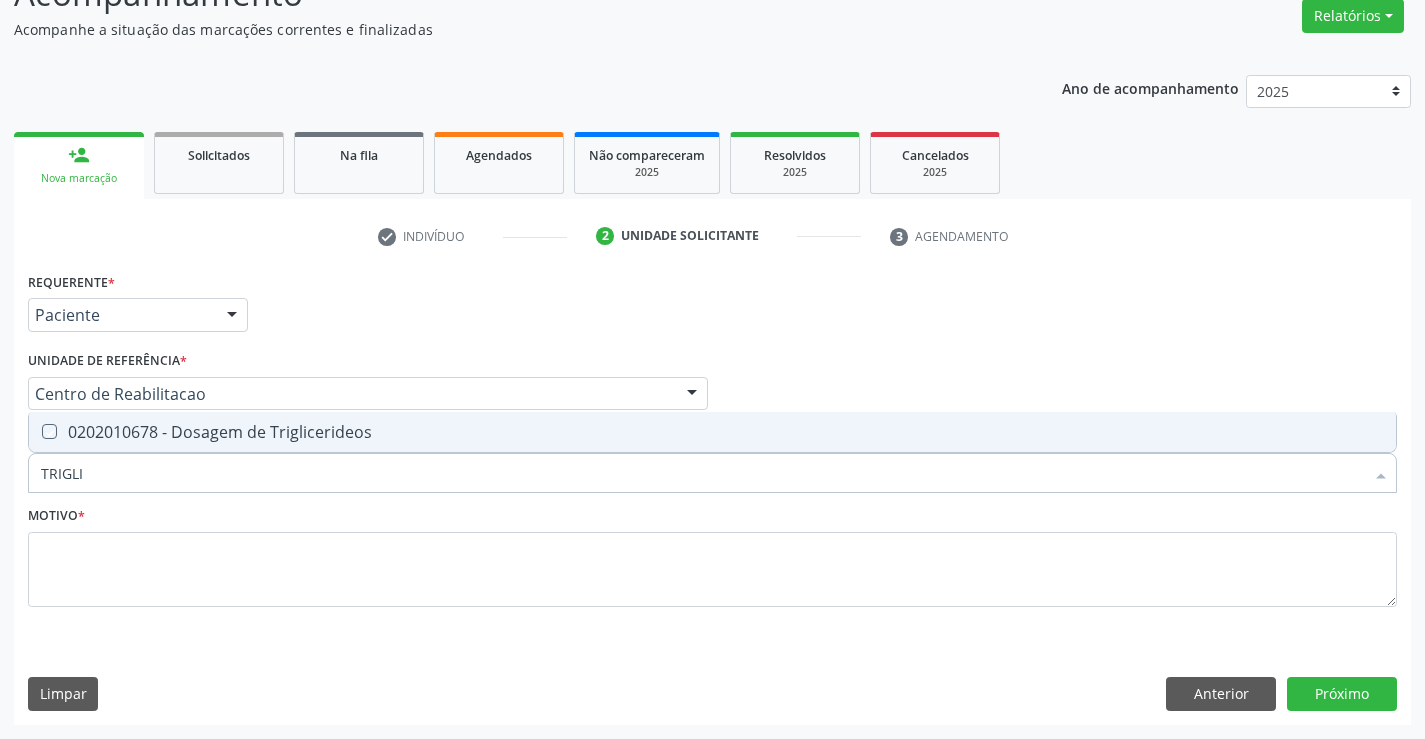 checkbox on "true" 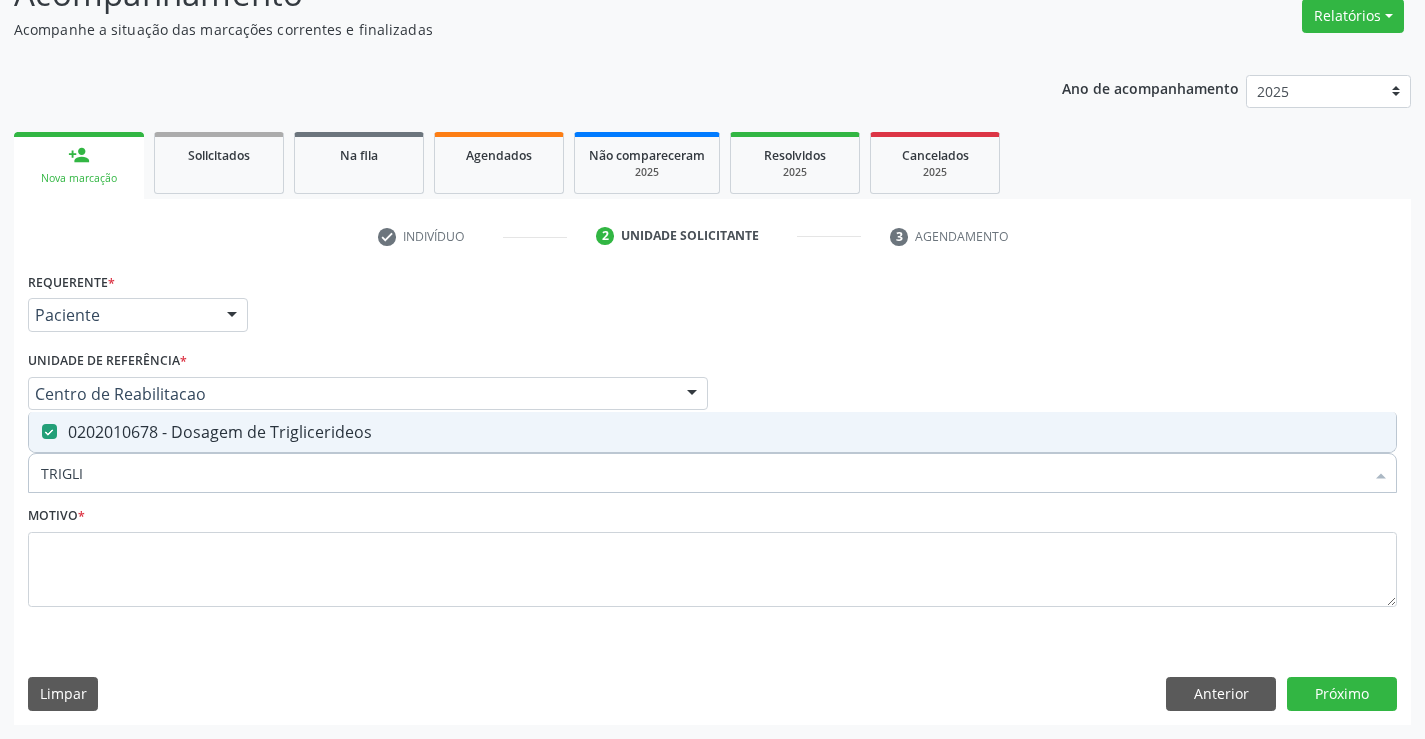 drag, startPoint x: 137, startPoint y: 482, endPoint x: 0, endPoint y: 481, distance: 137.00365 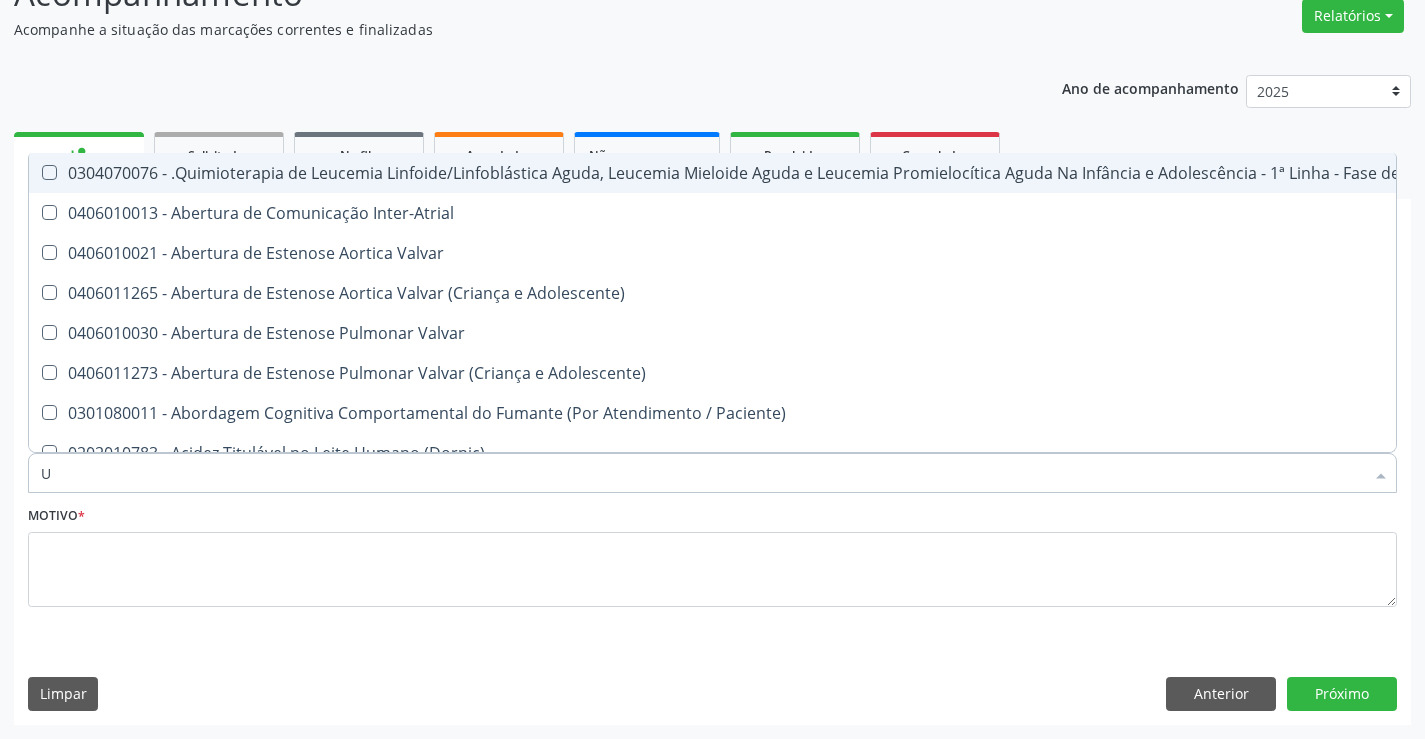 type on "UR" 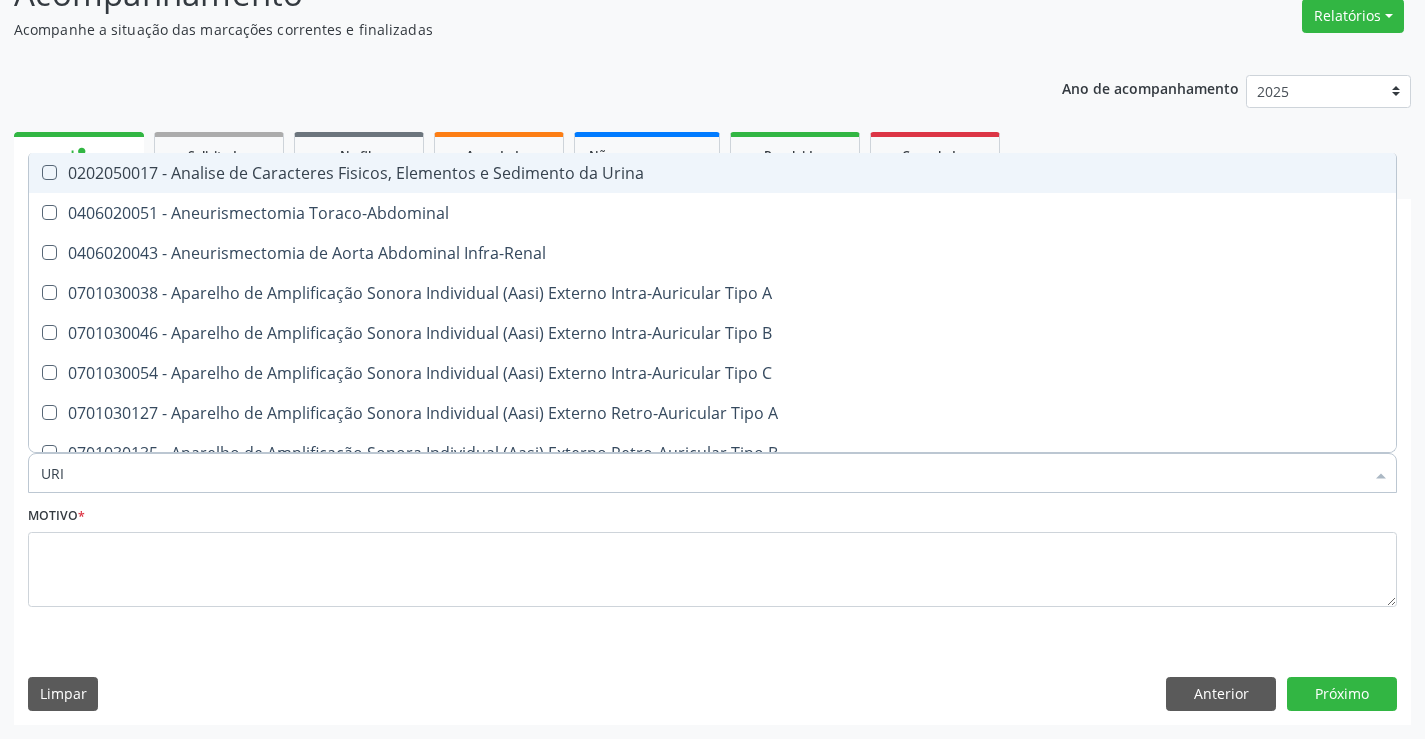 type on "URIN" 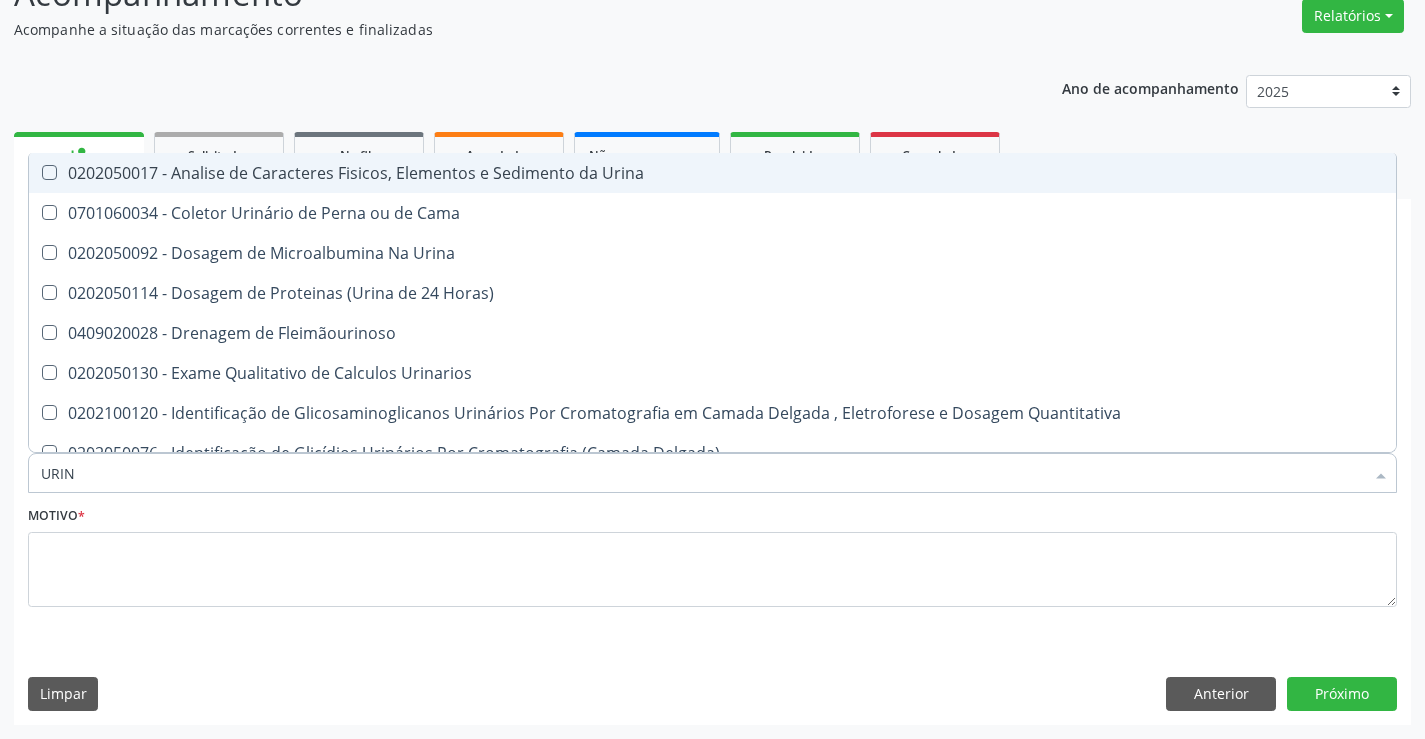 click on "0202050017 - Analise de Caracteres Fisicos, Elementos e Sedimento da Urina" at bounding box center [712, 173] 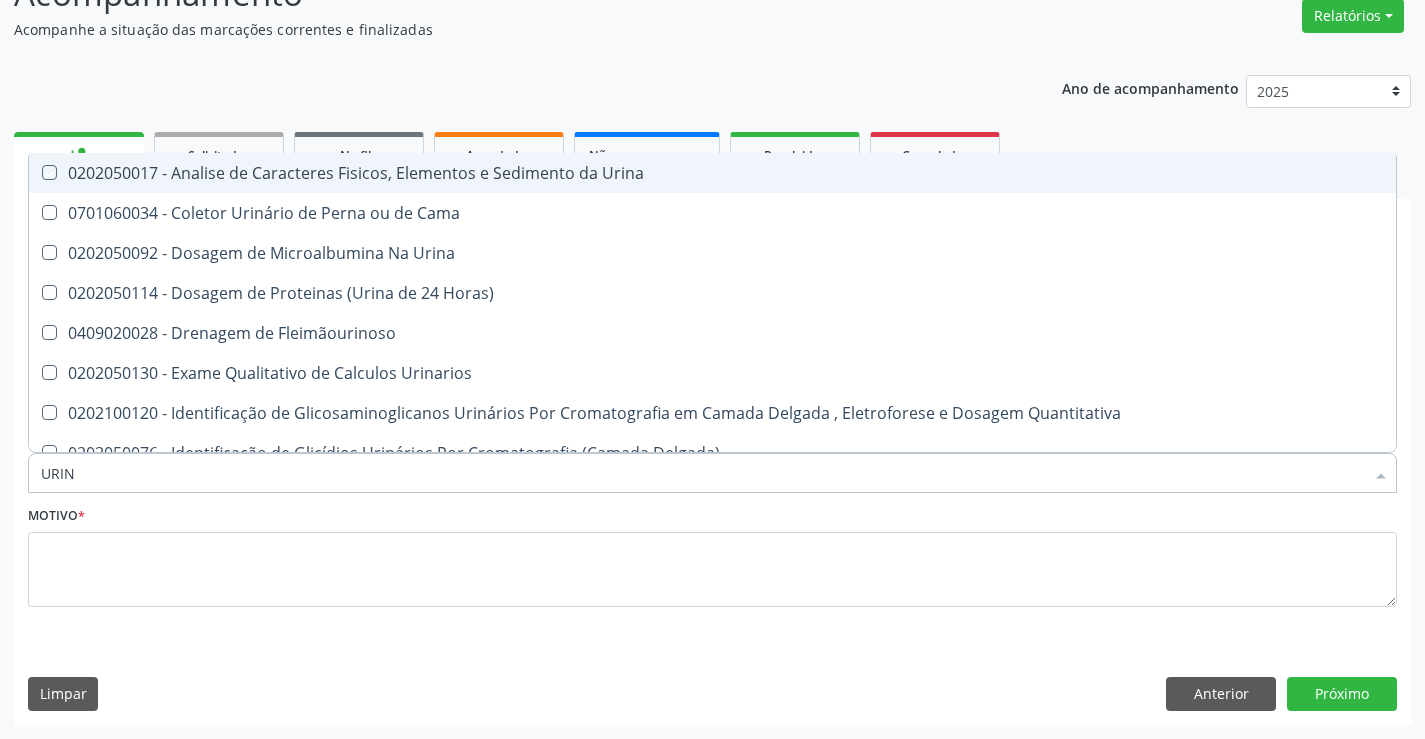checkbox on "true" 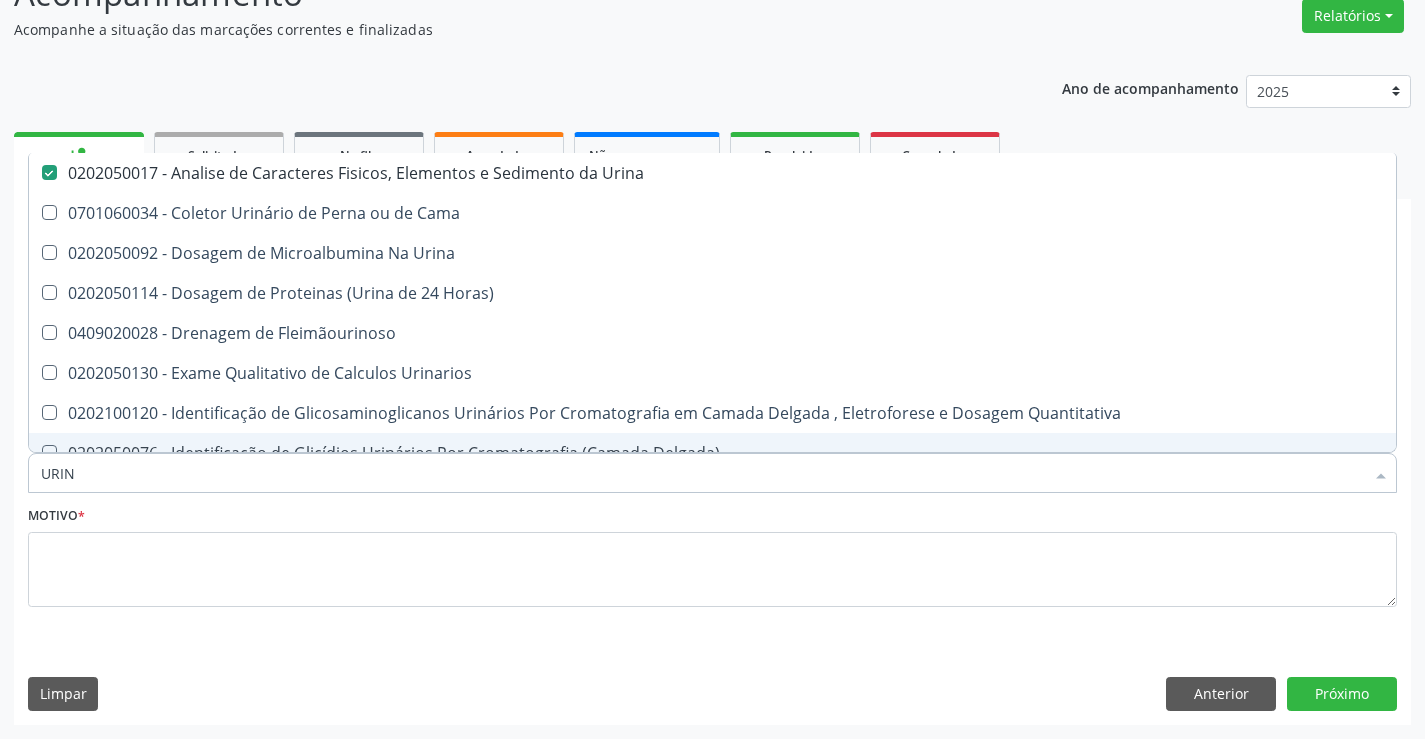 drag, startPoint x: 113, startPoint y: 478, endPoint x: 0, endPoint y: 478, distance: 113 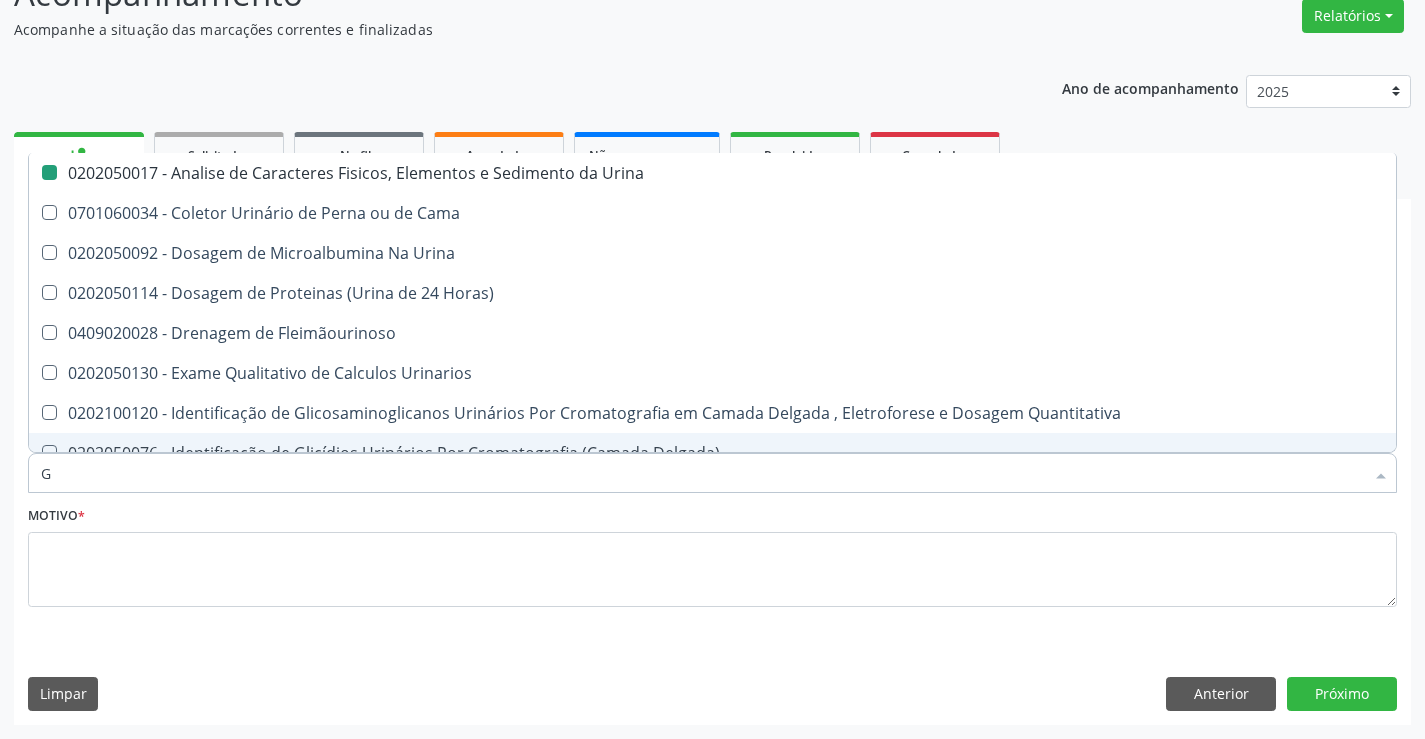type on "GL" 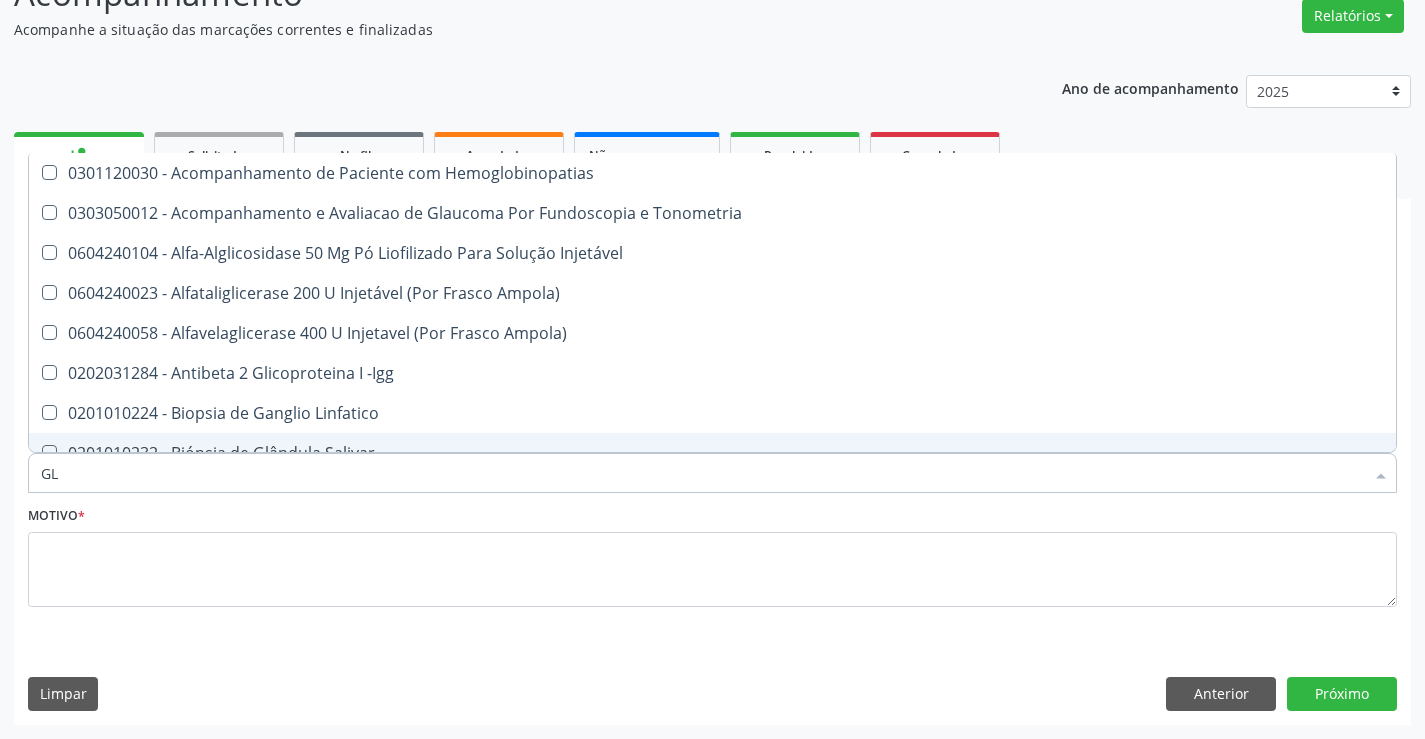 type on "GLI" 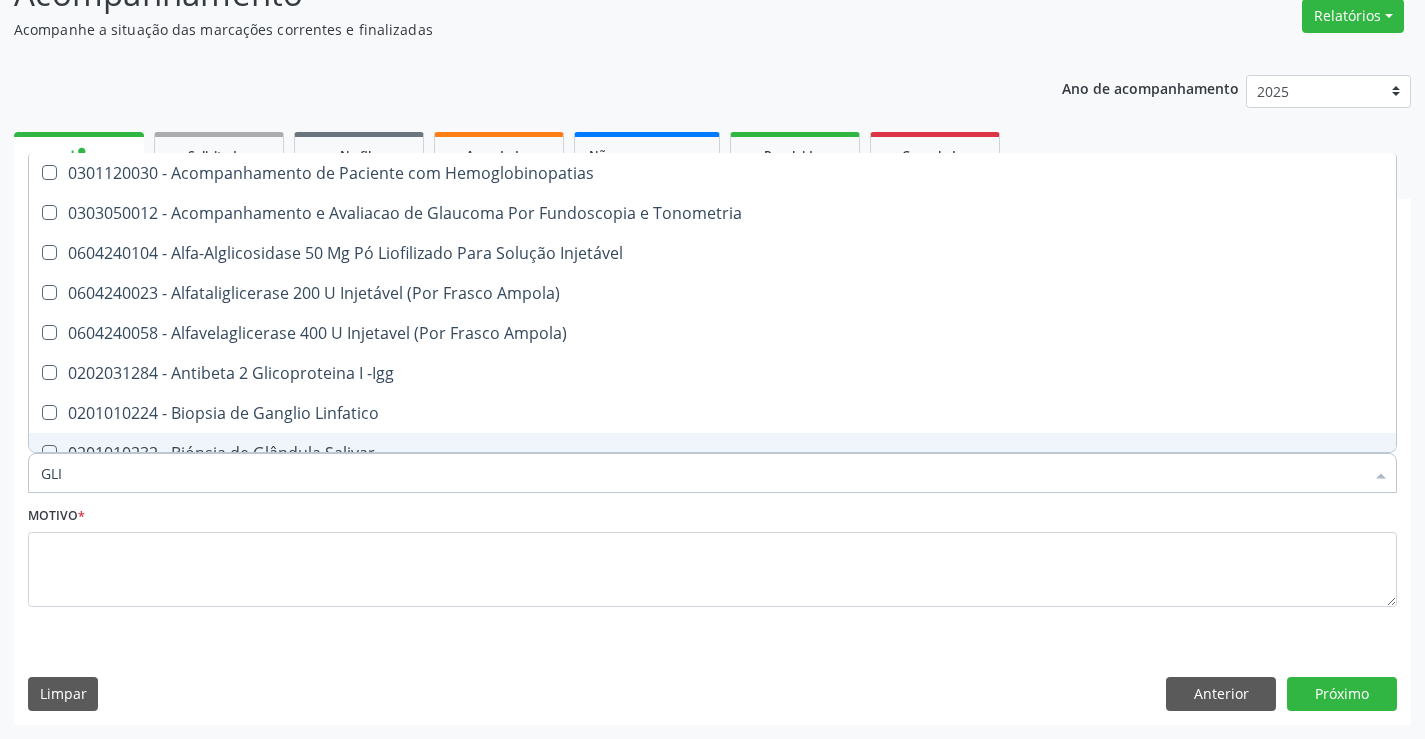 type on "GLIC" 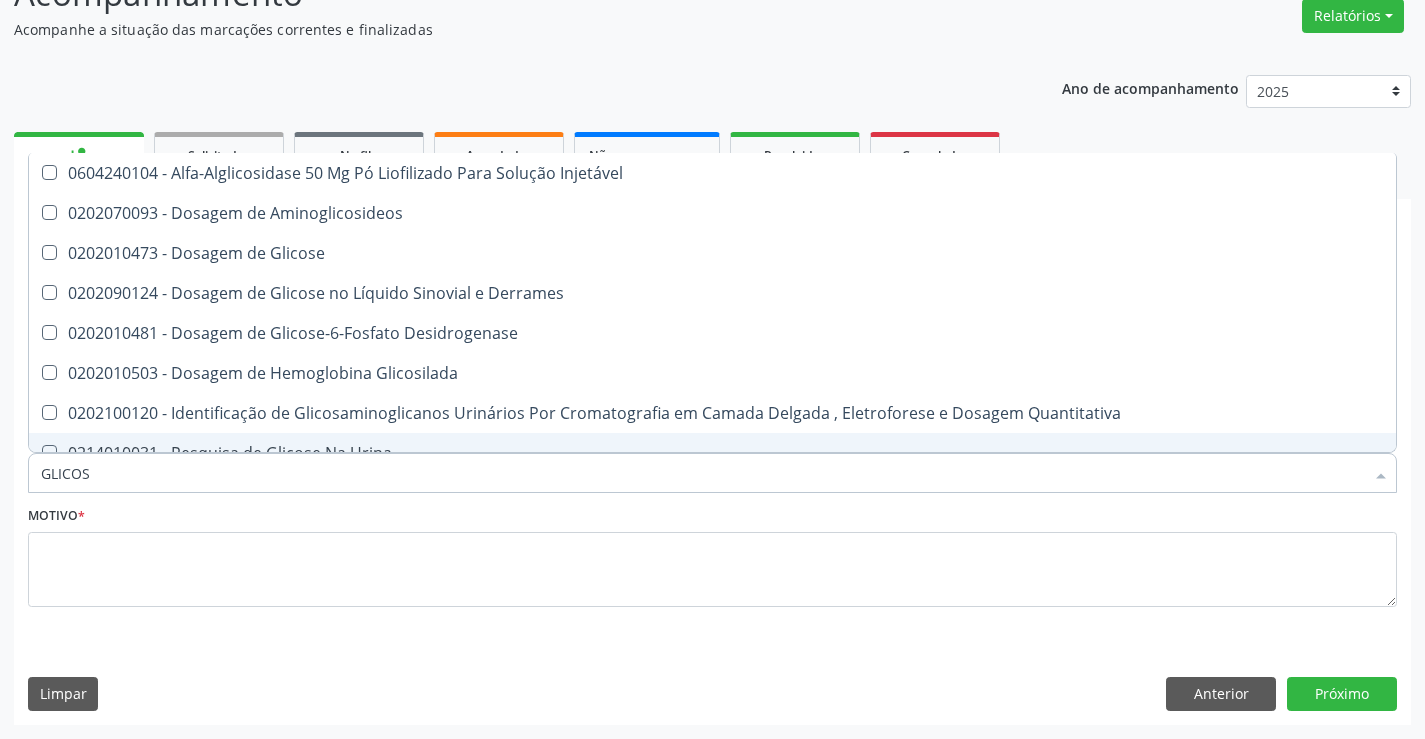 type on "GLICOSE" 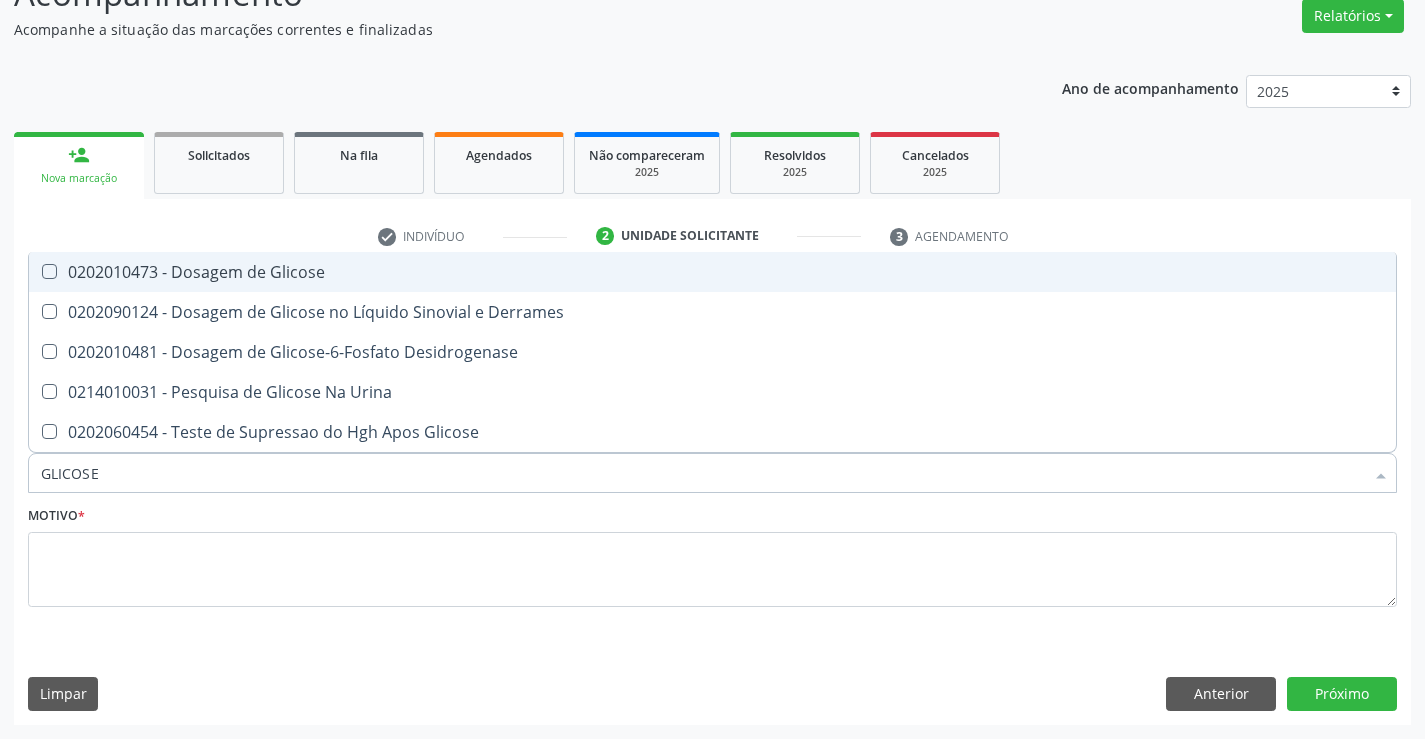 click on "0202010473 - Dosagem de Glicose" at bounding box center [712, 272] 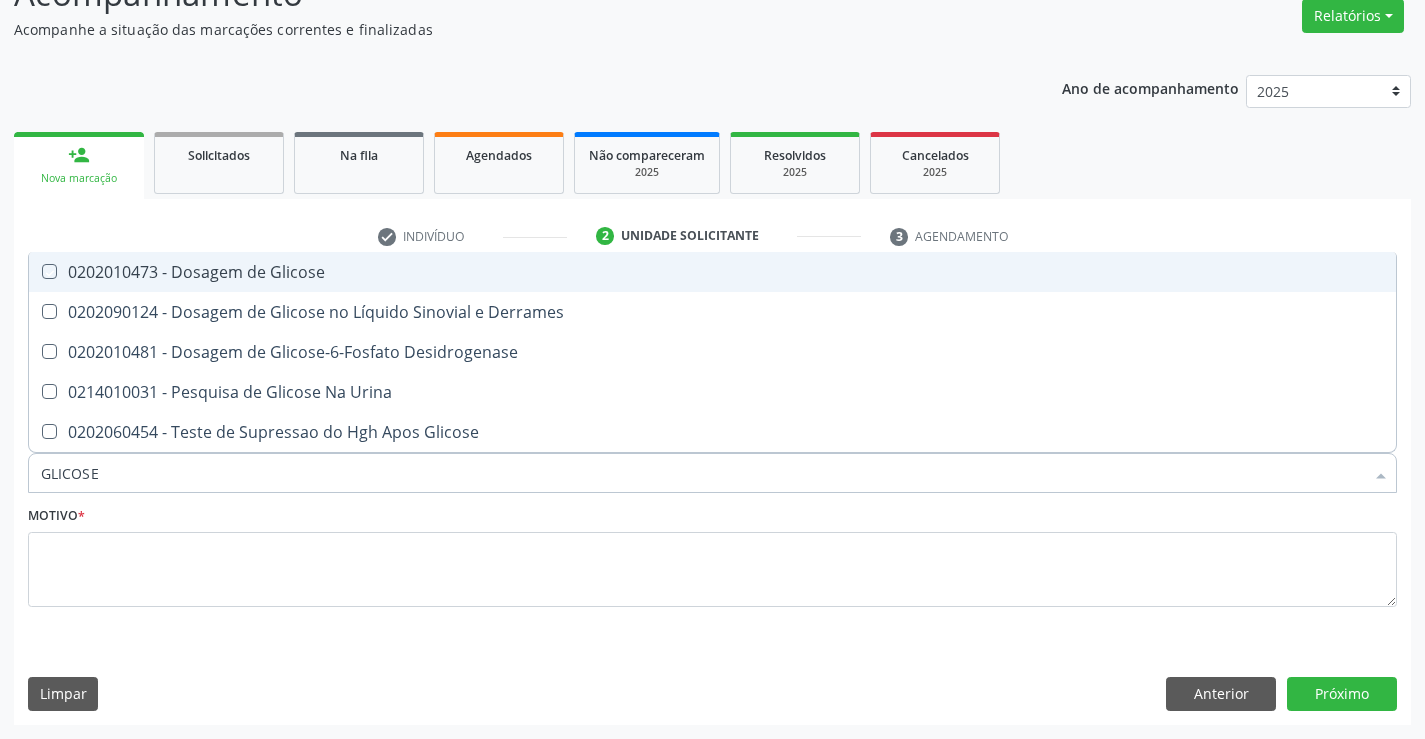 checkbox on "true" 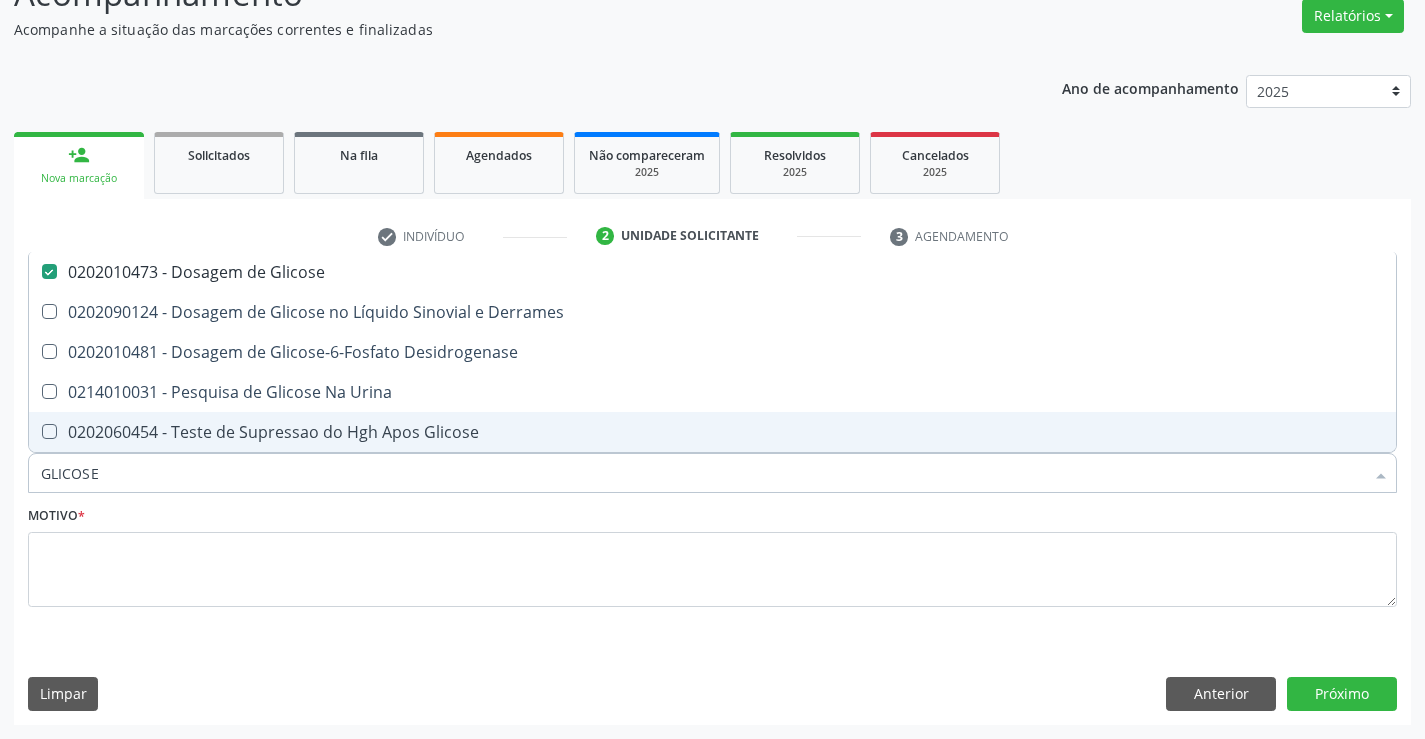 drag, startPoint x: 109, startPoint y: 478, endPoint x: 0, endPoint y: 492, distance: 109.89541 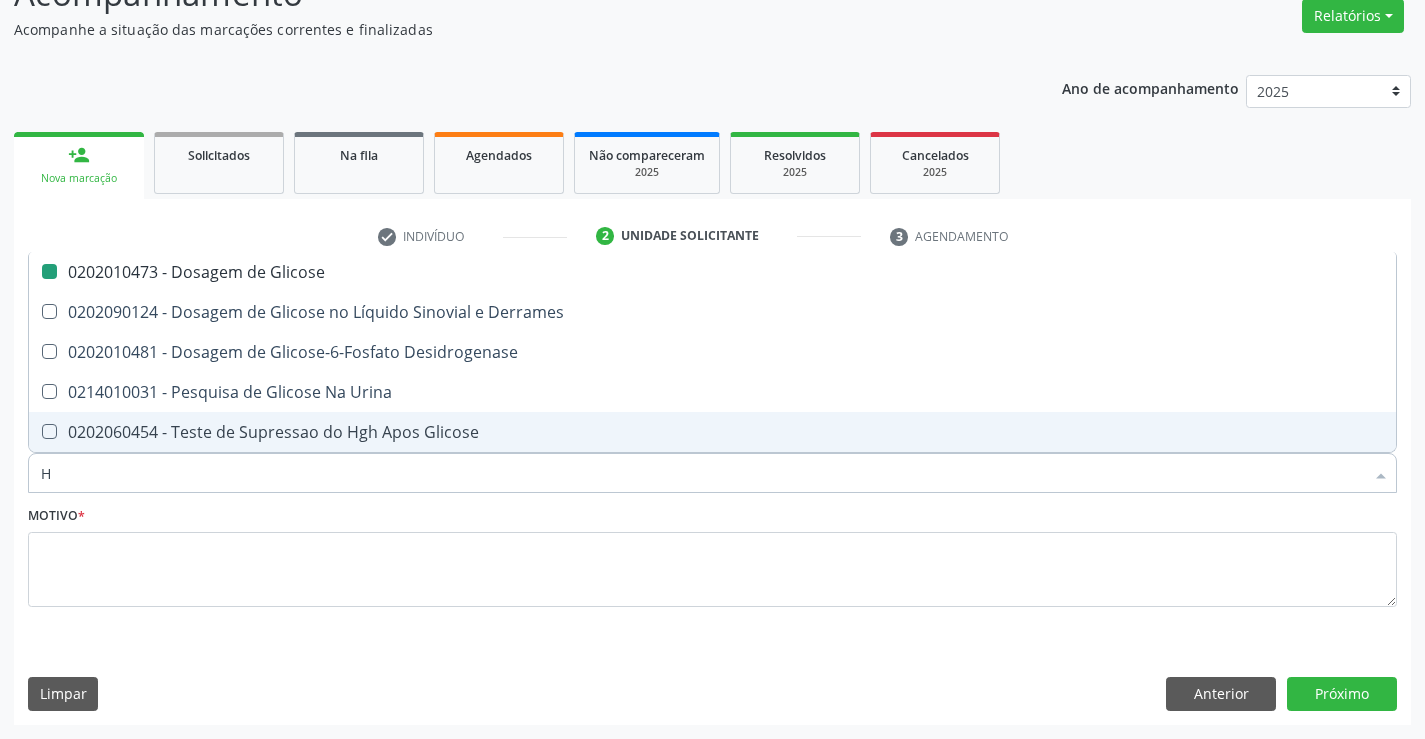 type on "HE" 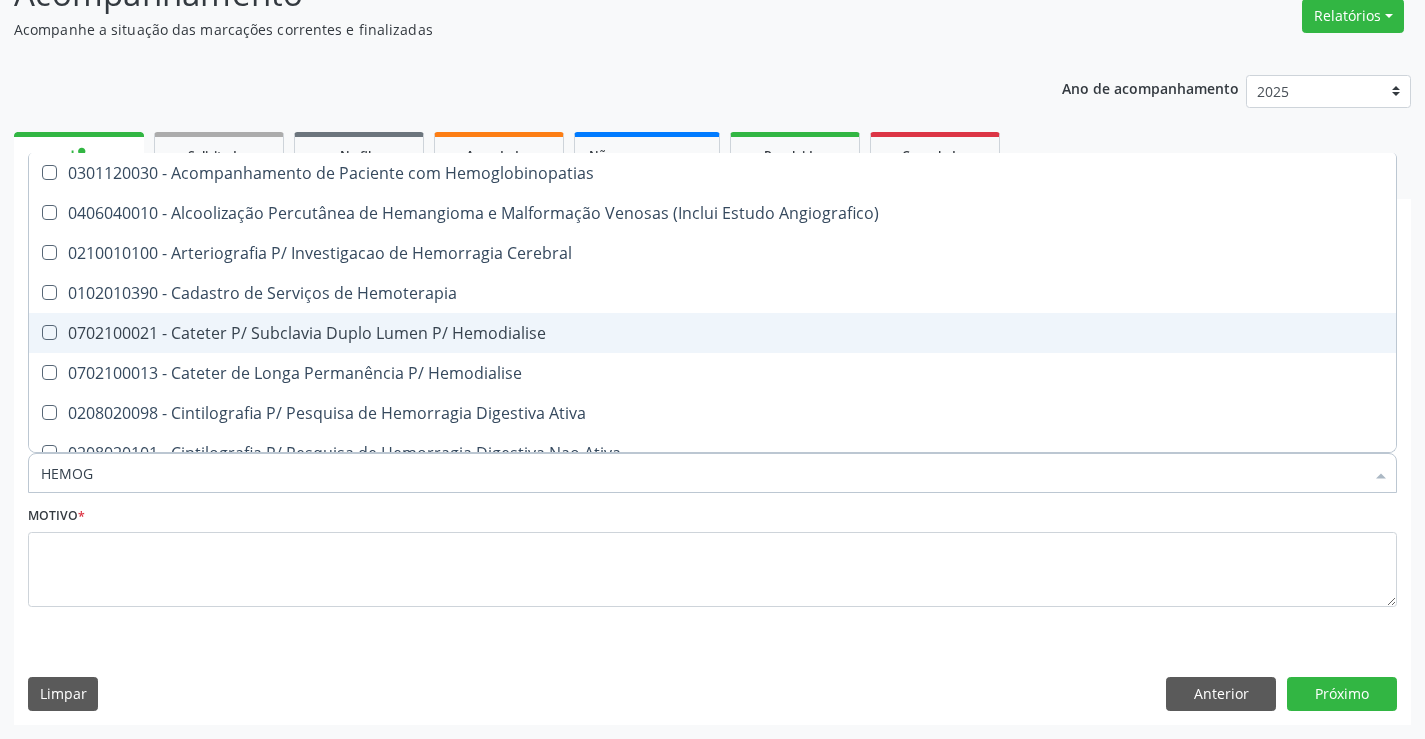 type on "HEMOGR" 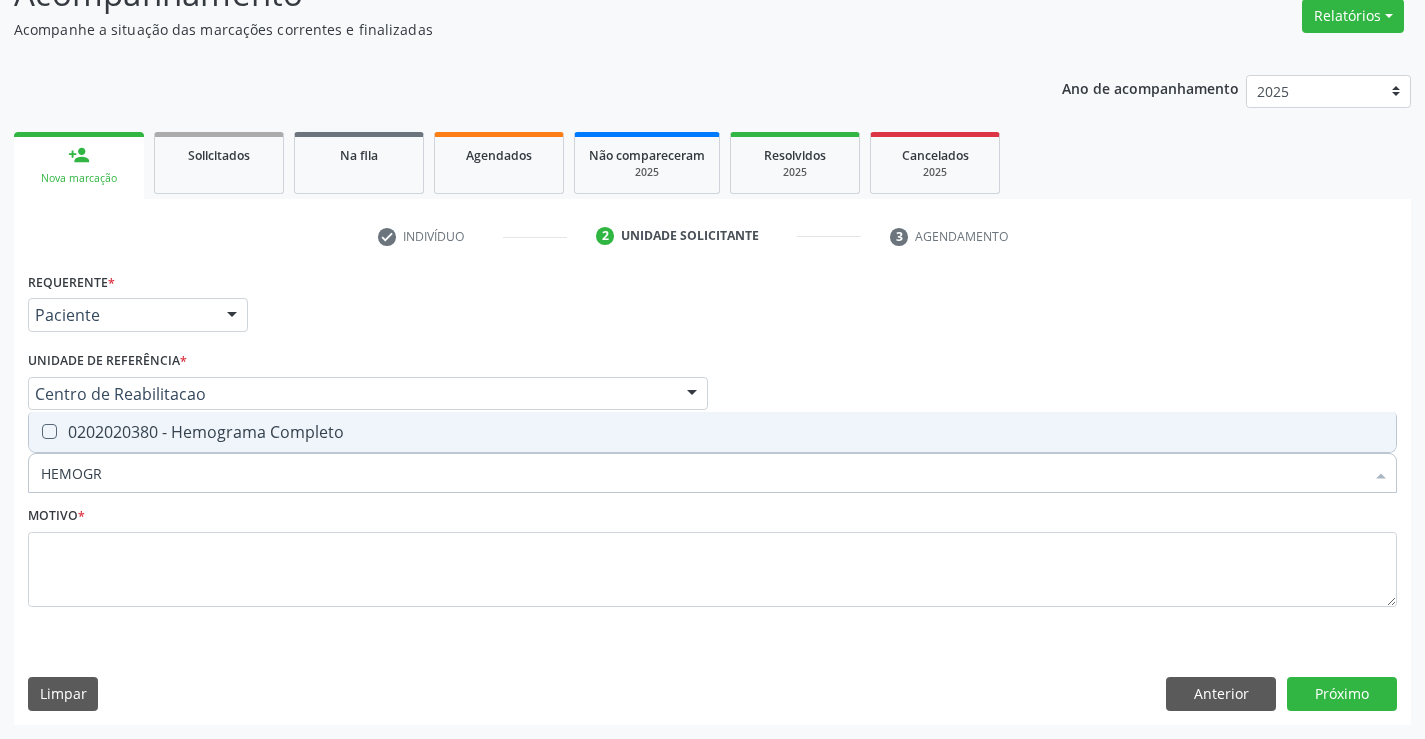click on "0202020380 - Hemograma Completo" at bounding box center (712, 432) 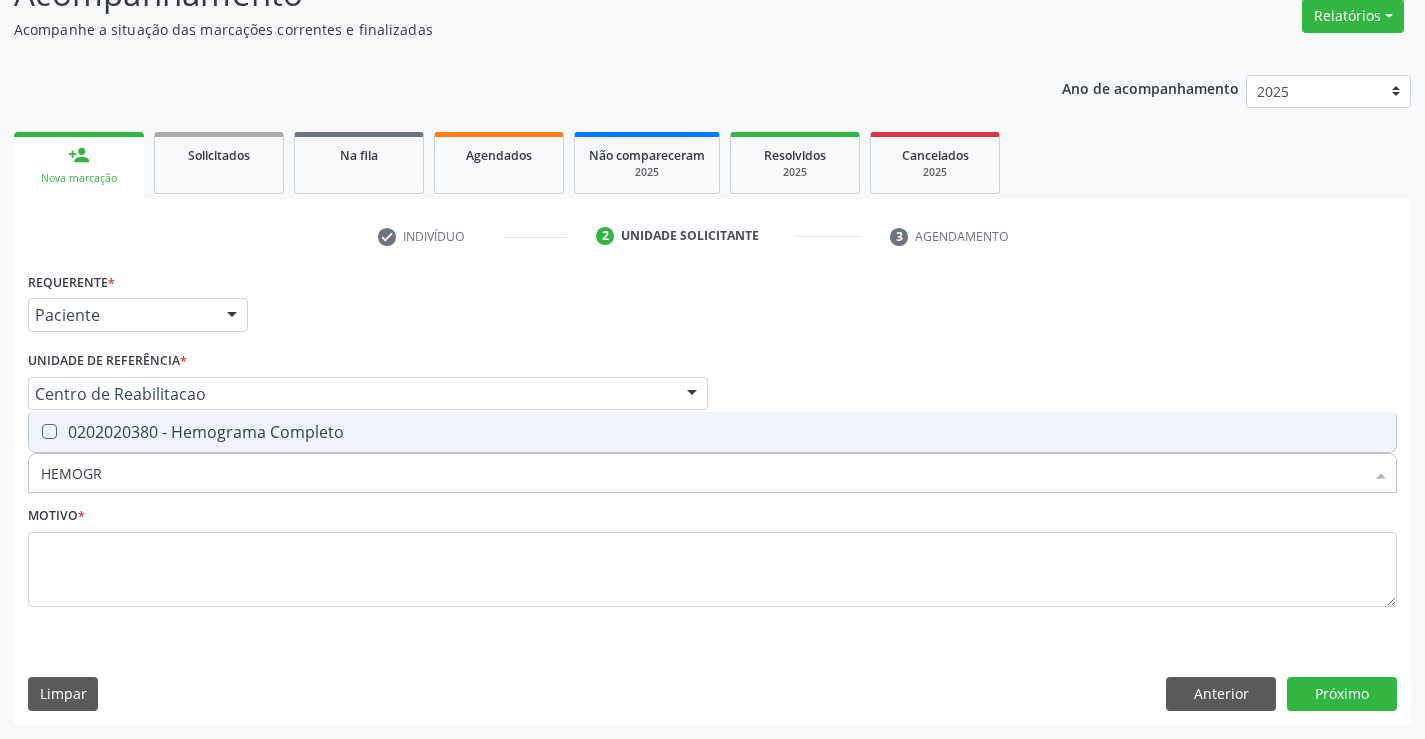checkbox on "true" 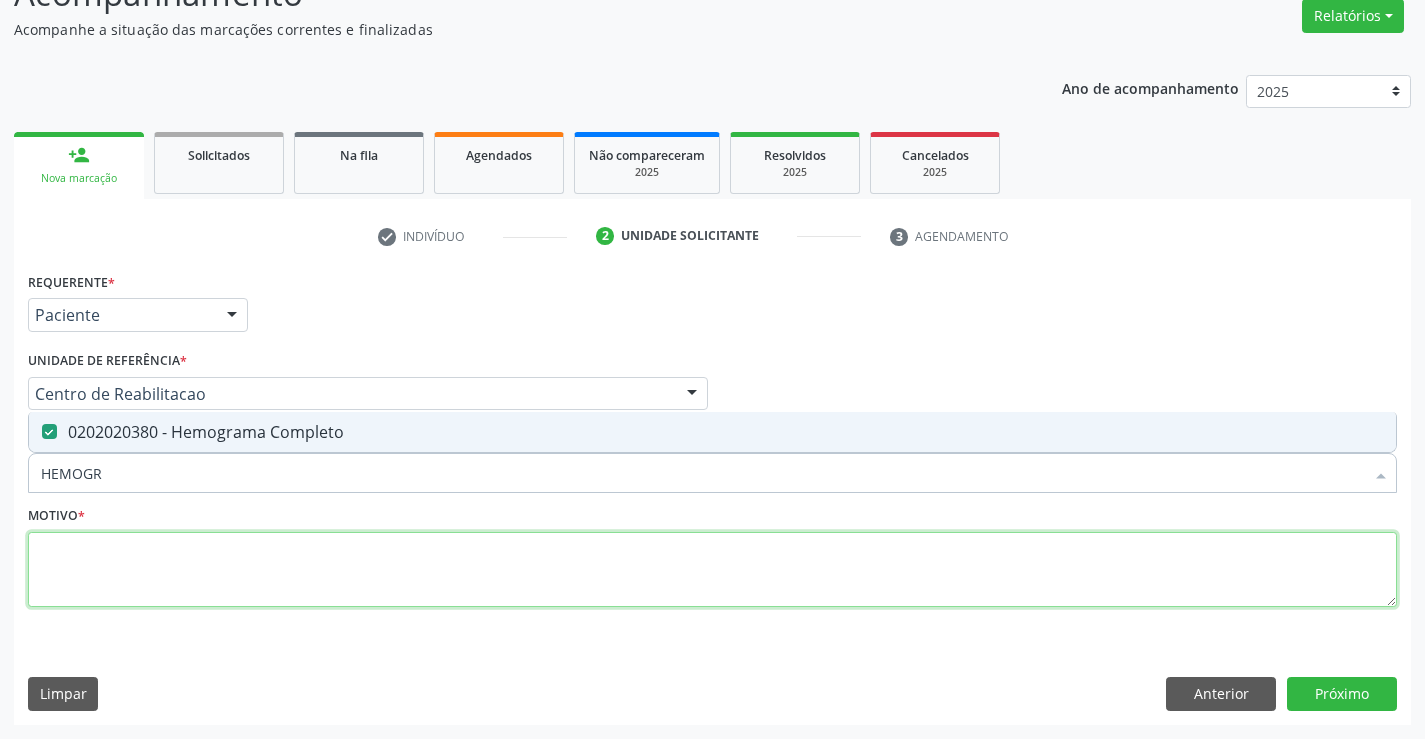 click at bounding box center (712, 570) 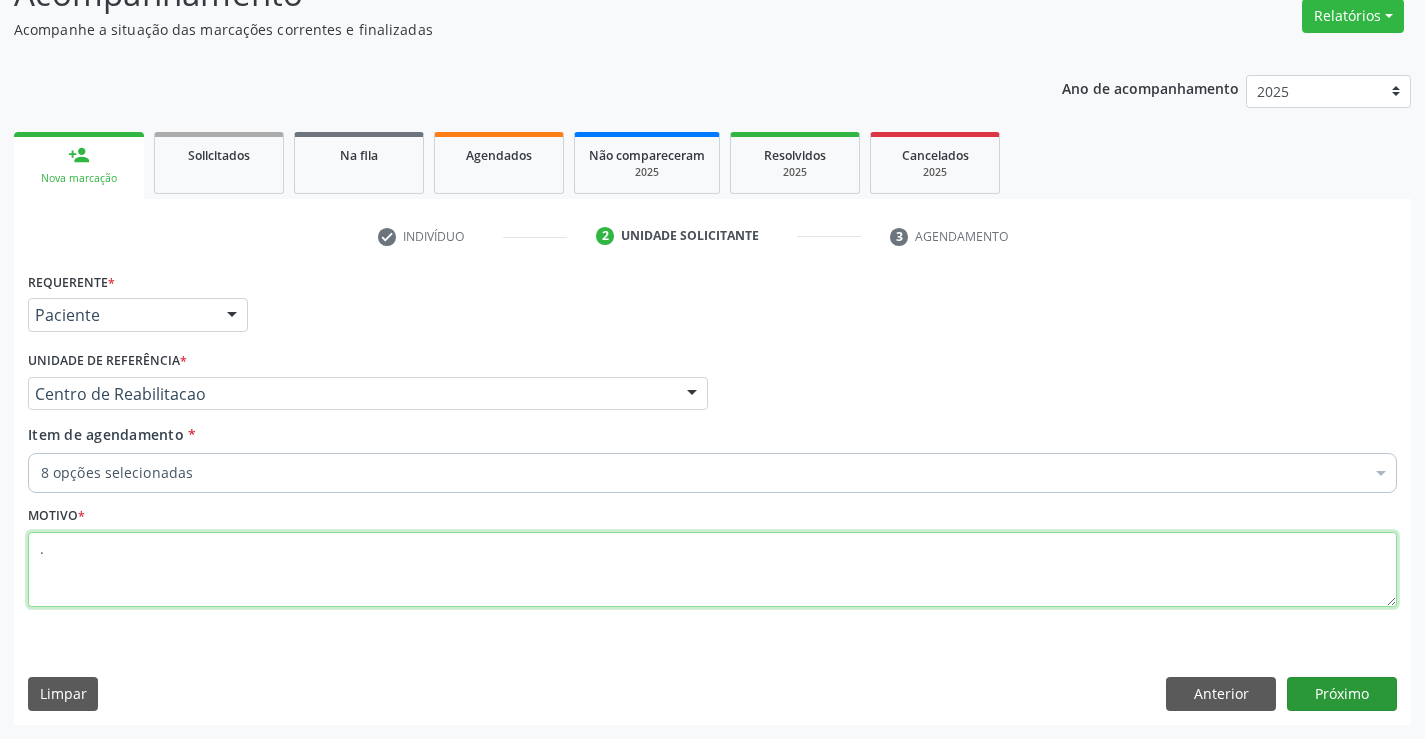 type on "." 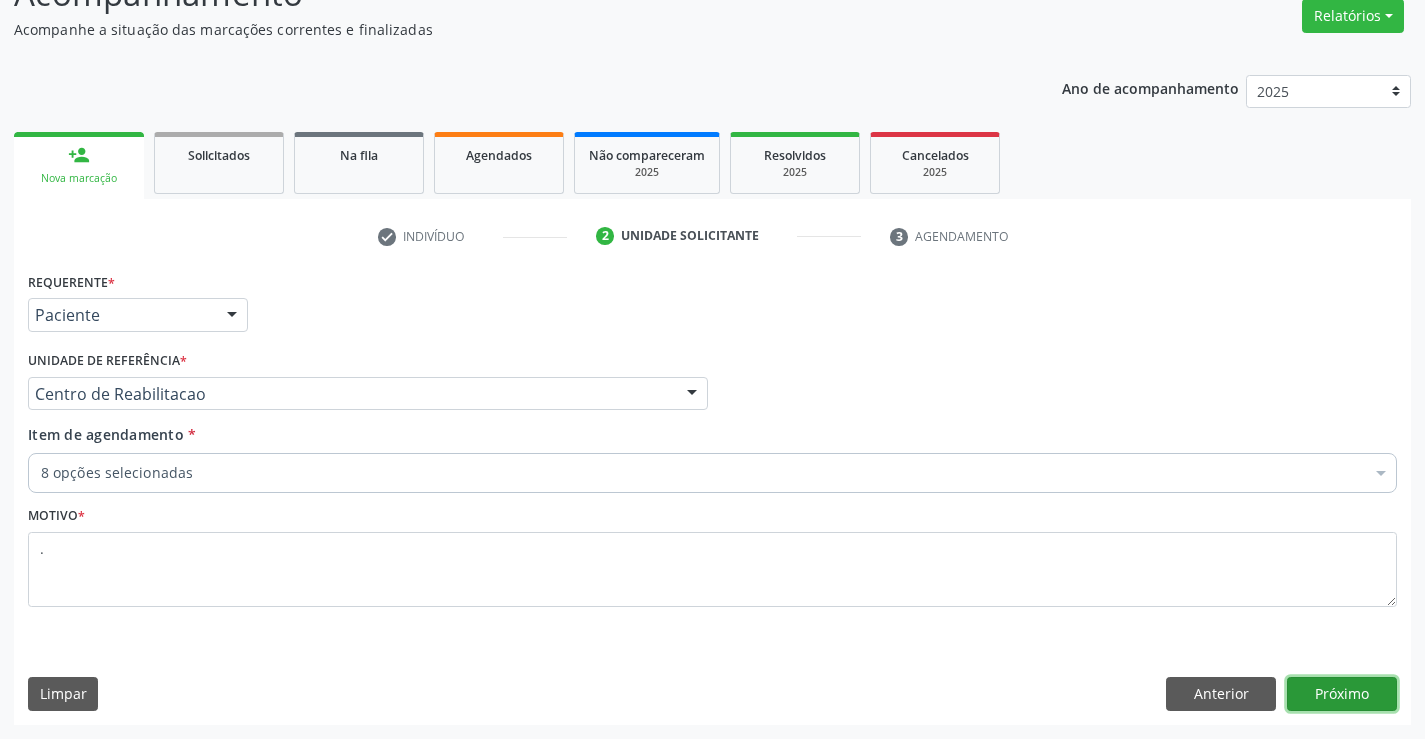 click on "Próximo" at bounding box center (1342, 694) 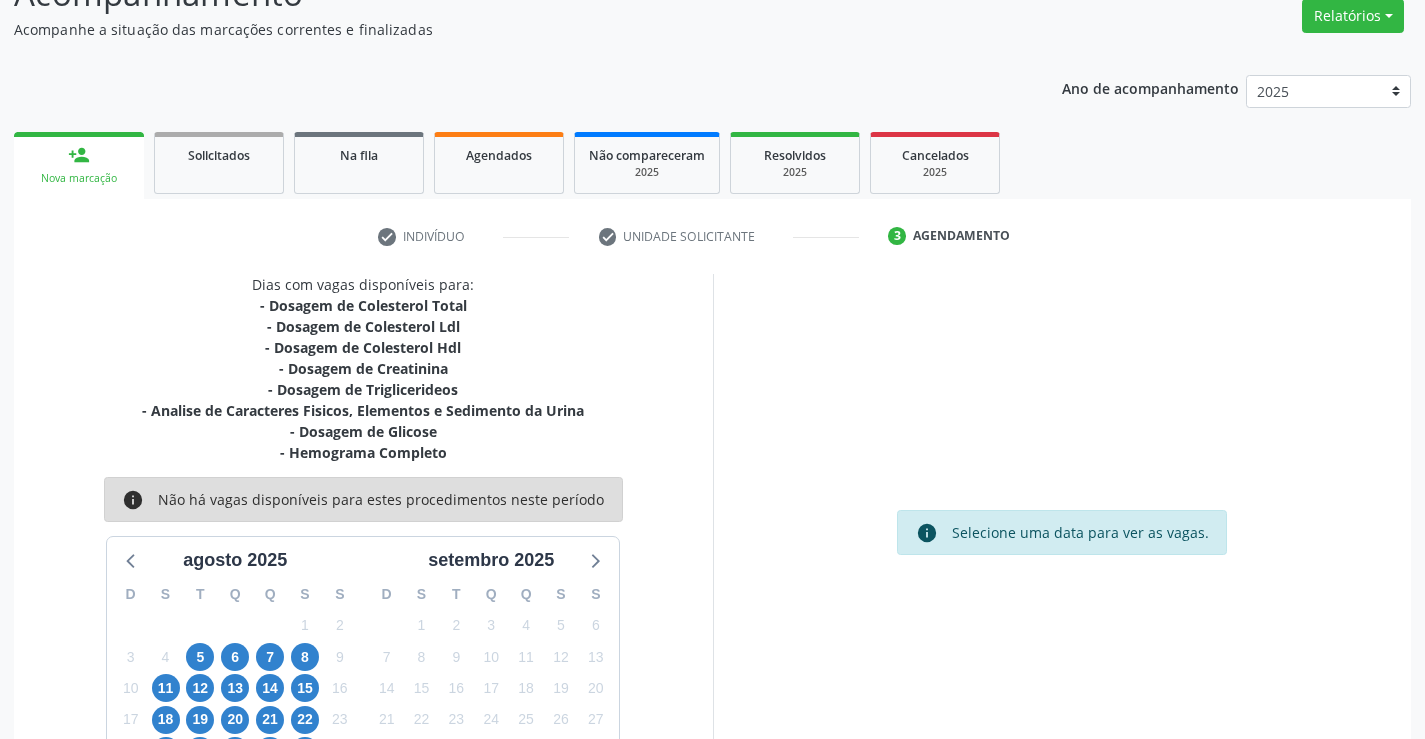 scroll, scrollTop: 278, scrollLeft: 0, axis: vertical 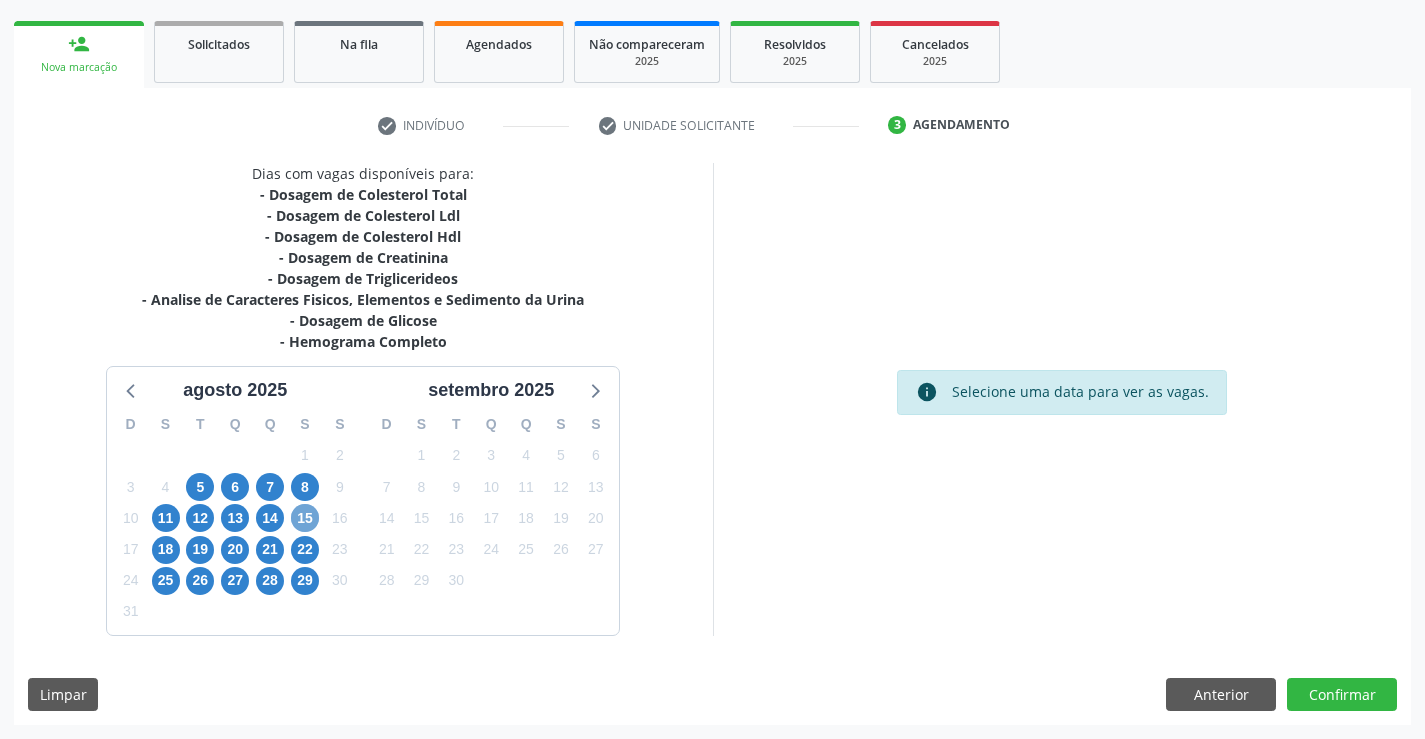 click on "15" at bounding box center [305, 518] 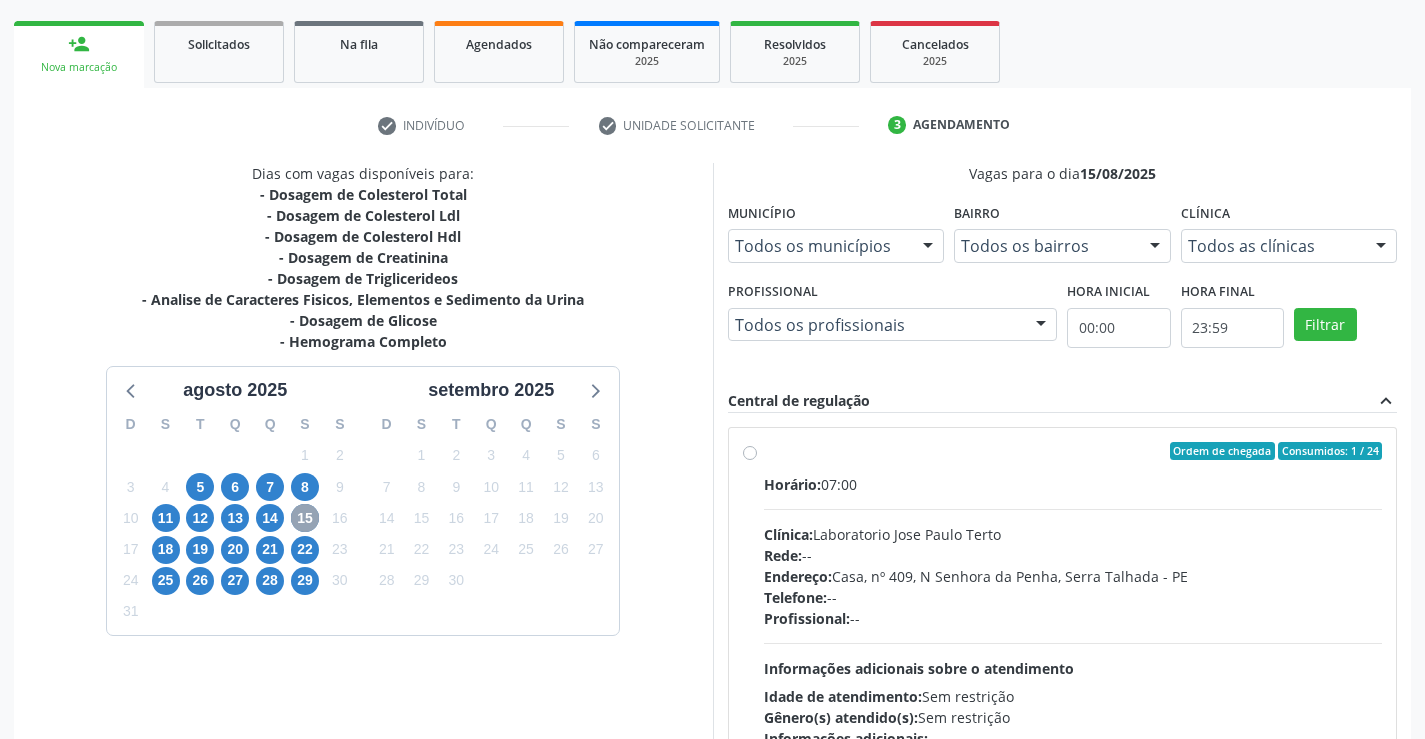 scroll, scrollTop: 456, scrollLeft: 0, axis: vertical 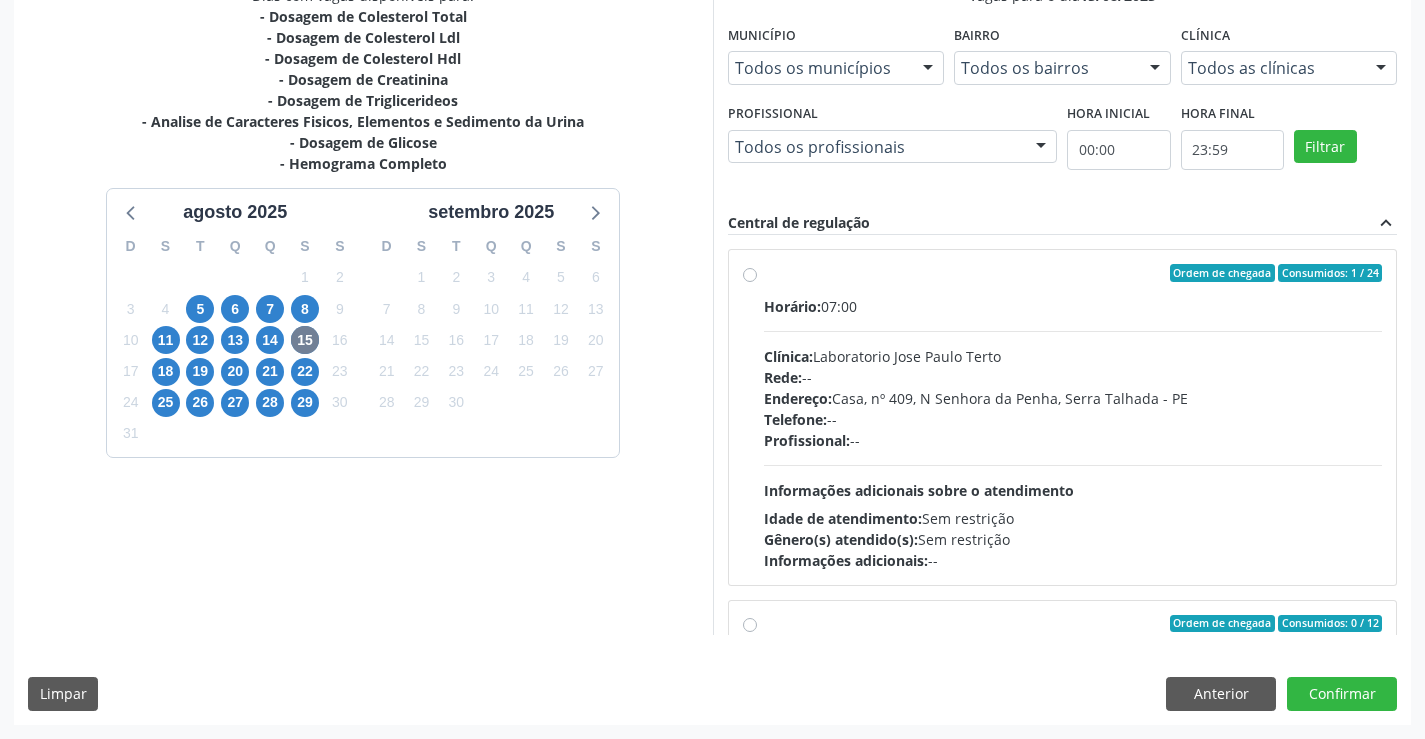 click on "Rede:
--" at bounding box center (1073, 377) 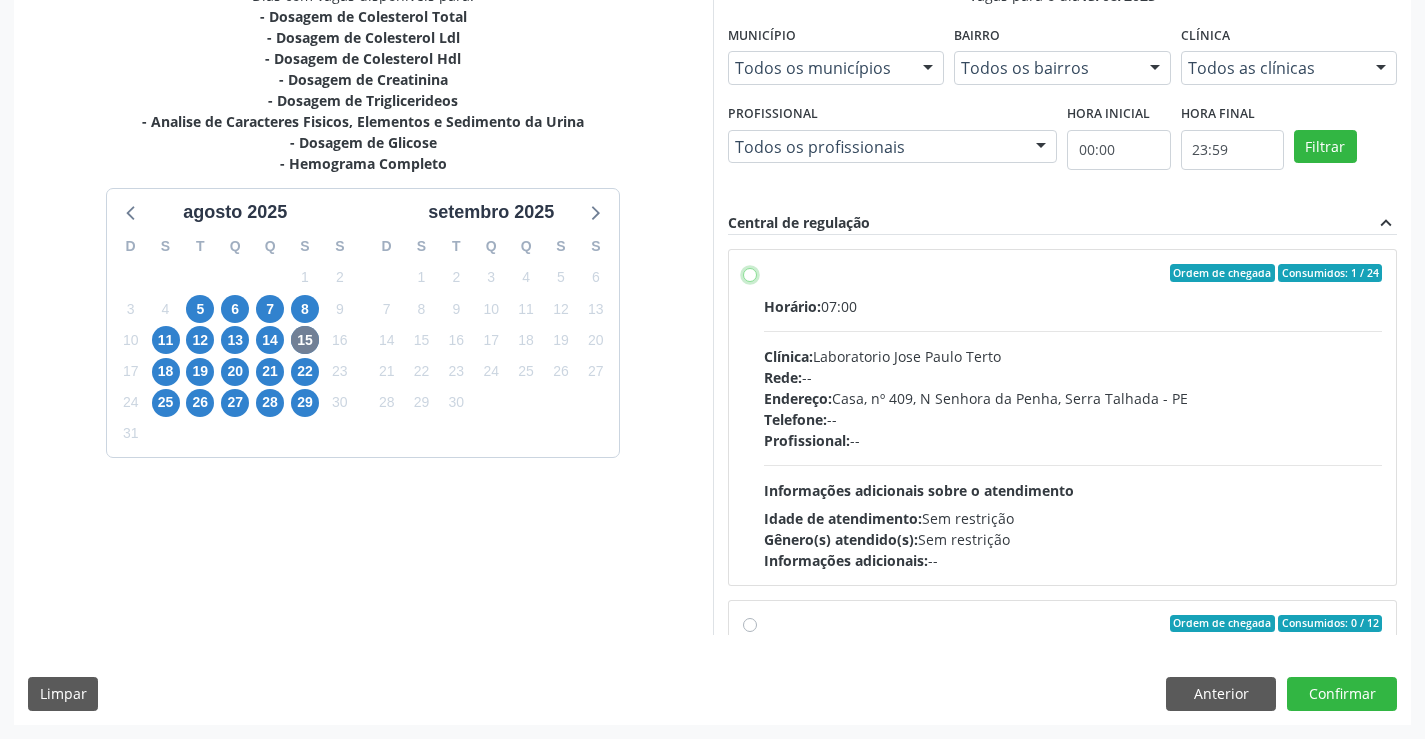 click on "Ordem de chegada
Consumidos: 1 / 24
Horário:   07:00
Clínica:  Laboratorio Jose Paulo Terto
Rede:
--
Endereço:   Casa, nº 409, N Senhora da Penha, Serra Talhada - PE
Telefone:   --
Profissional:
--
Informações adicionais sobre o atendimento
Idade de atendimento:
Sem restrição
Gênero(s) atendido(s):
Sem restrição
Informações adicionais:
--" at bounding box center (750, 273) 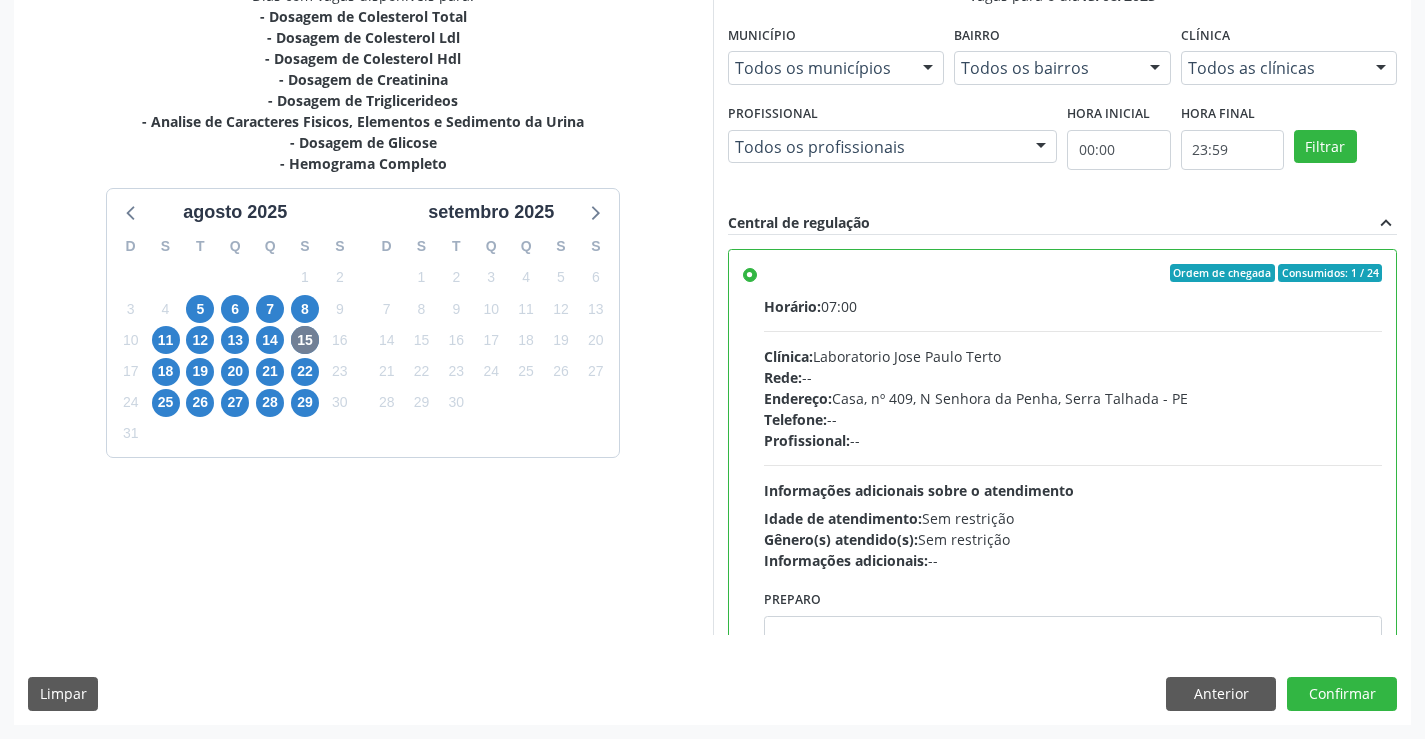 click on "Dias com vagas disponíveis para:
- Dosagem de Colesterol Total
- Dosagem de Colesterol Ldl
- Dosagem de Colesterol Hdl
- Dosagem de Creatinina
- Dosagem de Triglicerideos
- Analise de Caracteres Fisicos, Elementos e Sedimento da Urina
- Dosagem de Glicose
- Hemograma Completo
agosto 2025 D S T Q Q S S 27 28 29 30 31 1 2 3 4 5 6 7 8 9 10 11 12 13 14 15 16 17 18 19 20 21 22 23 24 25 26 27 28 29 30 31 1 2 3 4 5 6 setembro 2025 D S T Q Q S S 31 1 2 3 4 5 6 7 8 9 10 11 12 13 14 15 16 17 18 19 20 21 22 23 24 25 26 27 28 29 30 1 2 3 4 5 6 7 8 9 10 11
Vagas para o dia
15/08/2025
Município
Todos os municípios         Todos os municípios   Serra Talhada - PE
Nenhum resultado encontrado para: "   "
Não há nenhuma opção para ser exibida.
Bairro
Todos os bairros         Todos os bairros" at bounding box center [712, 354] 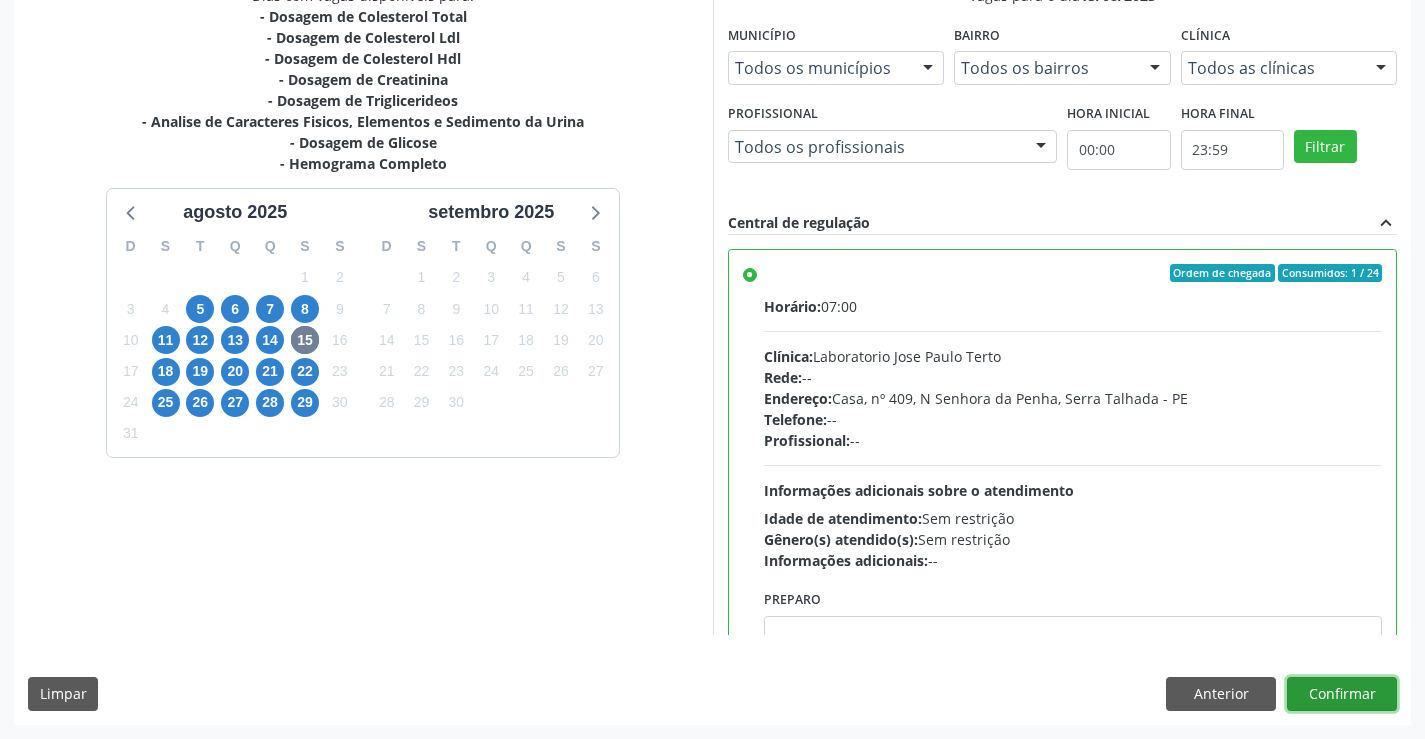 click on "Confirmar" at bounding box center [1342, 694] 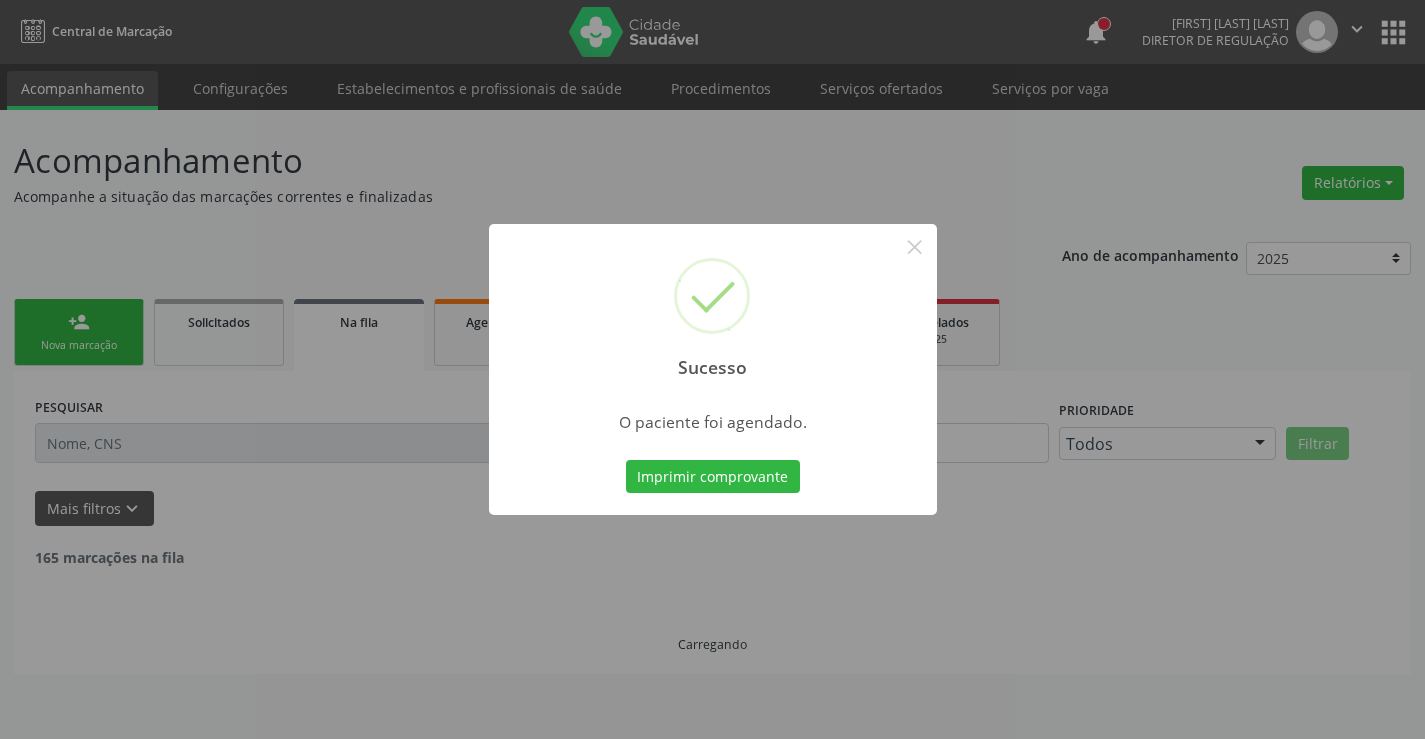 scroll, scrollTop: 0, scrollLeft: 0, axis: both 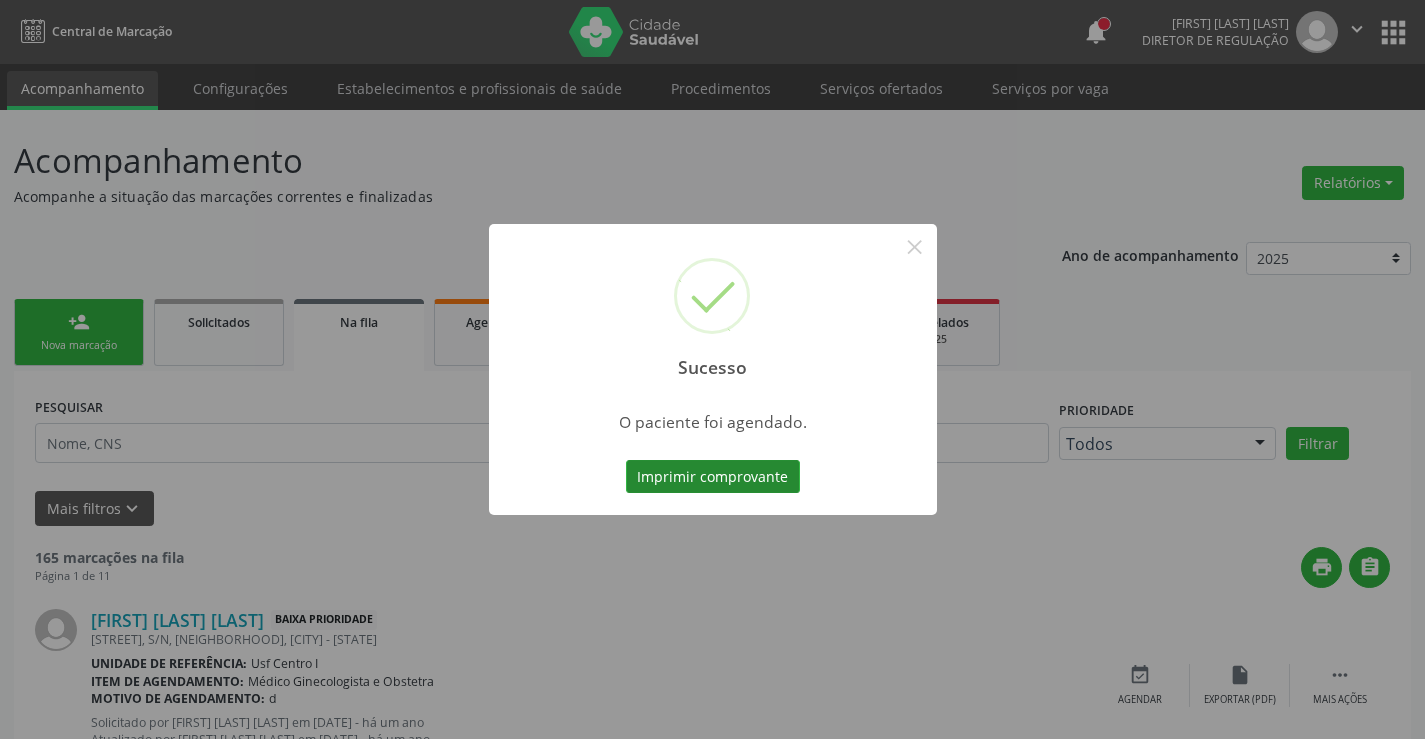 click on "Imprimir comprovante" at bounding box center (713, 477) 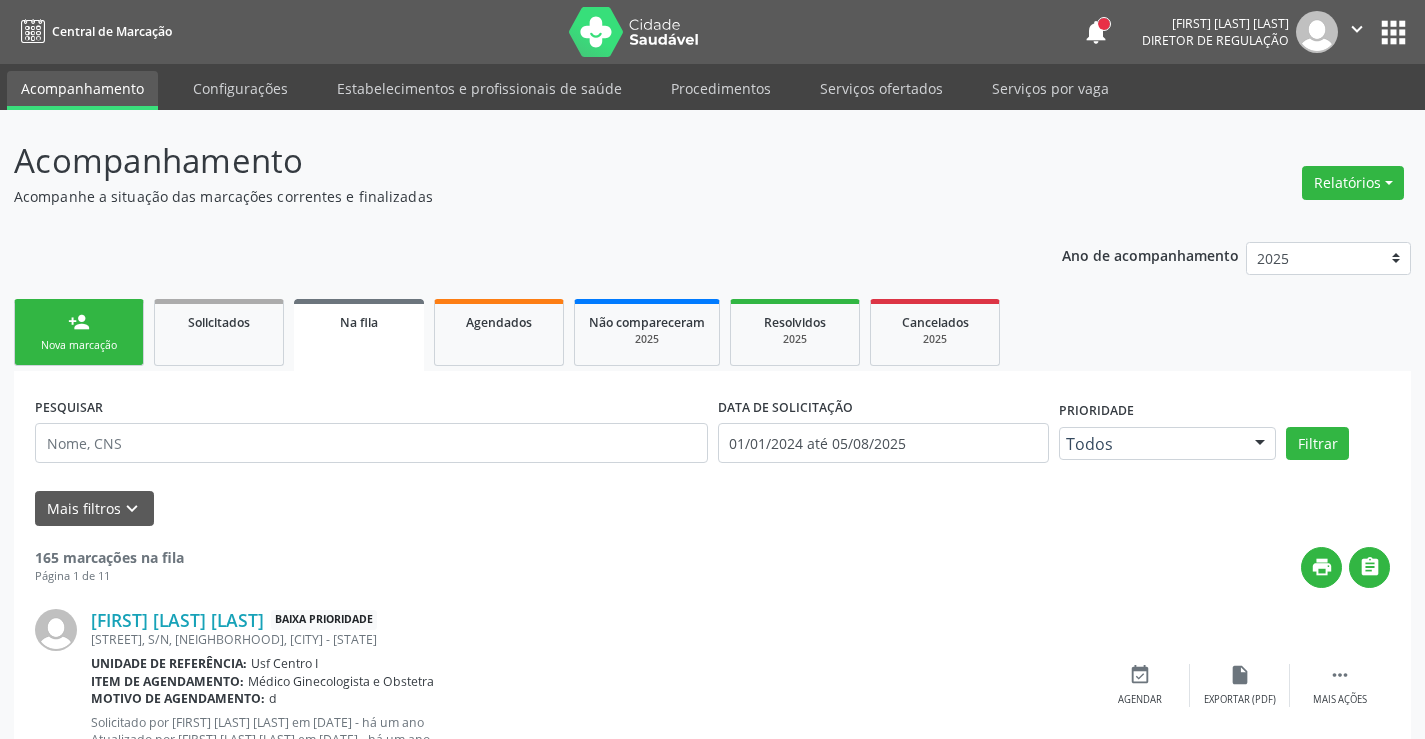 click on "Agendados" at bounding box center (499, 332) 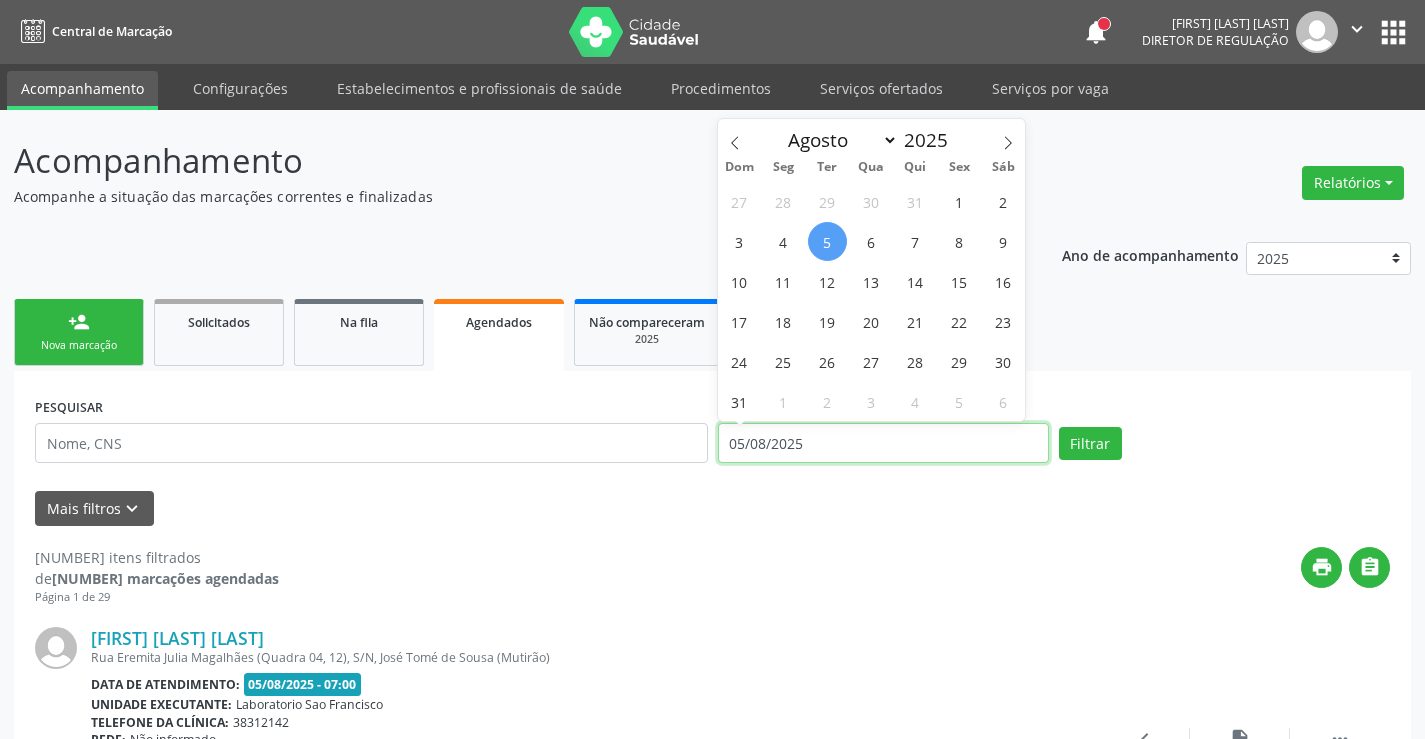 click on "05/08/2025" at bounding box center (883, 443) 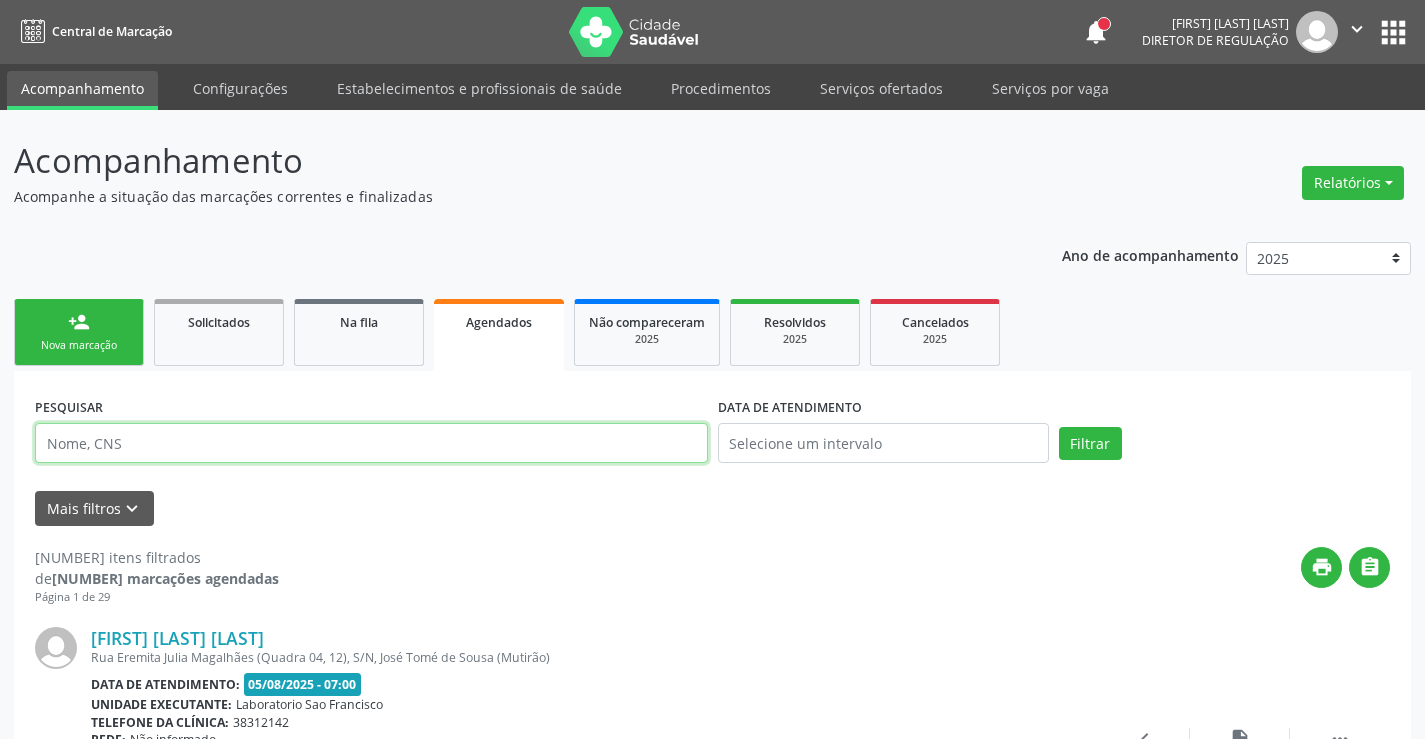 click at bounding box center [371, 443] 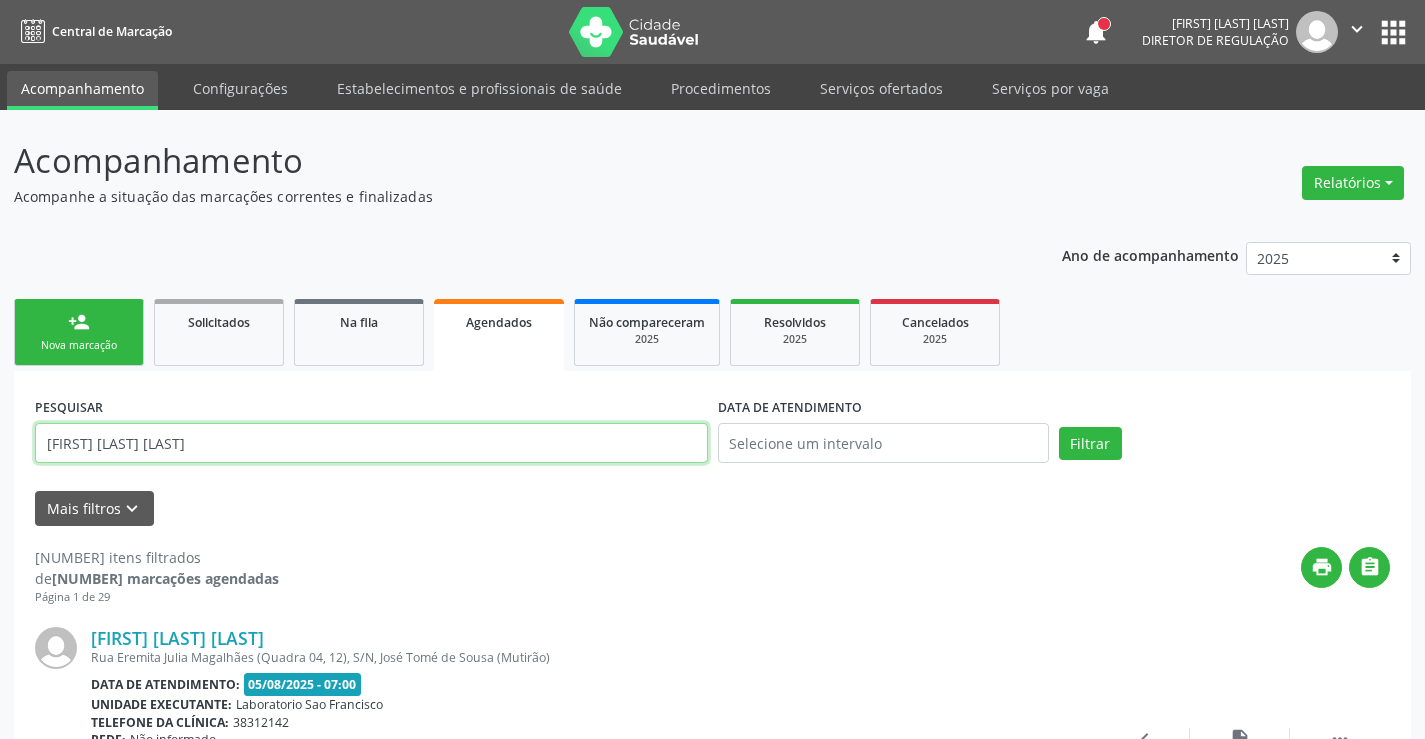 type on "VANILDA DA SILVA S" 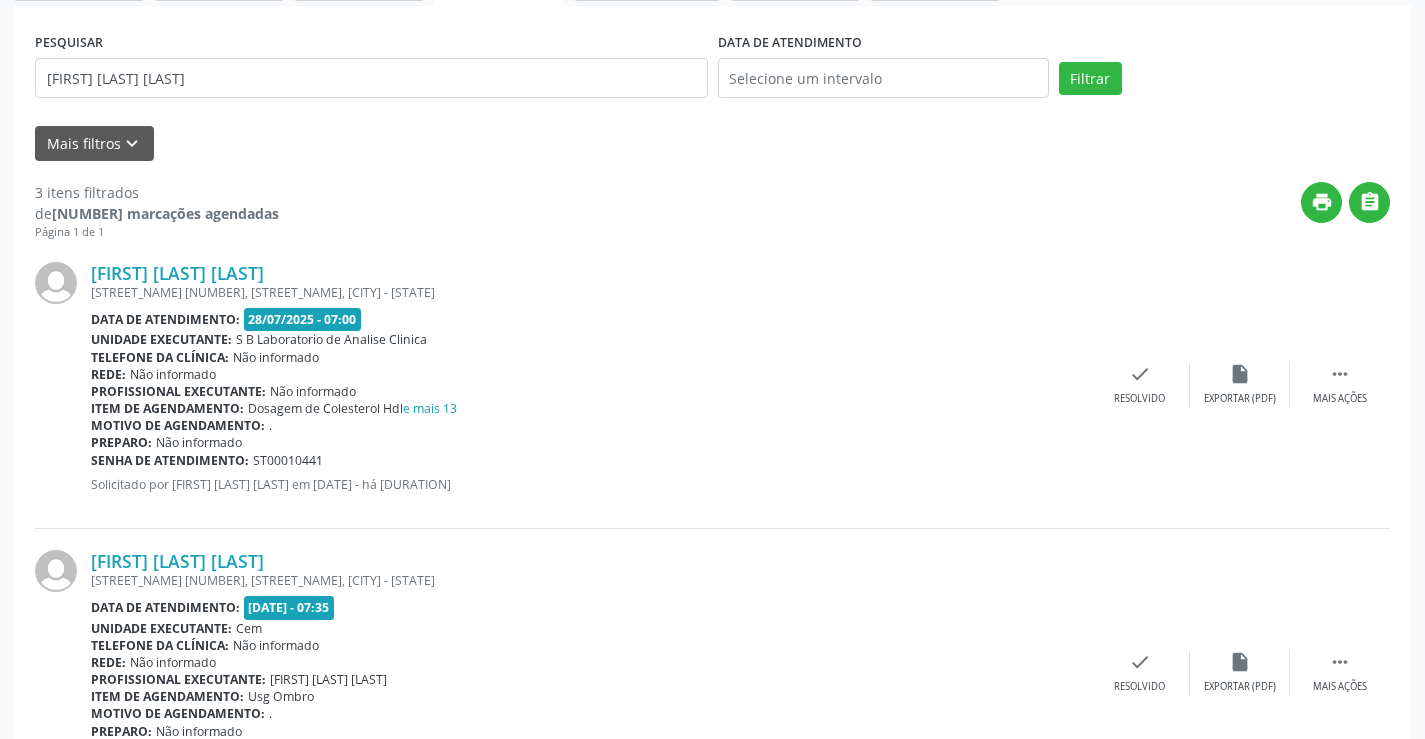 scroll, scrollTop: 0, scrollLeft: 0, axis: both 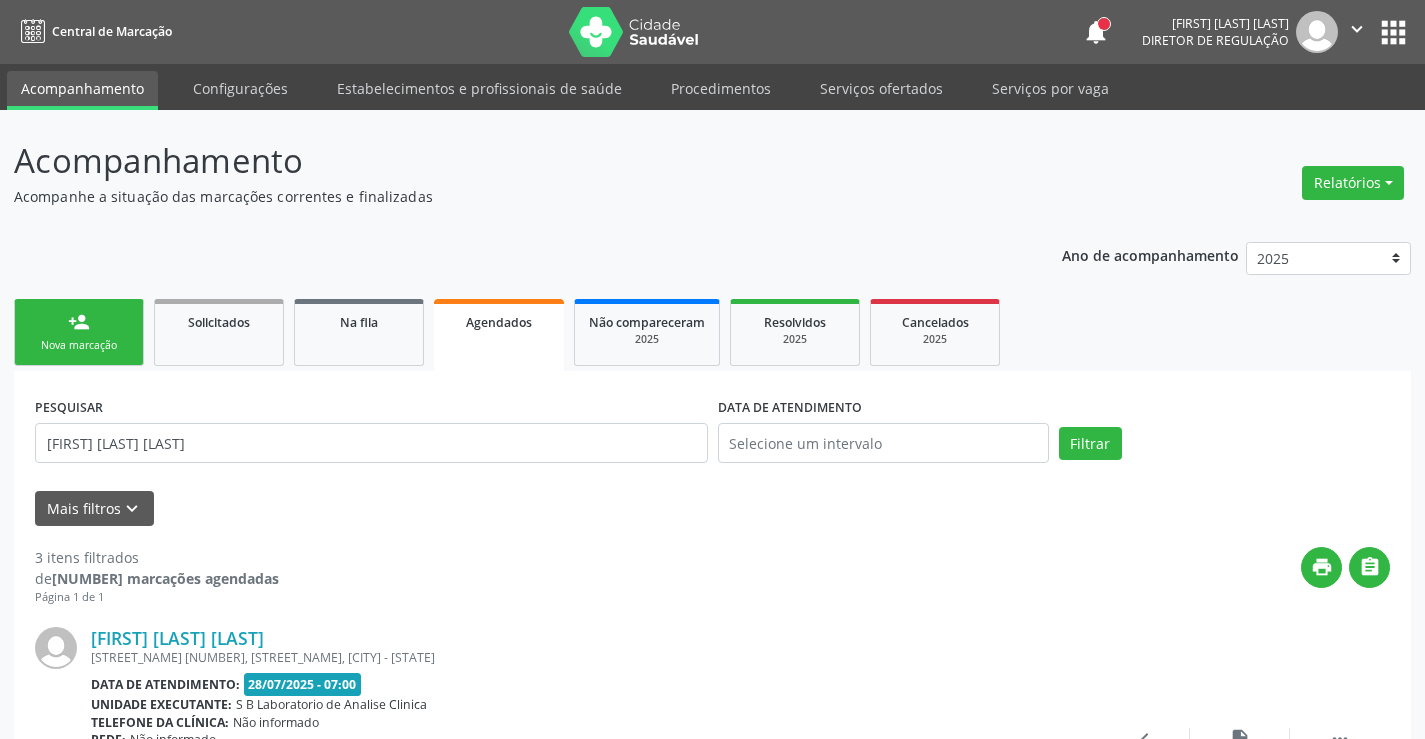 click on "person_add
Nova marcação" at bounding box center (79, 332) 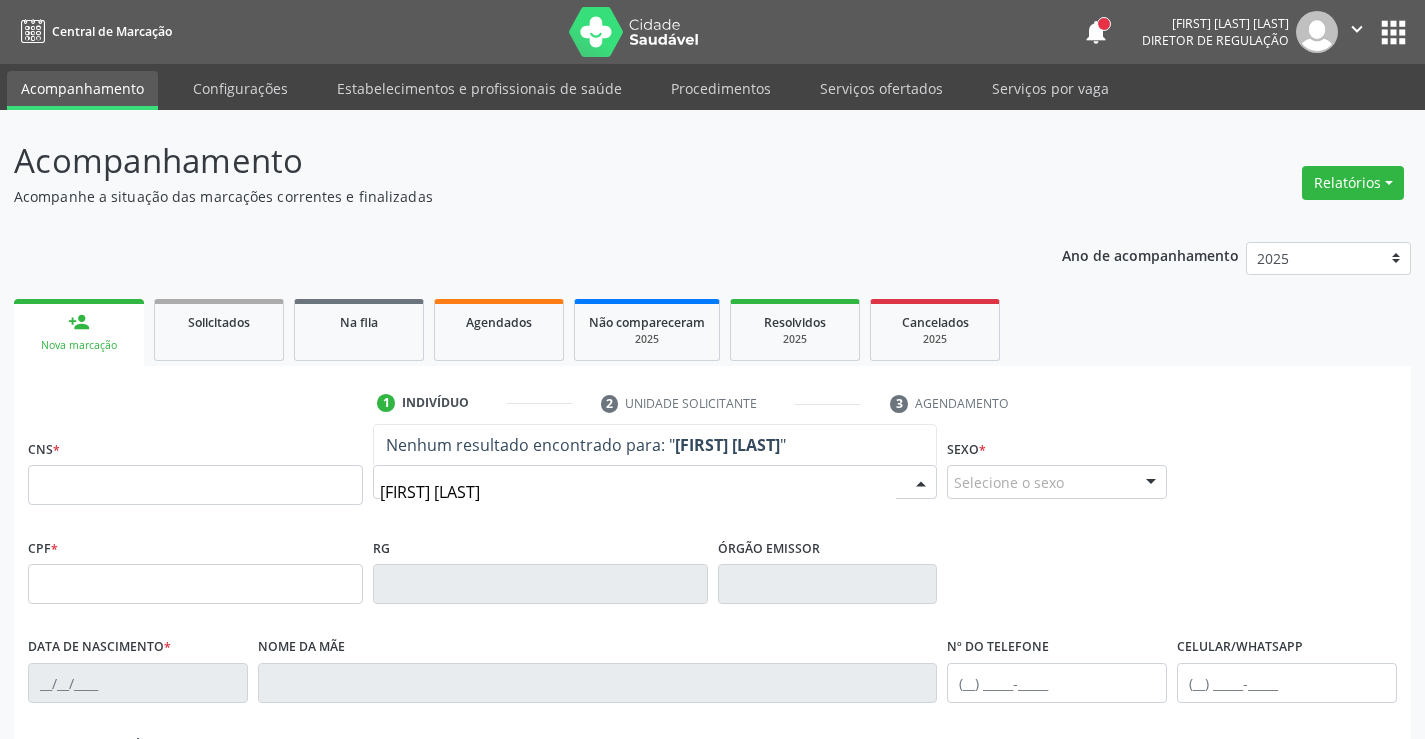 type on "VANILDA DA SILVA" 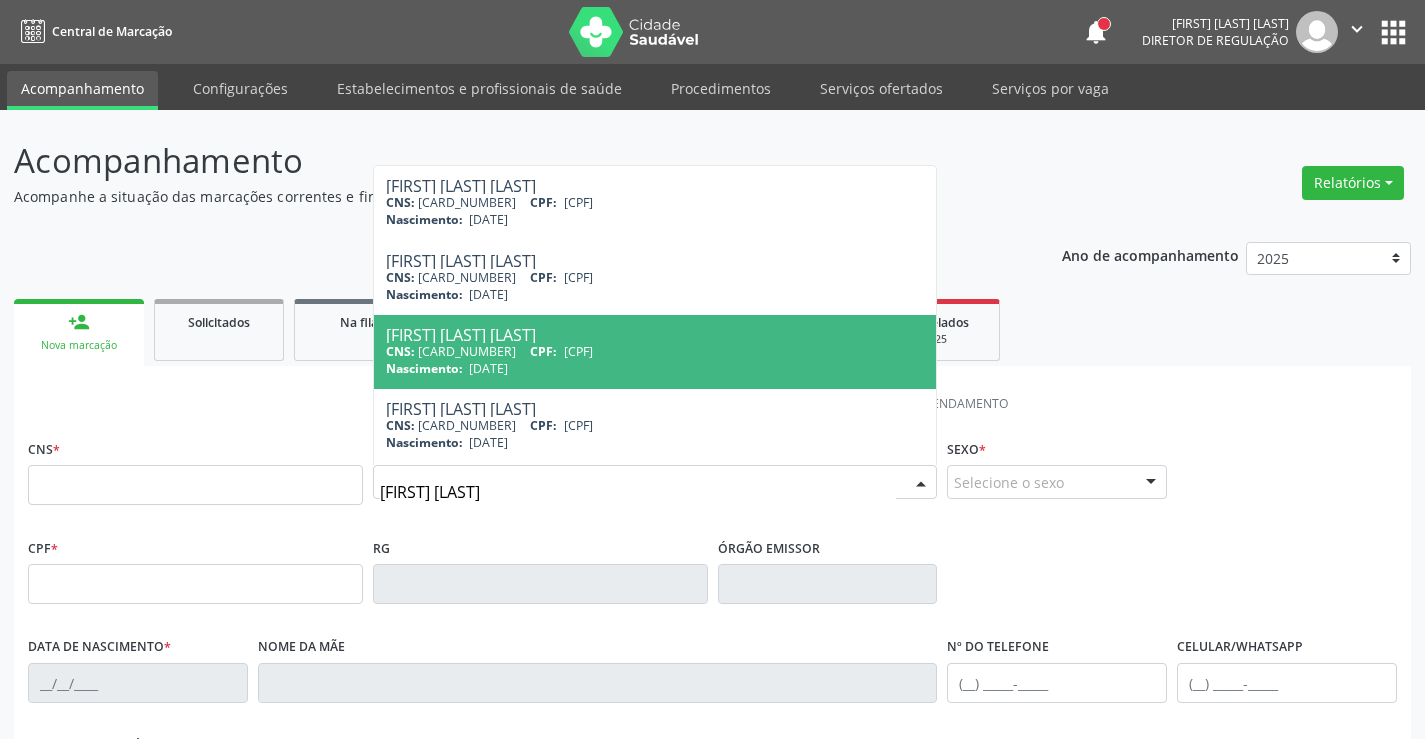 scroll, scrollTop: 73, scrollLeft: 0, axis: vertical 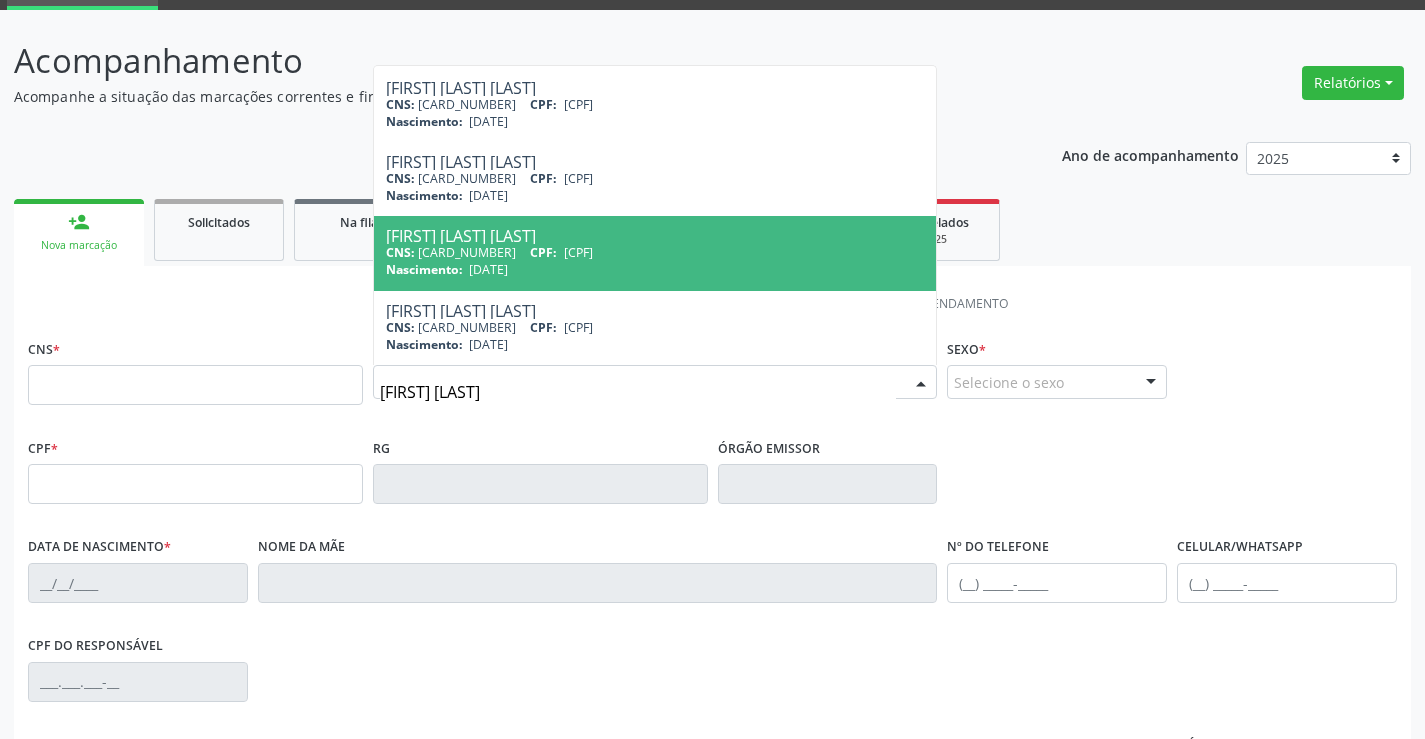 click on "Vanilda da Silva Souza
CNS:
703 4041 0398 0600
CPF:
008.350.604-70
Nascimento:
18/05/1977" at bounding box center (655, 253) 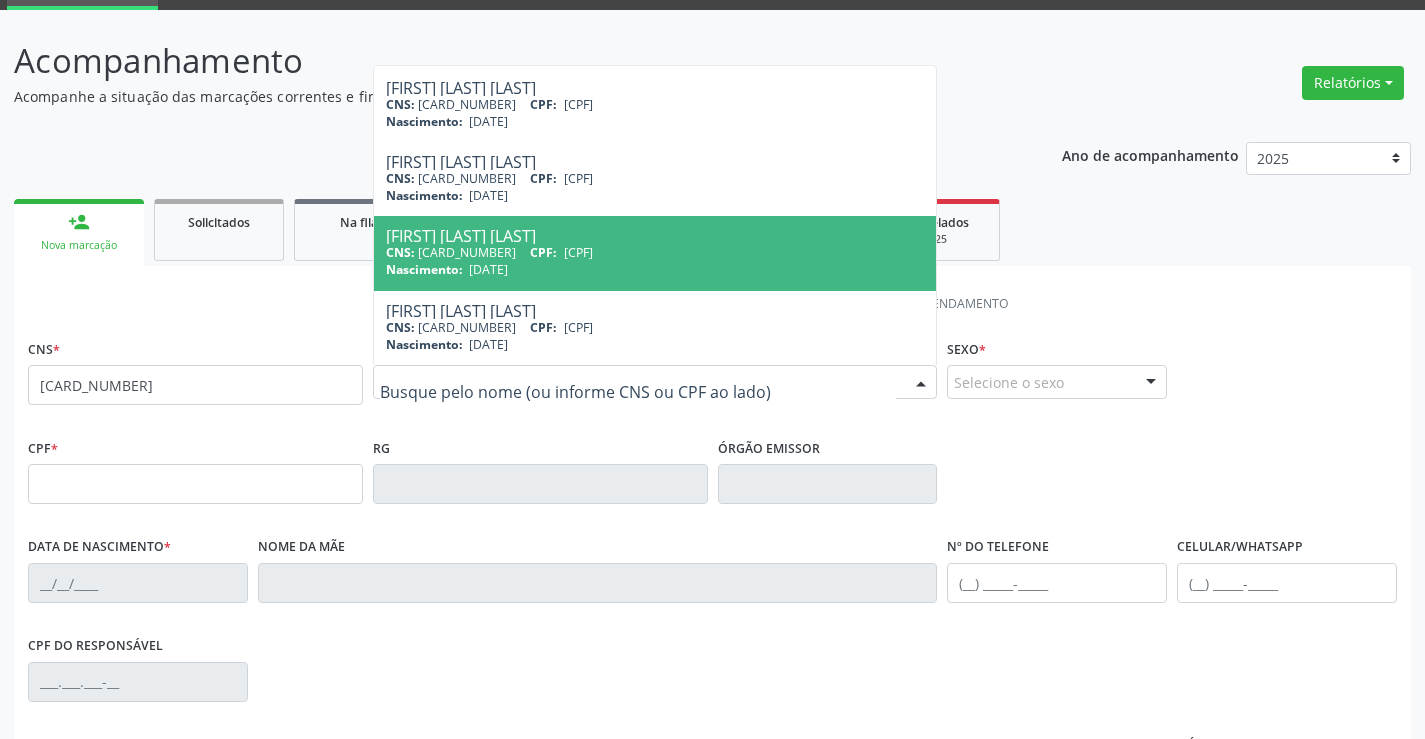 scroll, scrollTop: 0, scrollLeft: 0, axis: both 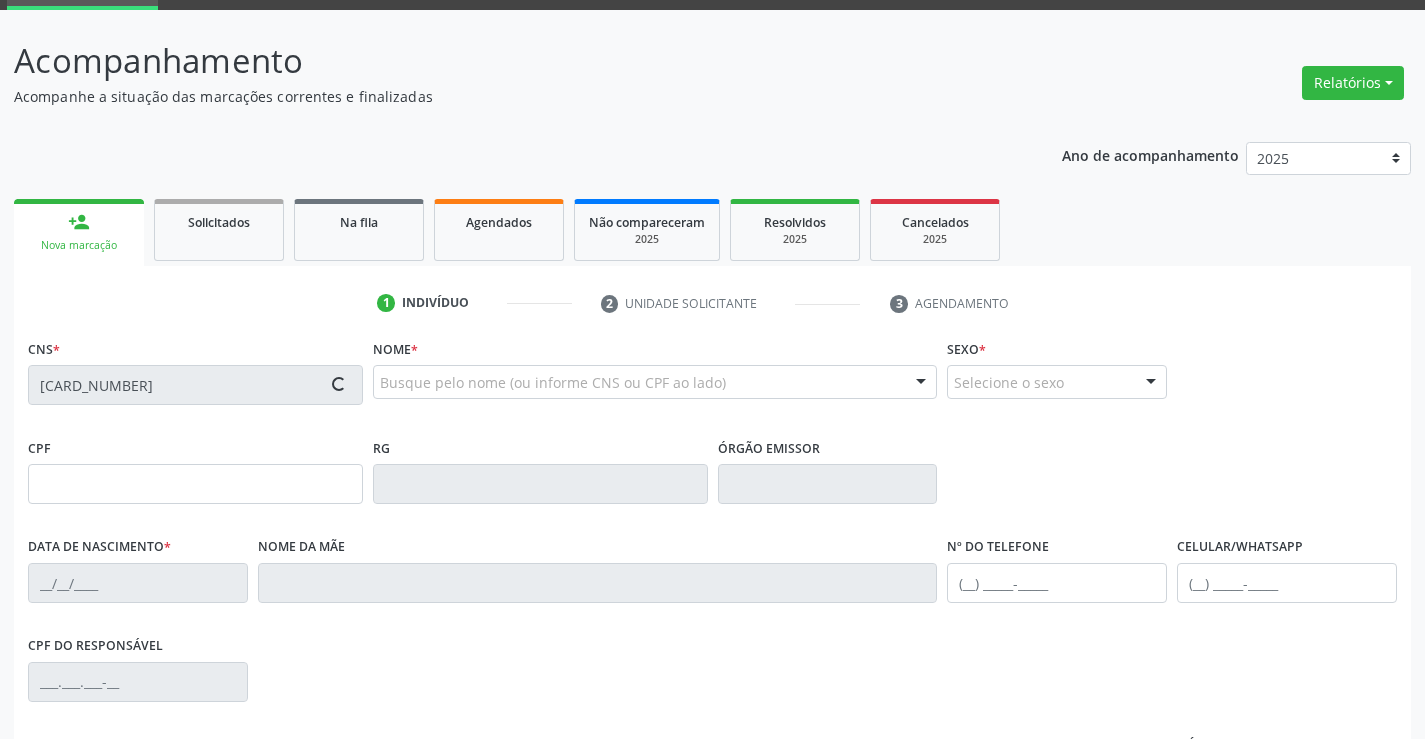 type on "008.350.604-70" 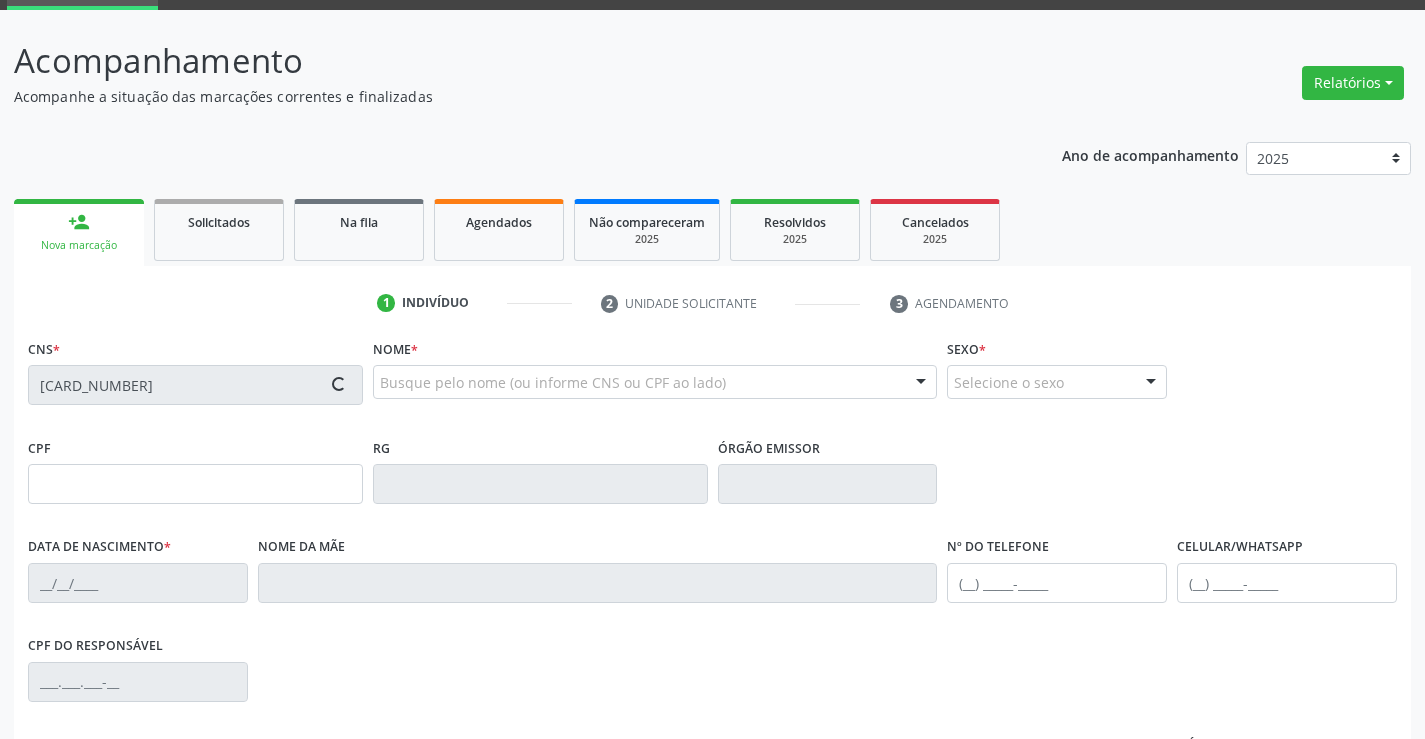 type on "18/05/1977" 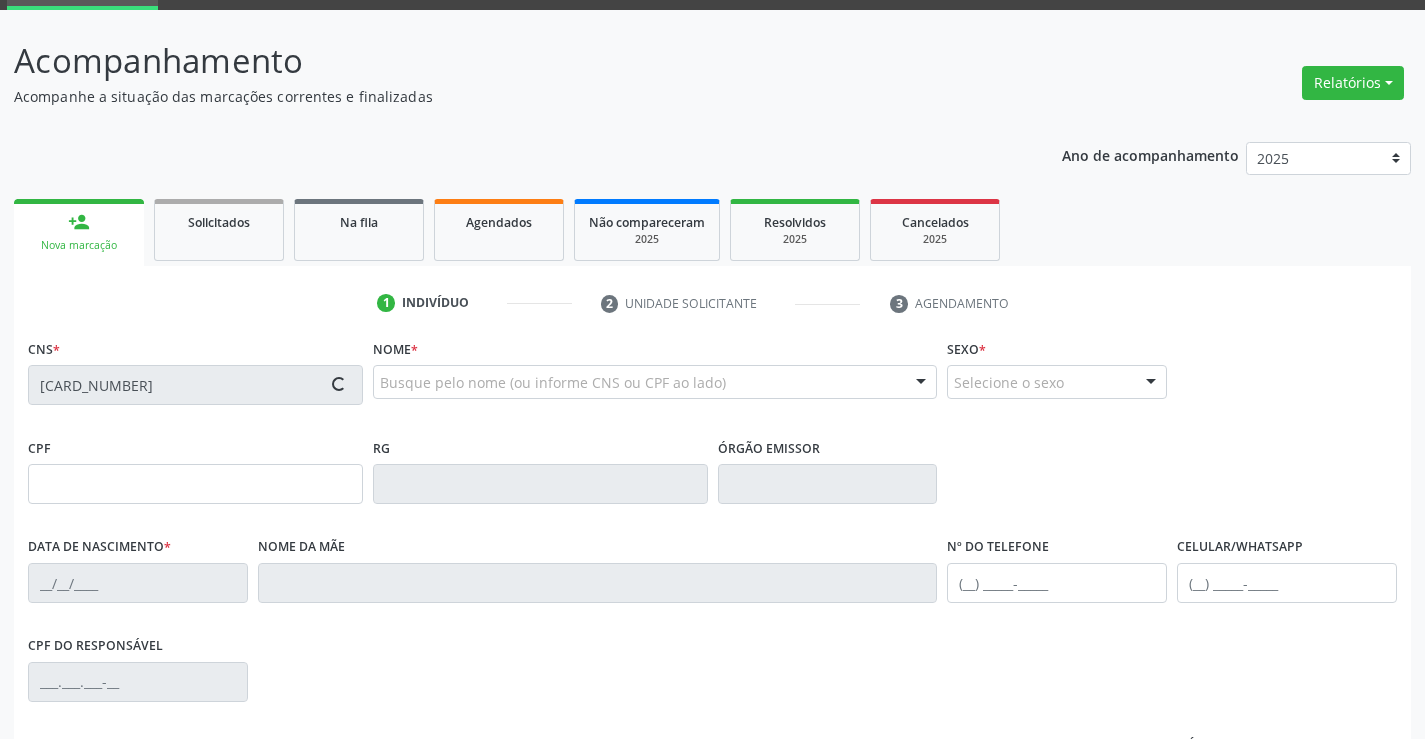 type on "Vera Lucia da Silva" 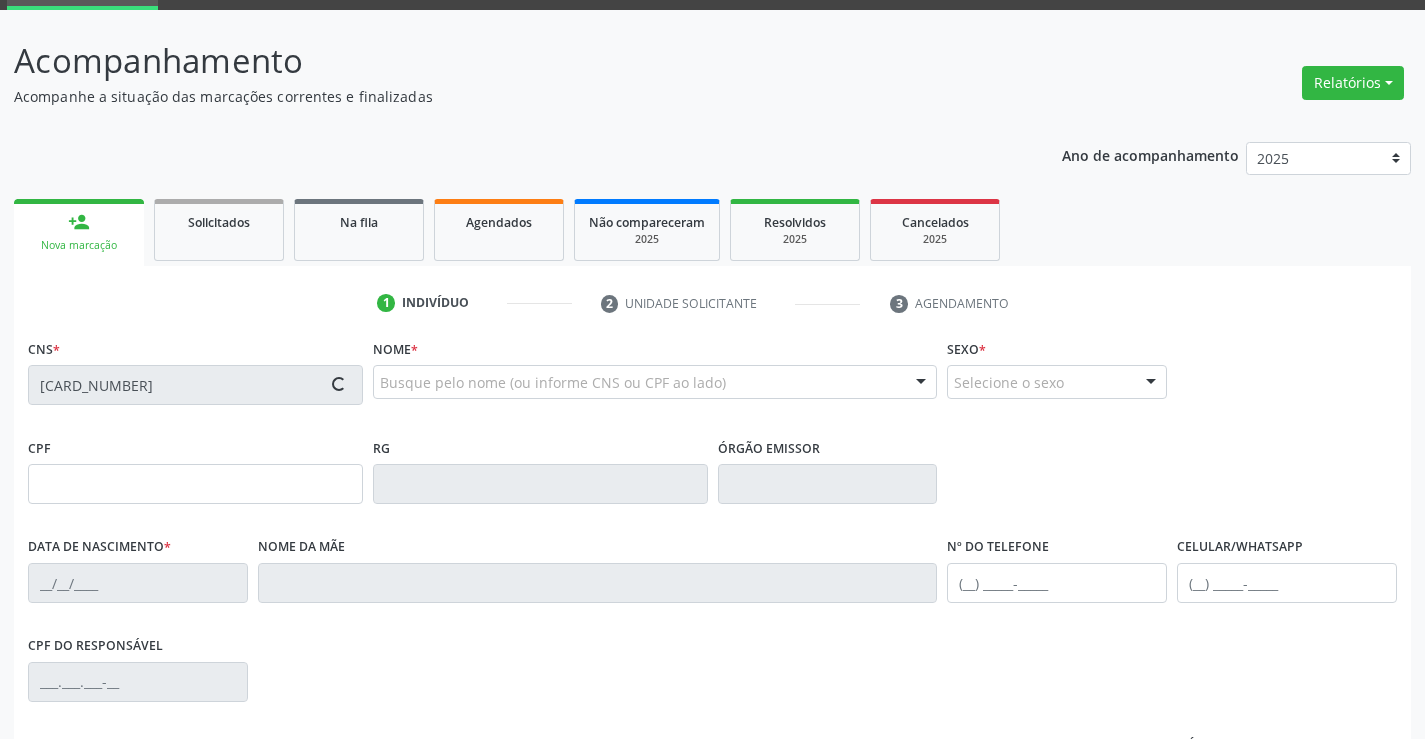type on "(87) 9904-1107" 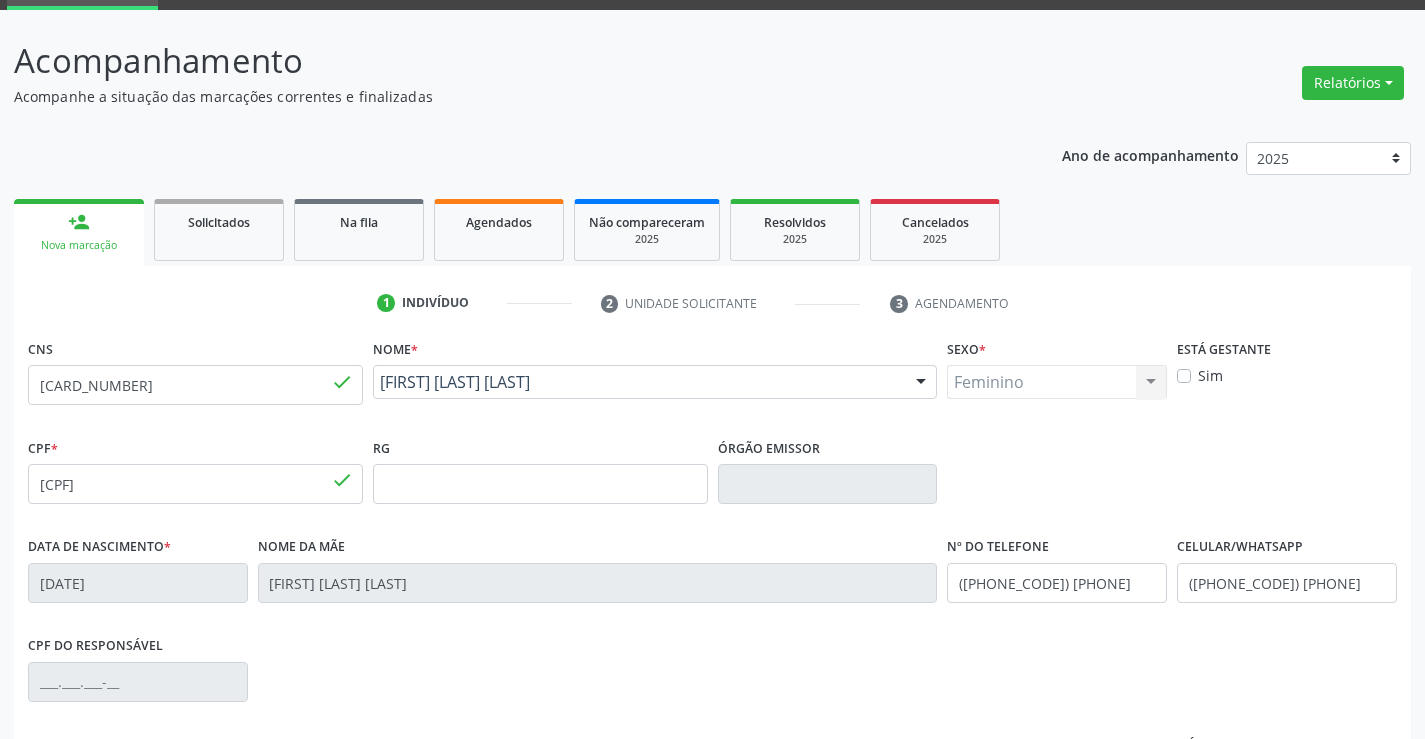 scroll, scrollTop: 345, scrollLeft: 0, axis: vertical 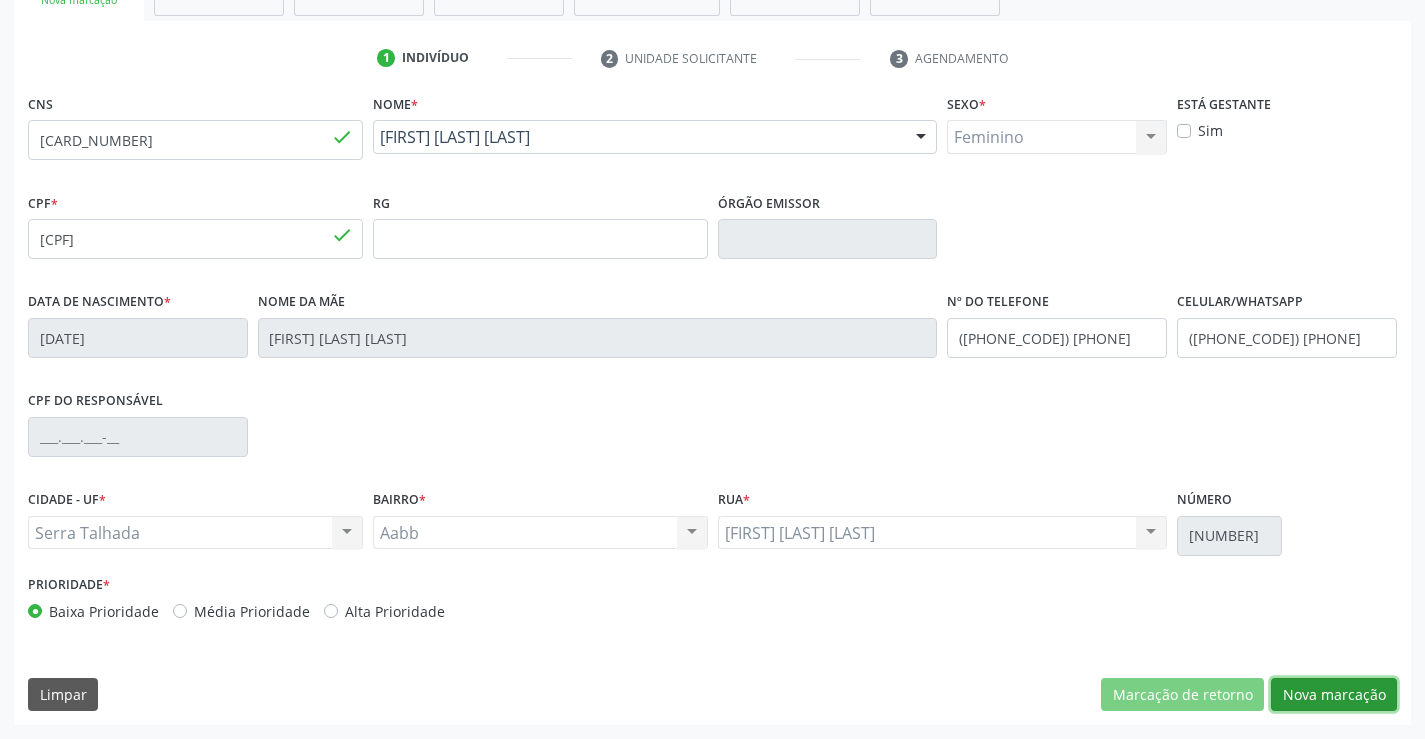click on "Nova marcação" at bounding box center (1334, 695) 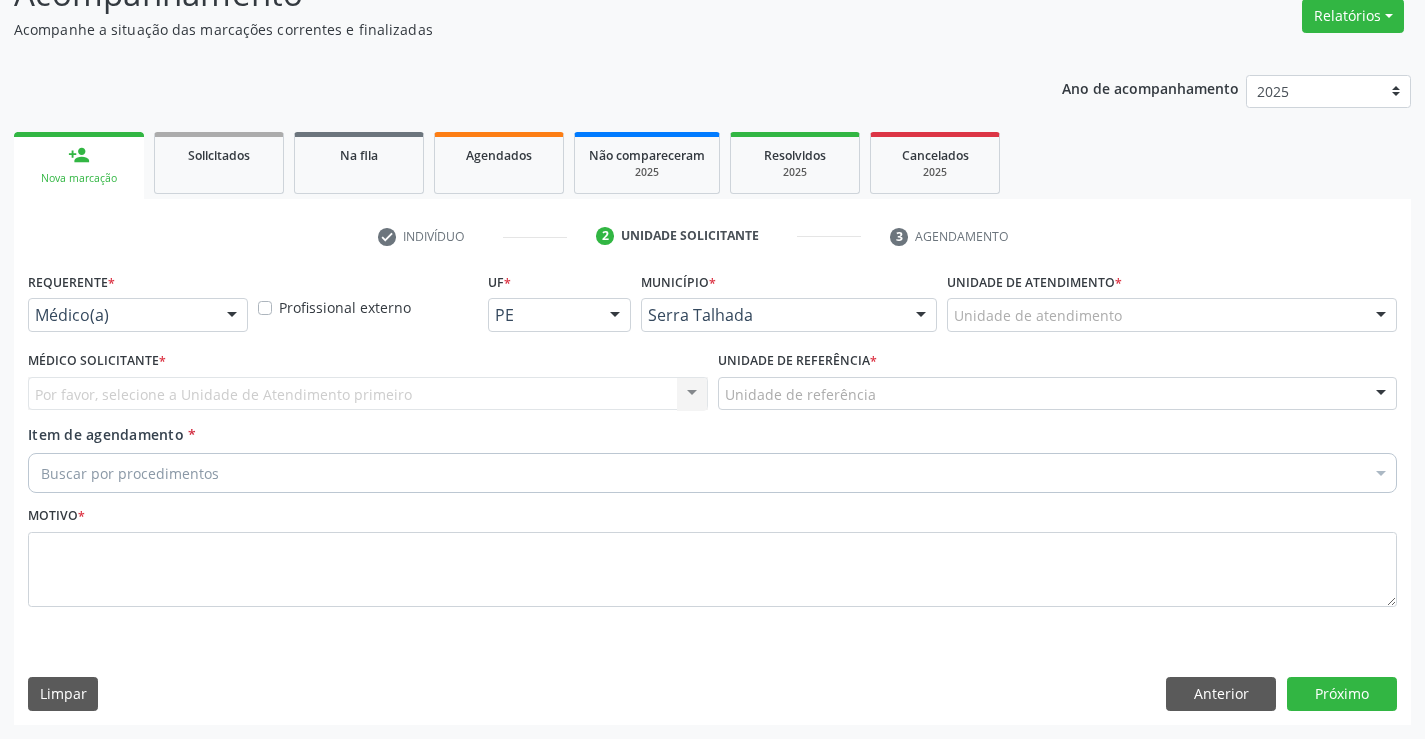scroll, scrollTop: 167, scrollLeft: 0, axis: vertical 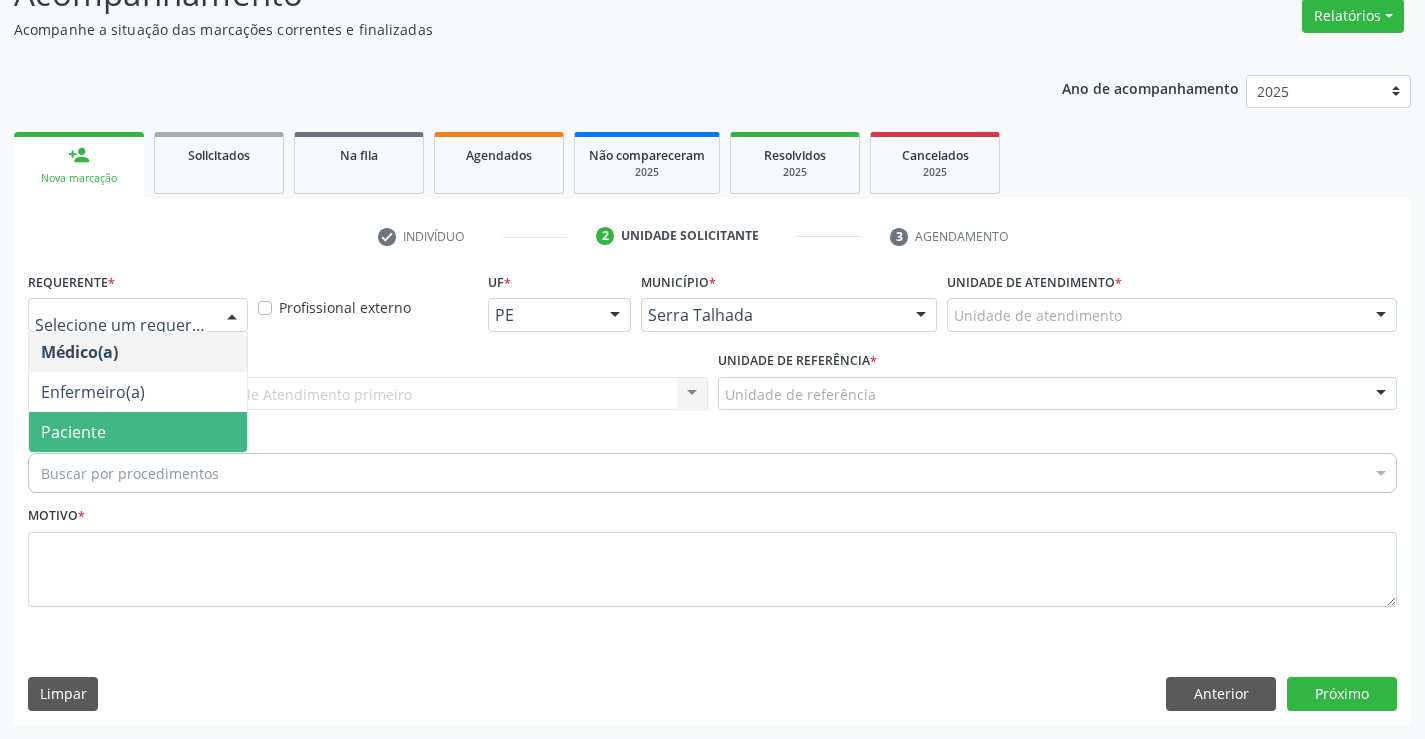 drag, startPoint x: 167, startPoint y: 410, endPoint x: 167, endPoint y: 425, distance: 15 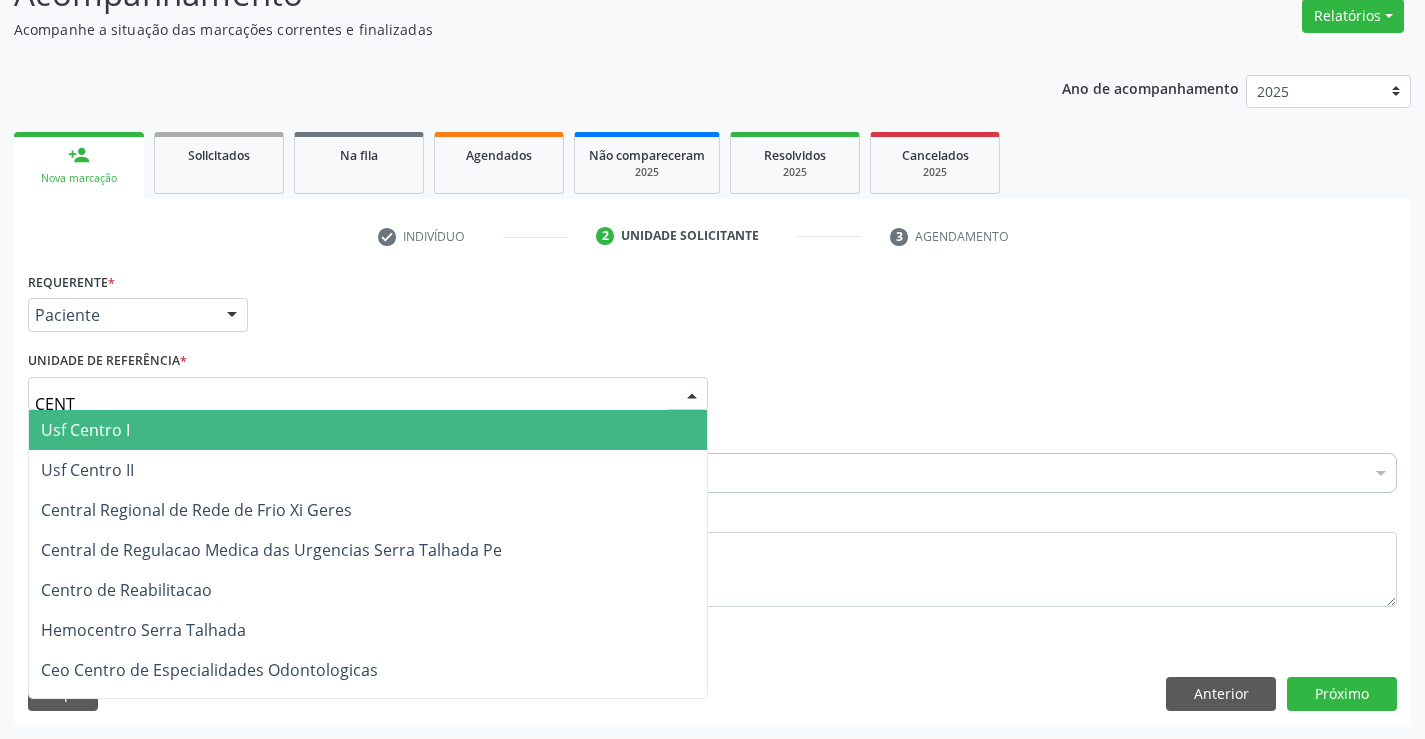 type on "CENTR" 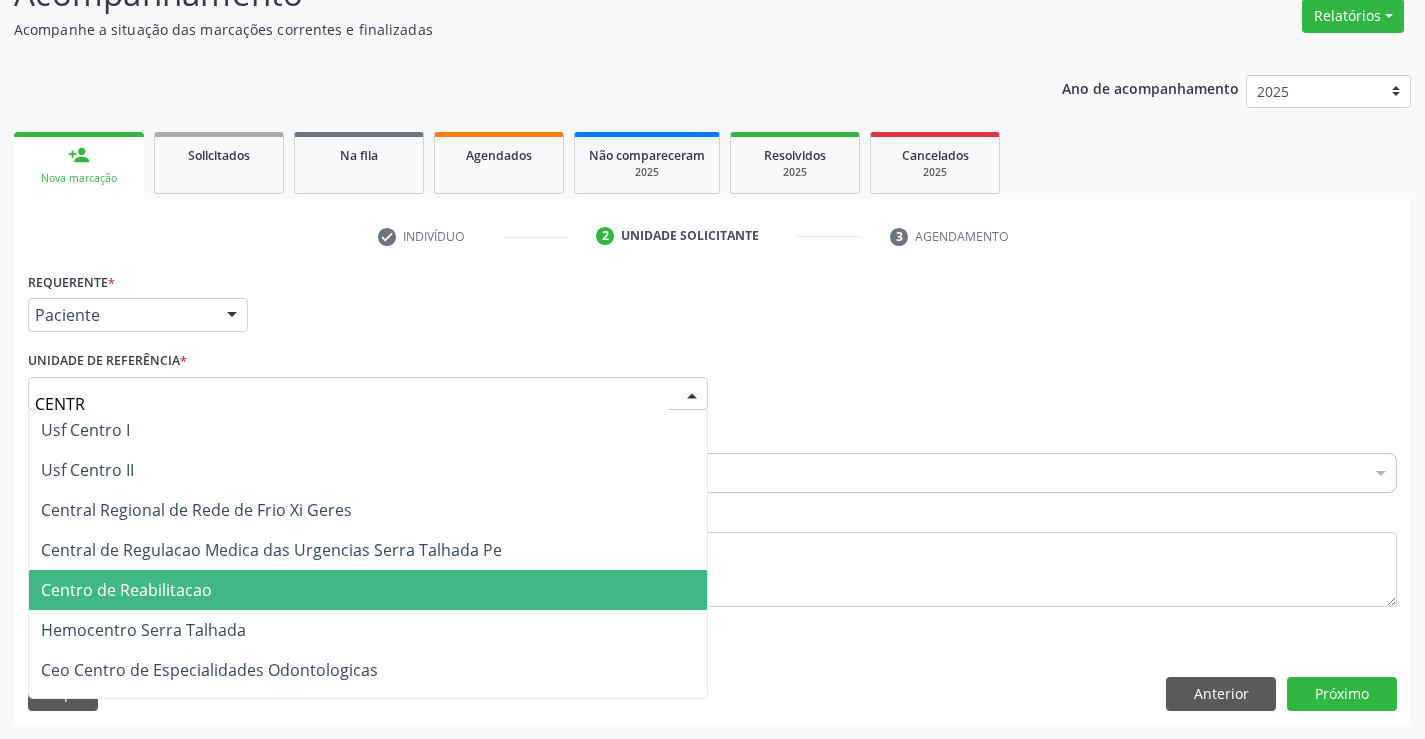 click on "Centro de Reabilitacao" at bounding box center [126, 590] 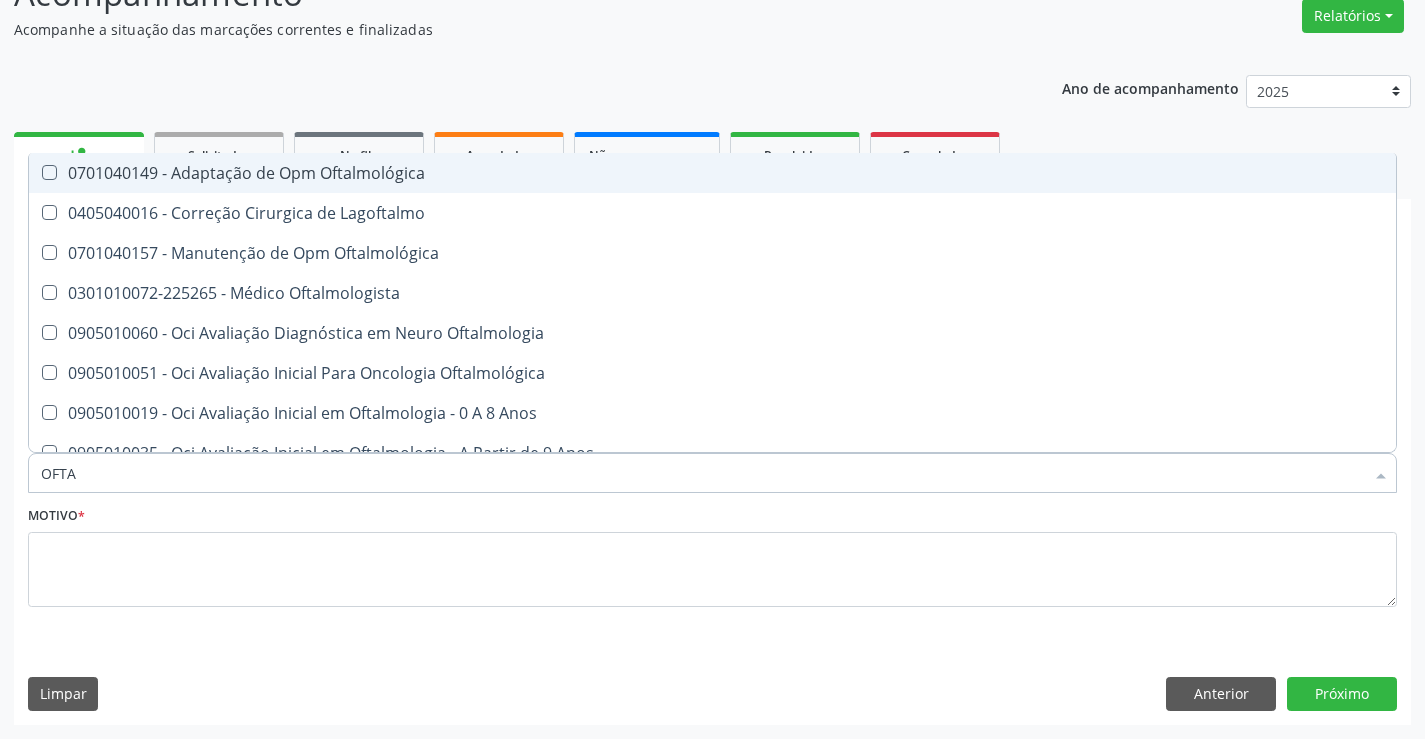 type on "OFTAL" 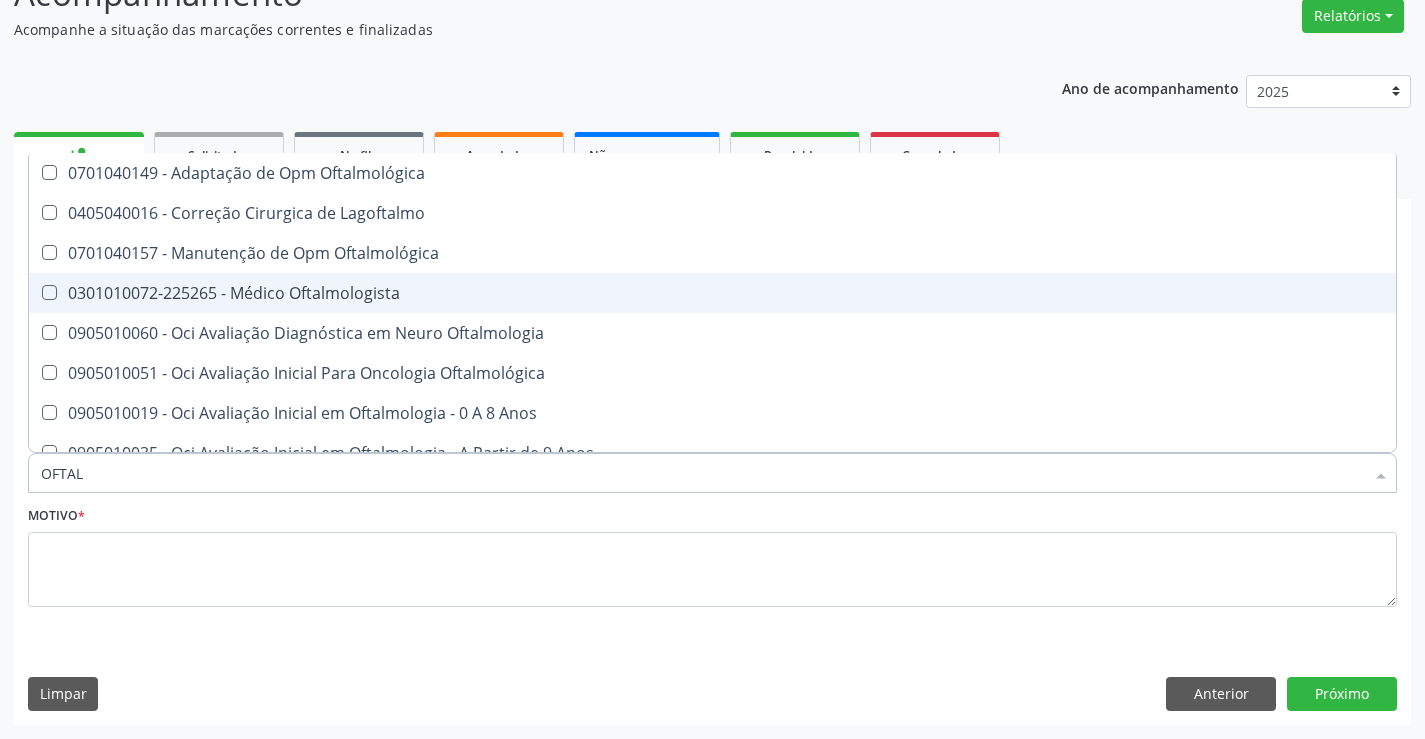 click on "0301010072-225265 - Médico Oftalmologista" at bounding box center [712, 293] 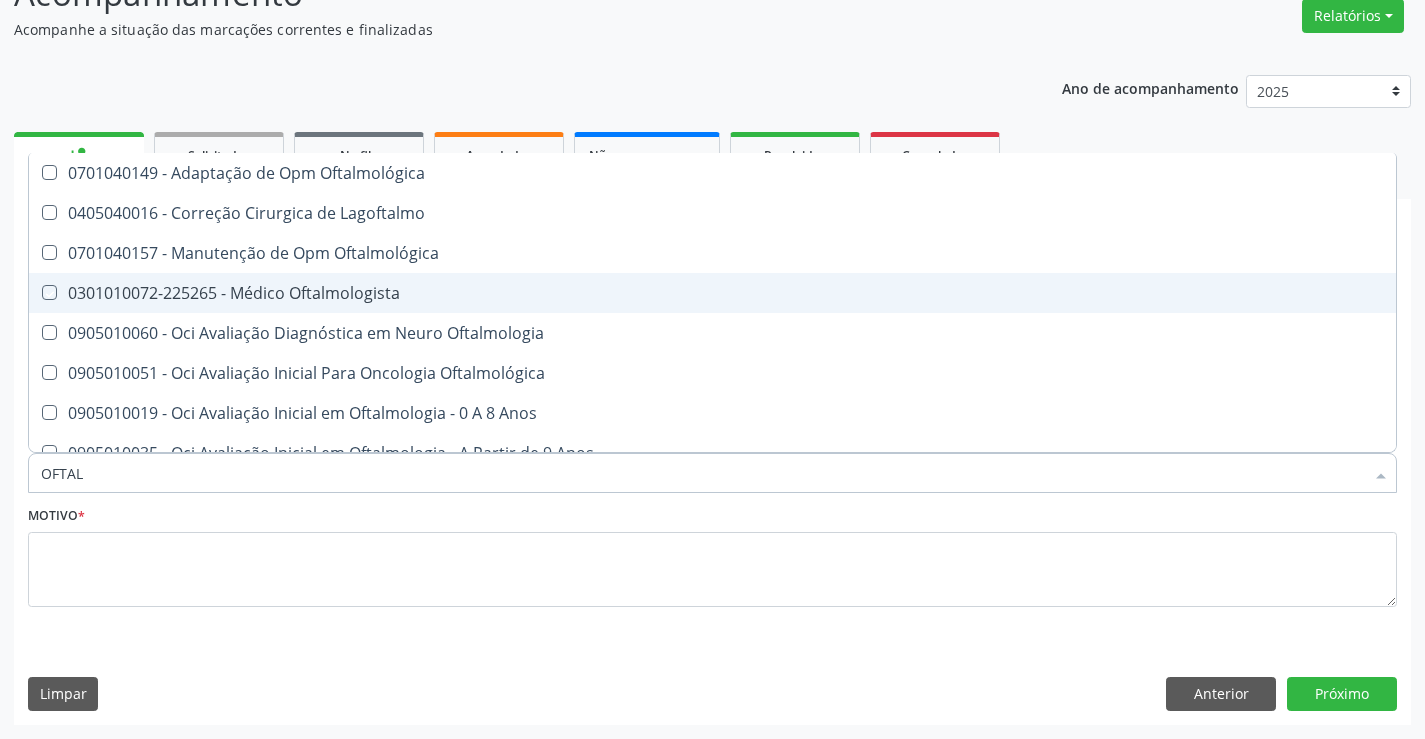 checkbox on "true" 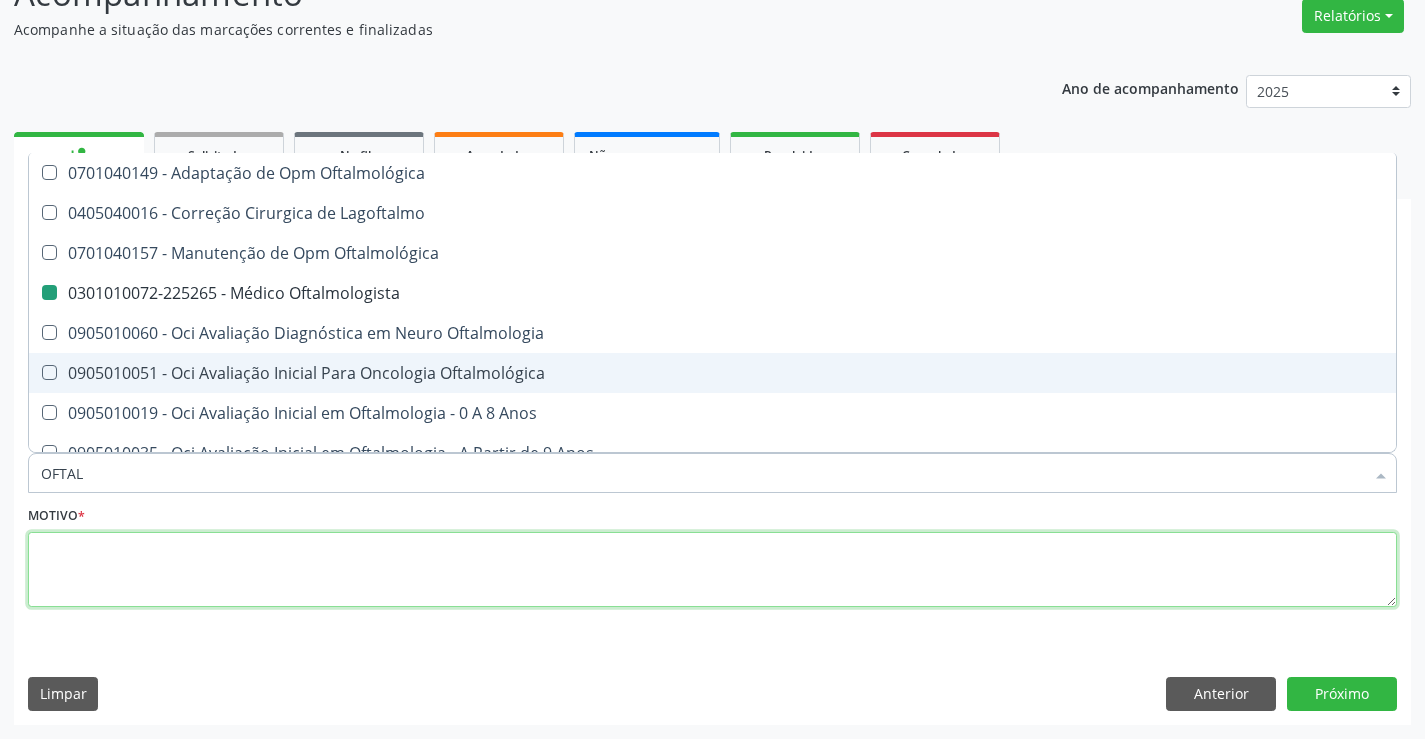 click at bounding box center (712, 570) 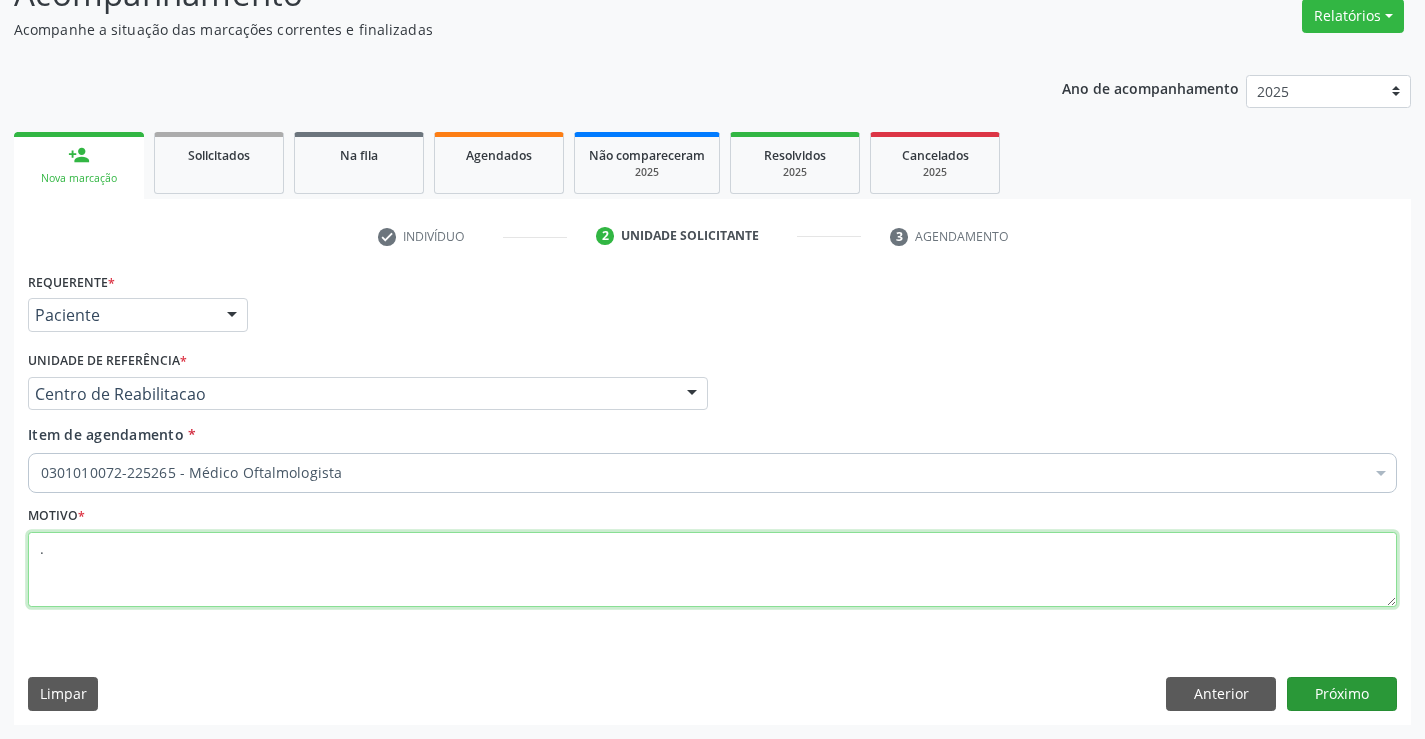 type on "." 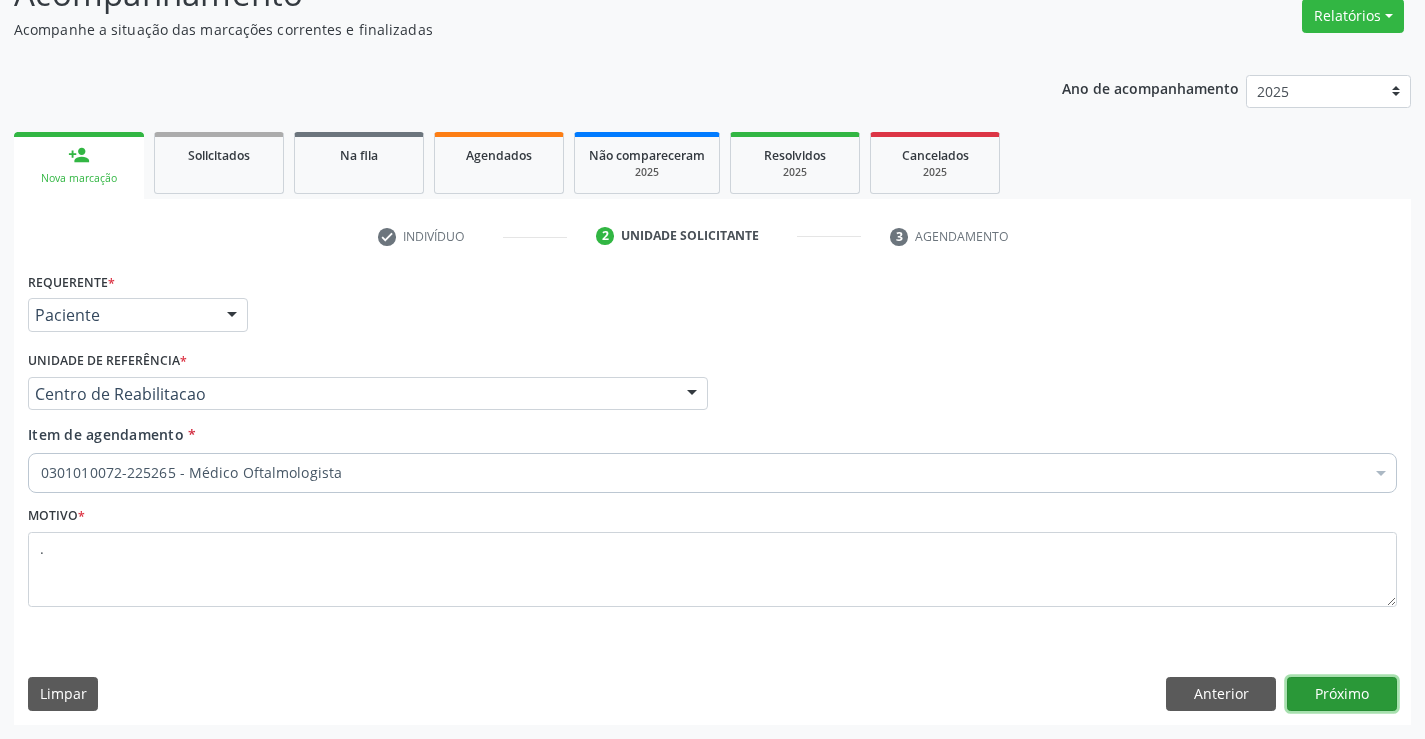 click on "Próximo" at bounding box center (1342, 694) 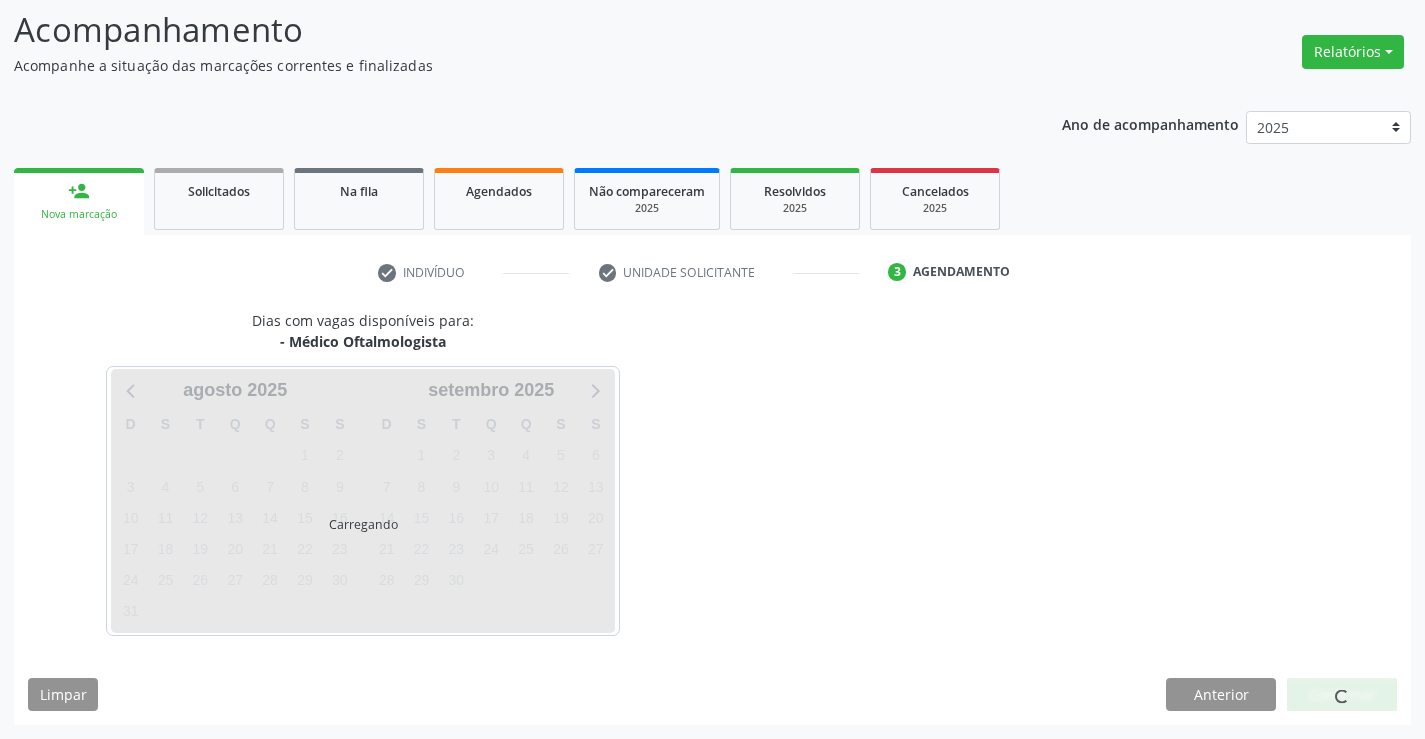 scroll, scrollTop: 131, scrollLeft: 0, axis: vertical 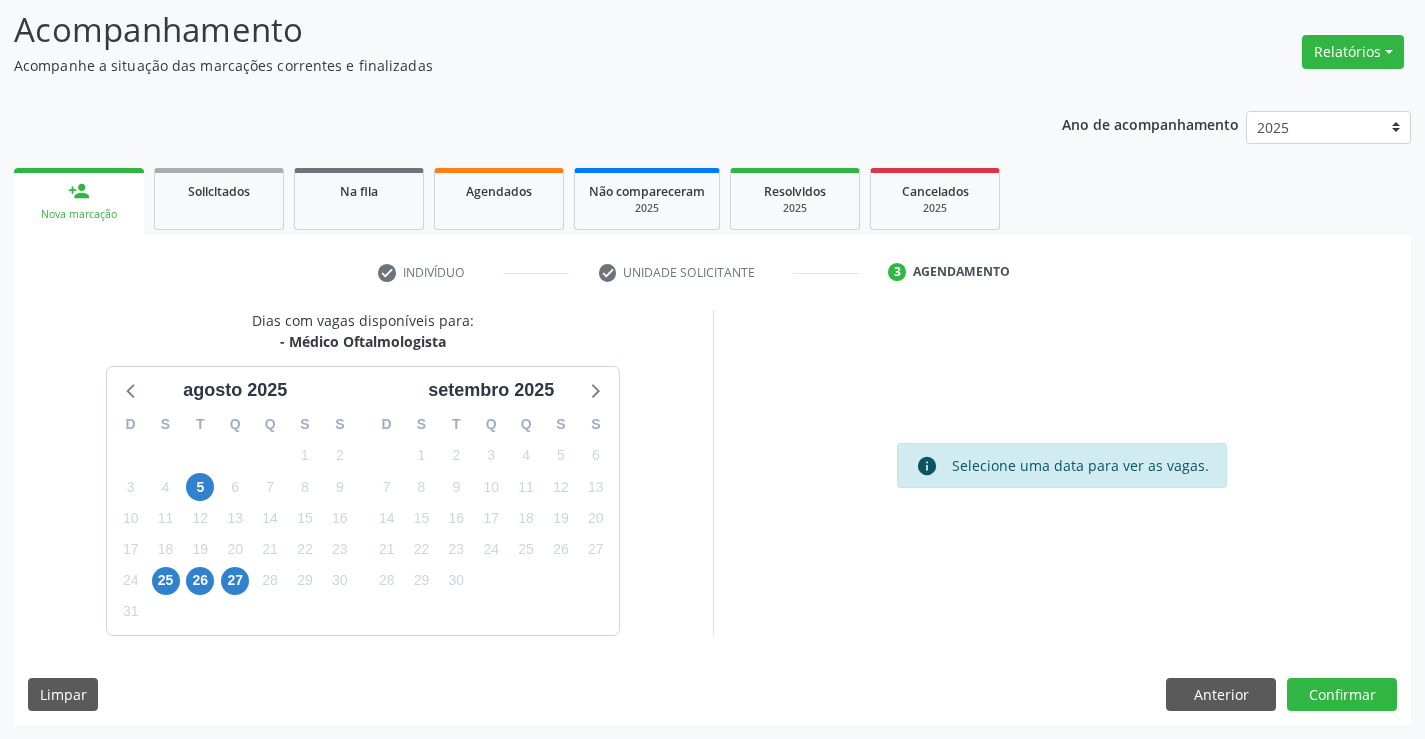 click on "18" at bounding box center (166, 549) 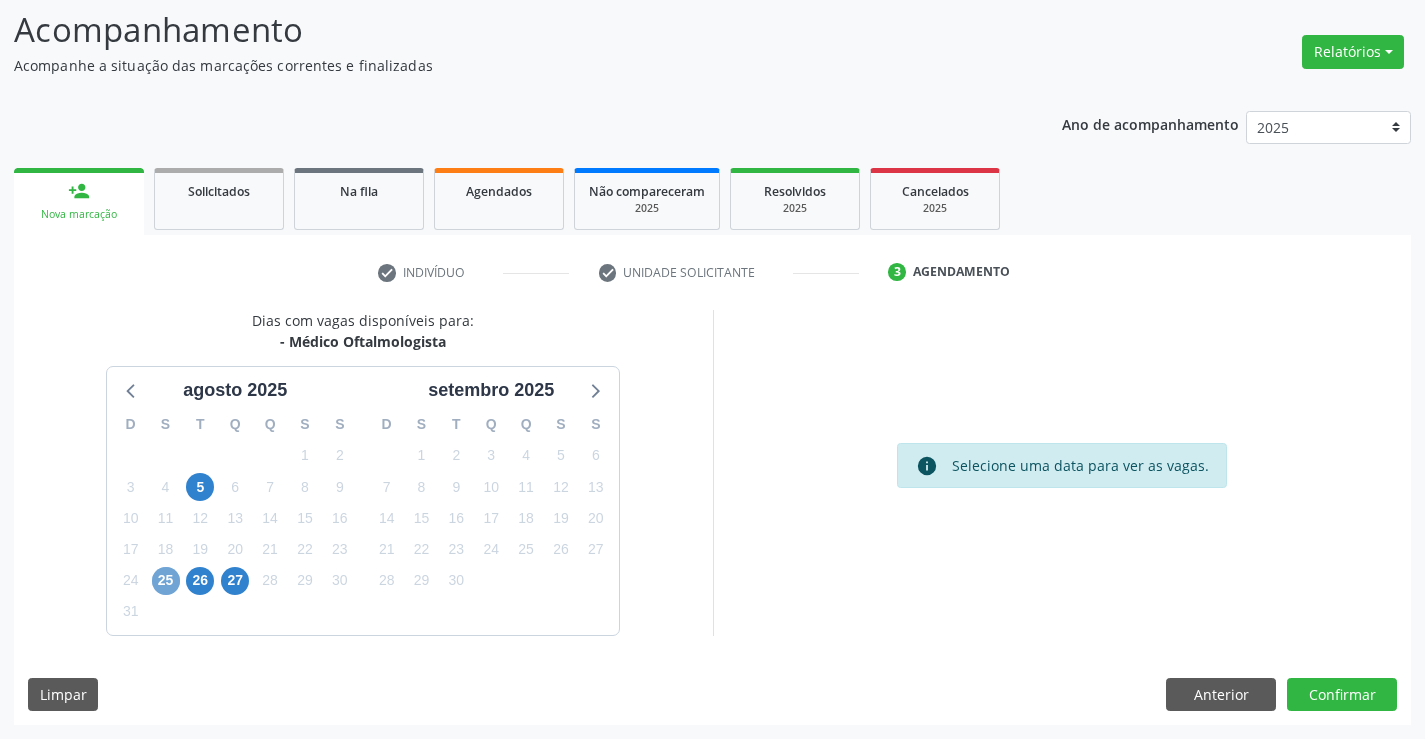 click on "25" at bounding box center [166, 581] 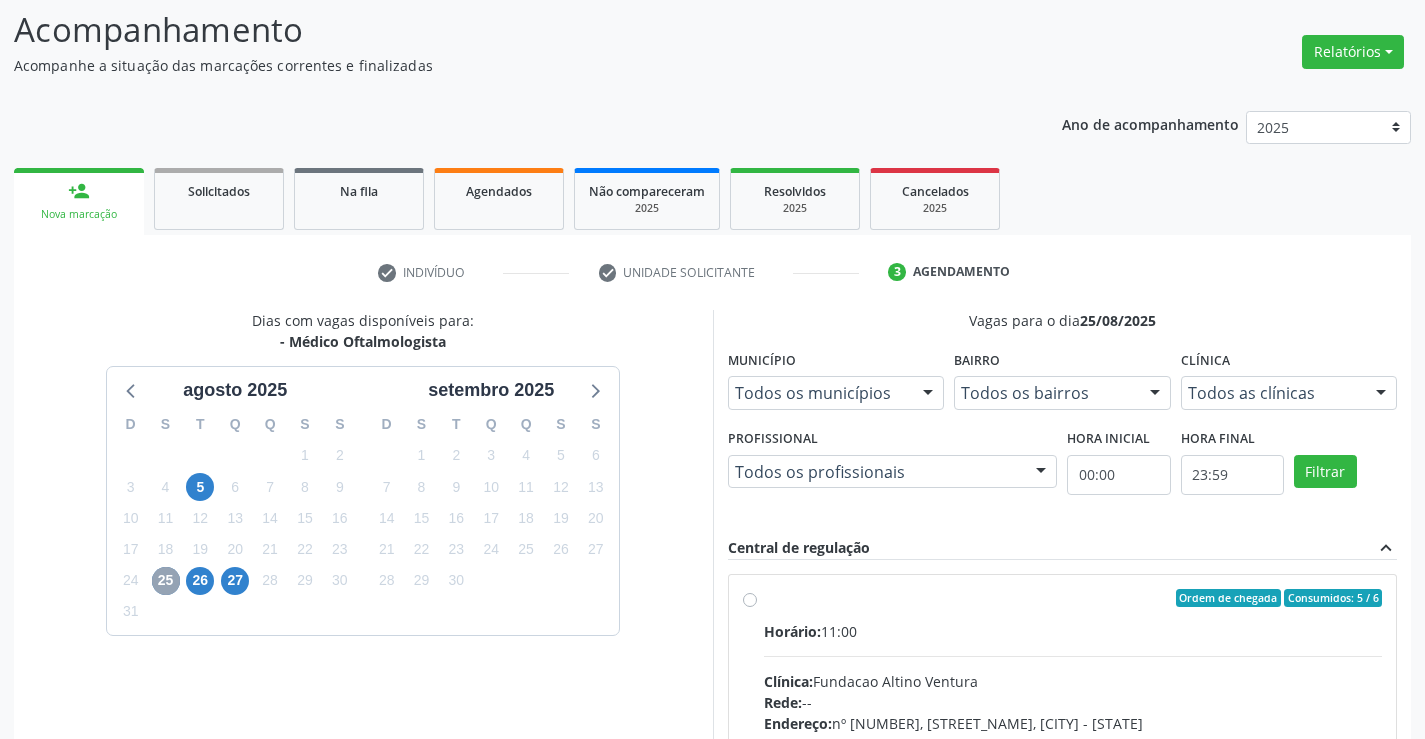 scroll, scrollTop: 456, scrollLeft: 0, axis: vertical 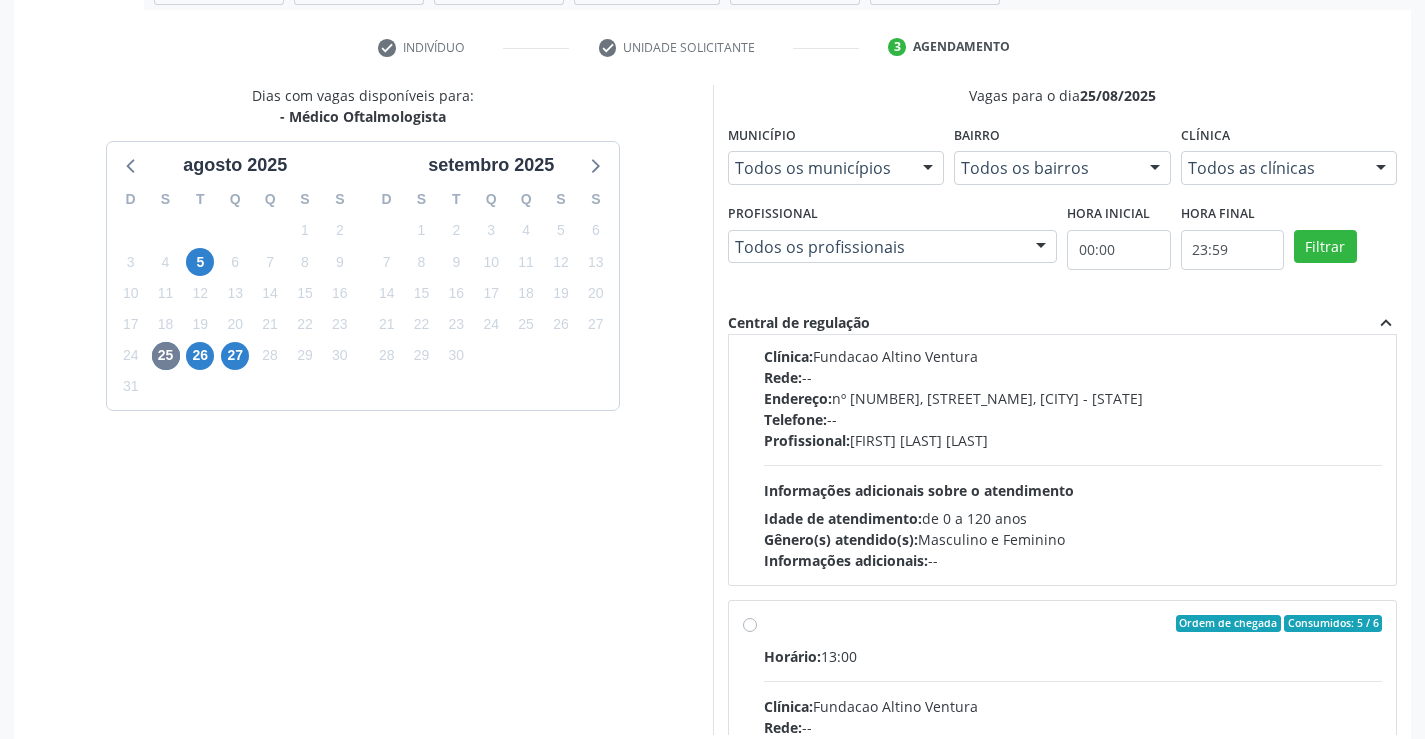 click on "Horário:   11:00
Clínica:  Fundacao Altino Ventura
Rede:
--
Endereço:   nº 335, Nossa Senhora da Con, Serra Talhada - PE
Telefone:   --
Profissional:
Bruna Vieira Oliveira Carvalho Ventura
Informações adicionais sobre o atendimento
Idade de atendimento:
de 0 a 120 anos
Gênero(s) atendido(s):
Masculino e Feminino
Informações adicionais:
--" at bounding box center [1073, 433] 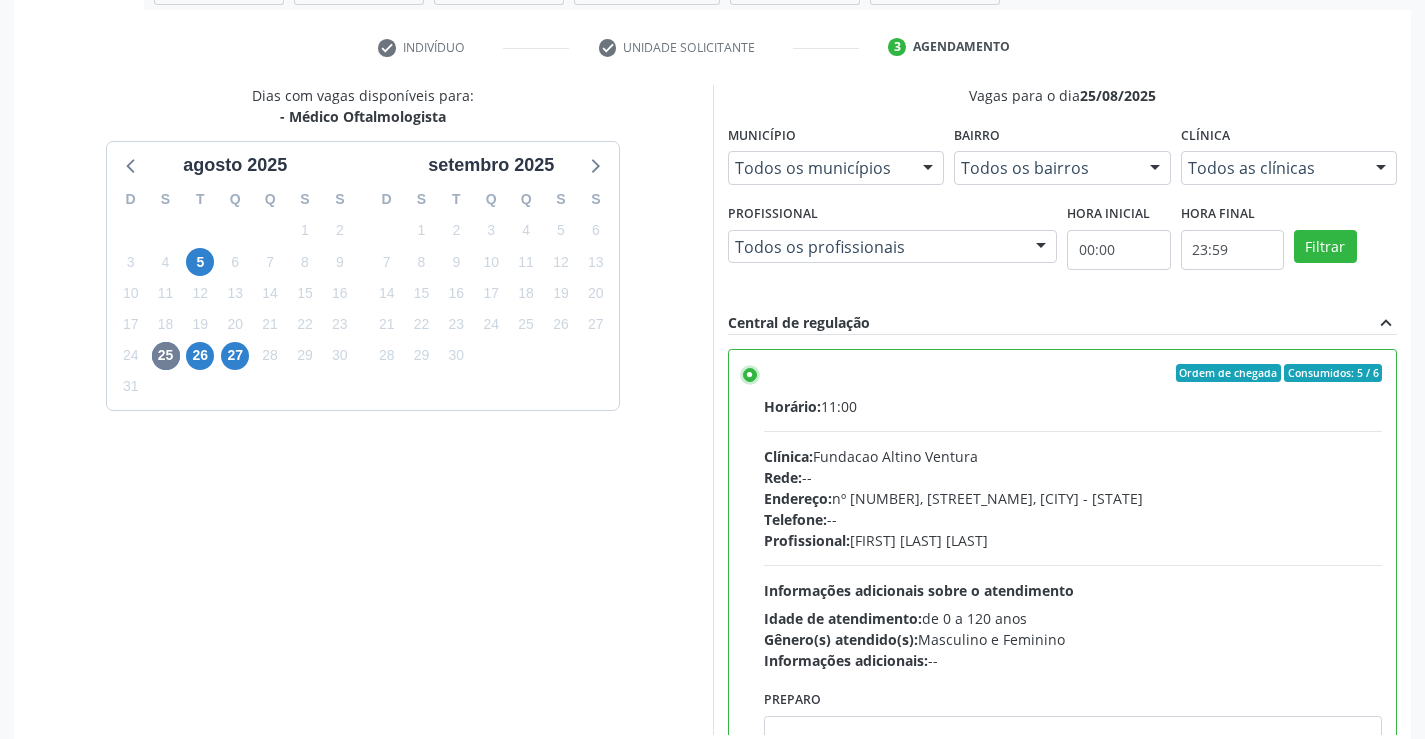 scroll, scrollTop: 456, scrollLeft: 0, axis: vertical 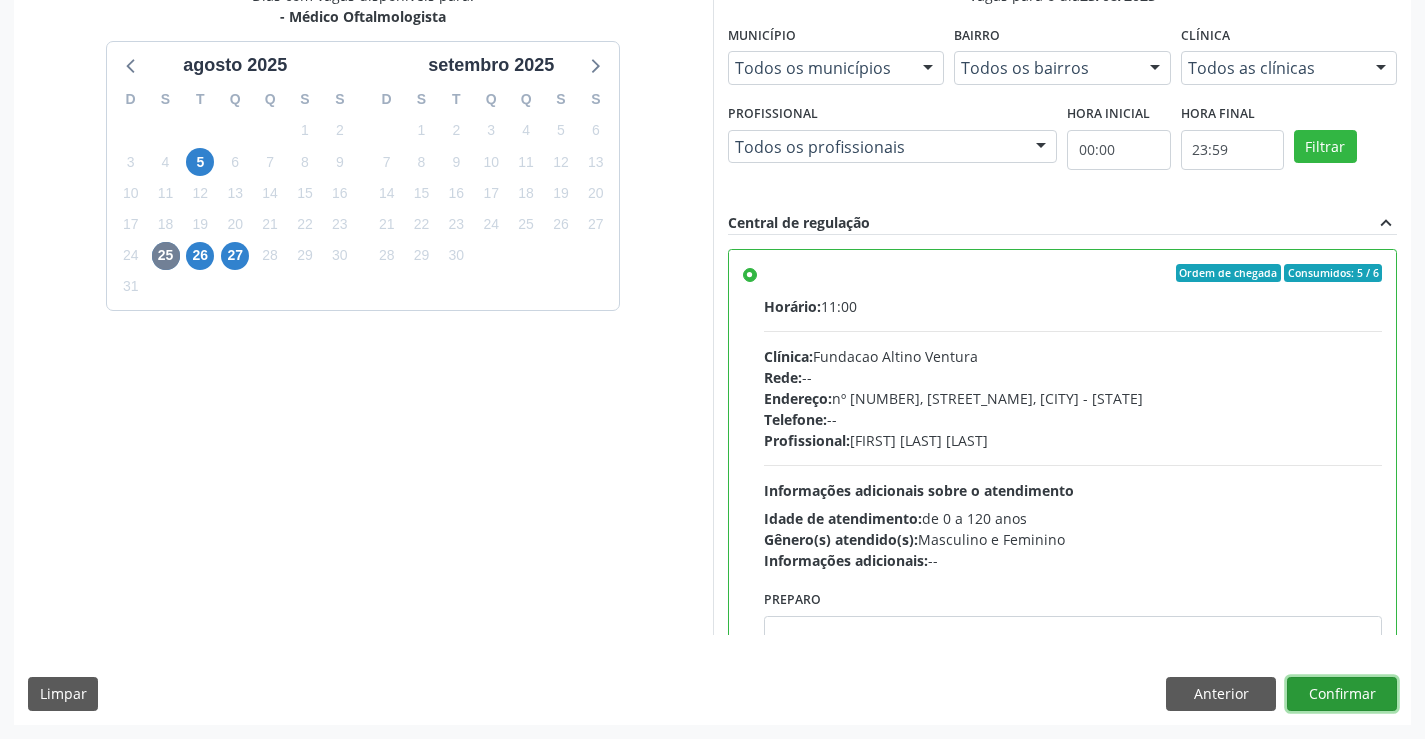 click on "Confirmar" at bounding box center [1342, 694] 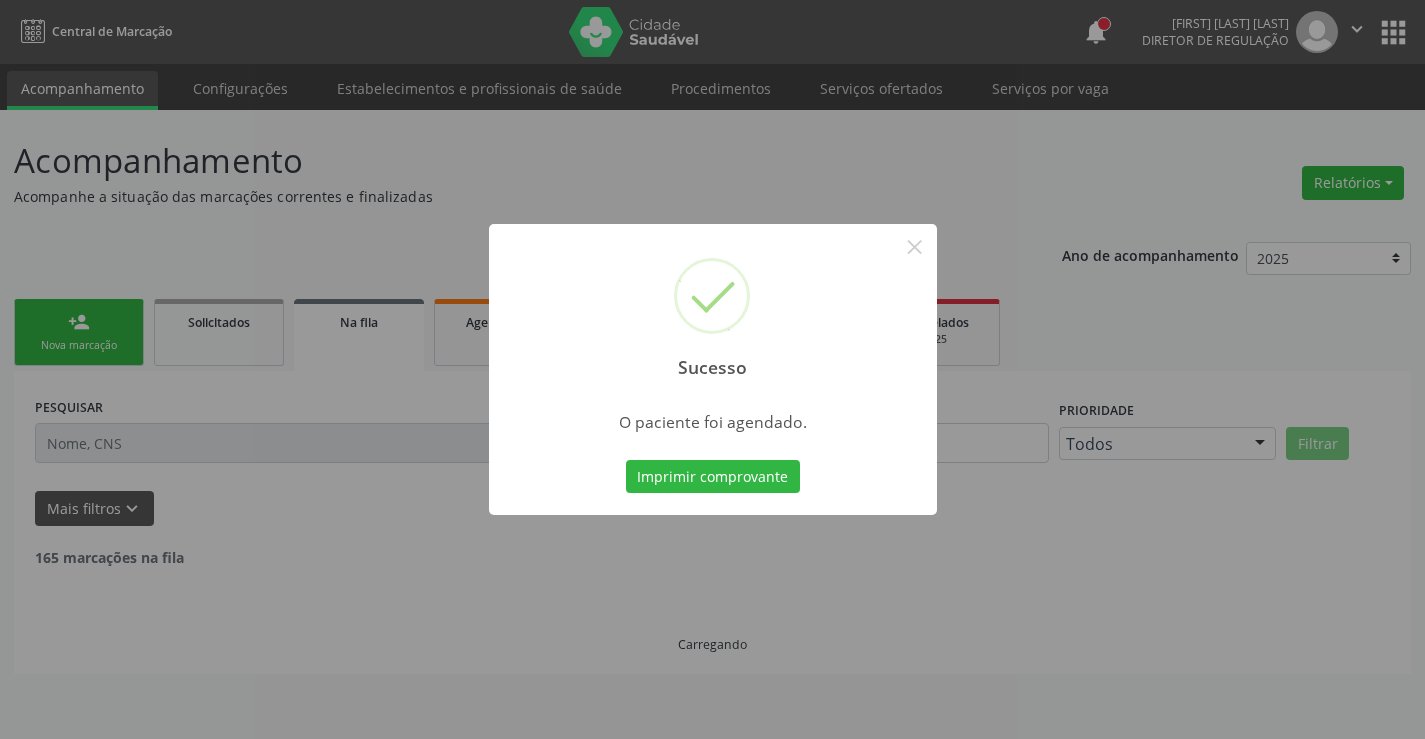 scroll, scrollTop: 0, scrollLeft: 0, axis: both 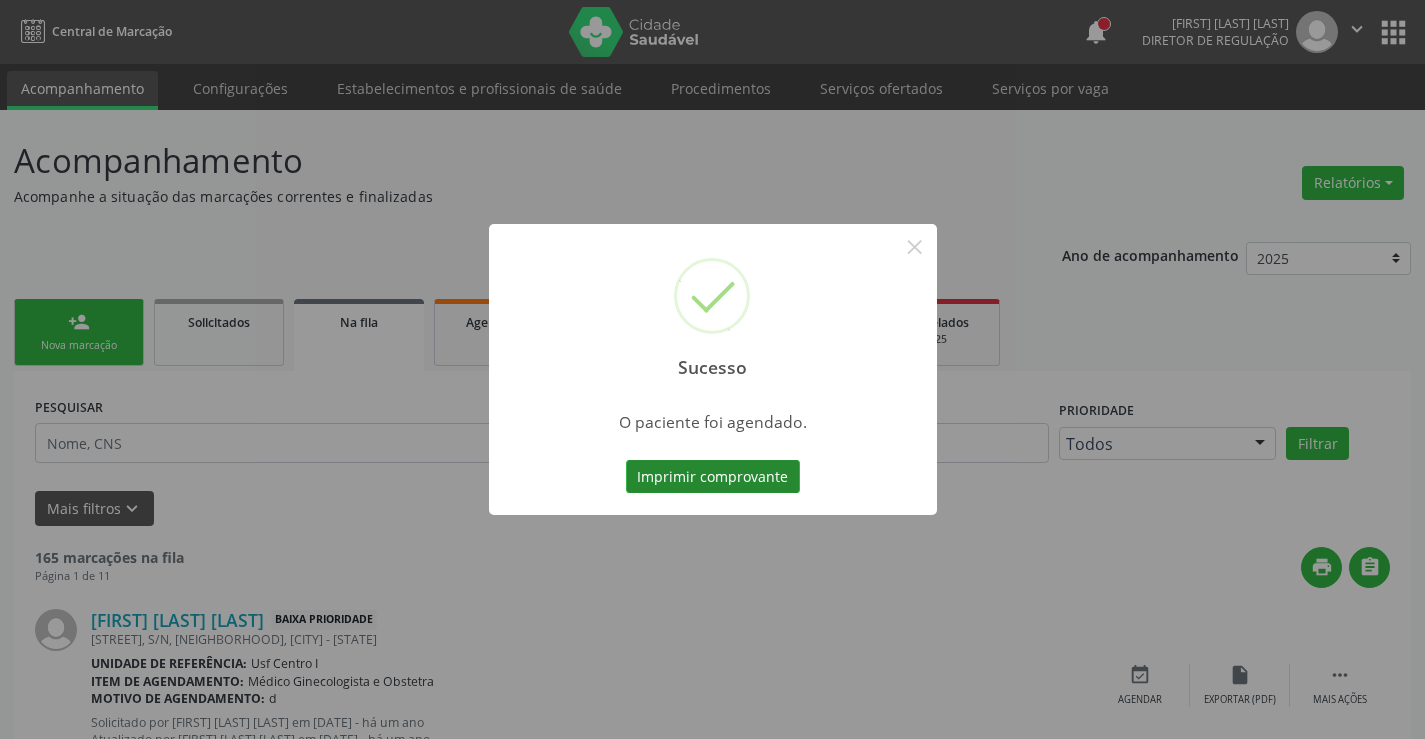 click on "Imprimir comprovante" at bounding box center [713, 477] 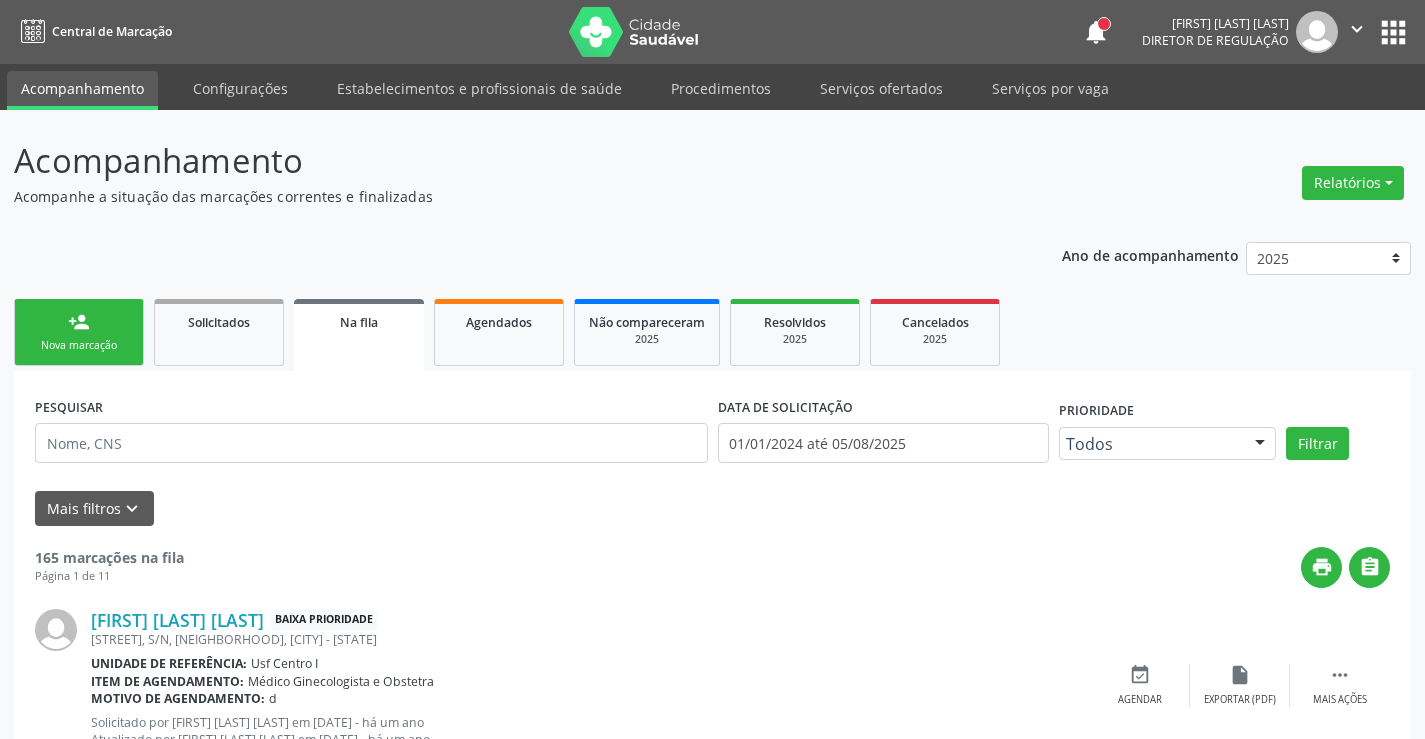 click on "person_add" at bounding box center [79, 322] 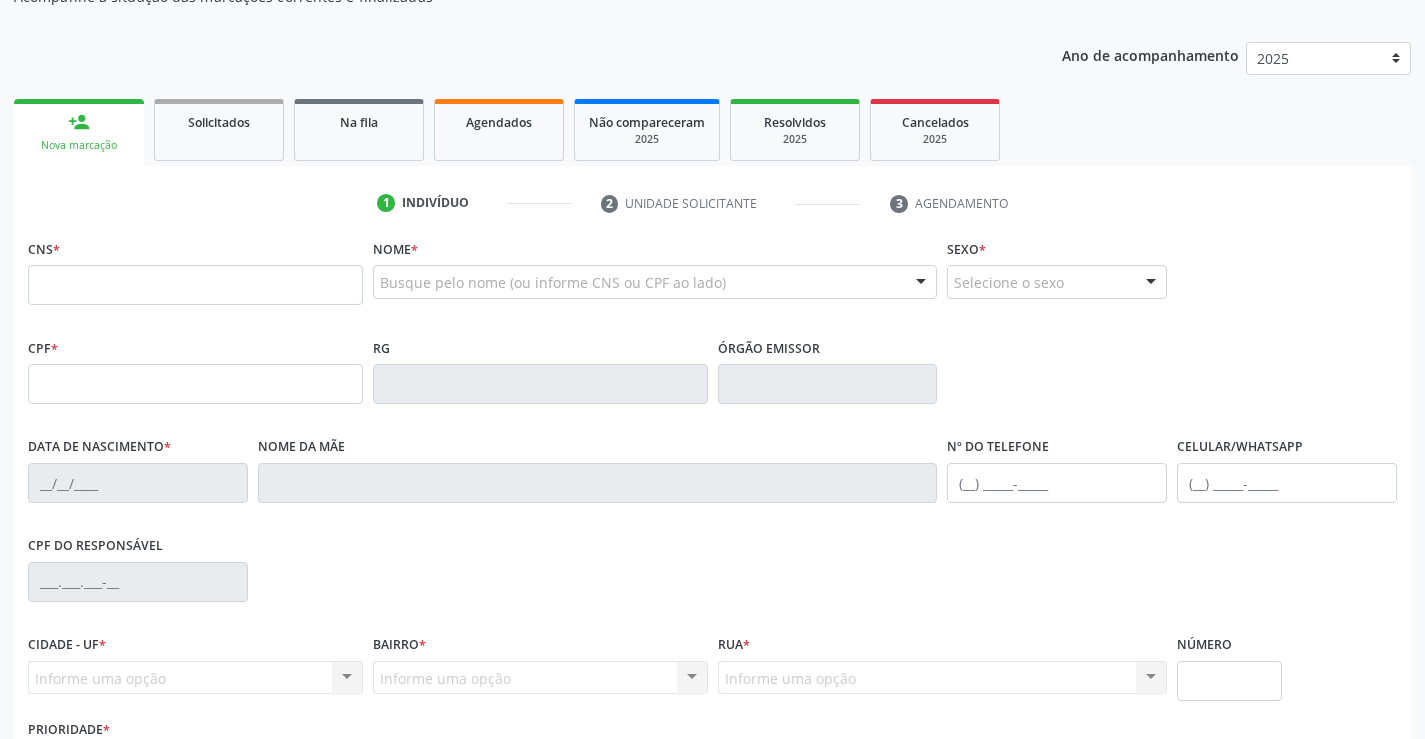 scroll, scrollTop: 300, scrollLeft: 0, axis: vertical 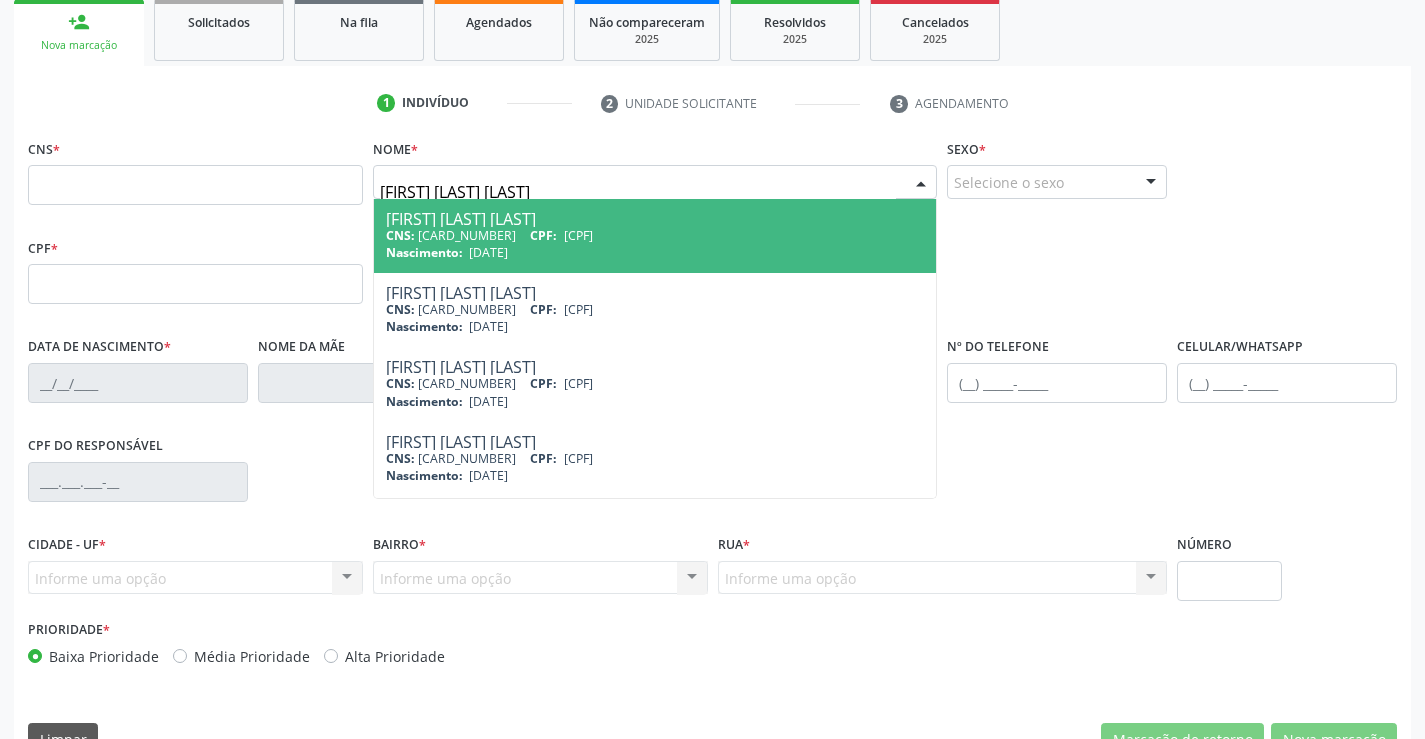 type on "JESSICA MARIA DOS SAN" 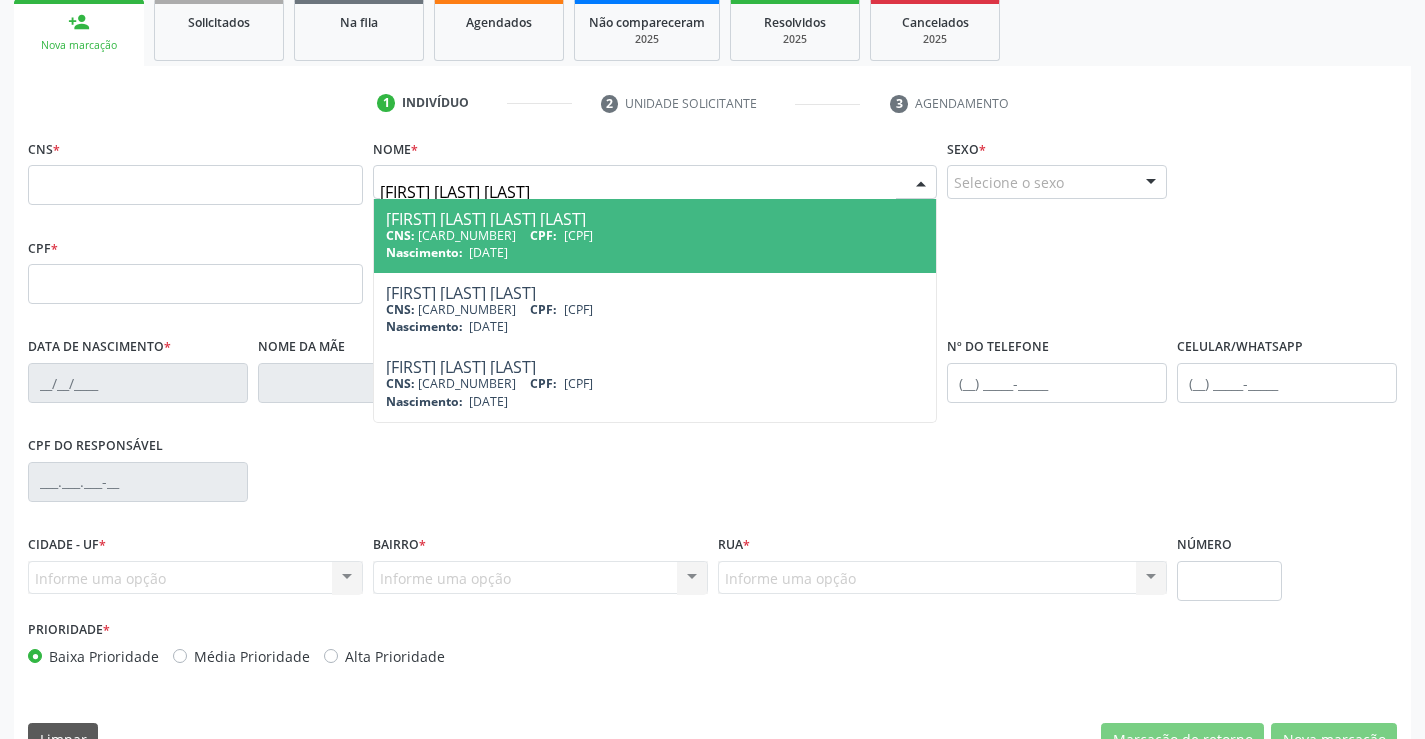 click on "Jessica Maria dos Santos Magalhaes" at bounding box center [655, 219] 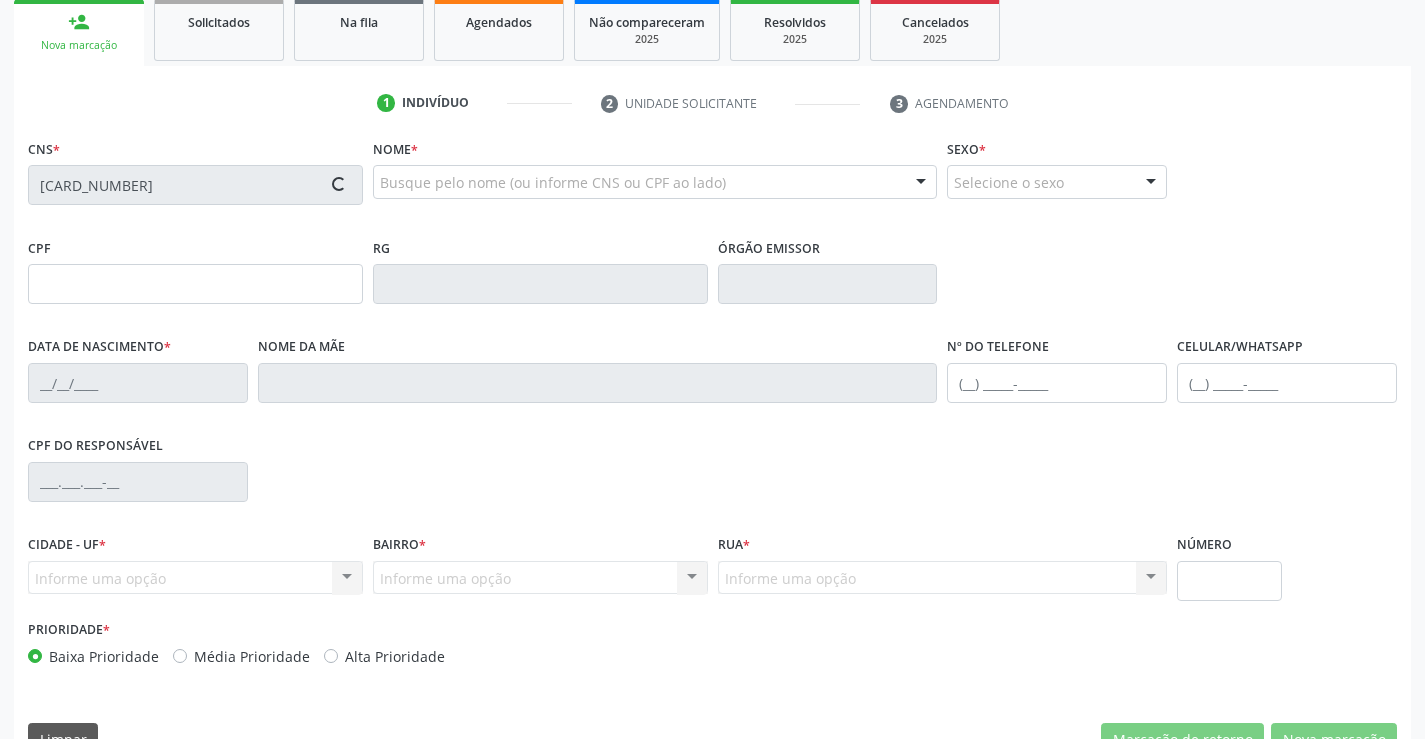 type on "101.865.394-52" 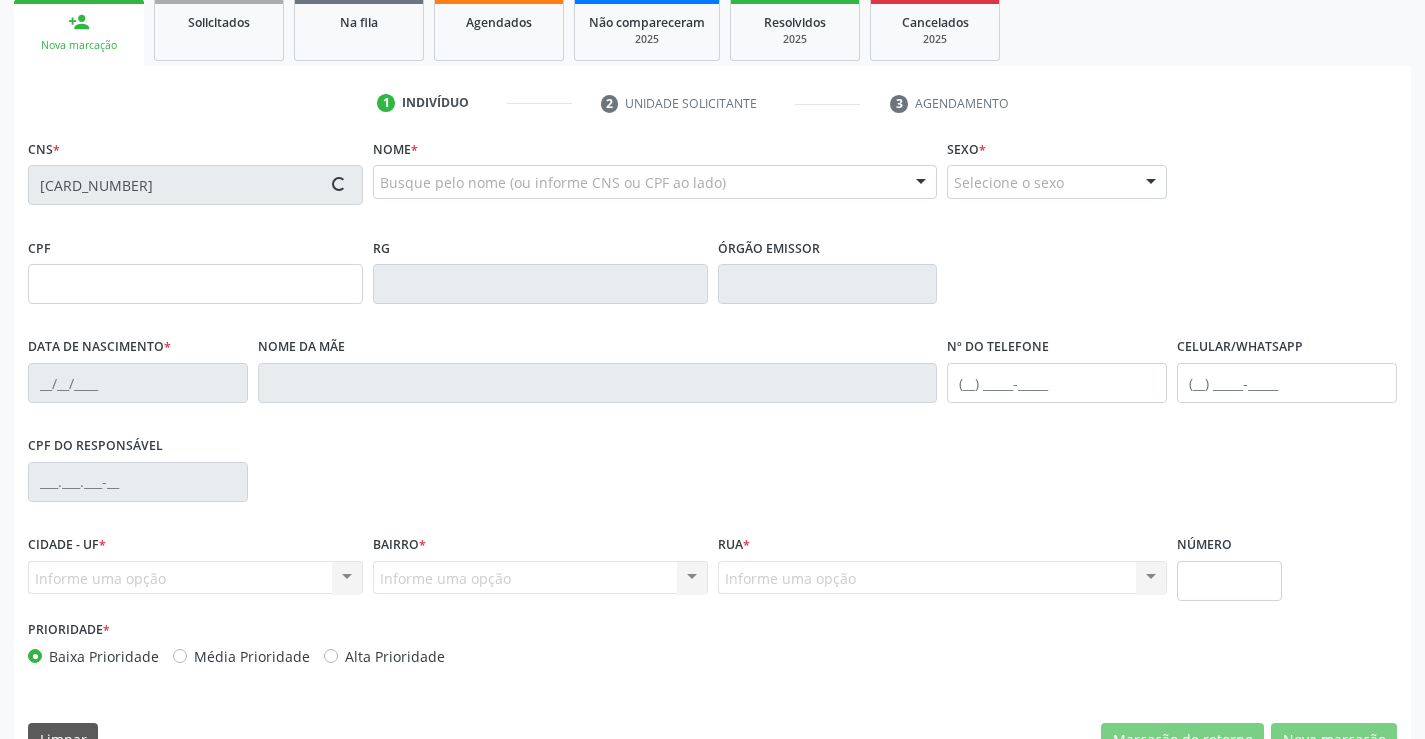 type on "24/07/1993" 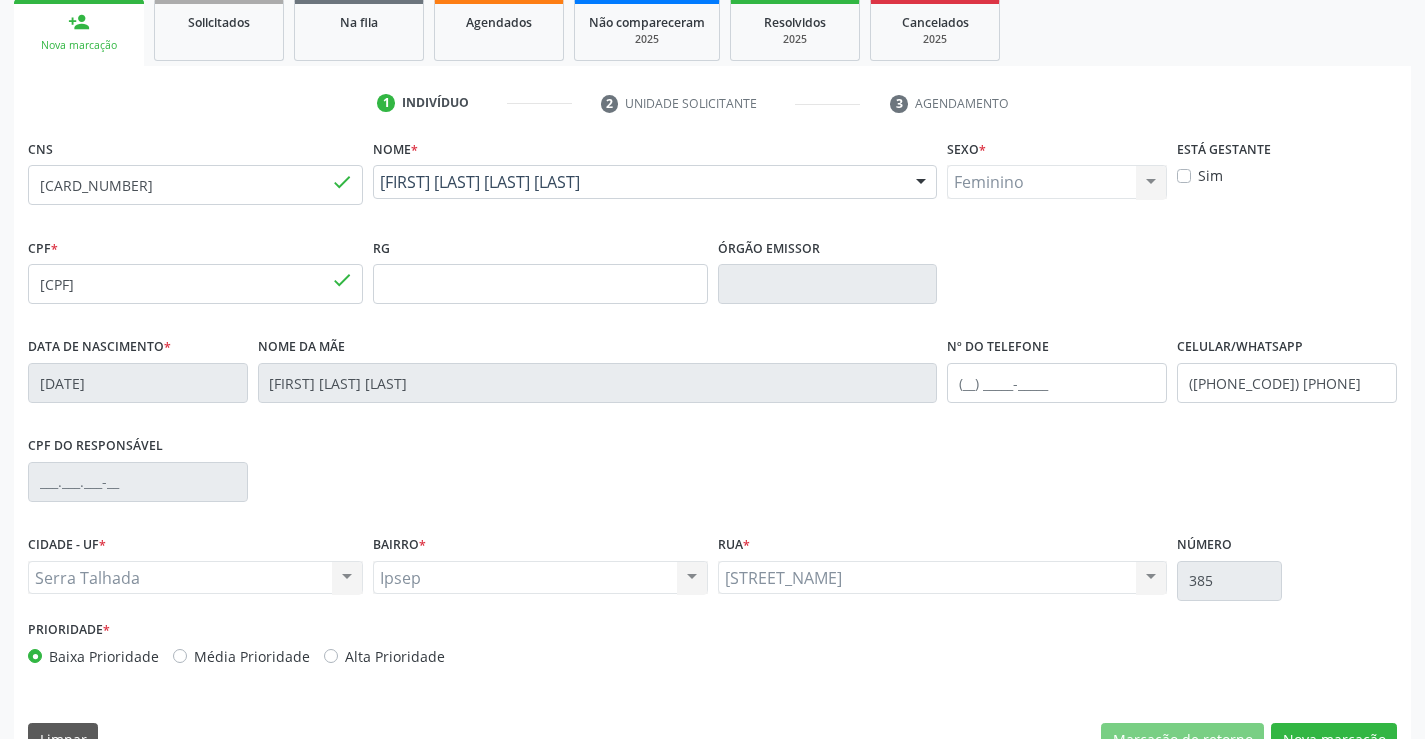 scroll, scrollTop: 345, scrollLeft: 0, axis: vertical 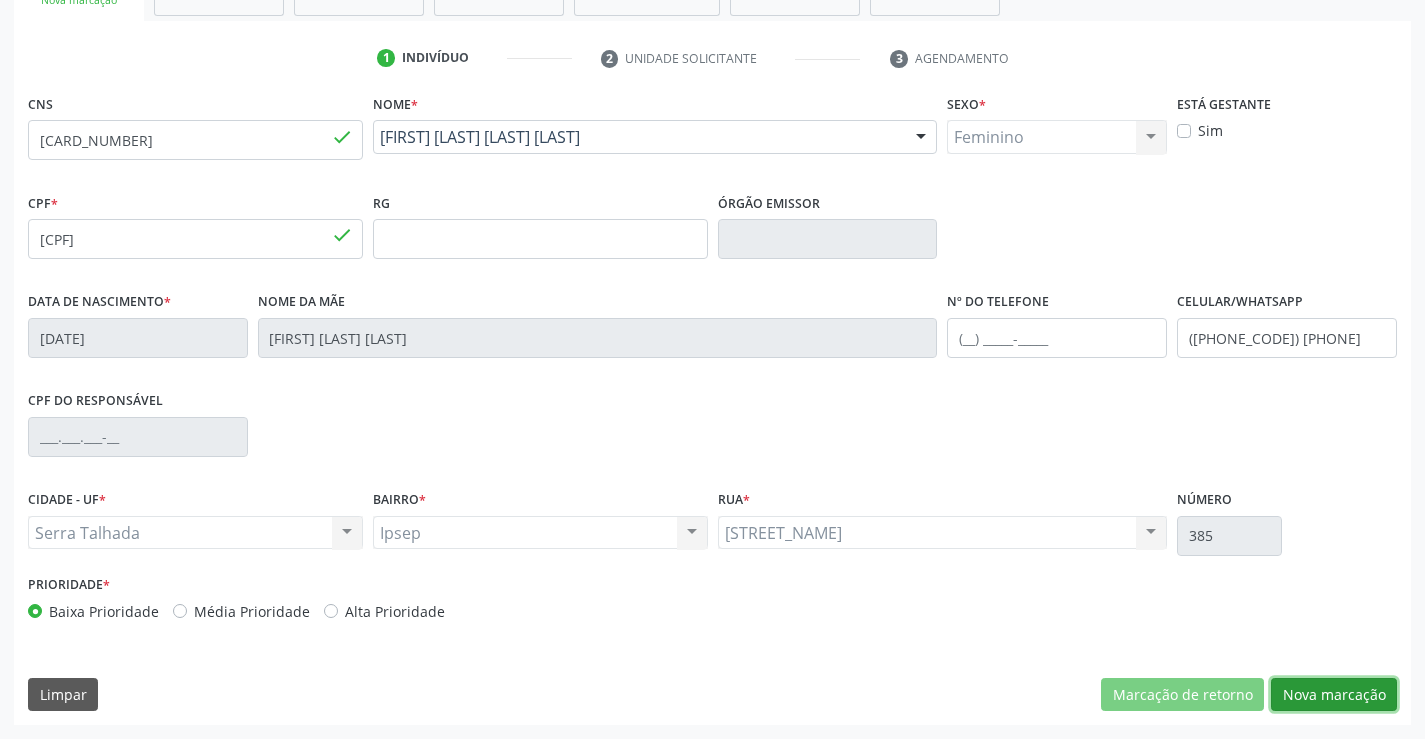 click on "Nova marcação" at bounding box center (1334, 695) 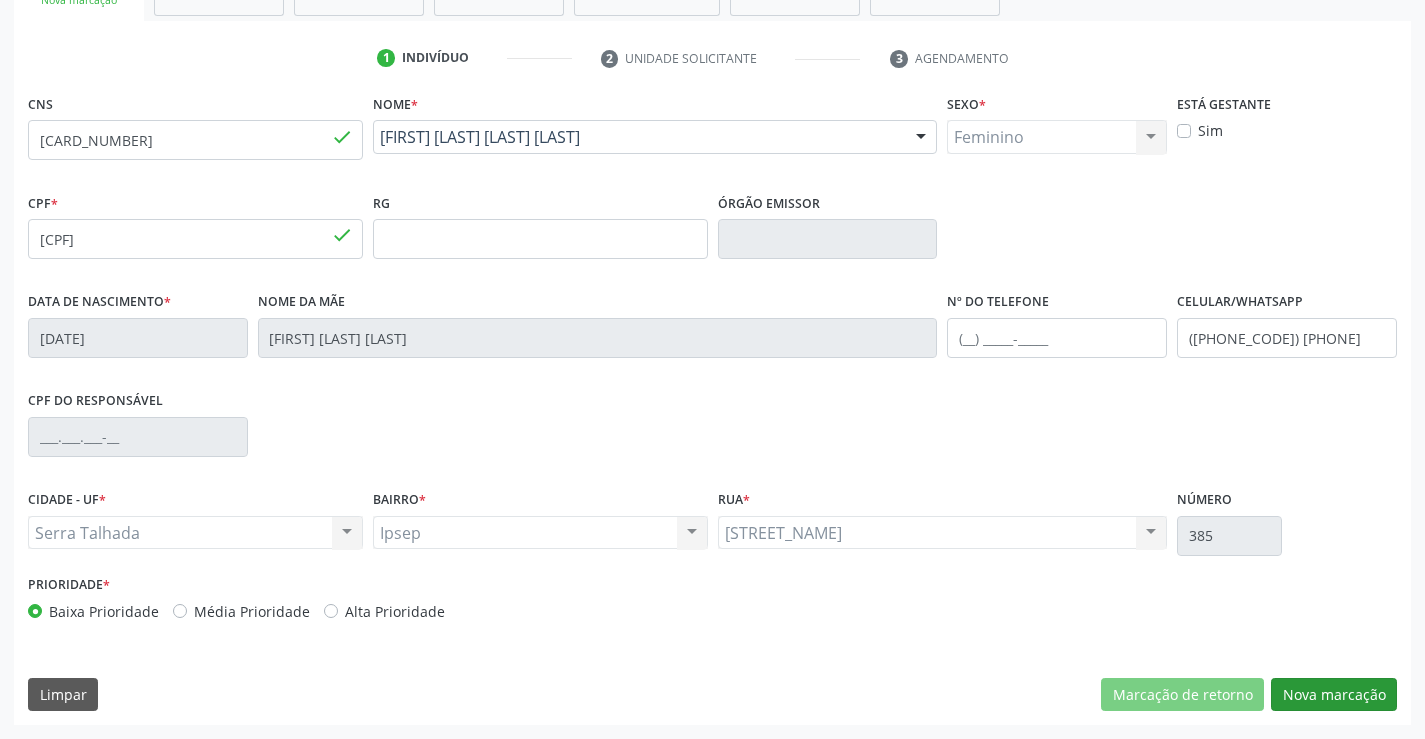 scroll, scrollTop: 167, scrollLeft: 0, axis: vertical 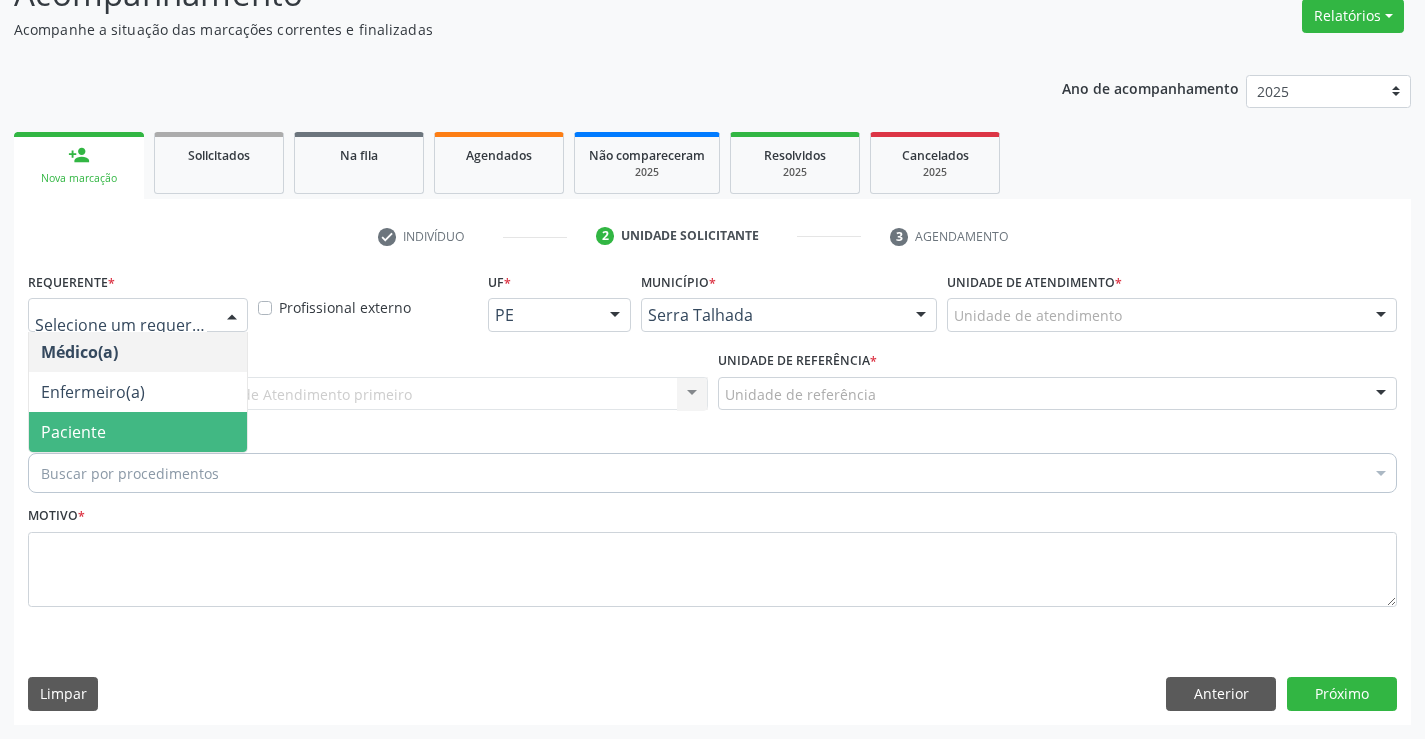 click on "Paciente" at bounding box center (138, 432) 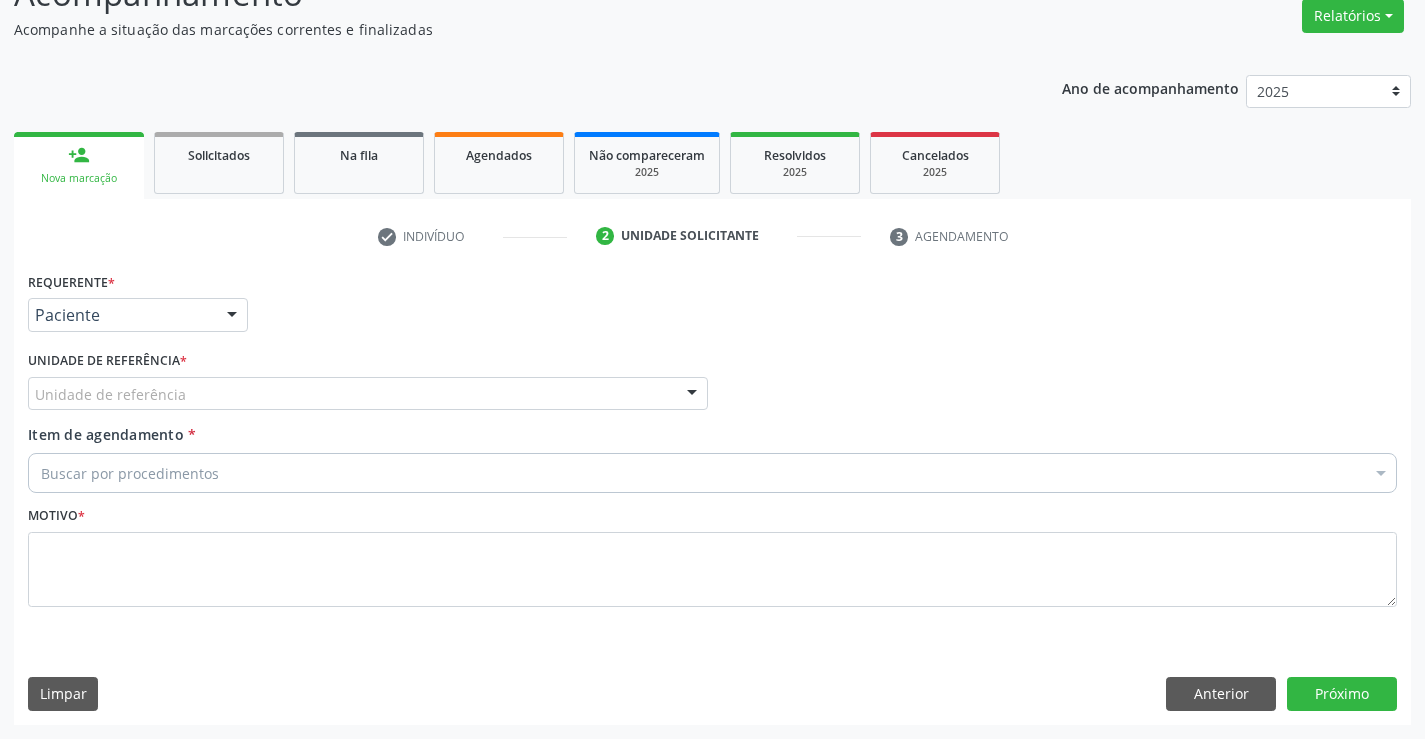 click on "Unidade de referência" at bounding box center (368, 394) 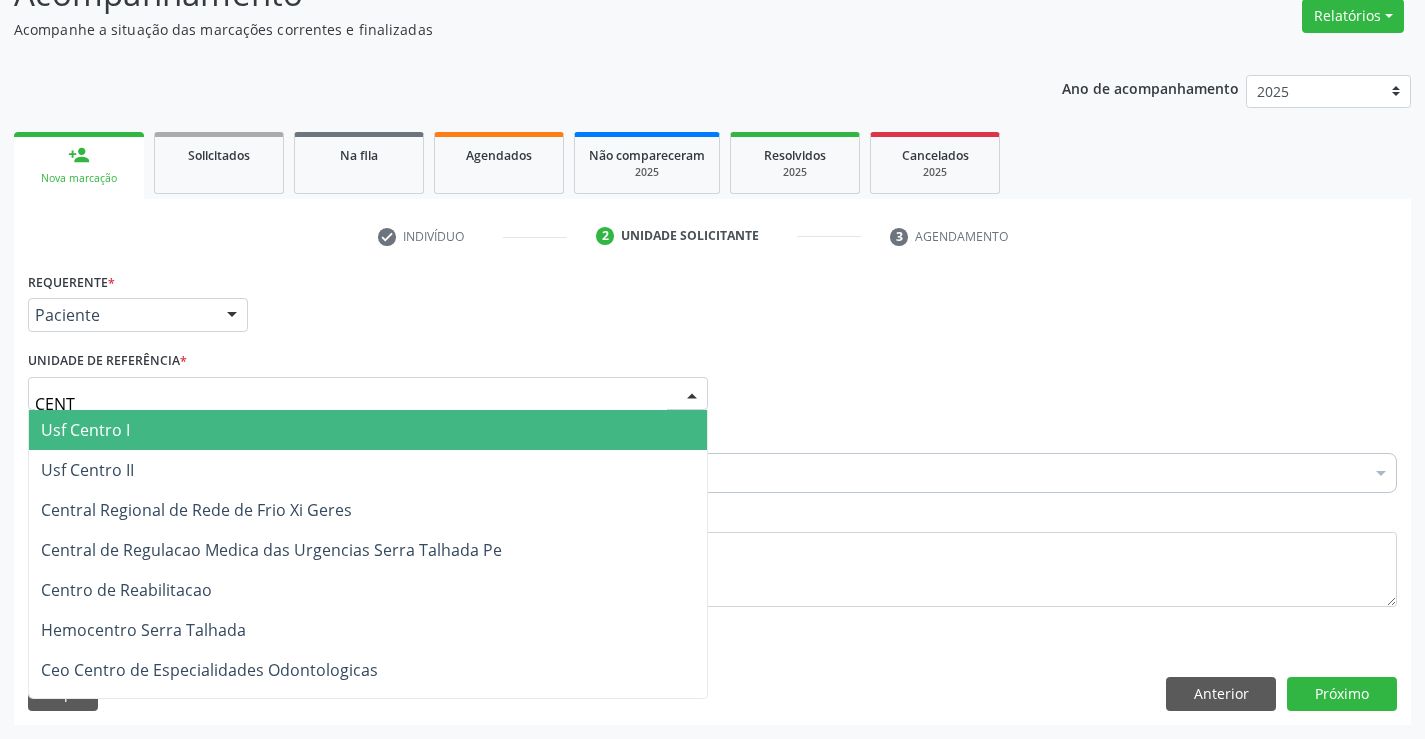 type on "CENTR" 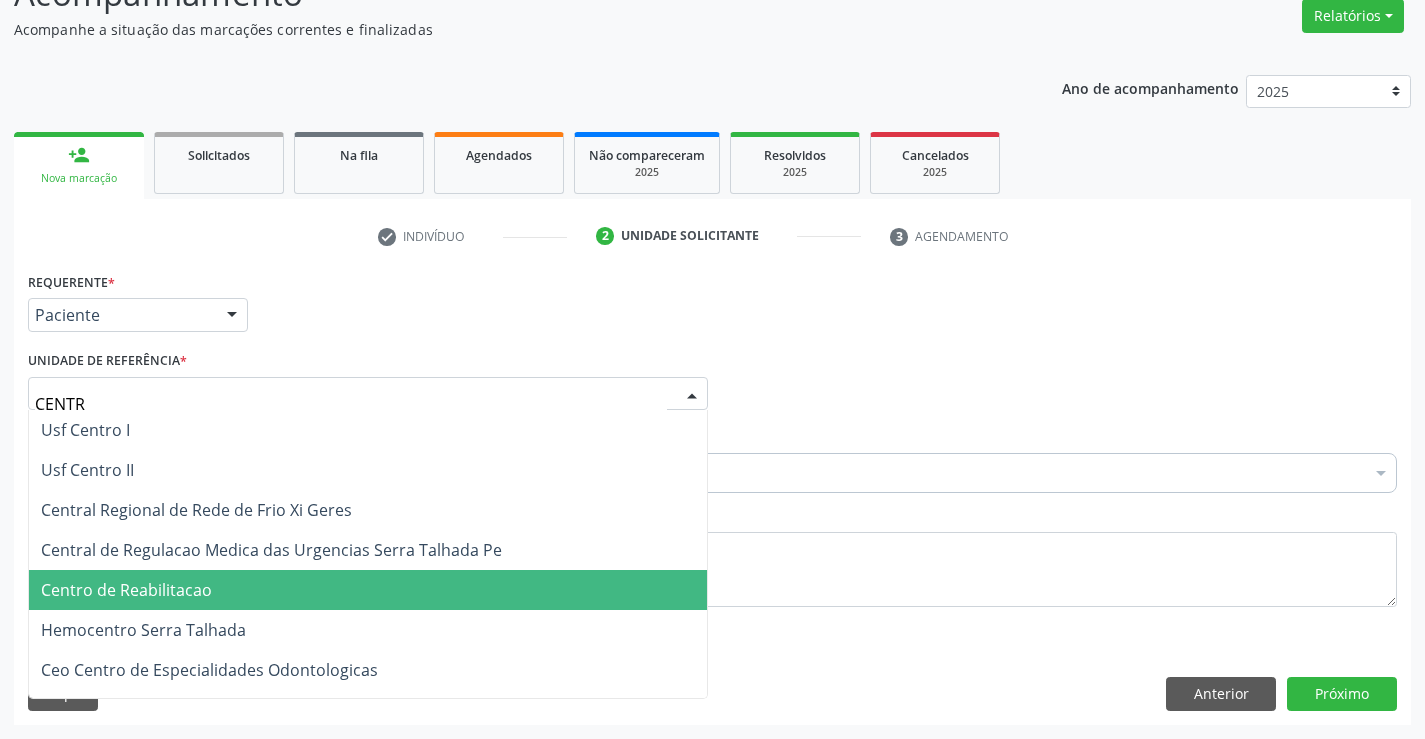 click on "Centro de Reabilitacao" at bounding box center [126, 590] 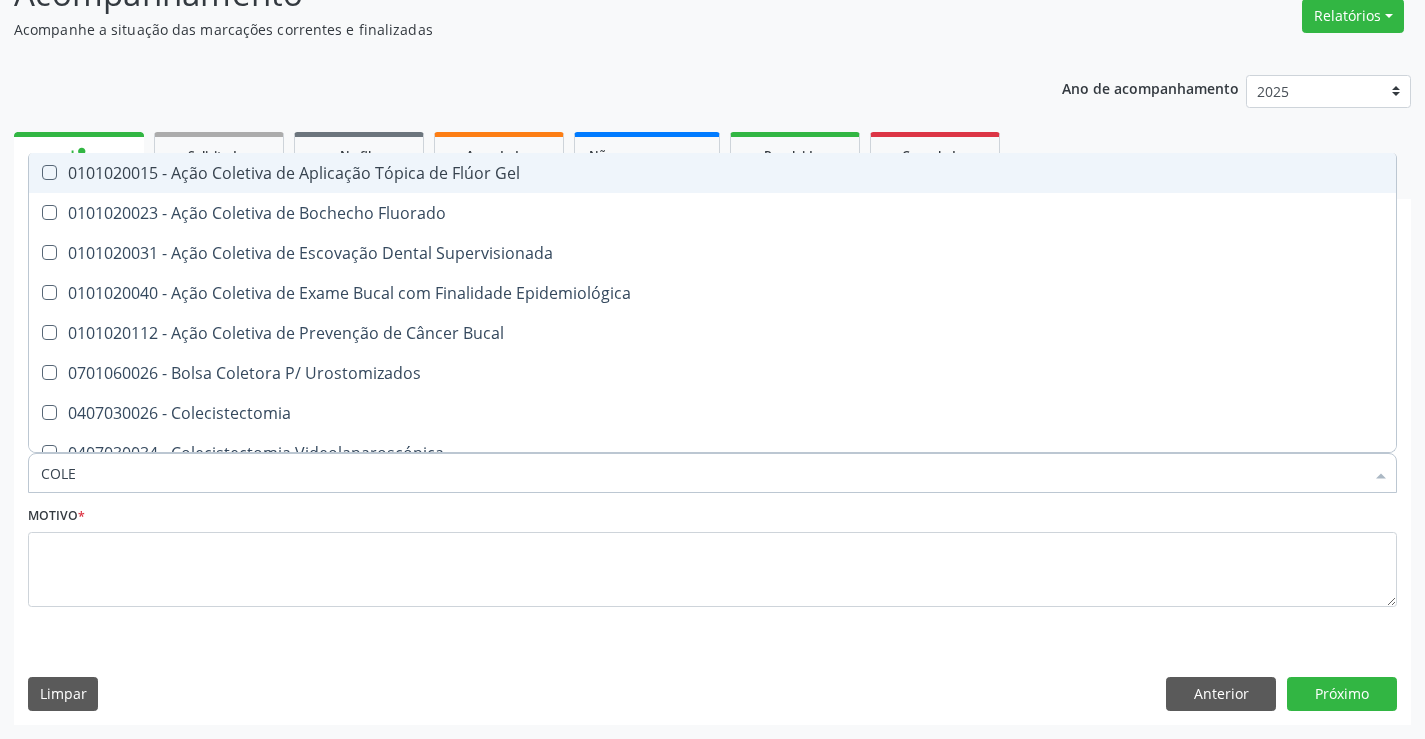 type on "COLES" 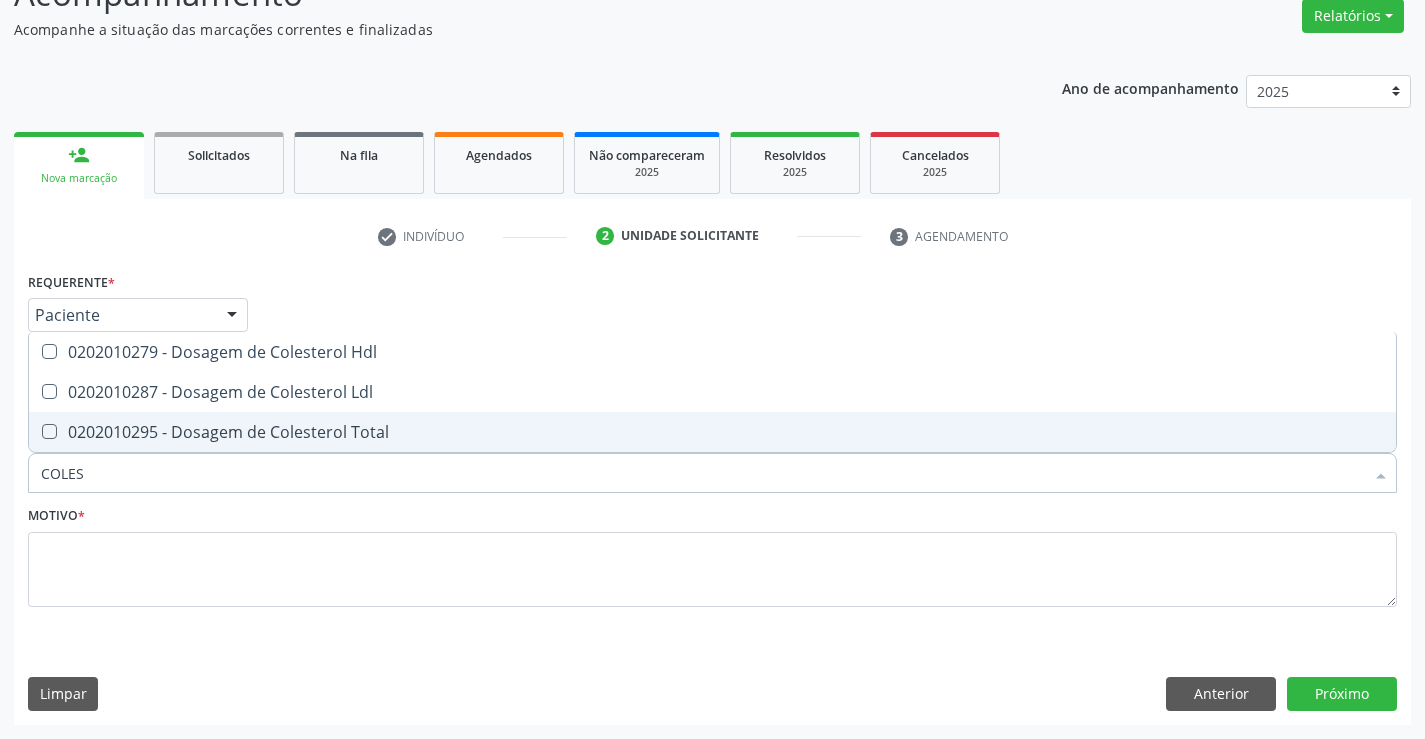 click on "0202010295 - Dosagem de Colesterol Total" at bounding box center (712, 432) 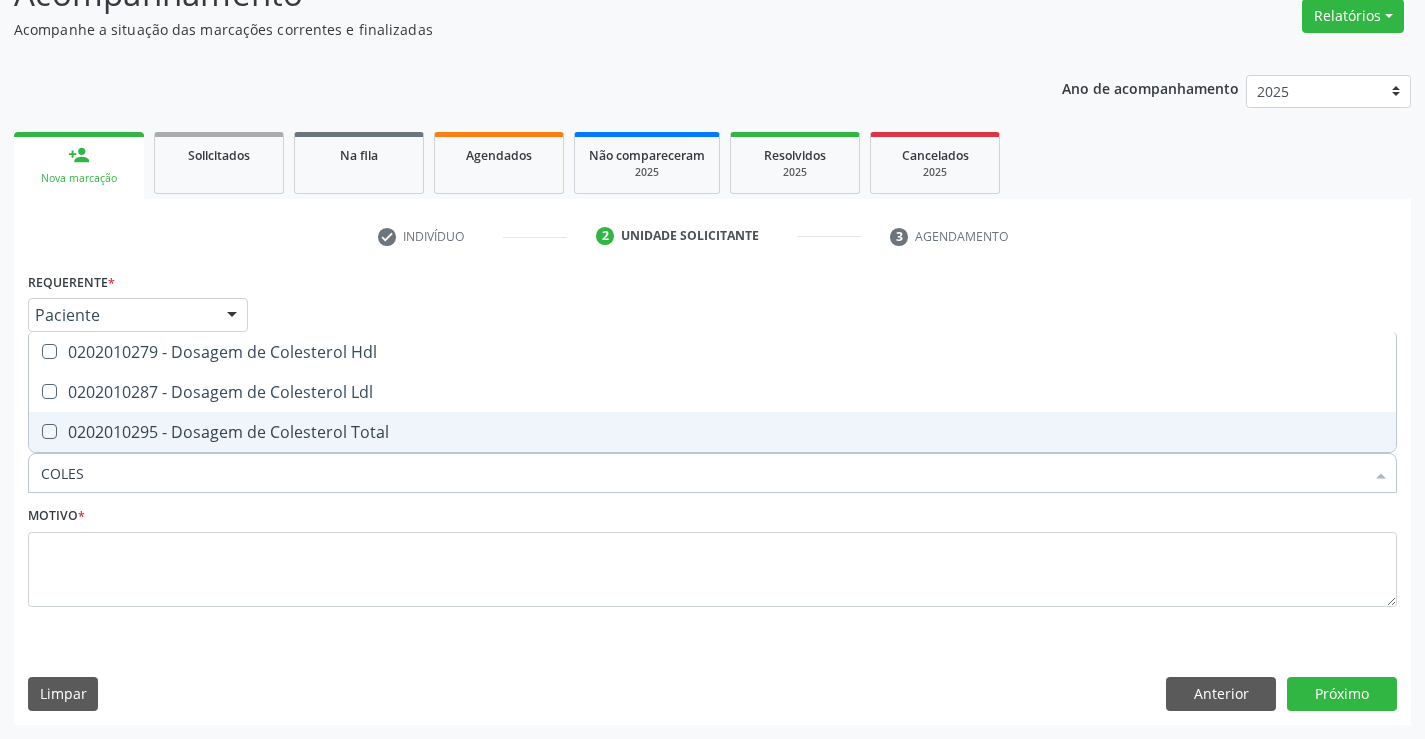 checkbox on "true" 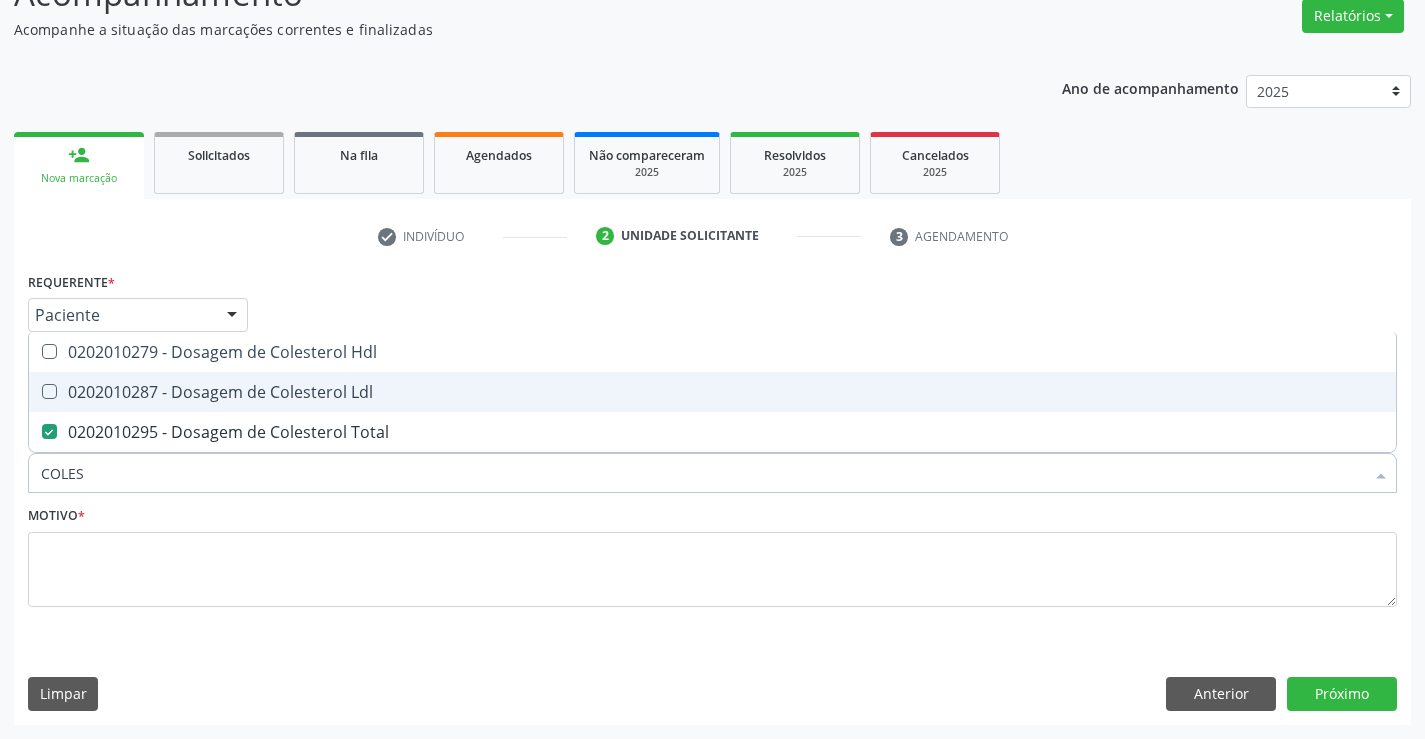 click on "0202010287 - Dosagem de Colesterol Ldl" at bounding box center [712, 392] 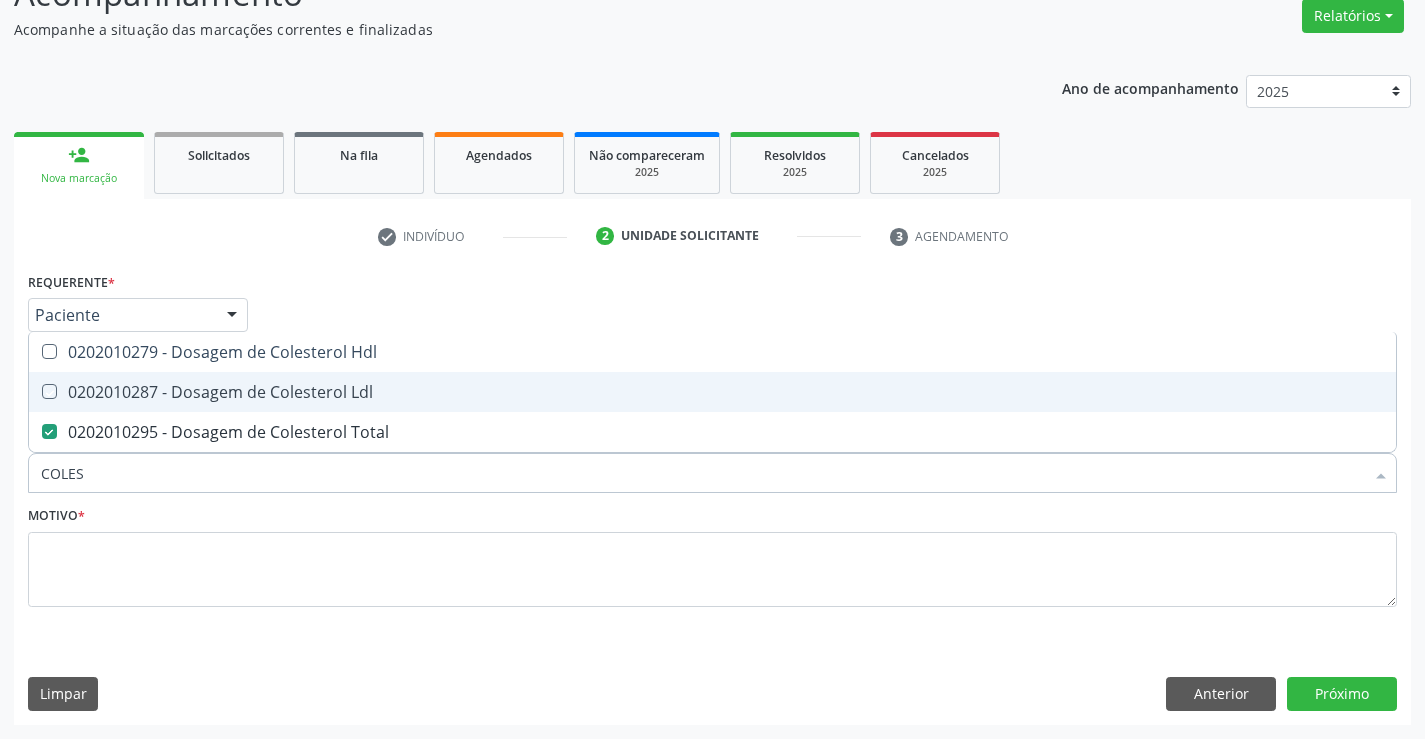checkbox on "true" 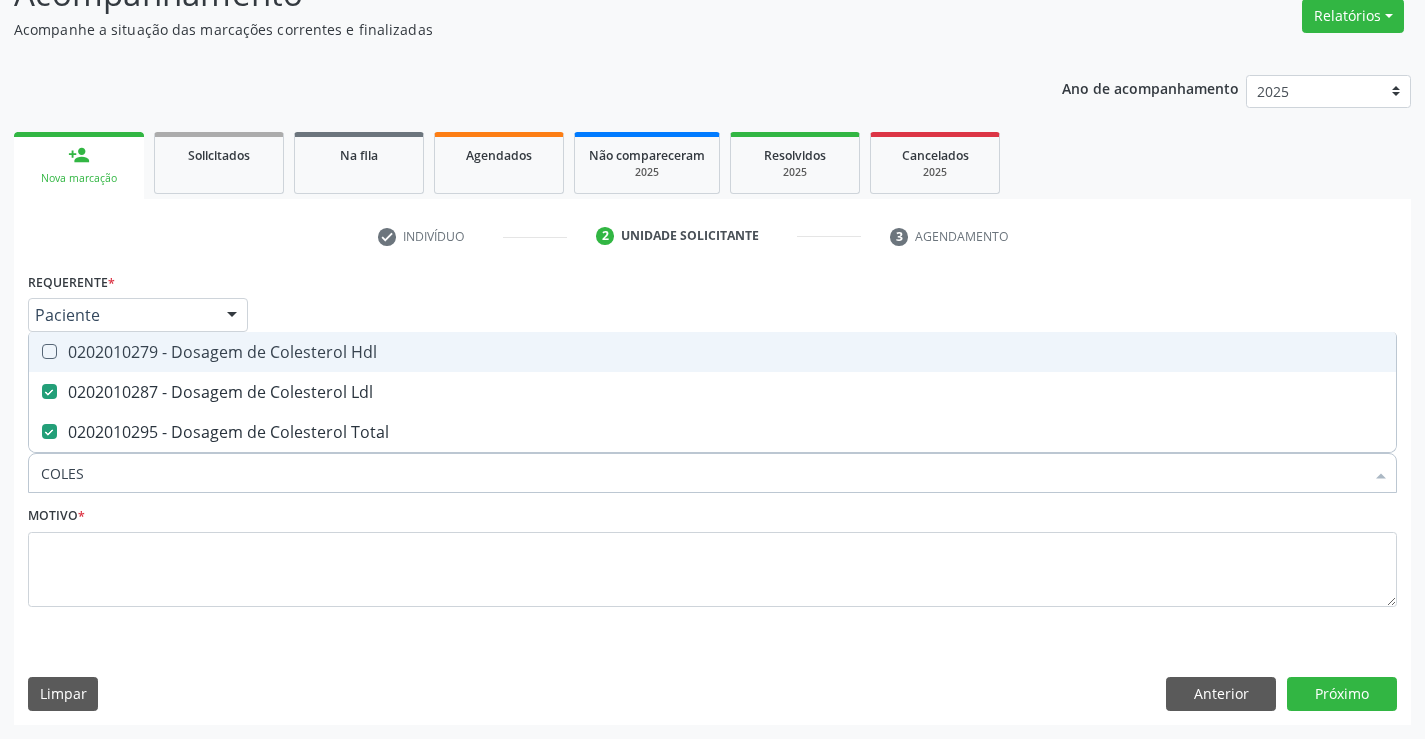 click on "0202010279 - Dosagem de Colesterol Hdl" at bounding box center (712, 352) 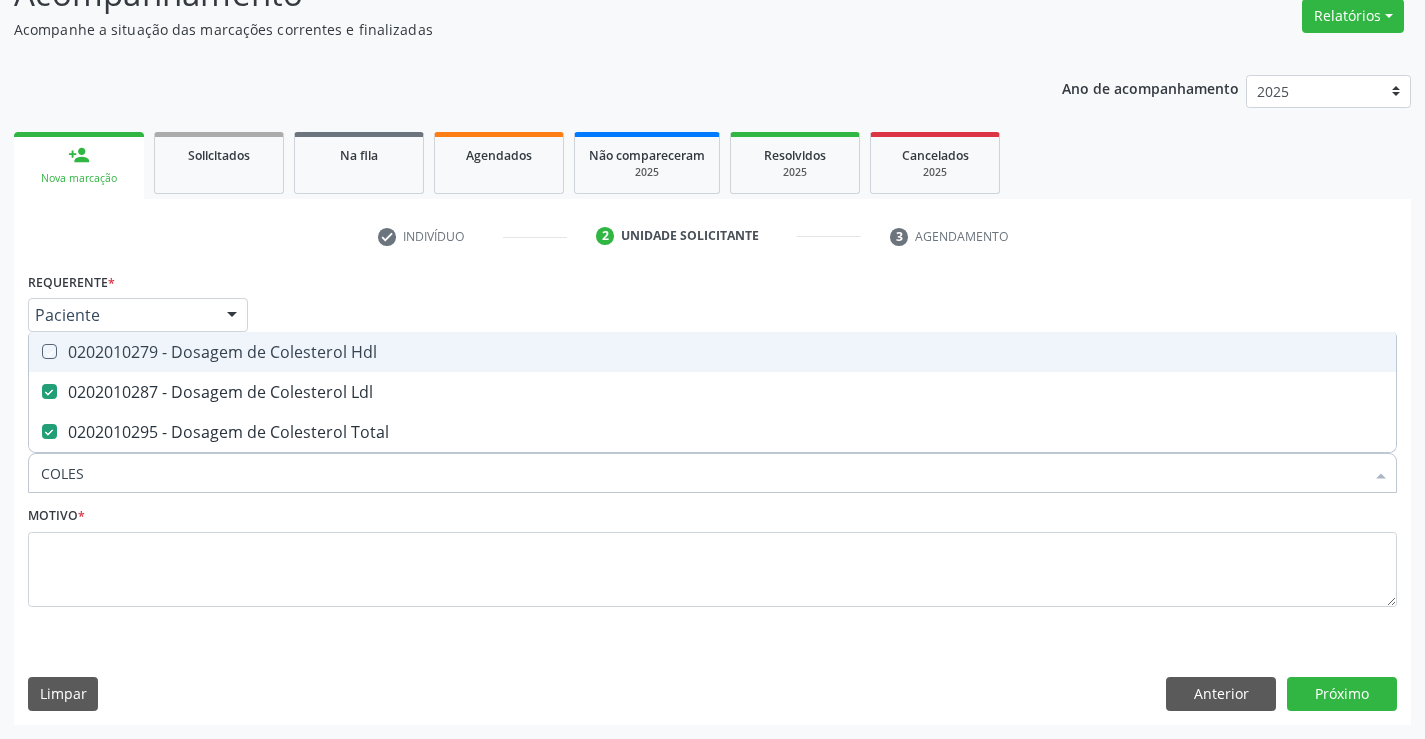 checkbox on "true" 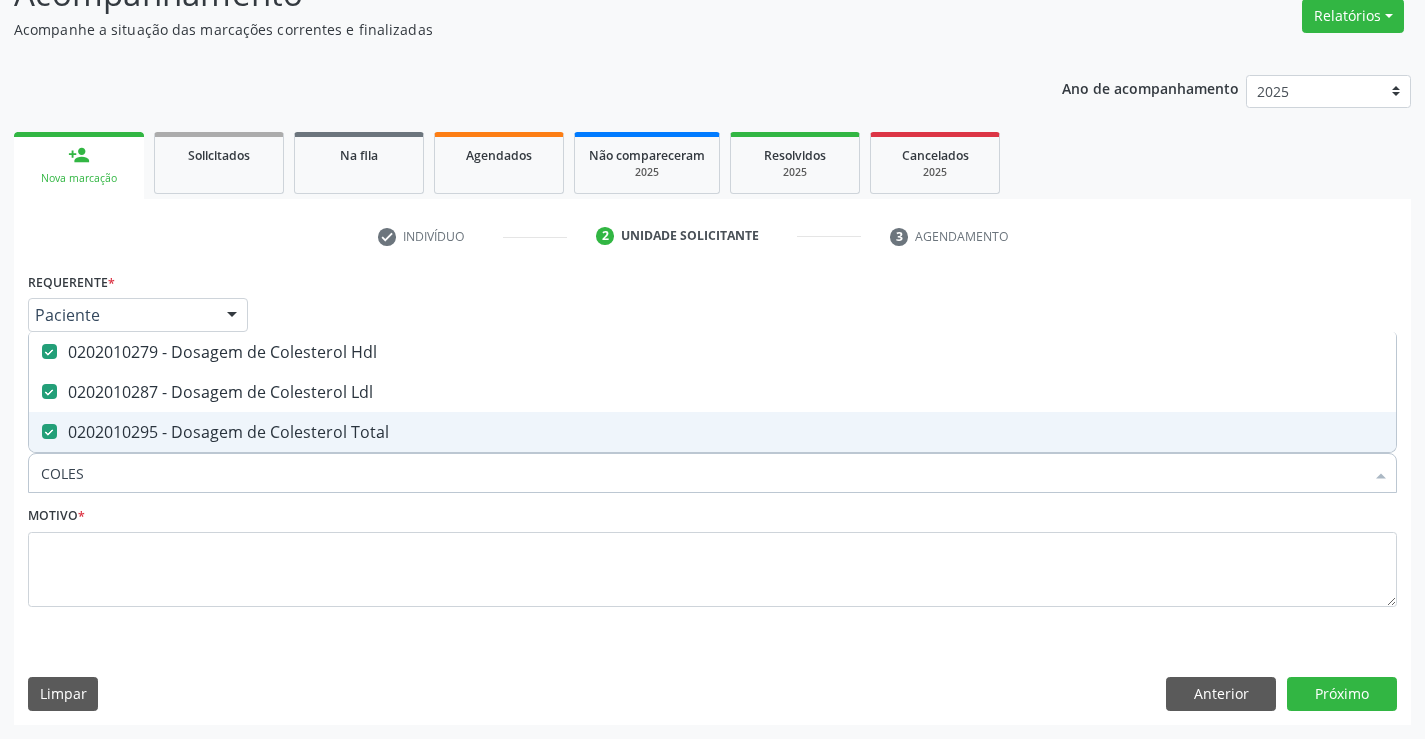 drag, startPoint x: 105, startPoint y: 464, endPoint x: 0, endPoint y: 478, distance: 105.92922 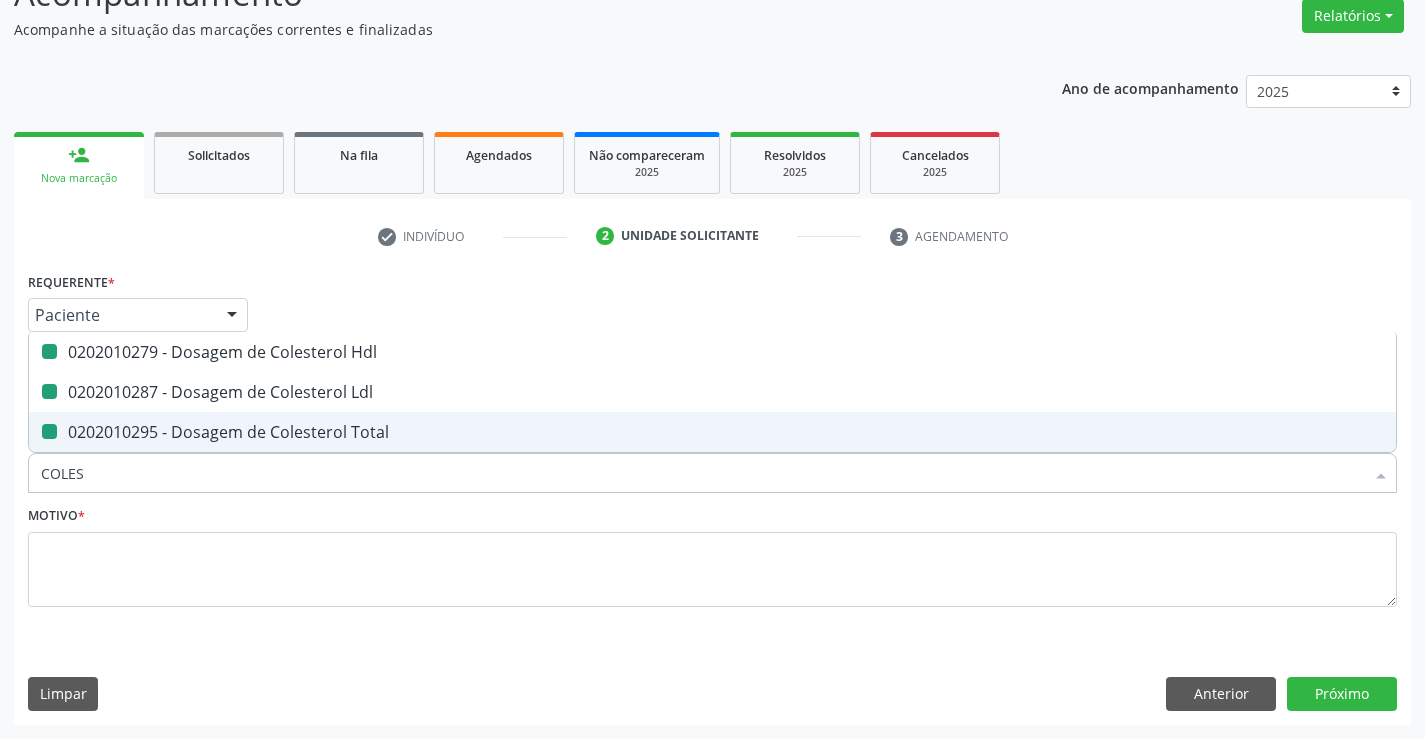 type on "C" 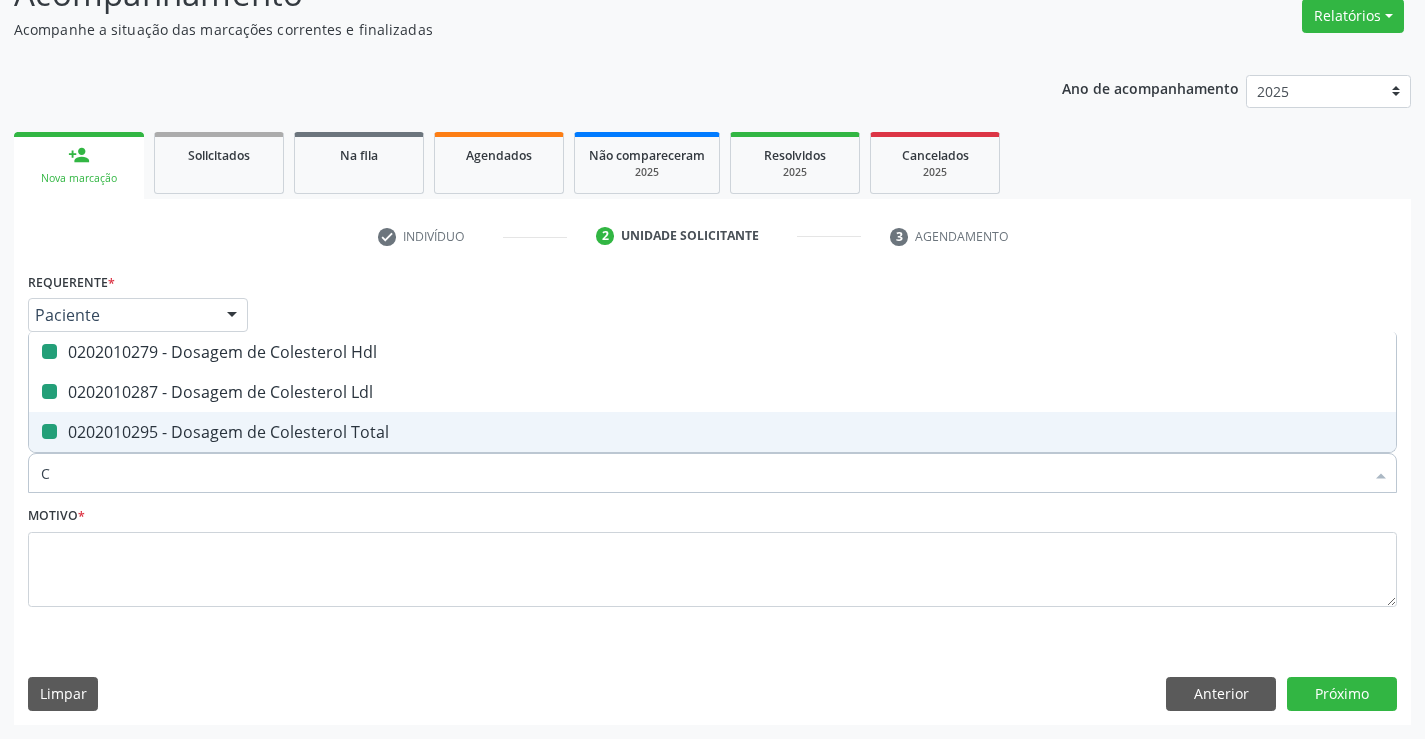 checkbox on "false" 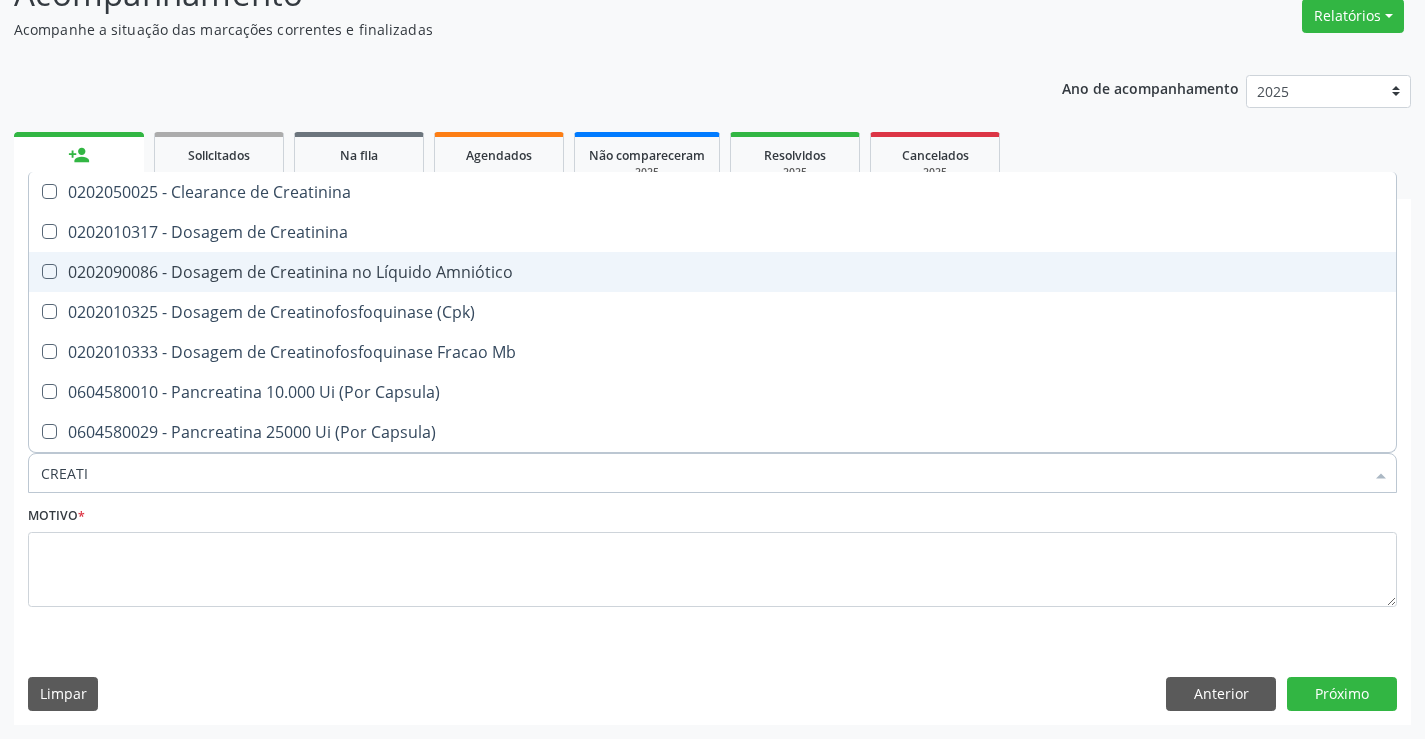 type on "CREATIN" 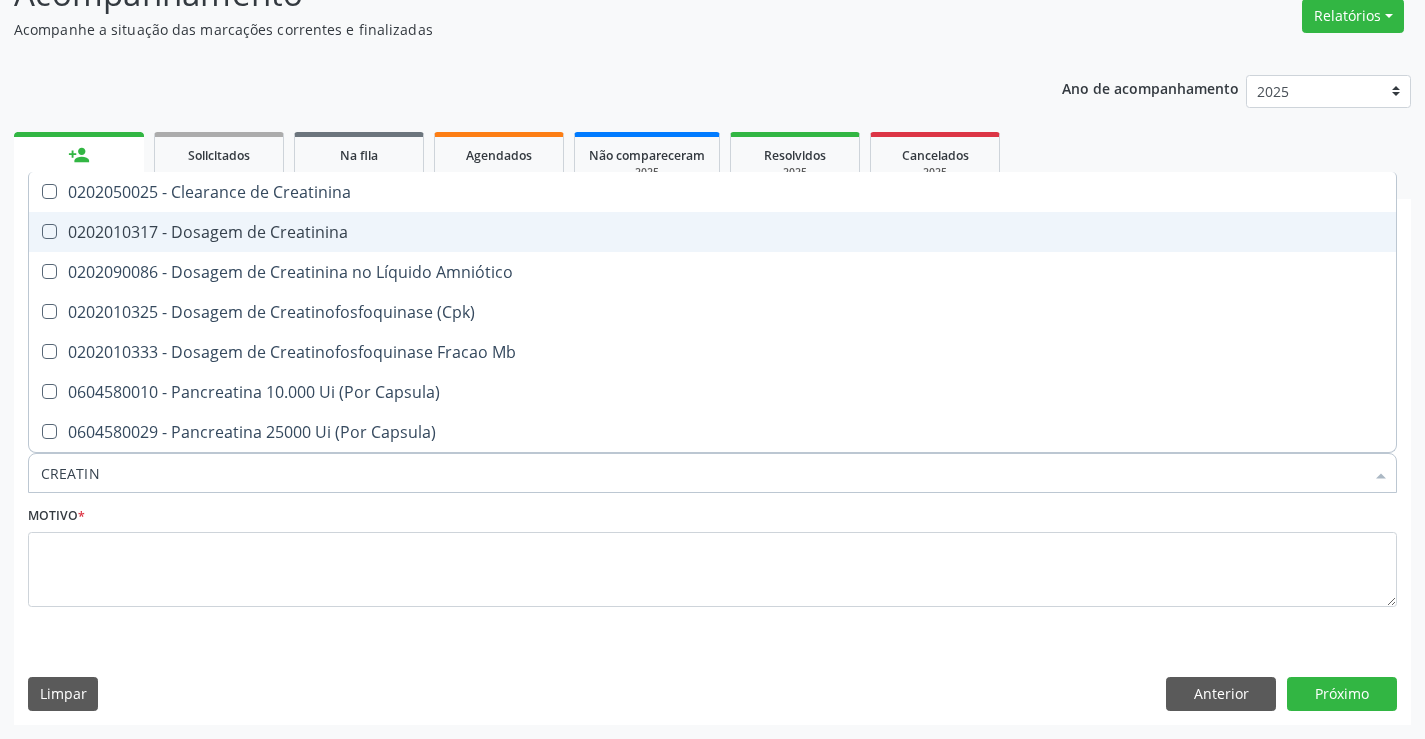 click on "0202010317 - Dosagem de Creatinina" at bounding box center (712, 232) 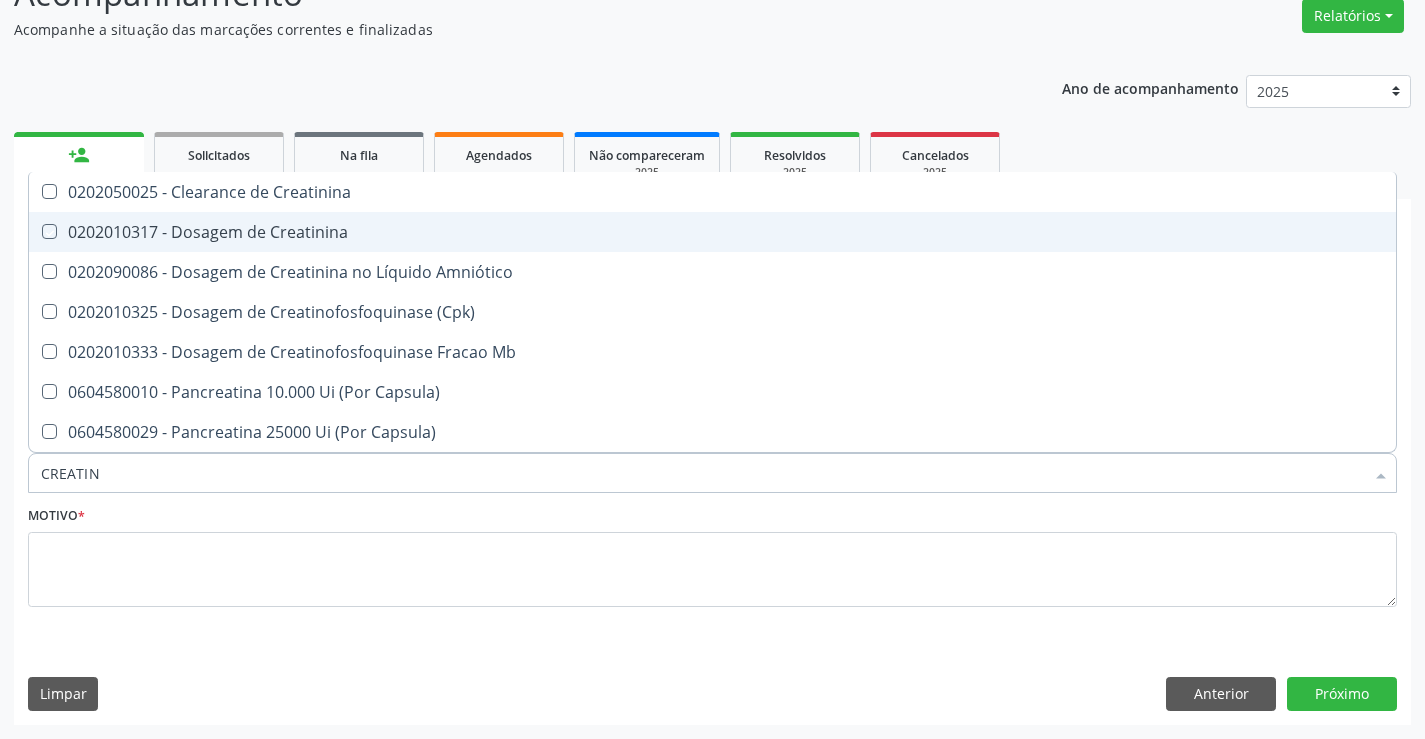 checkbox on "true" 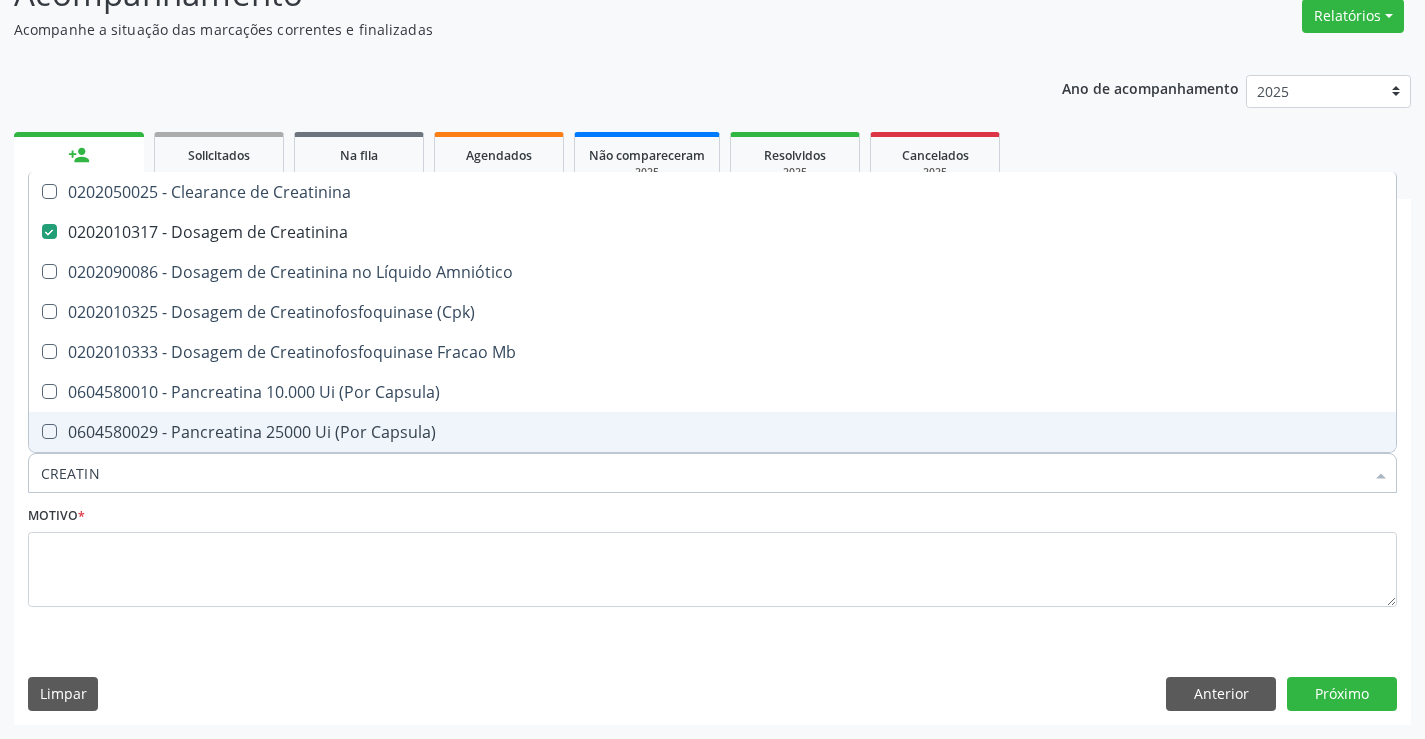 drag, startPoint x: 119, startPoint y: 473, endPoint x: 0, endPoint y: 477, distance: 119.06721 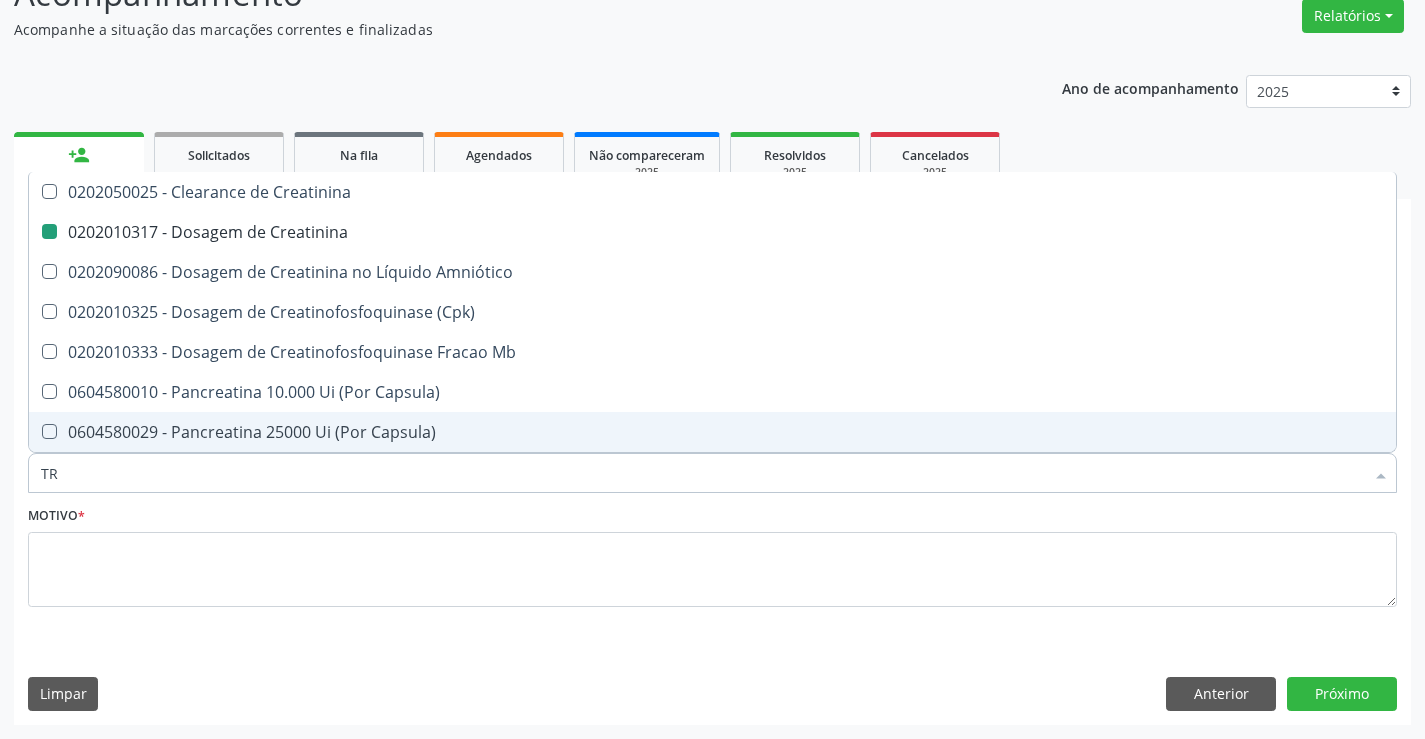 type on "TRI" 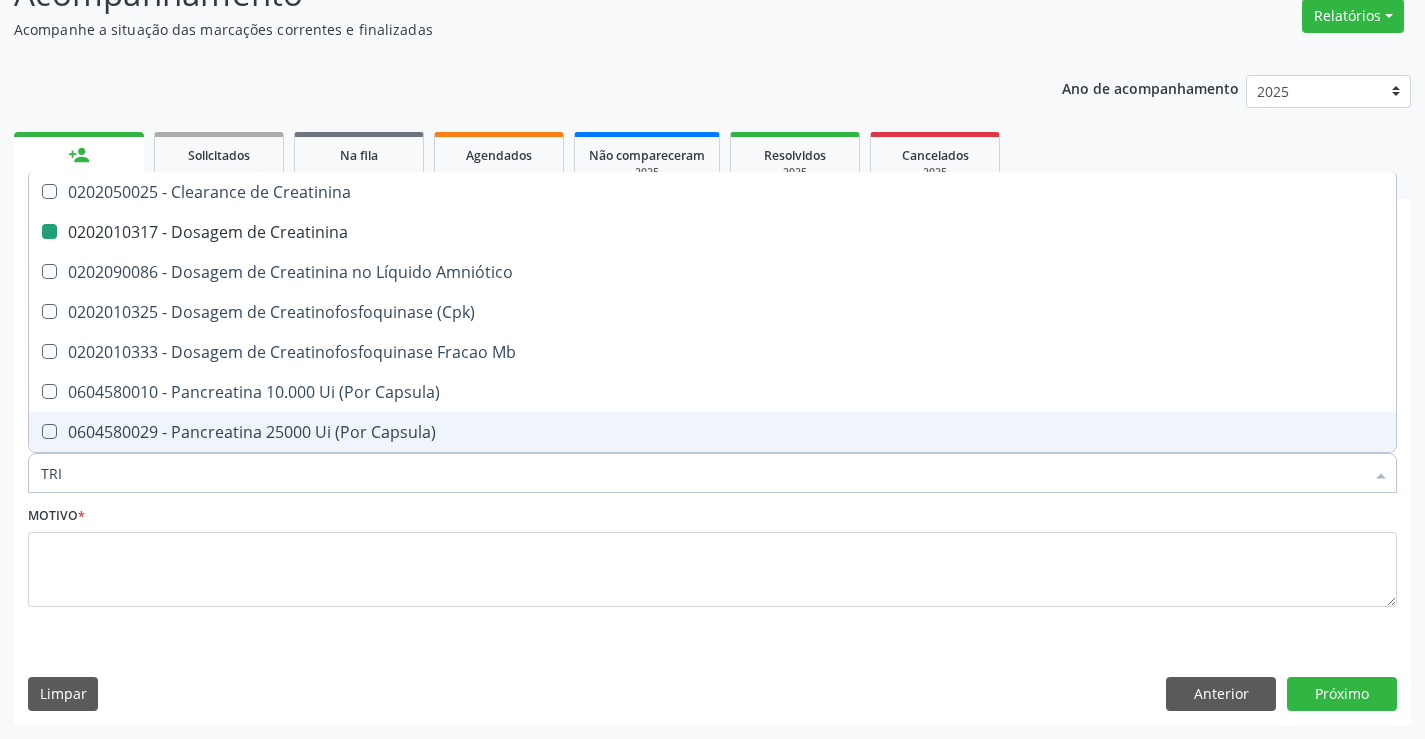 checkbox on "false" 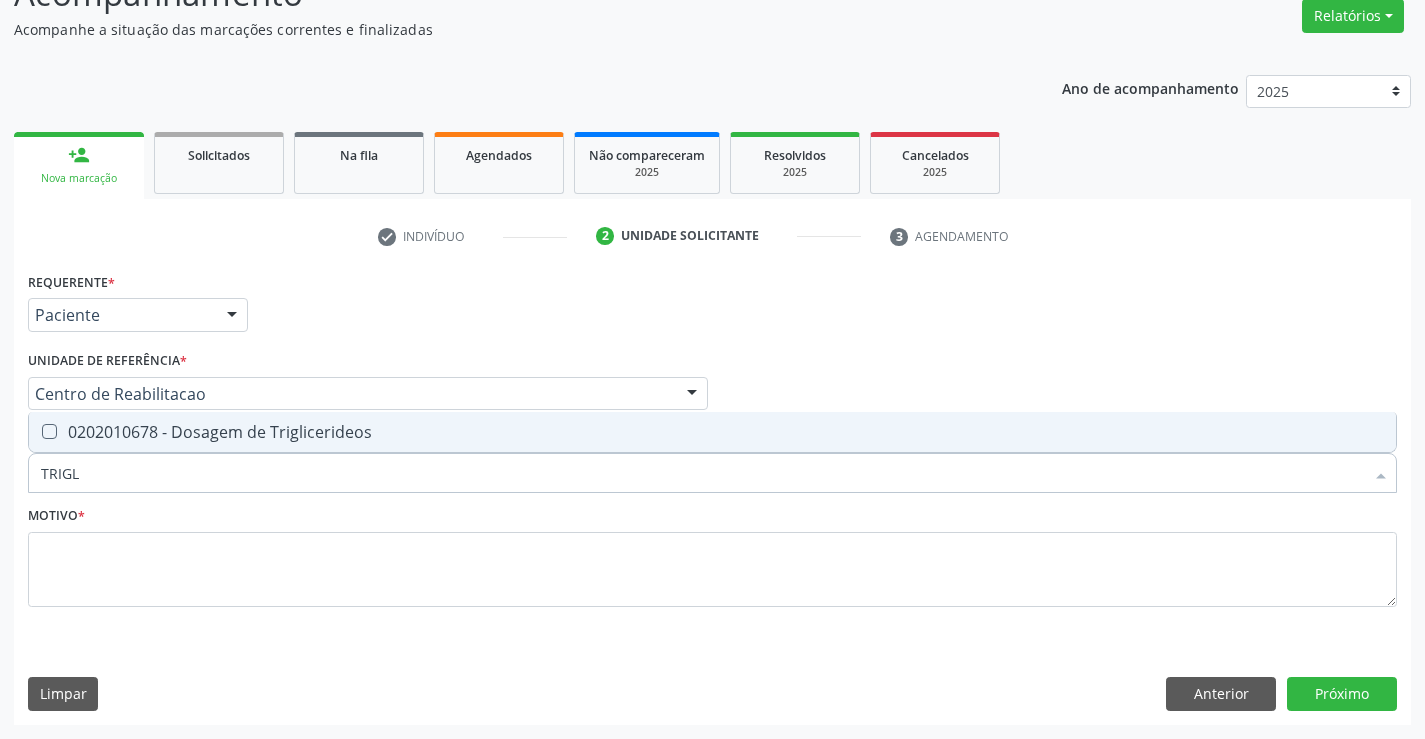 type on "TRIGLI" 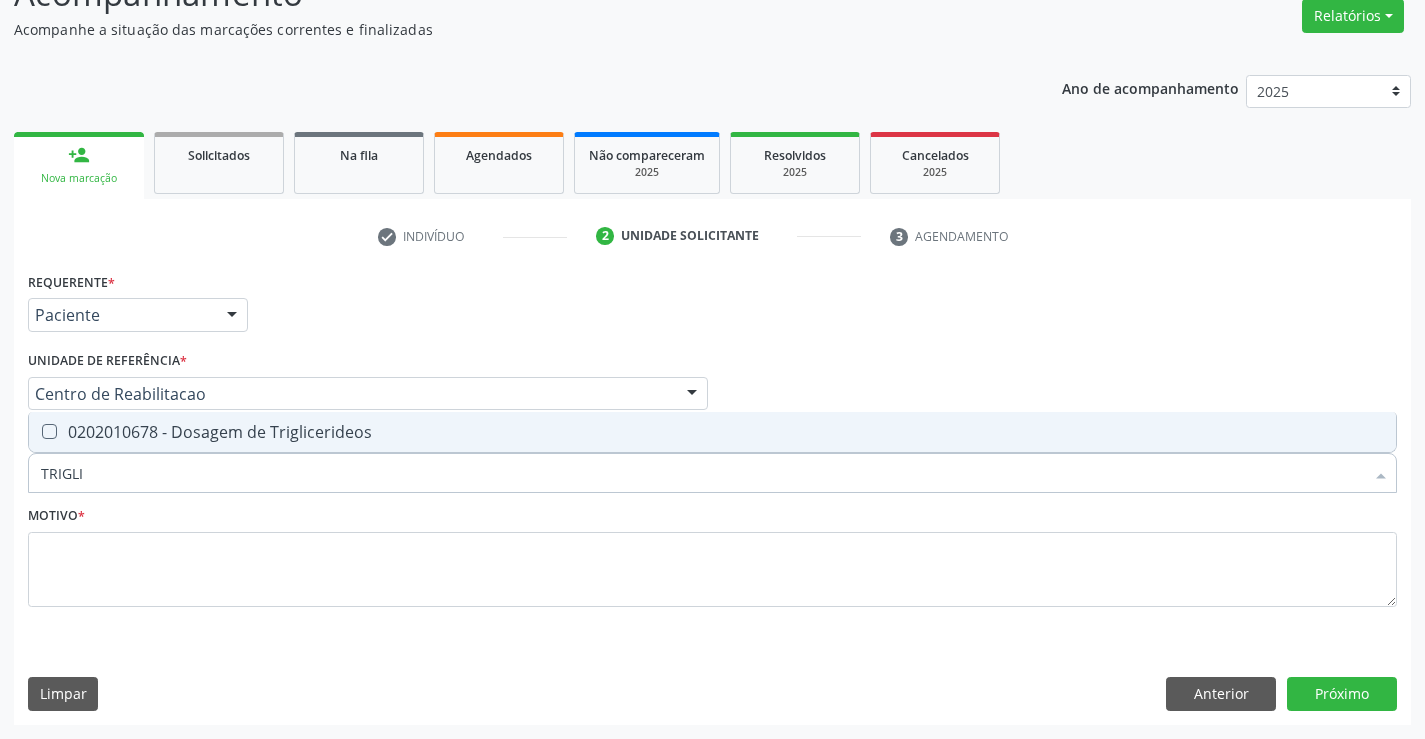 click on "0202010678 - Dosagem de Triglicerideos" at bounding box center (712, 432) 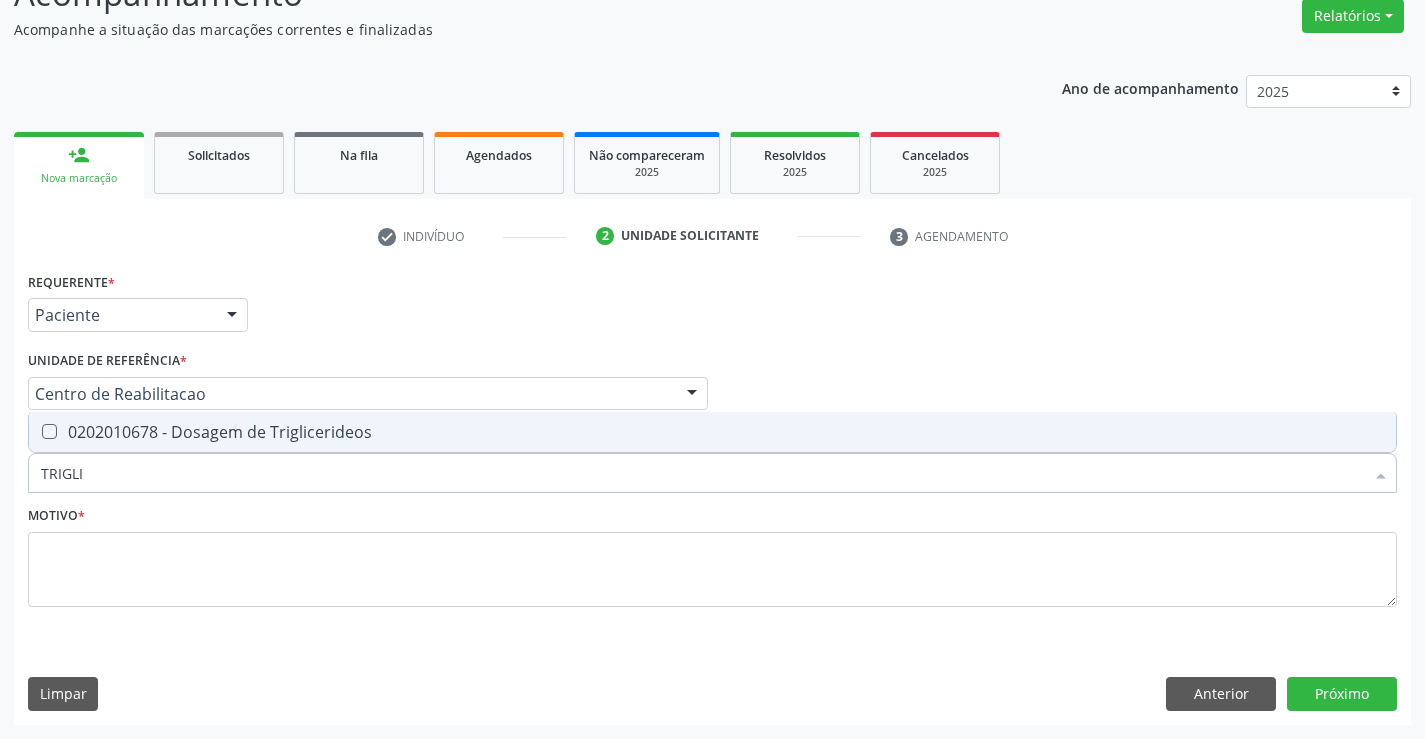 checkbox on "true" 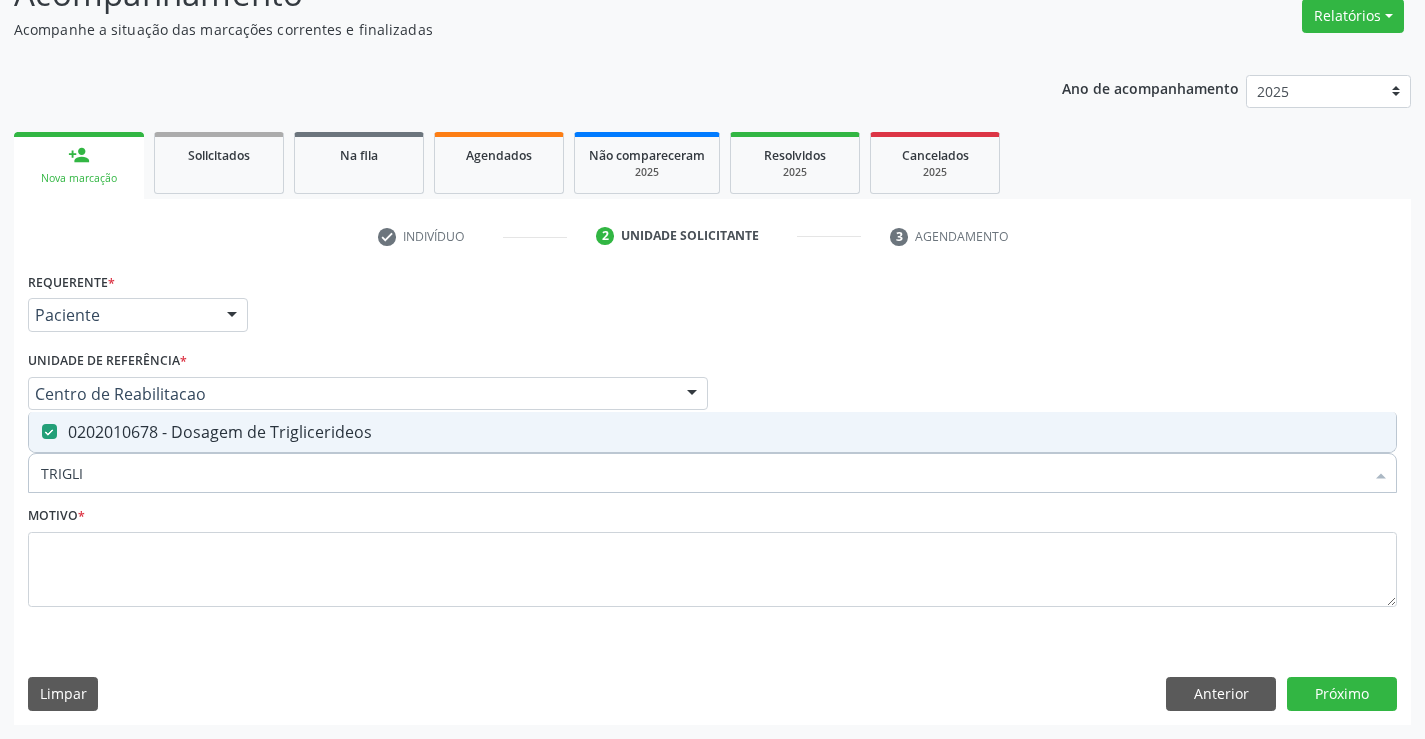 drag, startPoint x: 108, startPoint y: 465, endPoint x: 0, endPoint y: 498, distance: 112.929184 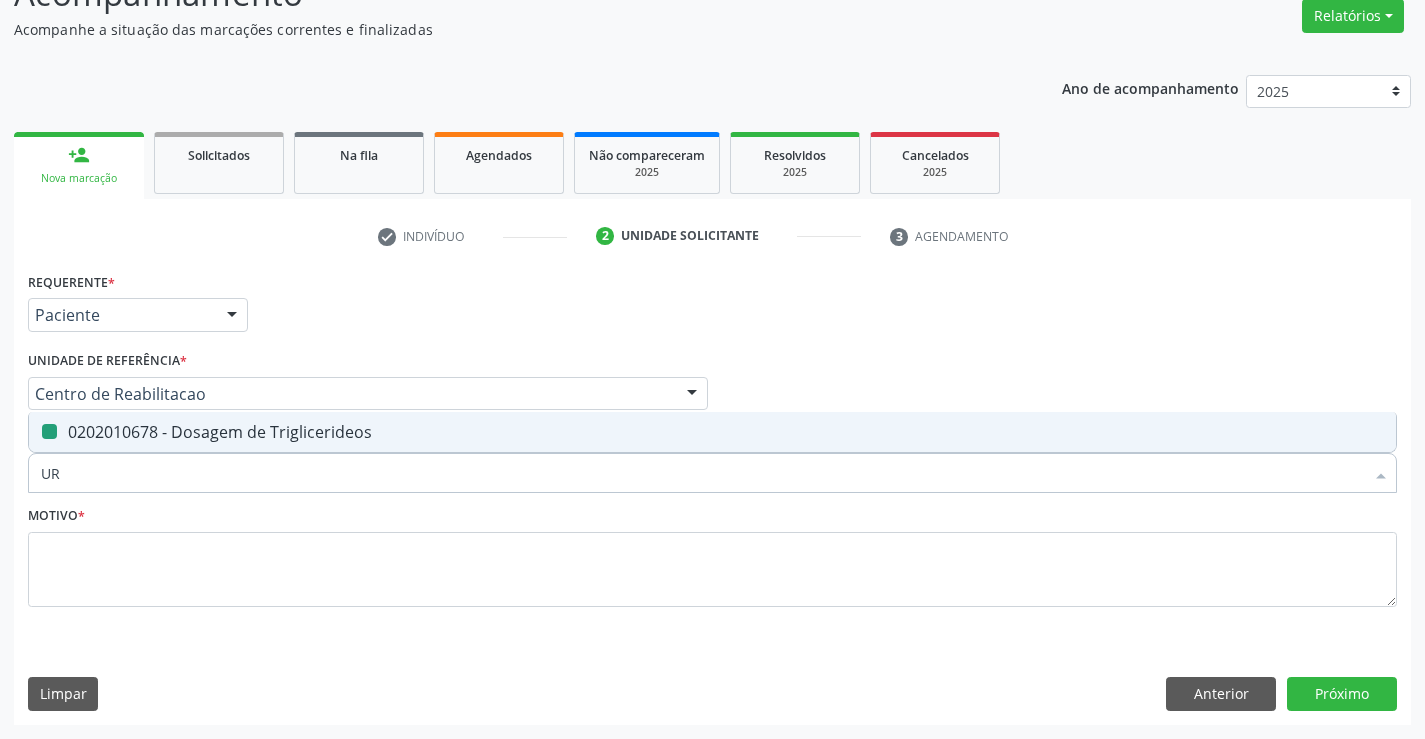 type on "URI" 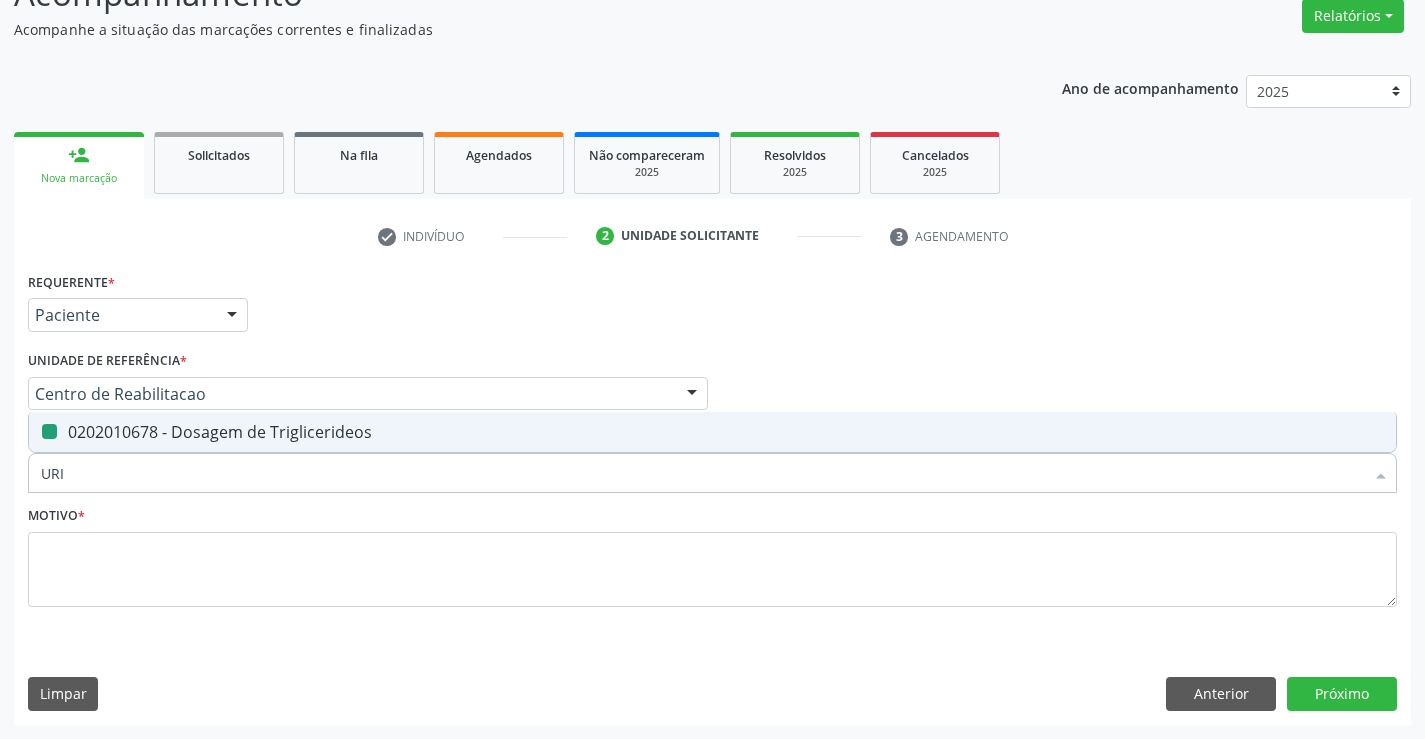 checkbox on "false" 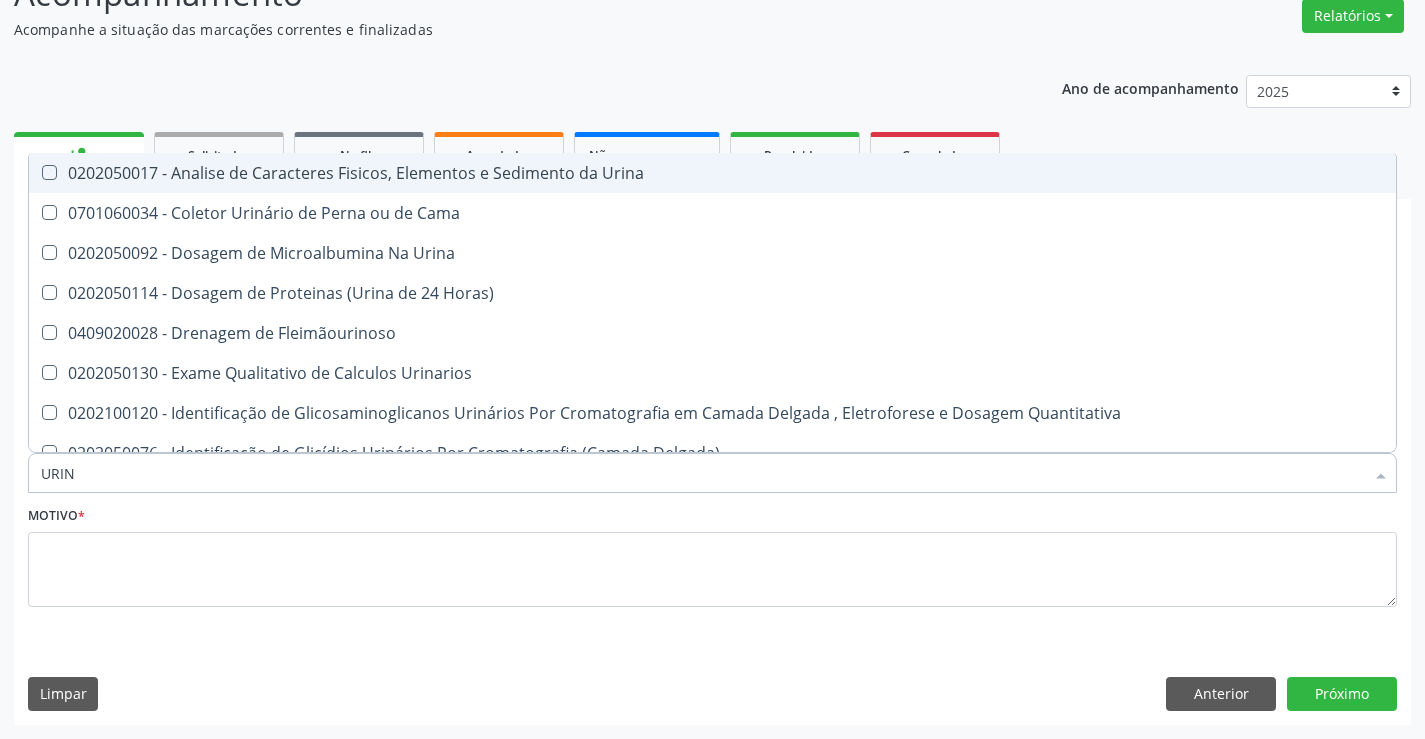 type on "URINA" 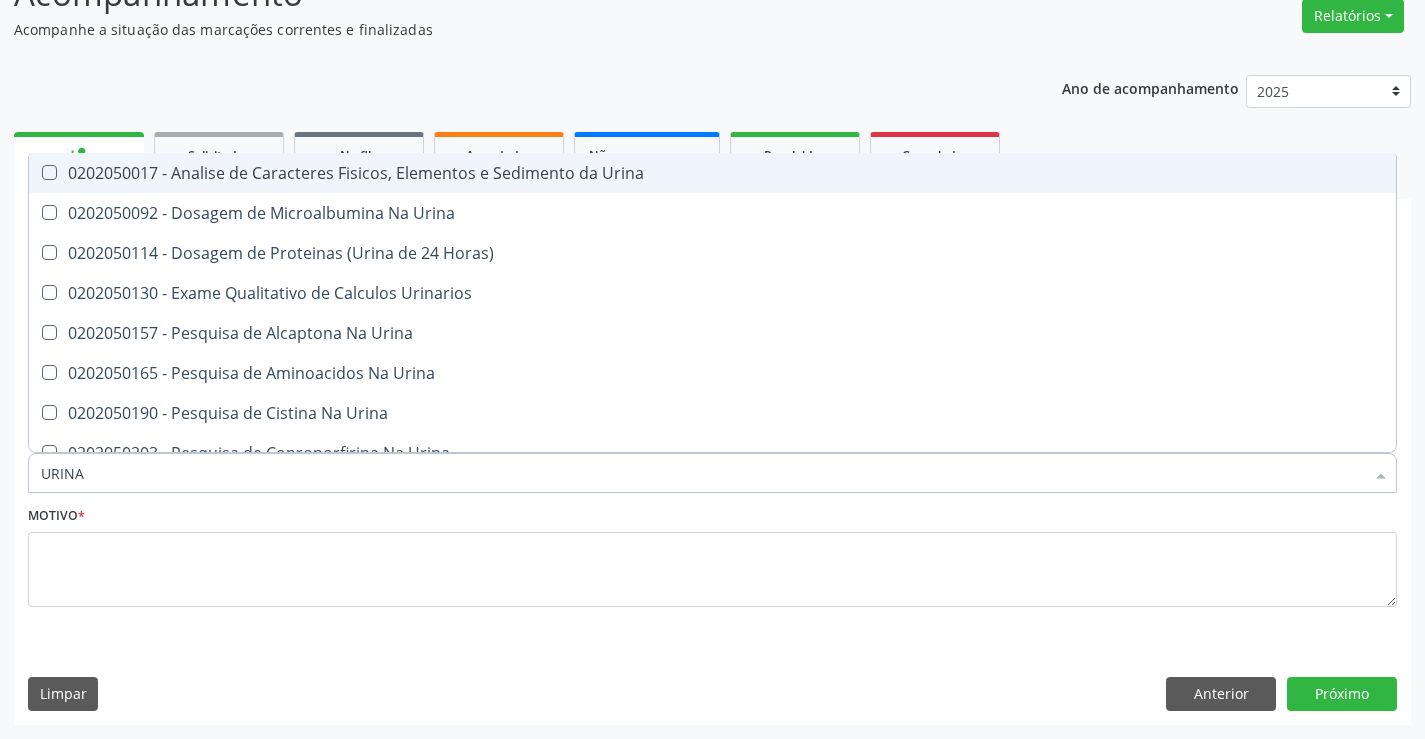 click on "0202050017 - Analise de Caracteres Fisicos, Elementos e Sedimento da Urina" at bounding box center [712, 173] 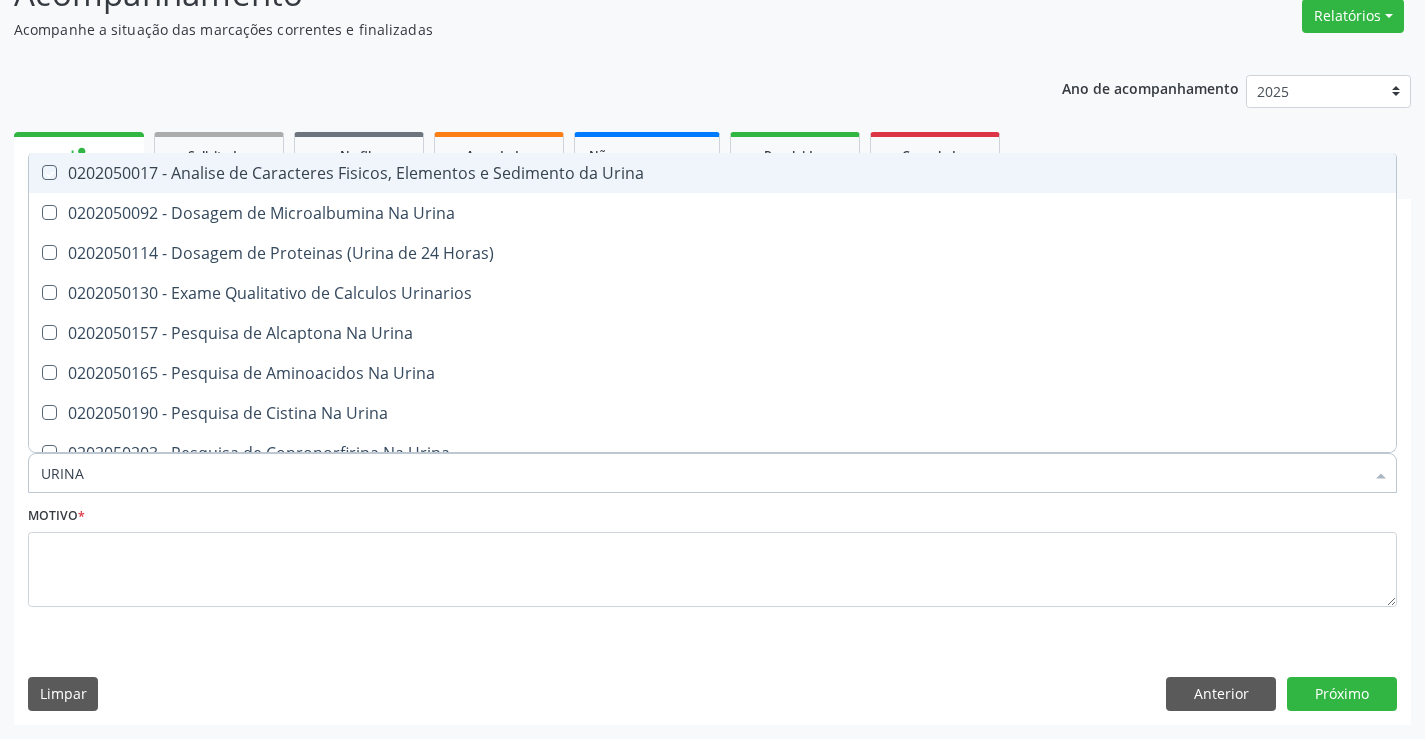 checkbox on "true" 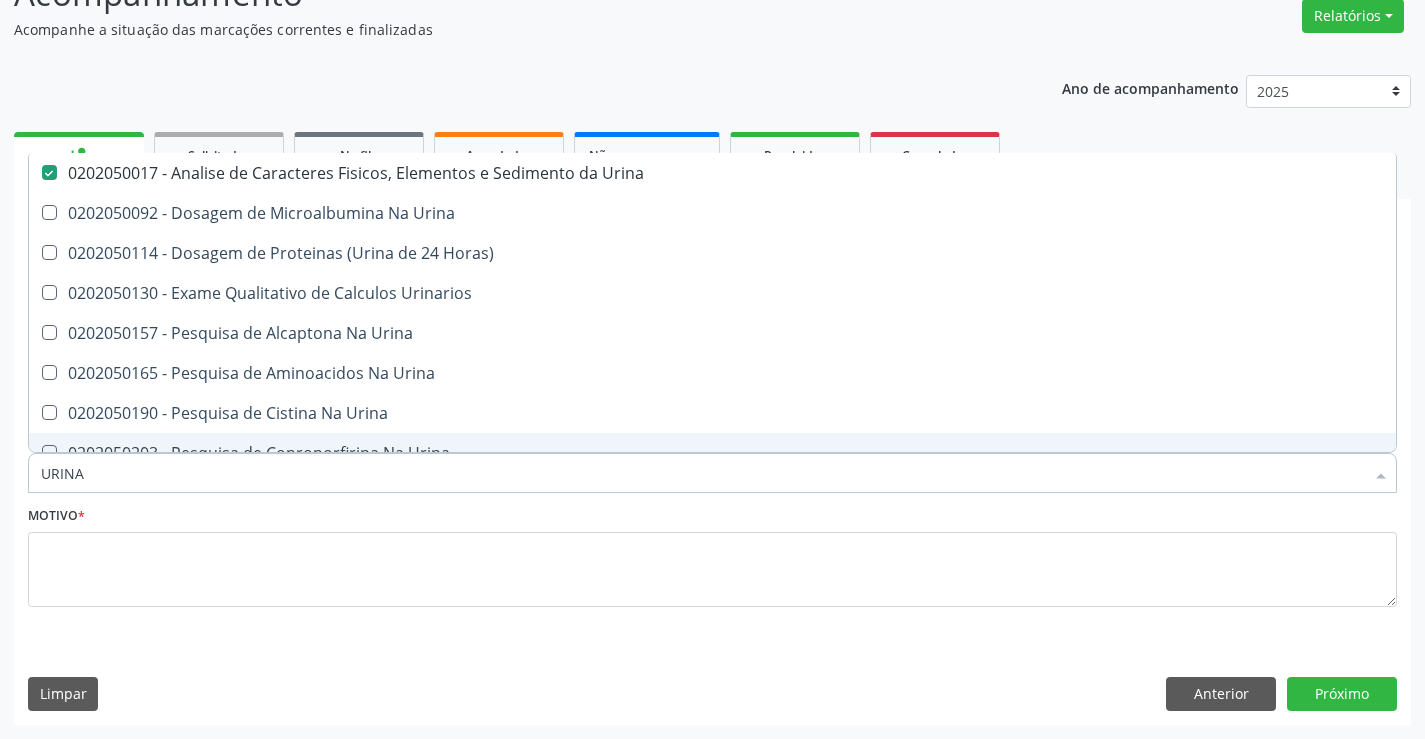 drag, startPoint x: 122, startPoint y: 489, endPoint x: 31, endPoint y: 480, distance: 91.44397 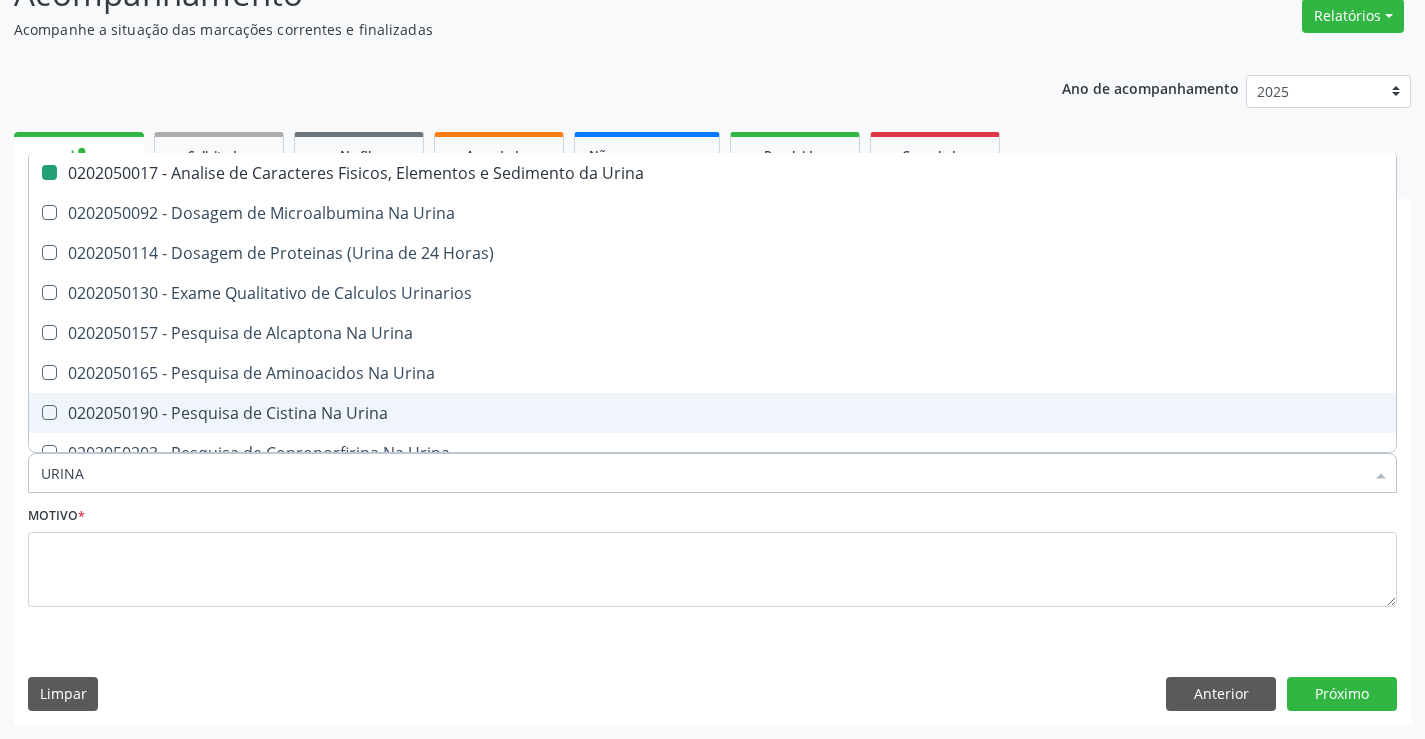 type 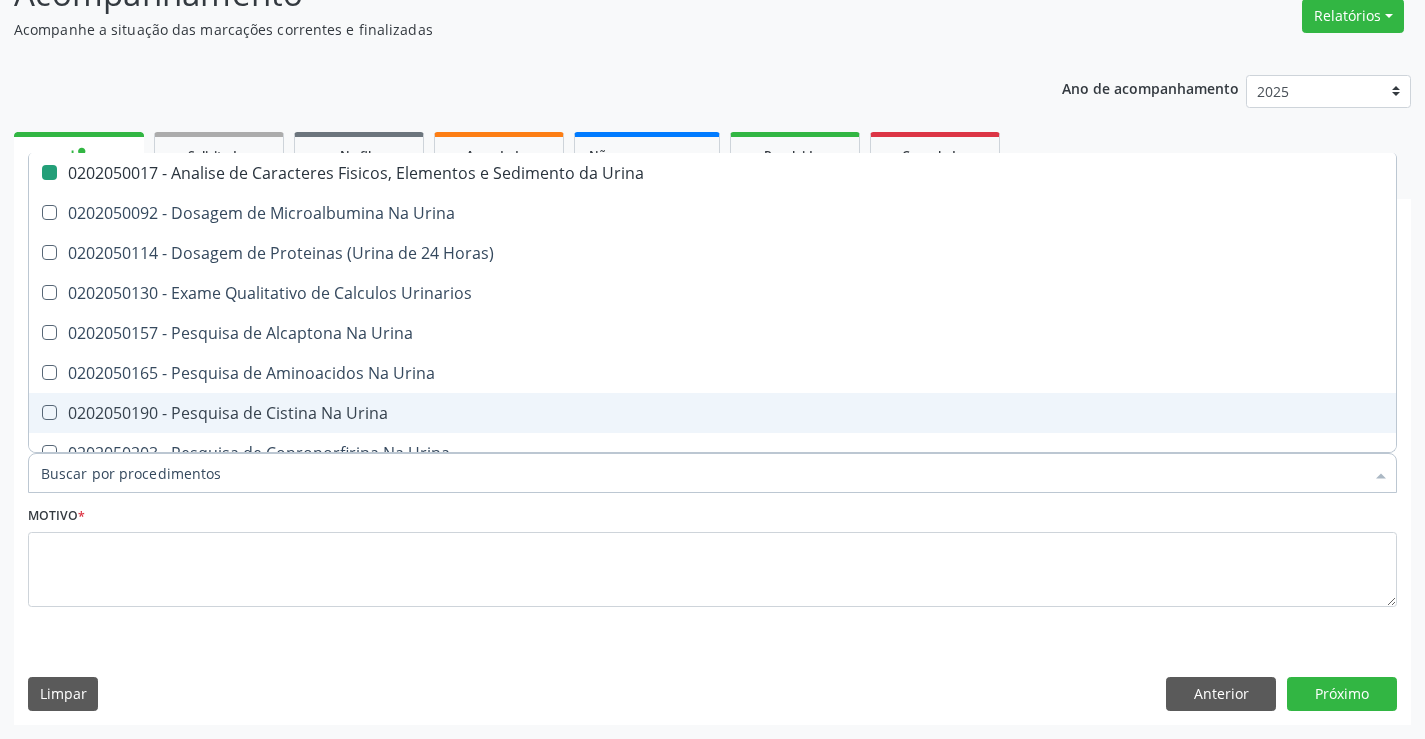 checkbox on "false" 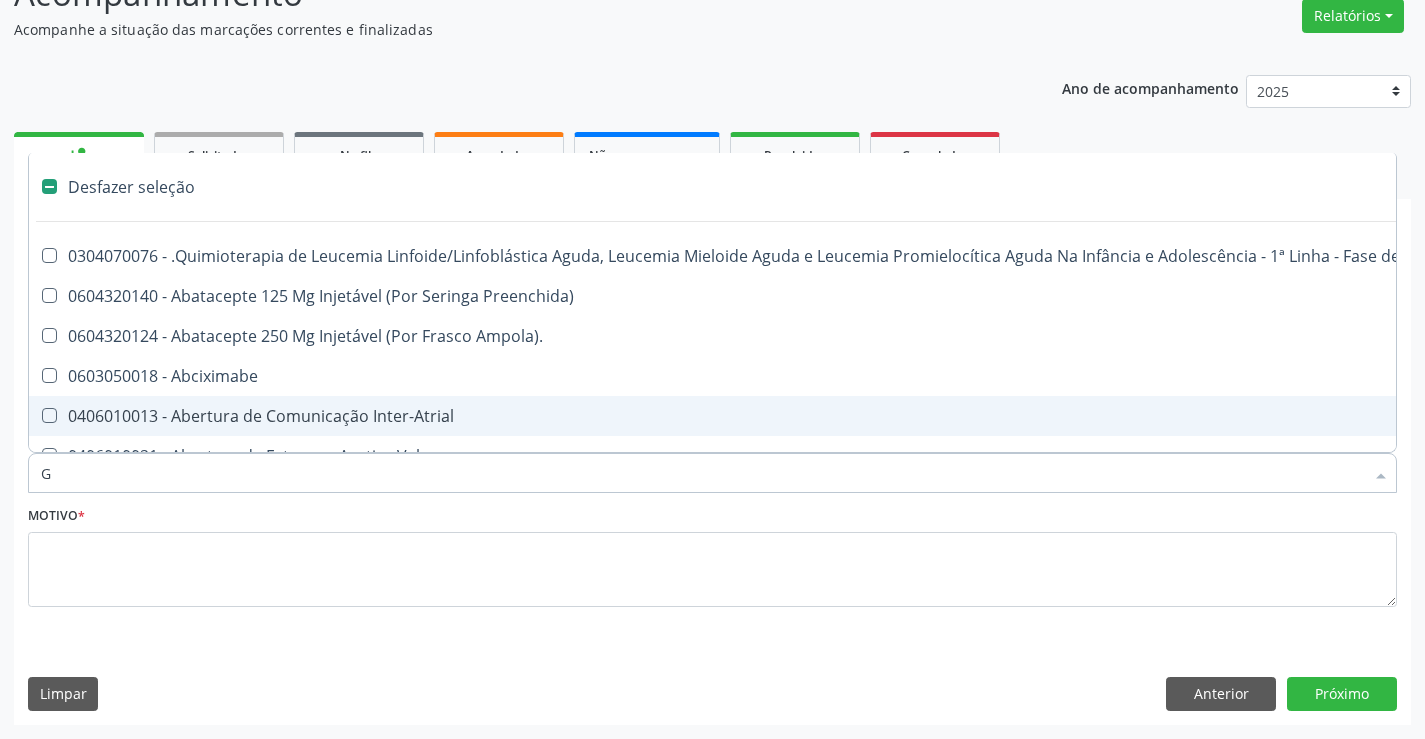 type on "GL" 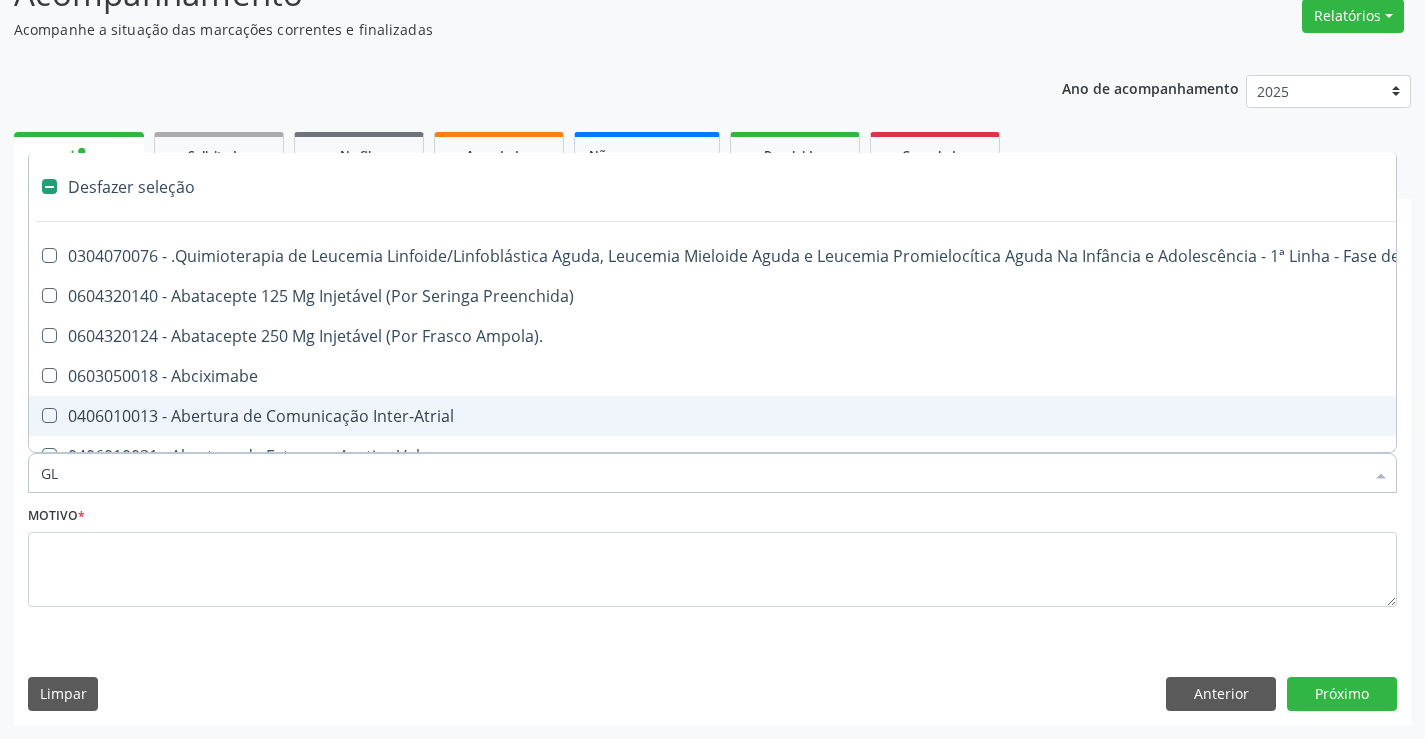 checkbox on "true" 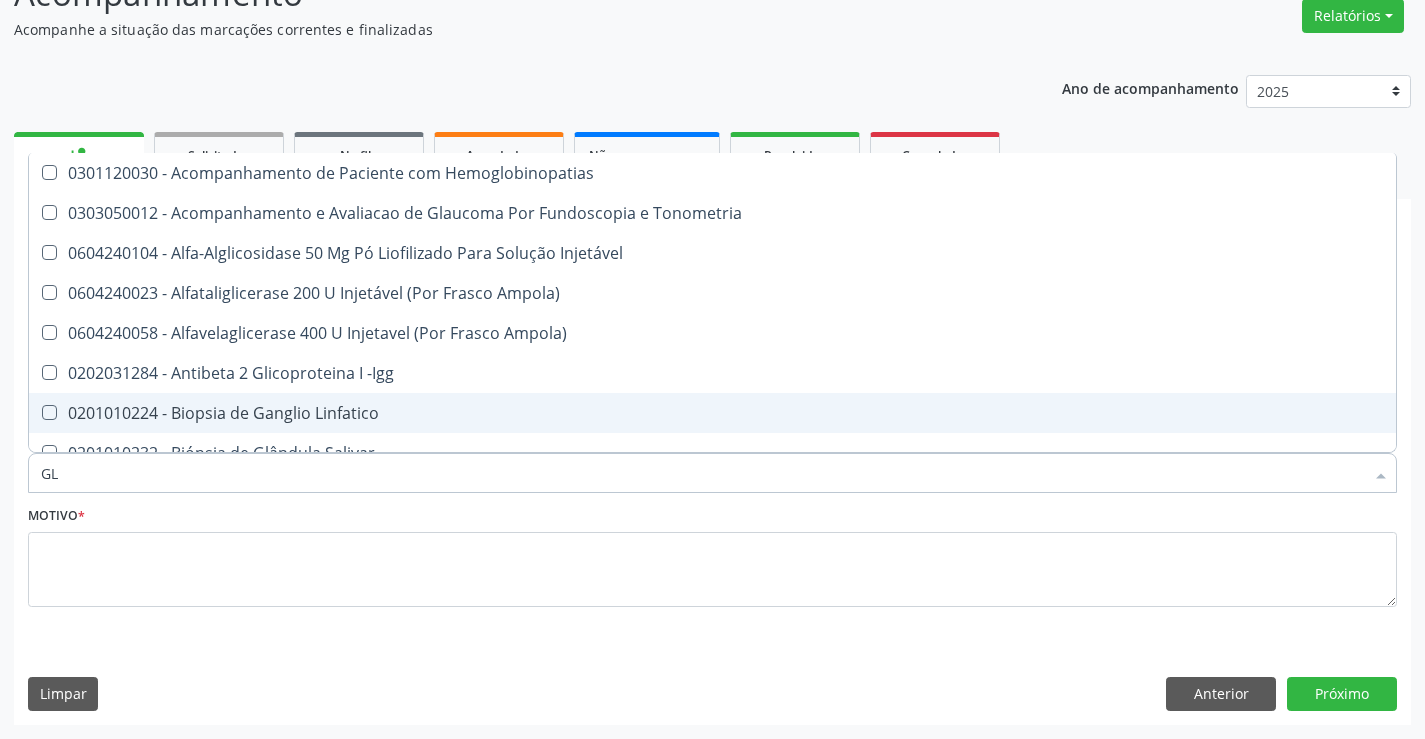 type on "GLI" 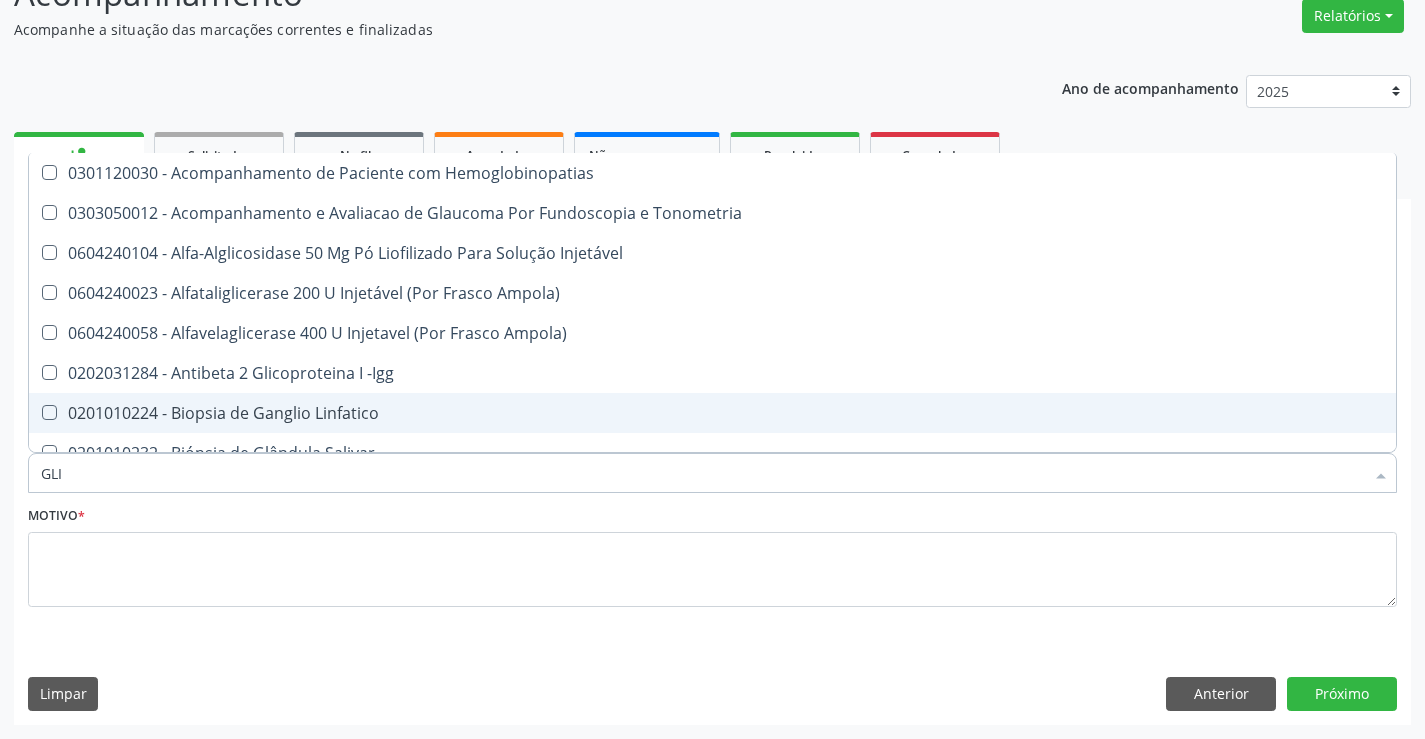 type on "GLIC" 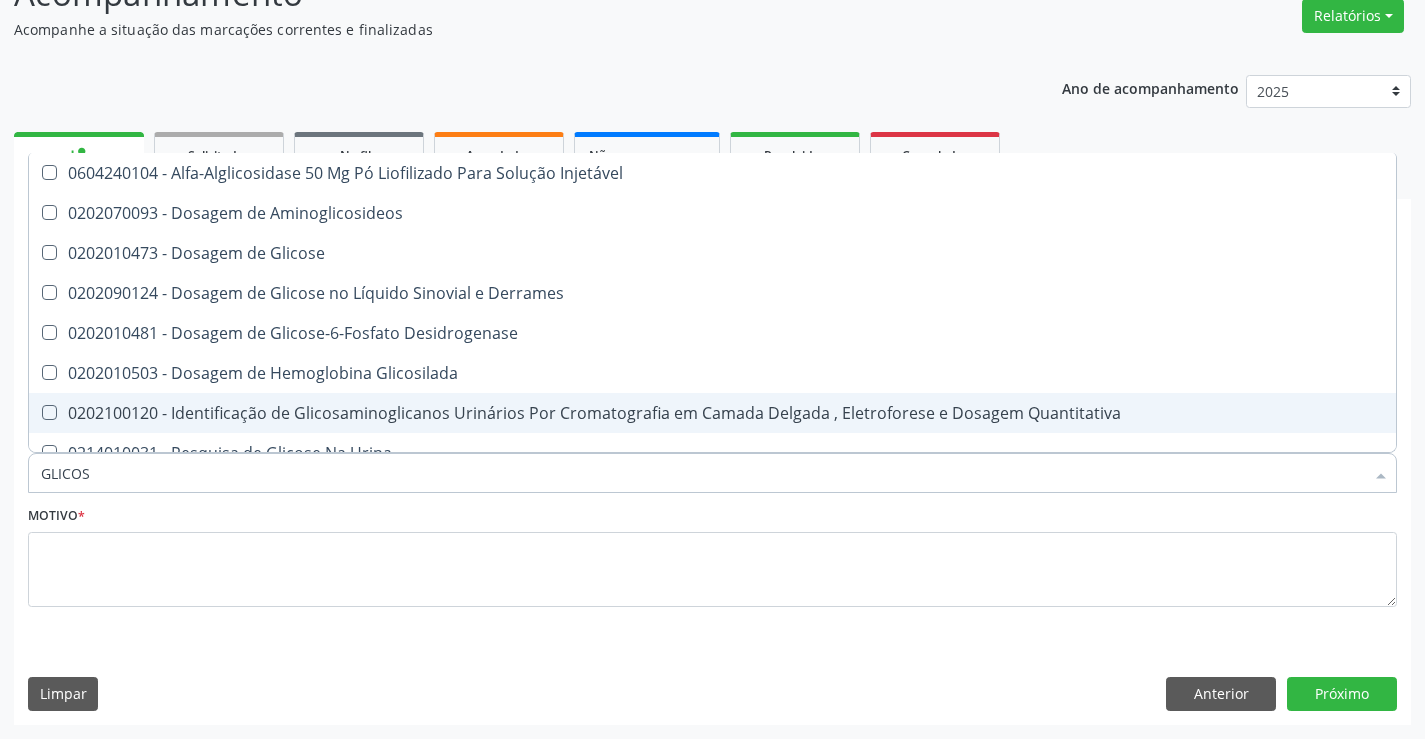type on "GLICOSE" 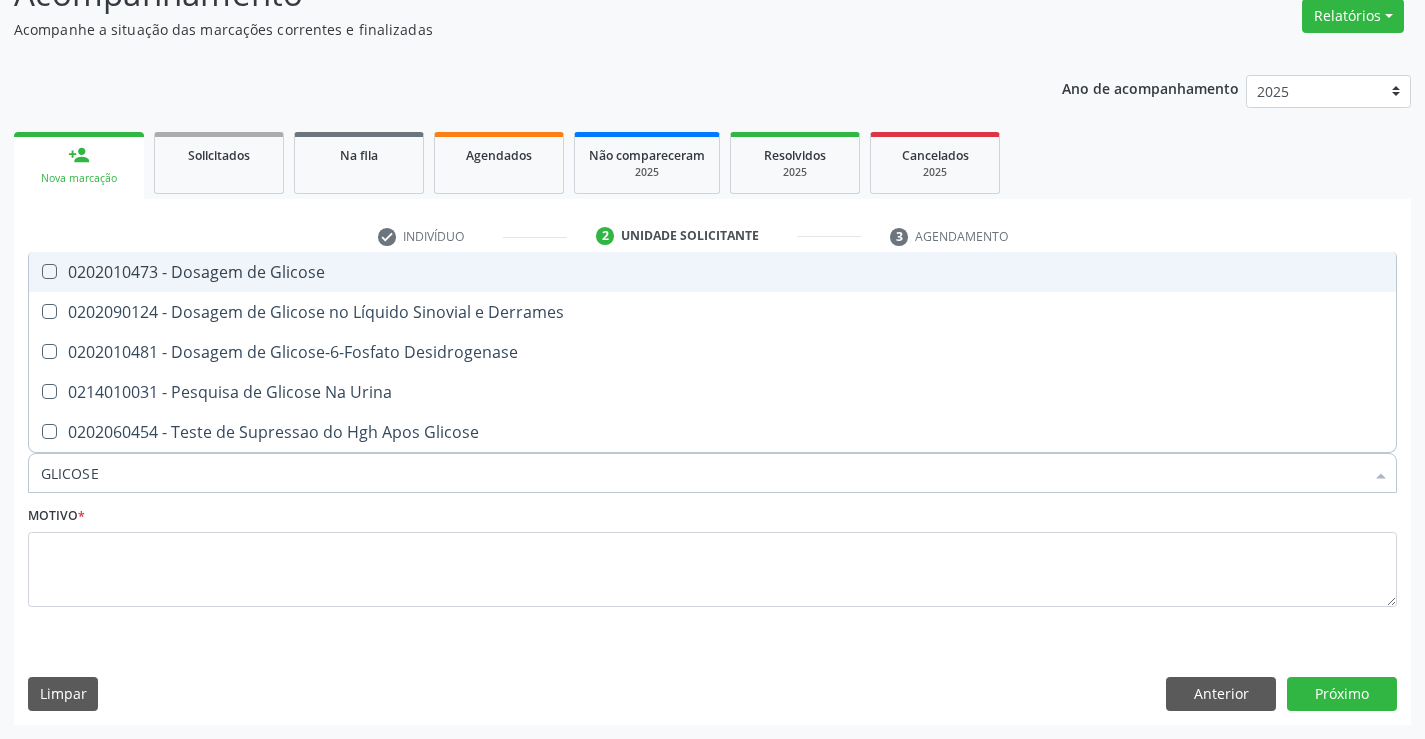 click on "0202010473 - Dosagem de Glicose" at bounding box center (712, 272) 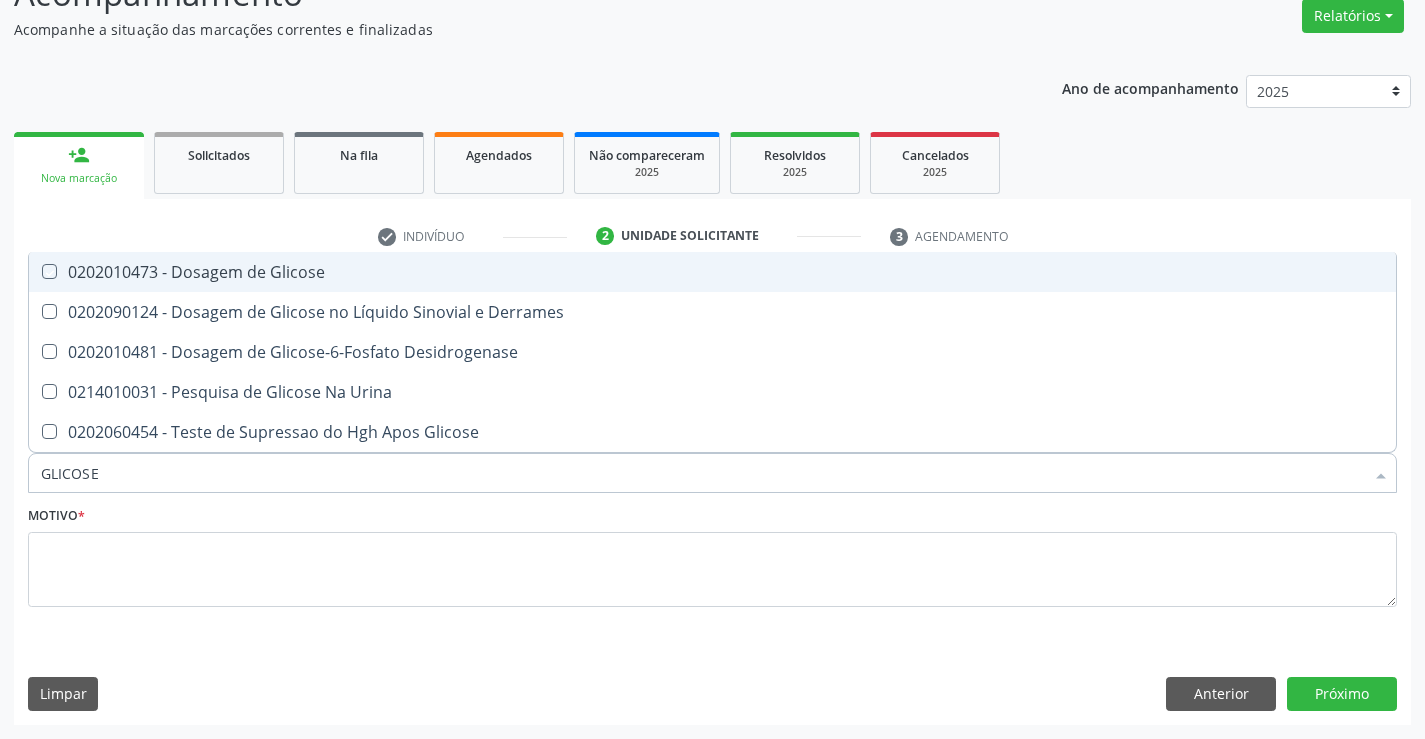 checkbox on "true" 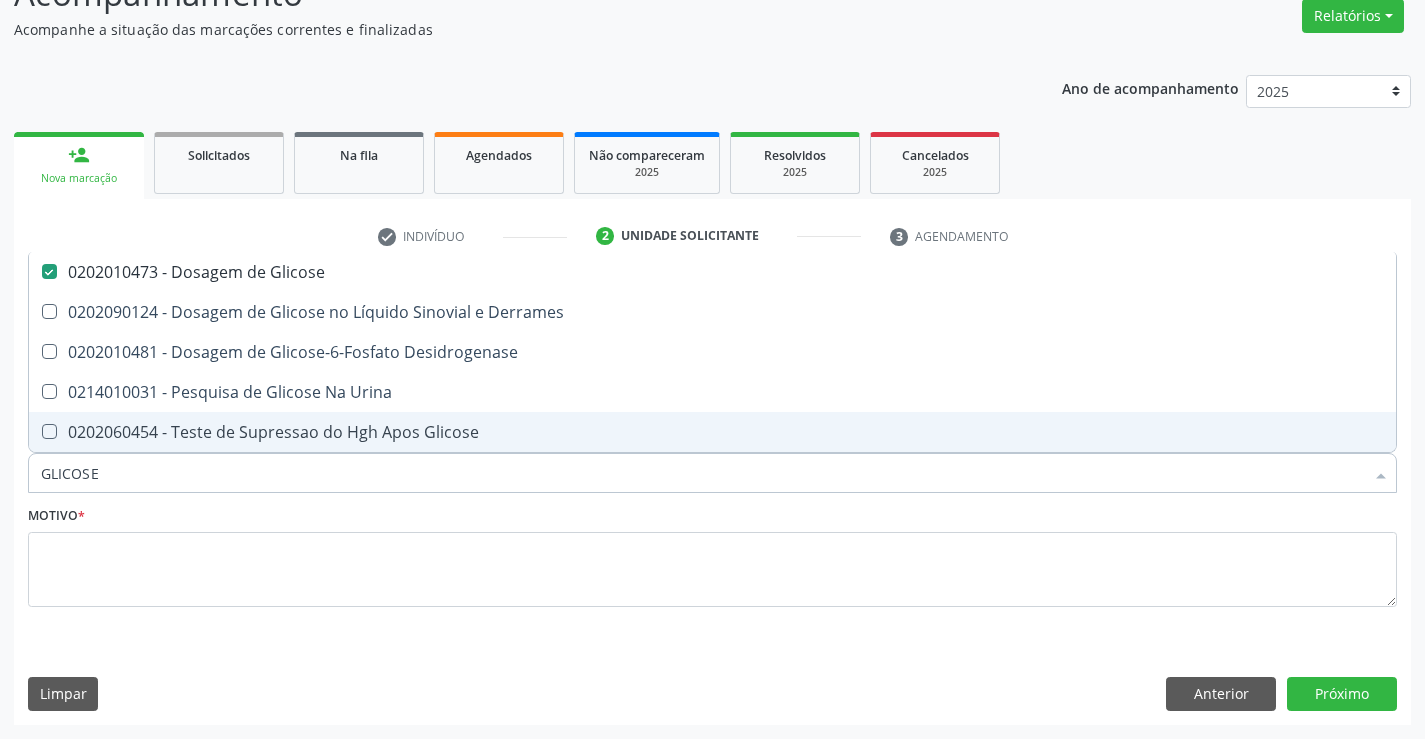 drag, startPoint x: 101, startPoint y: 470, endPoint x: 0, endPoint y: 475, distance: 101.12369 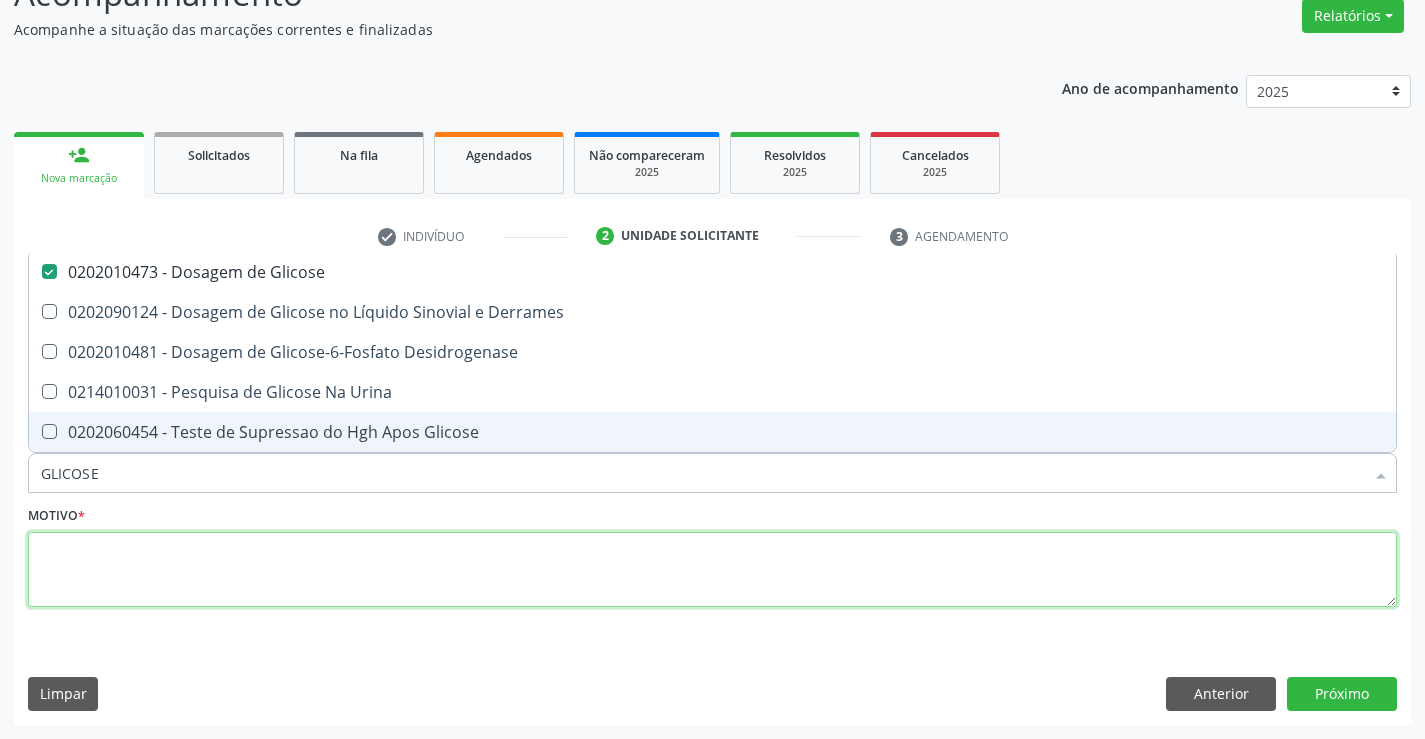 click at bounding box center [712, 570] 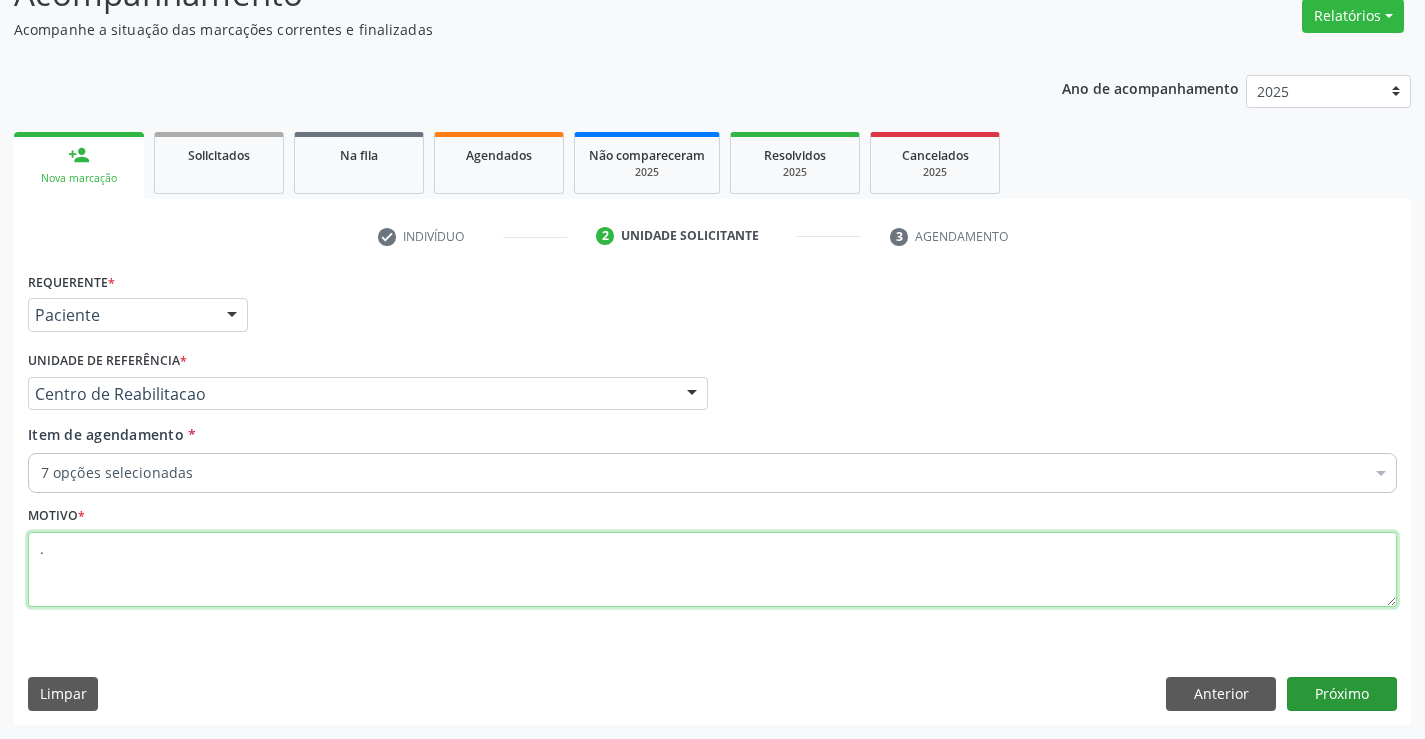 type on "." 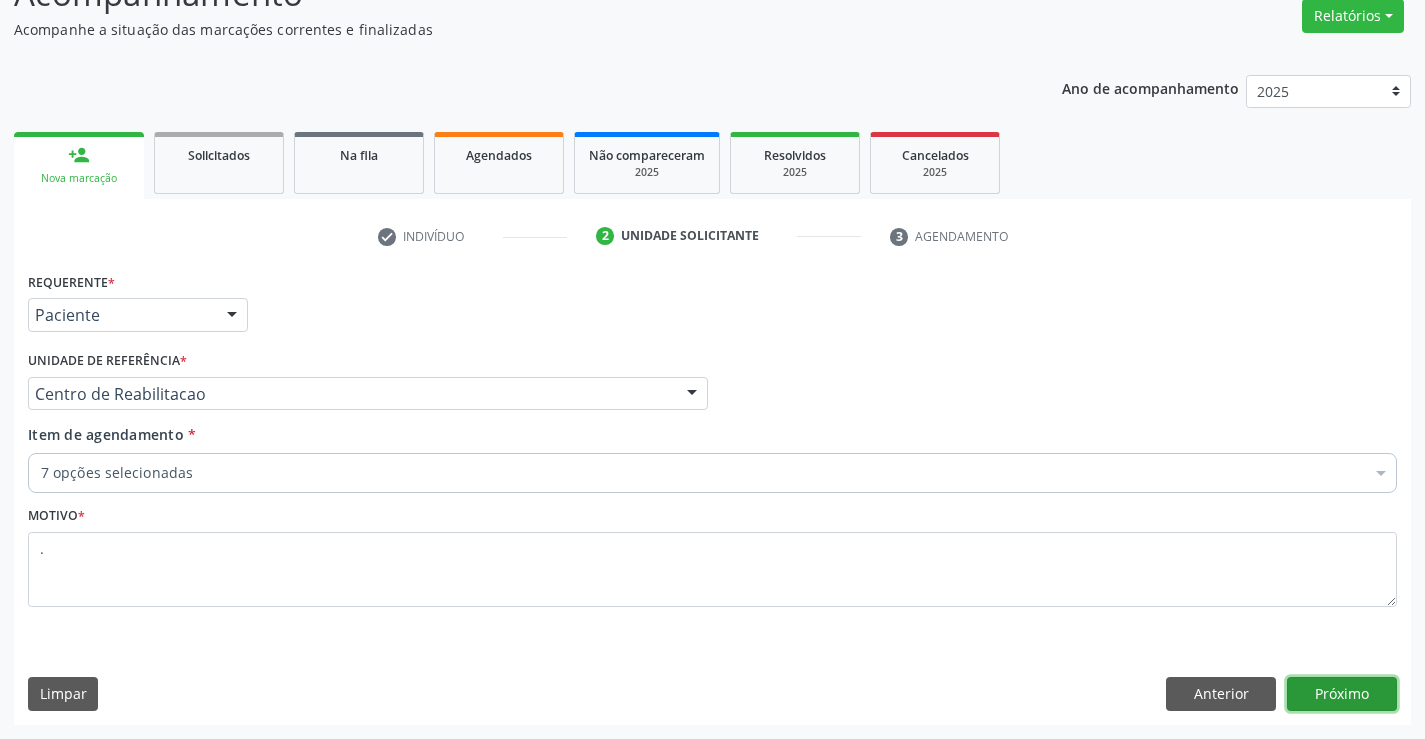 click on "Próximo" at bounding box center (1342, 694) 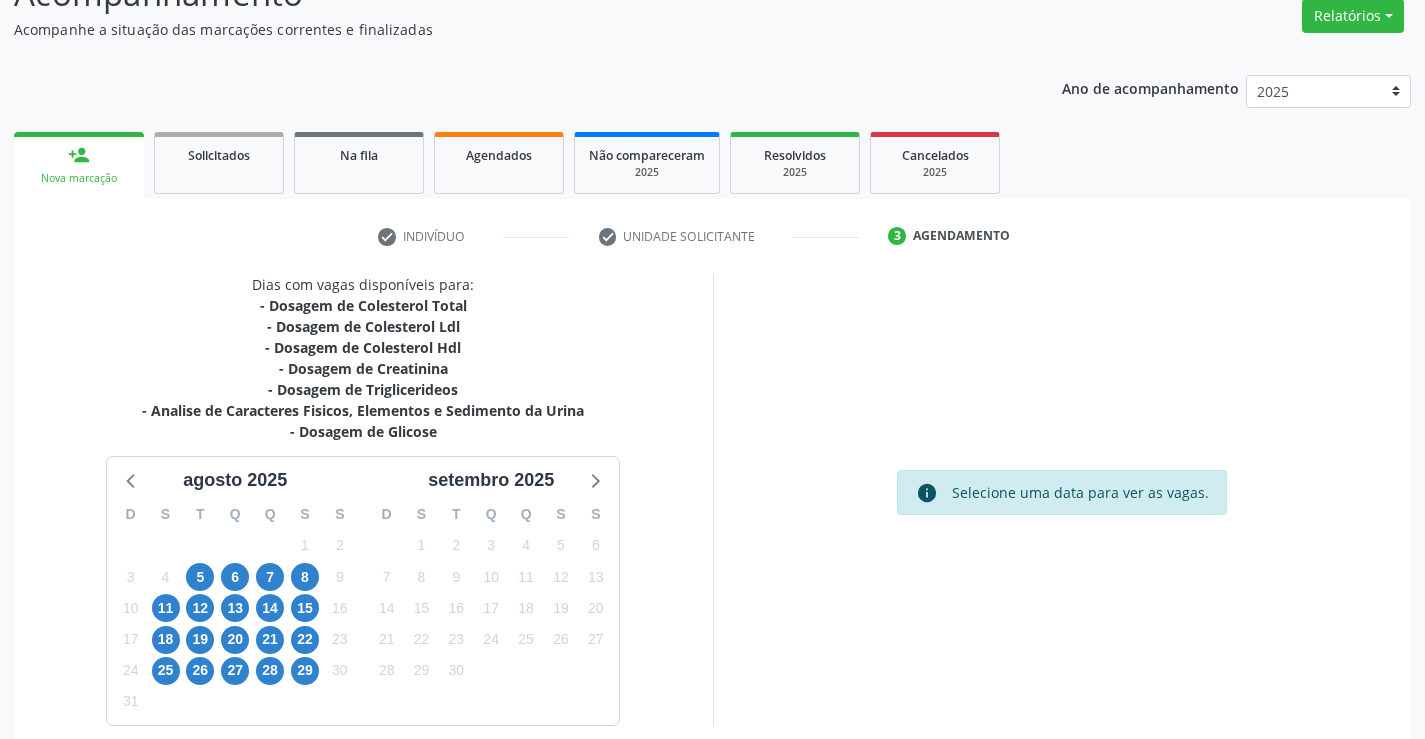 scroll, scrollTop: 257, scrollLeft: 0, axis: vertical 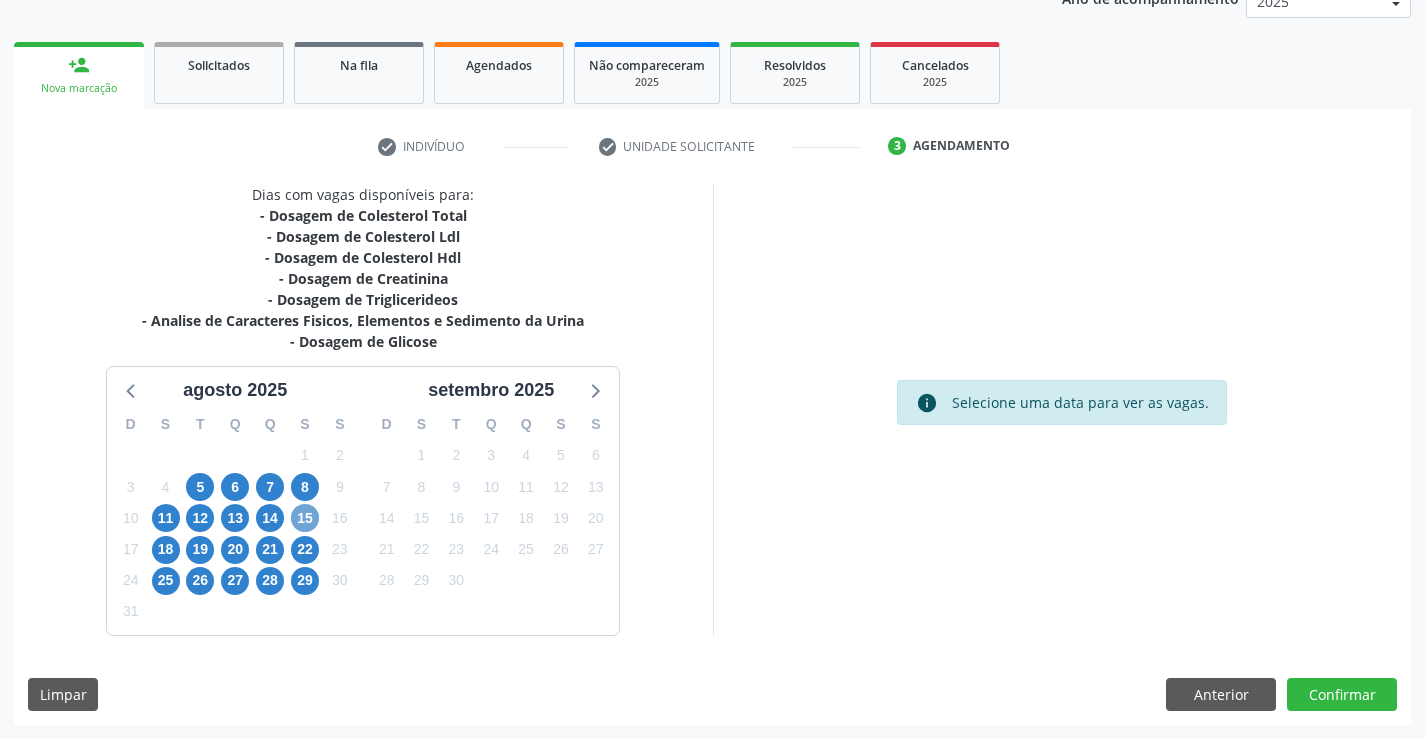 click on "15" at bounding box center (305, 518) 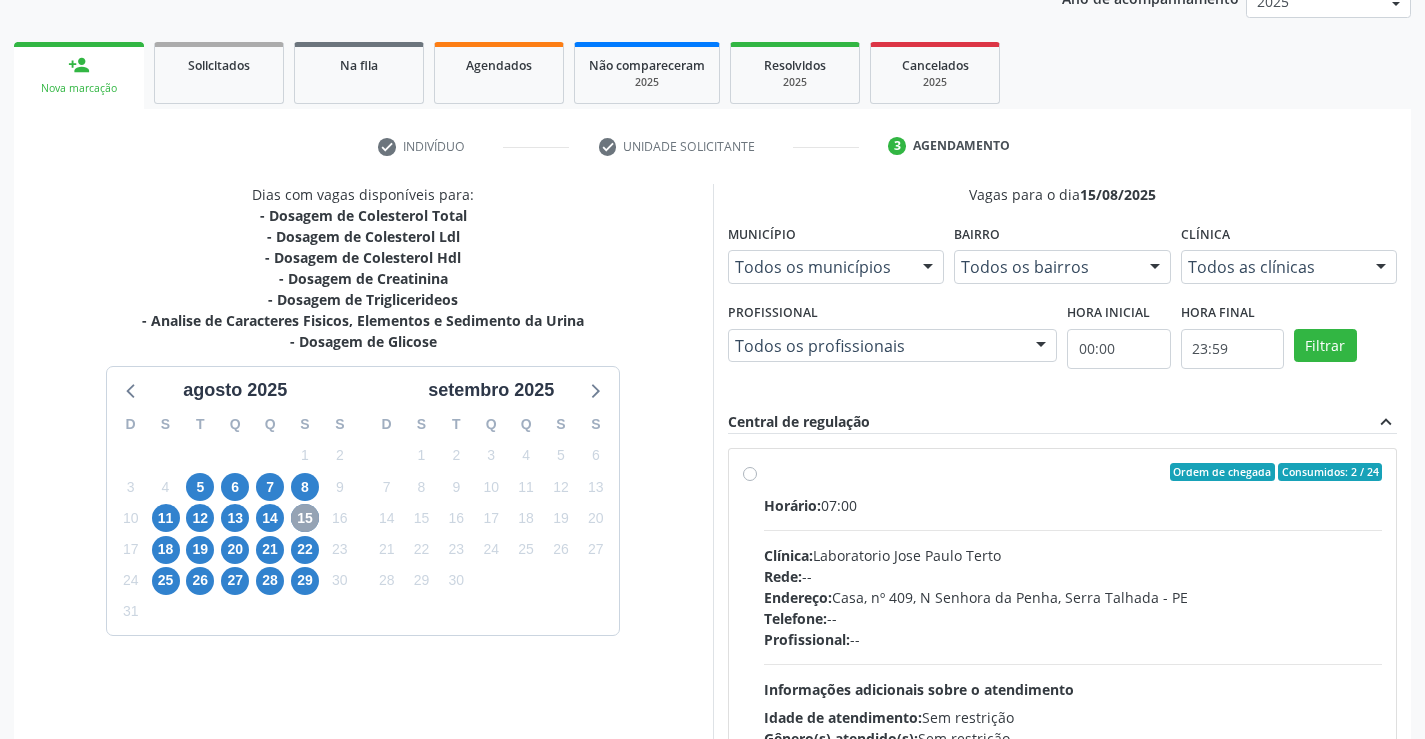 scroll, scrollTop: 456, scrollLeft: 0, axis: vertical 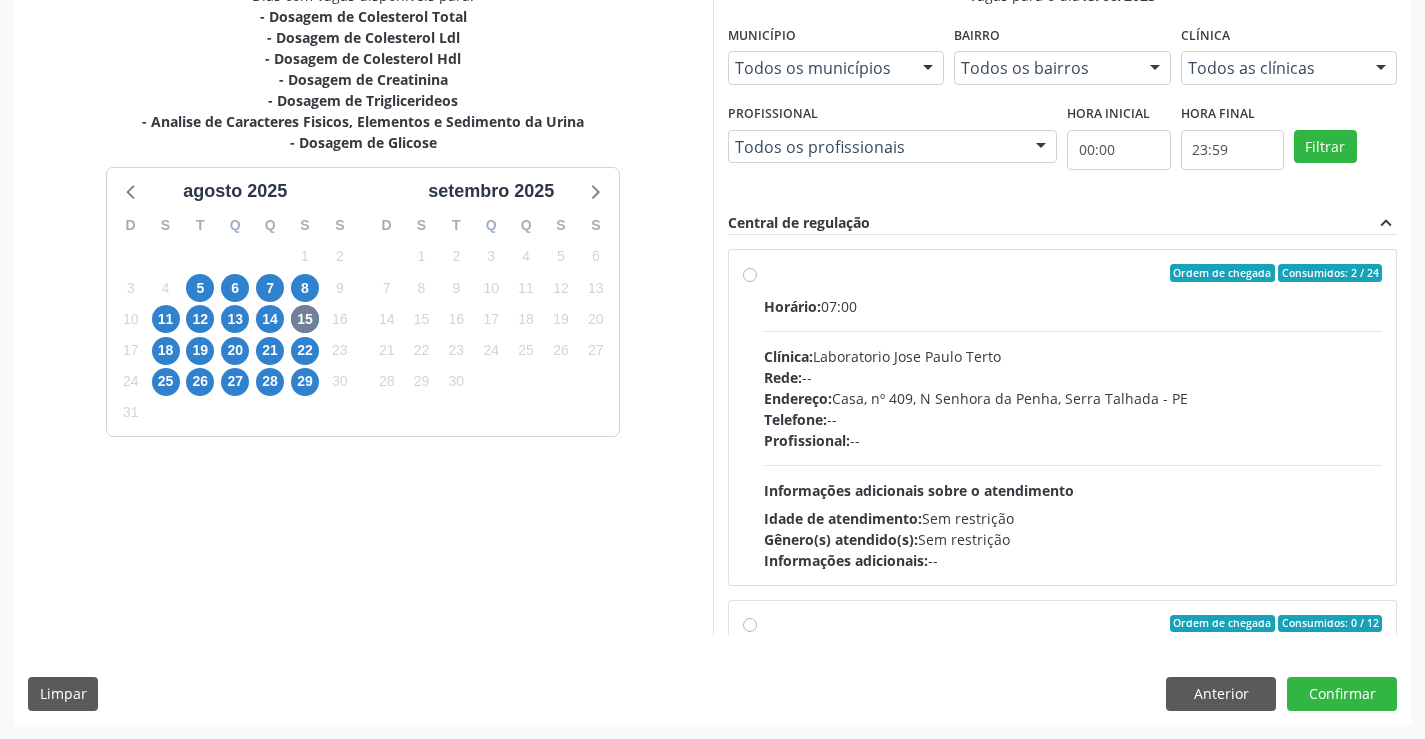 click on "Telefone:   --" at bounding box center [1073, 419] 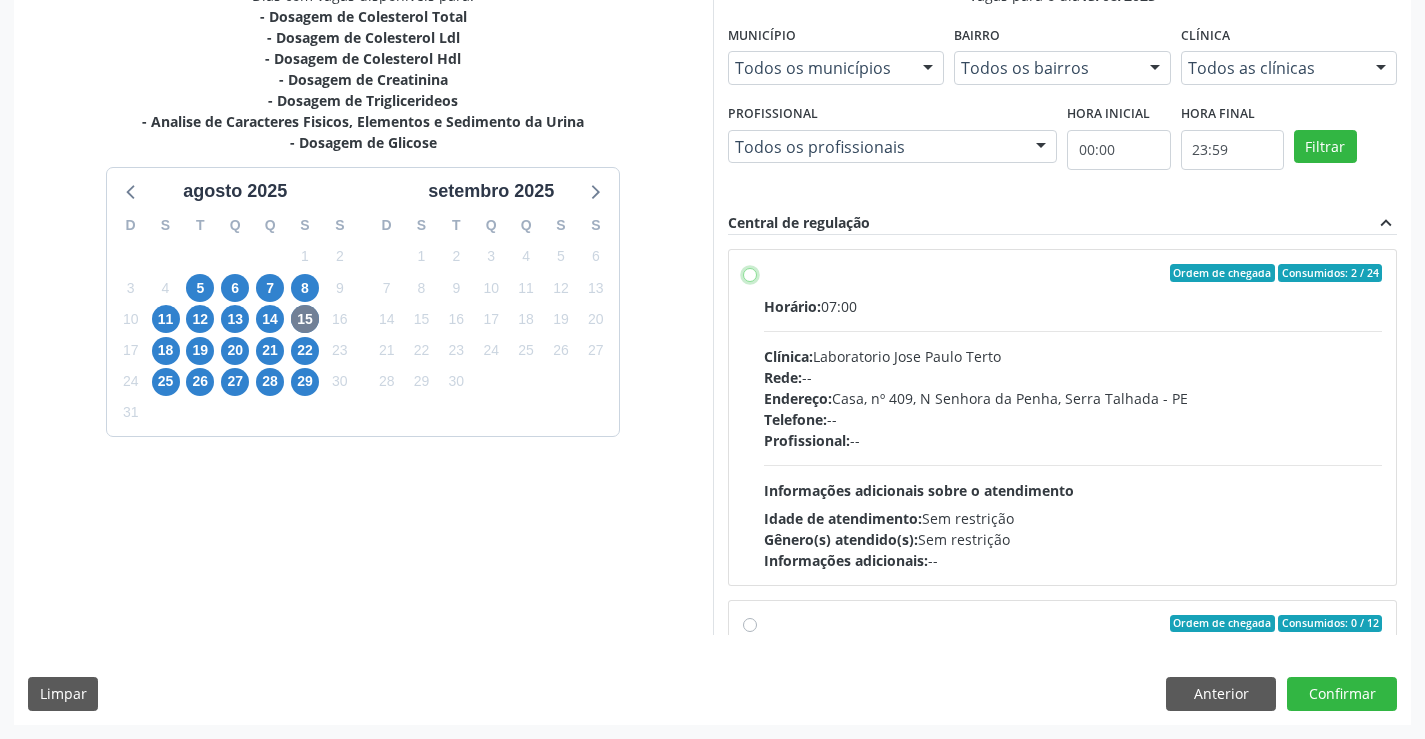 click on "Ordem de chegada
Consumidos: 2 / 24
Horário:   07:00
Clínica:  Laboratorio Jose Paulo Terto
Rede:
--
Endereço:   Casa, nº 409, N Senhora da Penha, Serra Talhada - PE
Telefone:   --
Profissional:
--
Informações adicionais sobre o atendimento
Idade de atendimento:
Sem restrição
Gênero(s) atendido(s):
Sem restrição
Informações adicionais:
--" at bounding box center [750, 273] 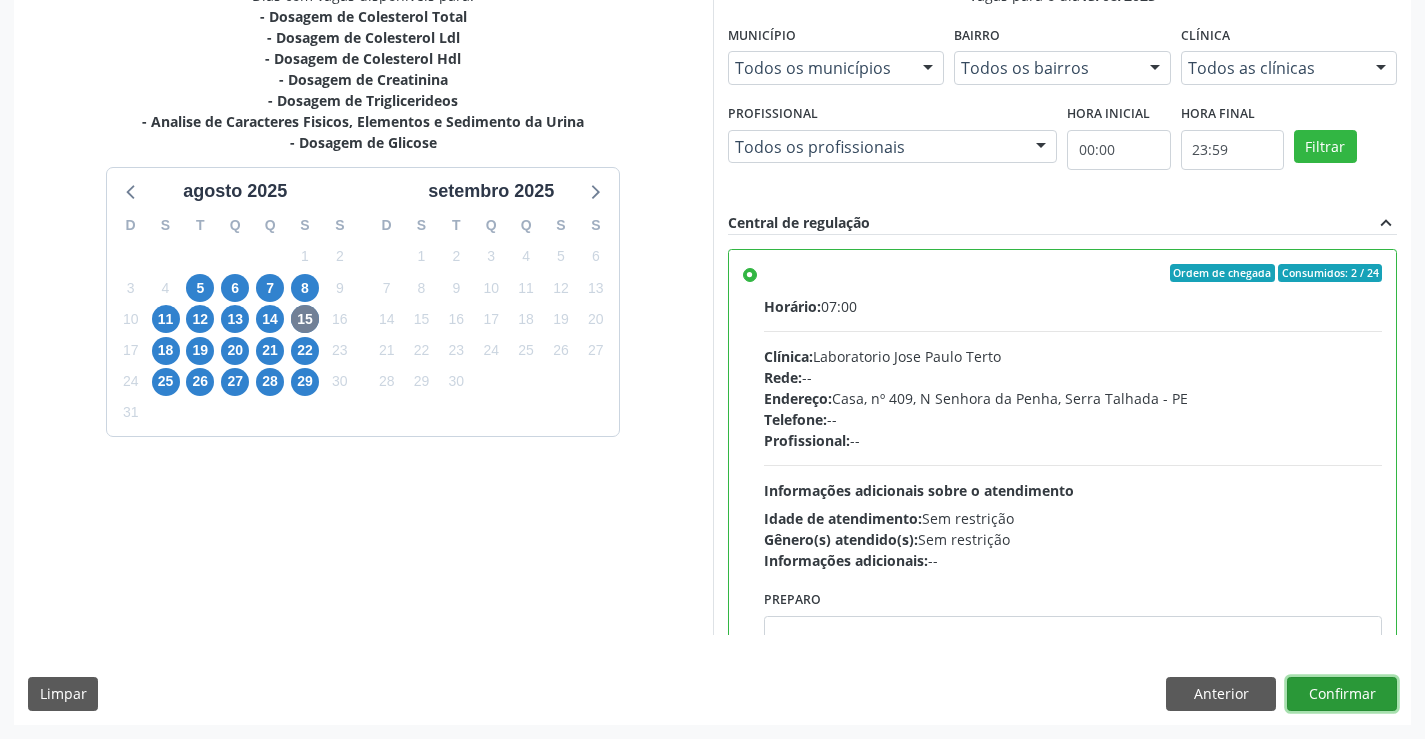 click on "Confirmar" at bounding box center (1342, 694) 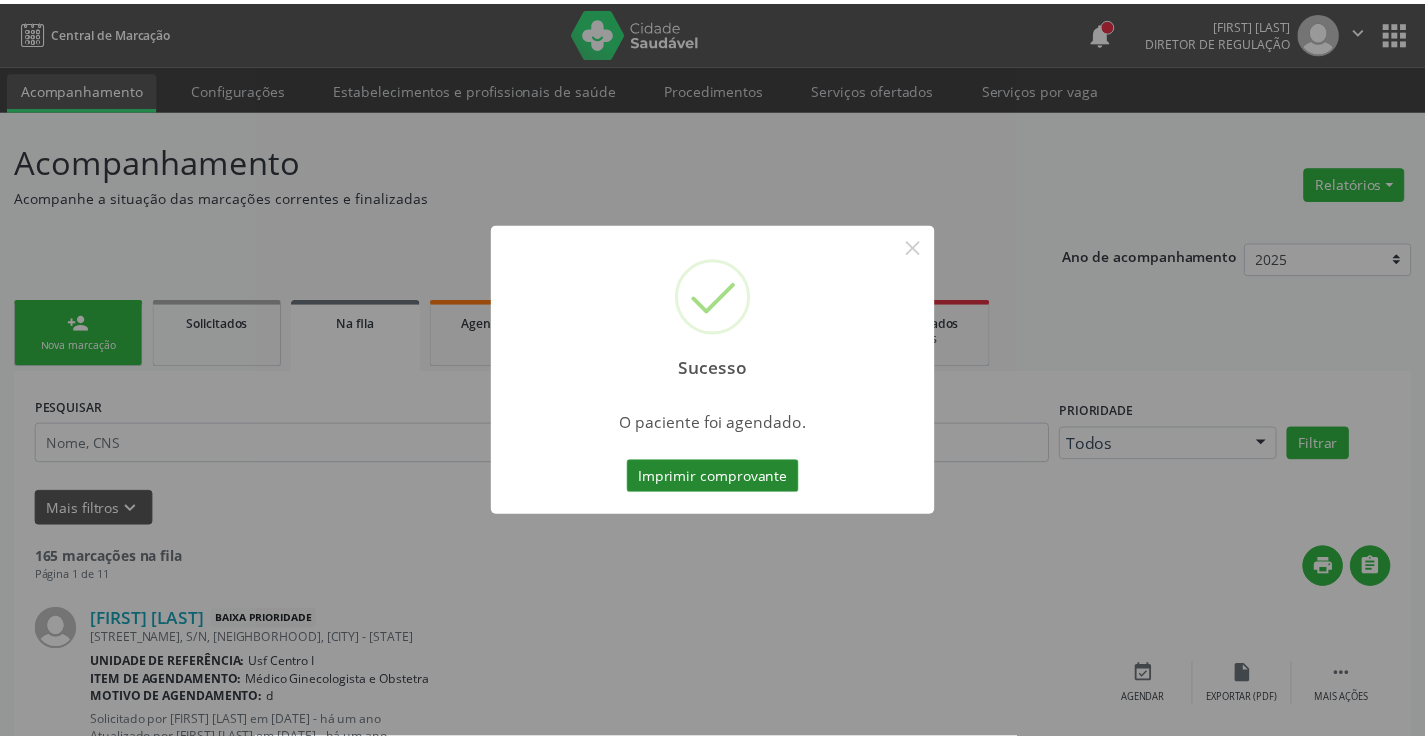 scroll, scrollTop: 0, scrollLeft: 0, axis: both 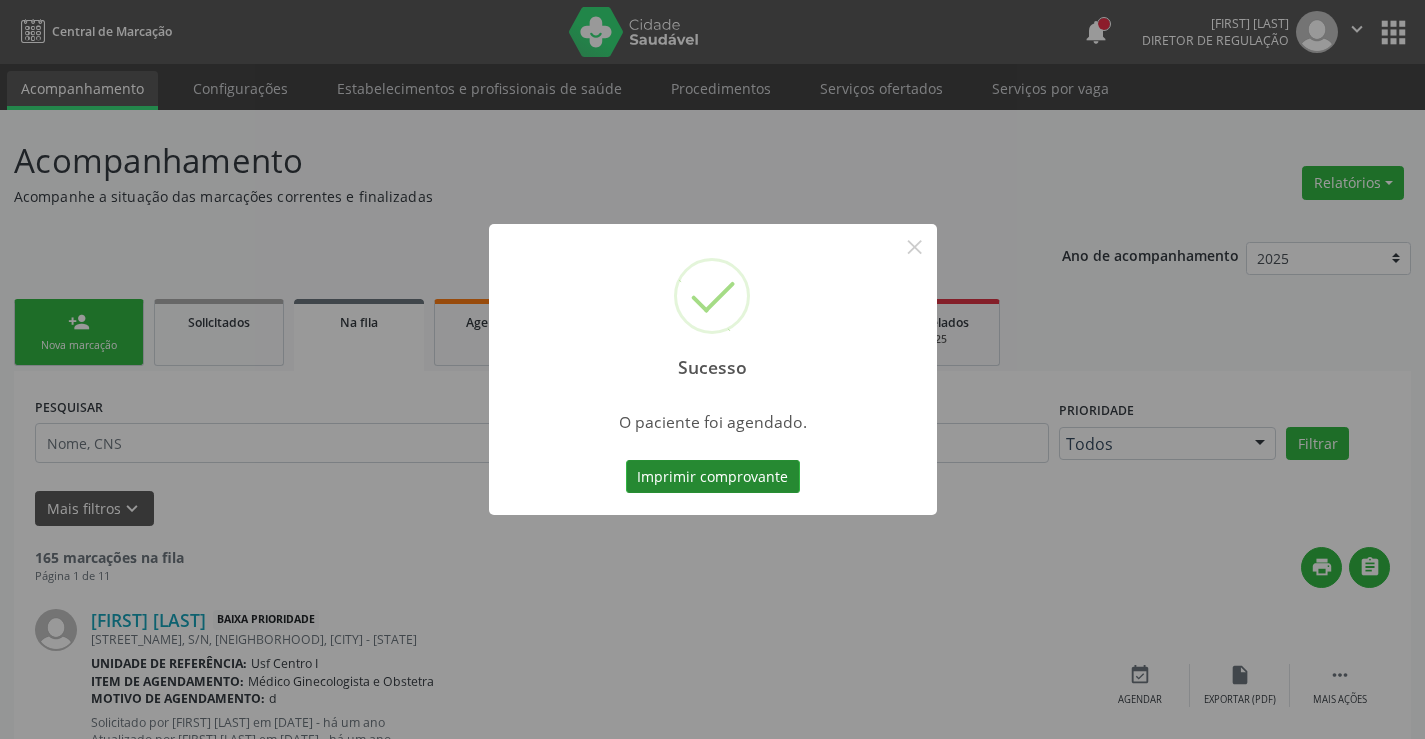 click on "Imprimir comprovante" at bounding box center (713, 477) 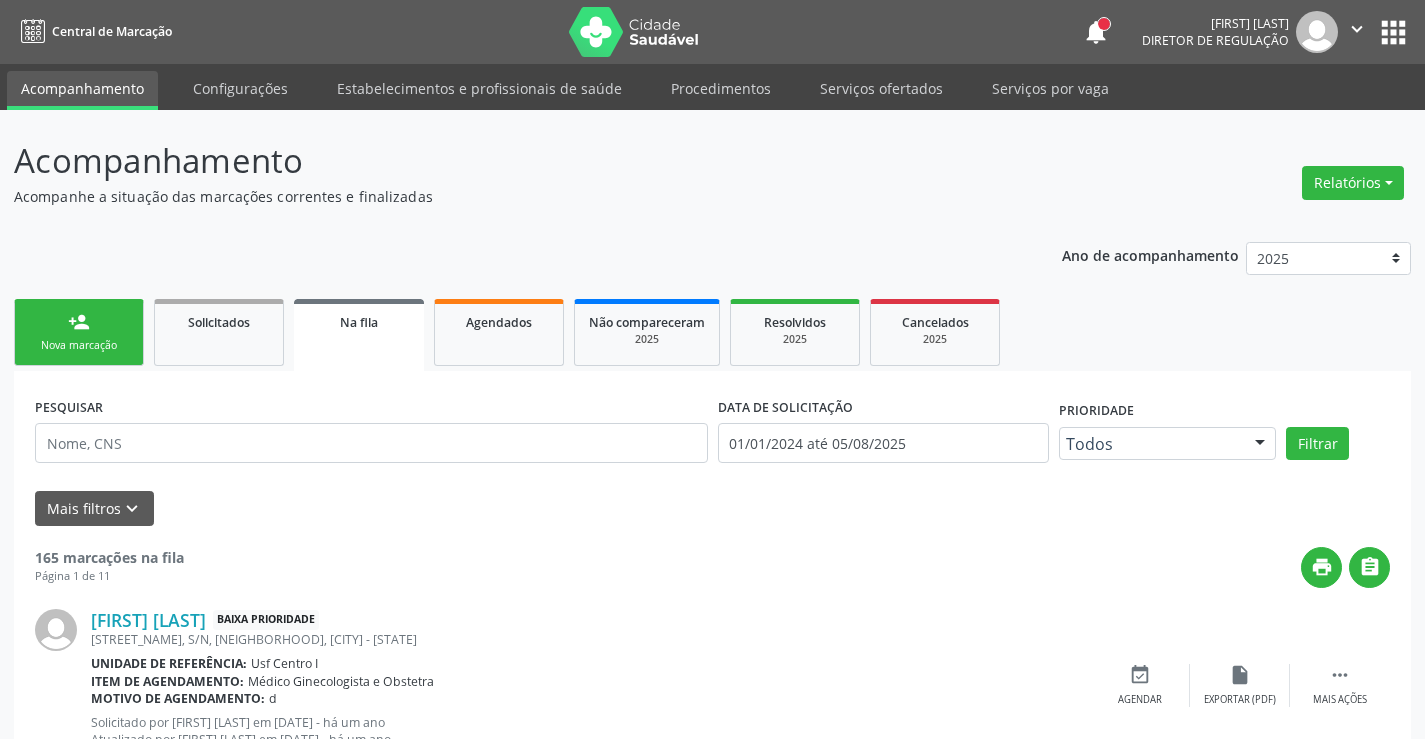 click on "person_add
Nova marcação" at bounding box center [79, 332] 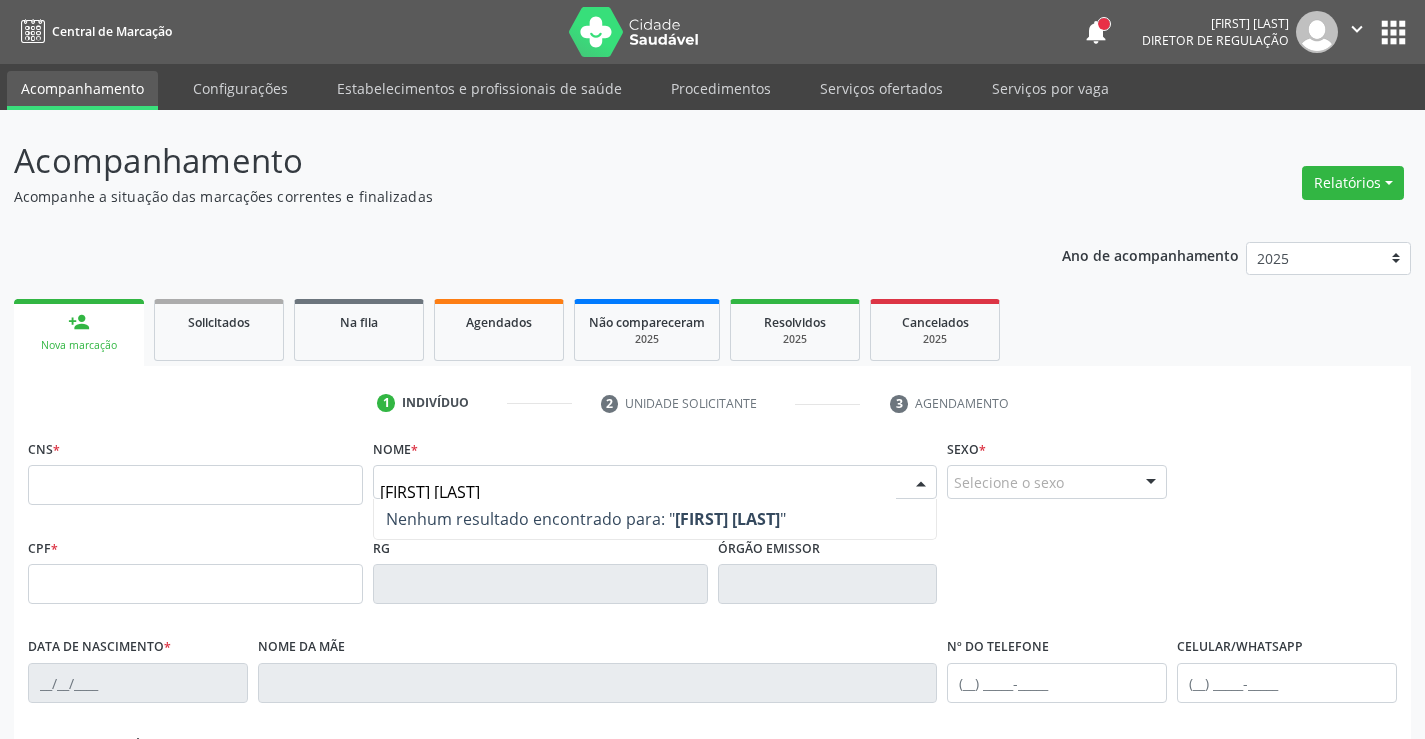 type on "[FIRST] [LAST]" 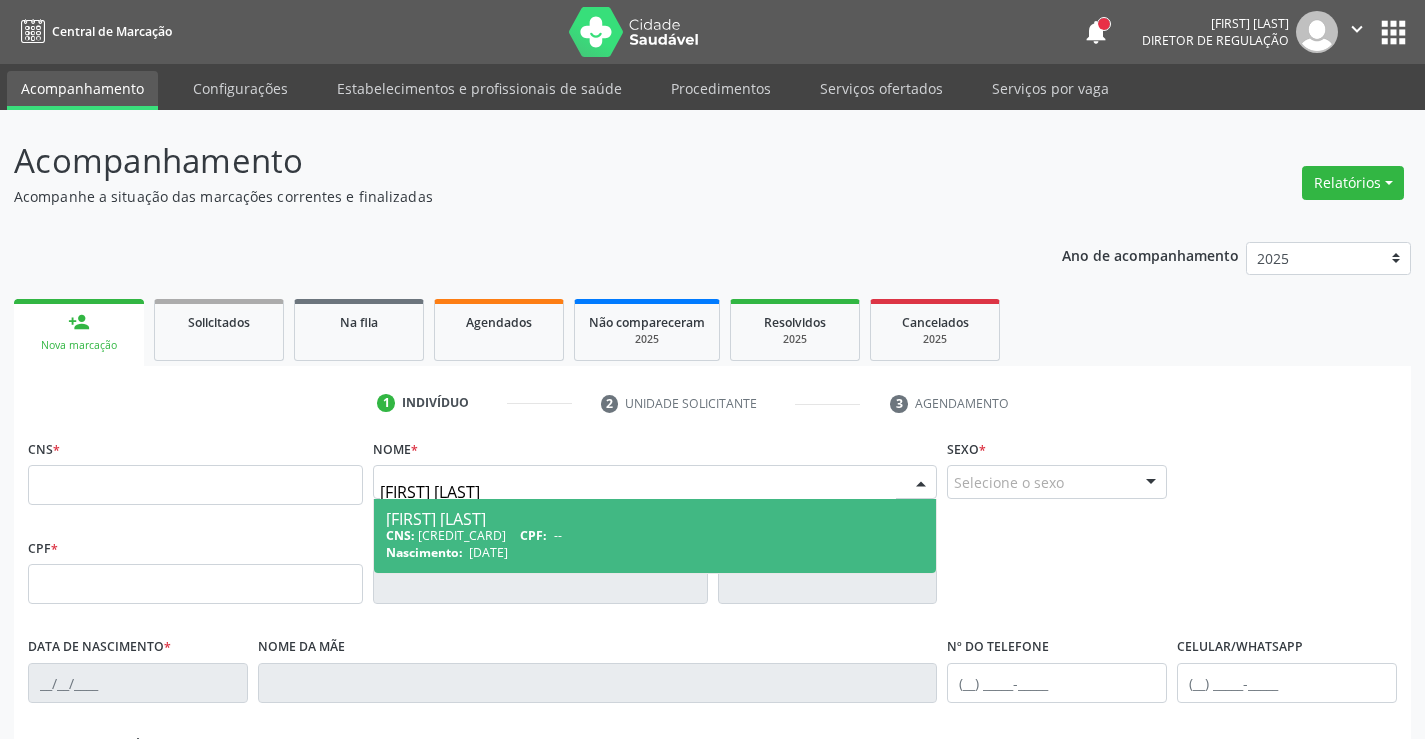 click on "[FIRST] [LAST]" at bounding box center (655, 519) 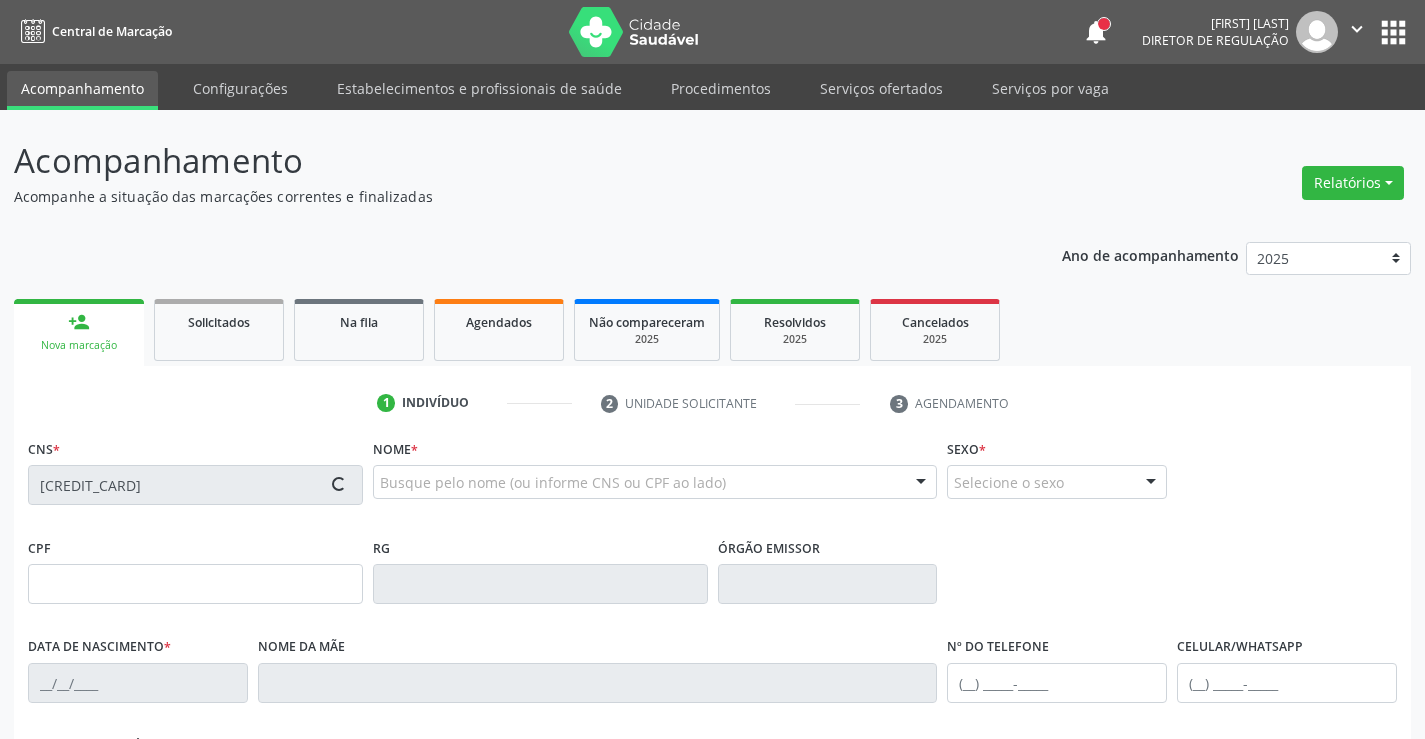 type on "[DATE]" 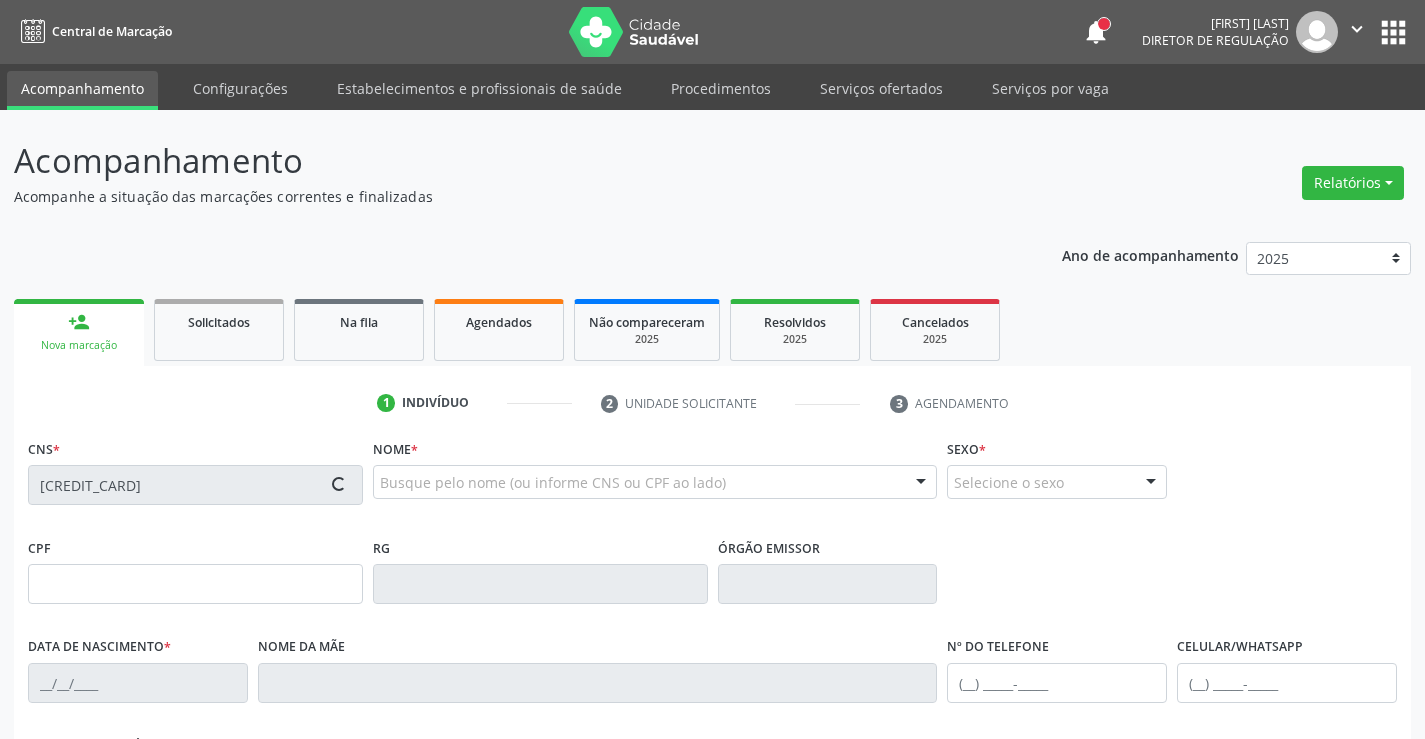 type on "[FIRST] [LAST]" 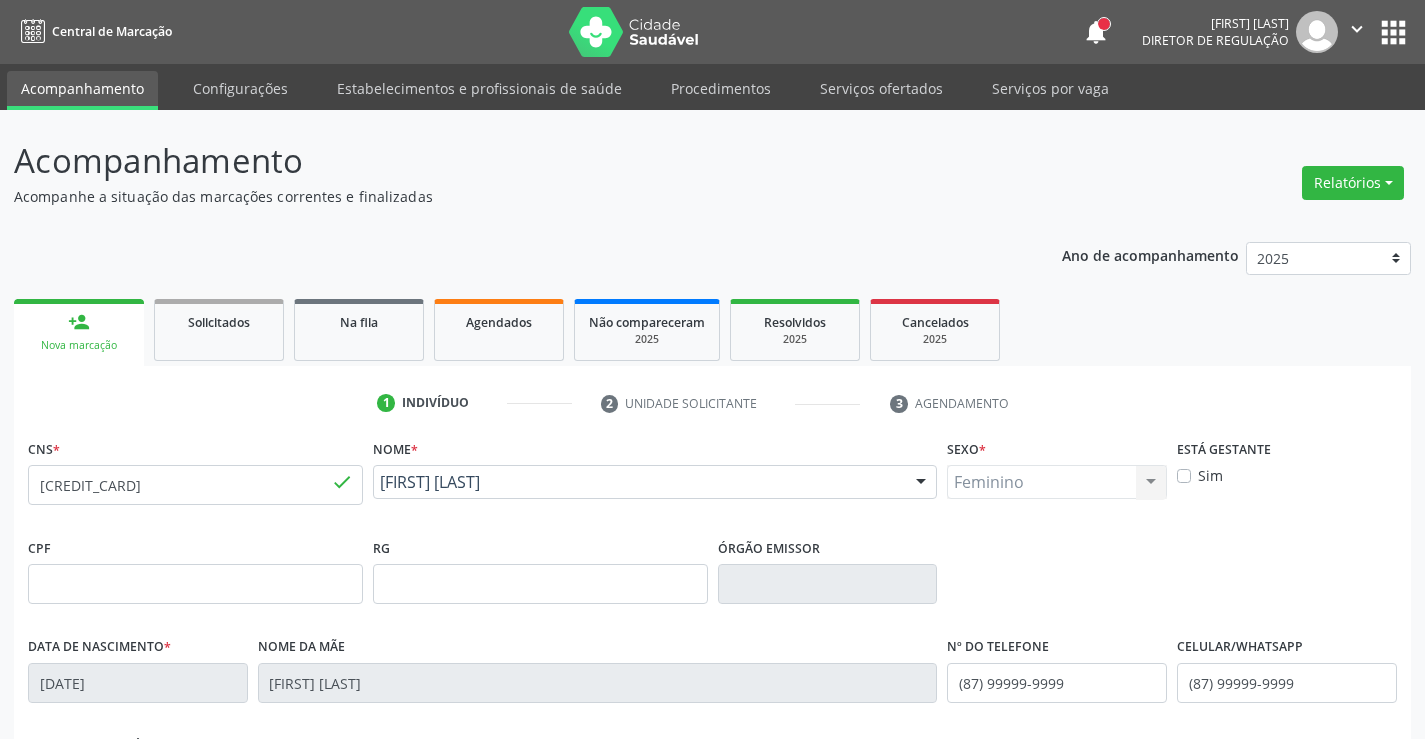 click on "Nova marcação" at bounding box center (1334, 1040) 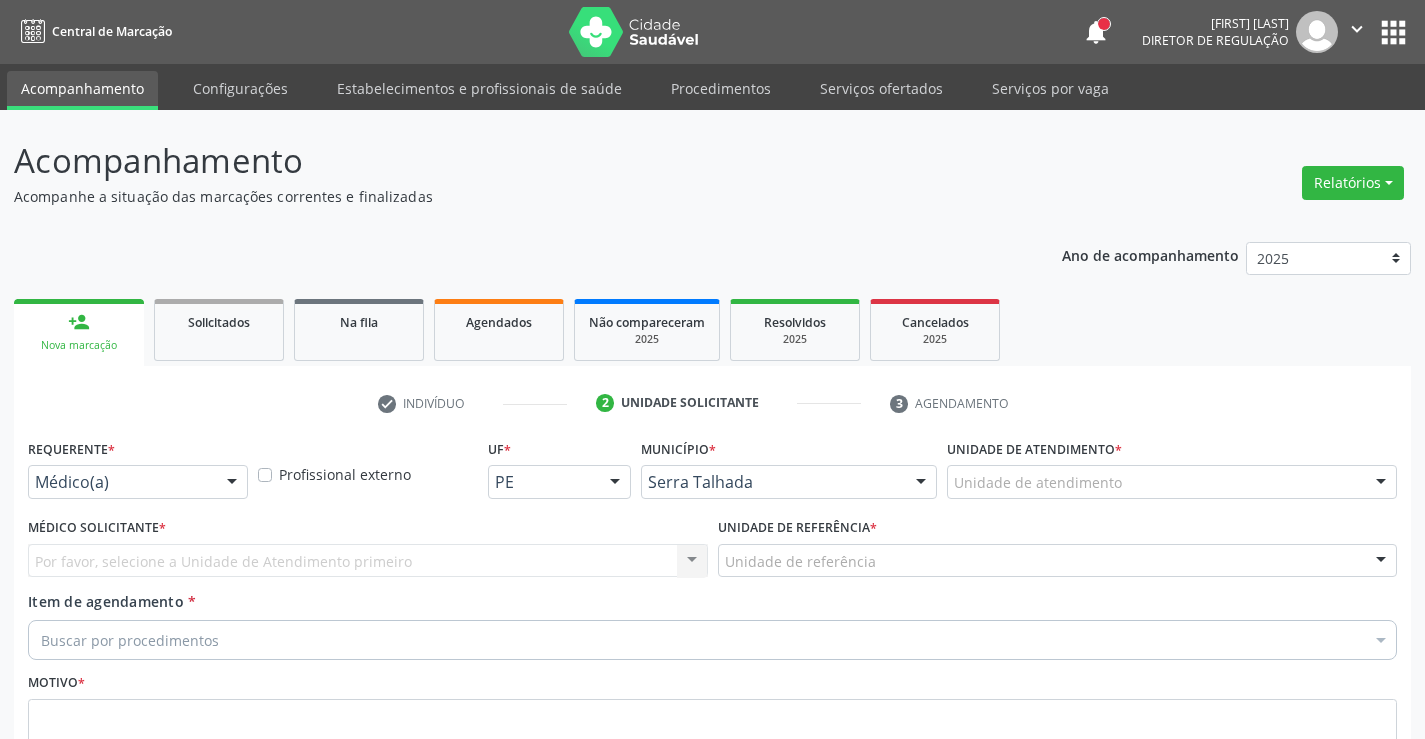 click at bounding box center (232, 483) 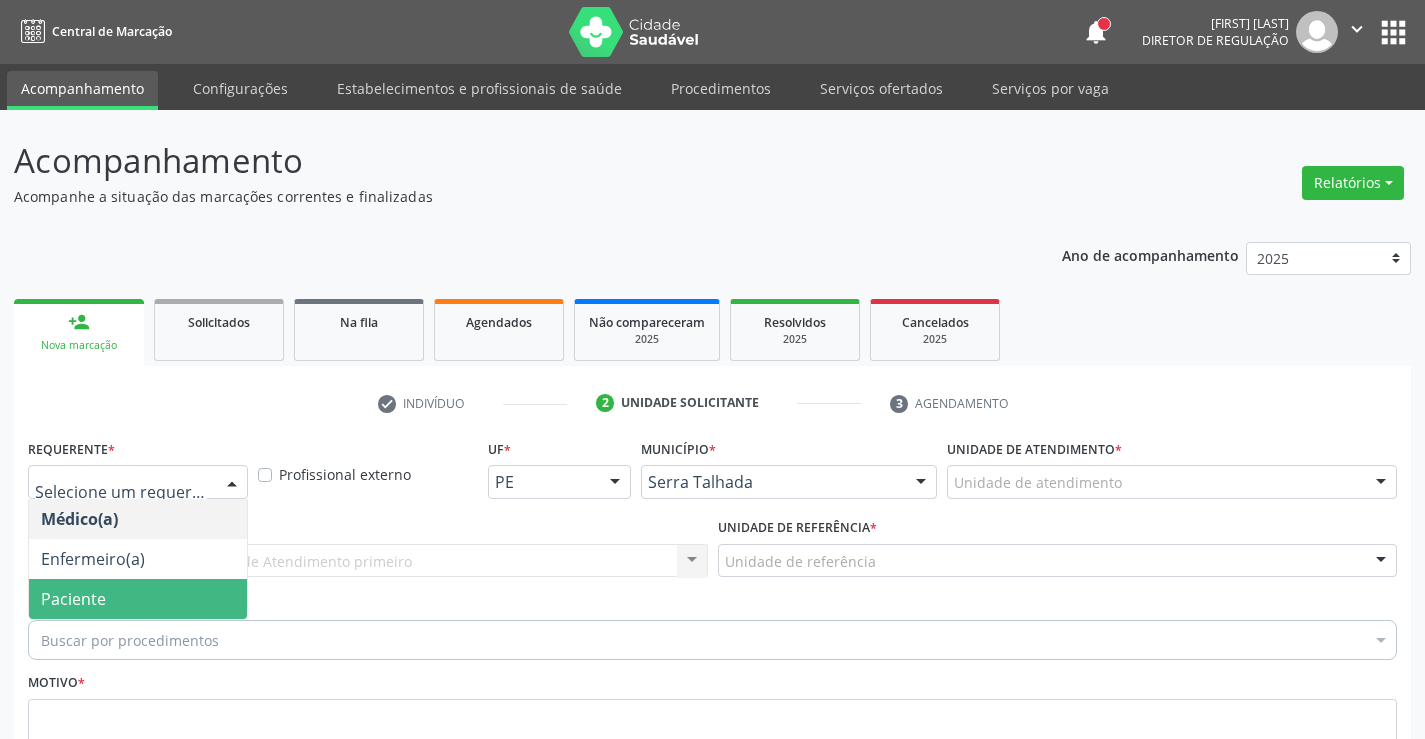 click on "Paciente" at bounding box center (138, 599) 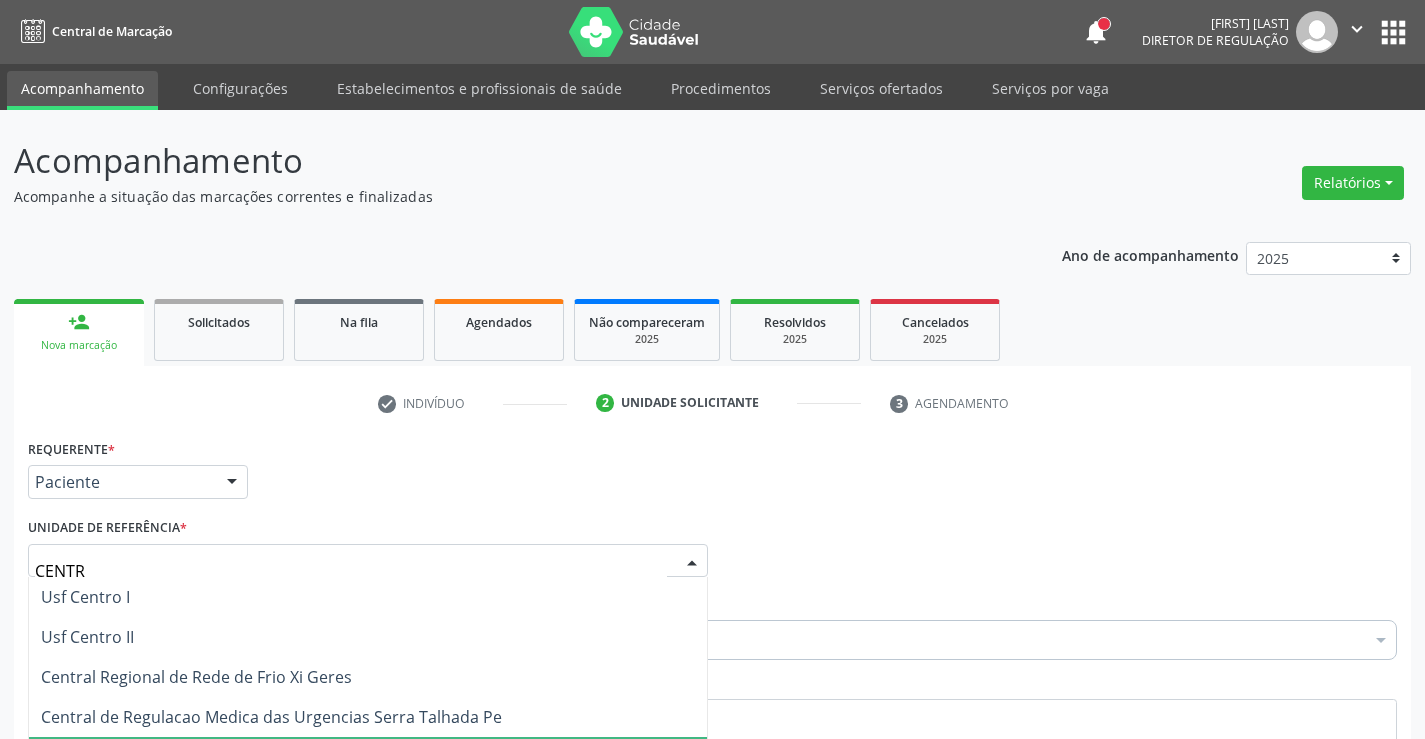 click on "Centro de Reabilitacao" at bounding box center [368, 757] 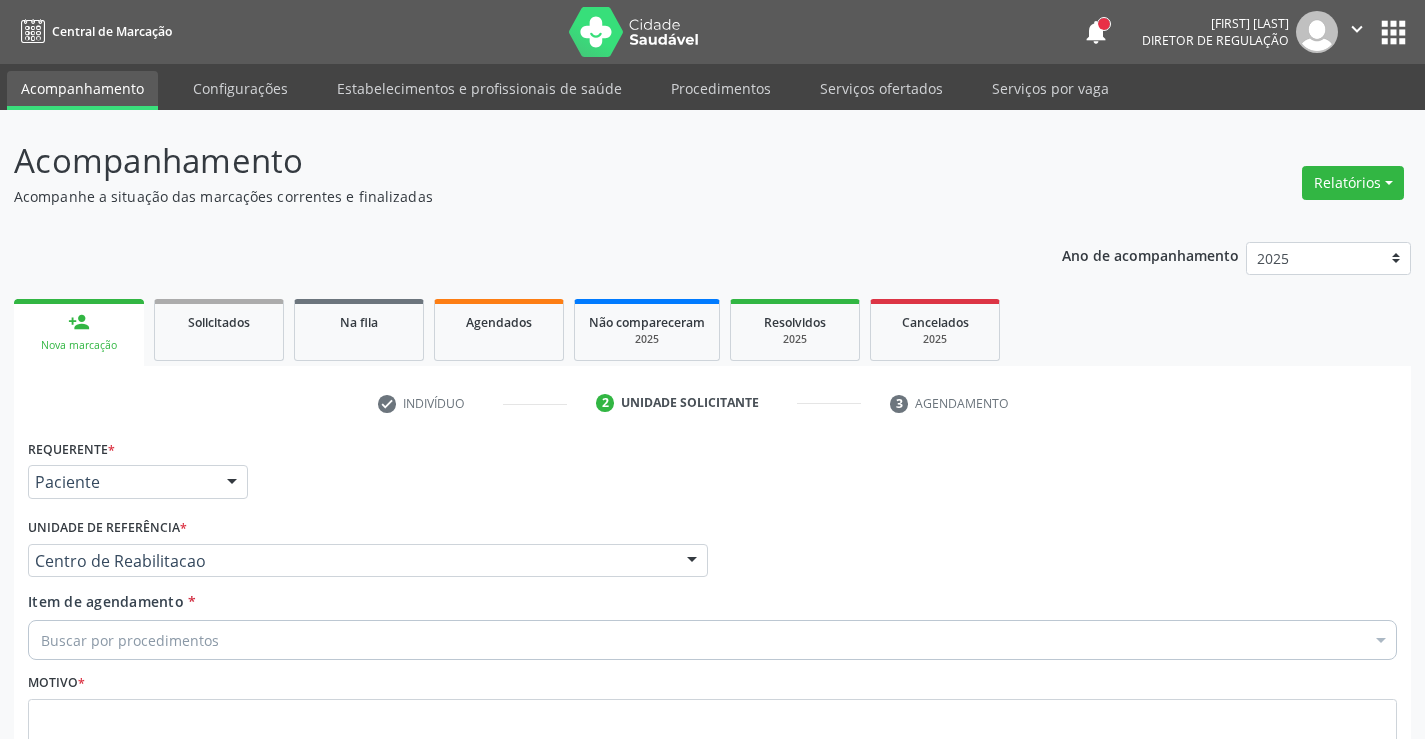 click on "Anterior" at bounding box center (1221, 861) 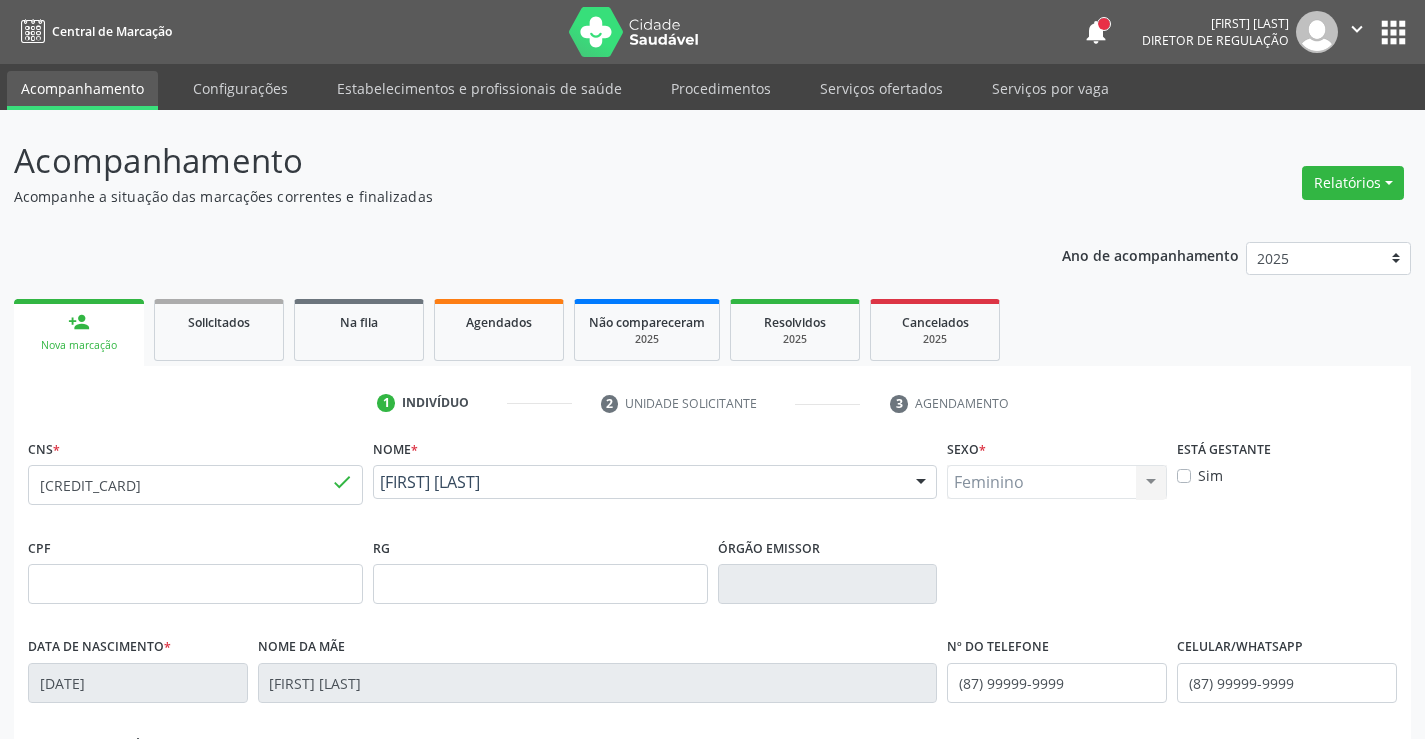 click on "Nova marcação" at bounding box center [1334, 1040] 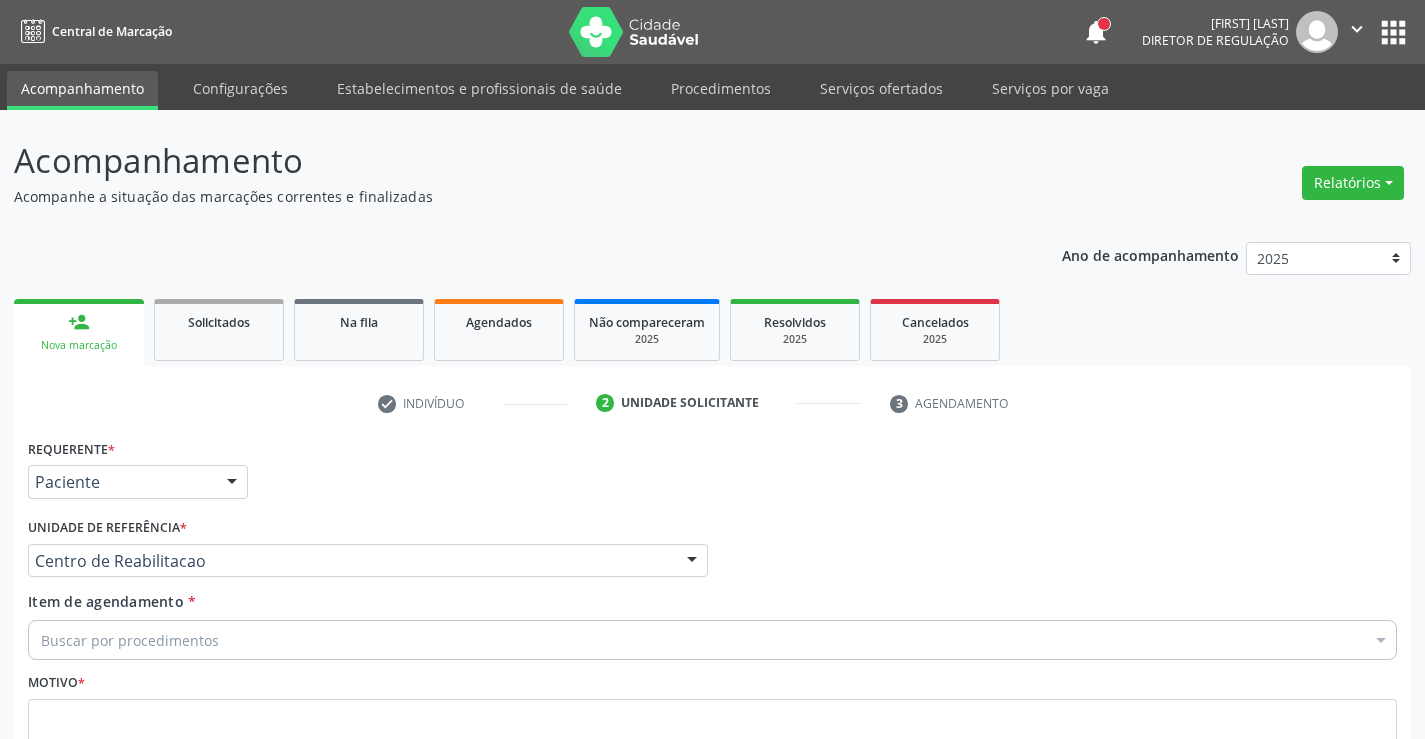 click on "Buscar por procedimentos" at bounding box center [712, 640] 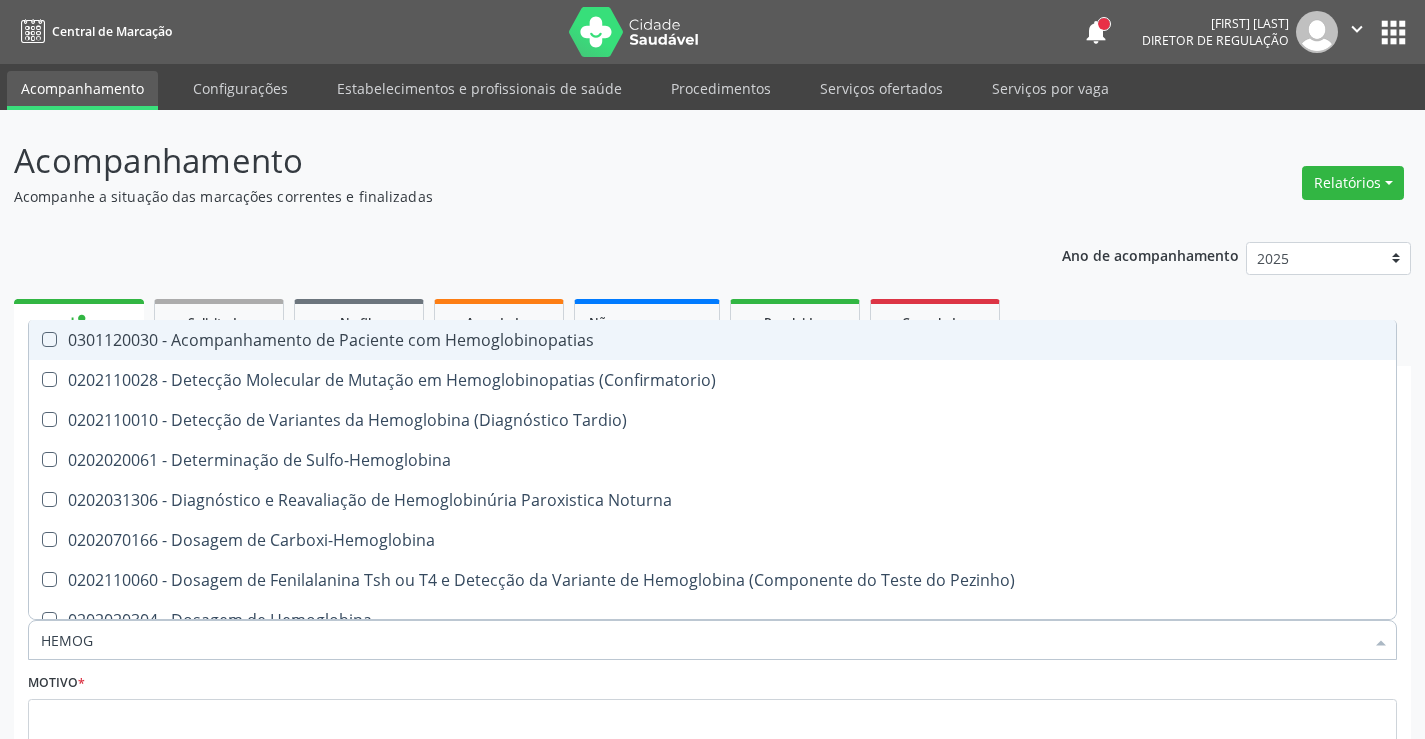 type on "HEMOGR" 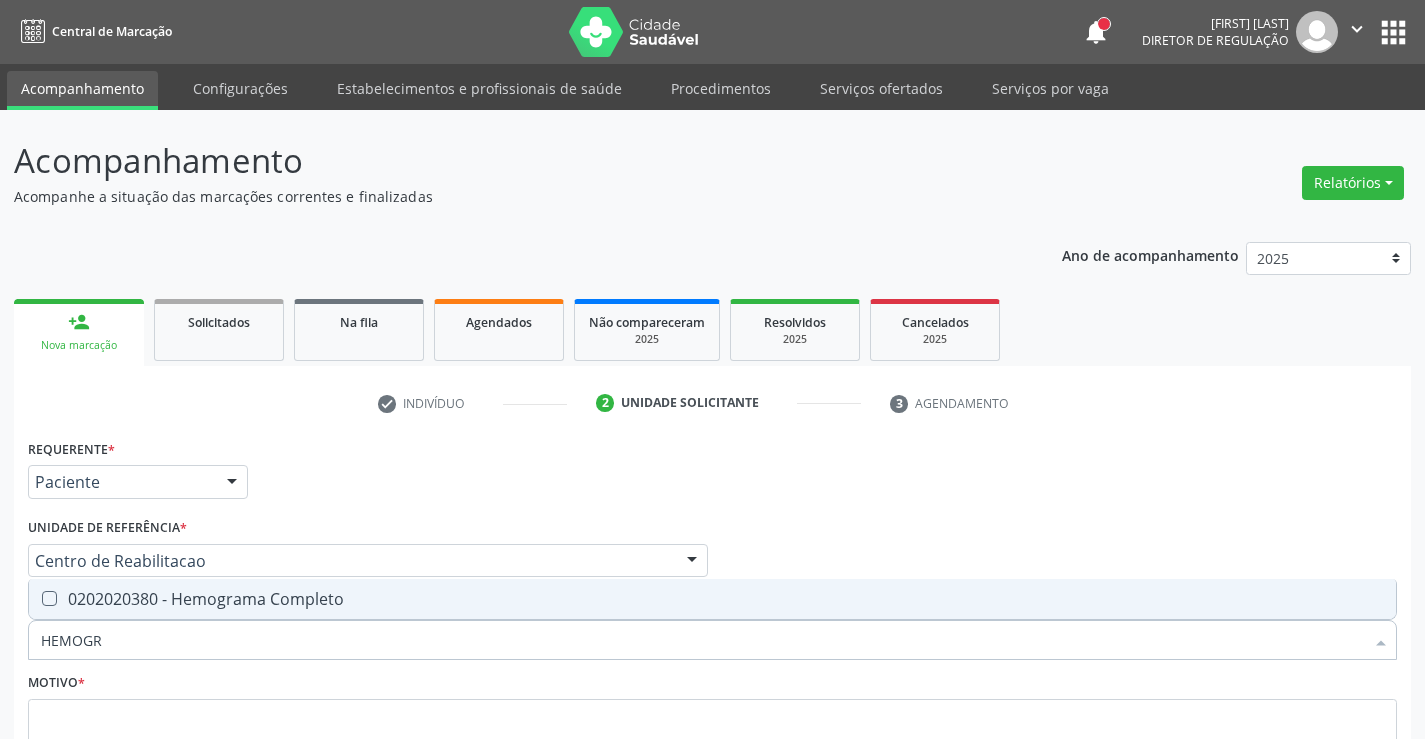 click on "0202020380 - Hemograma Completo" at bounding box center (712, 599) 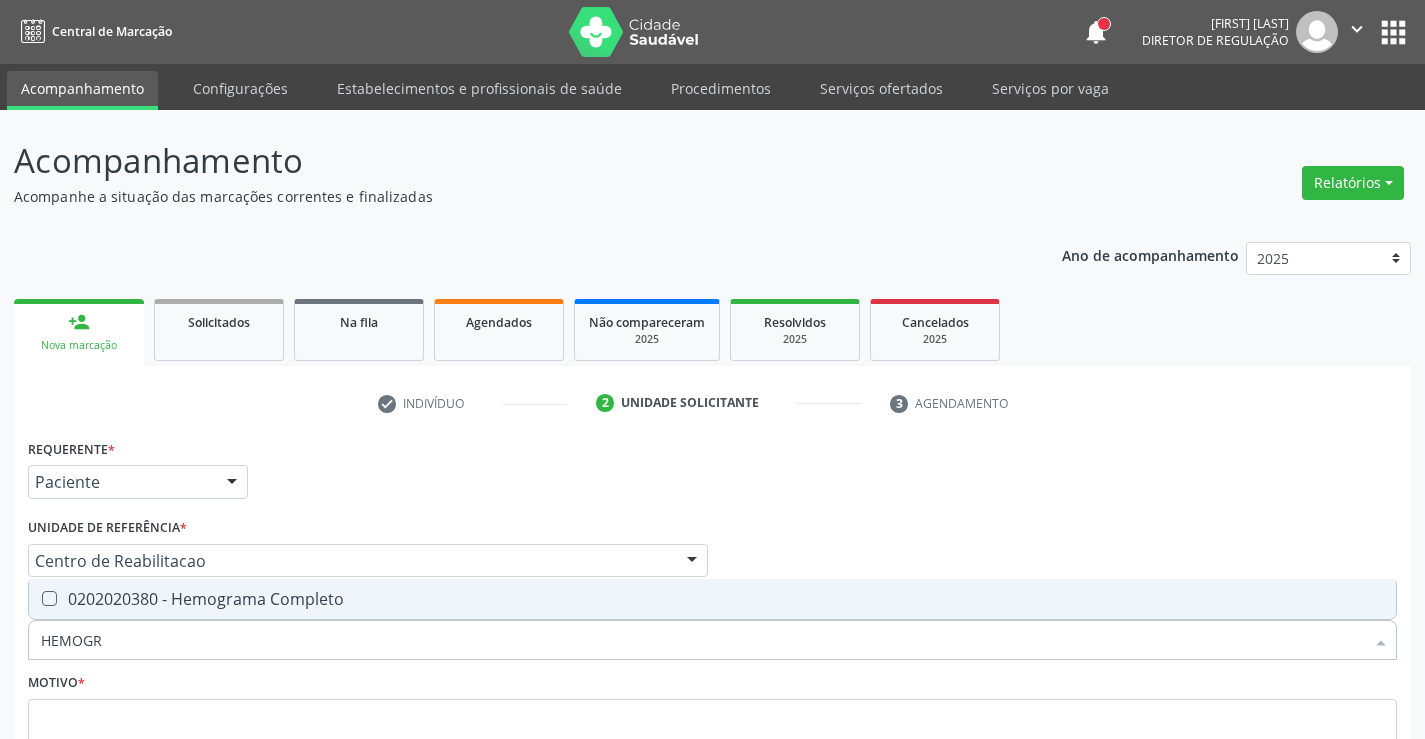 checkbox on "true" 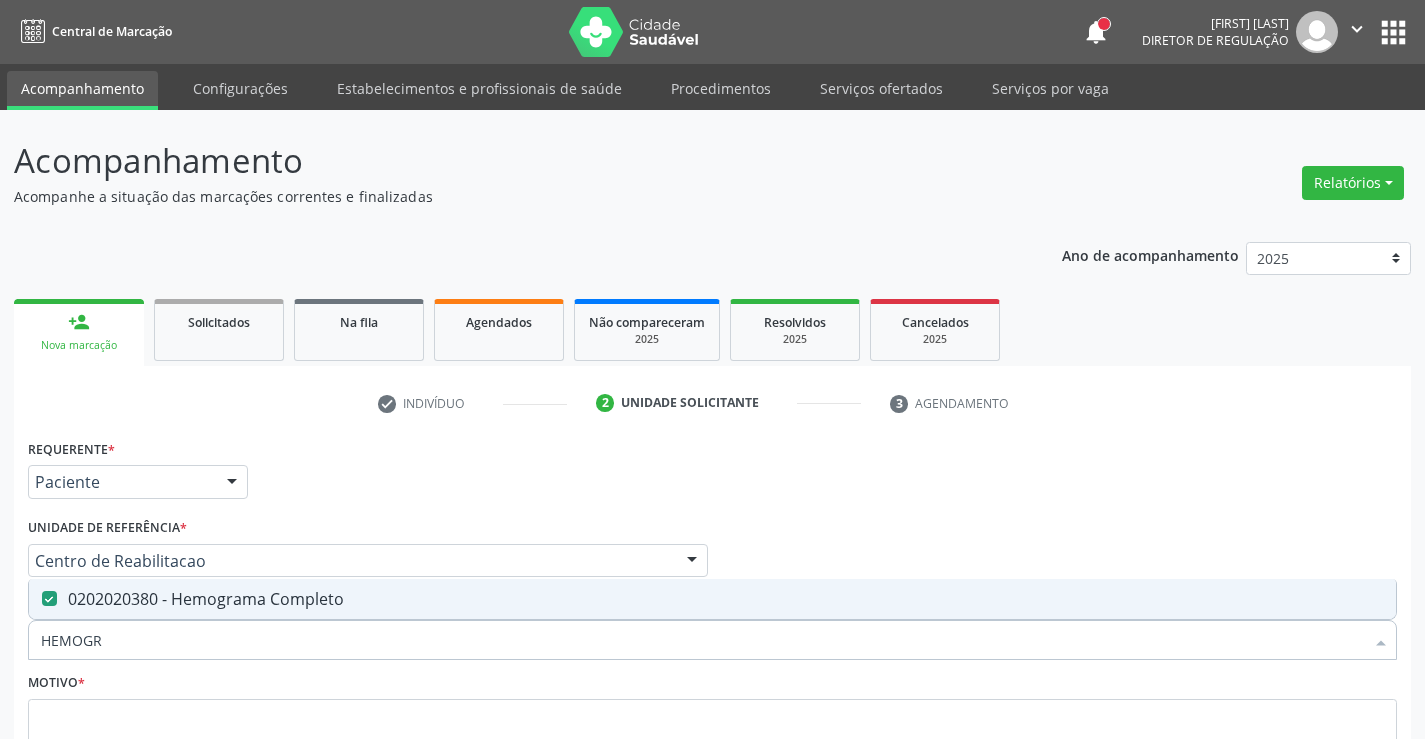 drag, startPoint x: 140, startPoint y: 466, endPoint x: 45, endPoint y: 468, distance: 95.02105 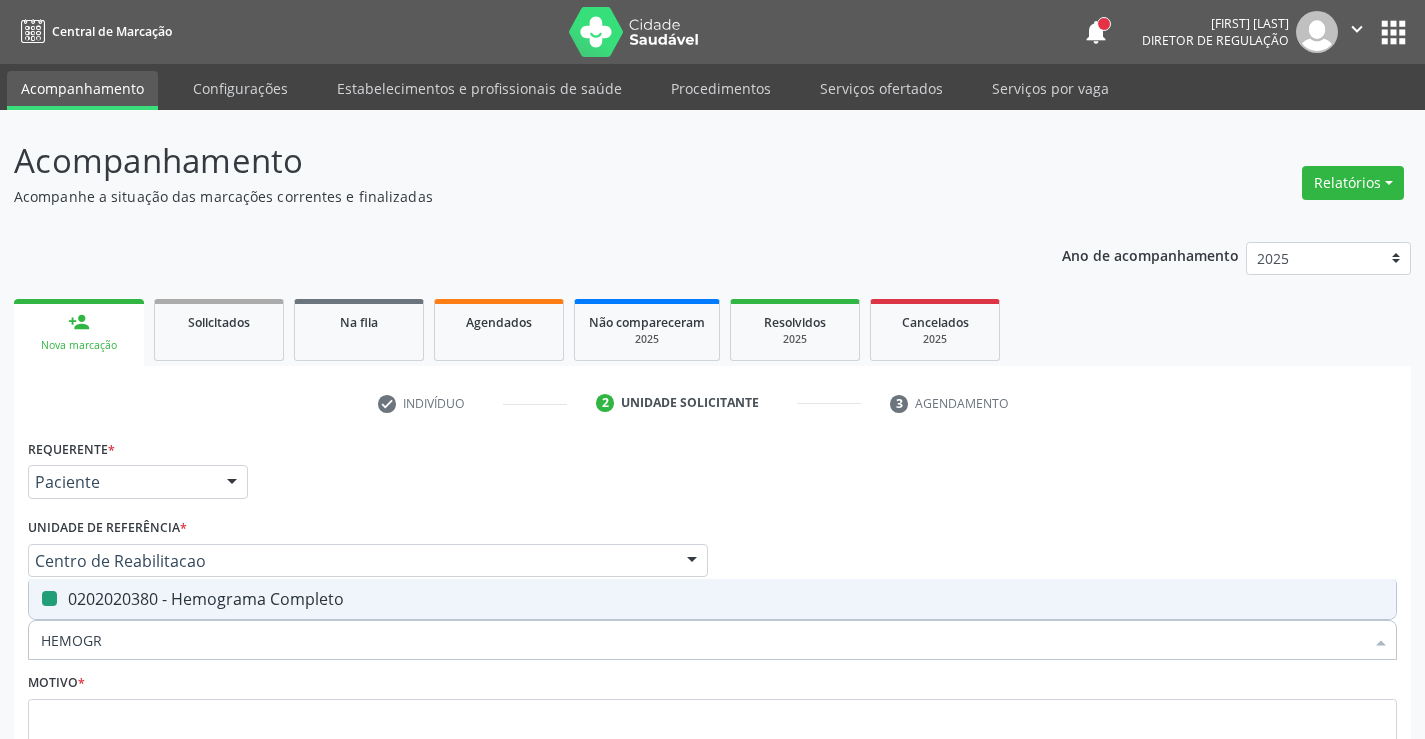 type 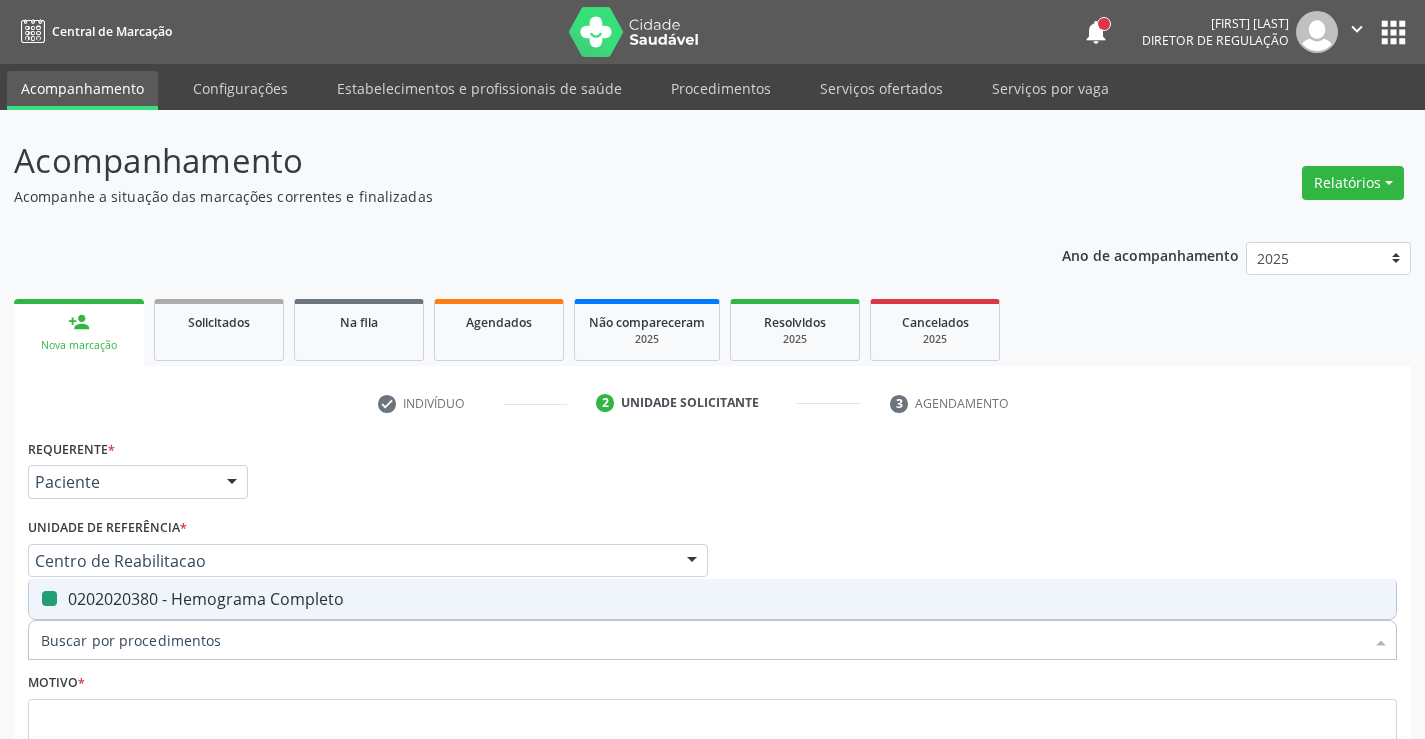 checkbox on "false" 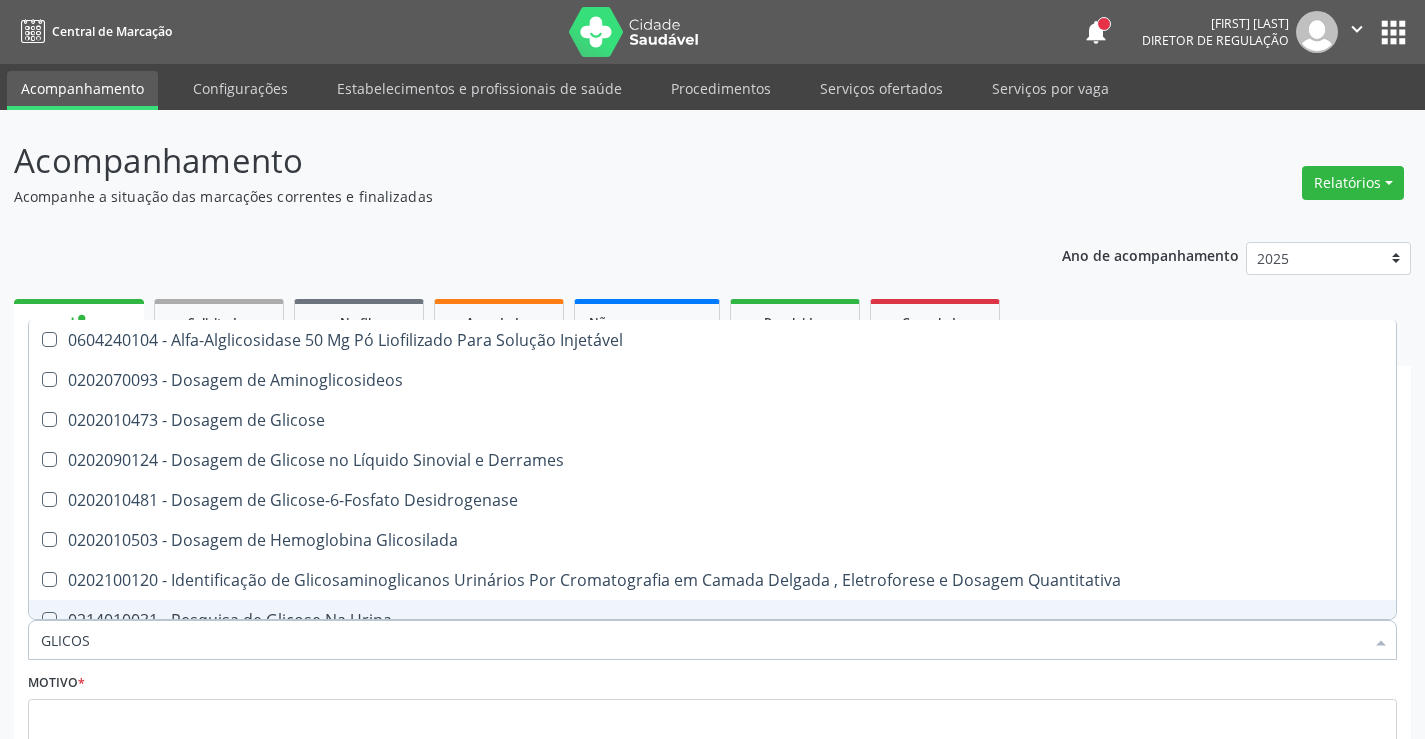 type on "GLICOSE" 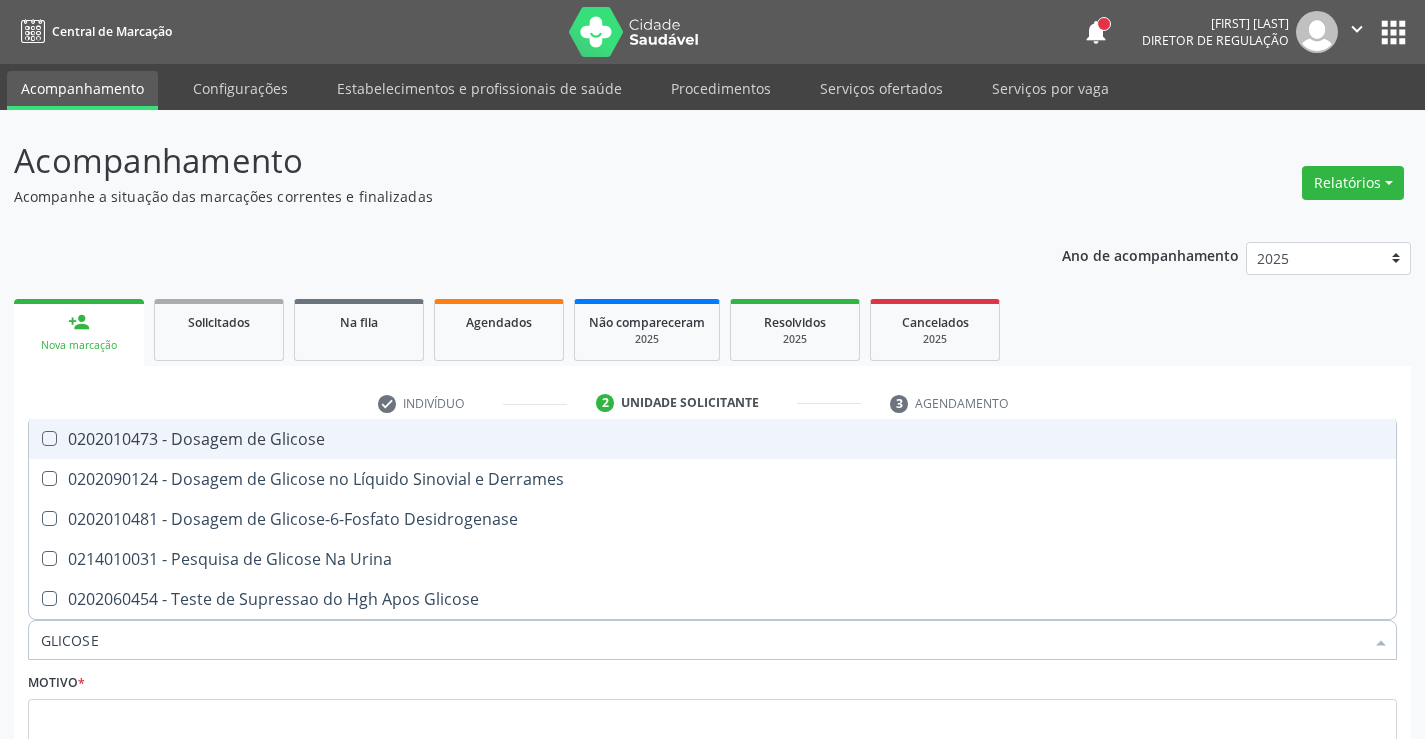 click on "0202010473 - Dosagem de Glicose" at bounding box center (712, 439) 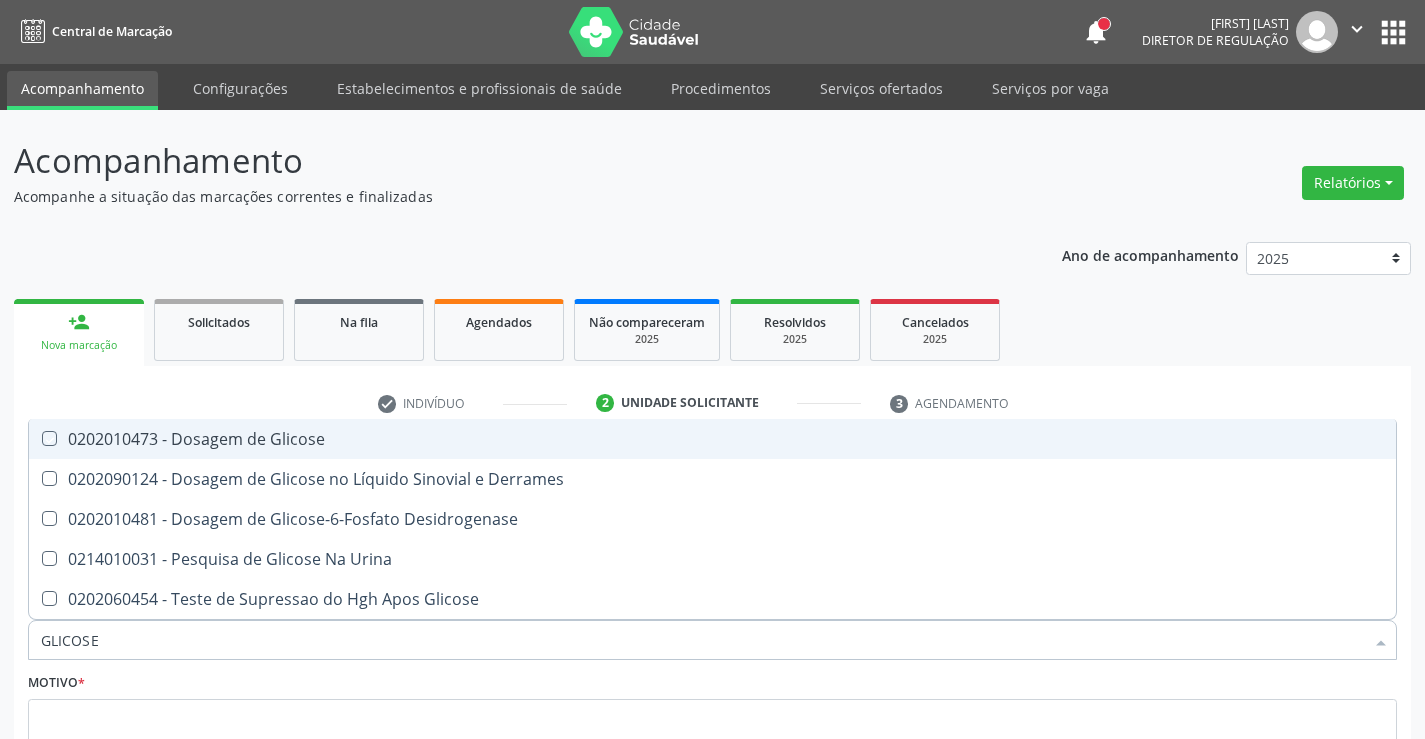 checkbox on "true" 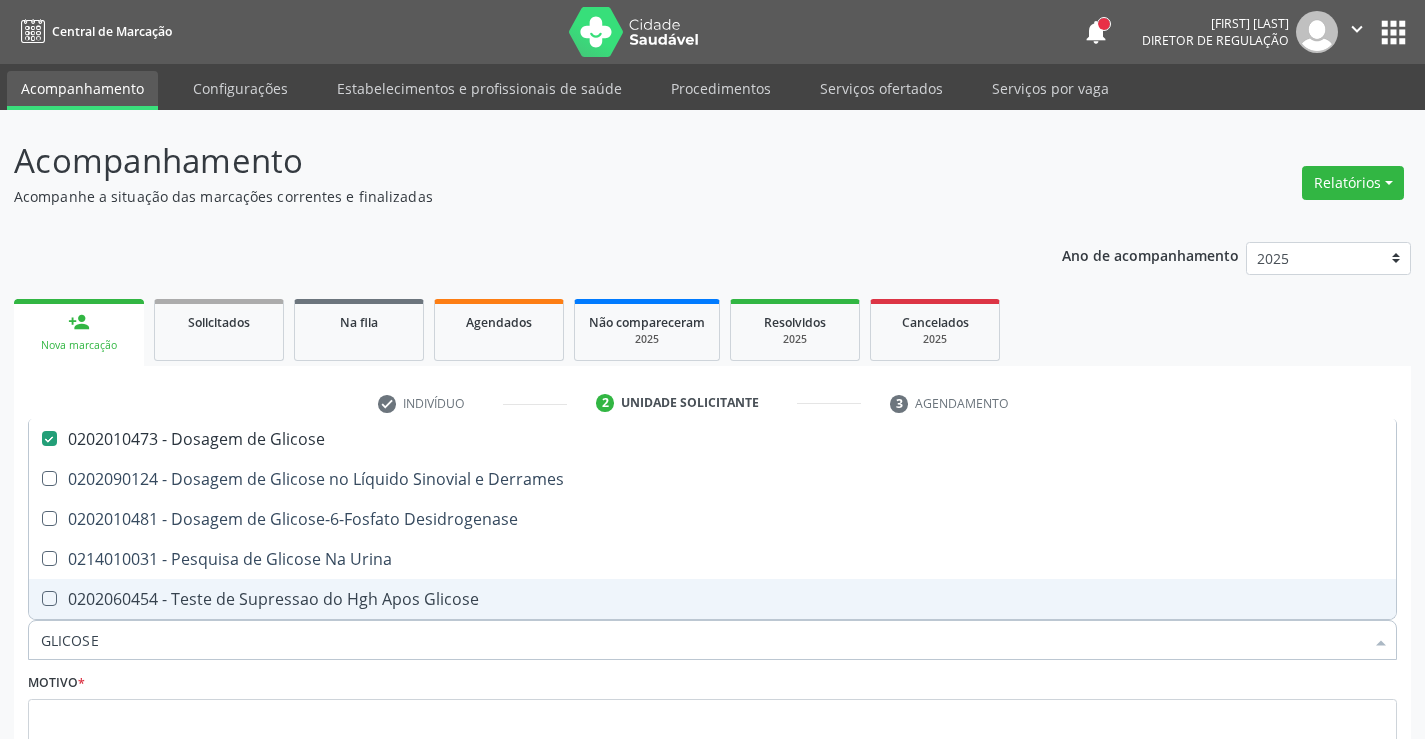 drag, startPoint x: 154, startPoint y: 471, endPoint x: 0, endPoint y: 457, distance: 154.63506 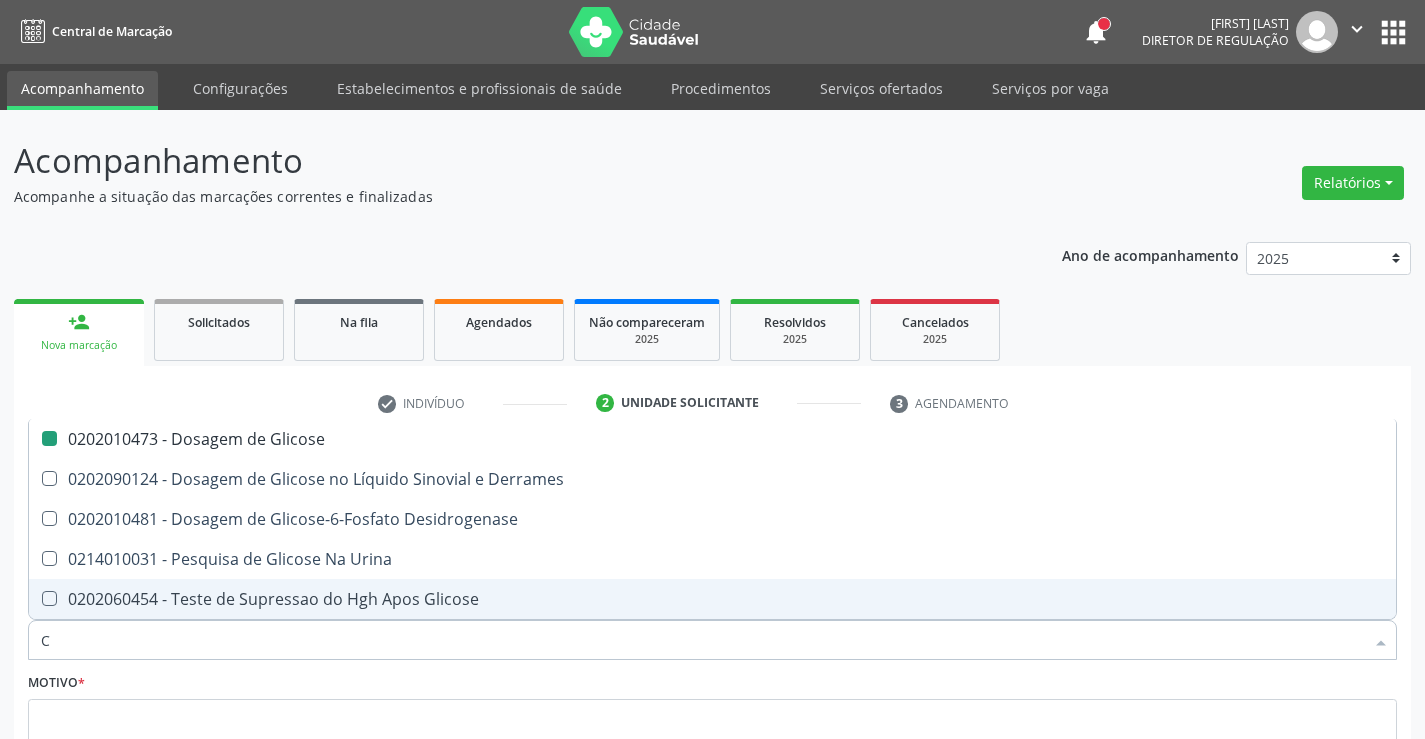 type on "CO" 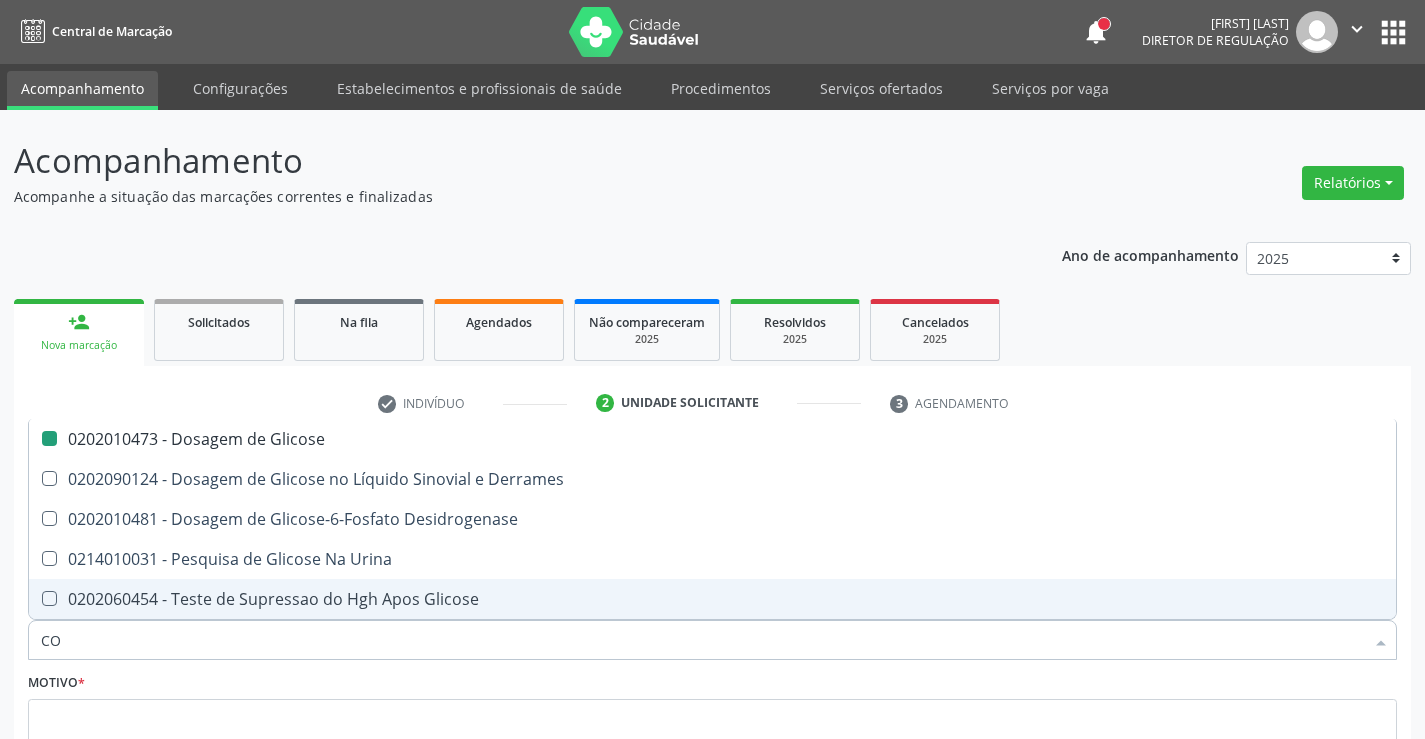 checkbox on "false" 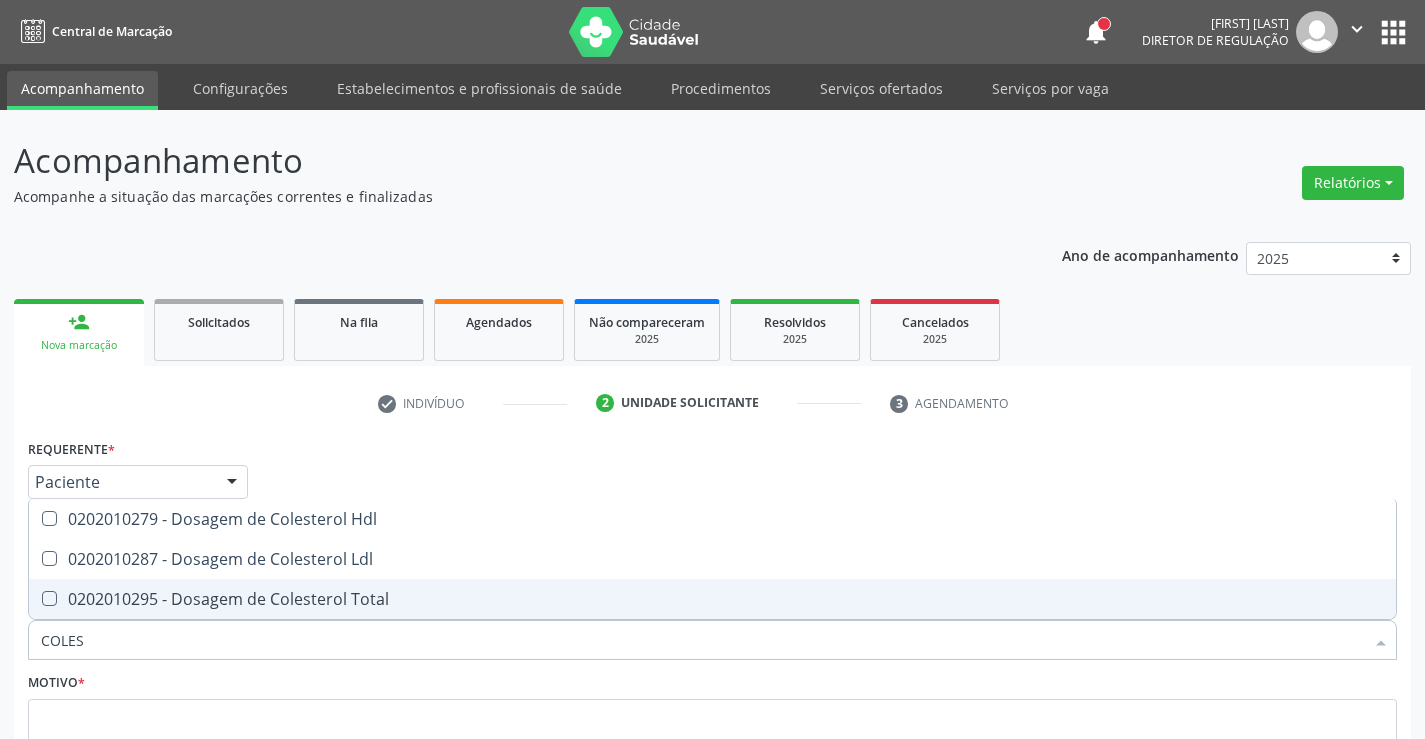 click on "0202010295 - Dosagem de Colesterol Total" at bounding box center (712, 599) 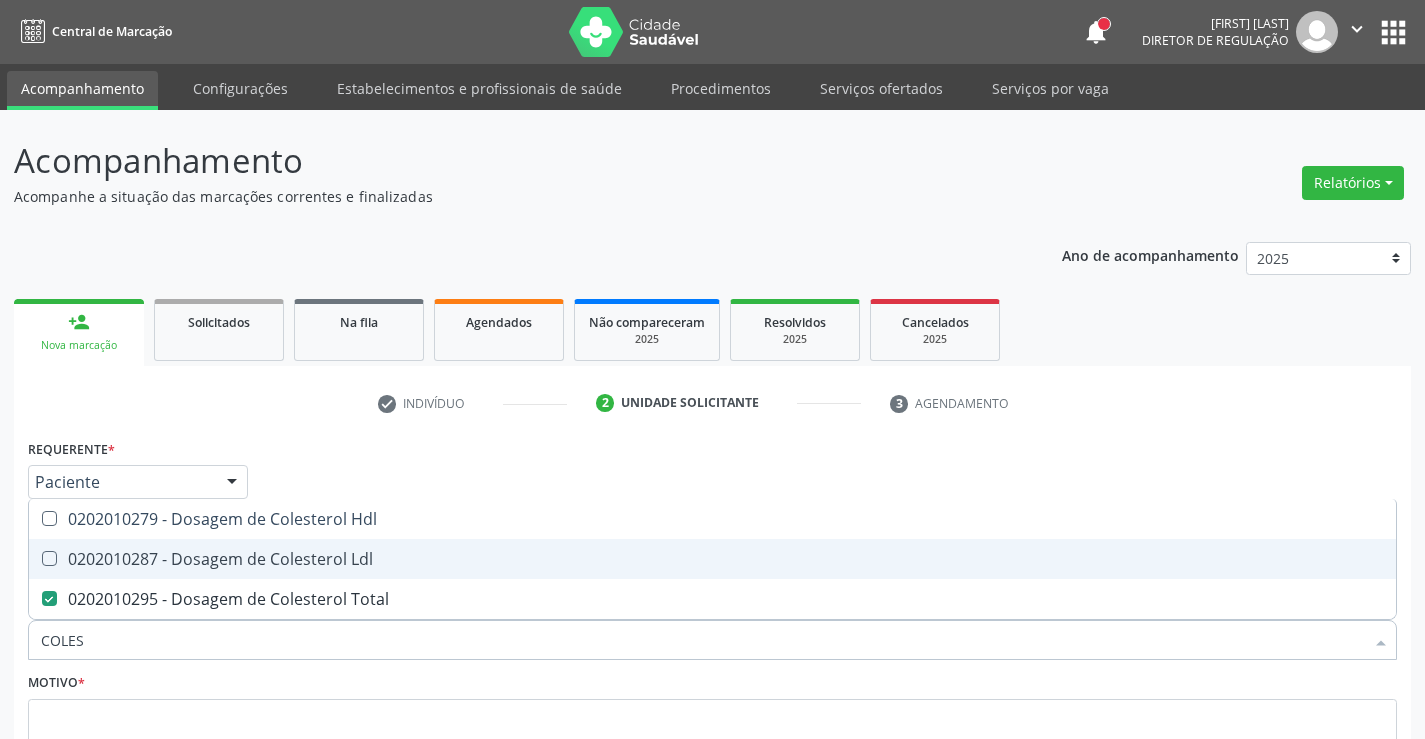 drag, startPoint x: 104, startPoint y: 391, endPoint x: 99, endPoint y: 360, distance: 31.400637 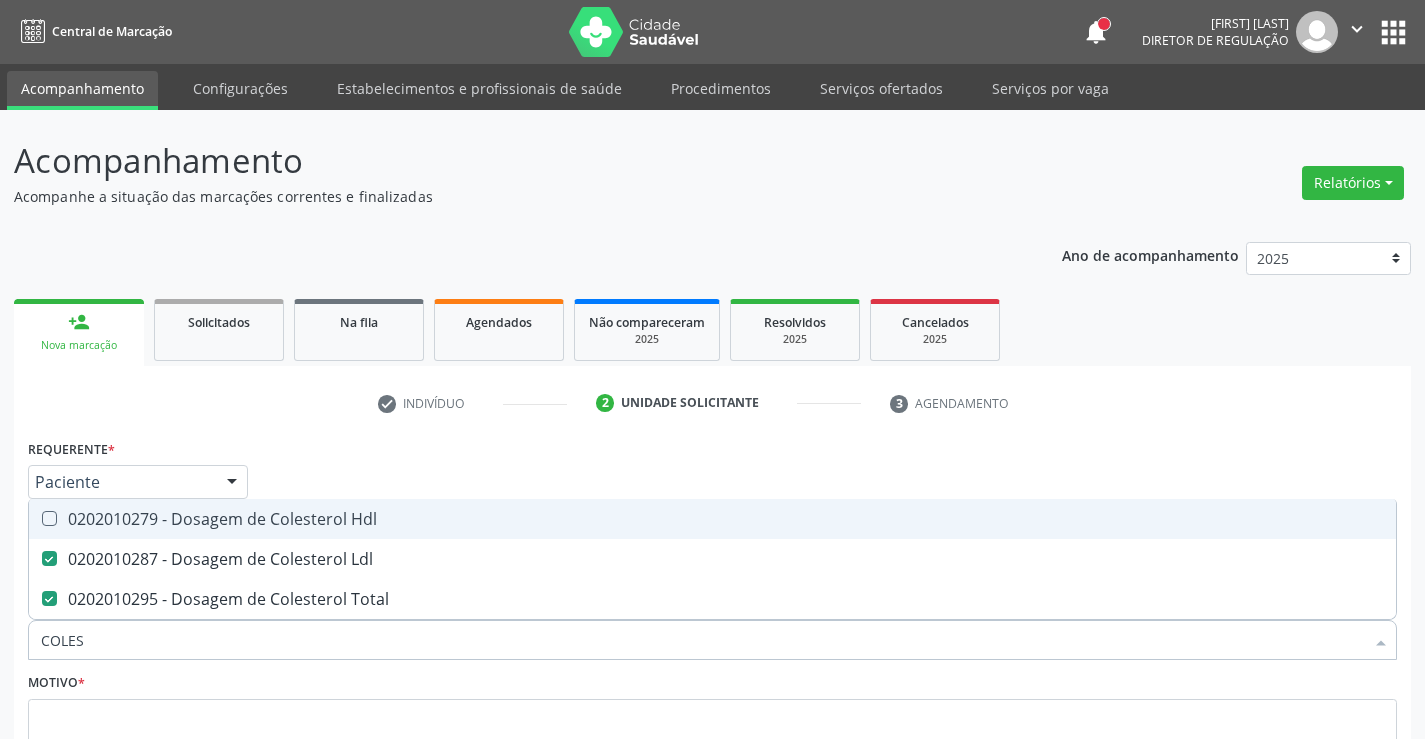 click on "0202010279 - Dosagem de Colesterol Hdl" at bounding box center (712, 519) 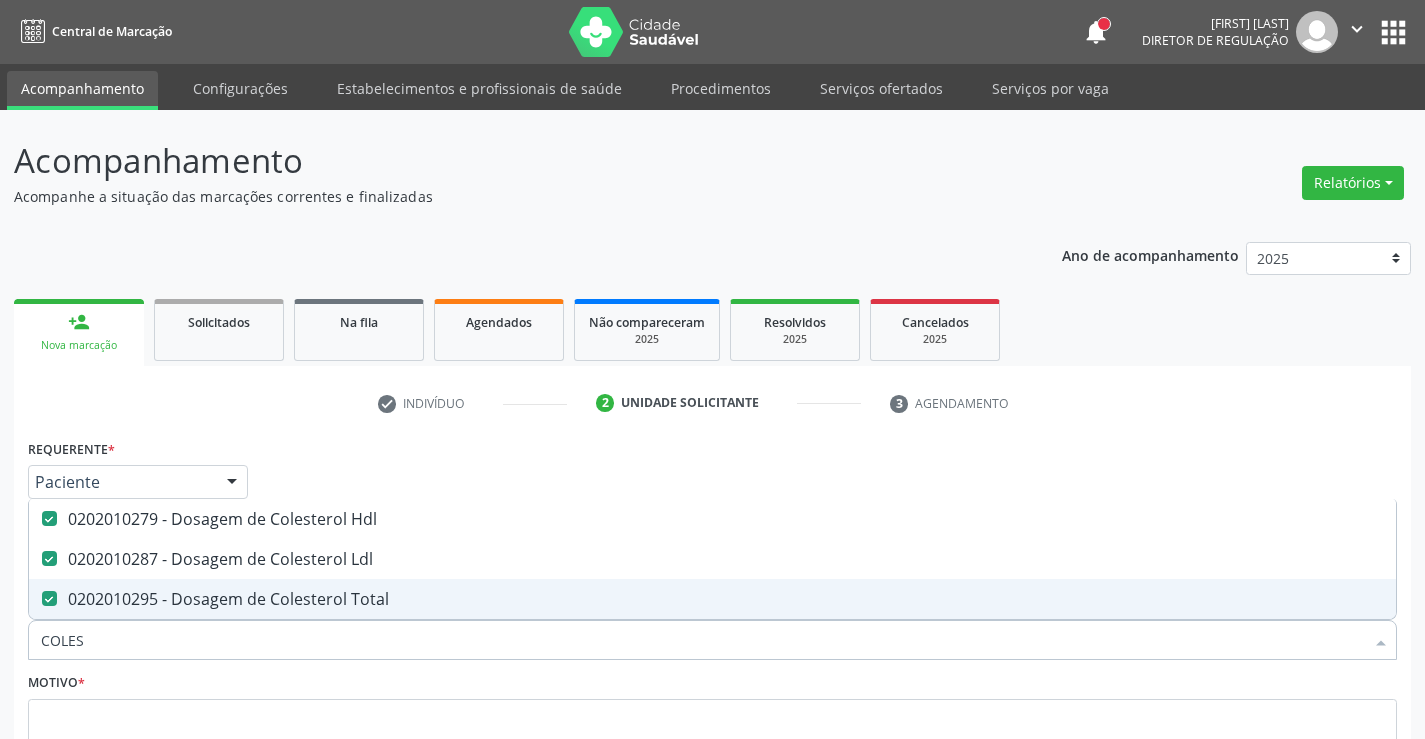 drag, startPoint x: 103, startPoint y: 462, endPoint x: 0, endPoint y: 493, distance: 107.563934 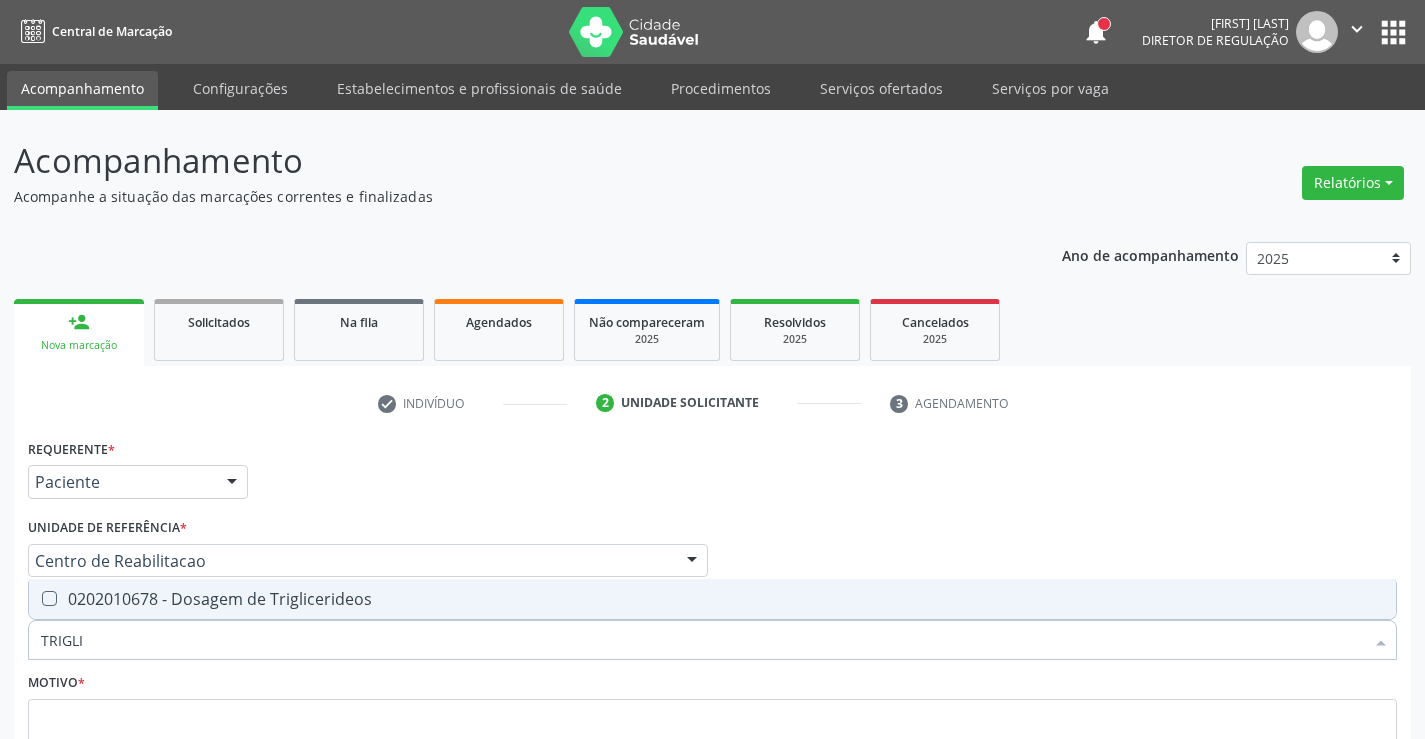 click at bounding box center (49, 598) 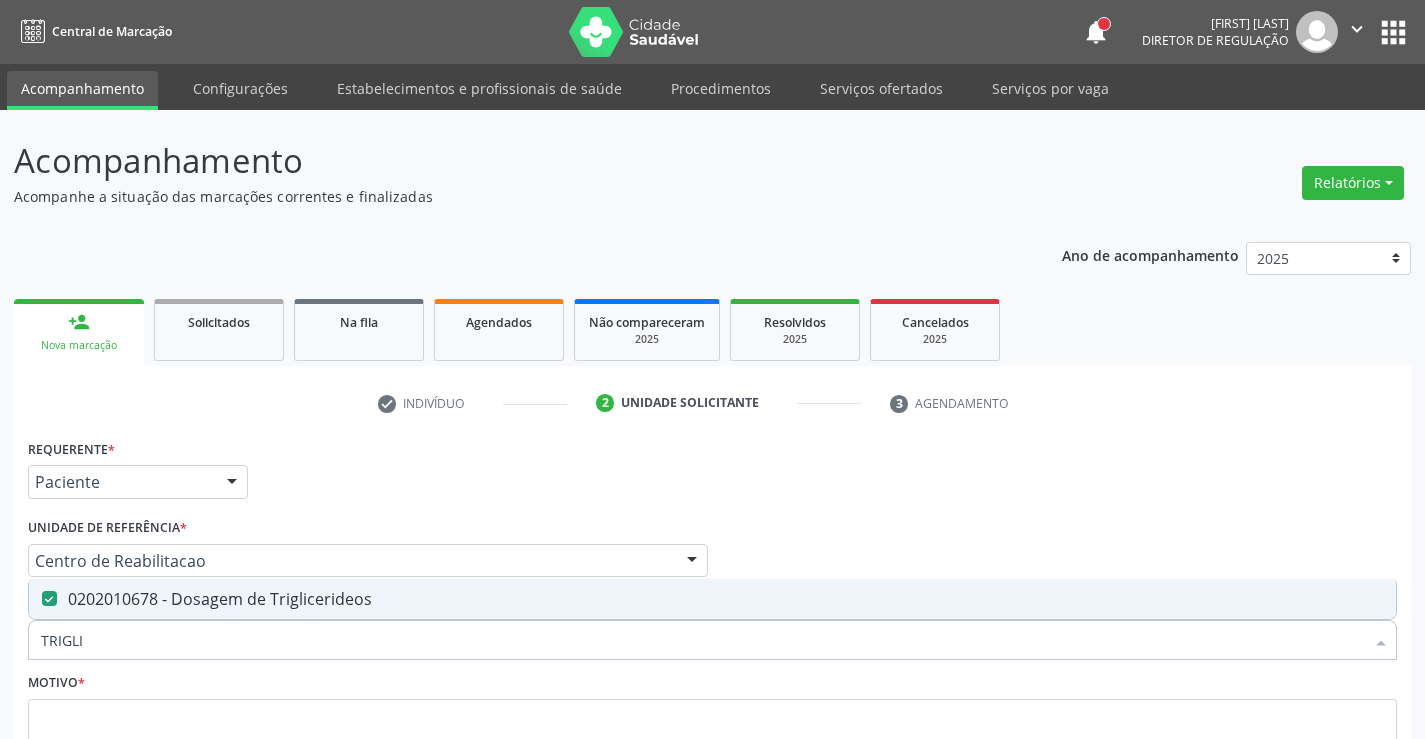 drag, startPoint x: 94, startPoint y: 484, endPoint x: 34, endPoint y: 473, distance: 61 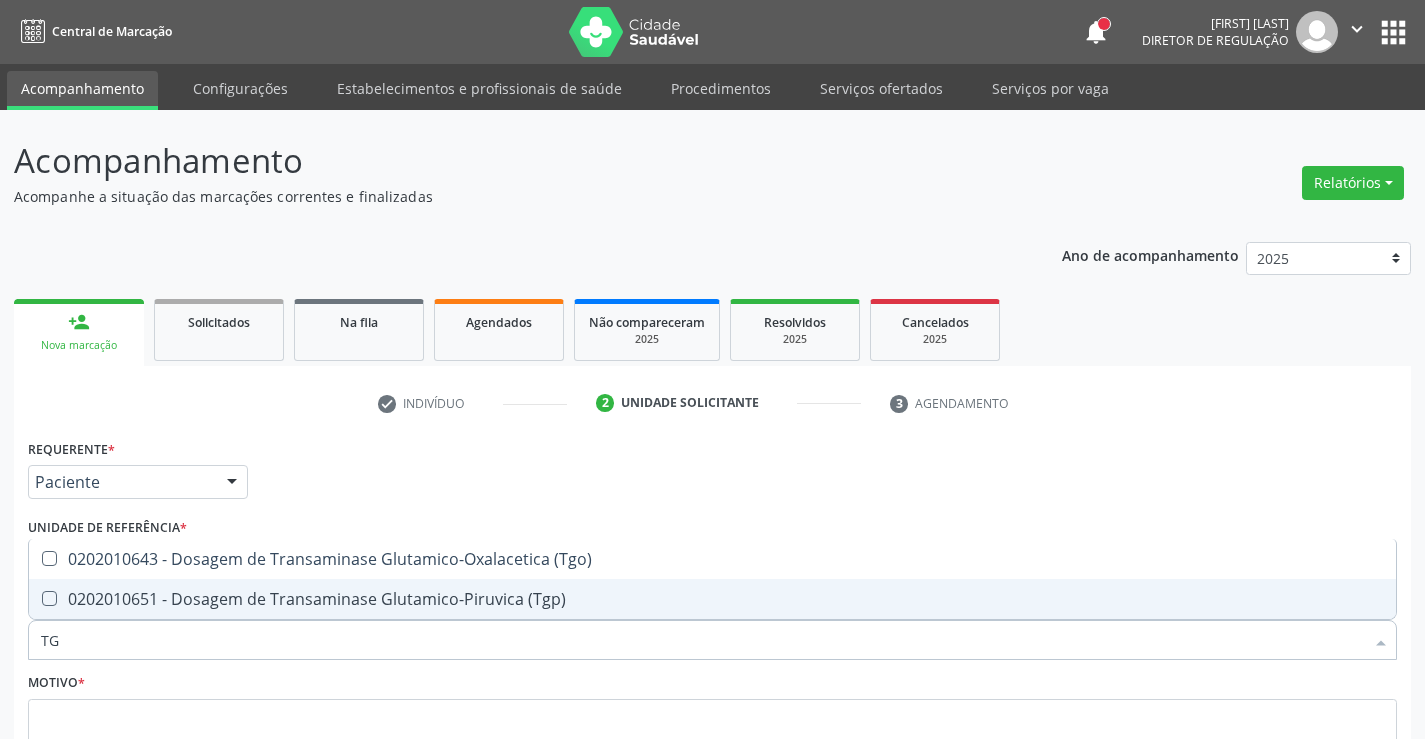click on "0202010651 - Dosagem de Transaminase Glutamico-Piruvica (Tgp)" at bounding box center [712, 599] 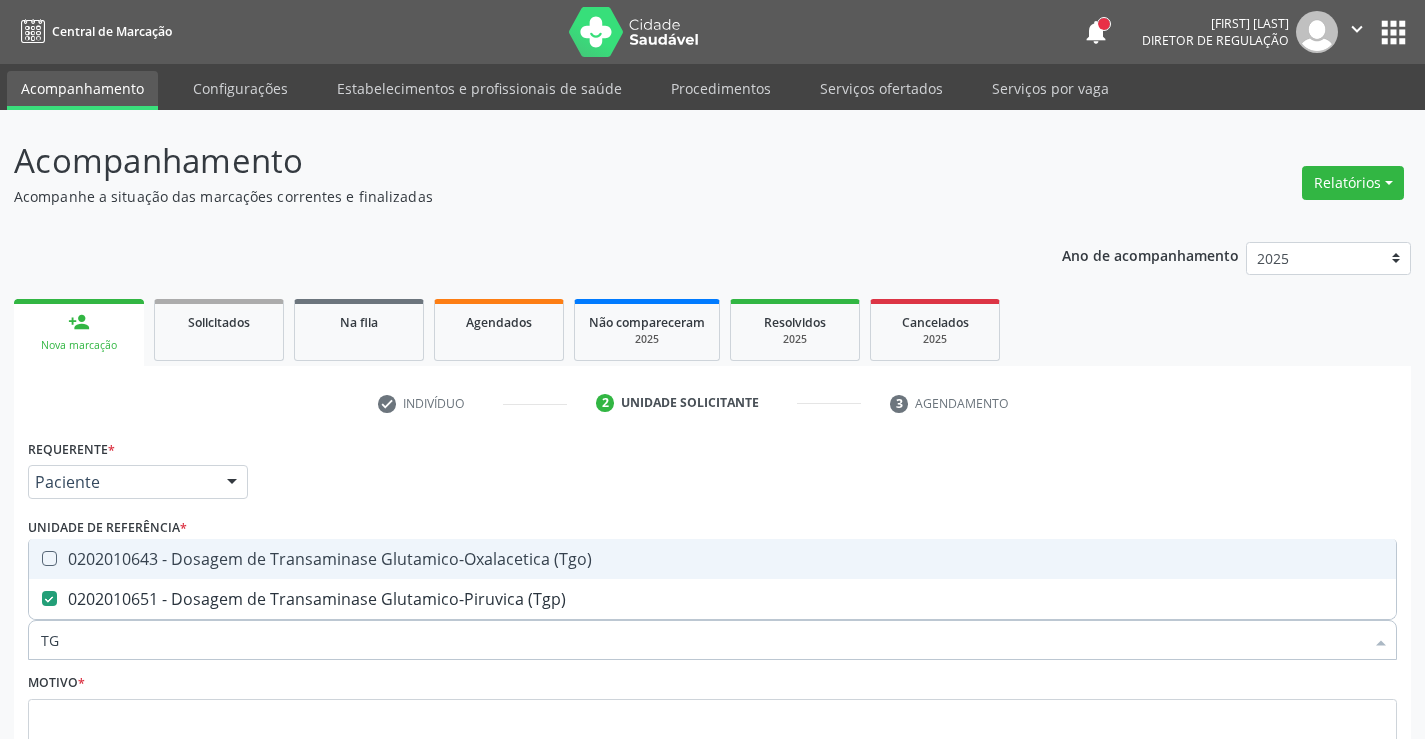 click on "0202010643 - Dosagem de Transaminase Glutamico-Oxalacetica (Tgo)" at bounding box center (712, 559) 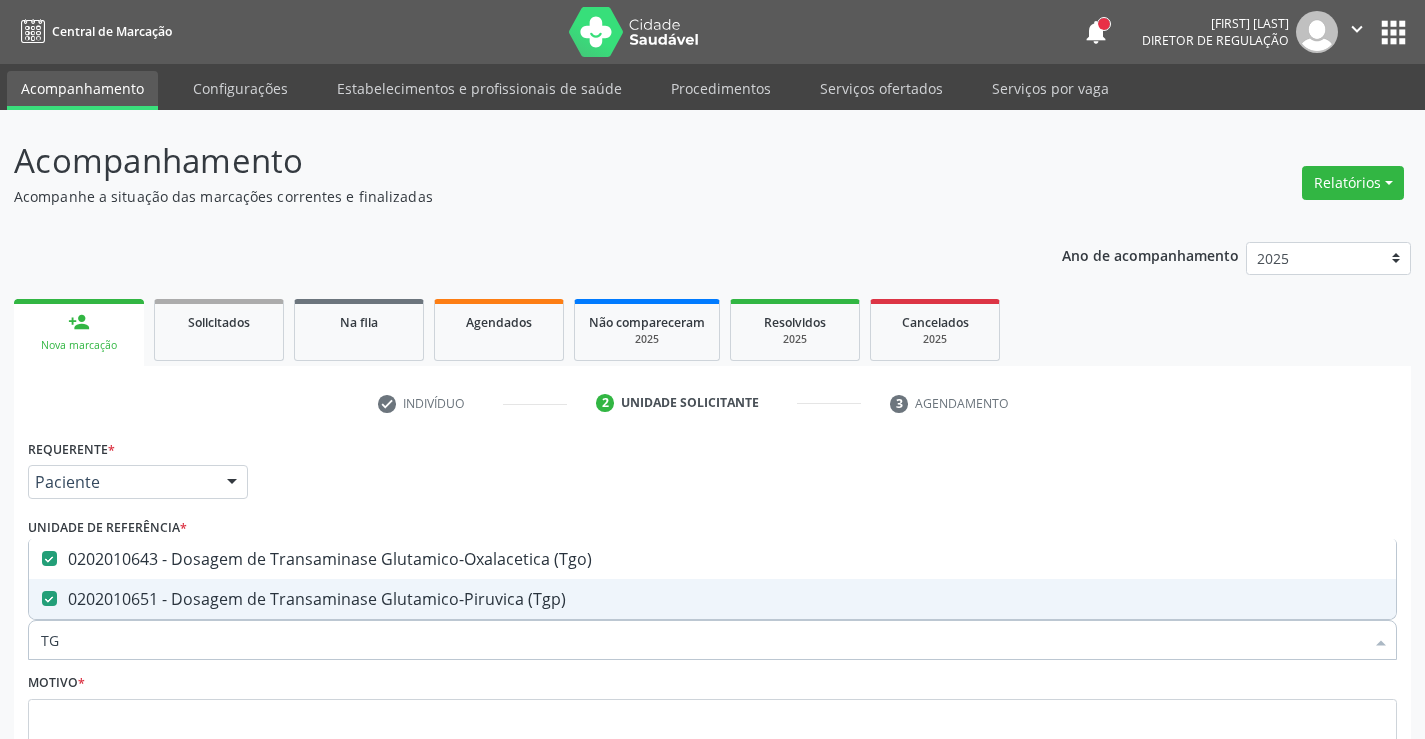 drag, startPoint x: 69, startPoint y: 474, endPoint x: 0, endPoint y: 480, distance: 69.260376 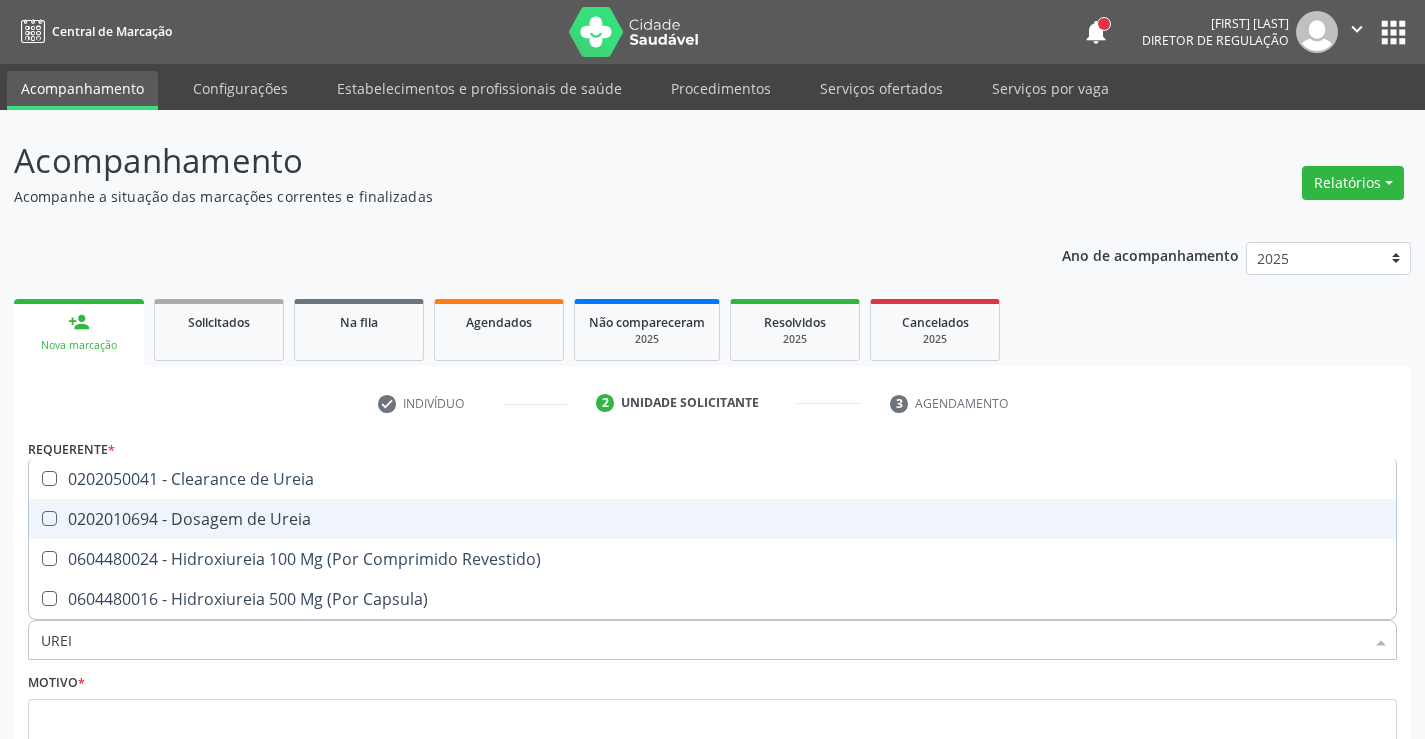 click on "0202010694 - Dosagem de Ureia" at bounding box center (712, 519) 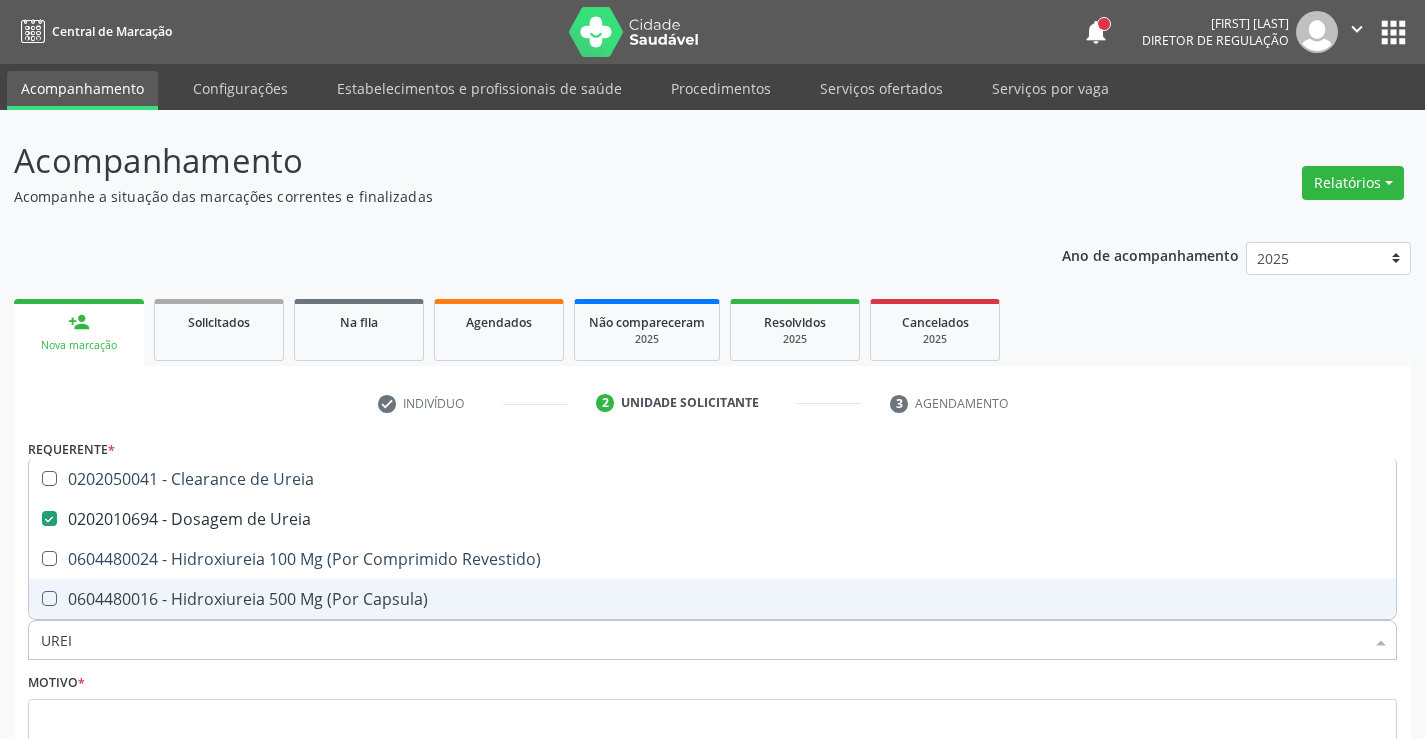 drag, startPoint x: 84, startPoint y: 481, endPoint x: 2, endPoint y: 472, distance: 82.492424 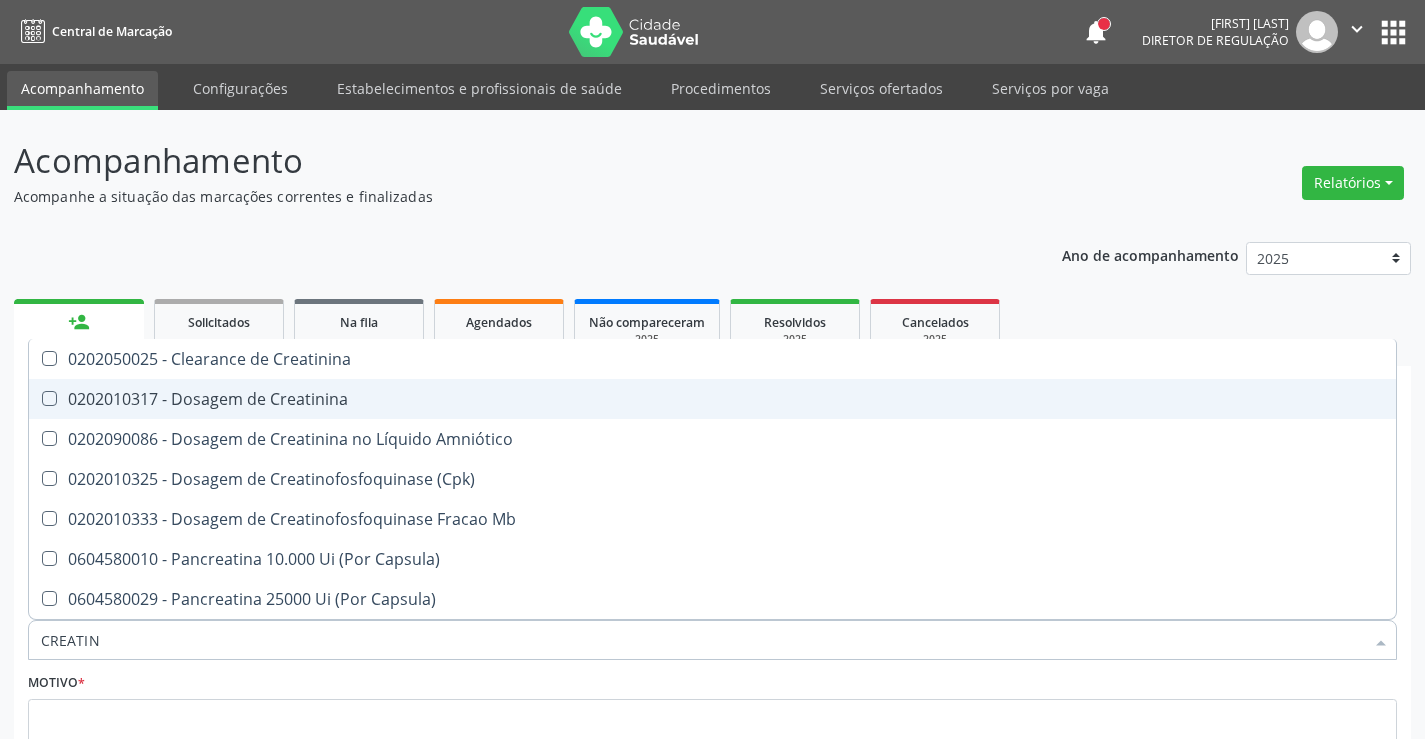 click on "0202010317 - Dosagem de Creatinina" at bounding box center [712, 399] 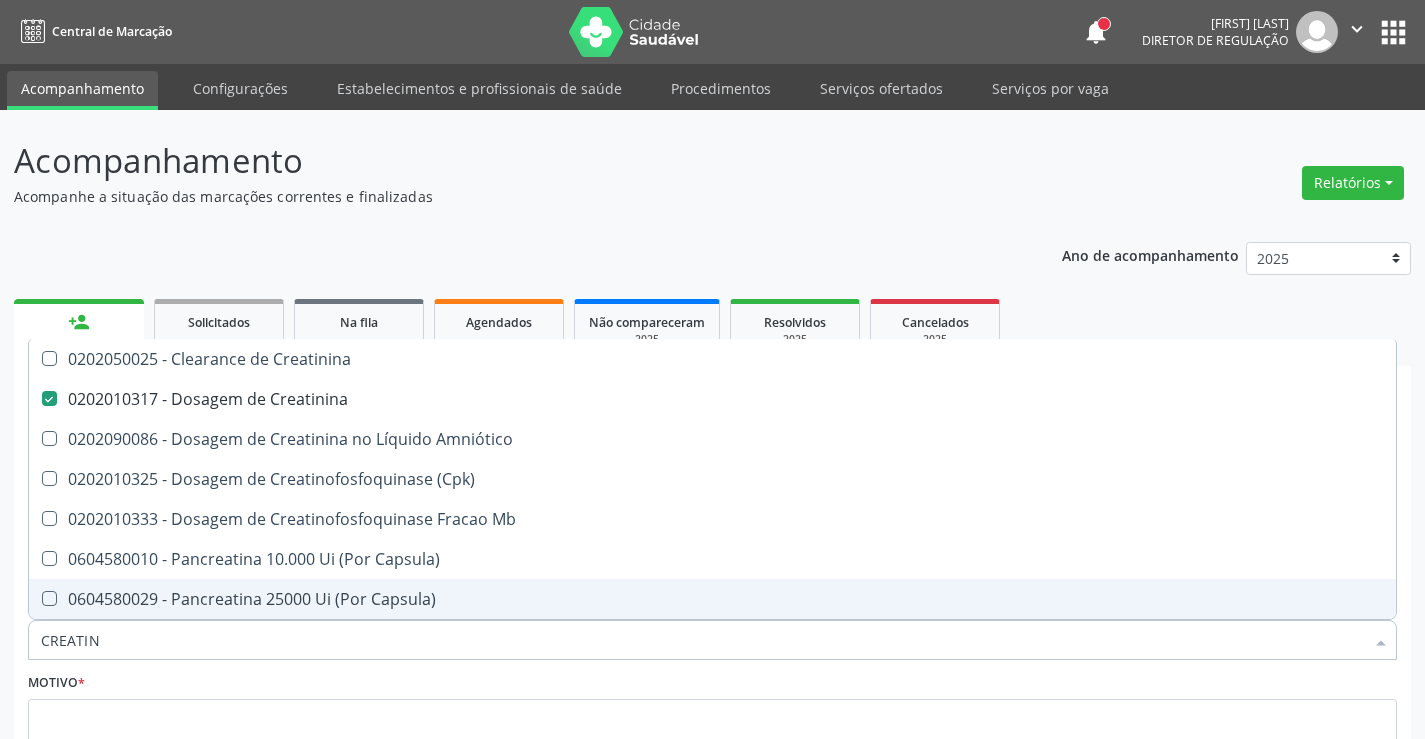 drag, startPoint x: 107, startPoint y: 478, endPoint x: 0, endPoint y: 479, distance: 107.00467 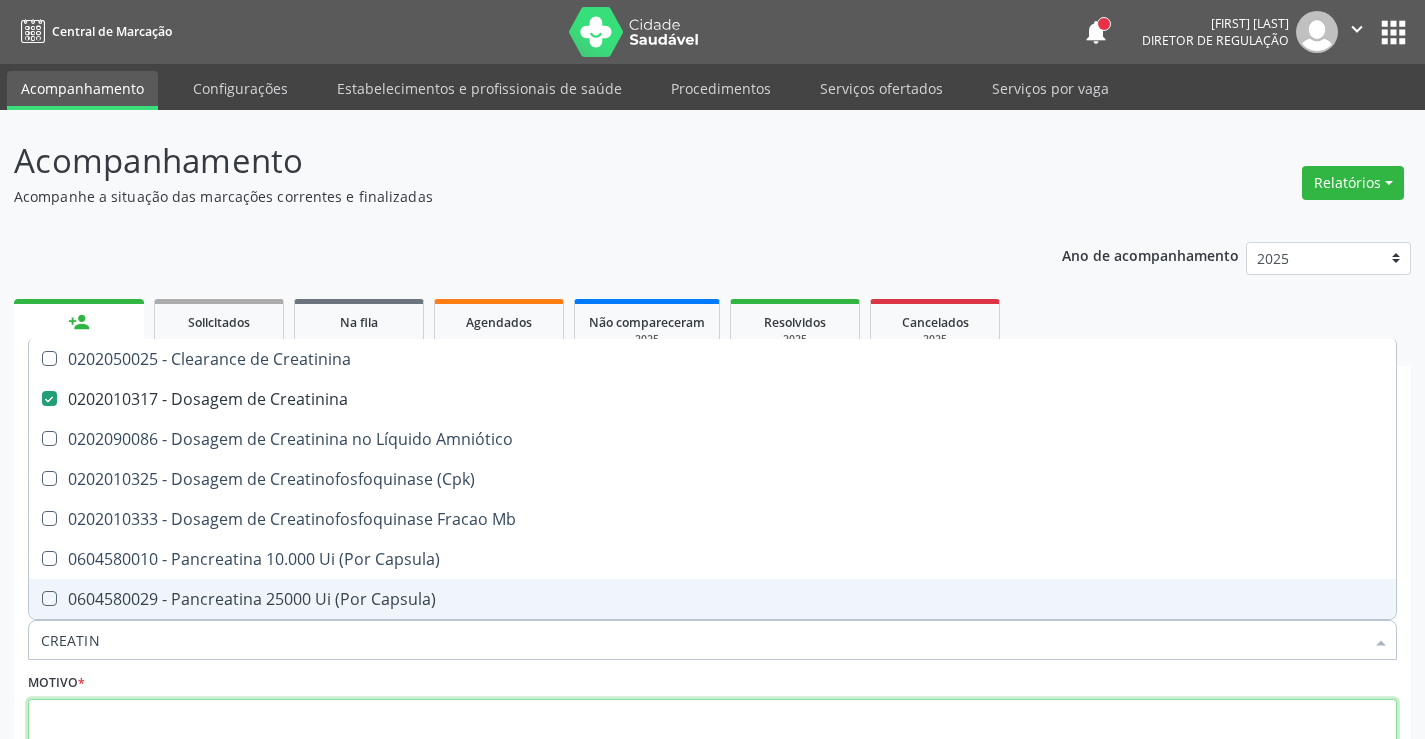 click at bounding box center (712, 737) 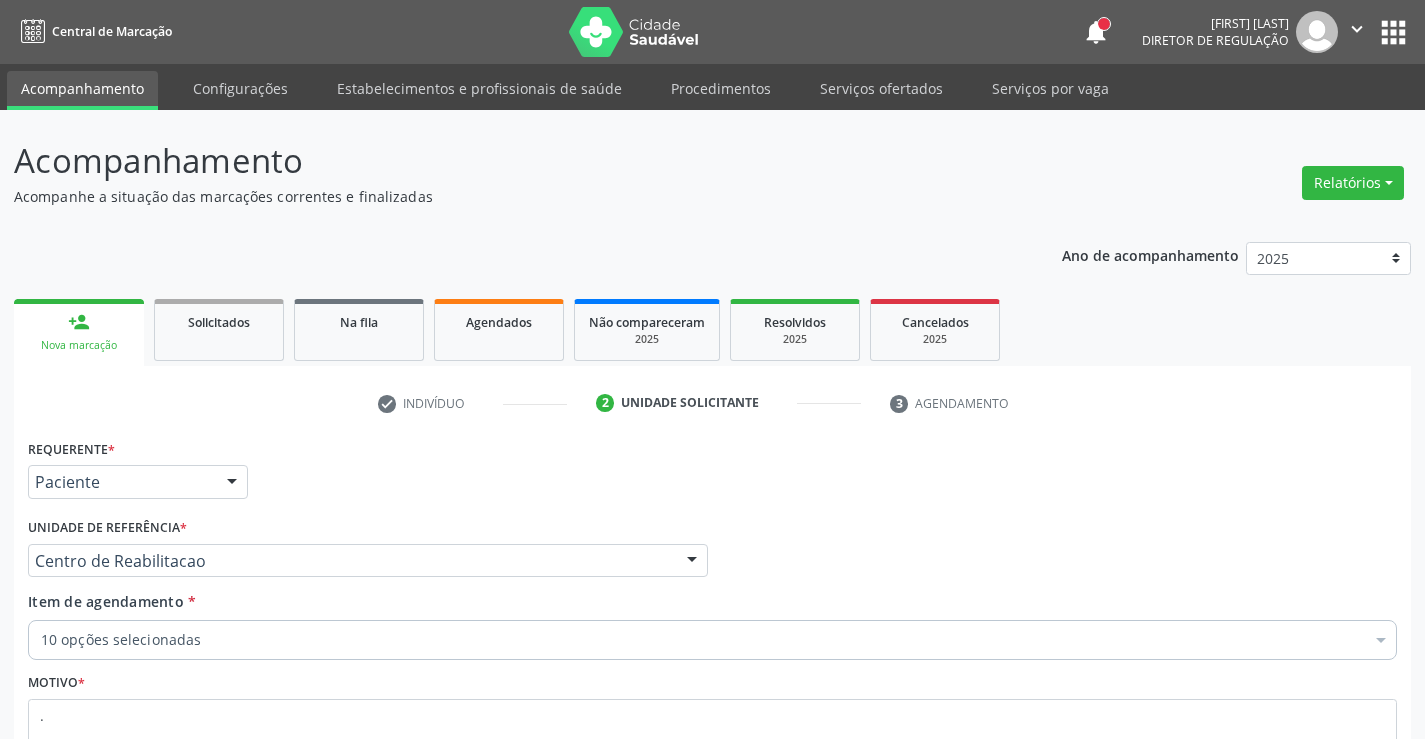 click on "Próximo" at bounding box center (1342, 861) 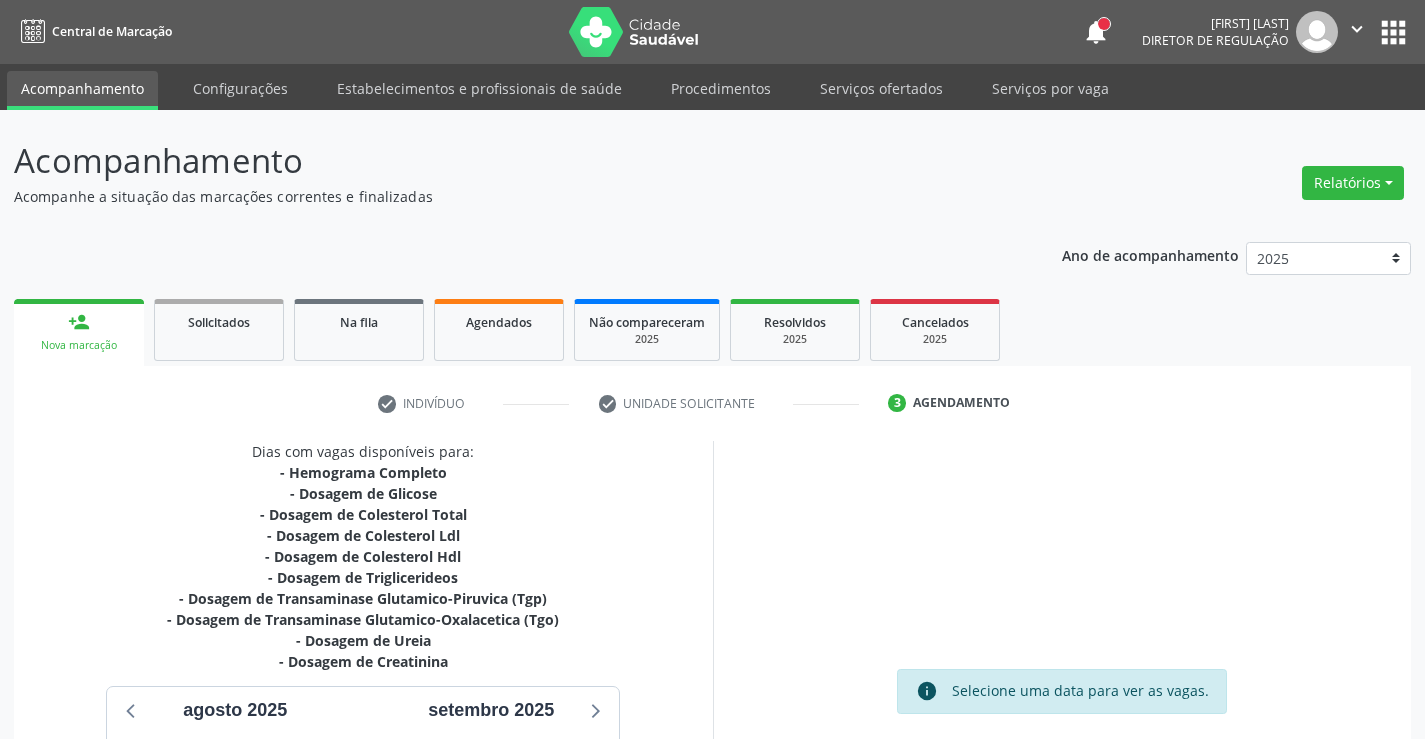 click on "15" at bounding box center [305, 838] 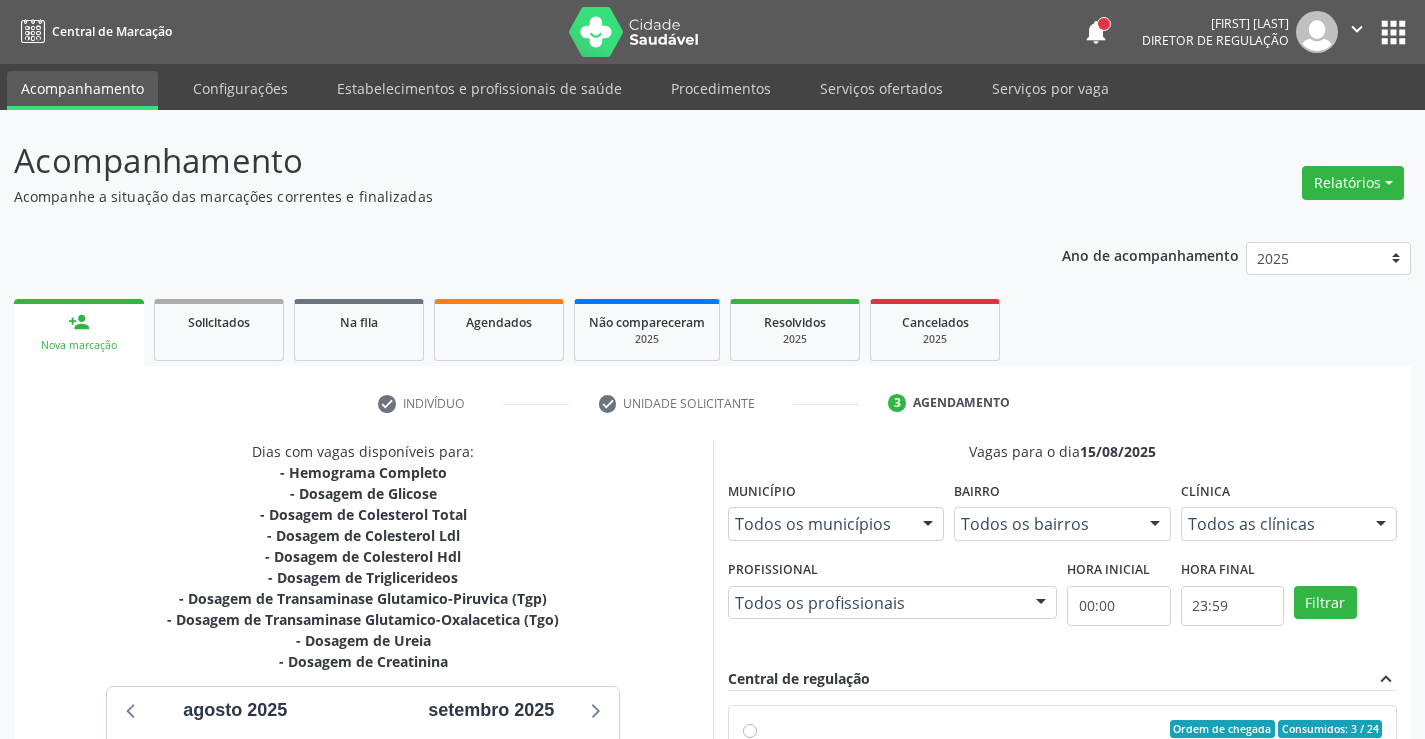 click on "Horário:   07:00
Clínica:  Laboratorio Jose Paulo Terto
Rede:
--
Endereço:   Casa, nº 409, N Senhora da Penha, [CITY] - [STATE]
Telefone:   --
Profissional:
--
Informações adicionais sobre o atendimento
Idade de atendimento:
Sem restrição
Gênero(s) atendido(s):
Sem restrição
Informações adicionais:
--" at bounding box center (1073, 889) 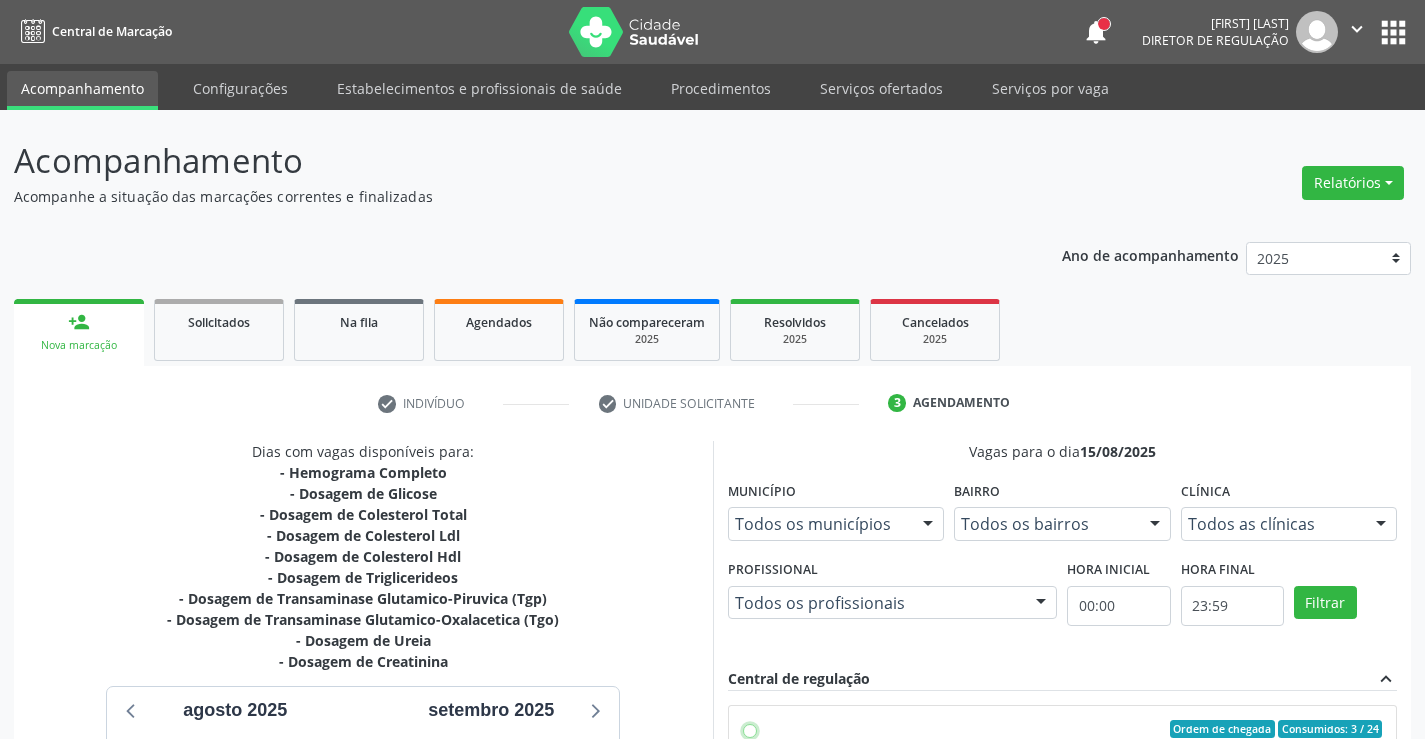click on "Ordem de chegada
Consumidos: 3 / 24
Horário:   07:00
Clínica:  Laboratorio Jose Paulo Terto
Rede:
--
Endereço:   Casa, nº 409, N Senhora da Penha, [CITY] - [STATE]
Telefone:   --
Profissional:
--
Informações adicionais sobre o atendimento
Idade de atendimento:
Sem restrição
Gênero(s) atendido(s):
Sem restrição
Informações adicionais:
--" at bounding box center [750, 729] 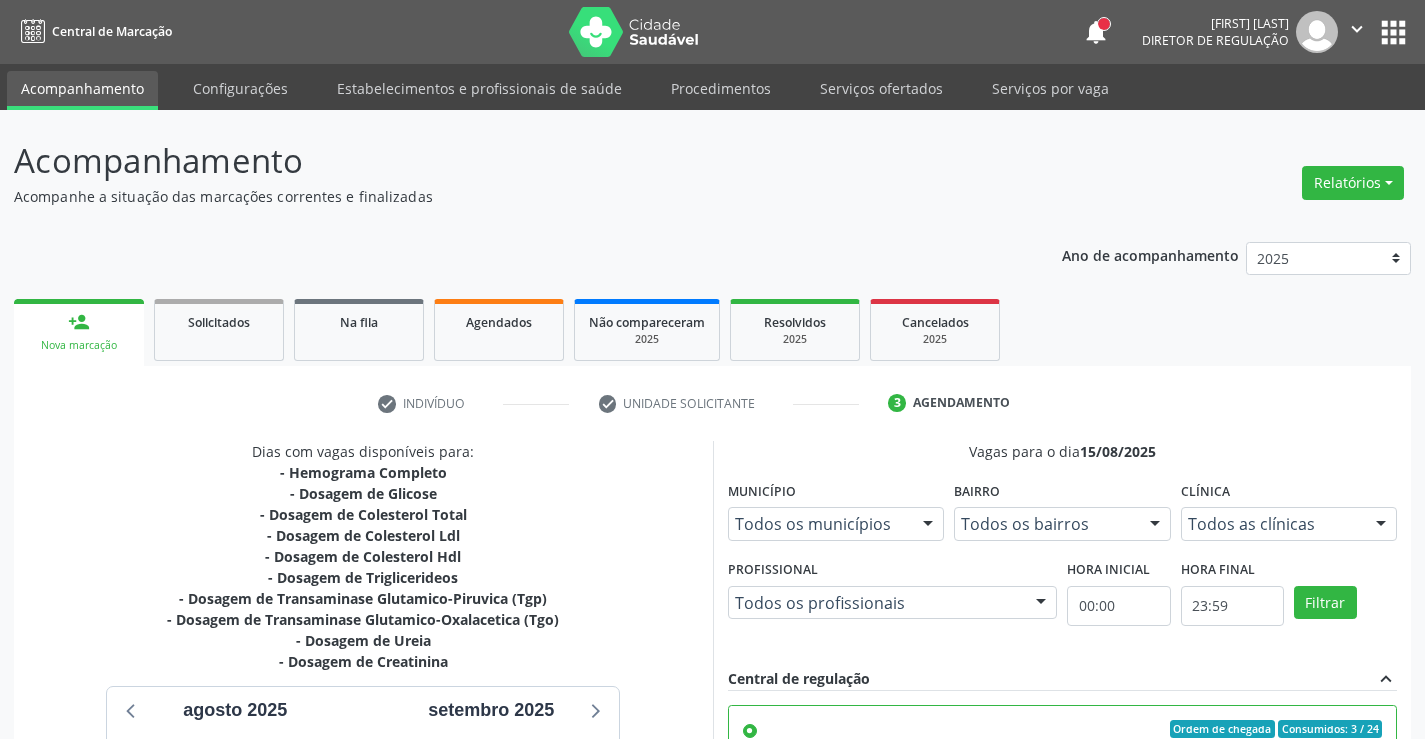 click on "Confirmar" at bounding box center (1342, 1150) 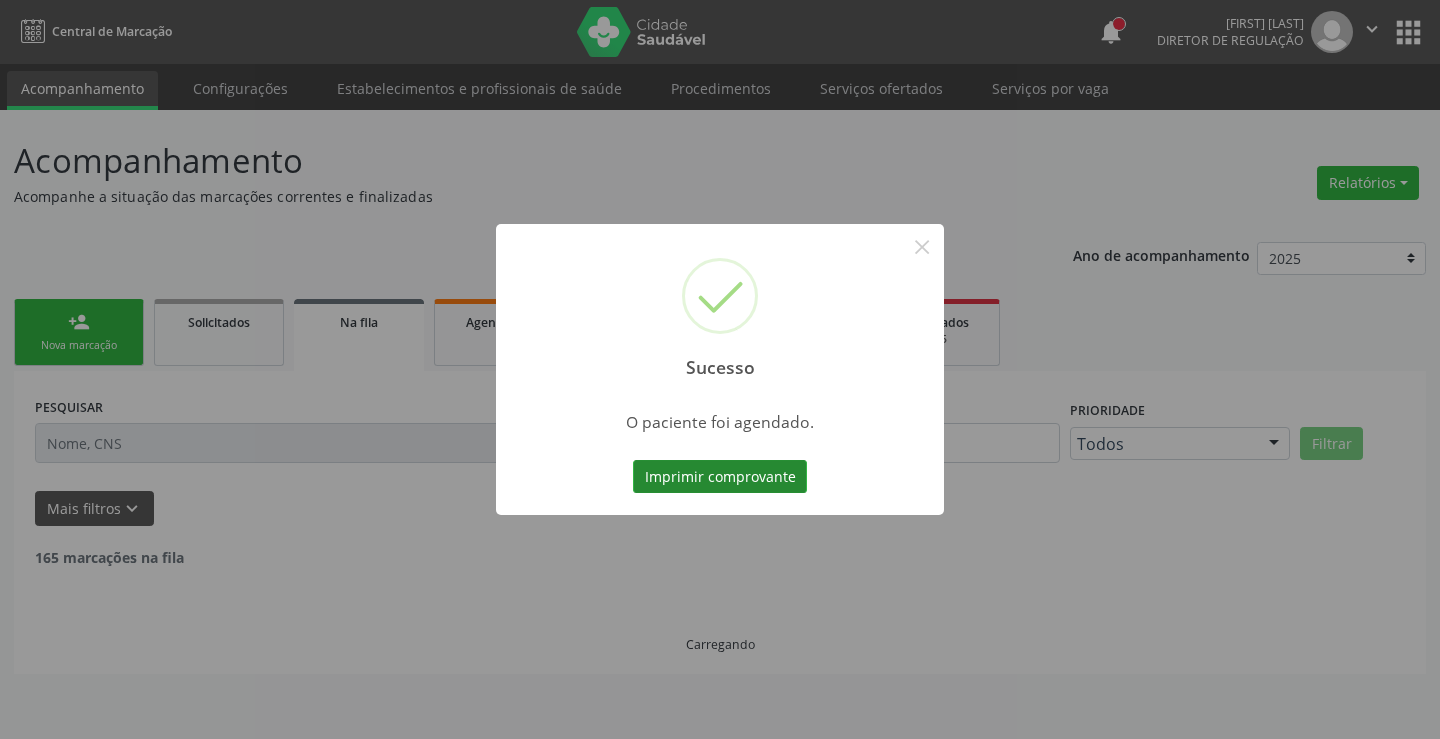 click on "Imprimir comprovante" at bounding box center [720, 477] 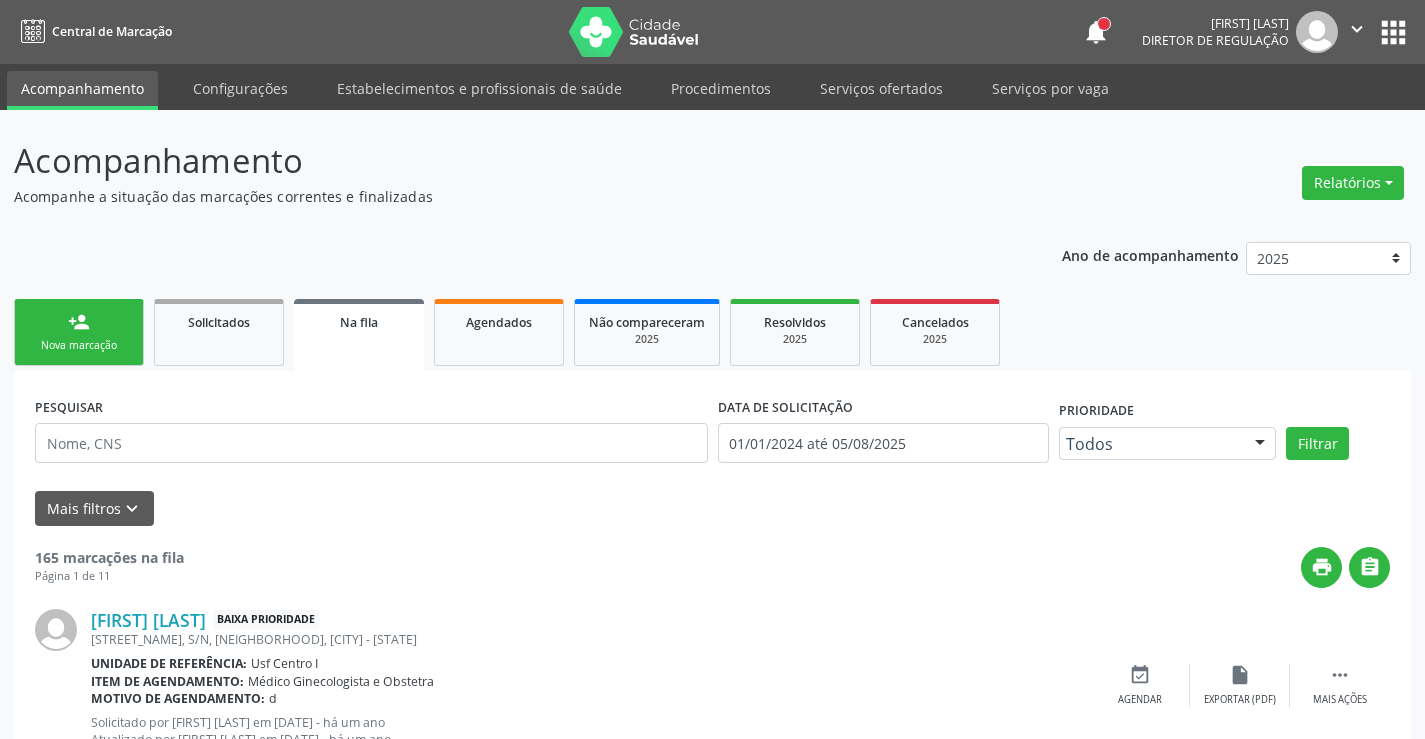 click on "person_add" at bounding box center [79, 322] 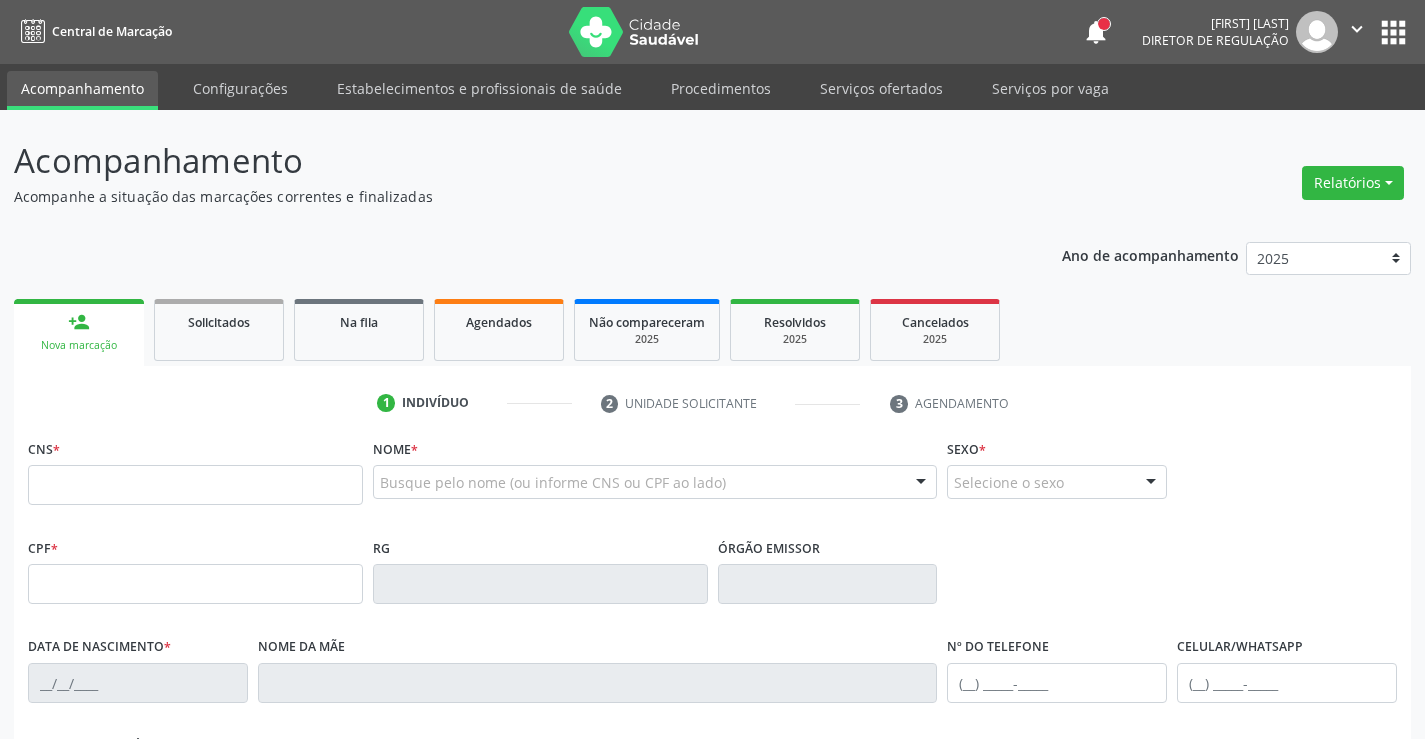 click on "person_add
Nova marcação" at bounding box center (79, 332) 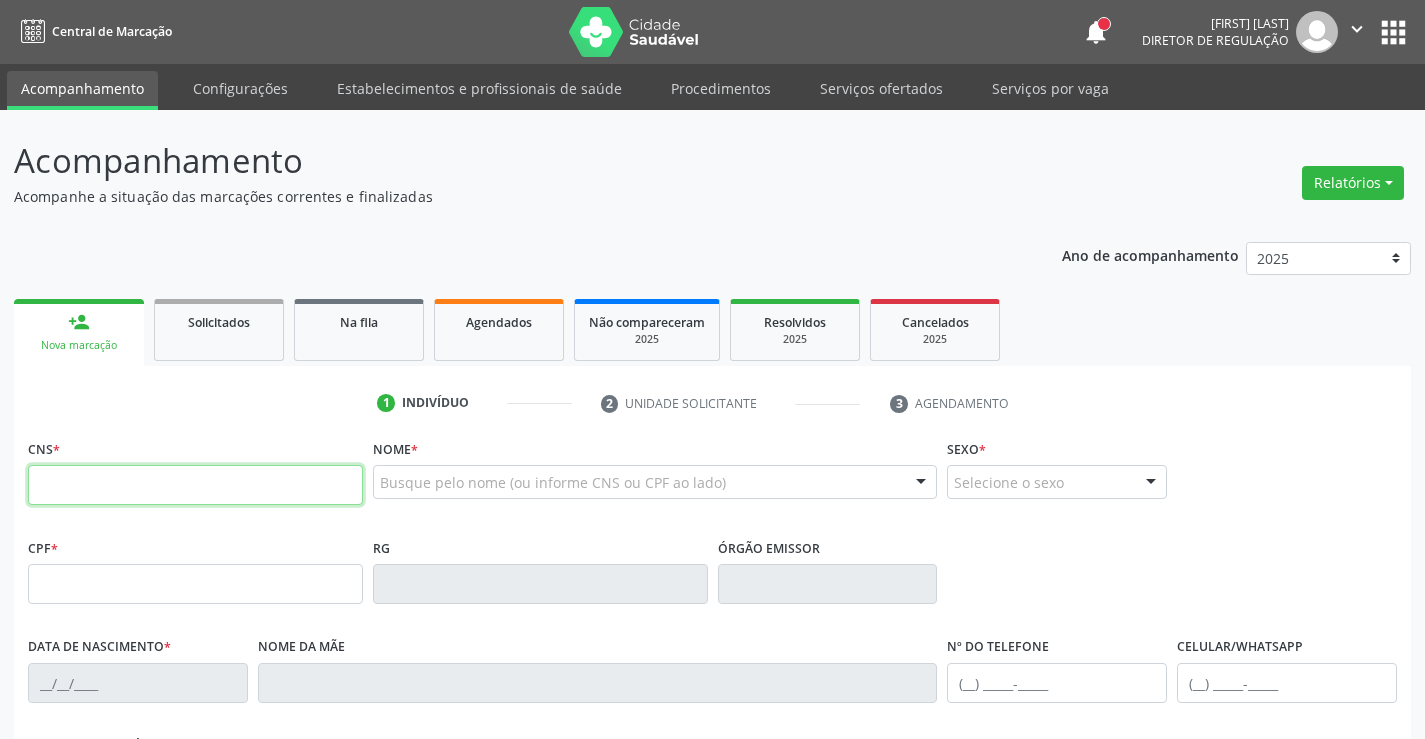 click at bounding box center [195, 485] 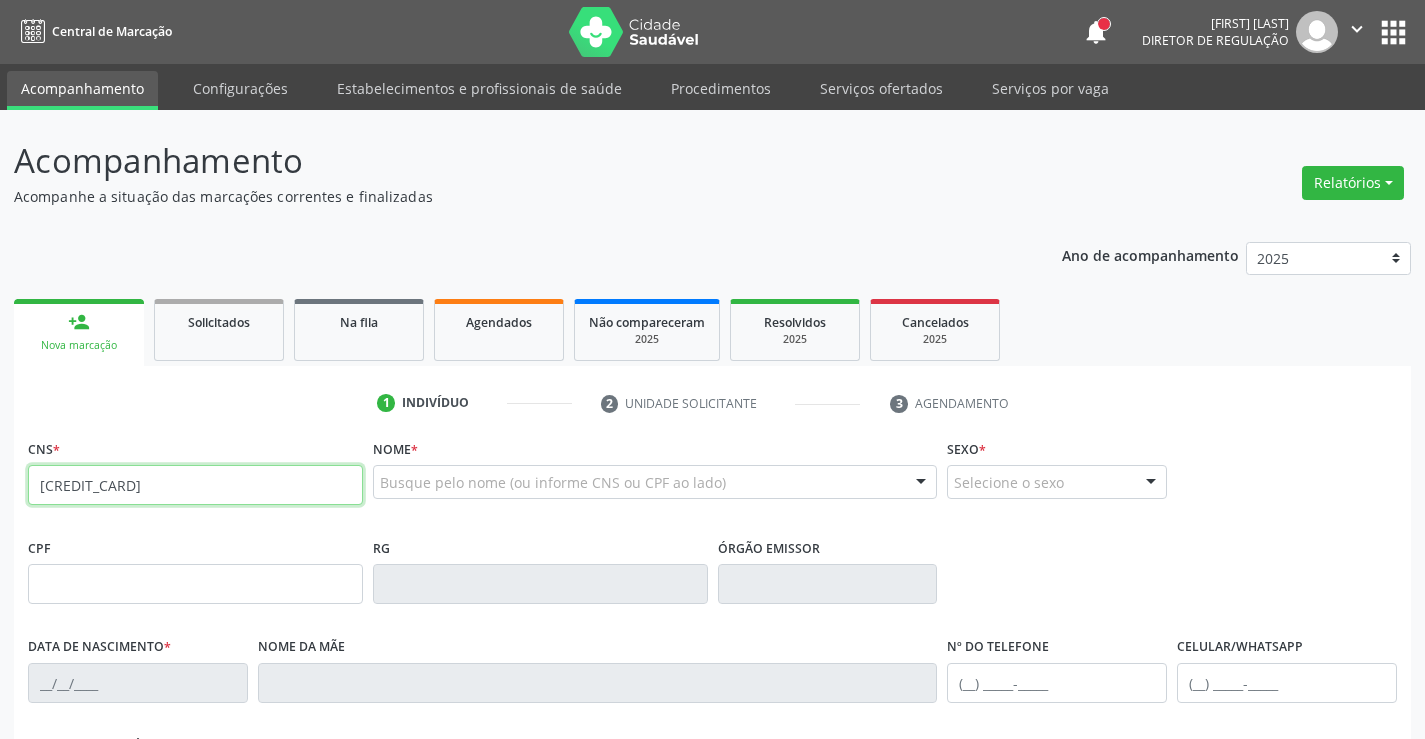 type on "[CREDIT_CARD]" 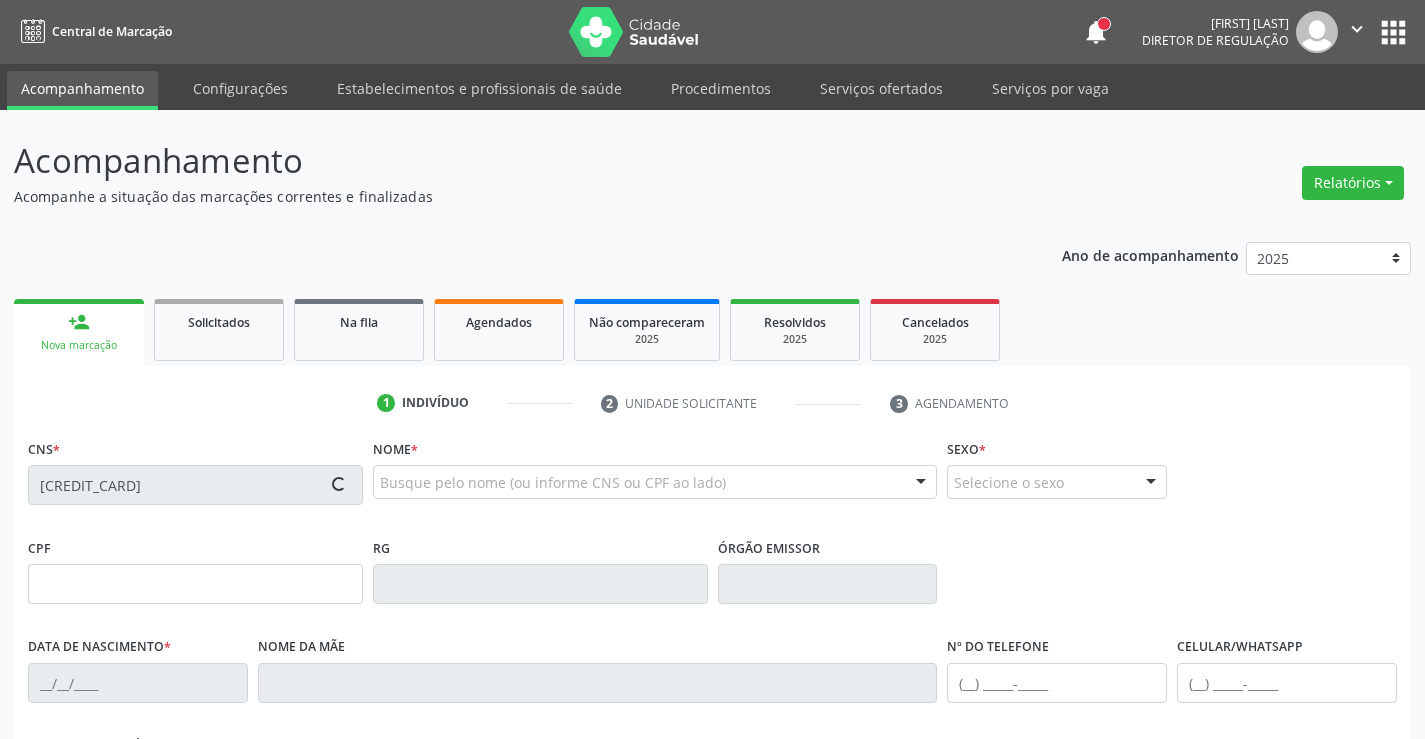 type on "[DATE]" 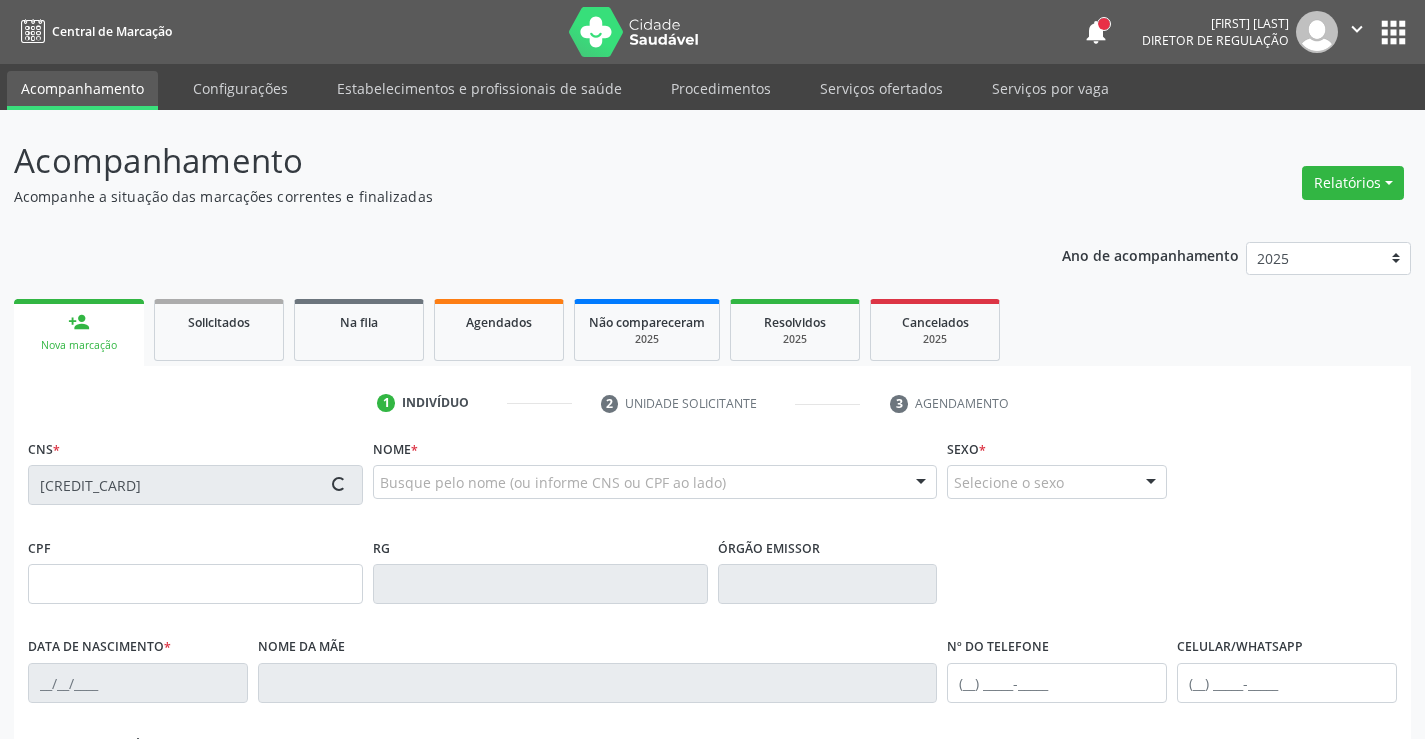 type on "[FIRST] [LAST]" 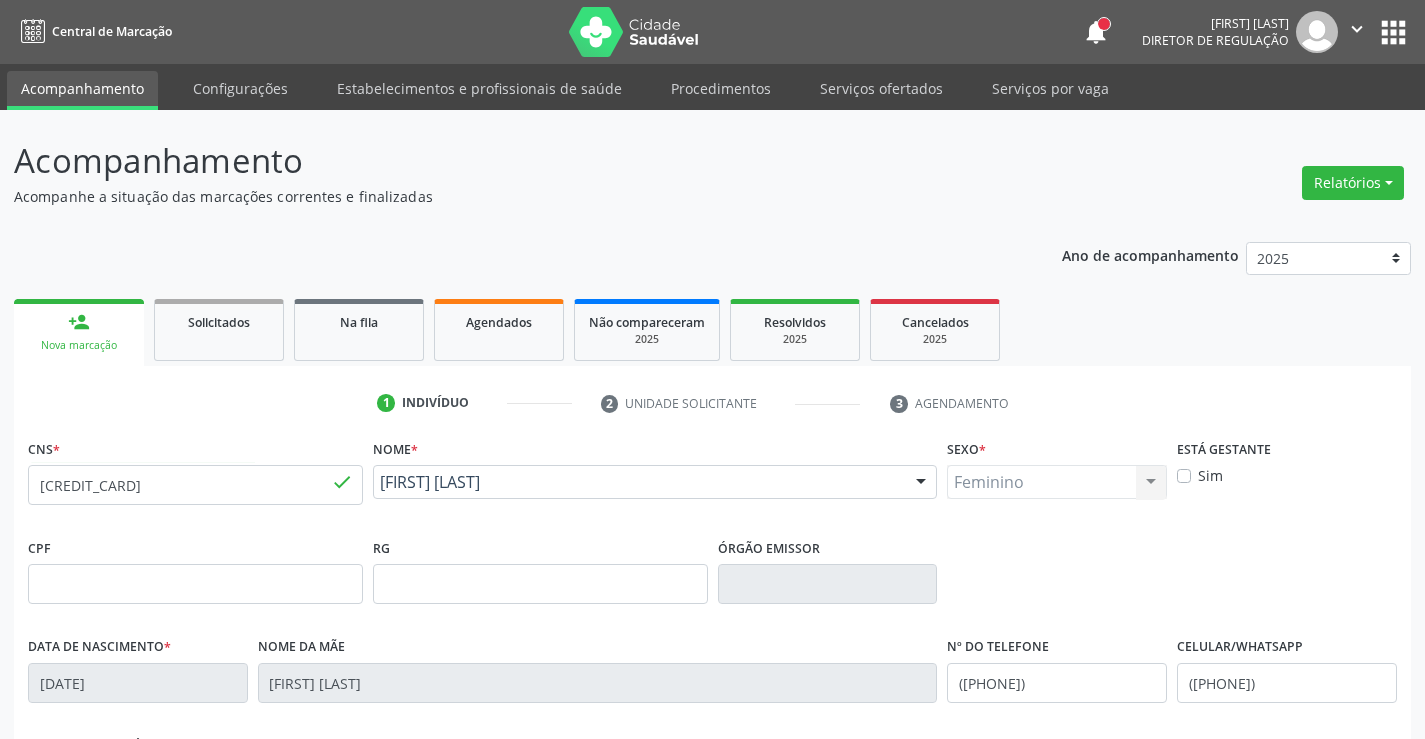 scroll, scrollTop: 345, scrollLeft: 0, axis: vertical 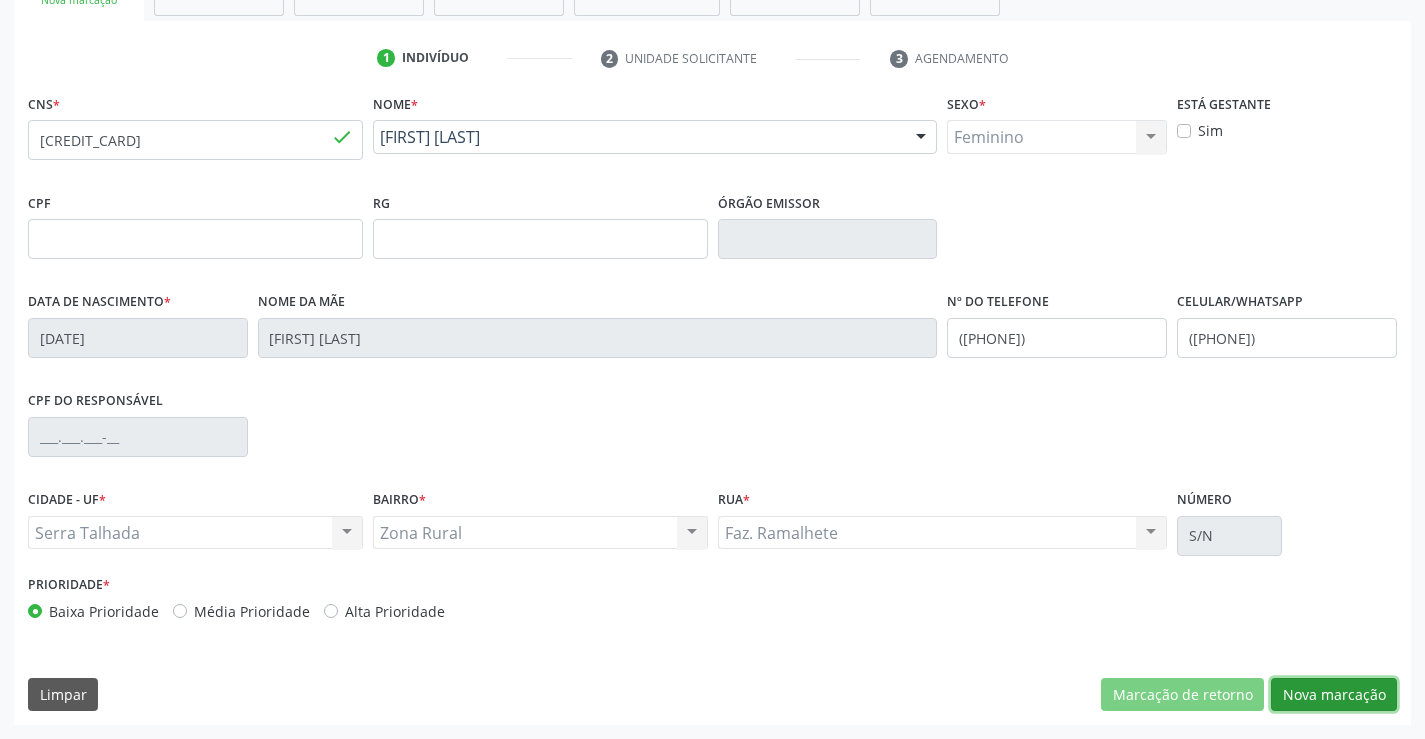 click on "Nova marcação" at bounding box center (1334, 695) 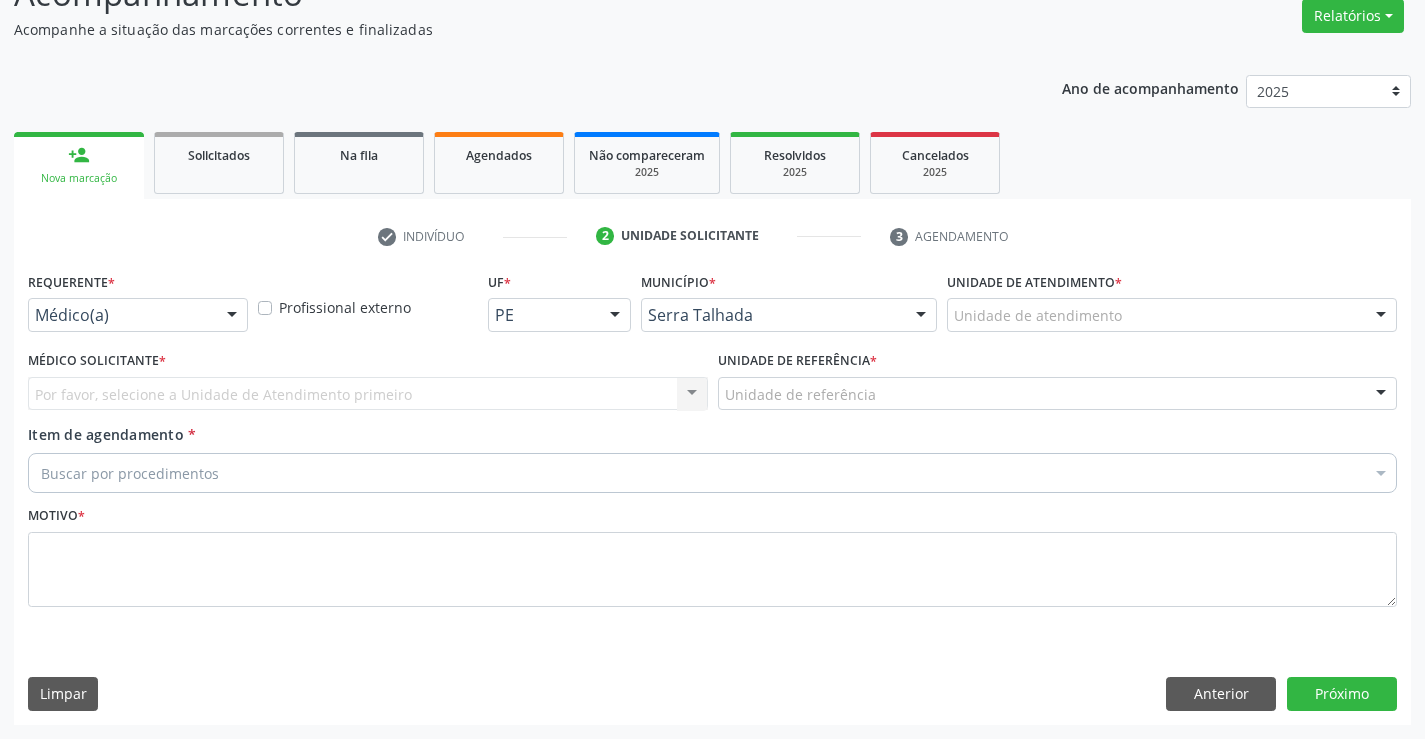 scroll, scrollTop: 167, scrollLeft: 0, axis: vertical 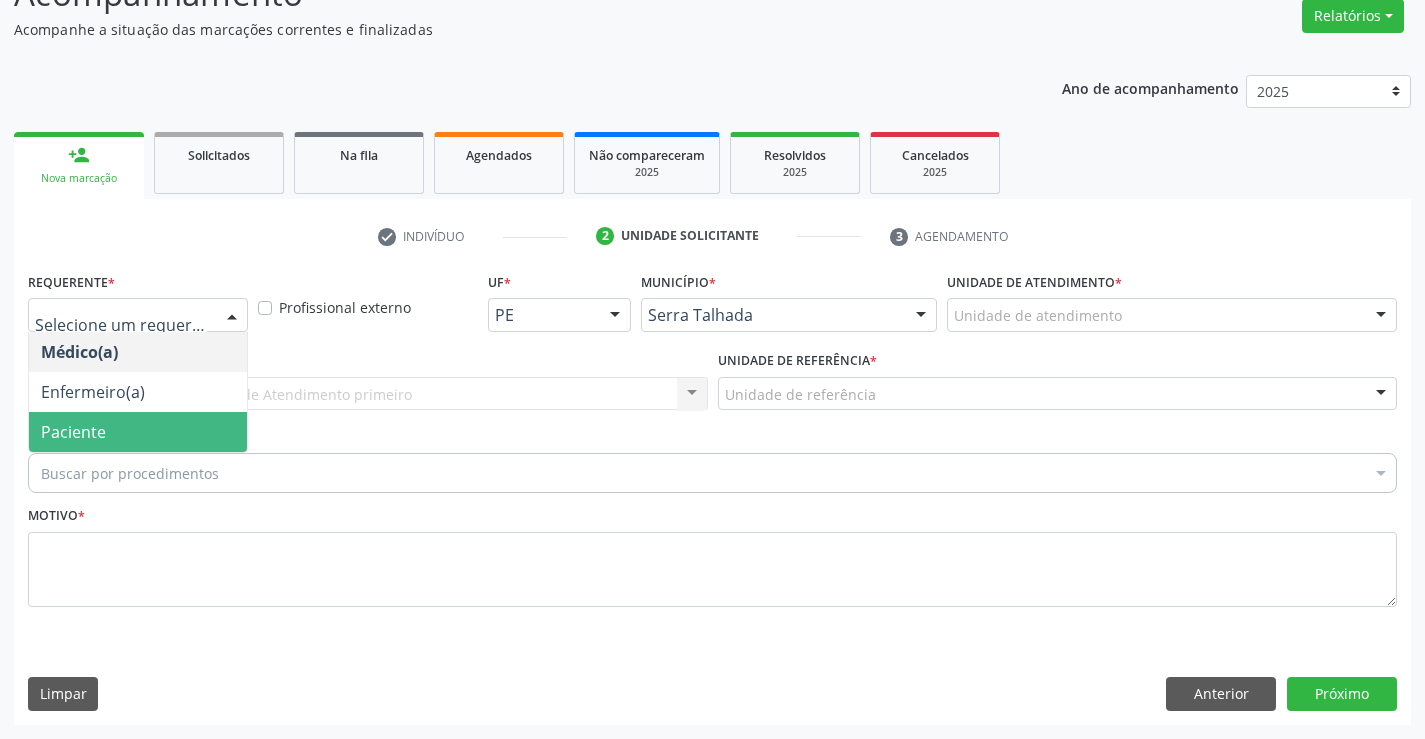 click on "Paciente" at bounding box center [138, 432] 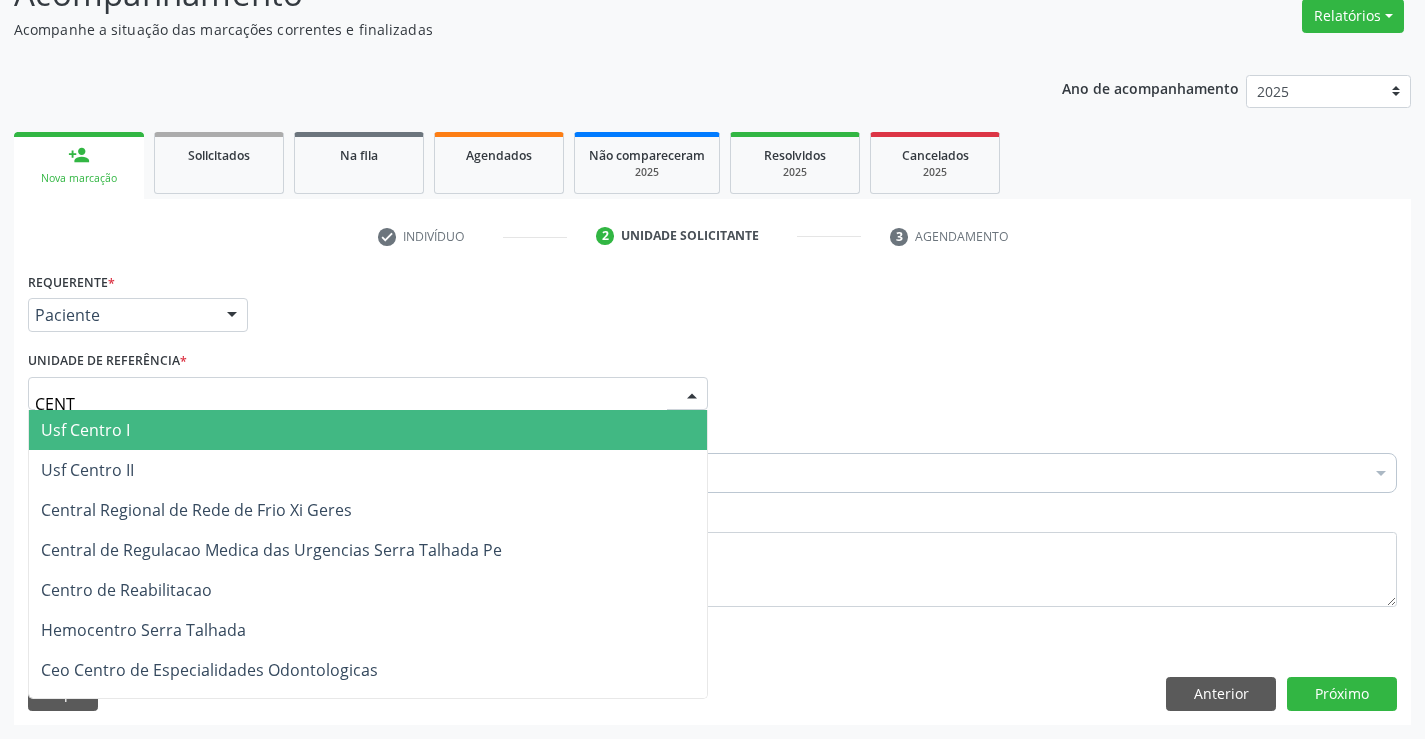 type on "CENTR" 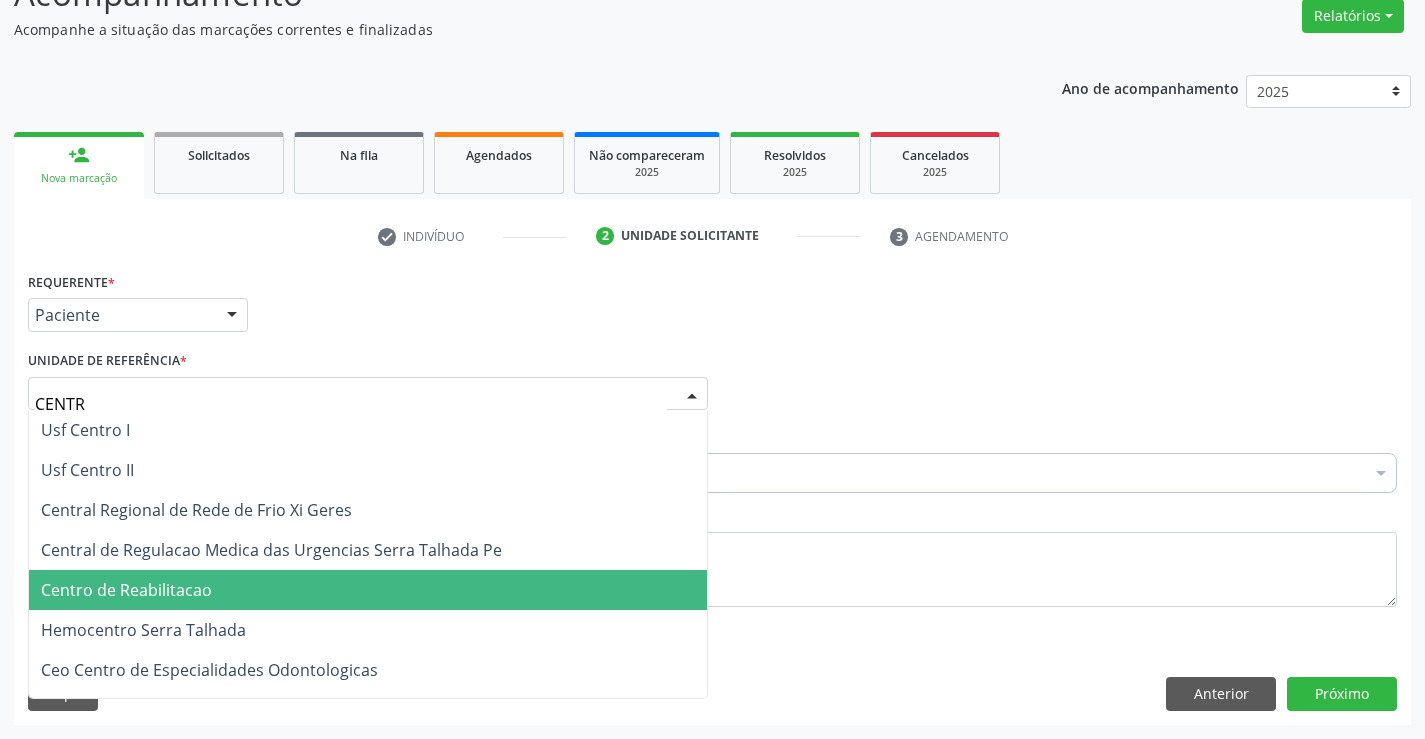 click on "Centro de Reabilitacao" at bounding box center [368, 590] 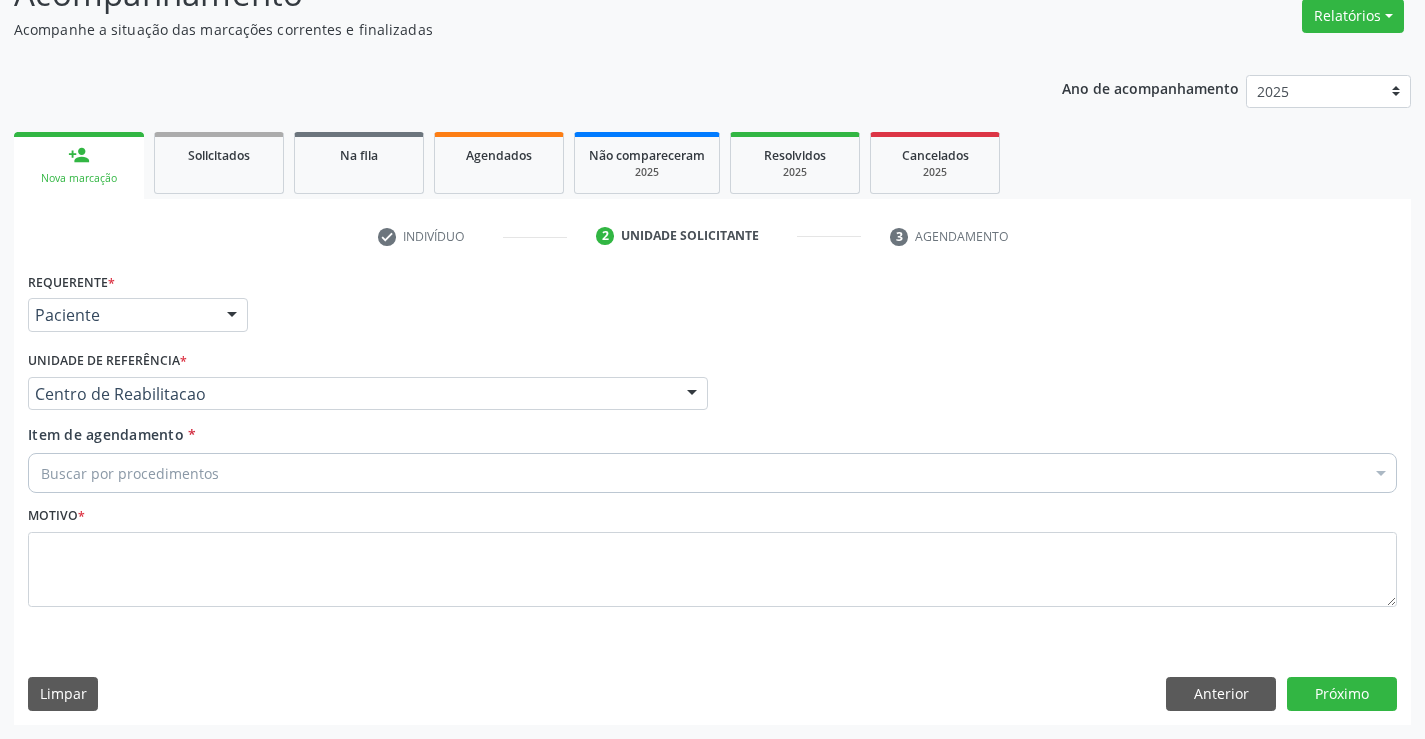 click on "Buscar por procedimentos" at bounding box center (712, 473) 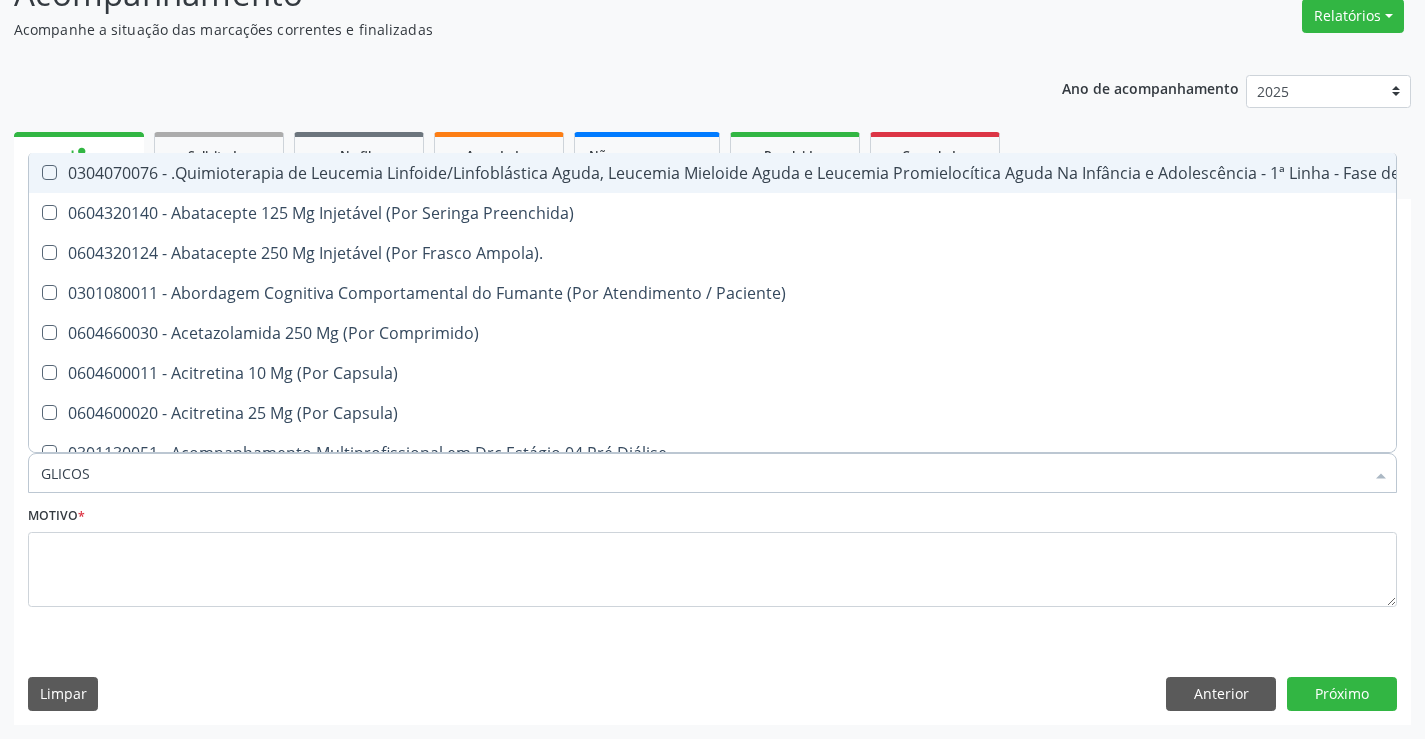 type on "GLICOSE" 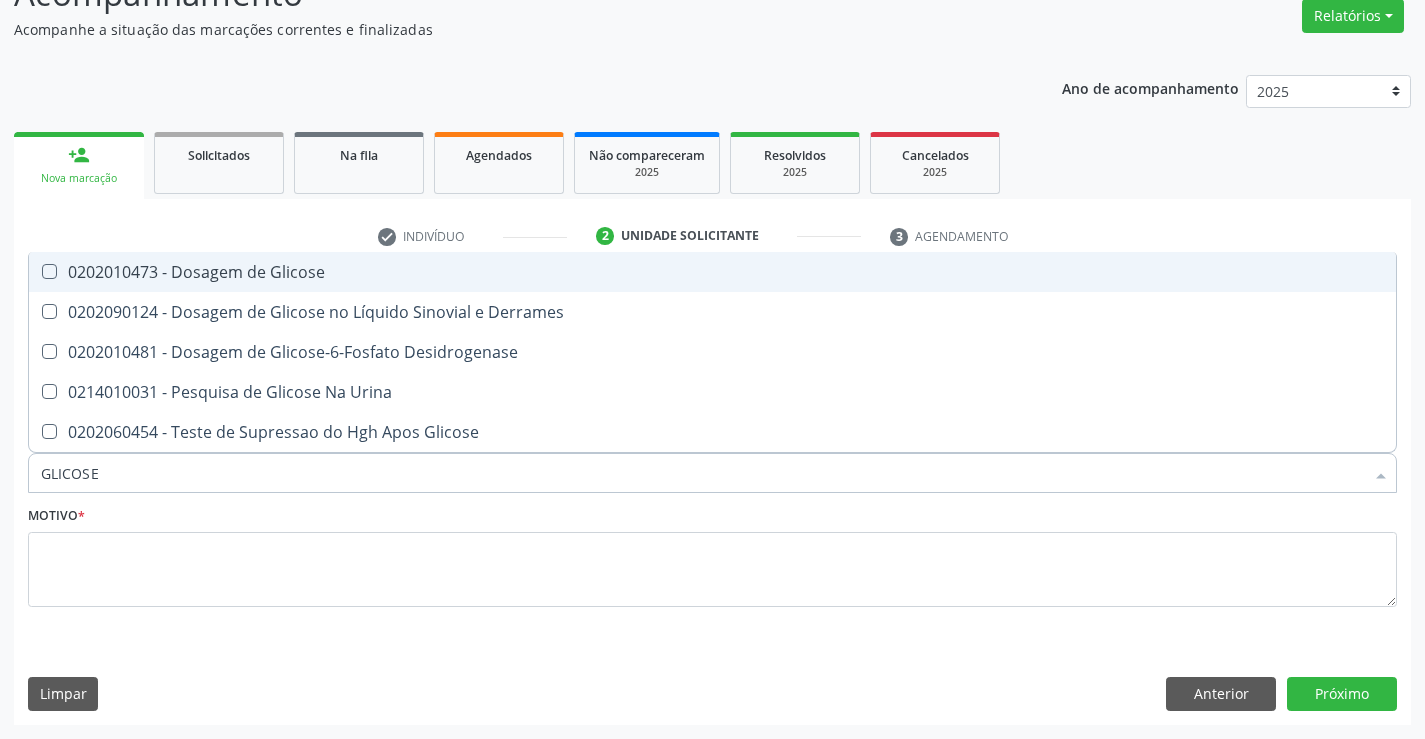 click on "0202010473 - Dosagem de Glicose" at bounding box center (712, 272) 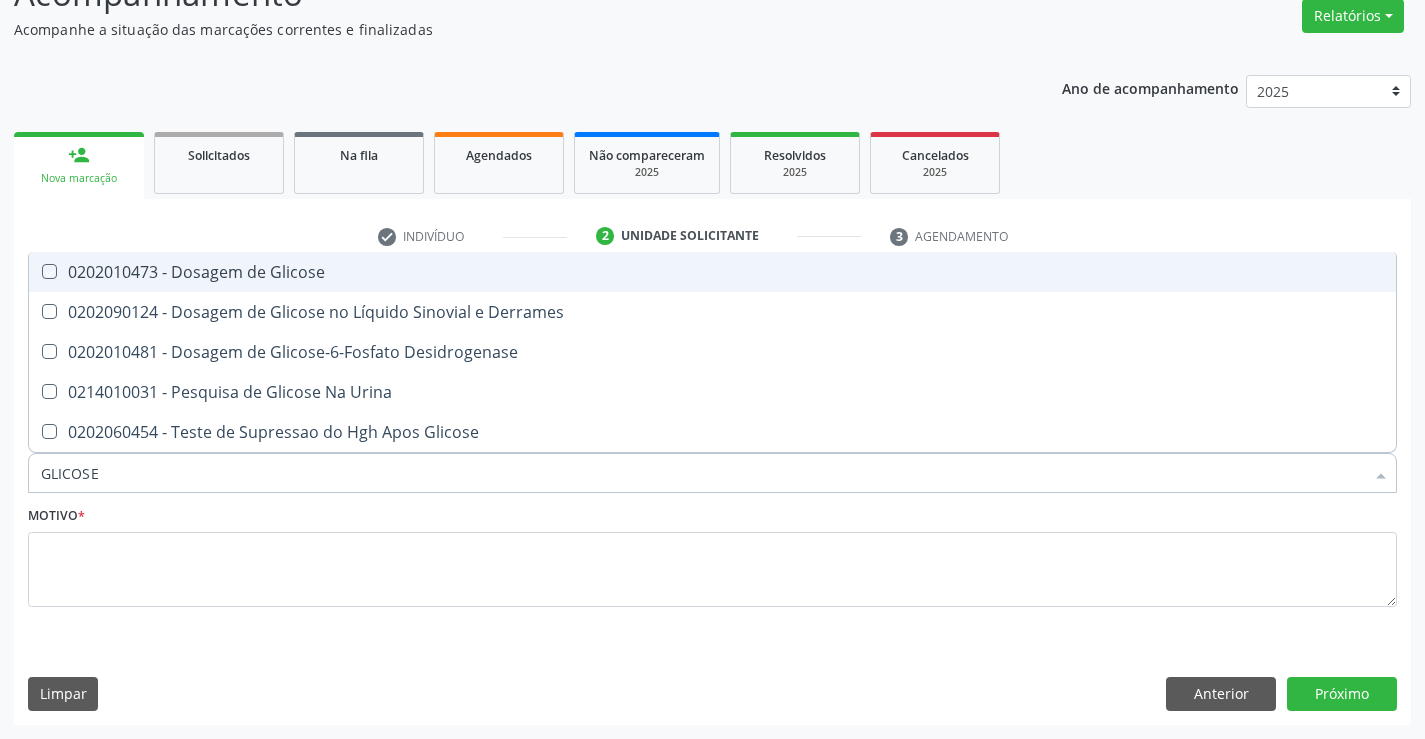 checkbox on "true" 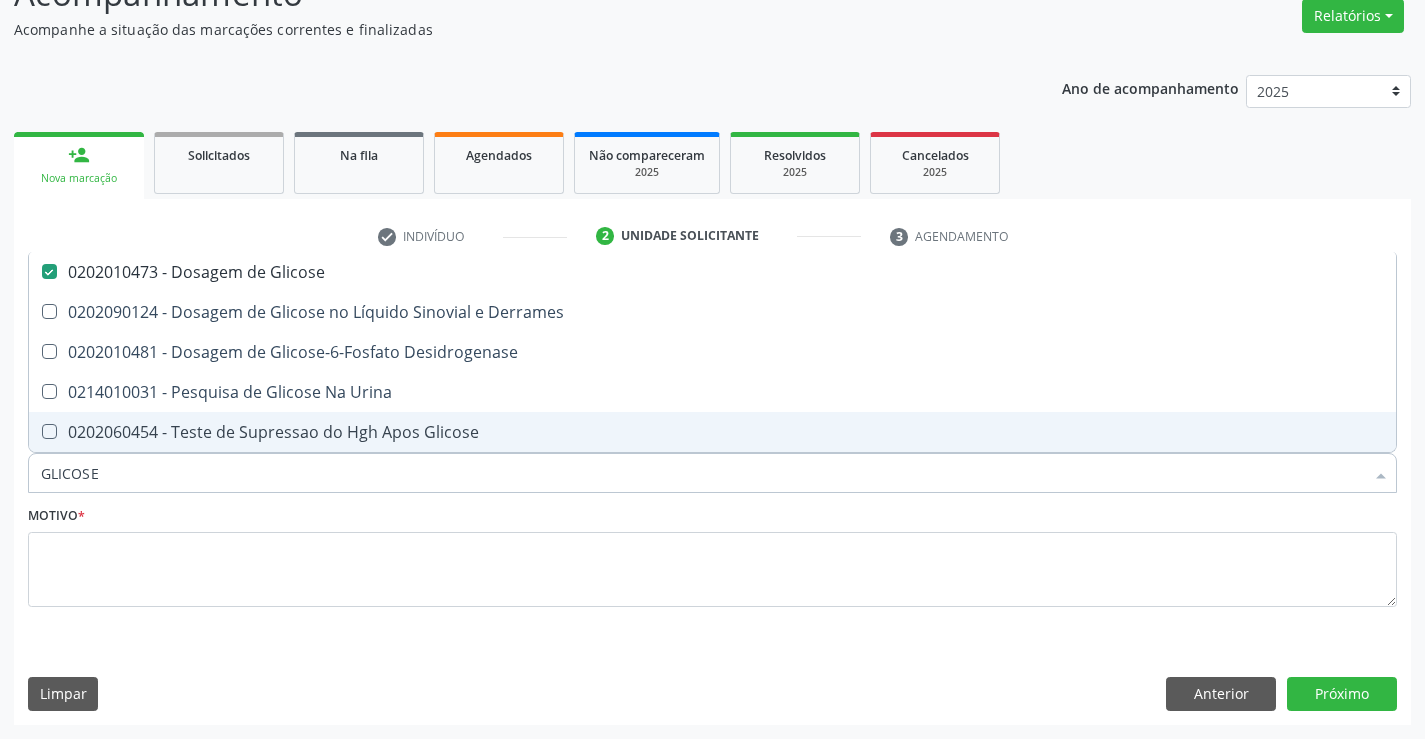 drag, startPoint x: 105, startPoint y: 476, endPoint x: 0, endPoint y: 484, distance: 105.30432 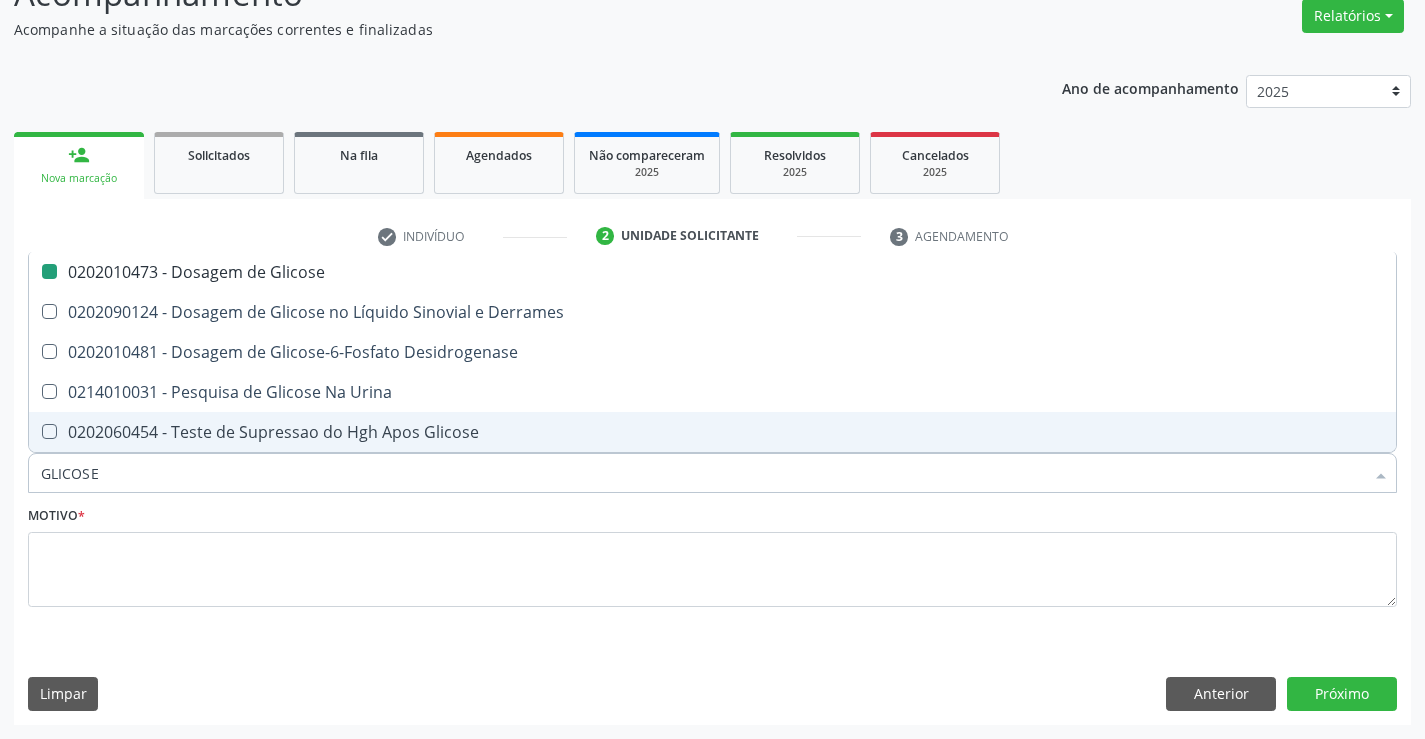 type 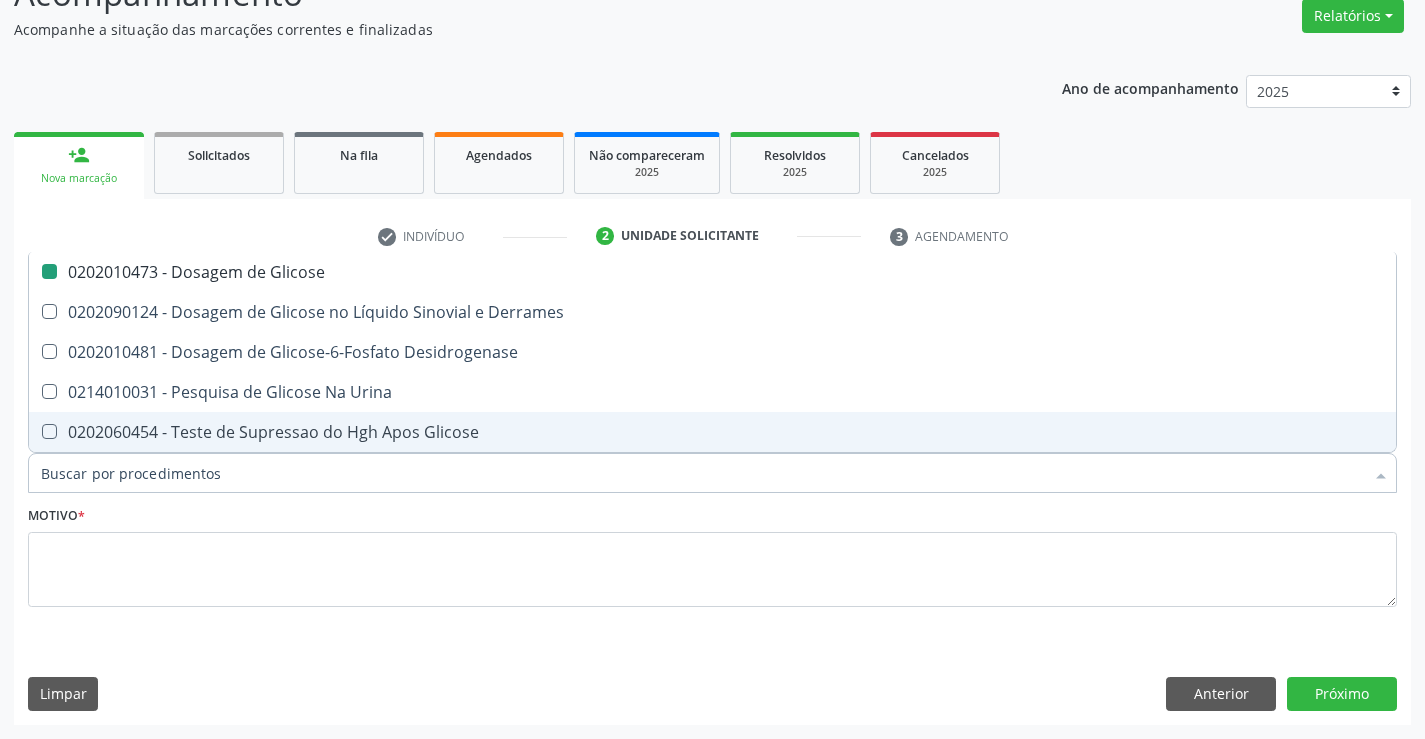 checkbox on "false" 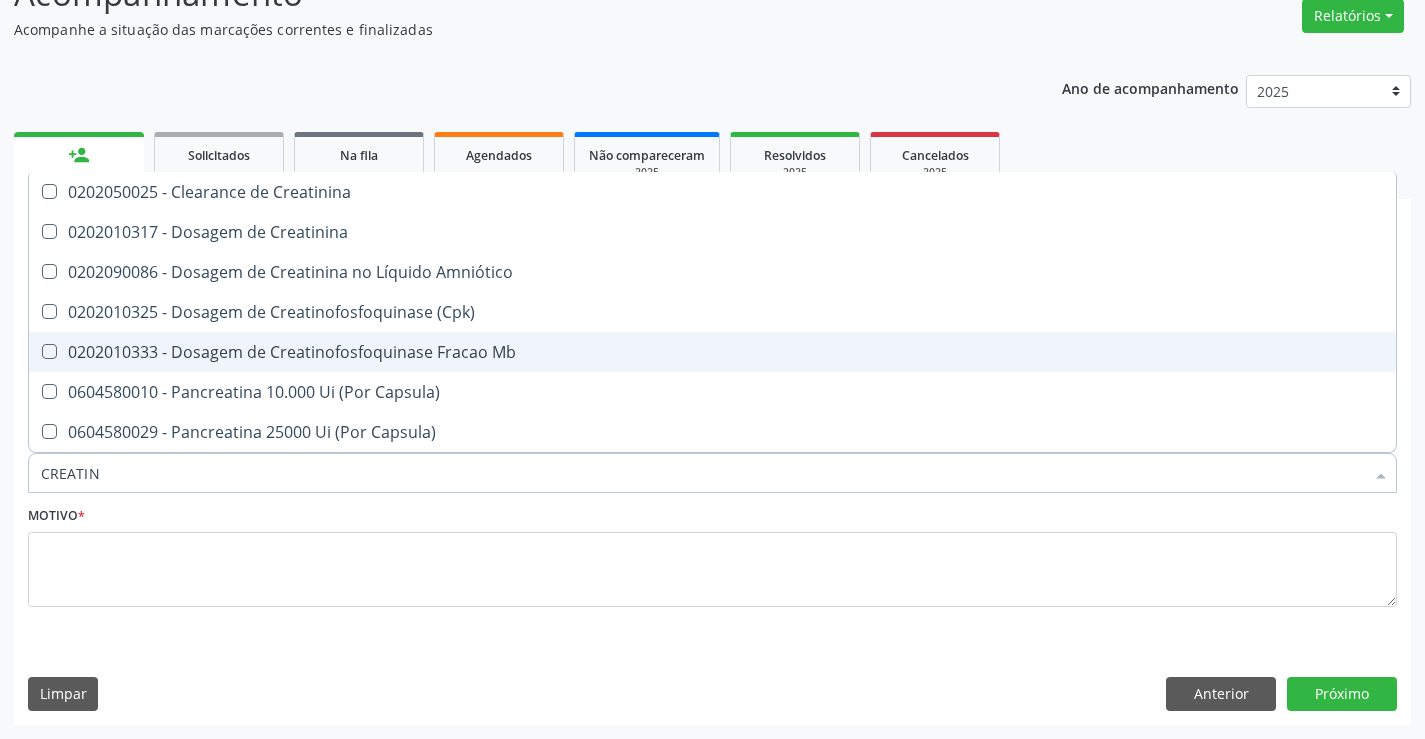 type on "CREATINI" 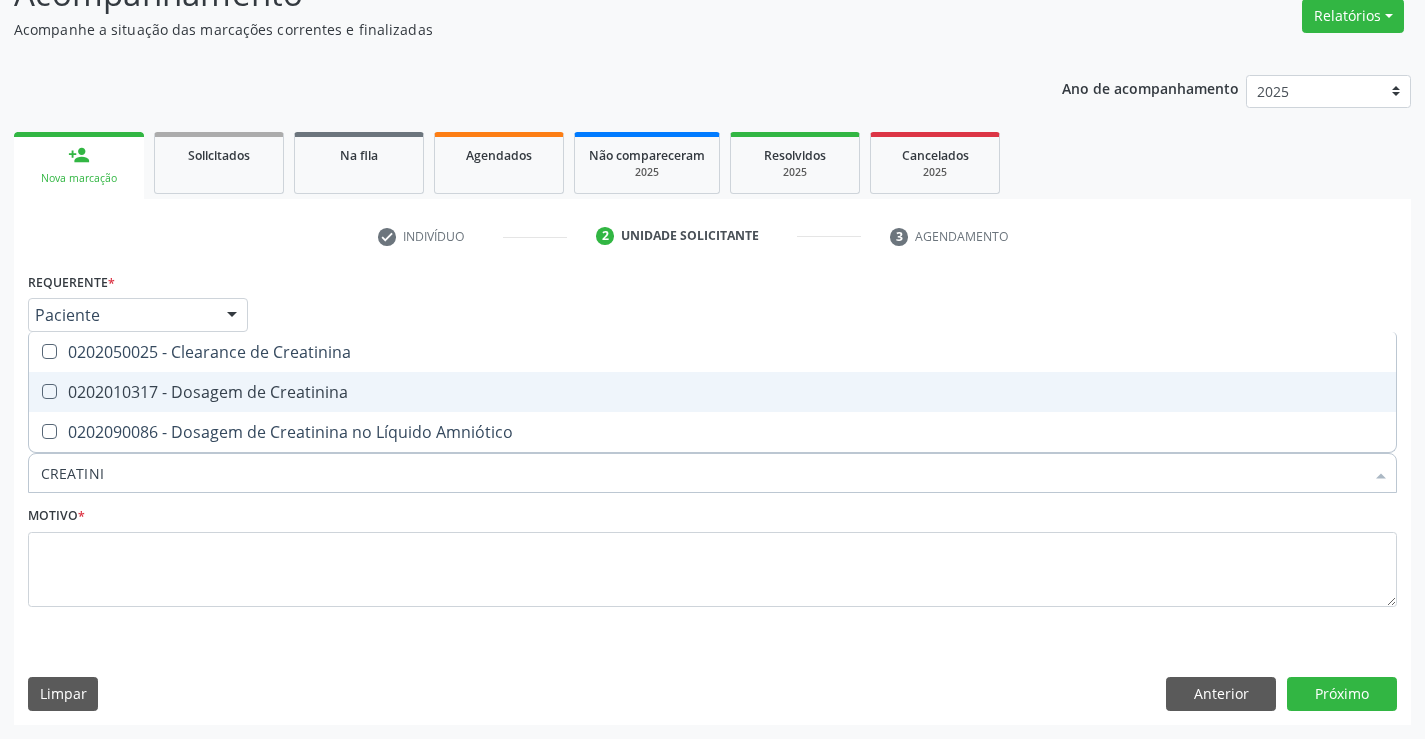 click on "0202010317 - Dosagem de Creatinina" at bounding box center [712, 392] 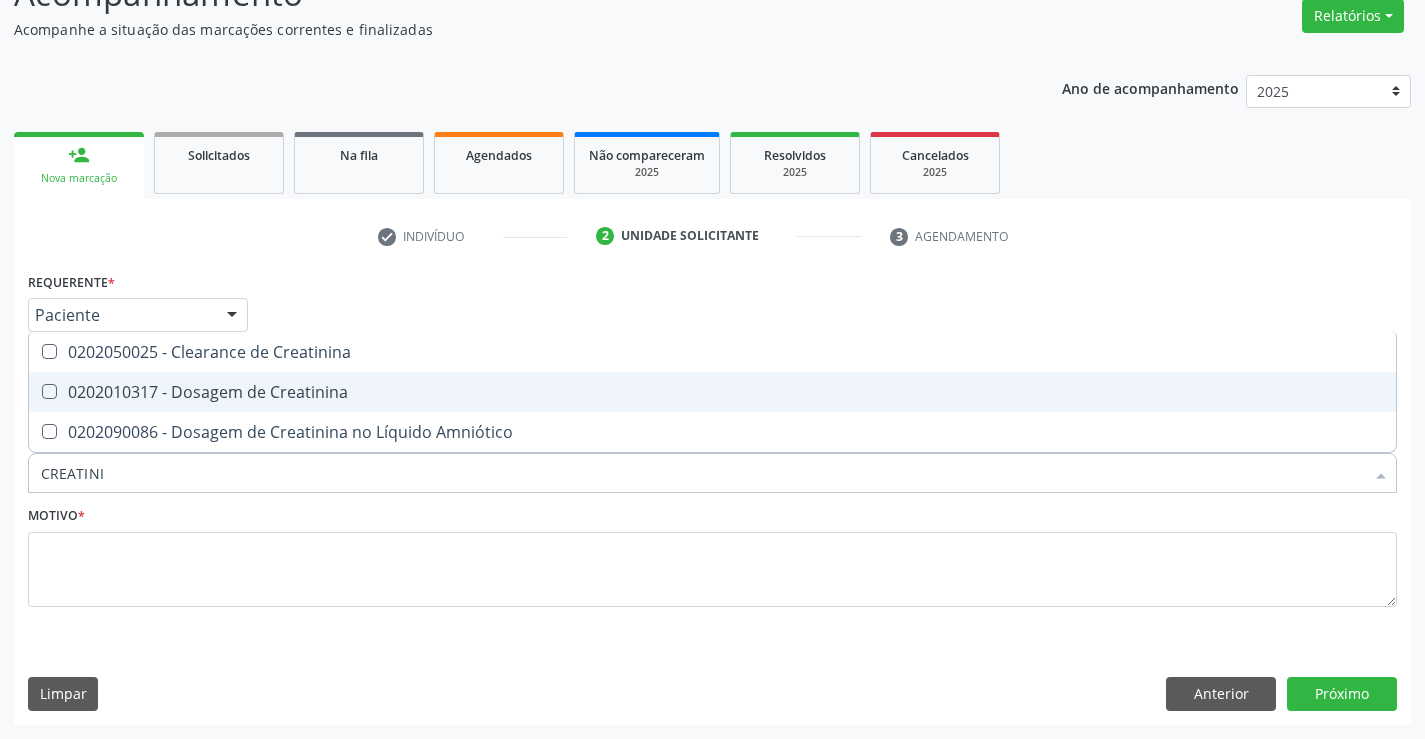 checkbox on "true" 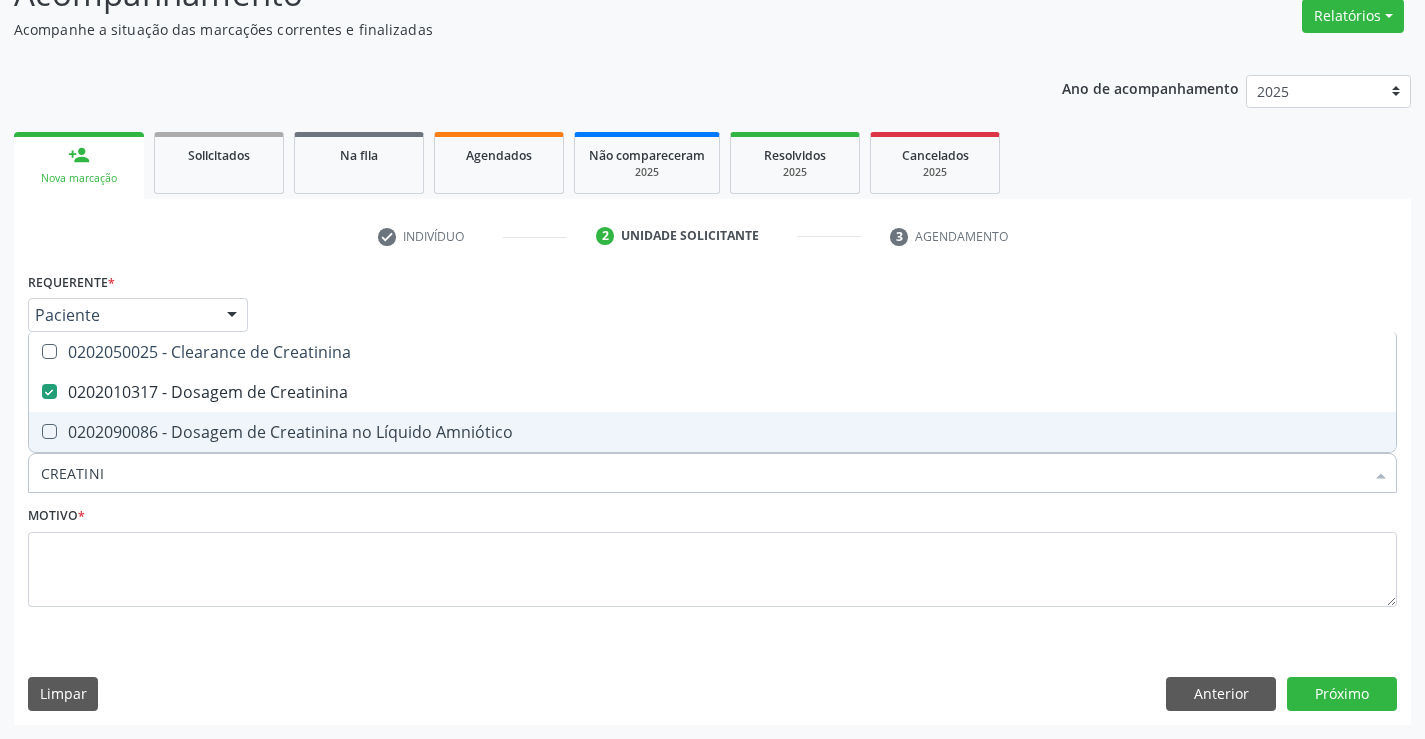 drag, startPoint x: 105, startPoint y: 476, endPoint x: 0, endPoint y: 487, distance: 105.574615 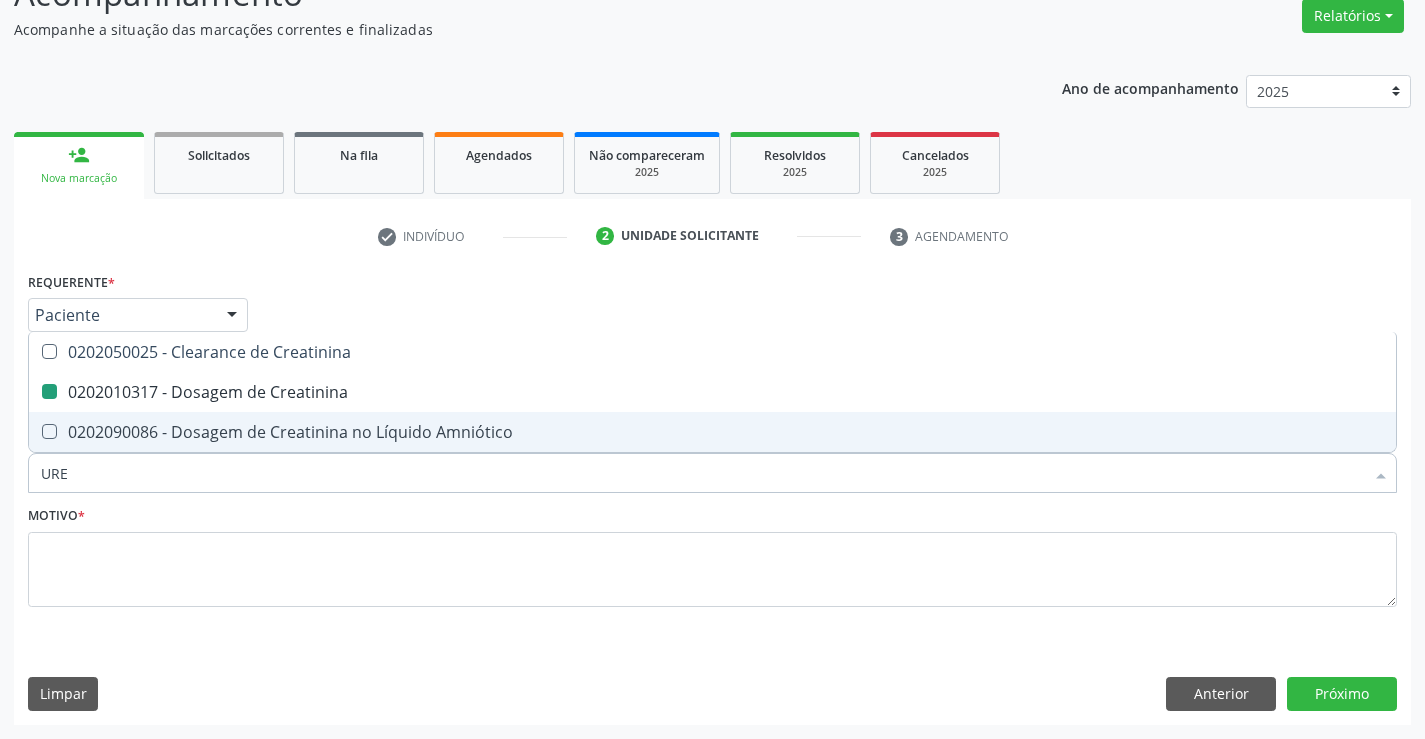 type on "UREI" 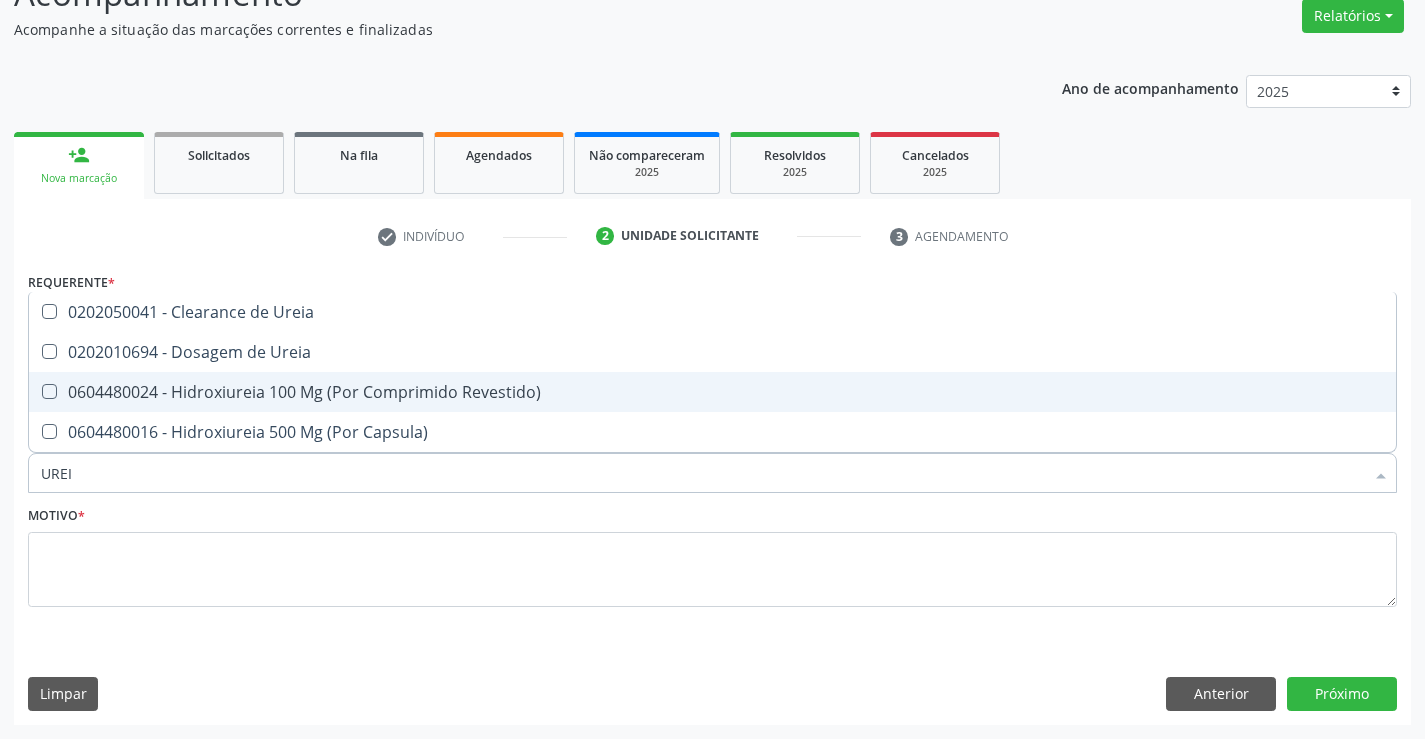 checkbox on "false" 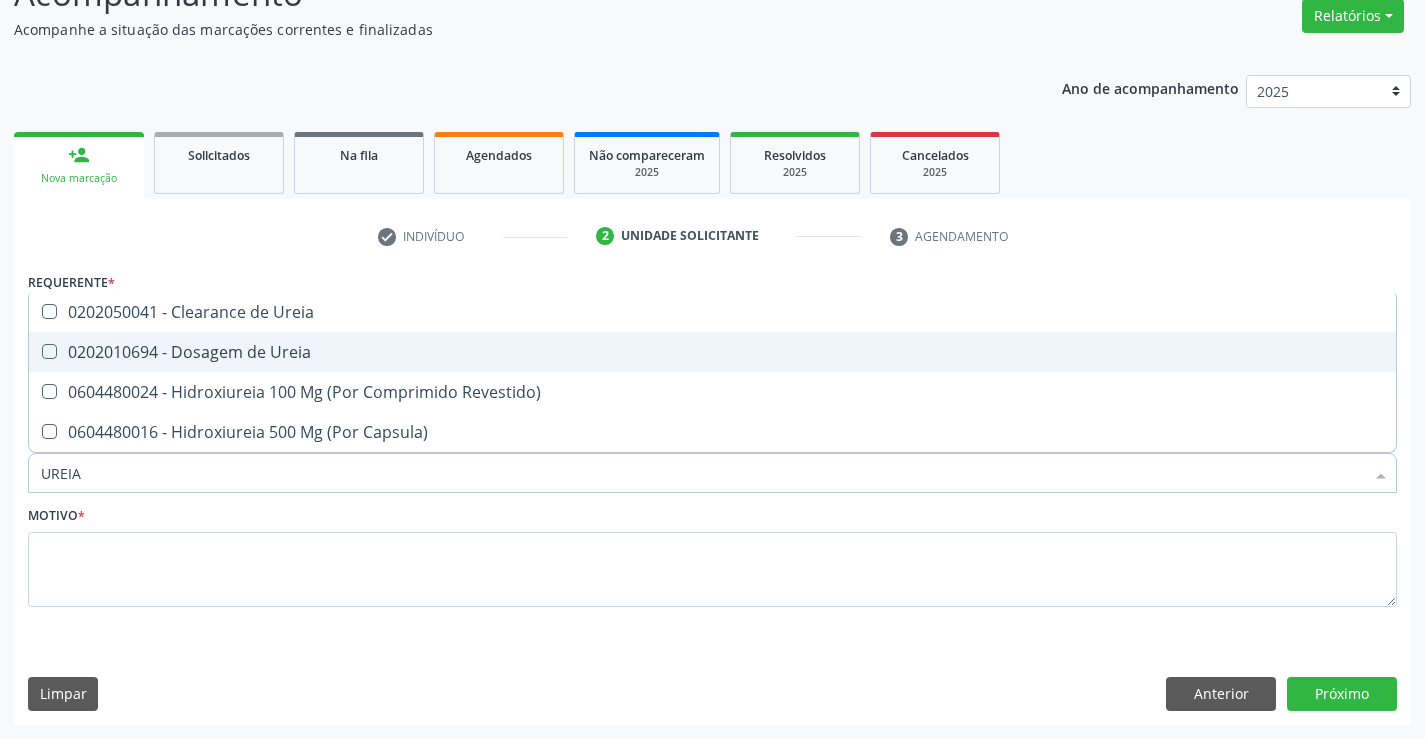 click on "0202010694 - Dosagem de Ureia" at bounding box center [712, 352] 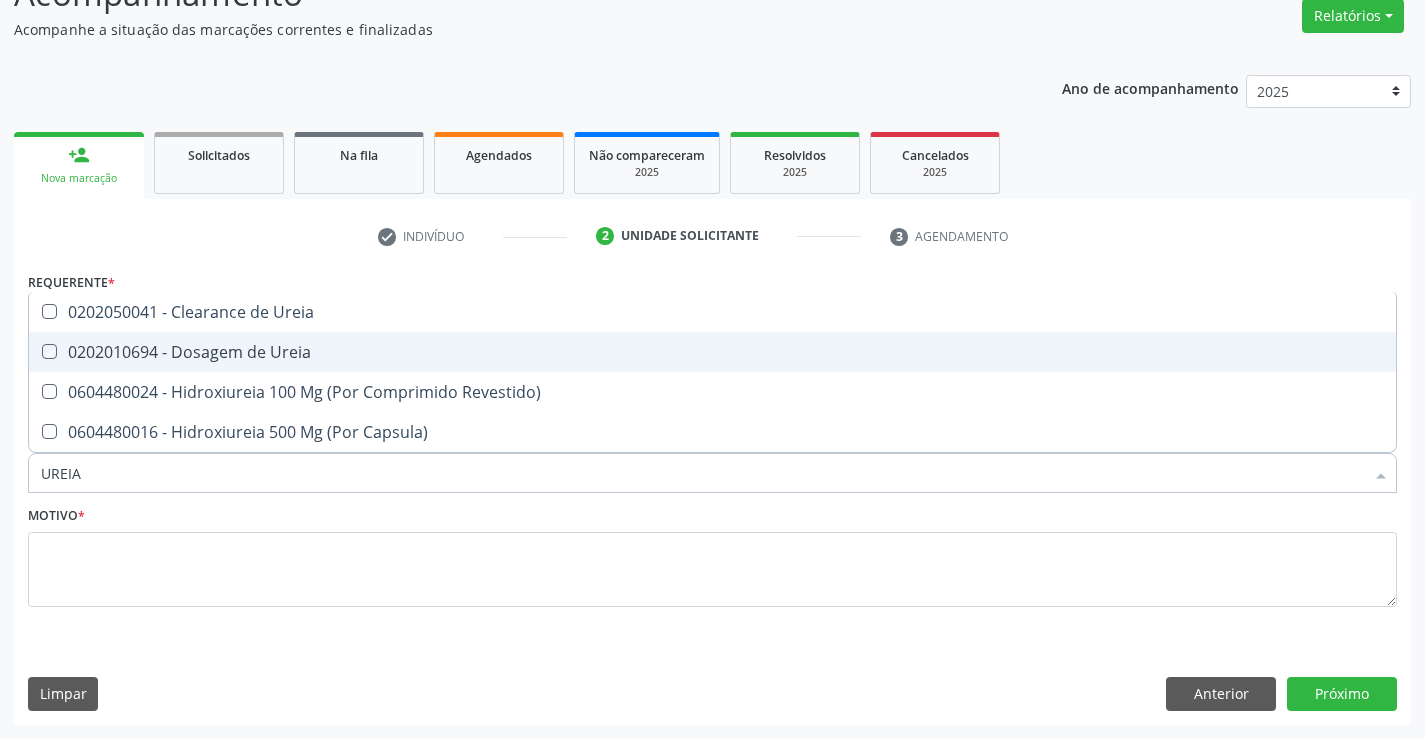checkbox on "true" 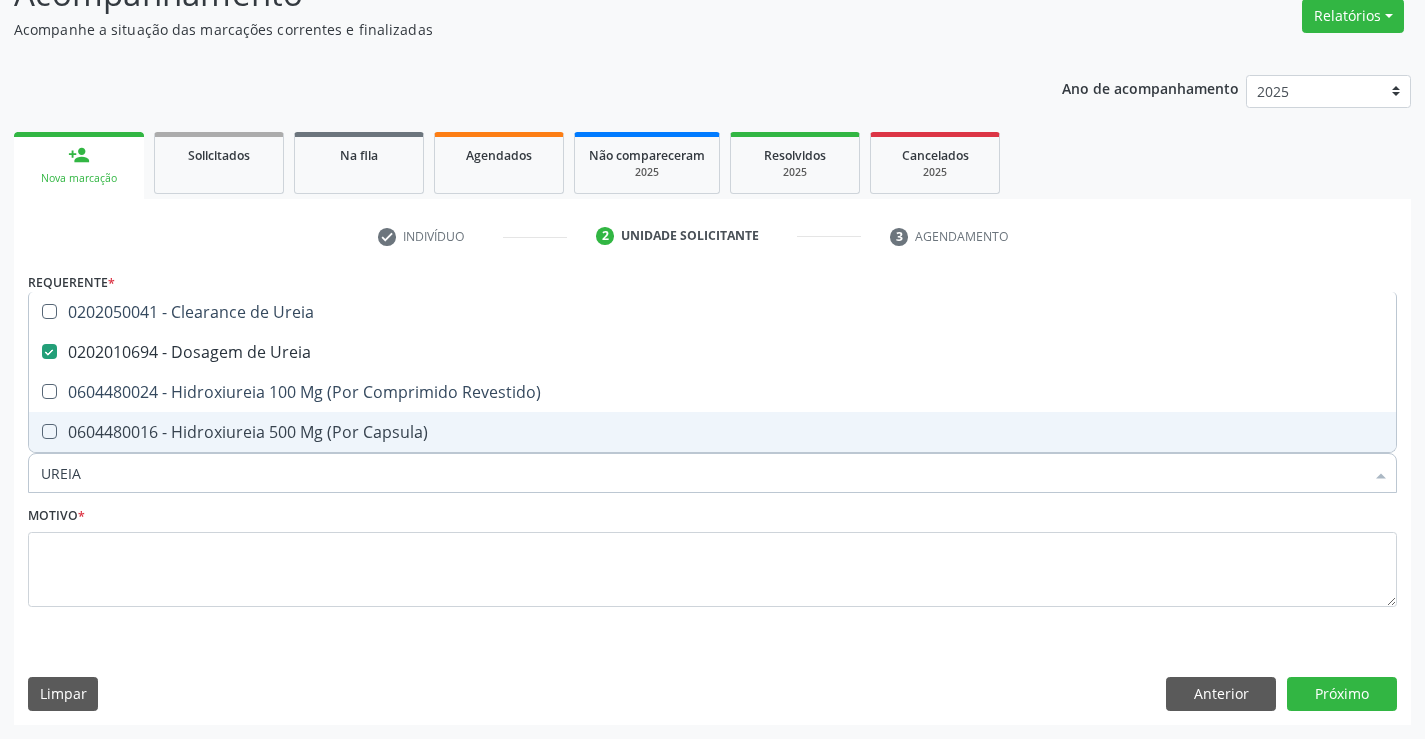 drag, startPoint x: 67, startPoint y: 473, endPoint x: 8, endPoint y: 471, distance: 59.03389 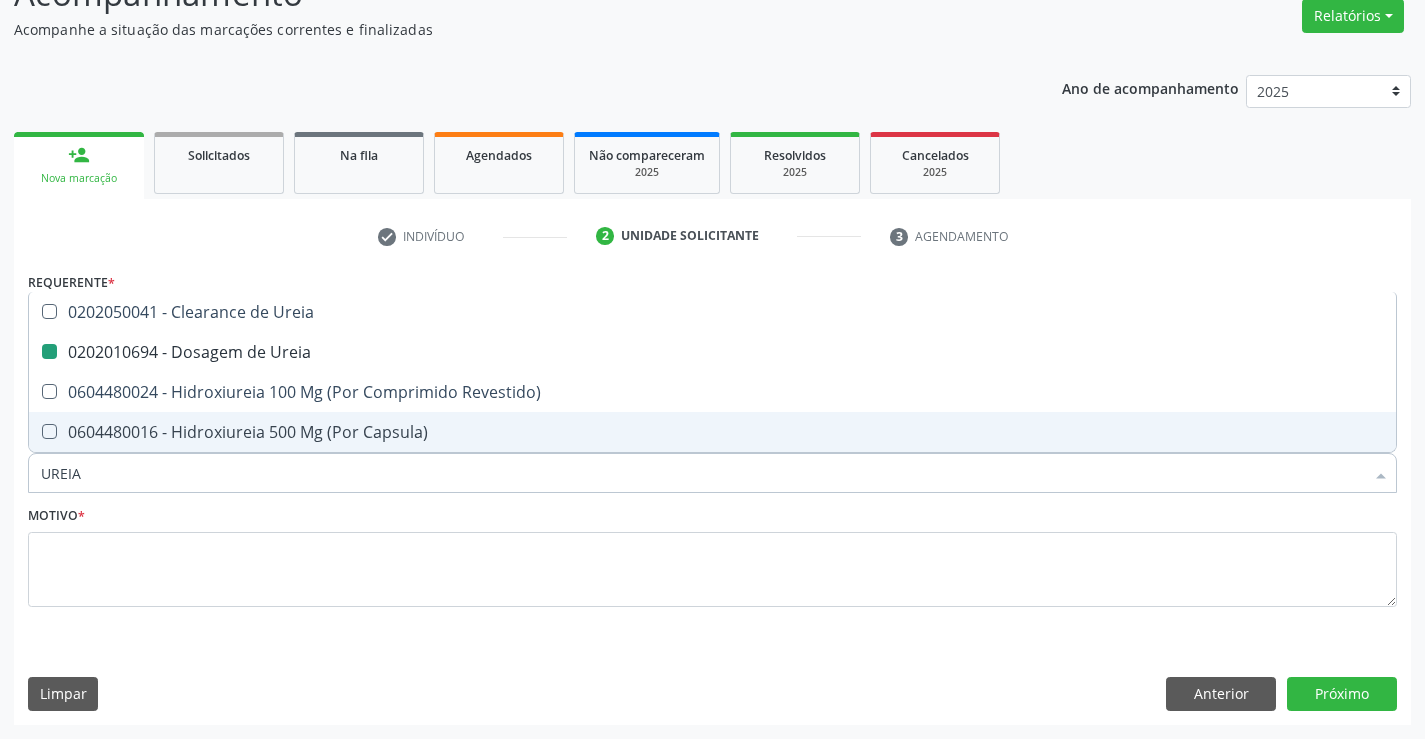 type on "C" 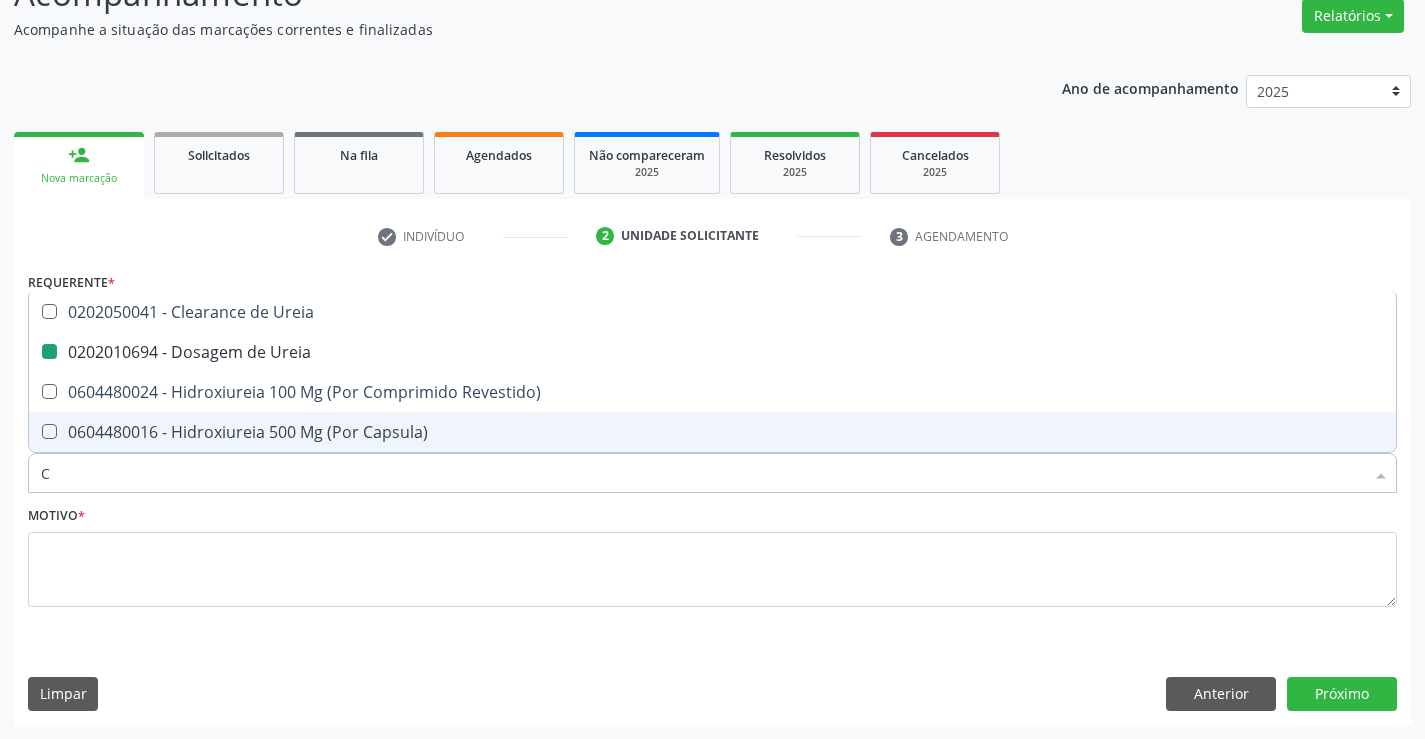 checkbox on "false" 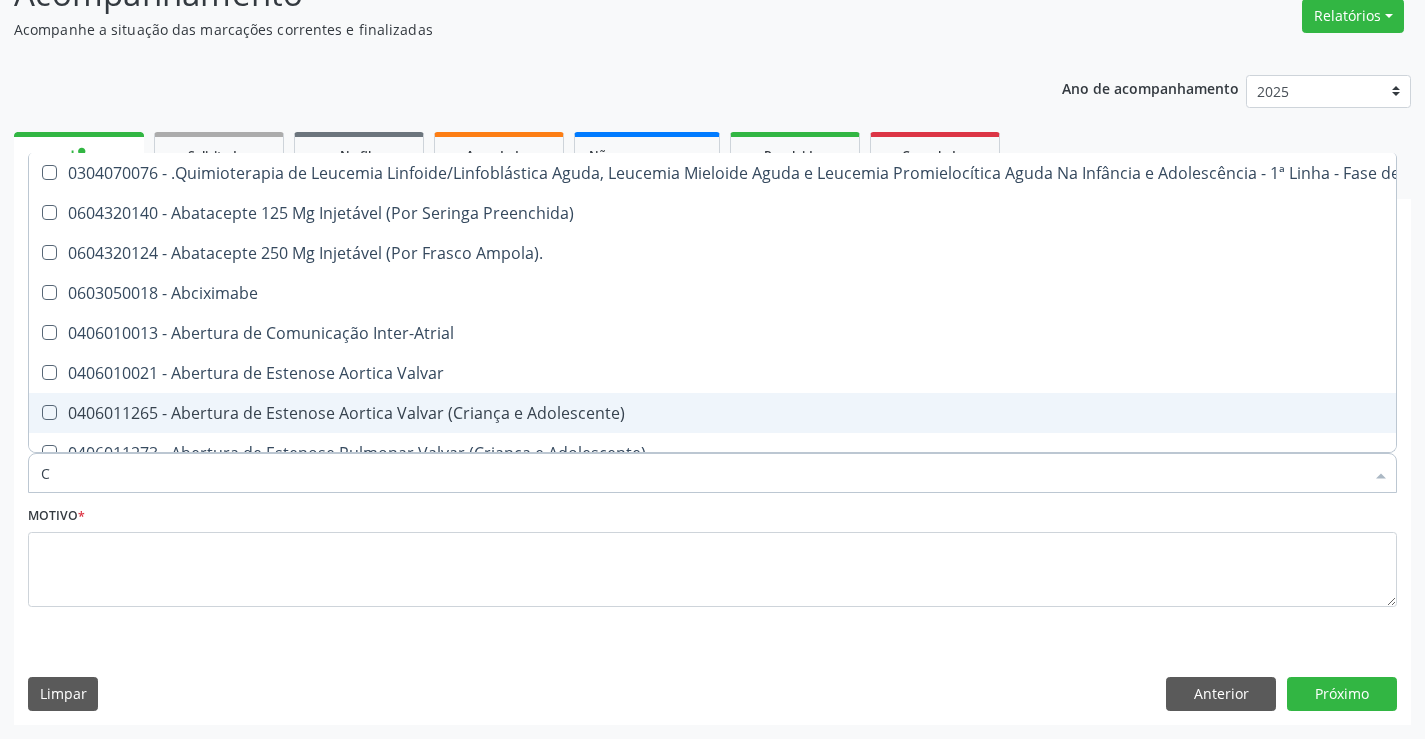 type on "CO" 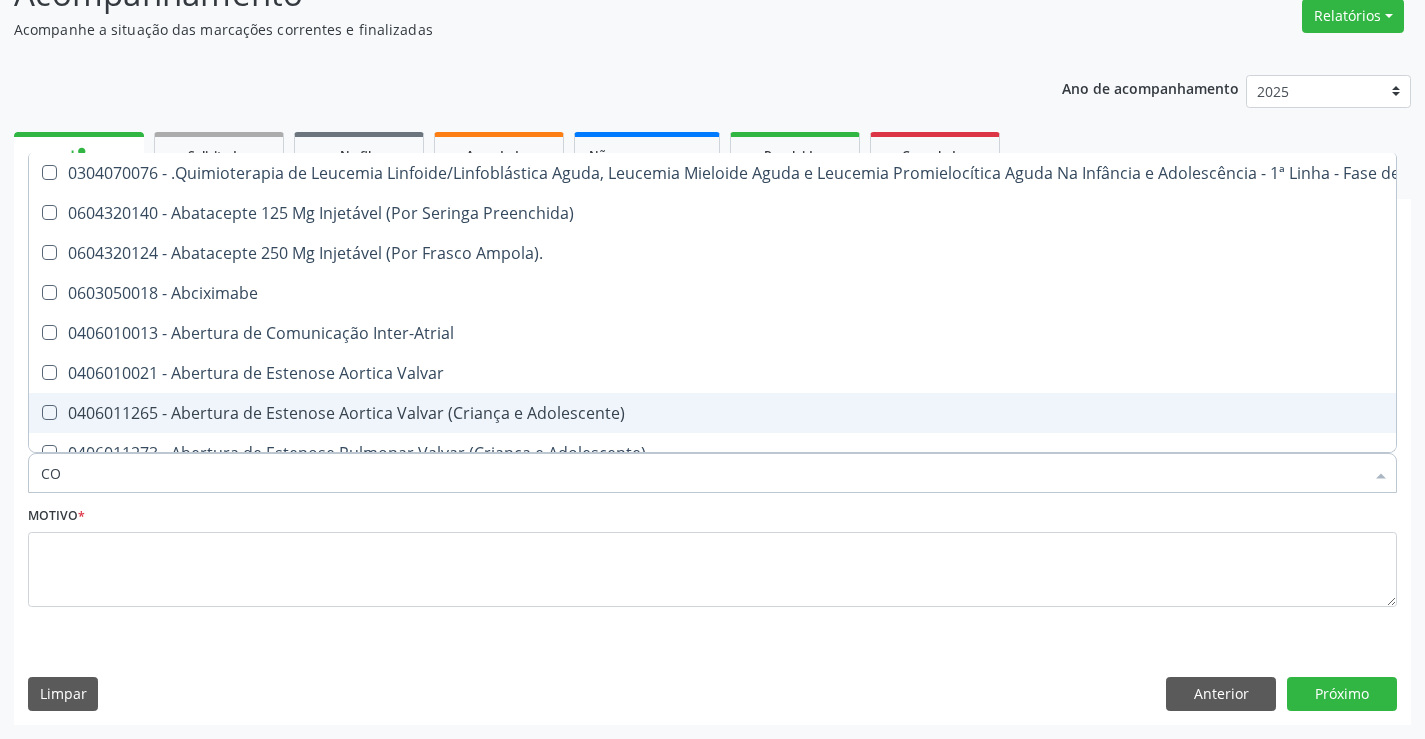 checkbox on "true" 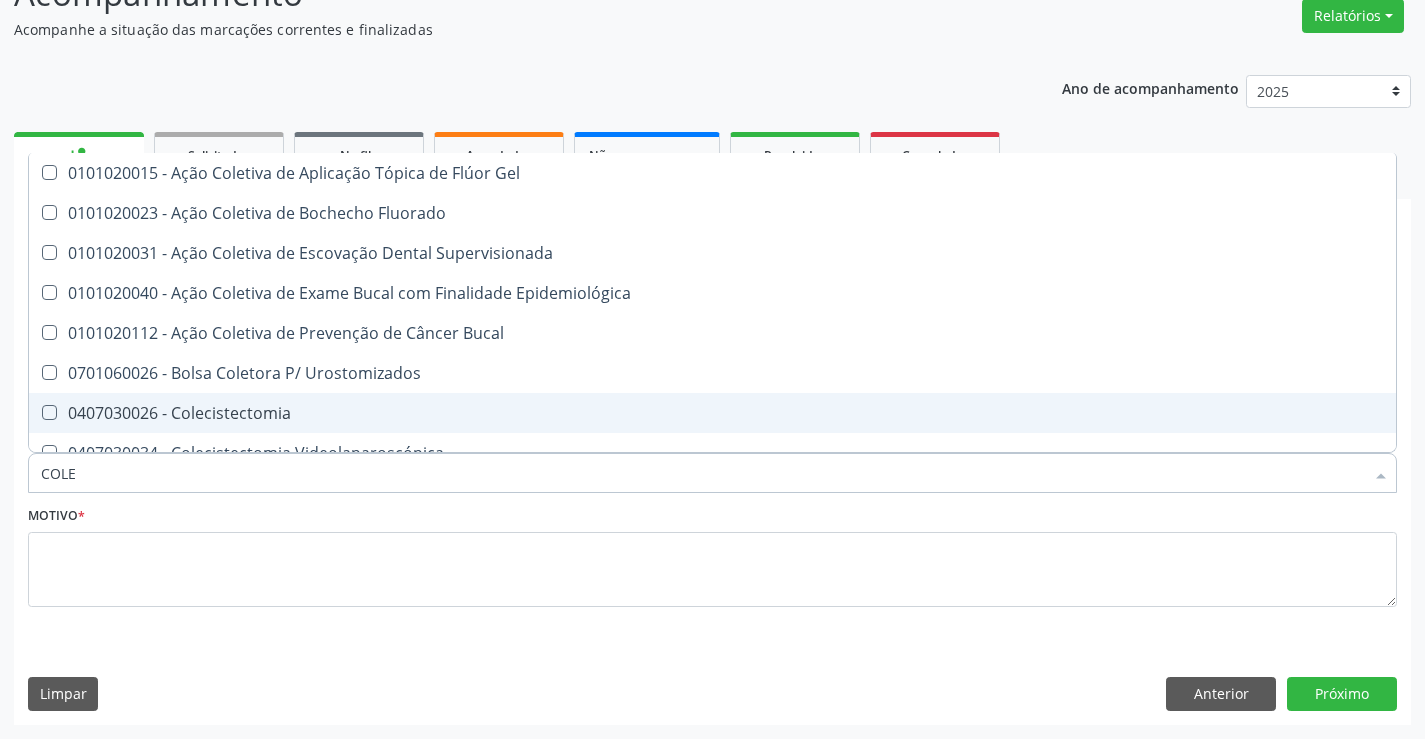 type on "COLES" 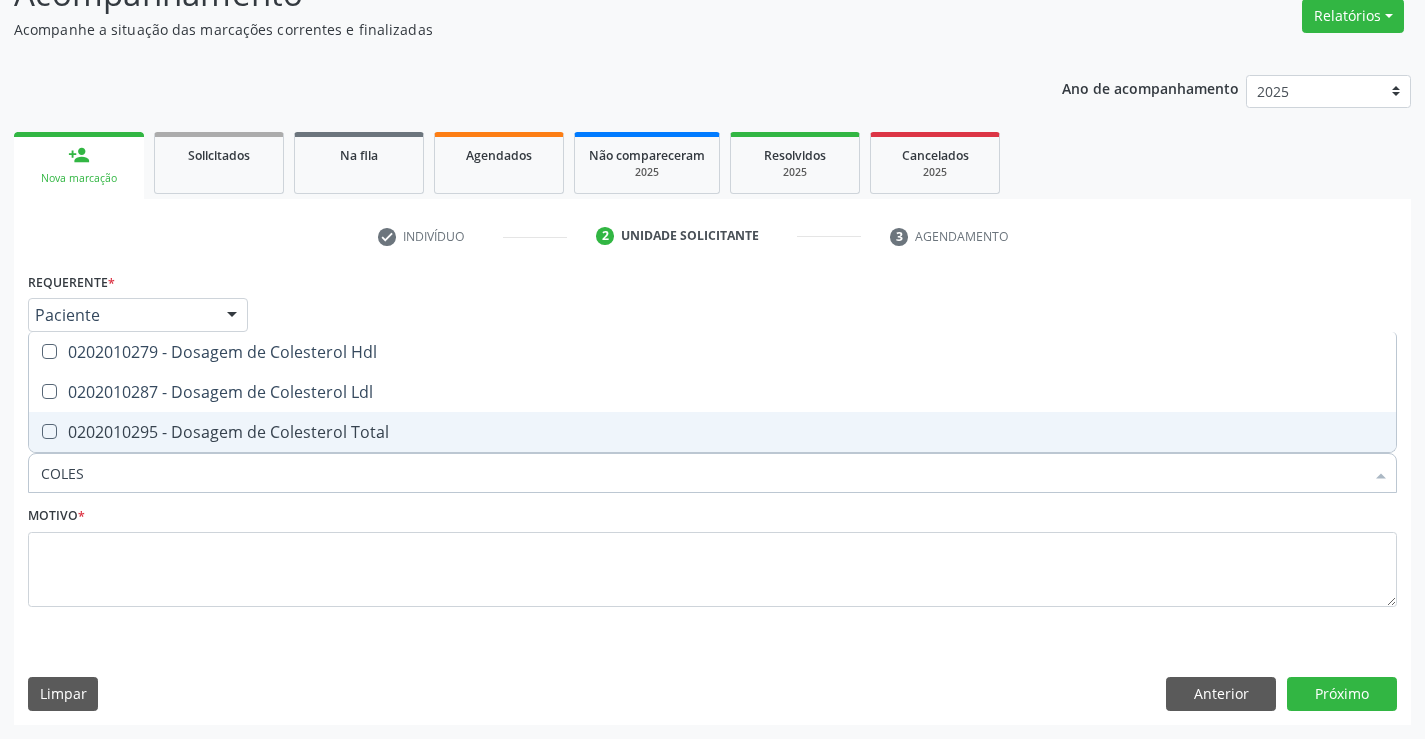 click at bounding box center (36, 432) 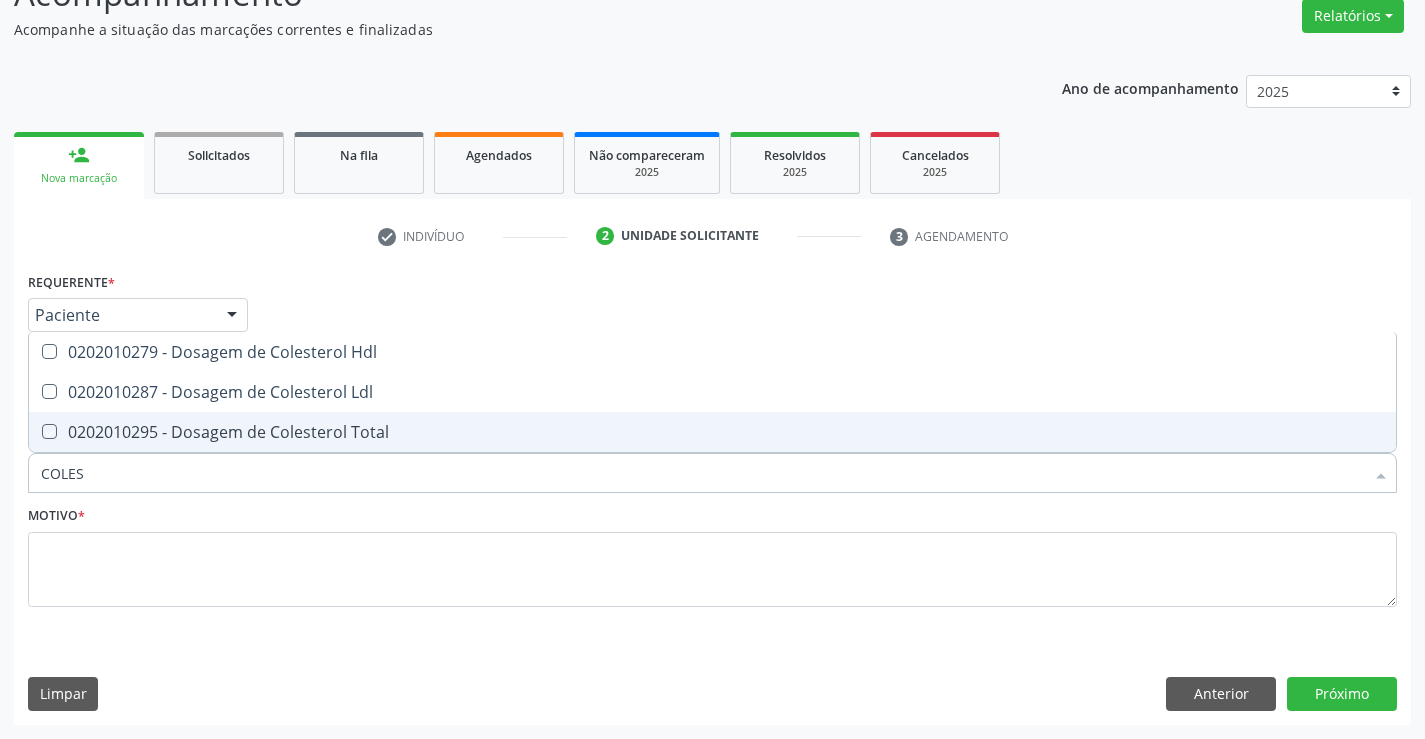 checkbox on "true" 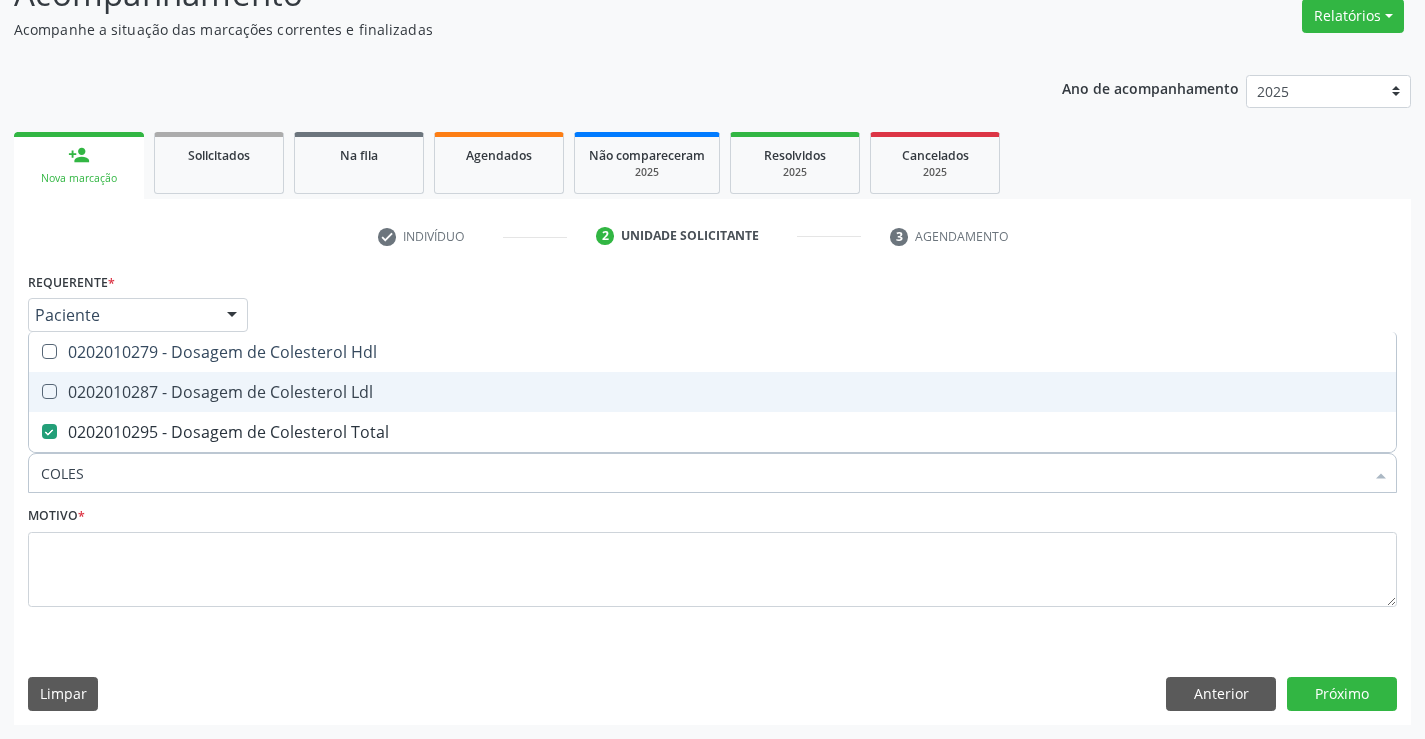 click at bounding box center (49, 391) 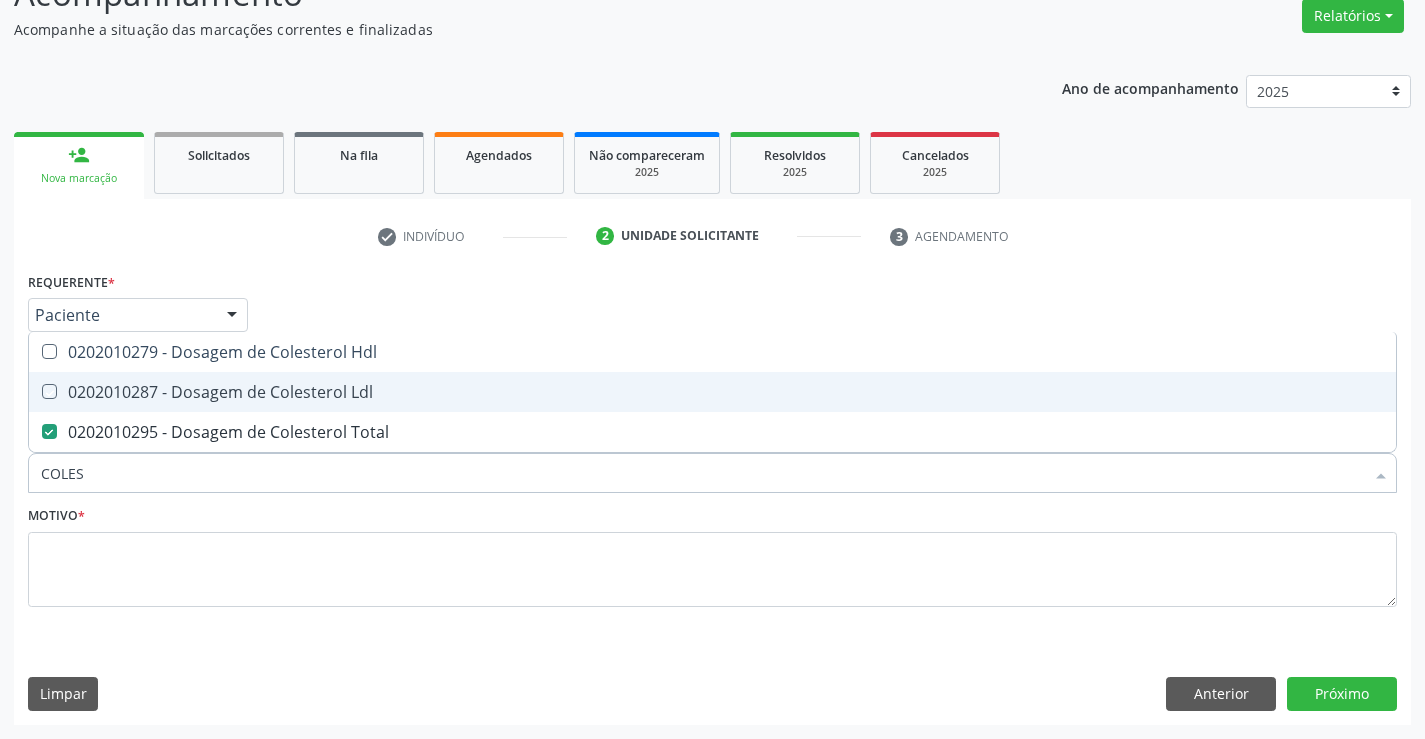 click at bounding box center [35, 391] 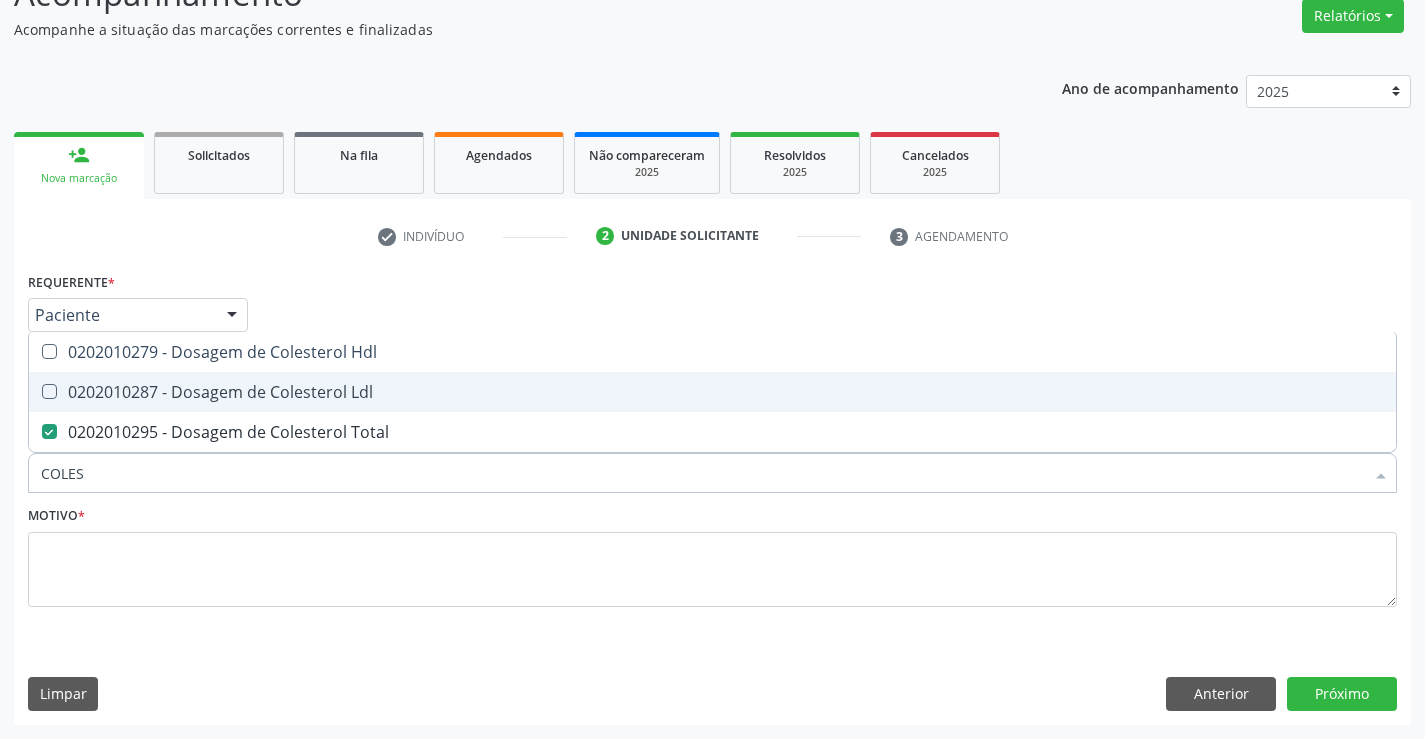 checkbox on "true" 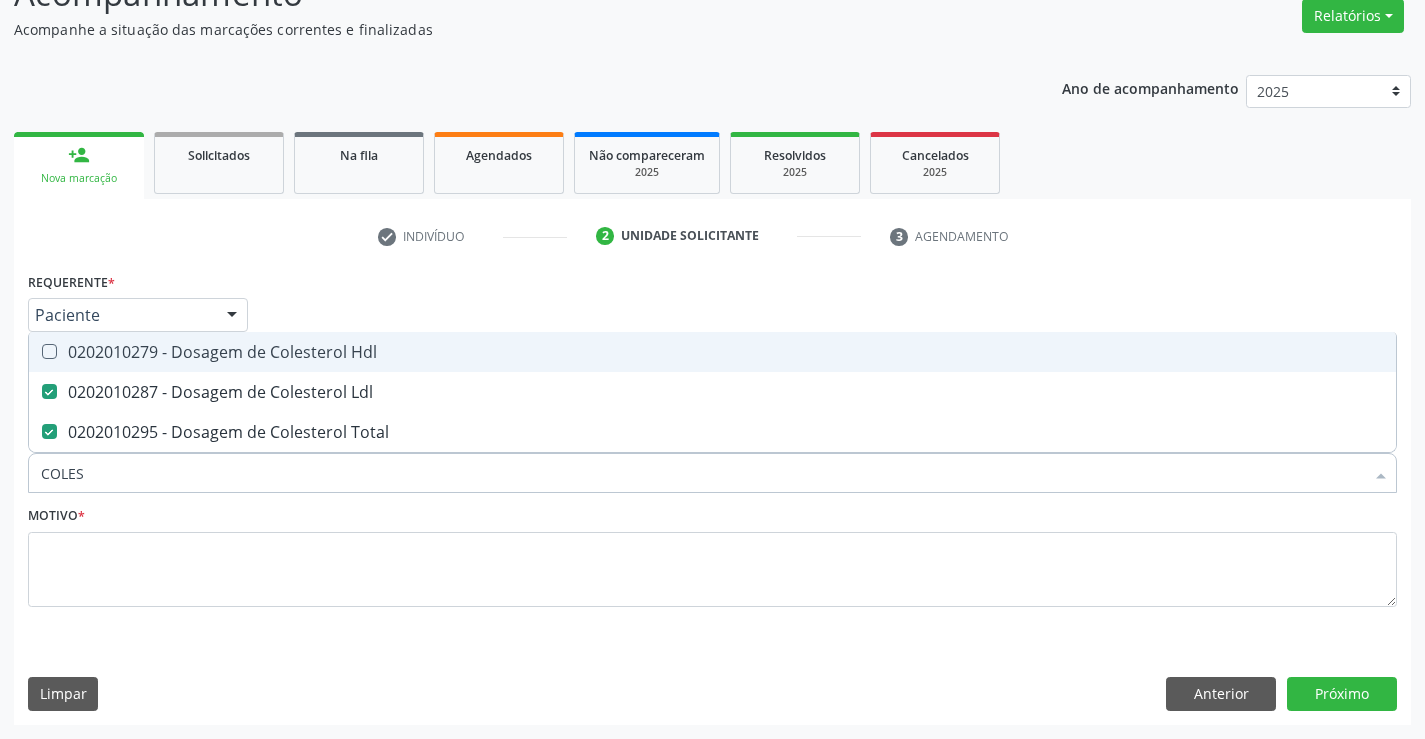 click on "0202010279 - Dosagem de Colesterol Hdl" at bounding box center [712, 352] 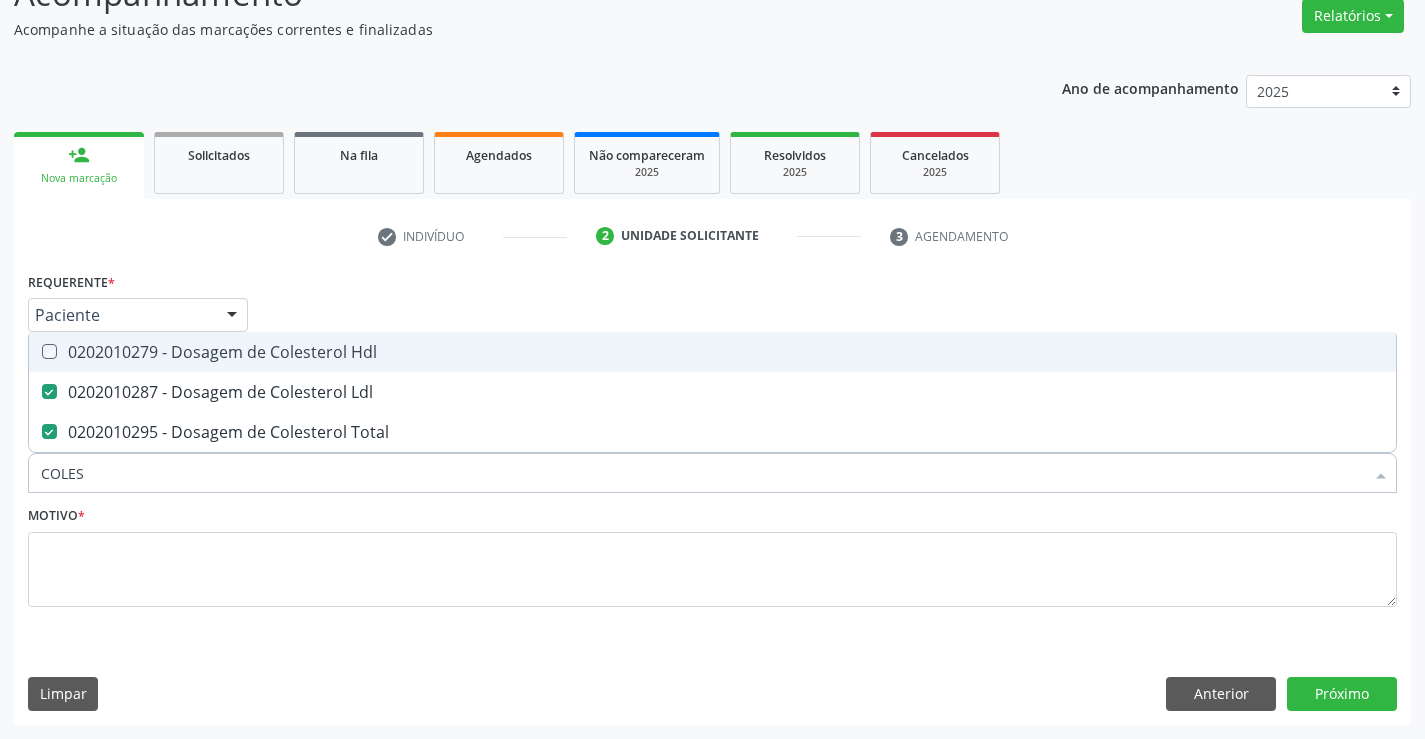 checkbox on "true" 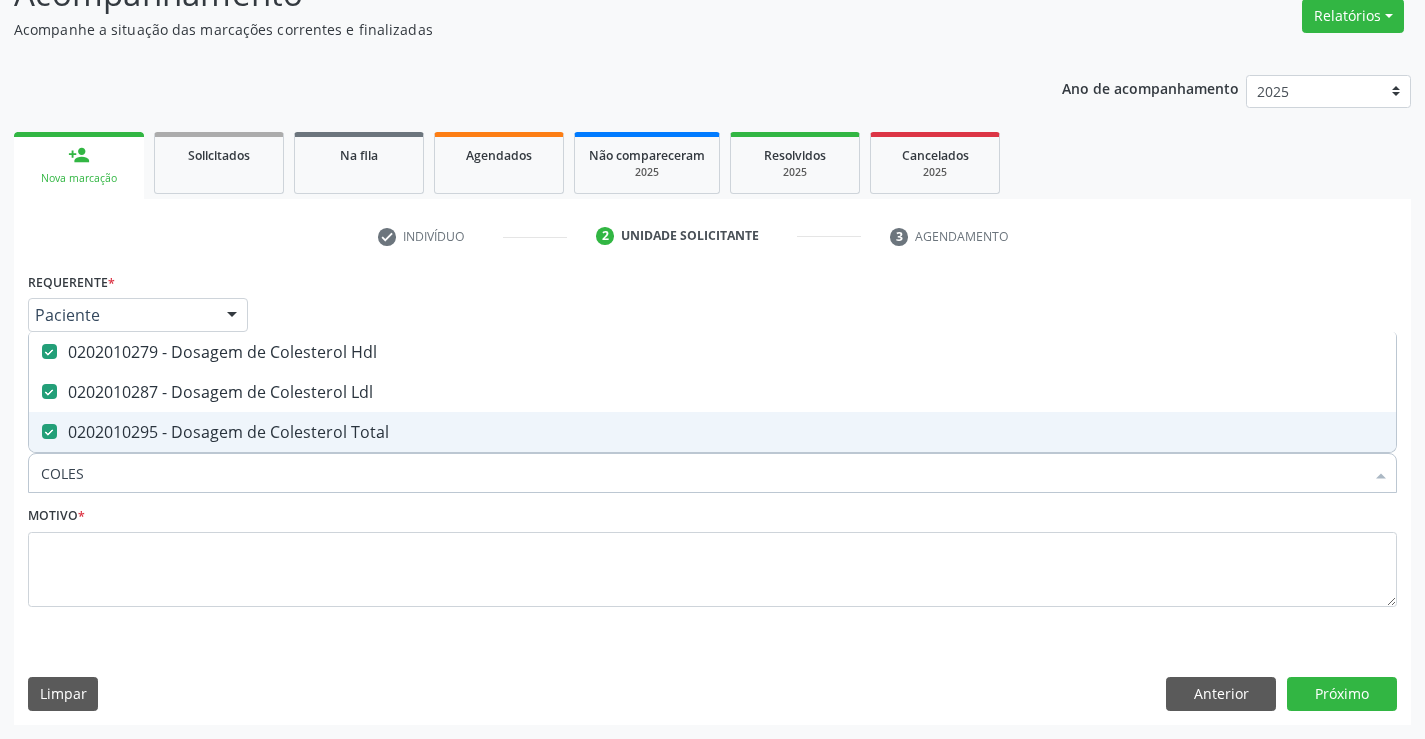 drag, startPoint x: 99, startPoint y: 463, endPoint x: 18, endPoint y: 472, distance: 81.49847 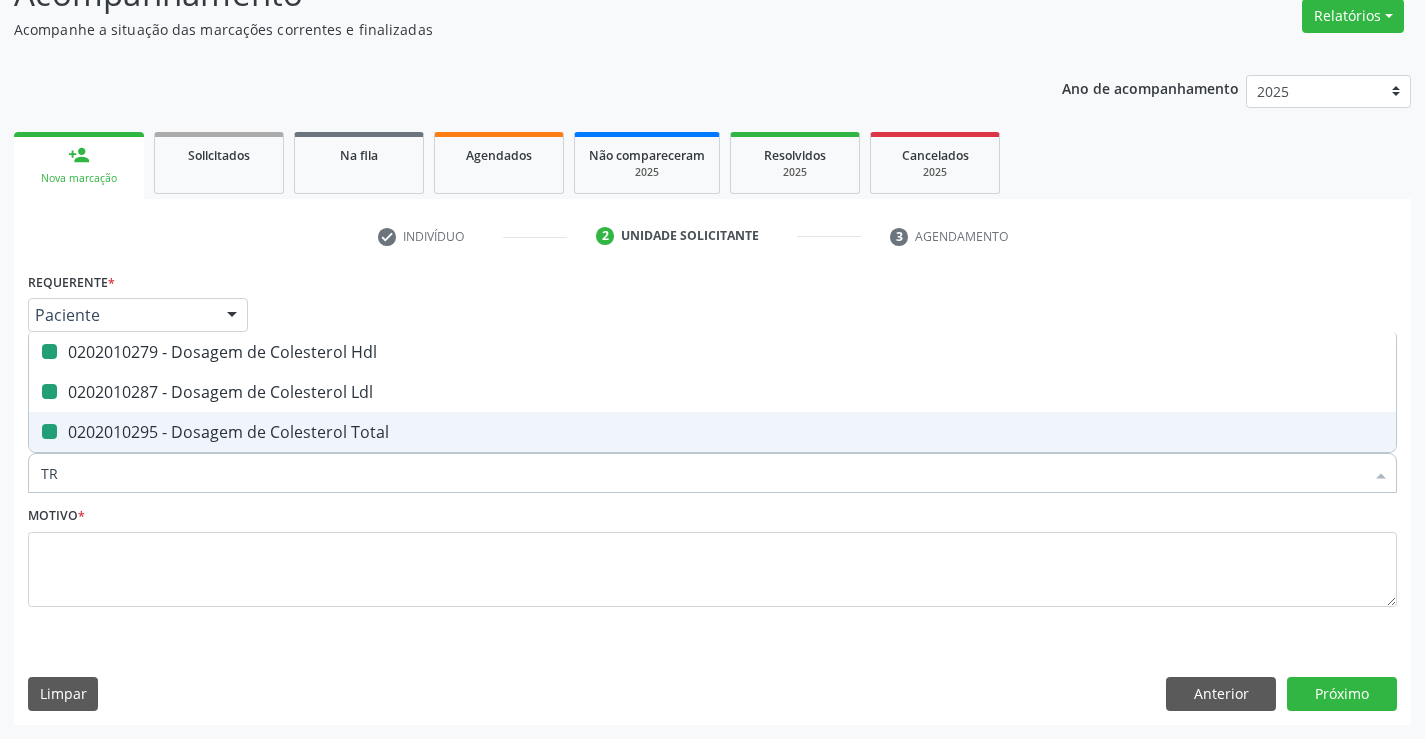 type on "TRI" 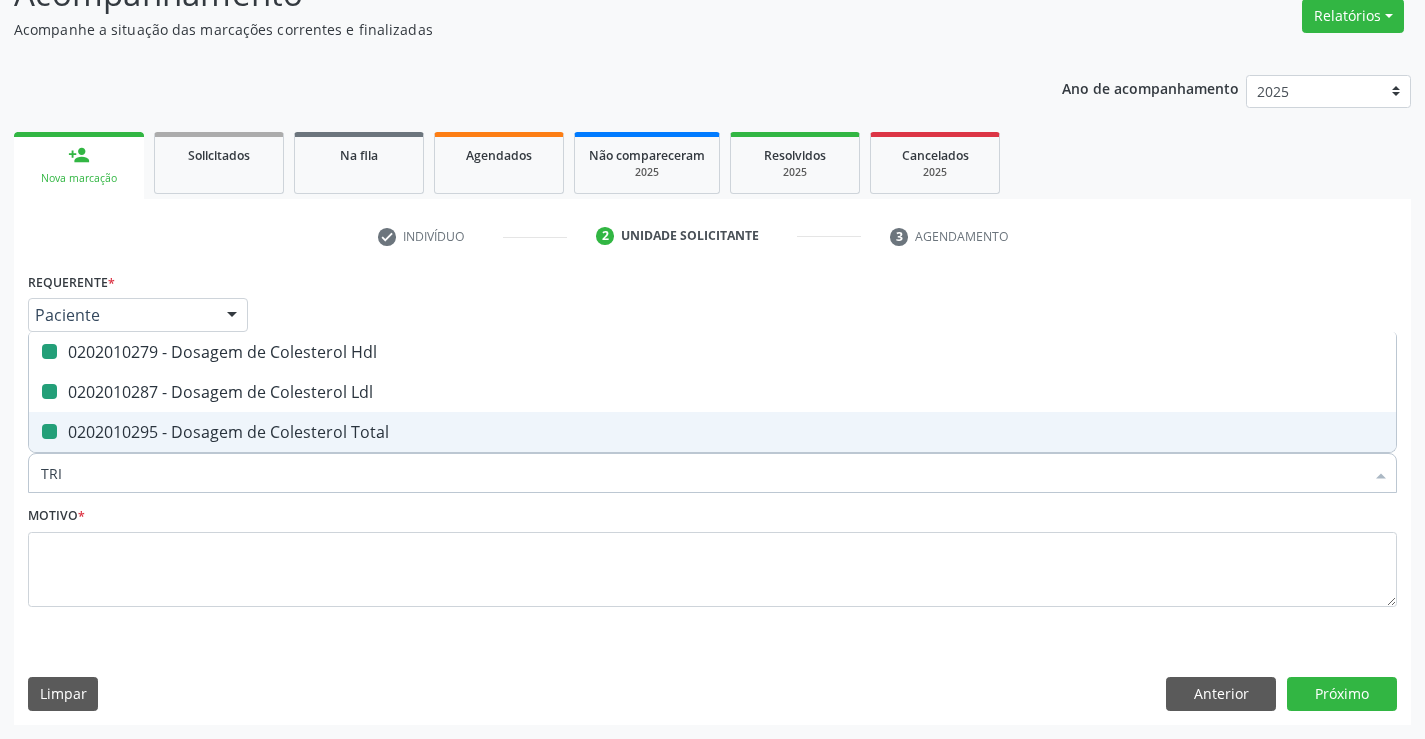 checkbox on "false" 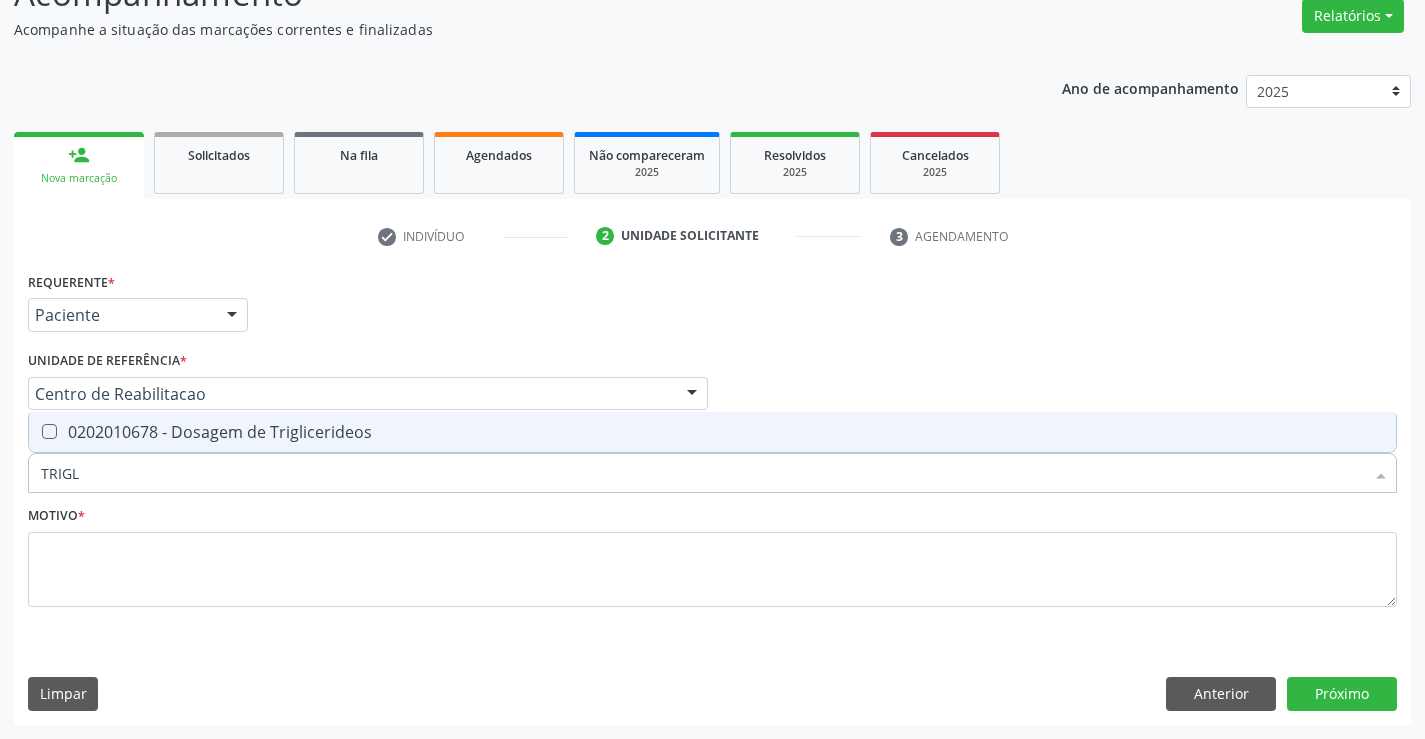 type on "TRIGLI" 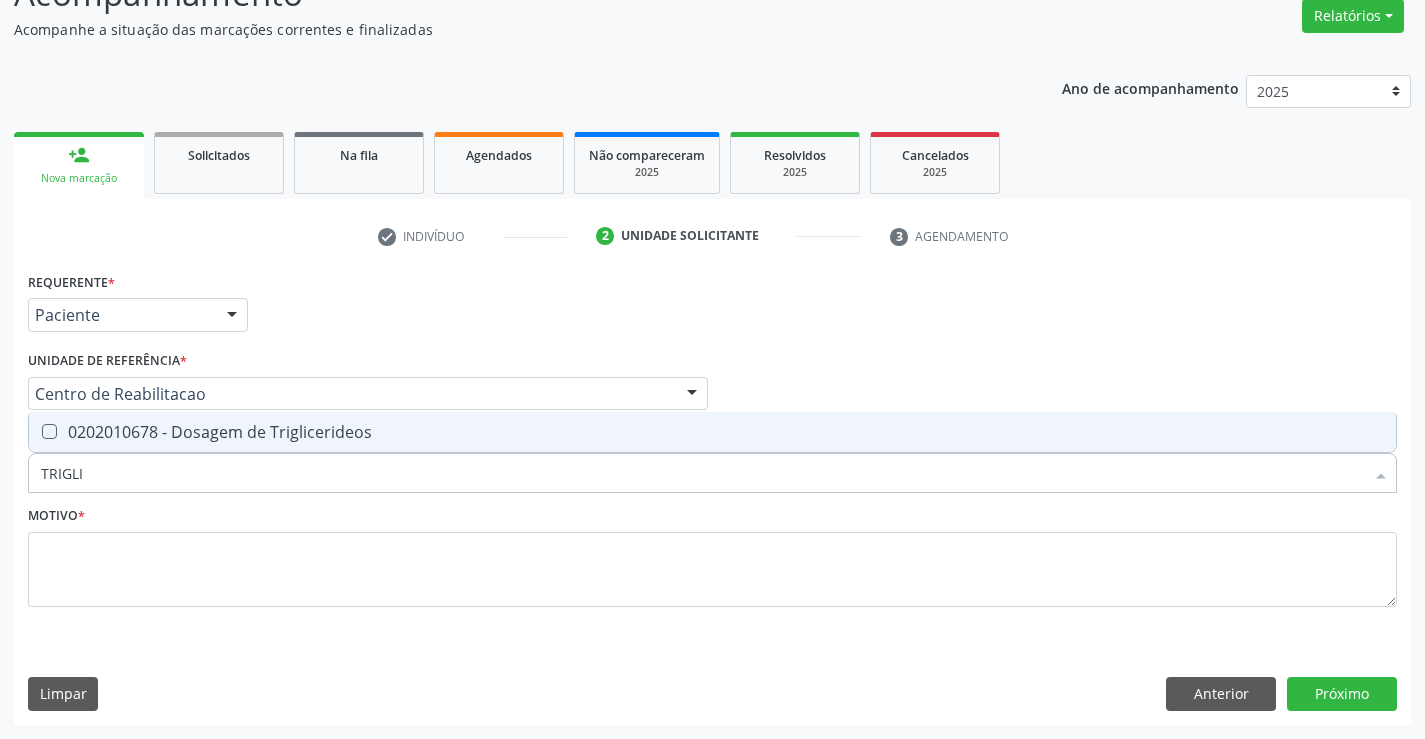 click on "0202010678 - Dosagem de Triglicerideos" at bounding box center [712, 432] 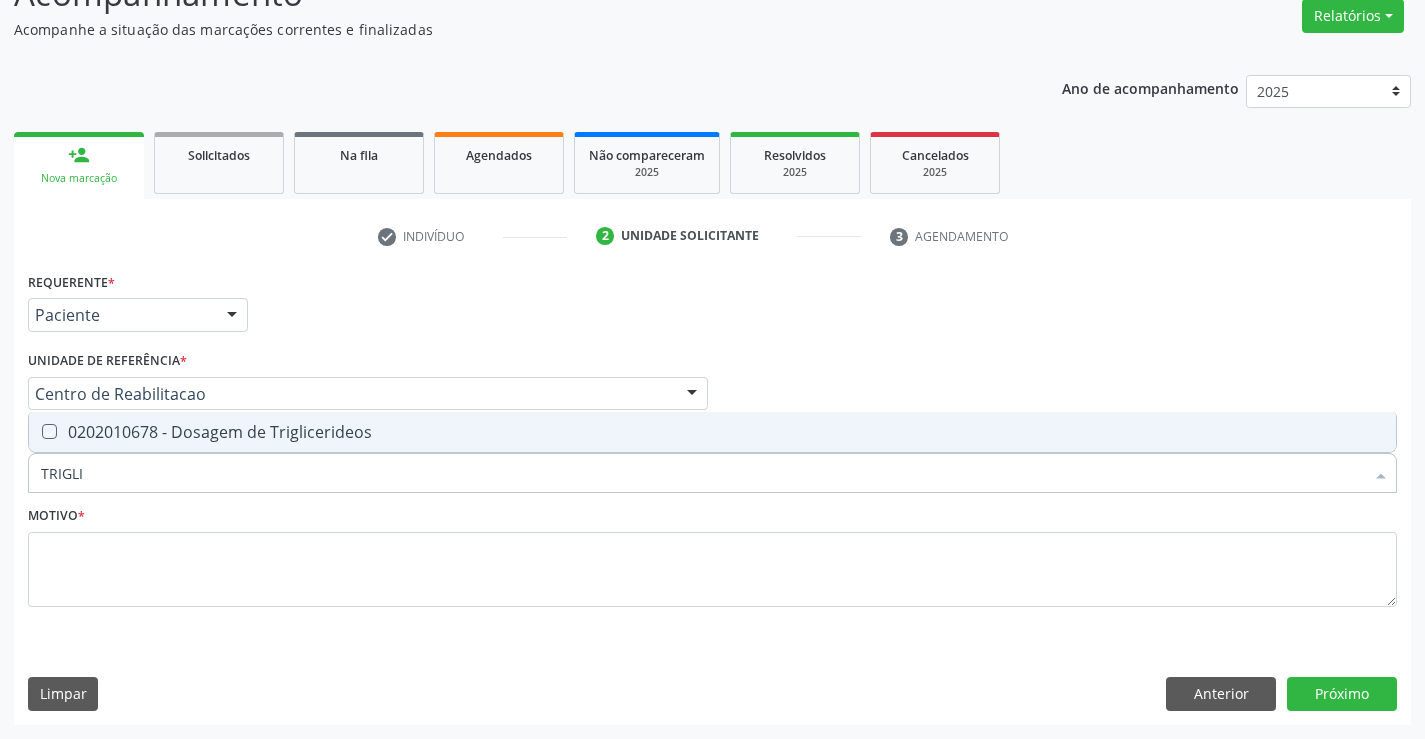 checkbox on "true" 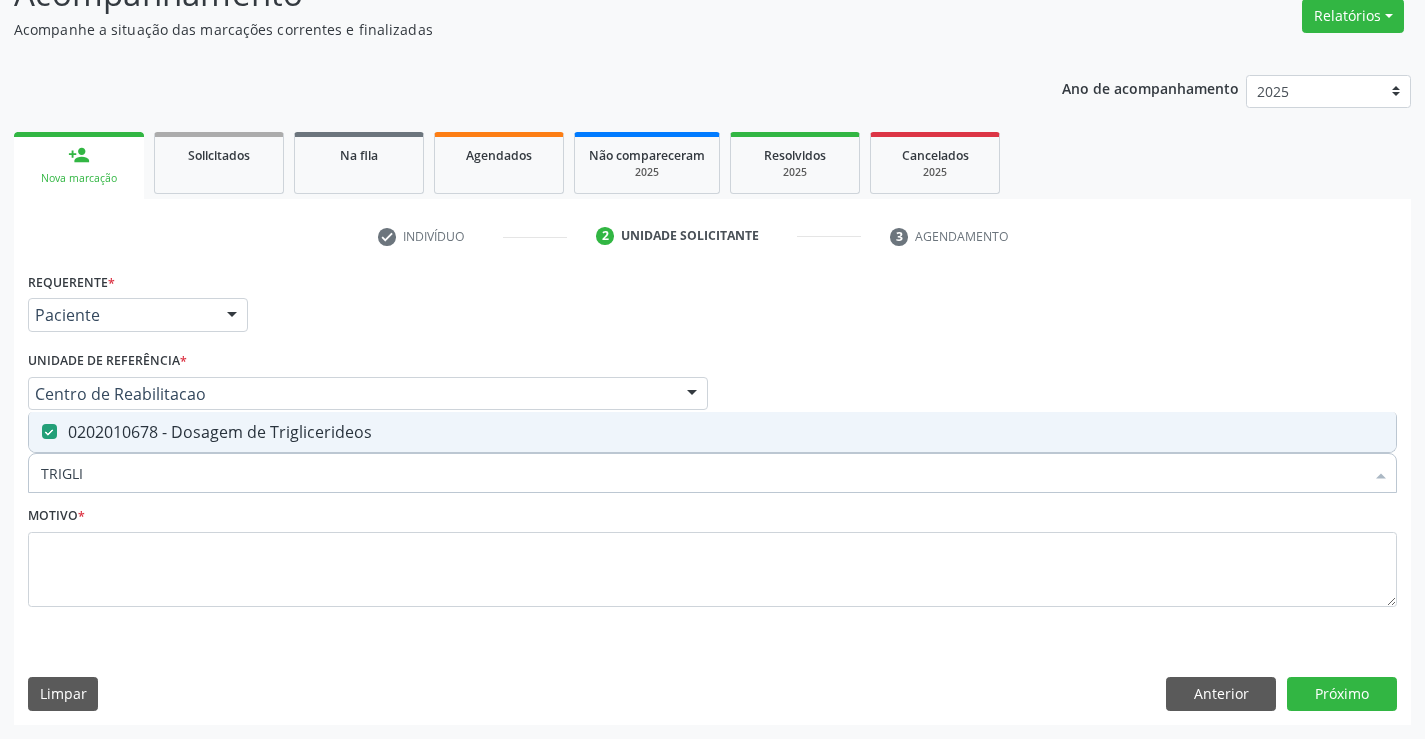 drag, startPoint x: 107, startPoint y: 469, endPoint x: 27, endPoint y: 463, distance: 80.224686 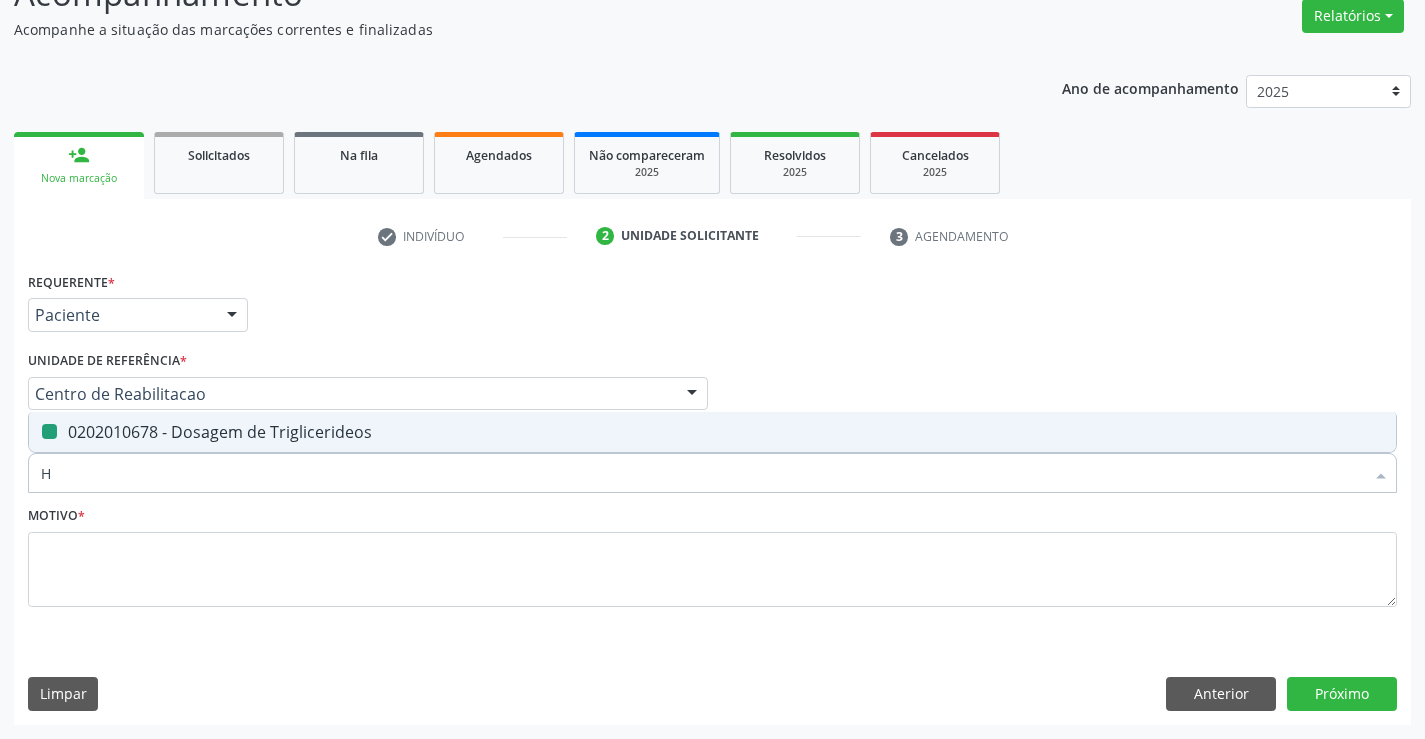 type on "HE" 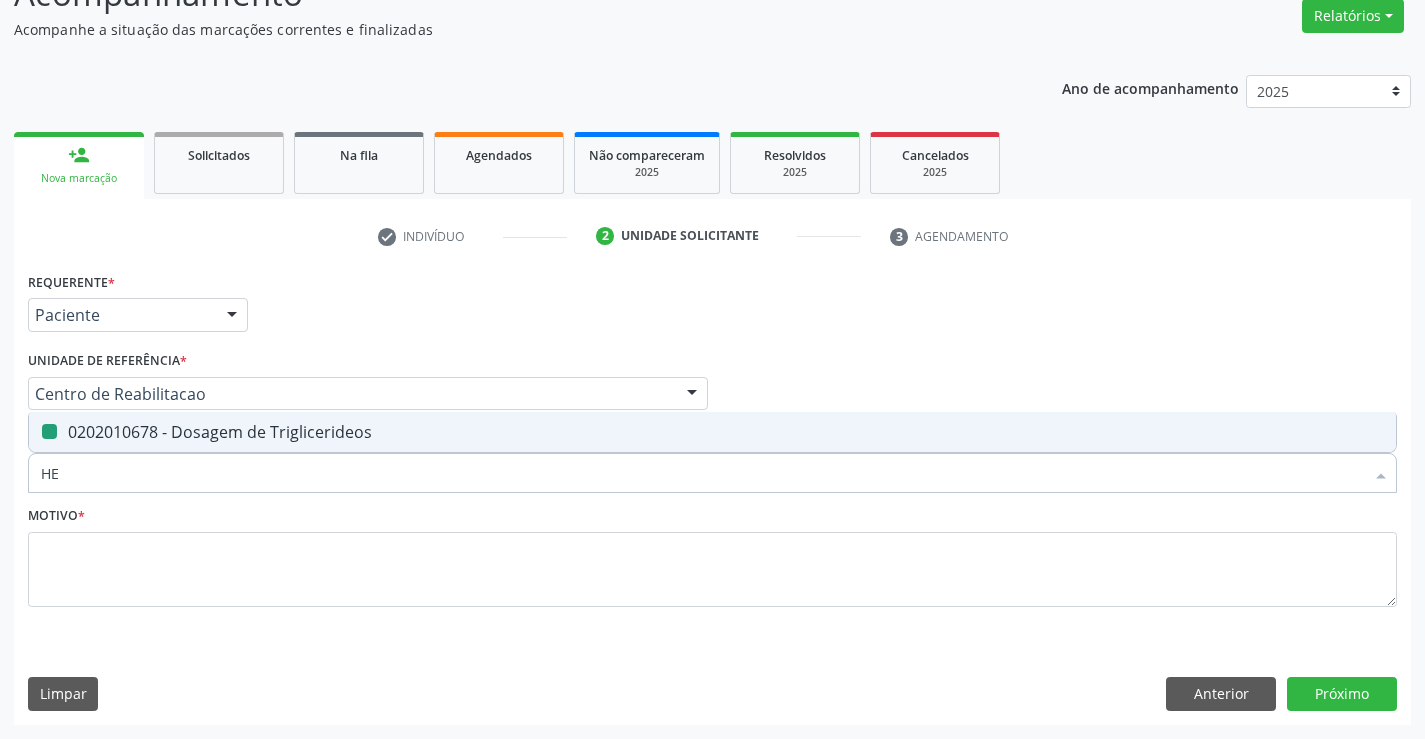 checkbox on "false" 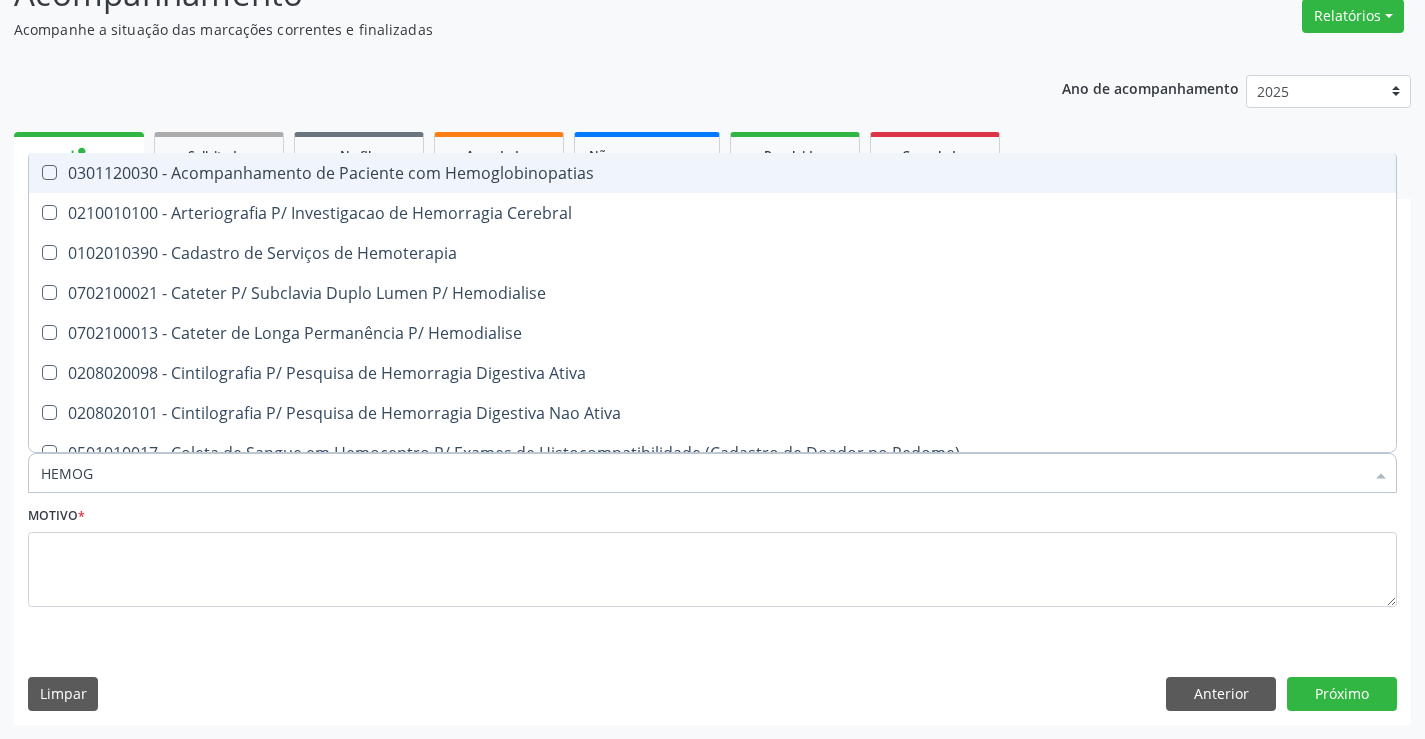 type on "HEMOGR" 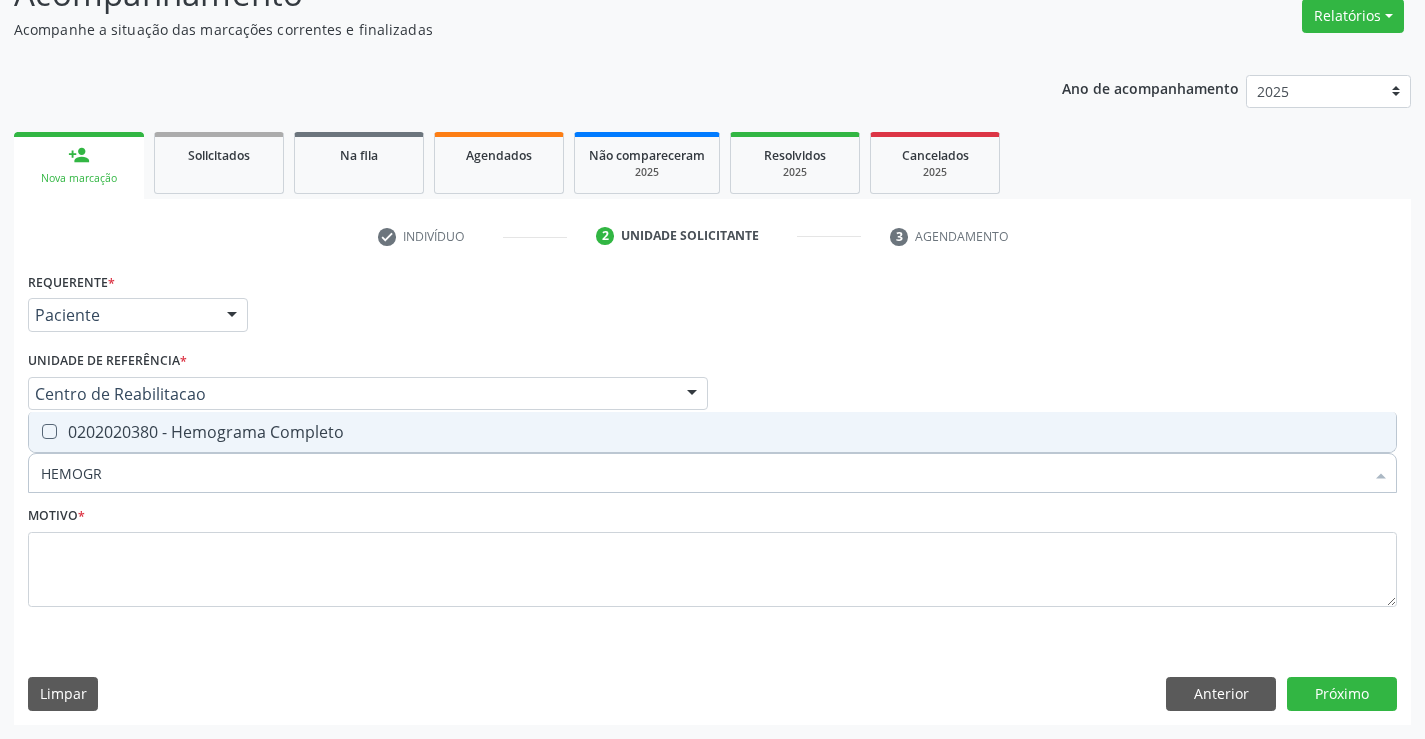 click on "0202020380 - Hemograma Completo" at bounding box center [712, 432] 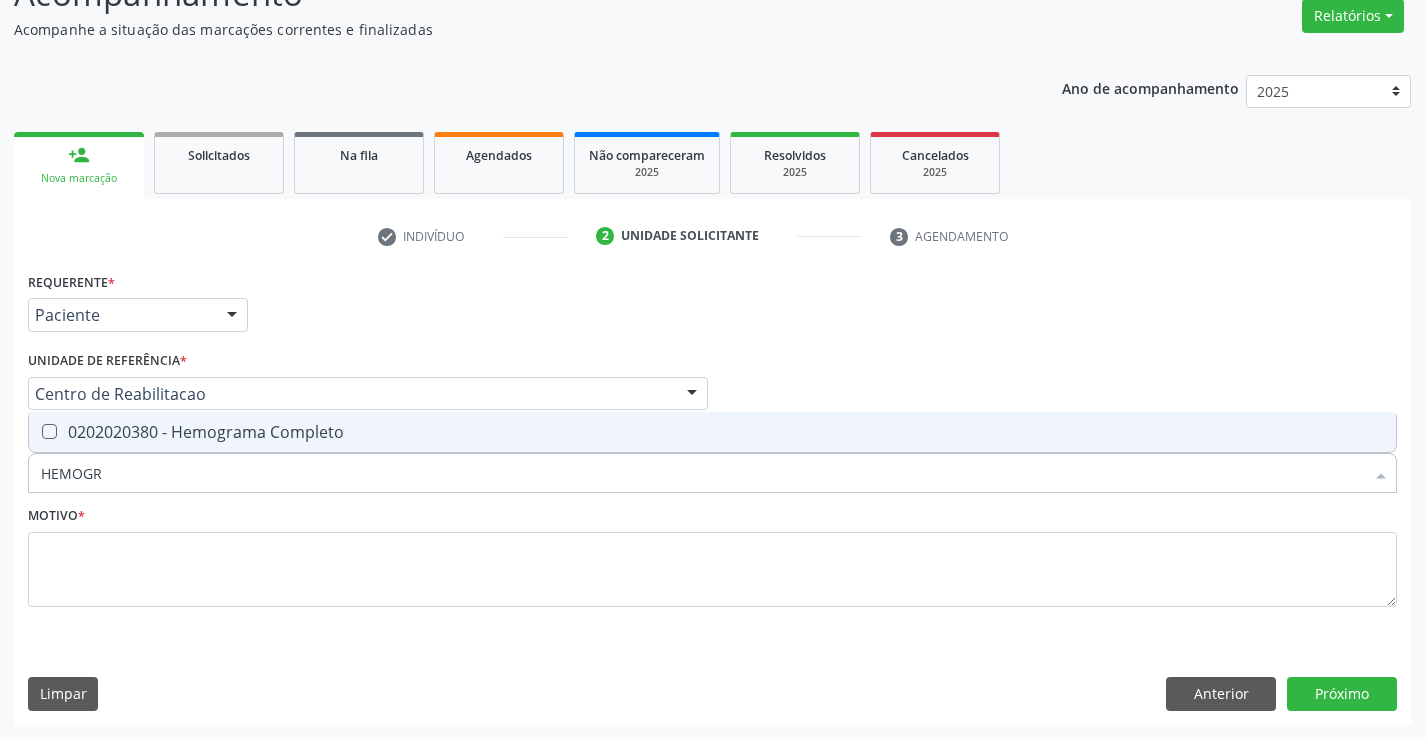 checkbox on "true" 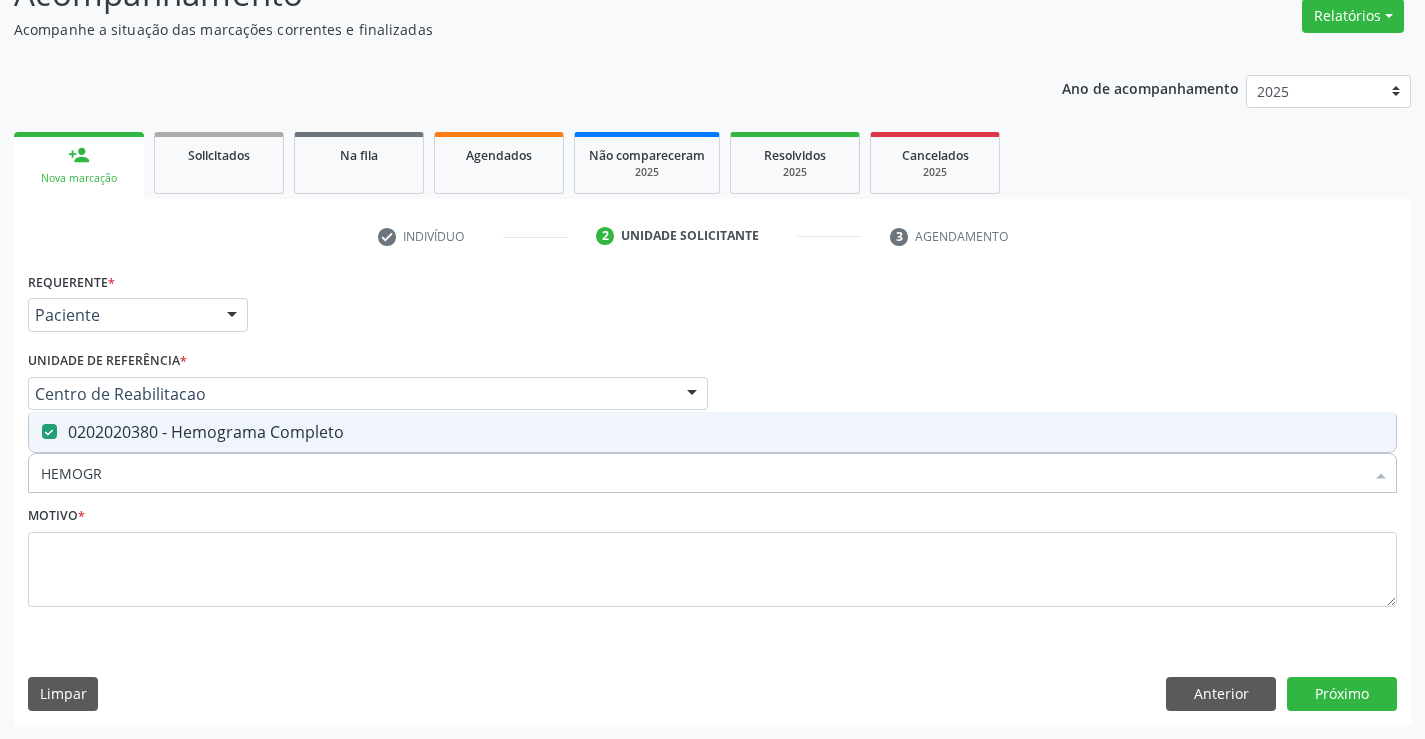 drag, startPoint x: 126, startPoint y: 469, endPoint x: 0, endPoint y: 469, distance: 126 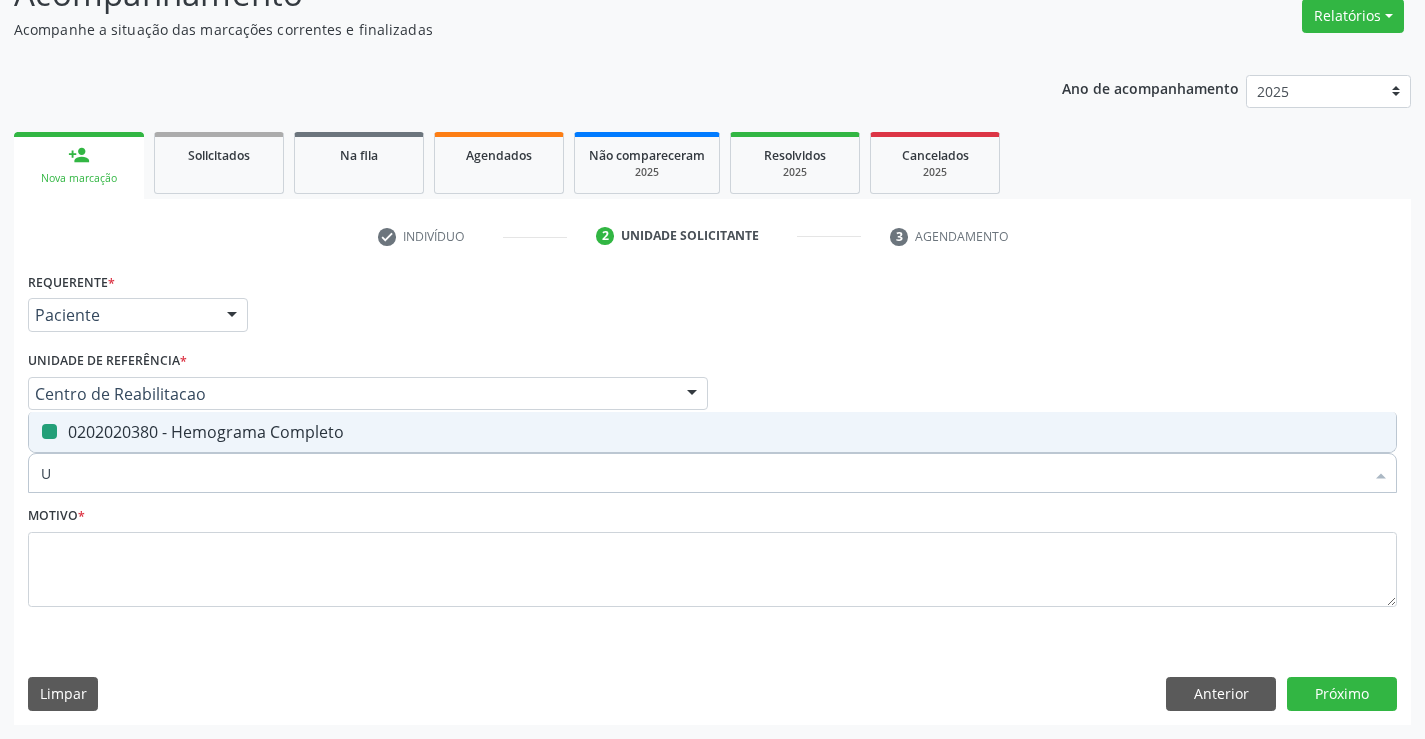 type on "UR" 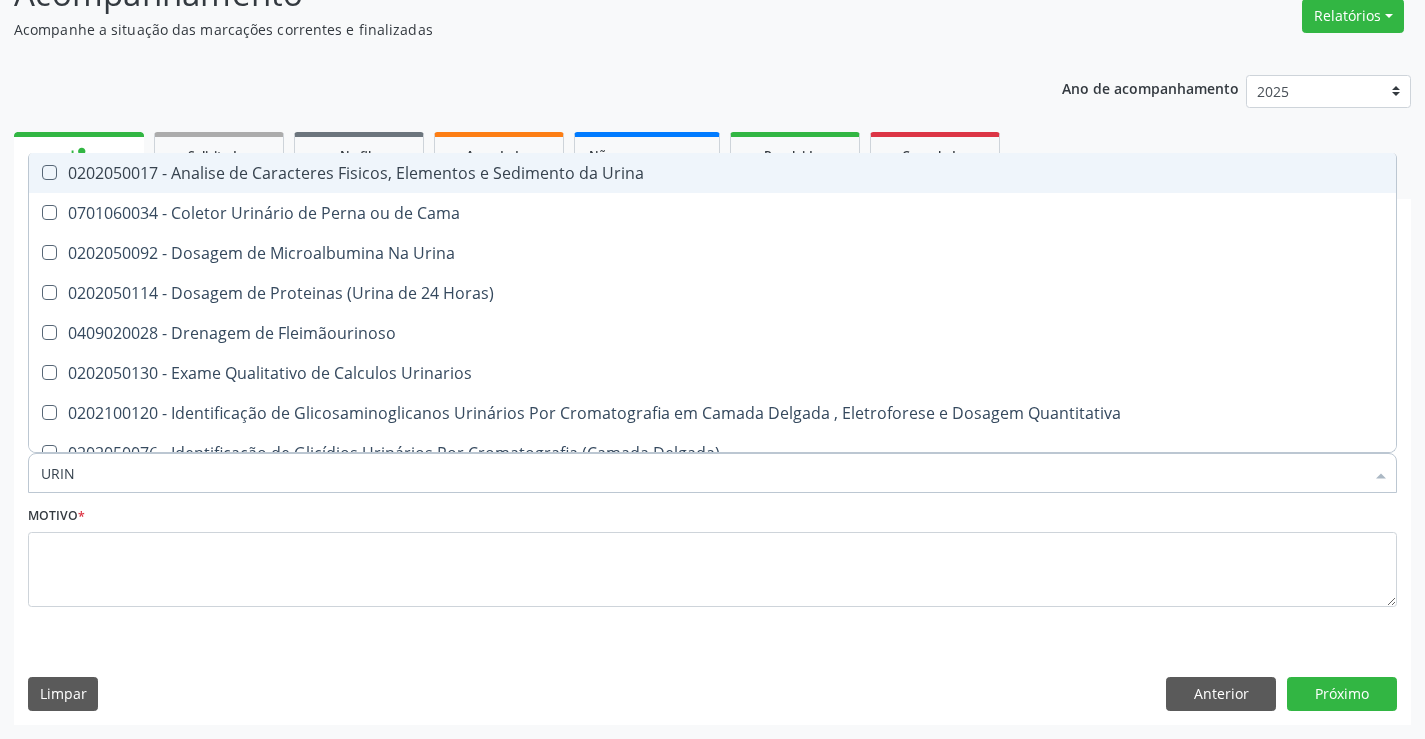 type on "URINA" 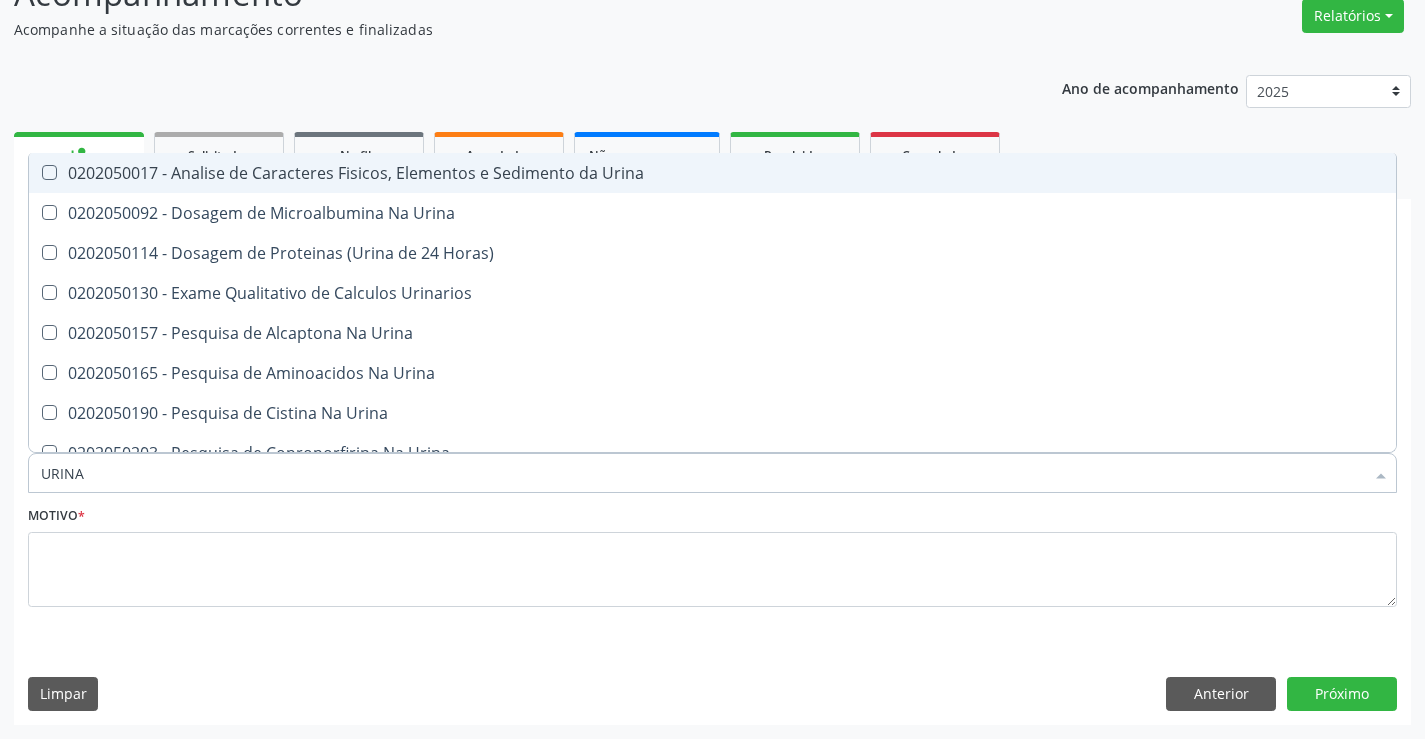 click on "0202050017 - Analise de Caracteres Fisicos, Elementos e Sedimento da Urina" at bounding box center [712, 173] 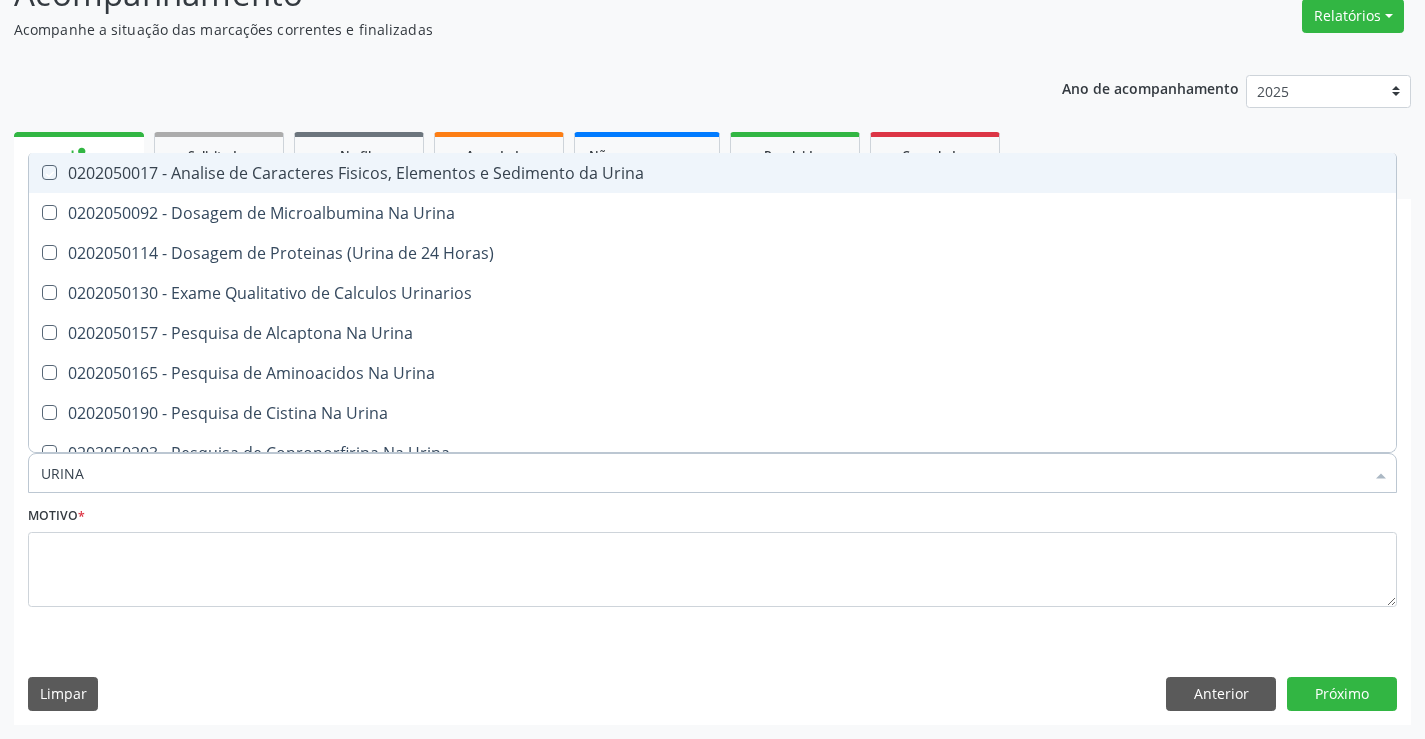 checkbox on "true" 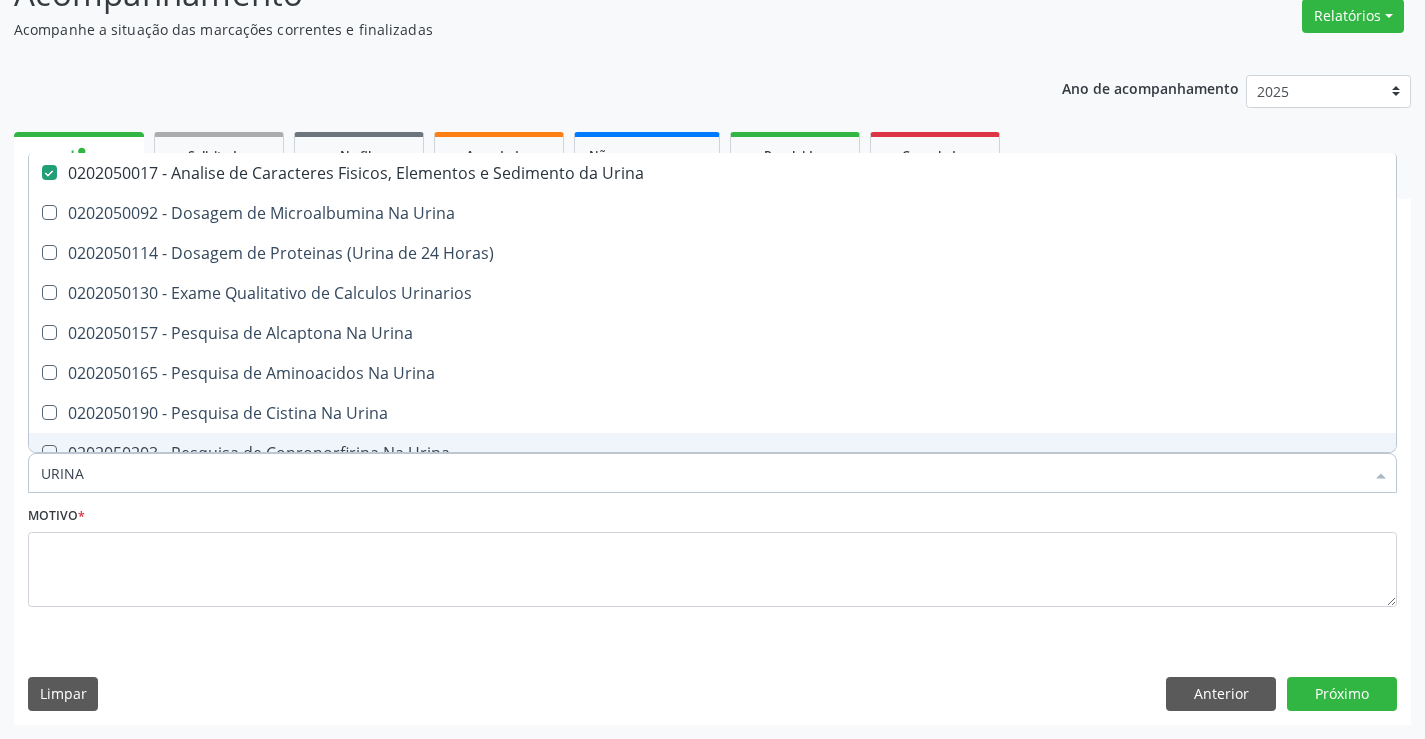 drag, startPoint x: 94, startPoint y: 470, endPoint x: 81, endPoint y: 349, distance: 121.69634 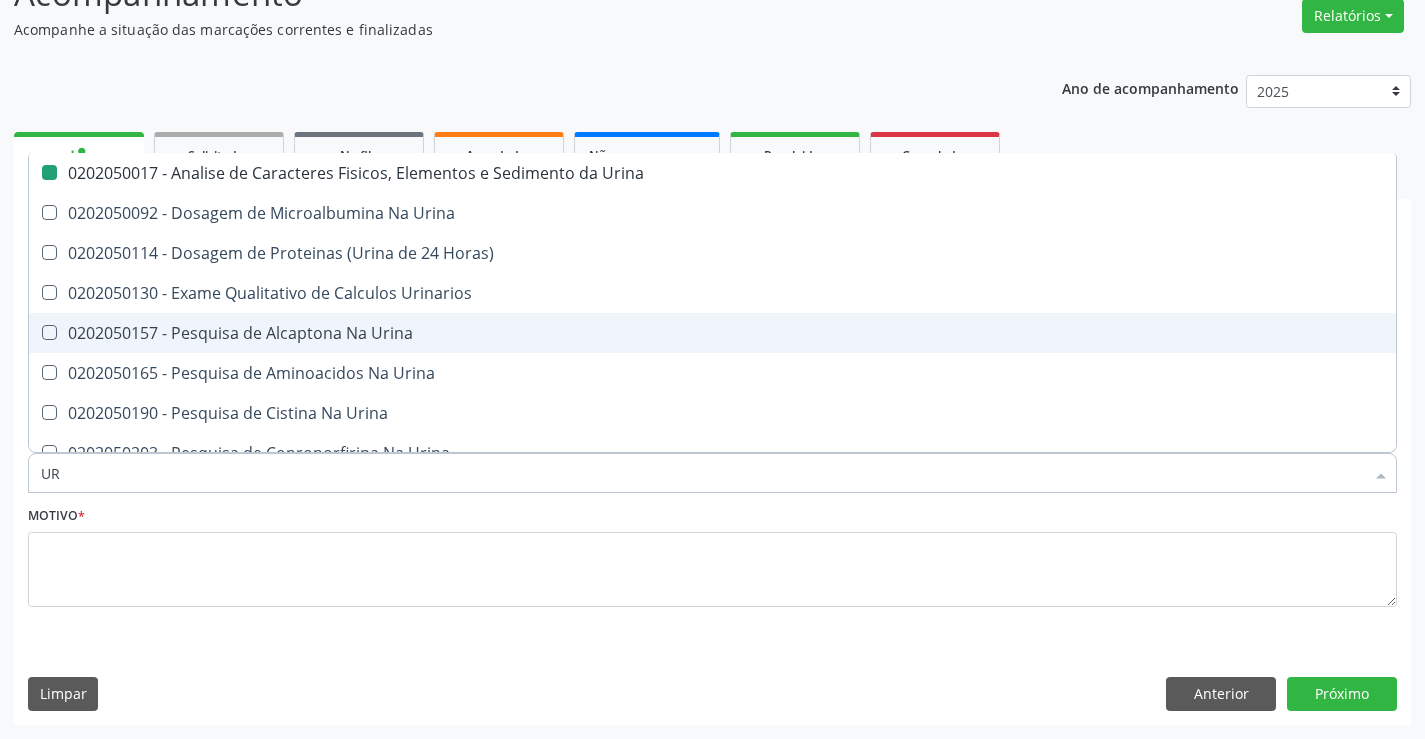 type on "U" 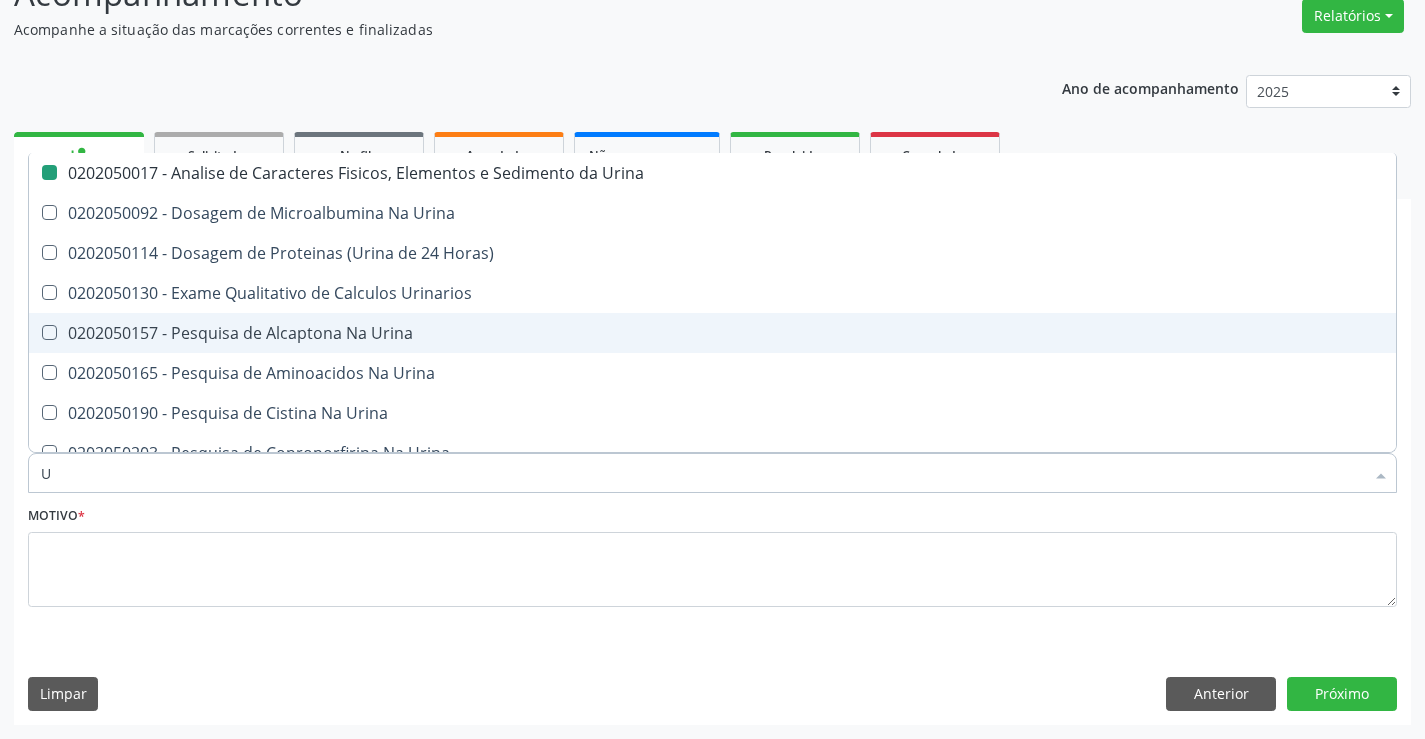 type 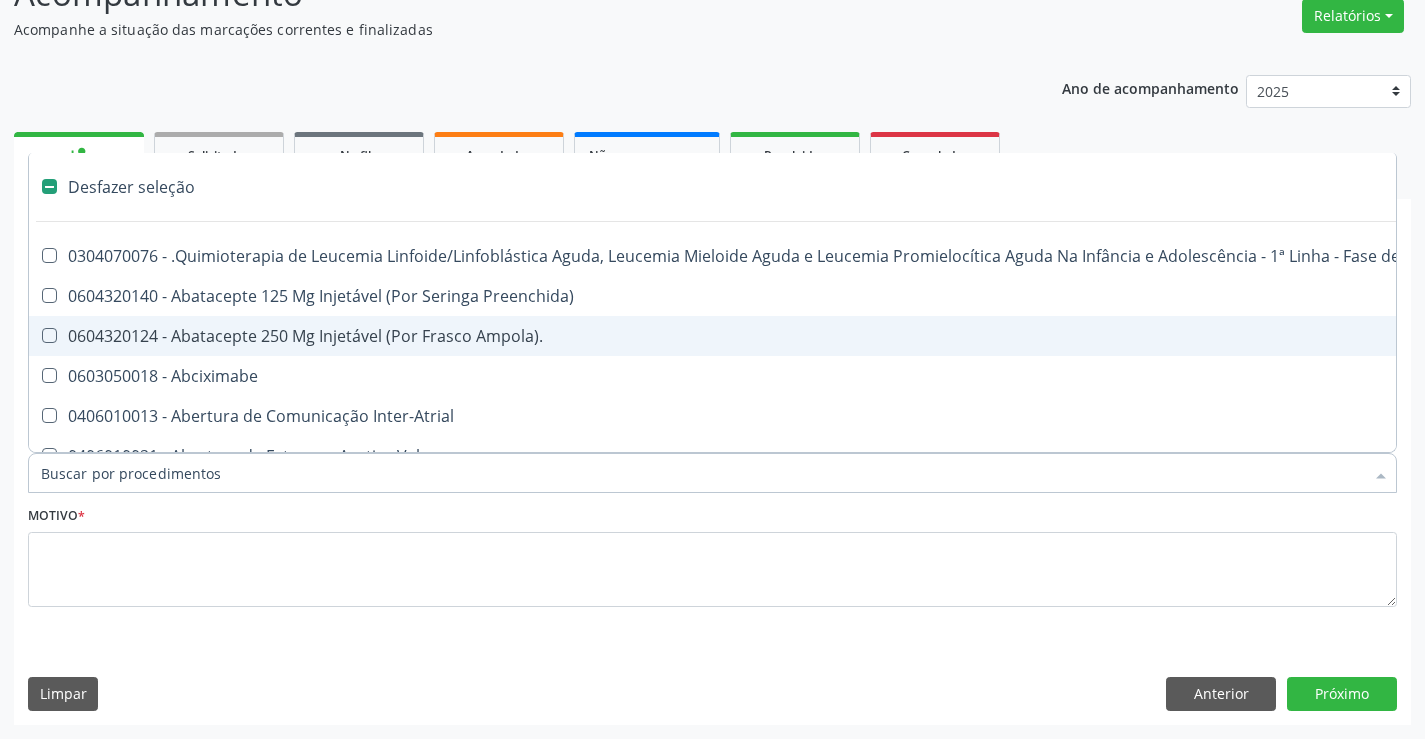 checkbox on "false" 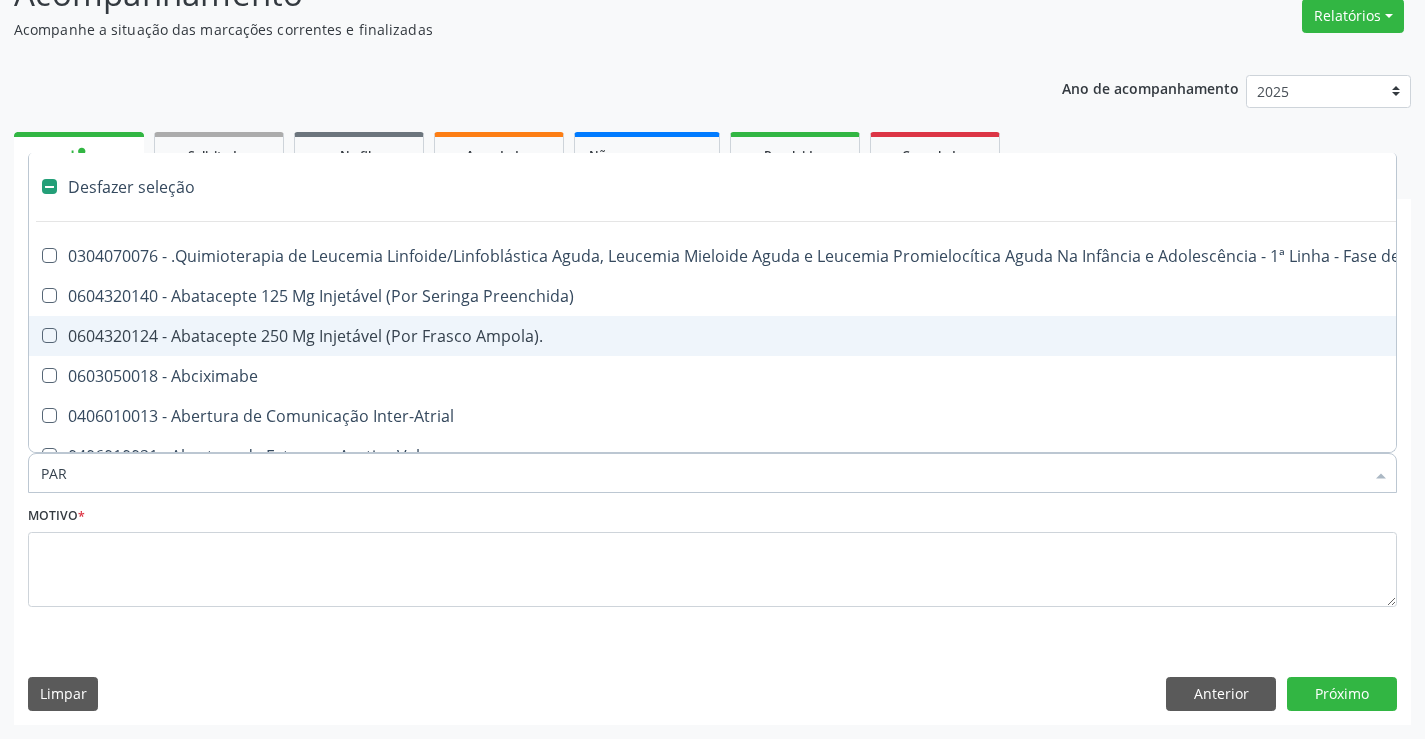 type on "PARA" 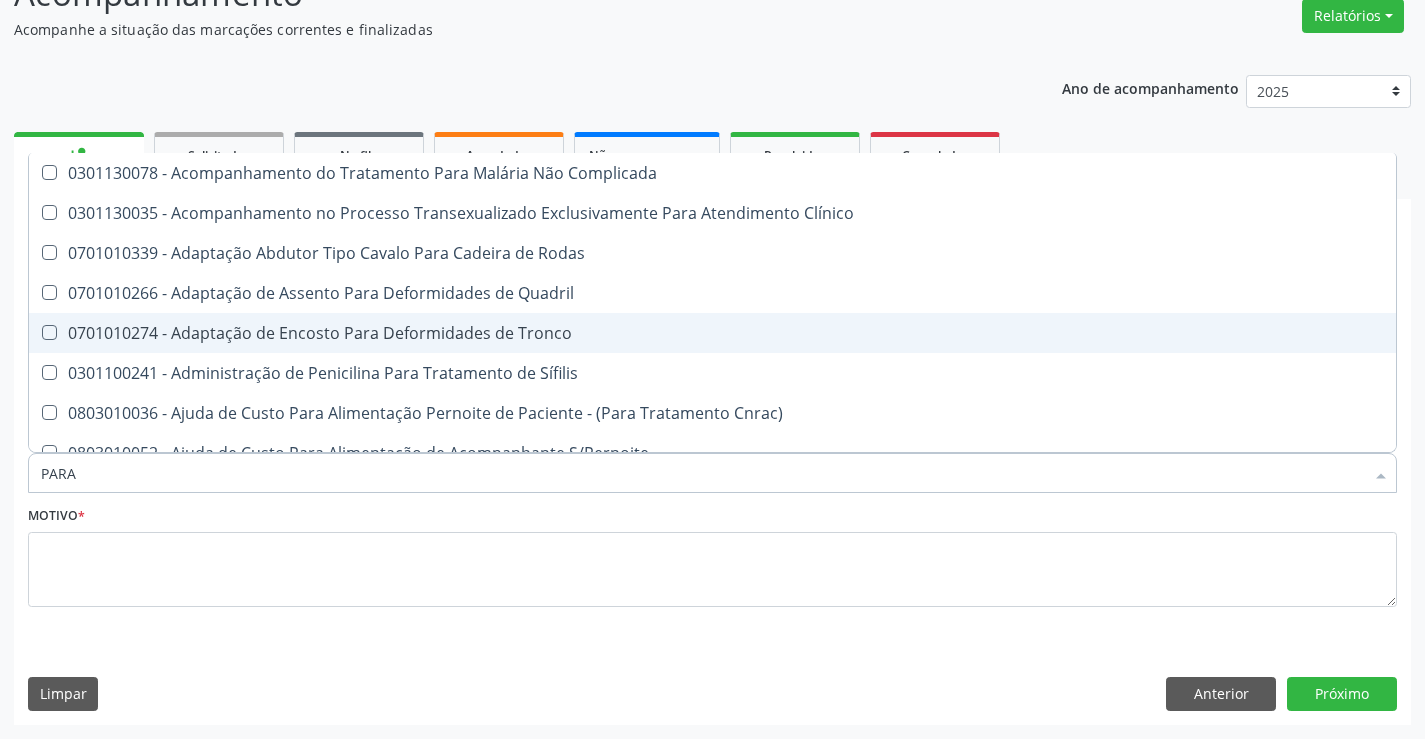 type on "PARAS" 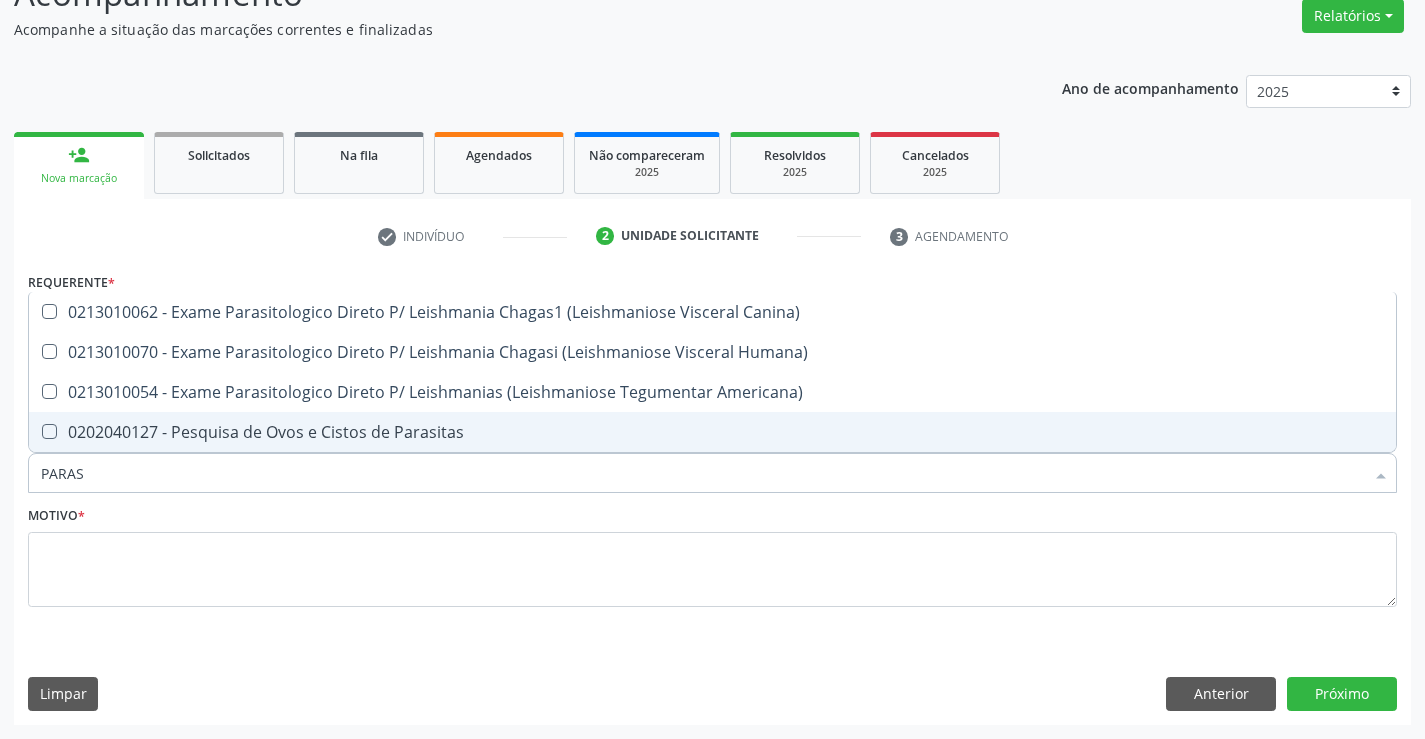 click on "0202040127 - Pesquisa de Ovos e Cistos de Parasitas" at bounding box center [712, 432] 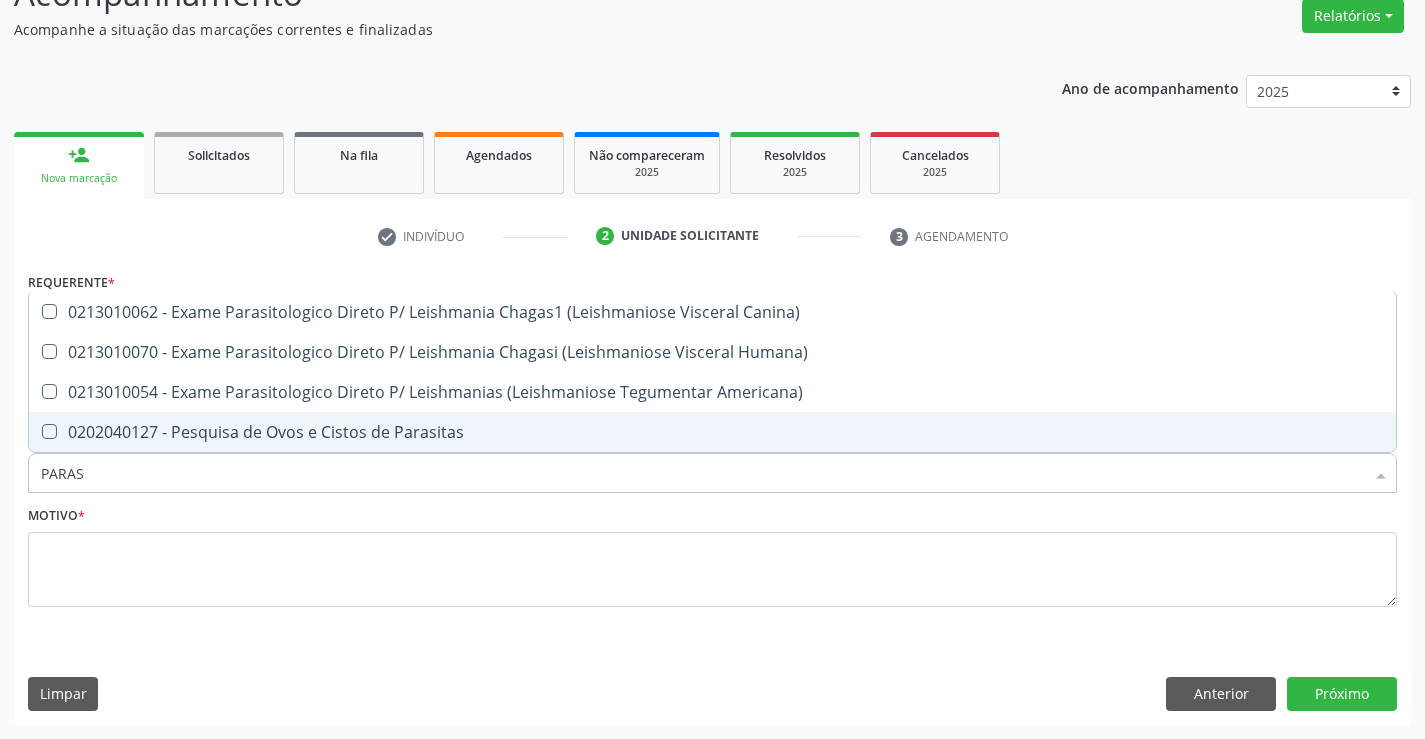 checkbox on "true" 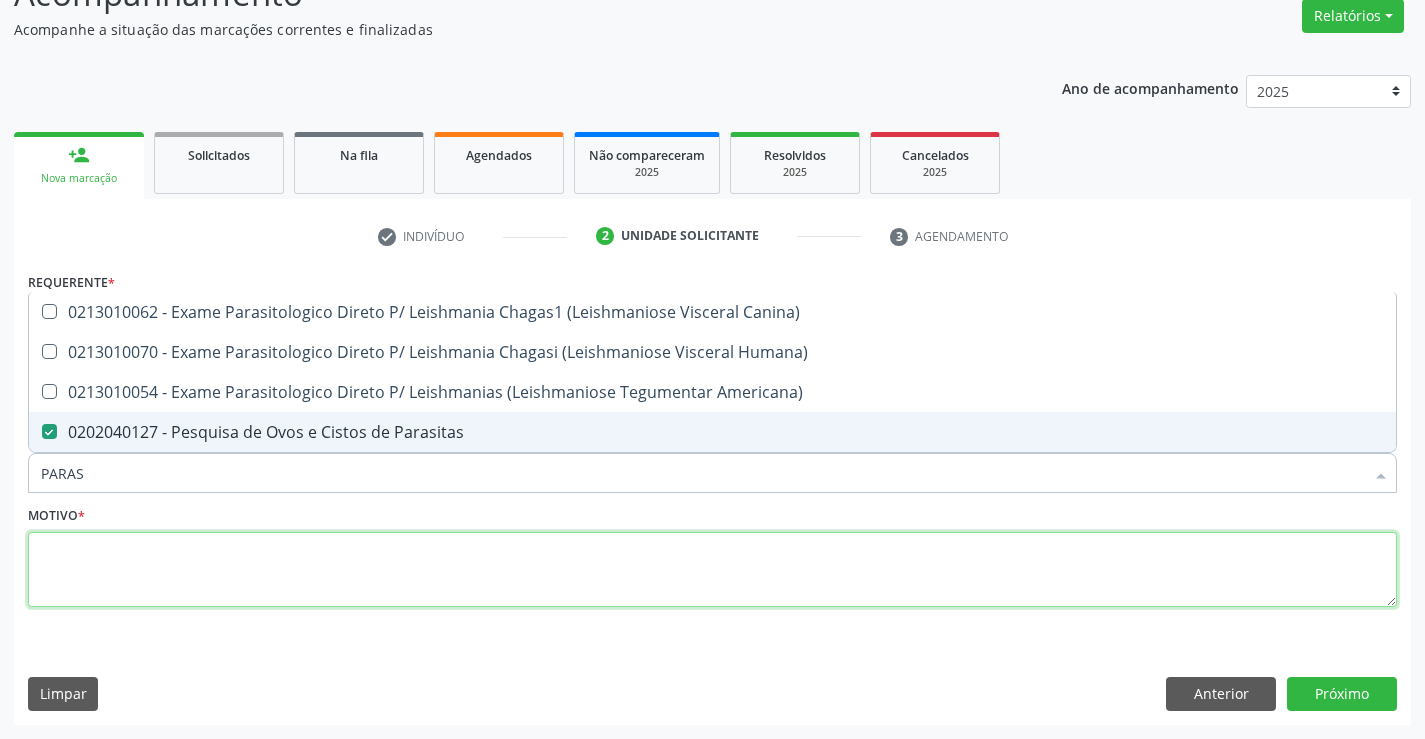 click at bounding box center [712, 570] 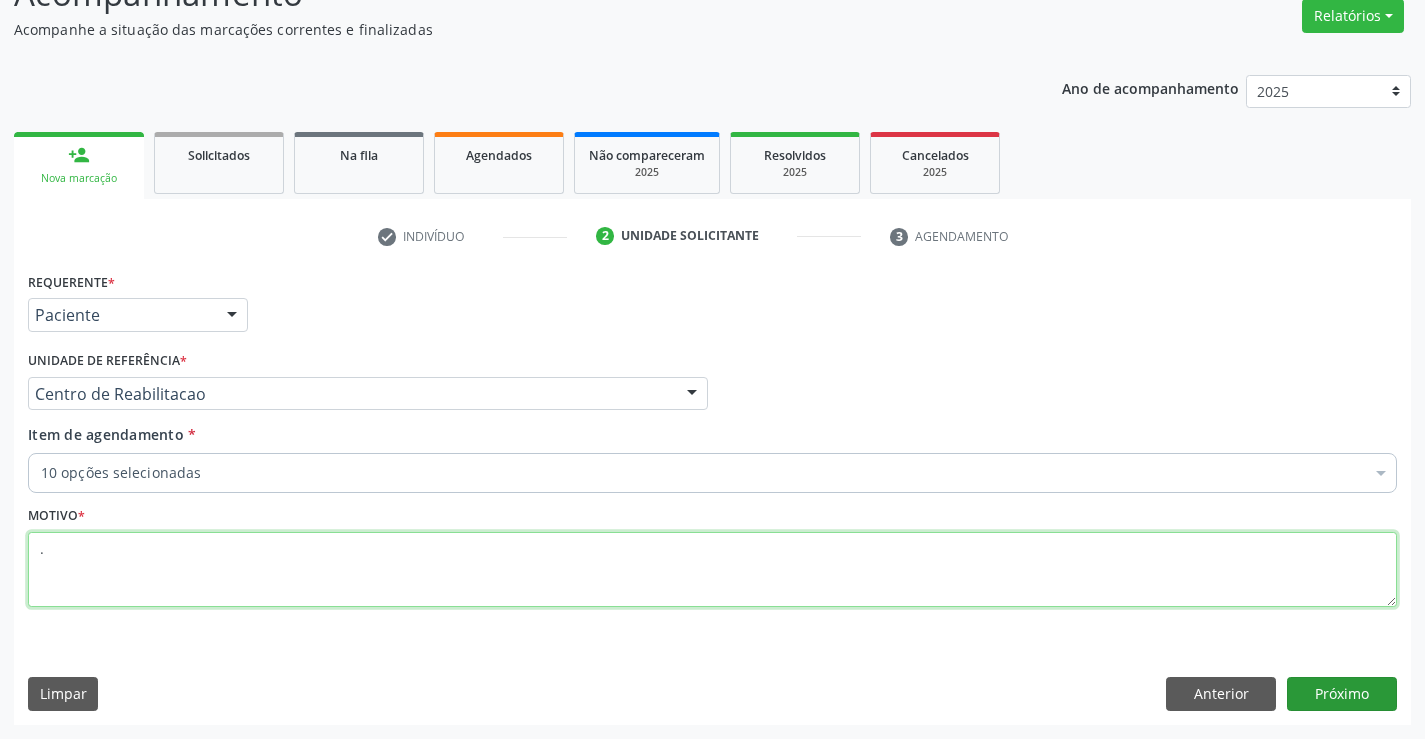 type on "." 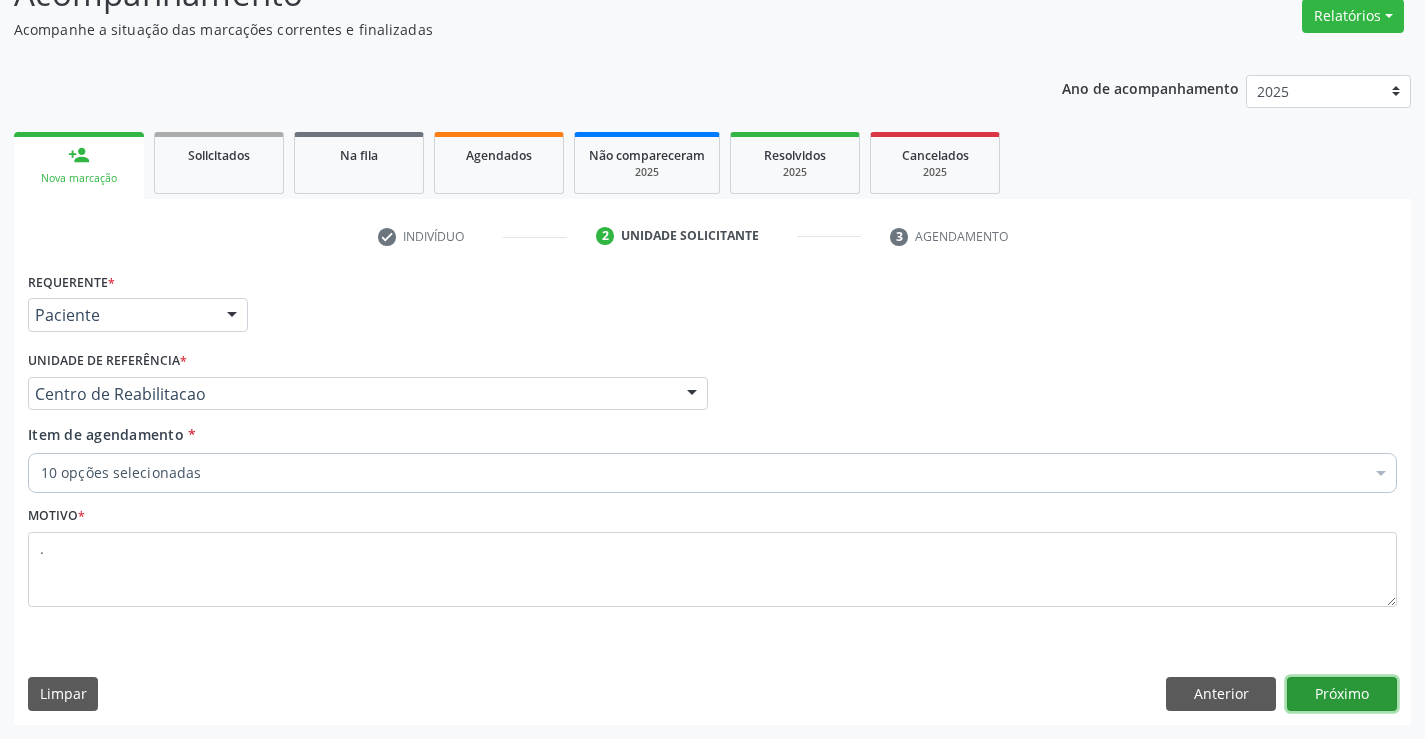 click on "Próximo" at bounding box center [1342, 694] 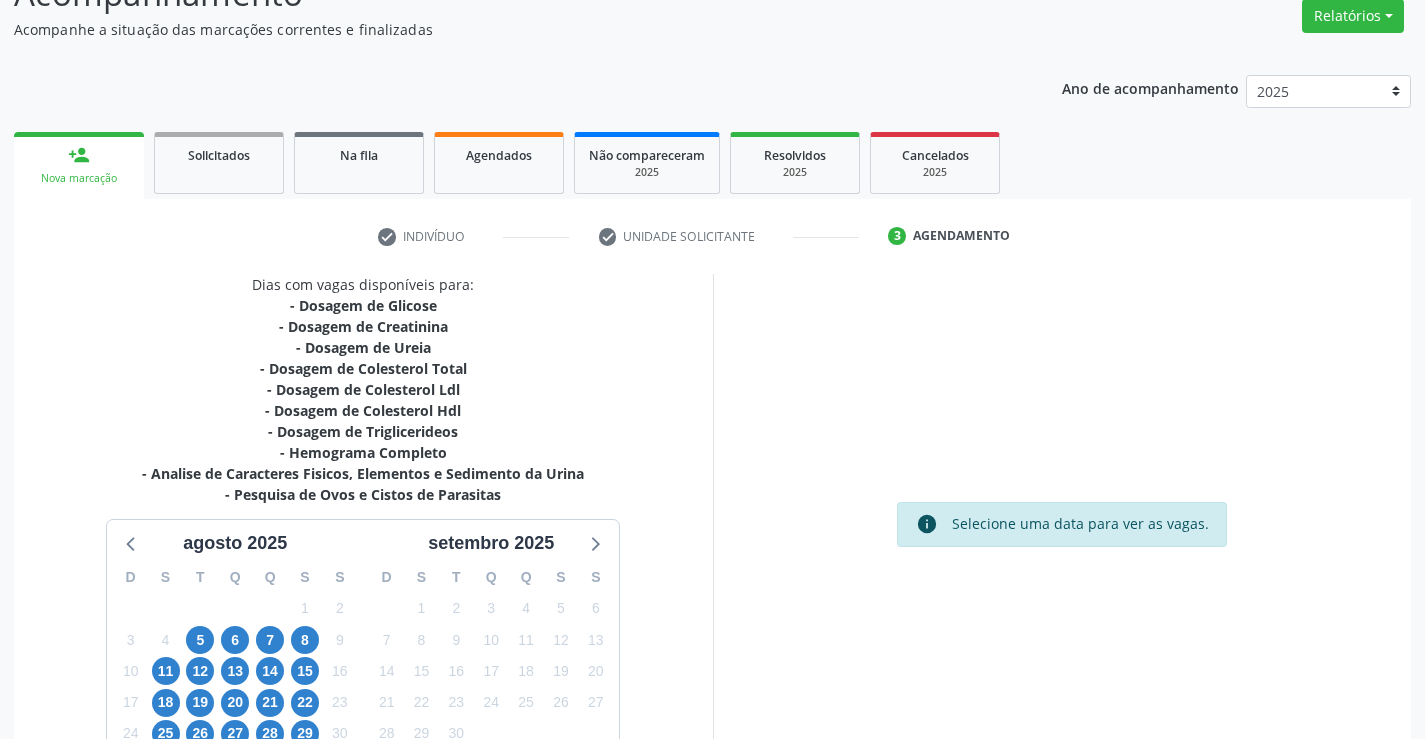 scroll, scrollTop: 320, scrollLeft: 0, axis: vertical 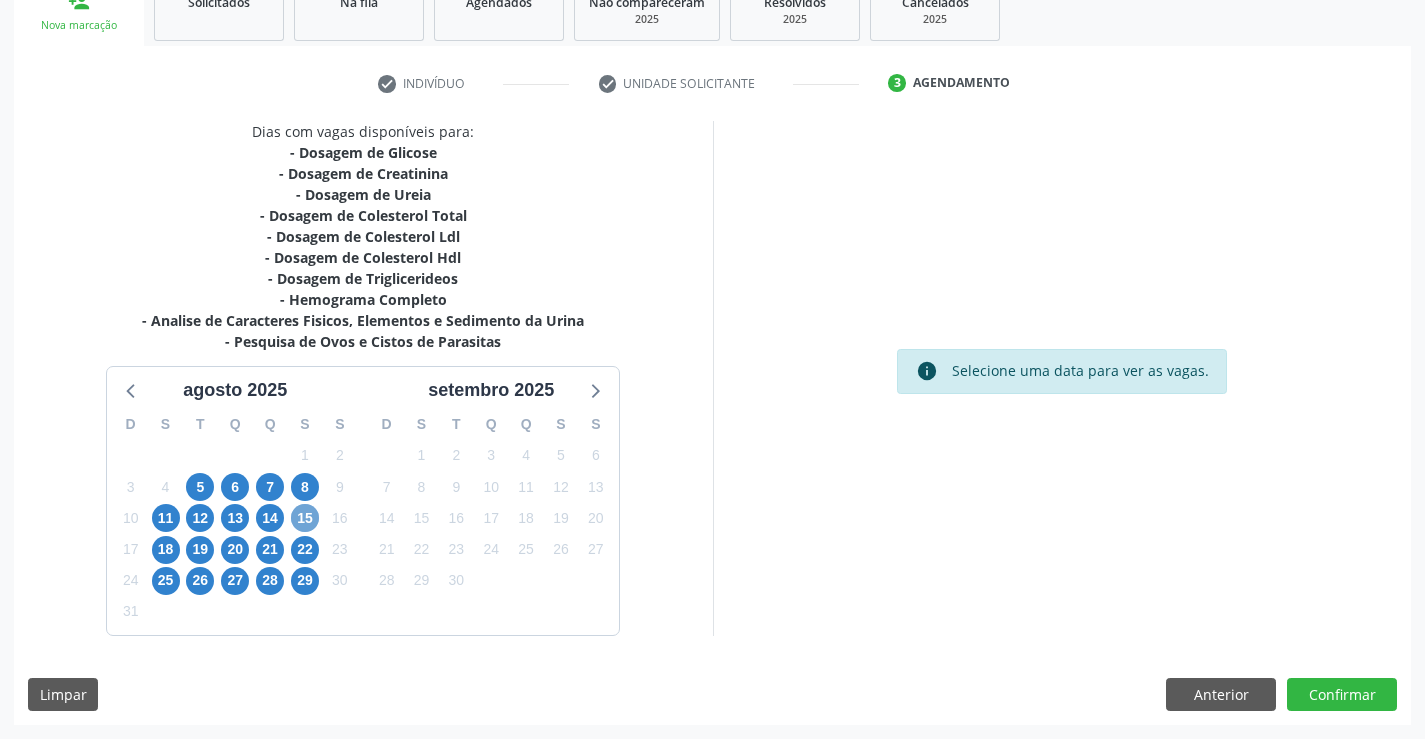 click on "15" at bounding box center [305, 518] 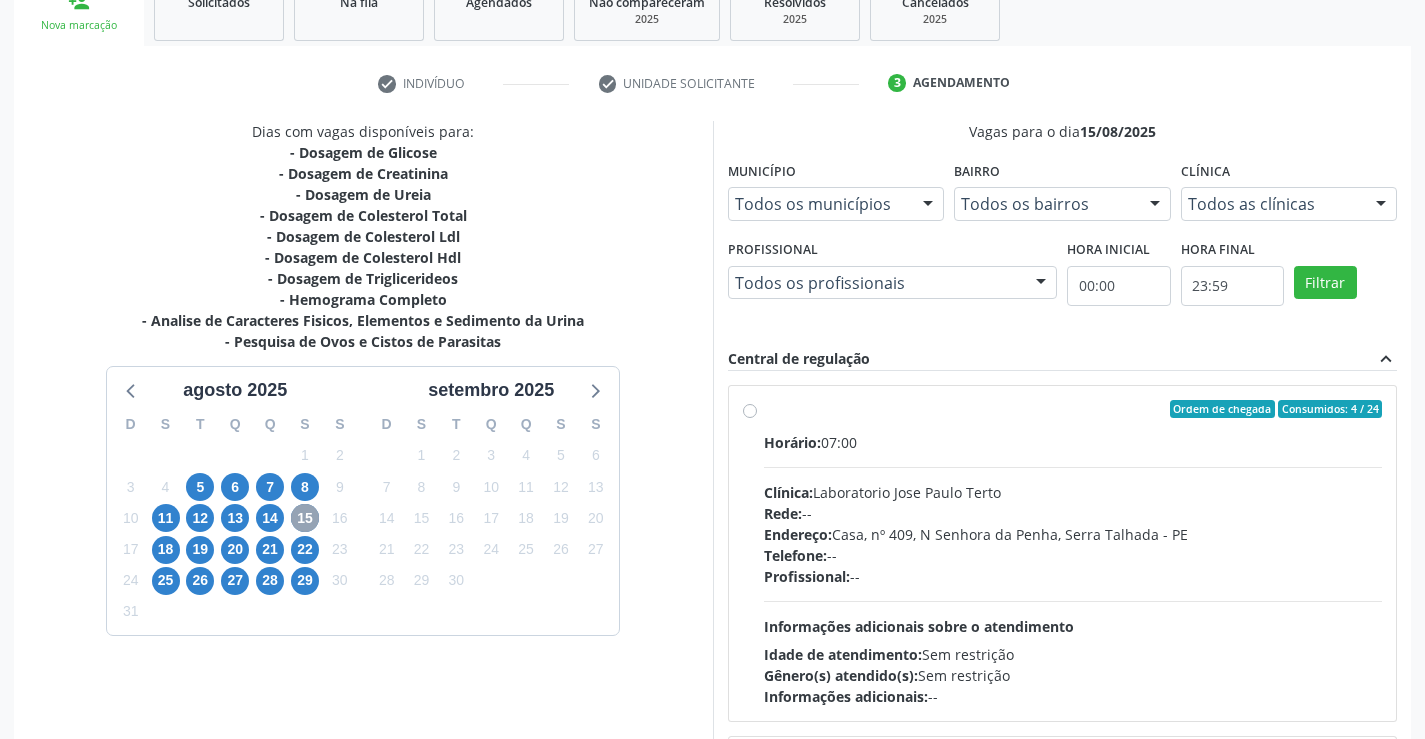 scroll, scrollTop: 456, scrollLeft: 0, axis: vertical 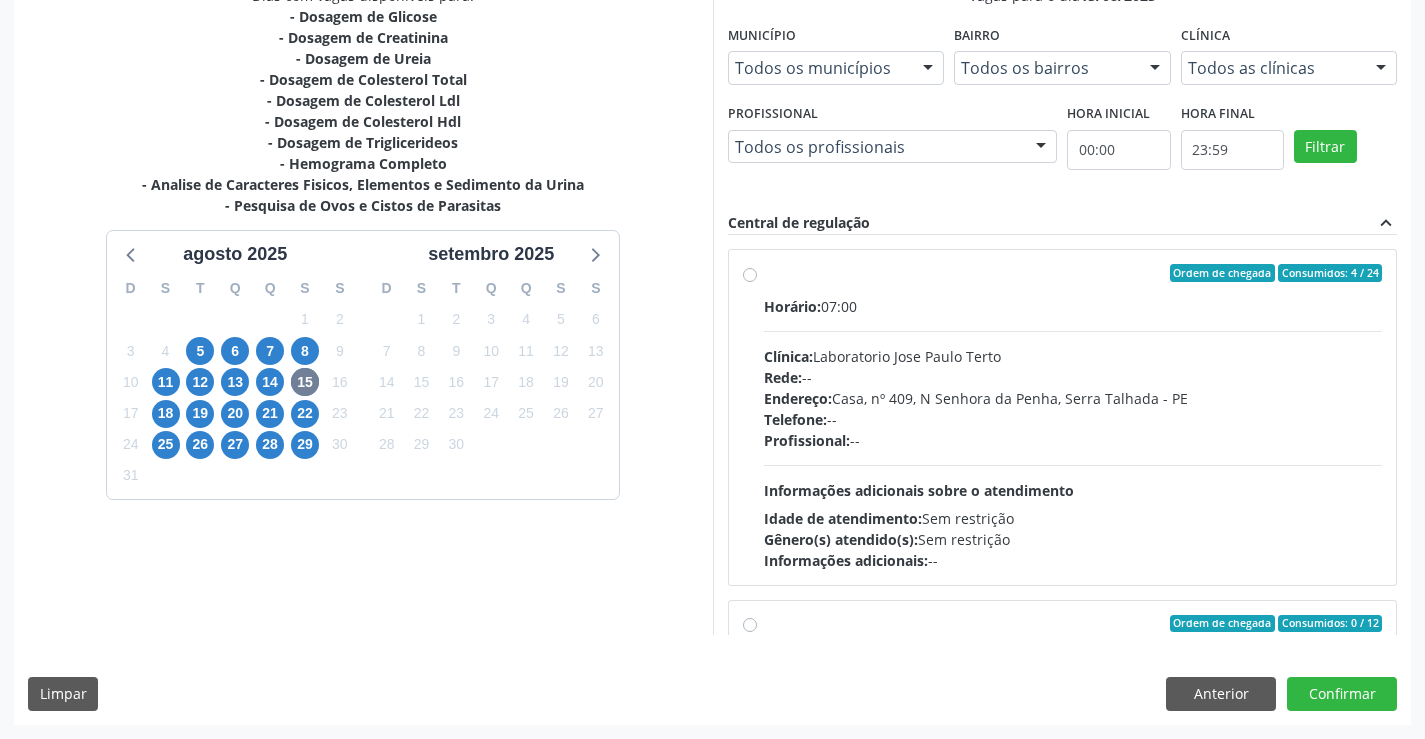 click on "Horário:   07:00
Clínica:  Laboratorio Jose Paulo Terto
Rede:
--
Endereço:   Casa, nº 409, N Senhora da Penha, [CITY] - [STATE]
Telefone:   --
Profissional:
--
Informações adicionais sobre o atendimento
Idade de atendimento:
Sem restrição
Gênero(s) atendido(s):
Sem restrição
Informações adicionais:
--" at bounding box center (1073, 433) 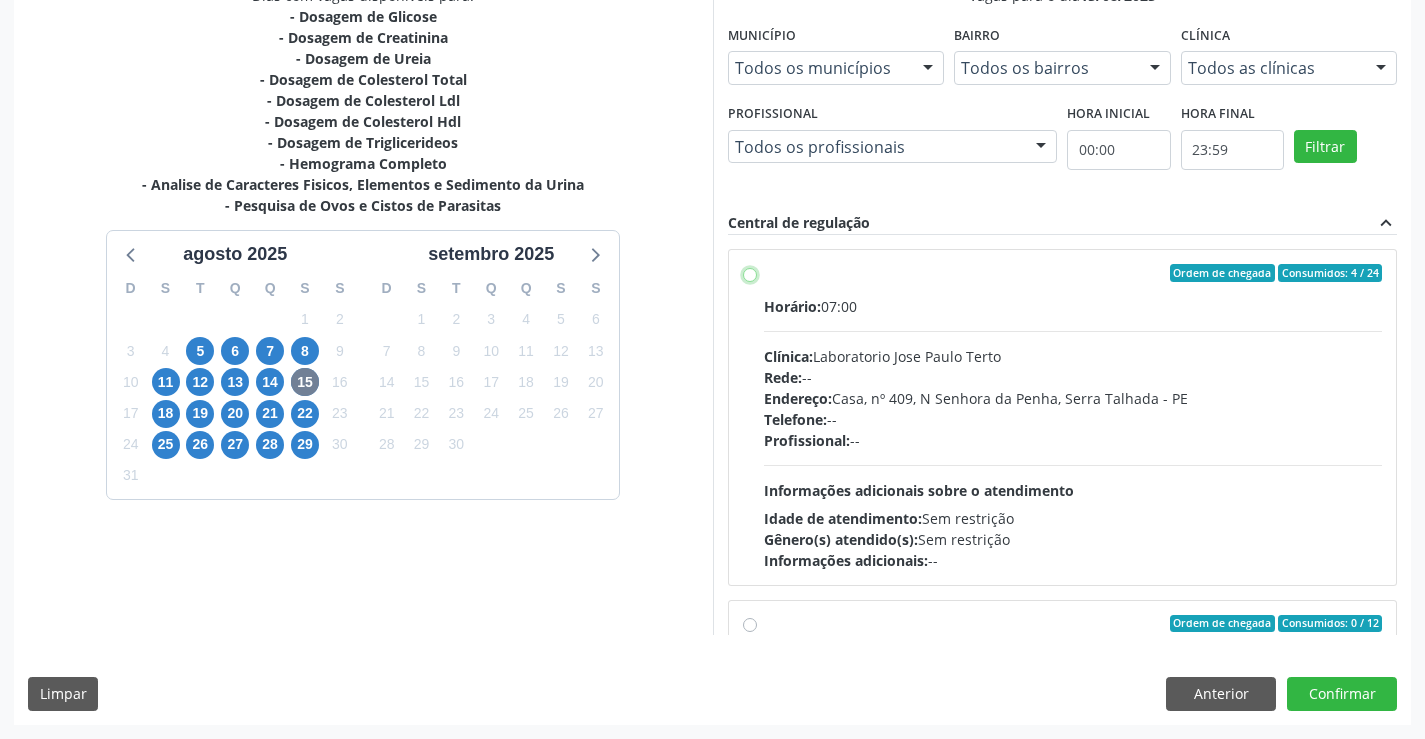 click on "Ordem de chegada
Consumidos: 4 / 24
Horário:   07:00
Clínica:  Laboratorio Jose Paulo Terto
Rede:
--
Endereço:   Casa, nº 409, N Senhora da Penha, [CITY] - [STATE]
Telefone:   --
Profissional:
--
Informações adicionais sobre o atendimento
Idade de atendimento:
Sem restrição
Gênero(s) atendido(s):
Sem restrição
Informações adicionais:
--" at bounding box center (750, 273) 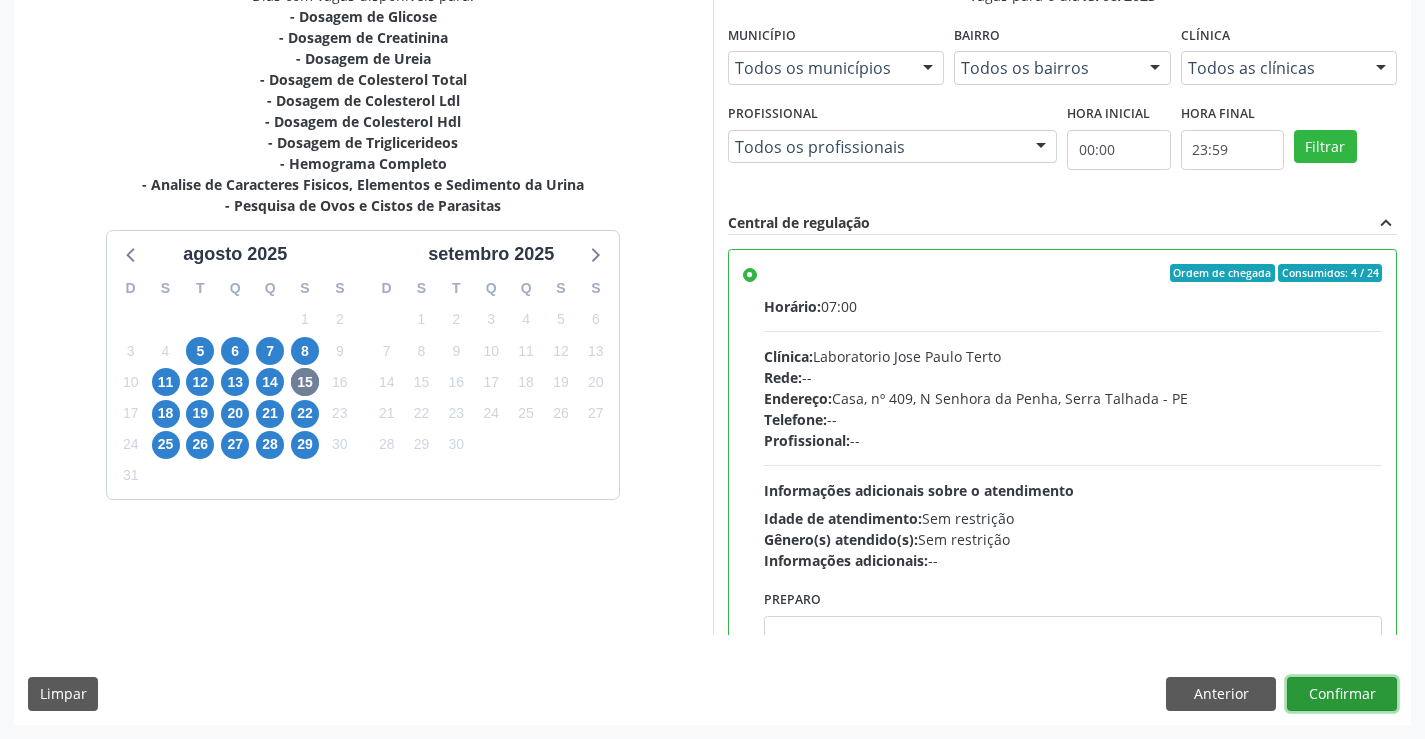 click on "Confirmar" at bounding box center (1342, 694) 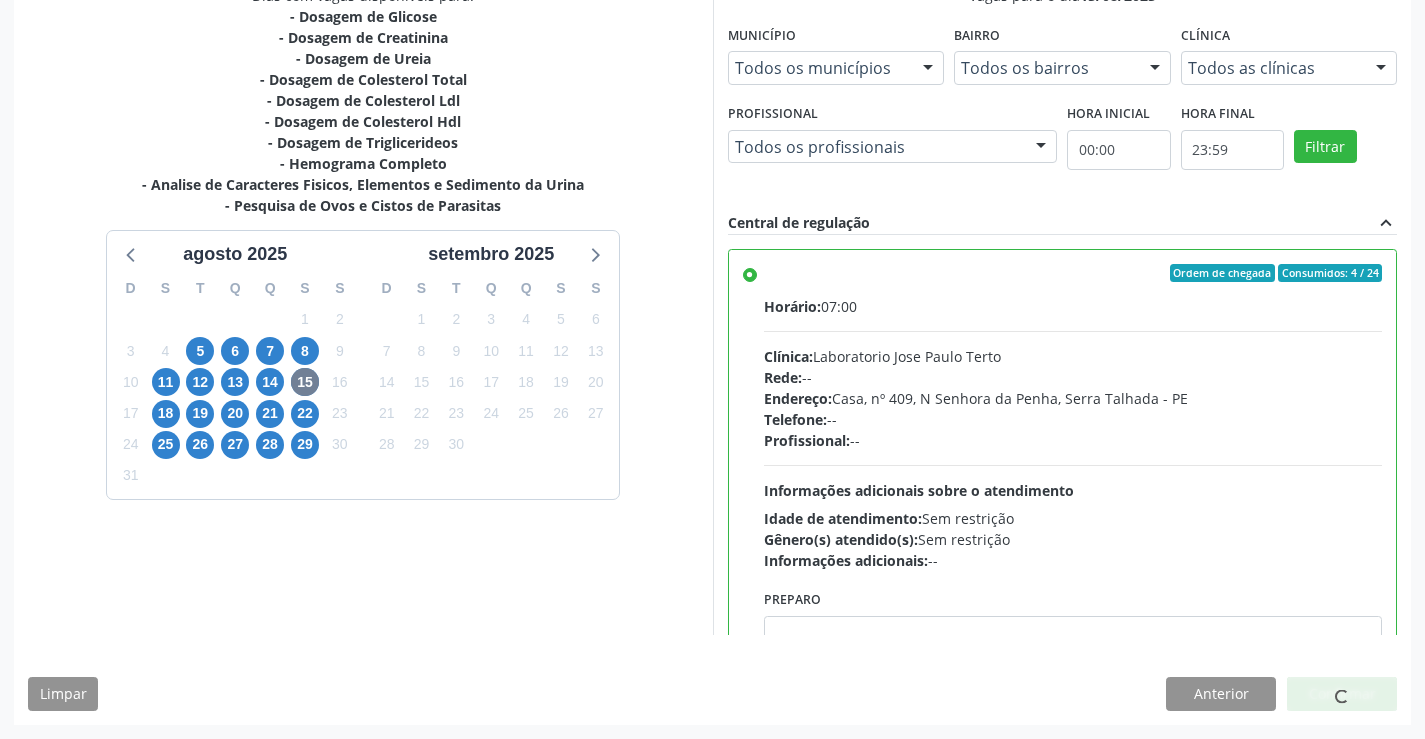 scroll, scrollTop: 0, scrollLeft: 0, axis: both 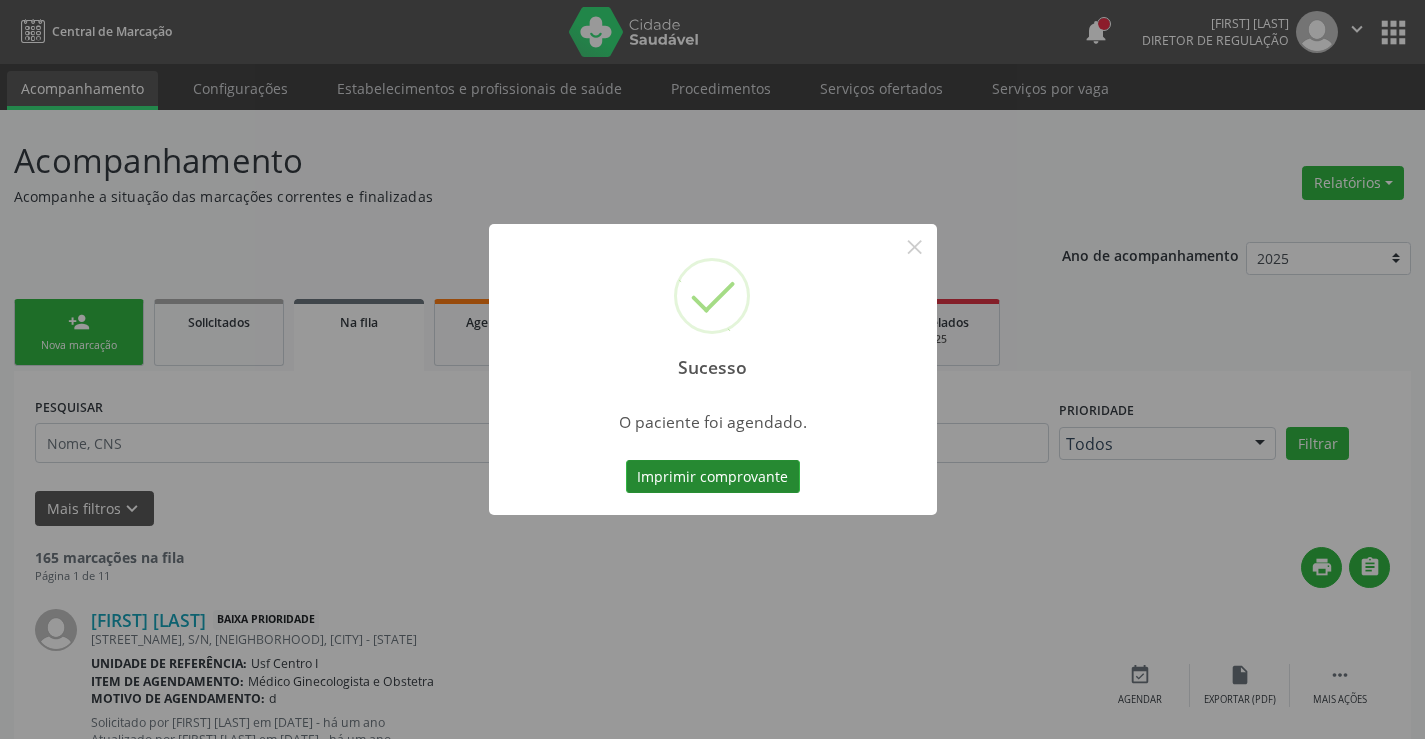 click on "Imprimir comprovante" at bounding box center [713, 477] 